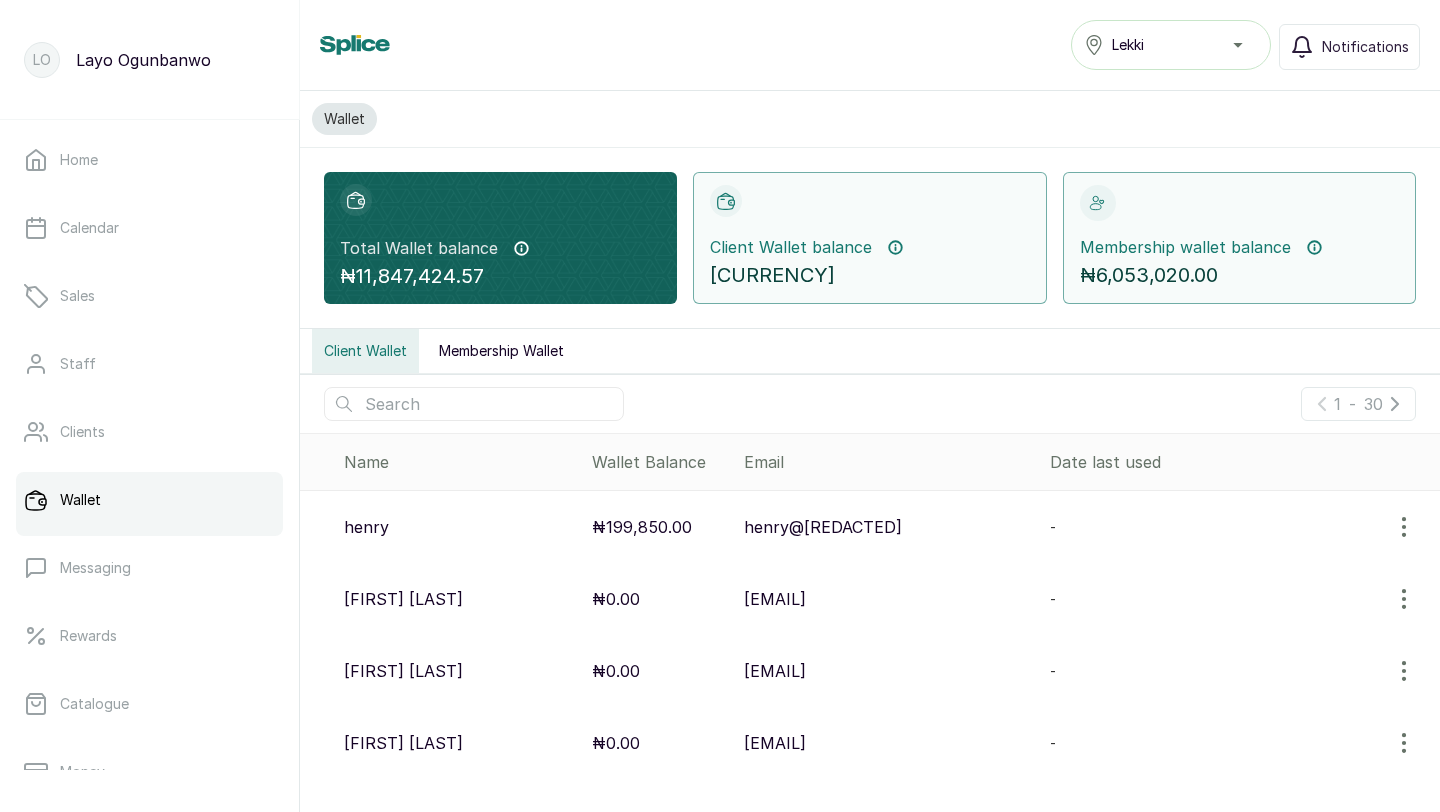 scroll, scrollTop: 0, scrollLeft: 0, axis: both 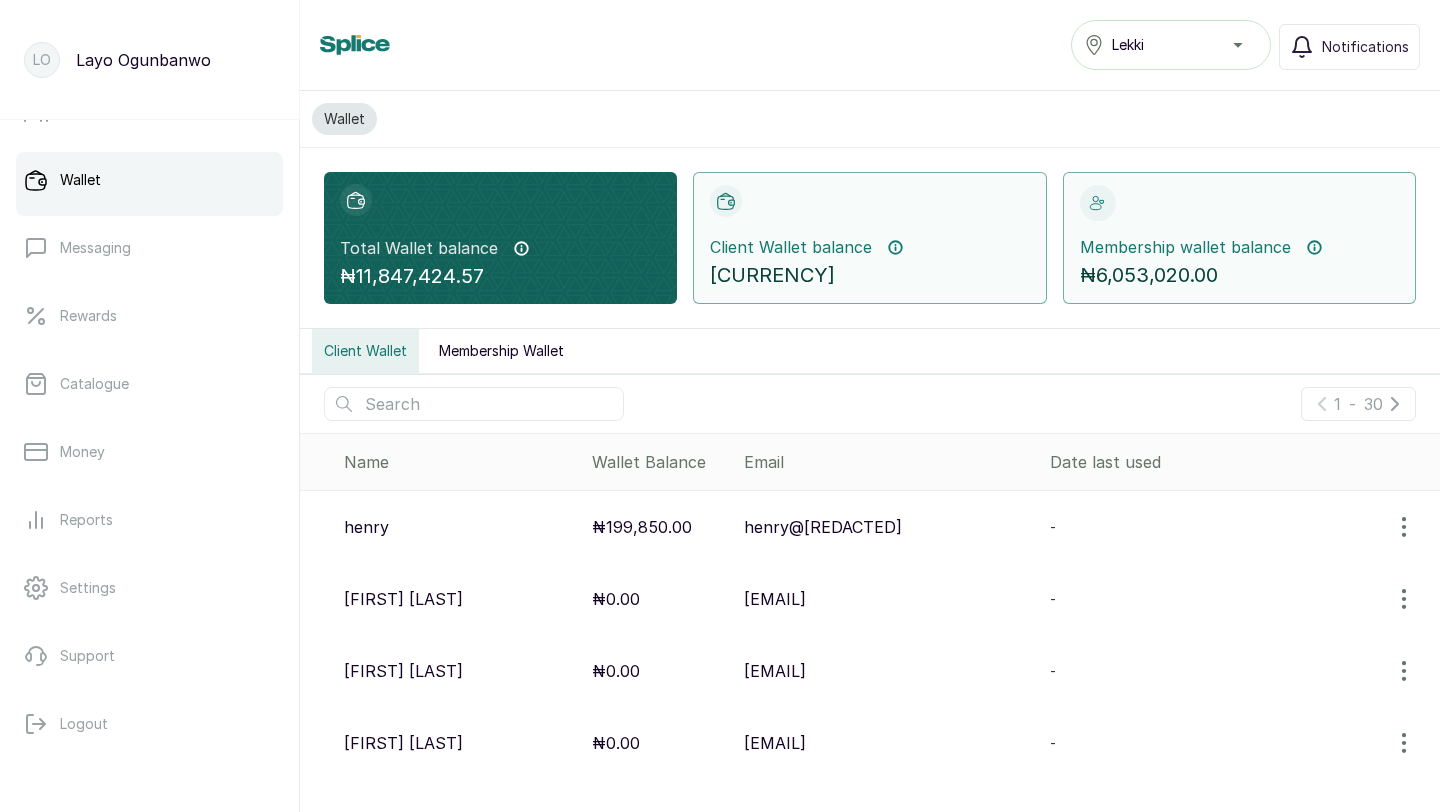 click on "Client Wallet balance" at bounding box center (791, 247) 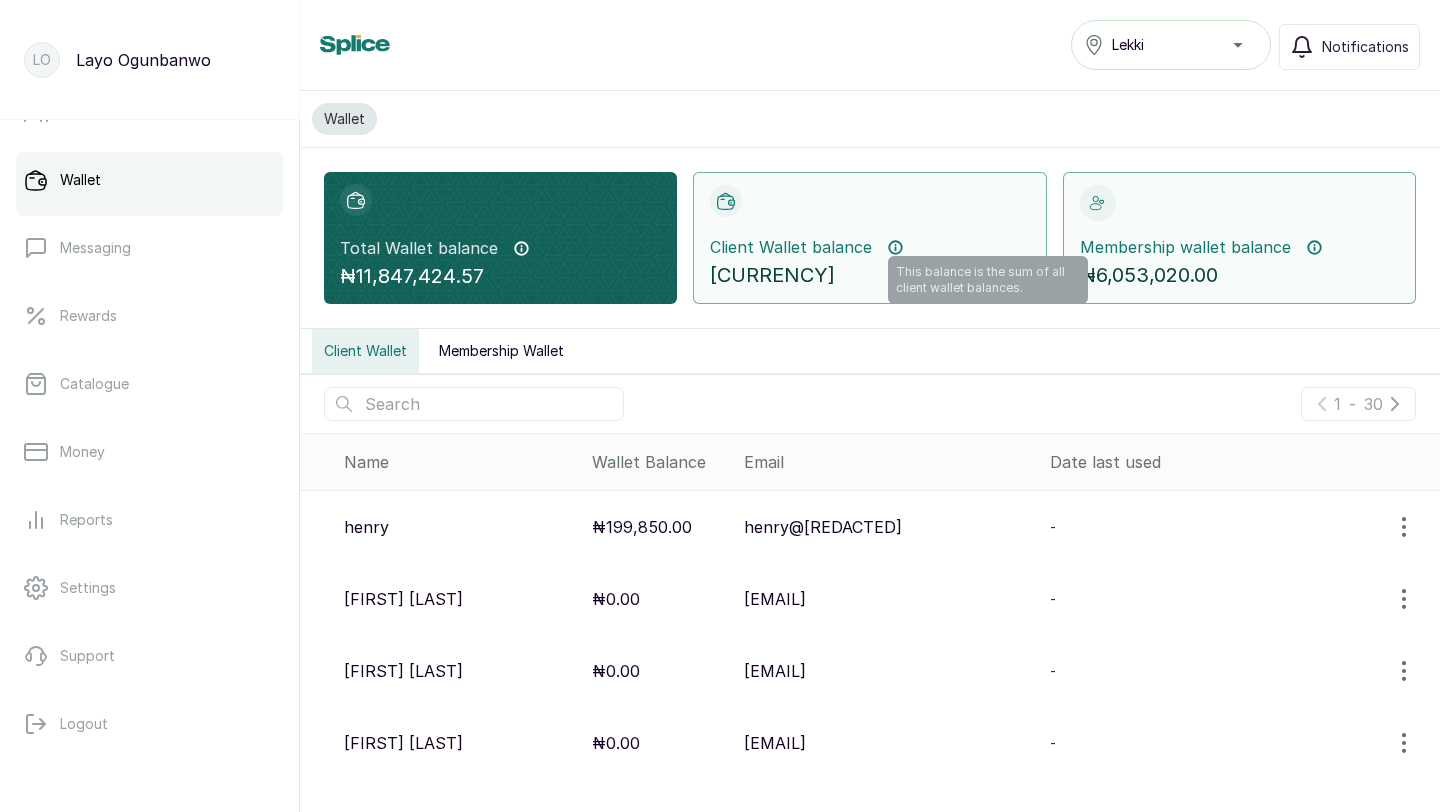 click 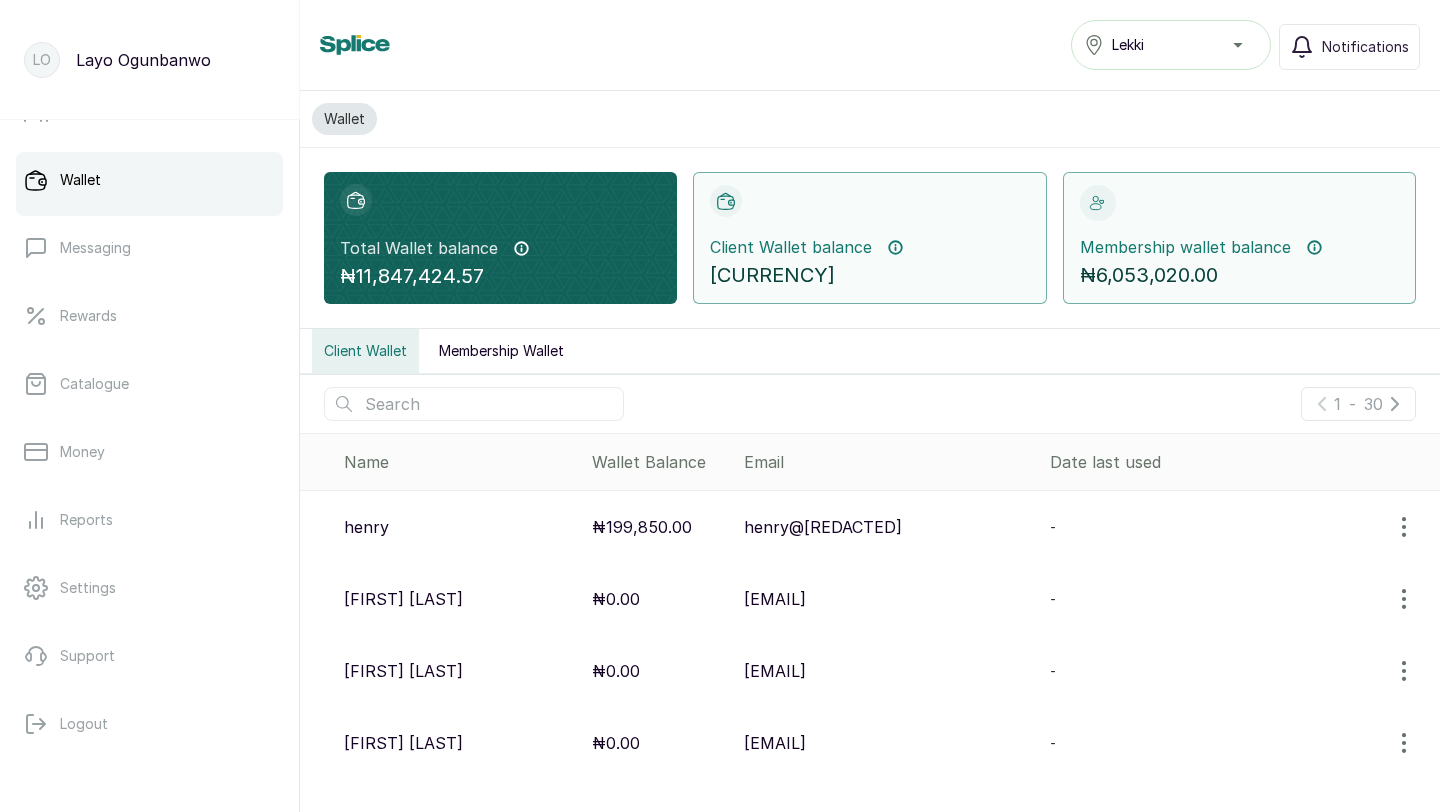 click on "Membership Wallet" at bounding box center (501, 351) 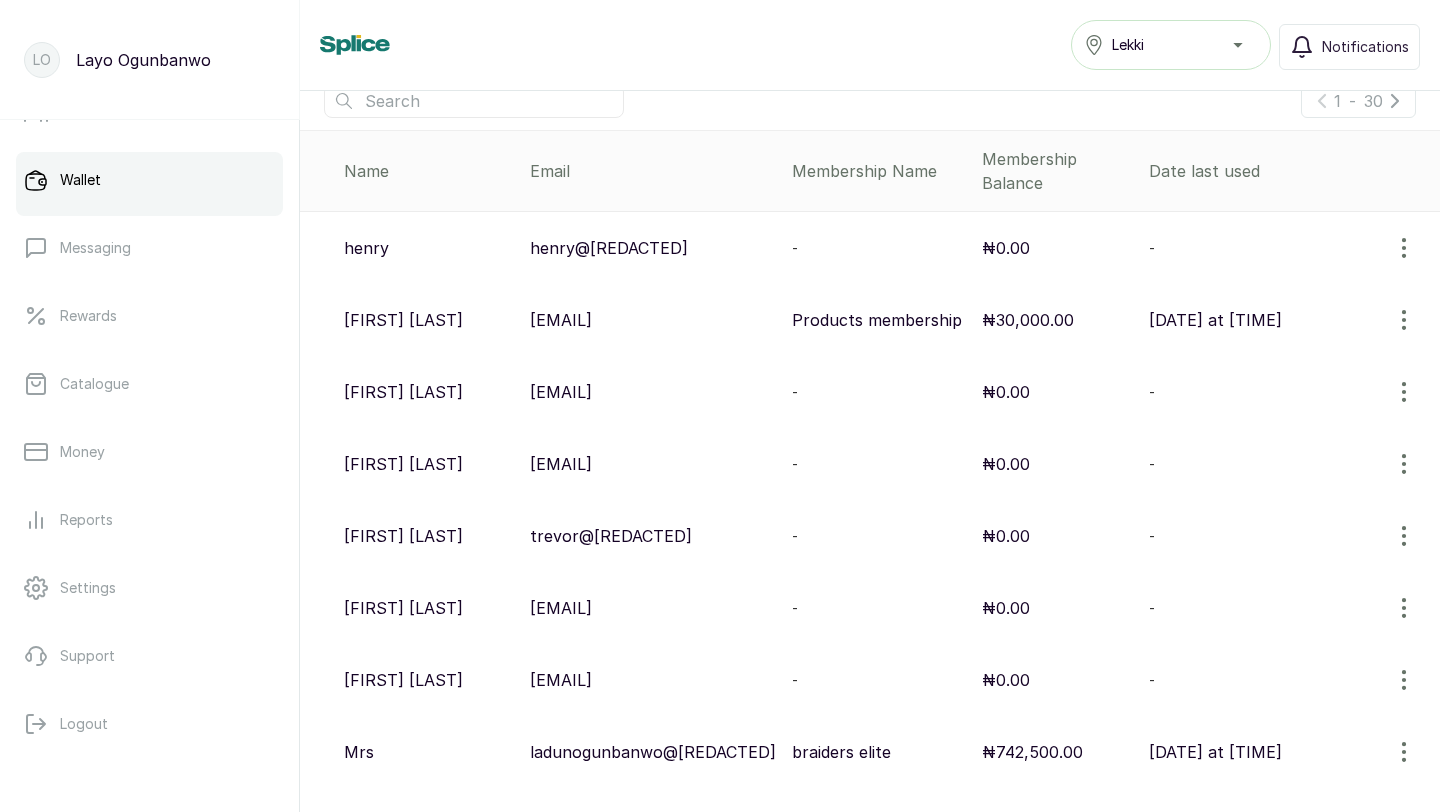 scroll, scrollTop: 0, scrollLeft: 0, axis: both 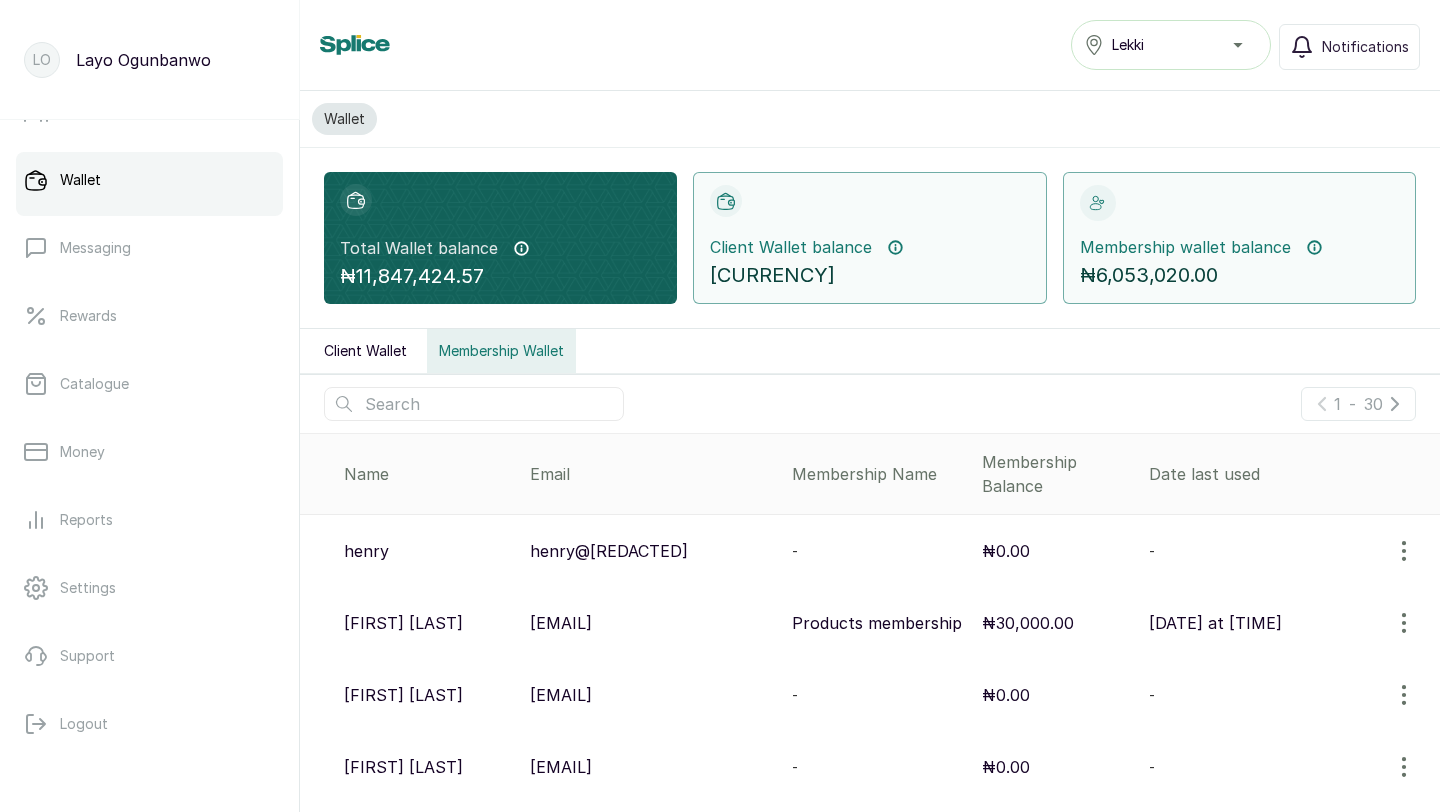 click at bounding box center (474, 404) 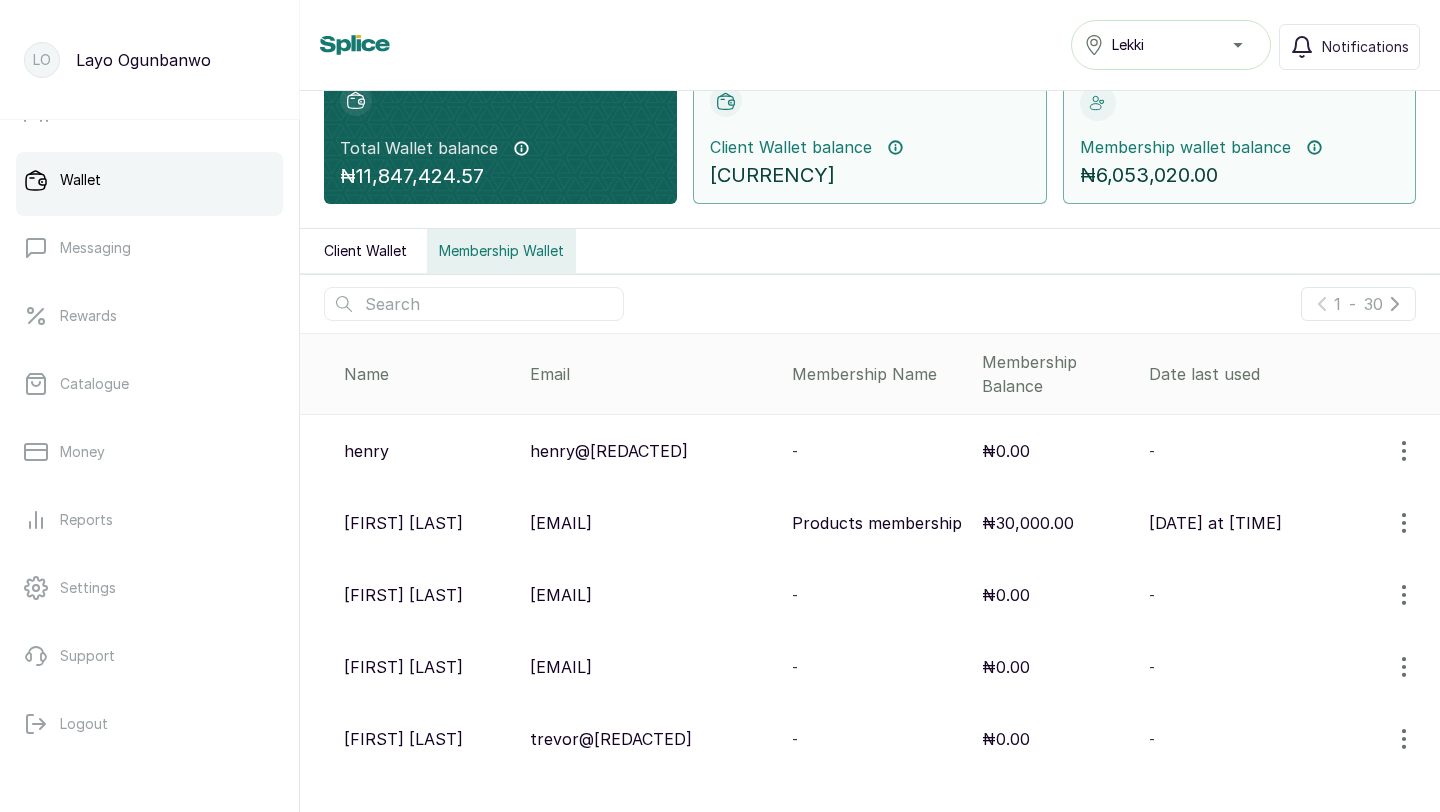 scroll, scrollTop: 0, scrollLeft: 0, axis: both 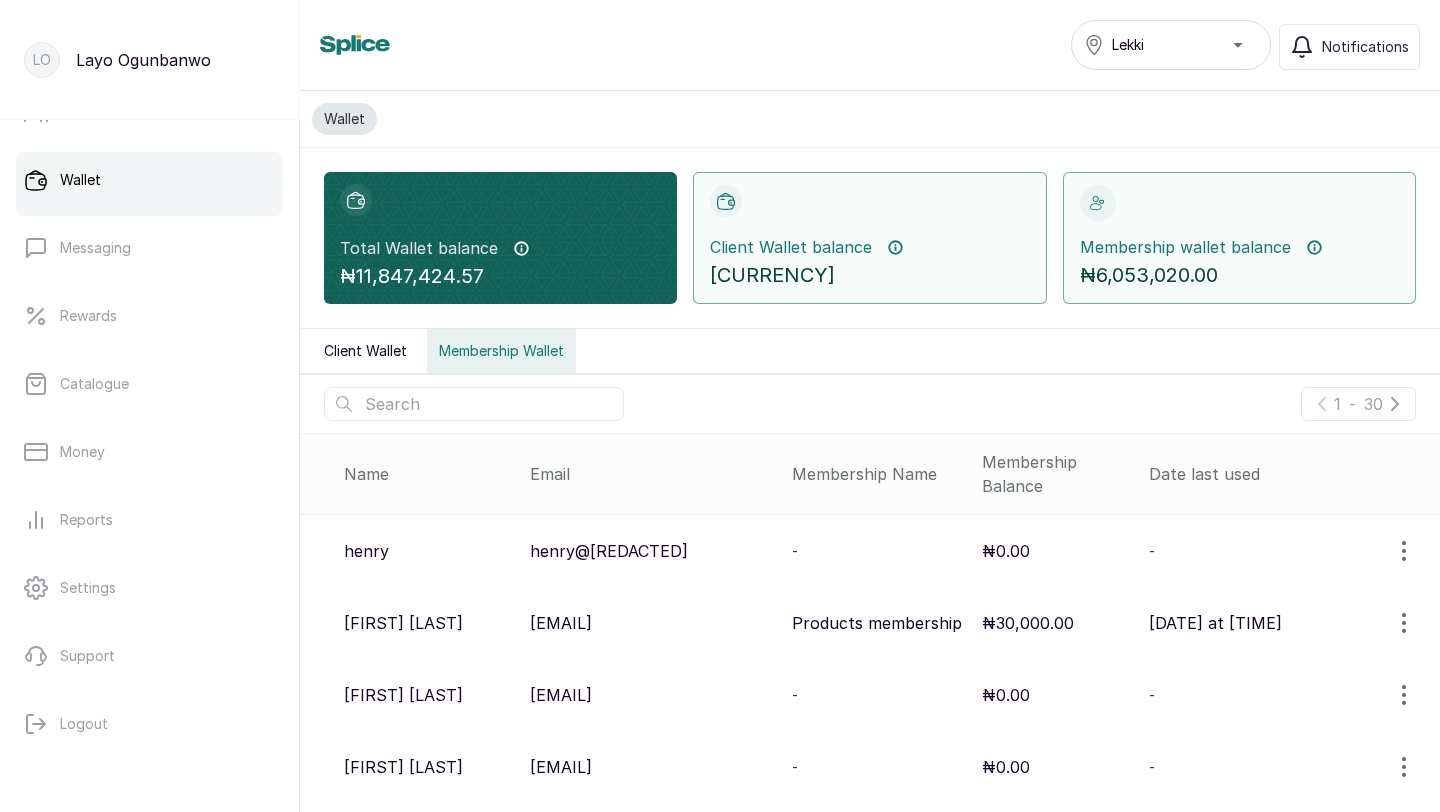 click at bounding box center (474, 404) 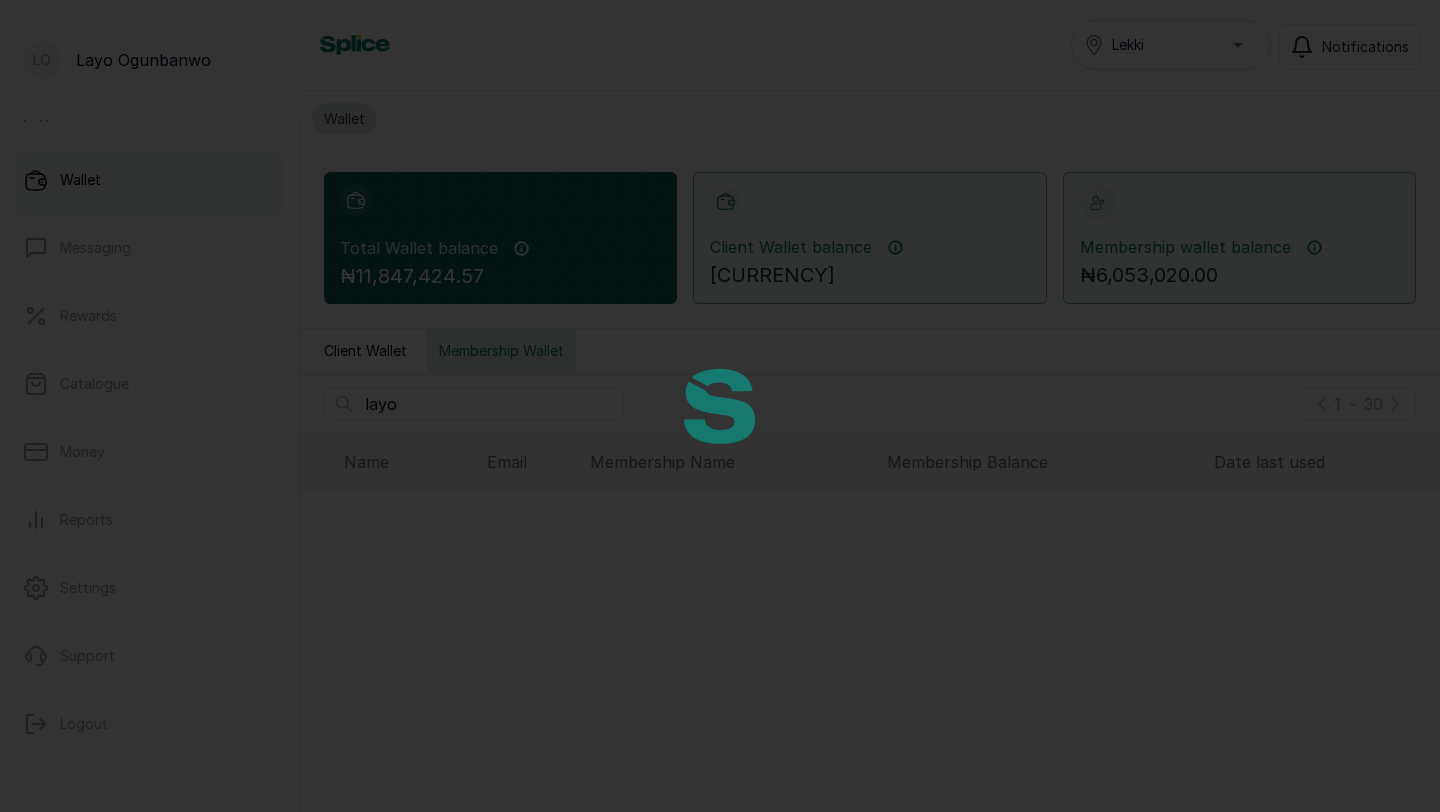 scroll, scrollTop: 0, scrollLeft: 0, axis: both 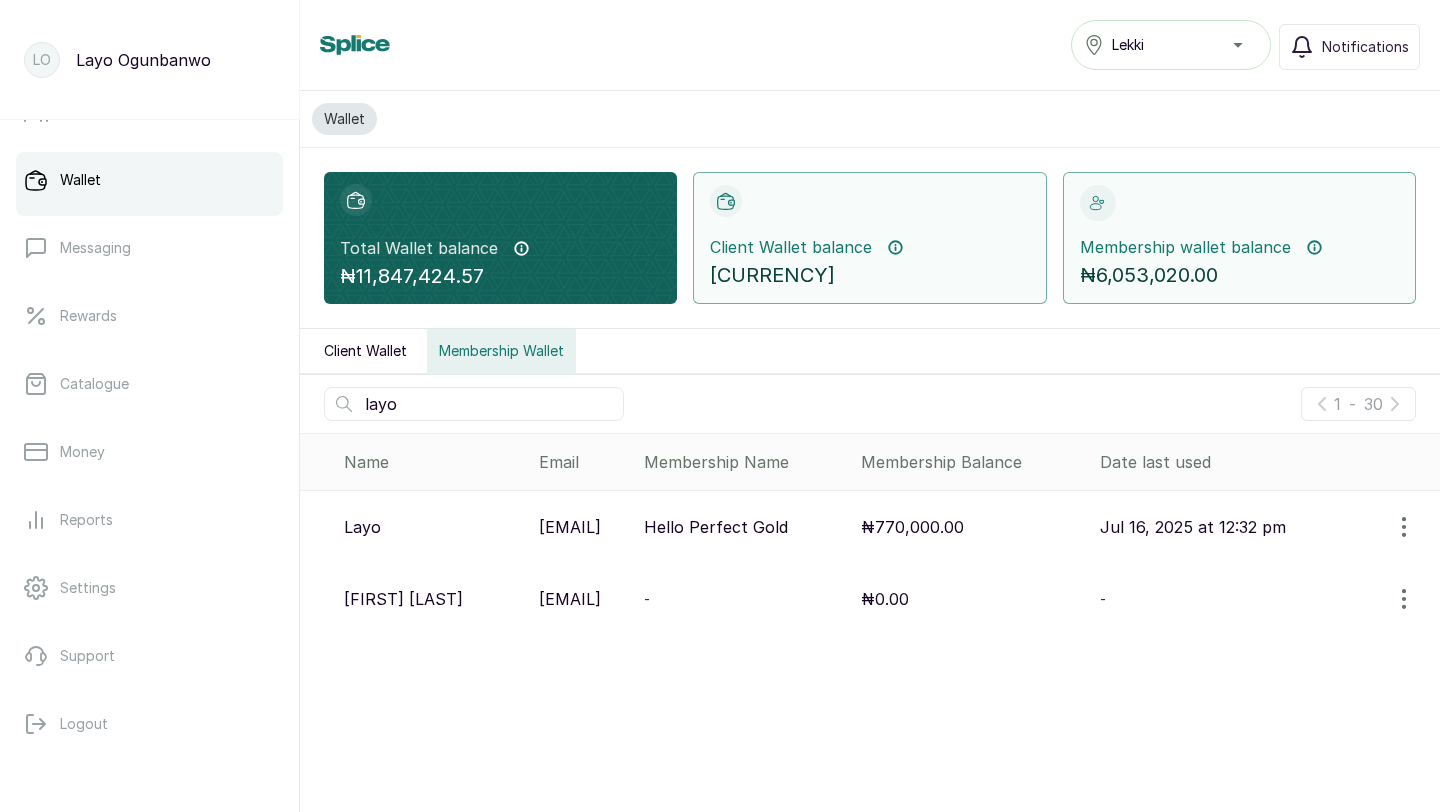 click on "layo" at bounding box center (474, 404) 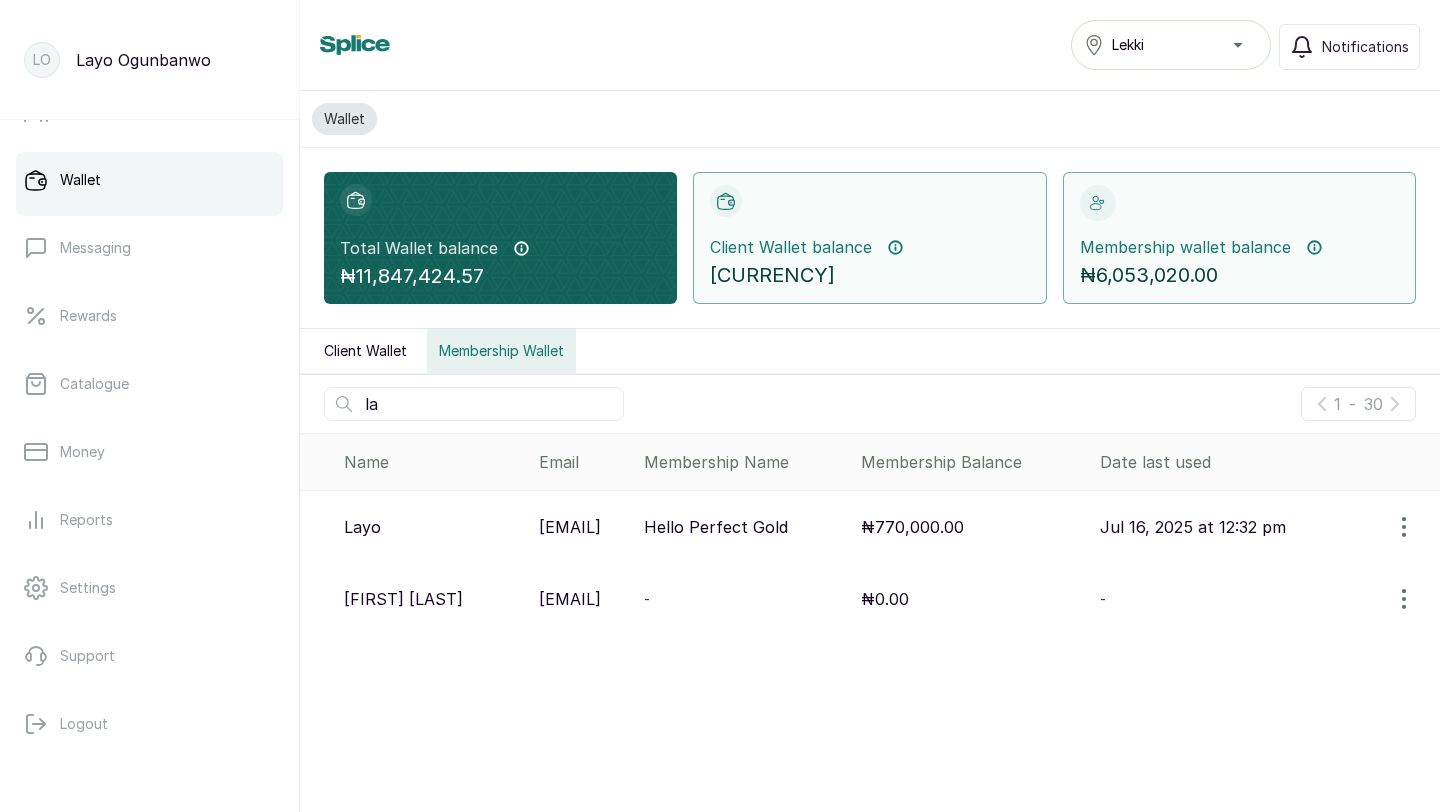 type on "l" 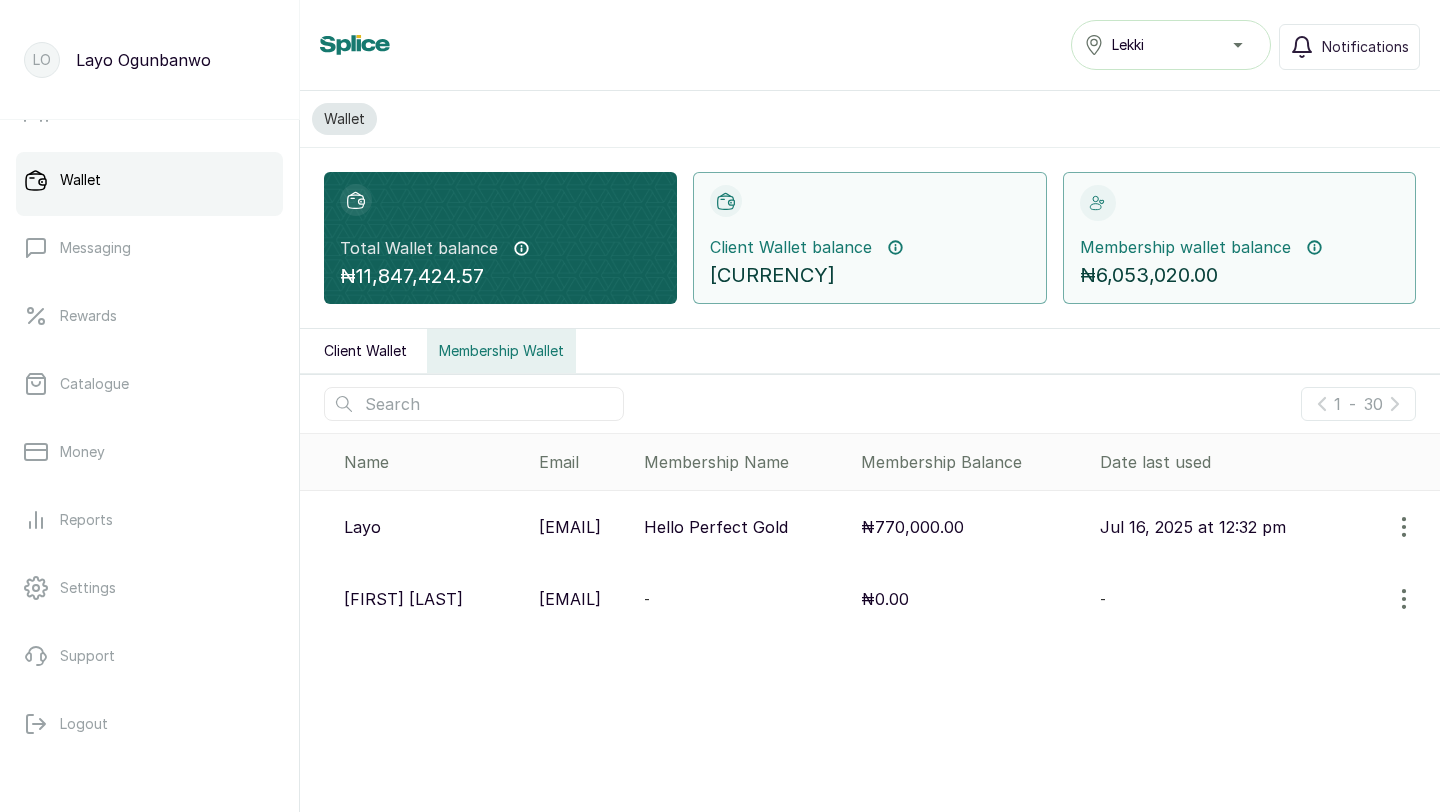 click on "Client Wallet" at bounding box center (365, 351) 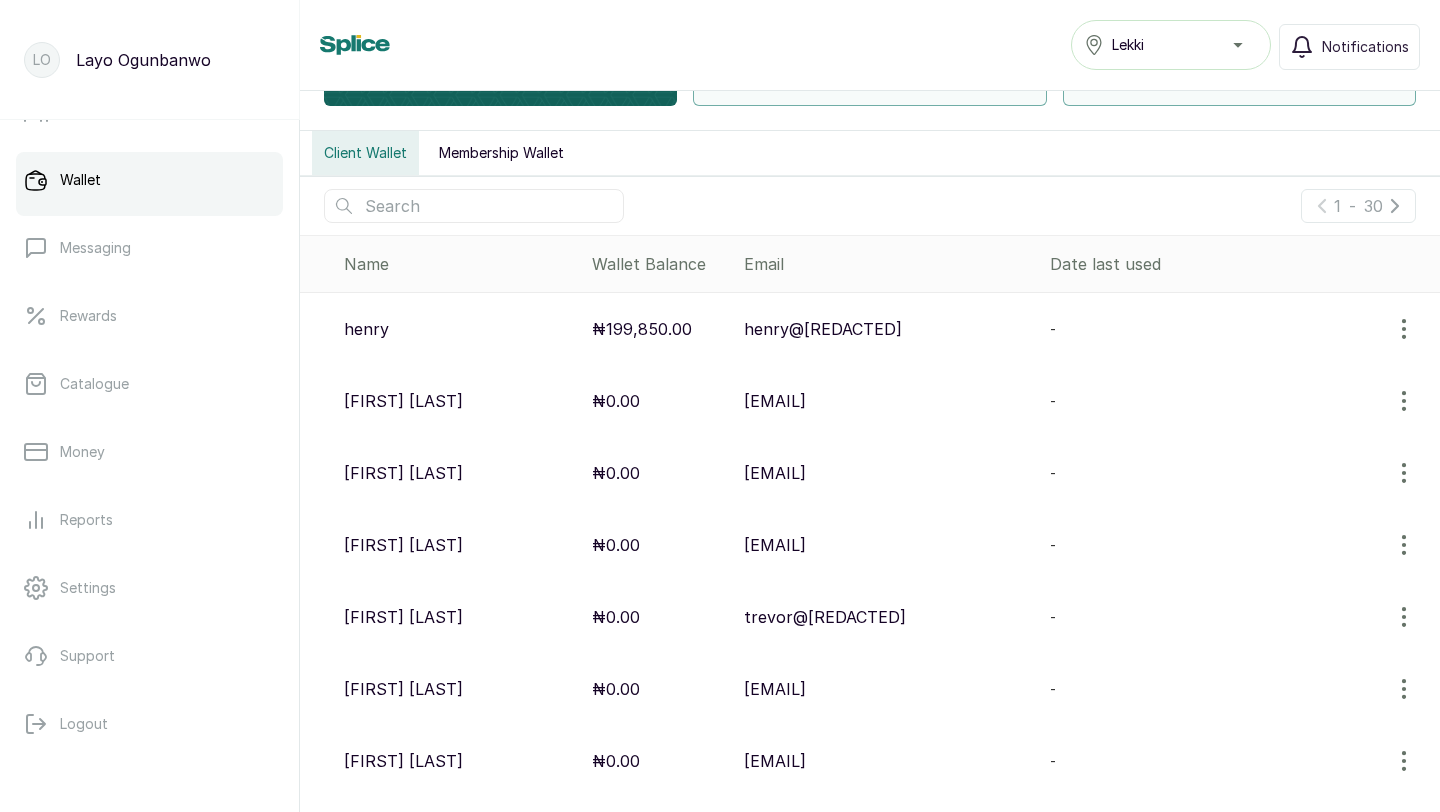 scroll, scrollTop: 0, scrollLeft: 0, axis: both 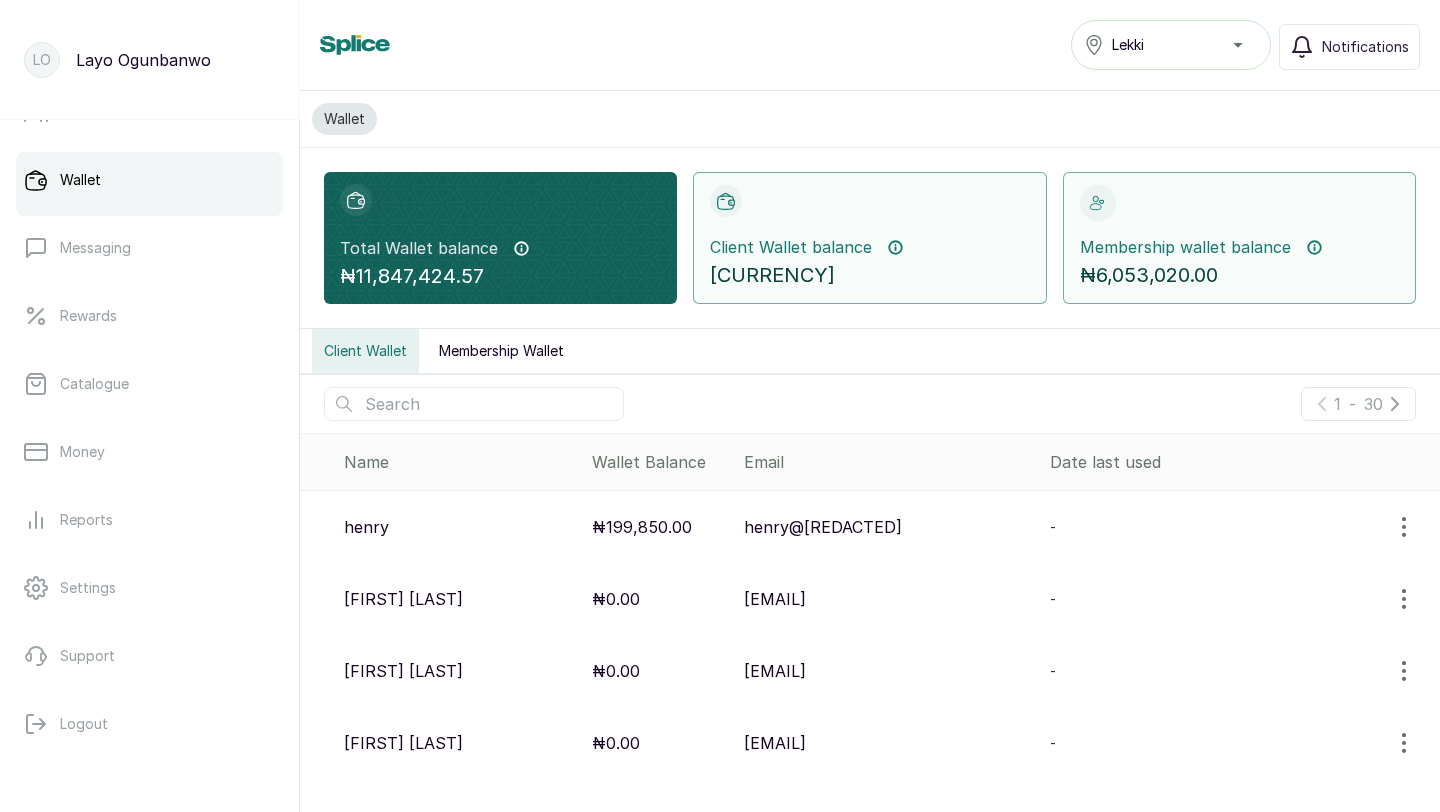 click at bounding box center [474, 404] 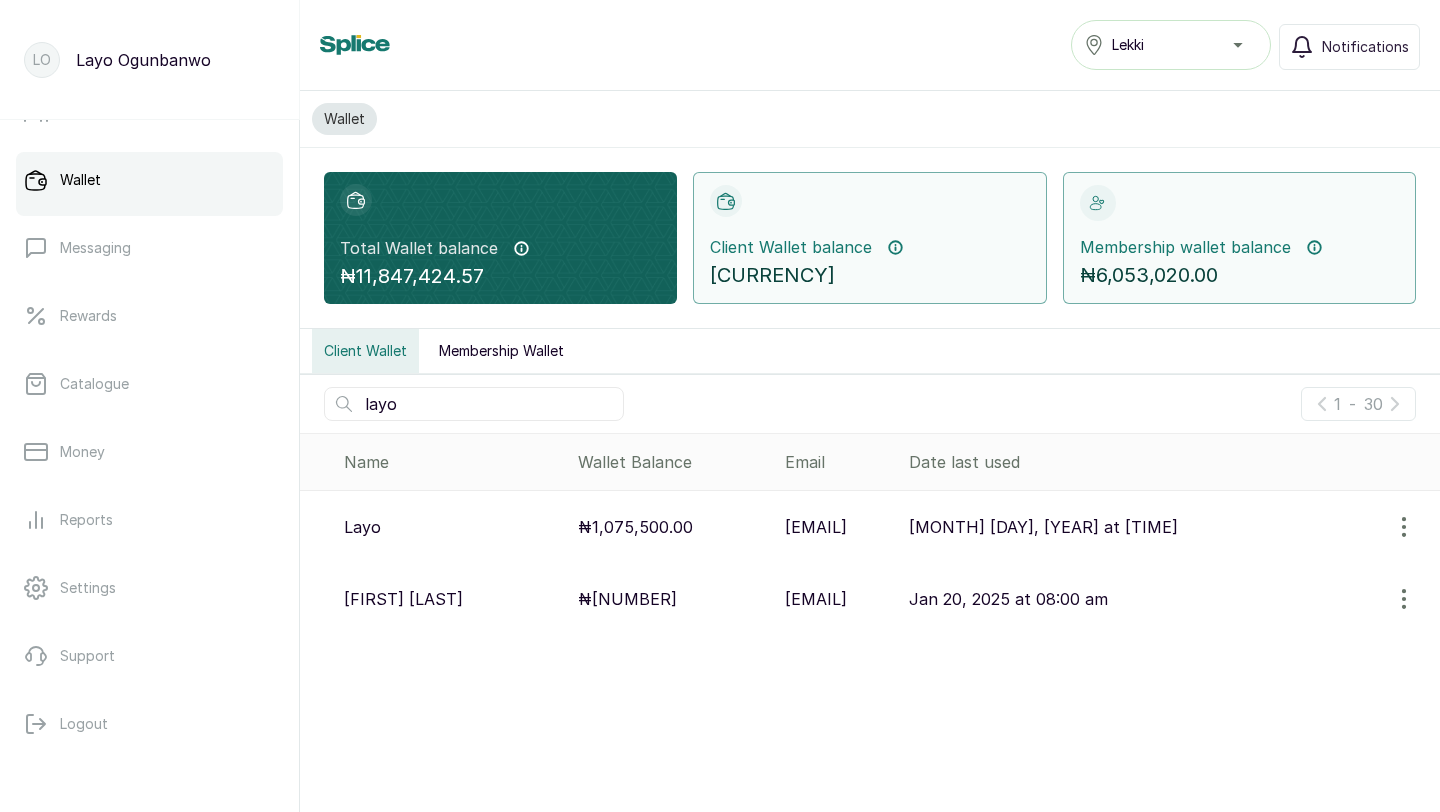 click on "layo" at bounding box center [474, 404] 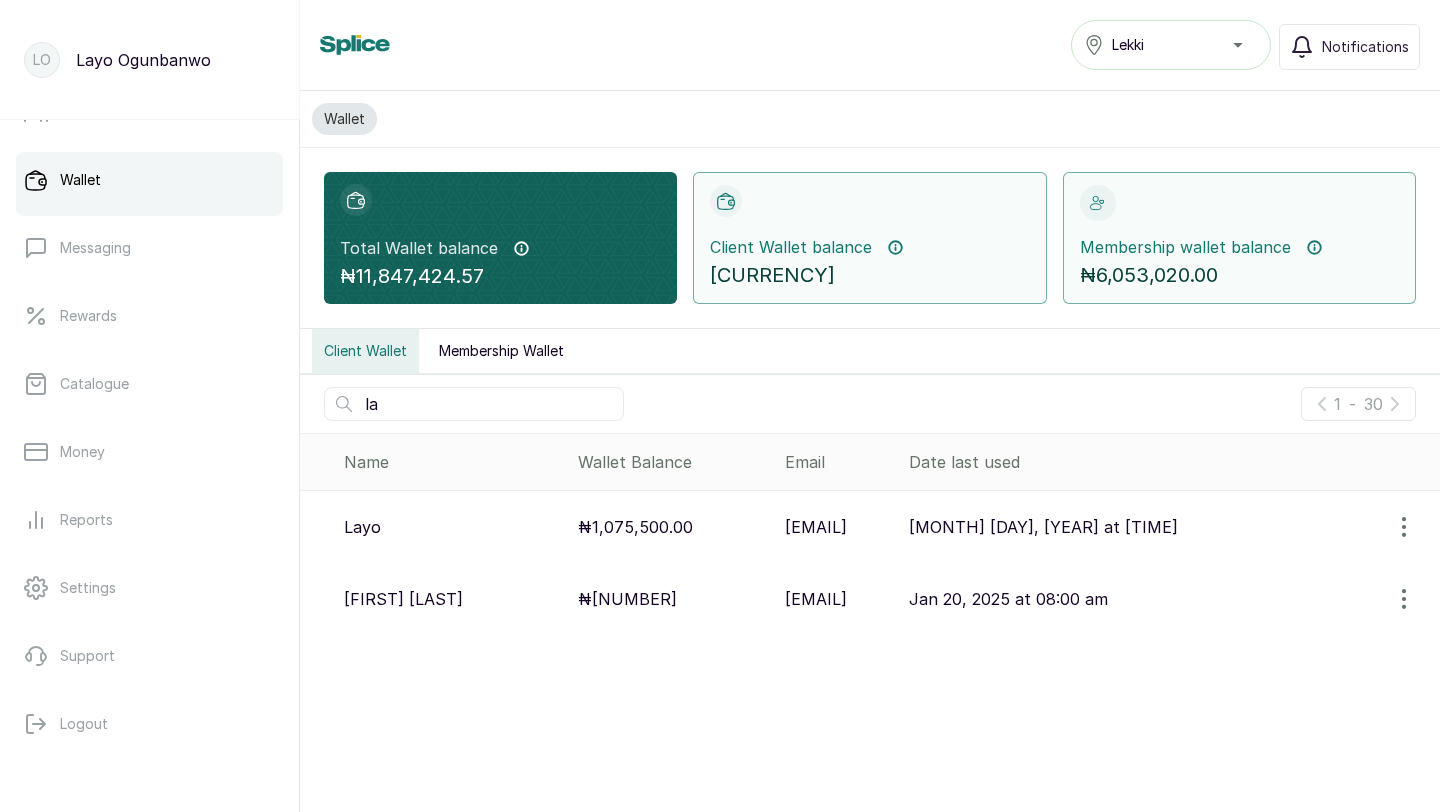 type on "l" 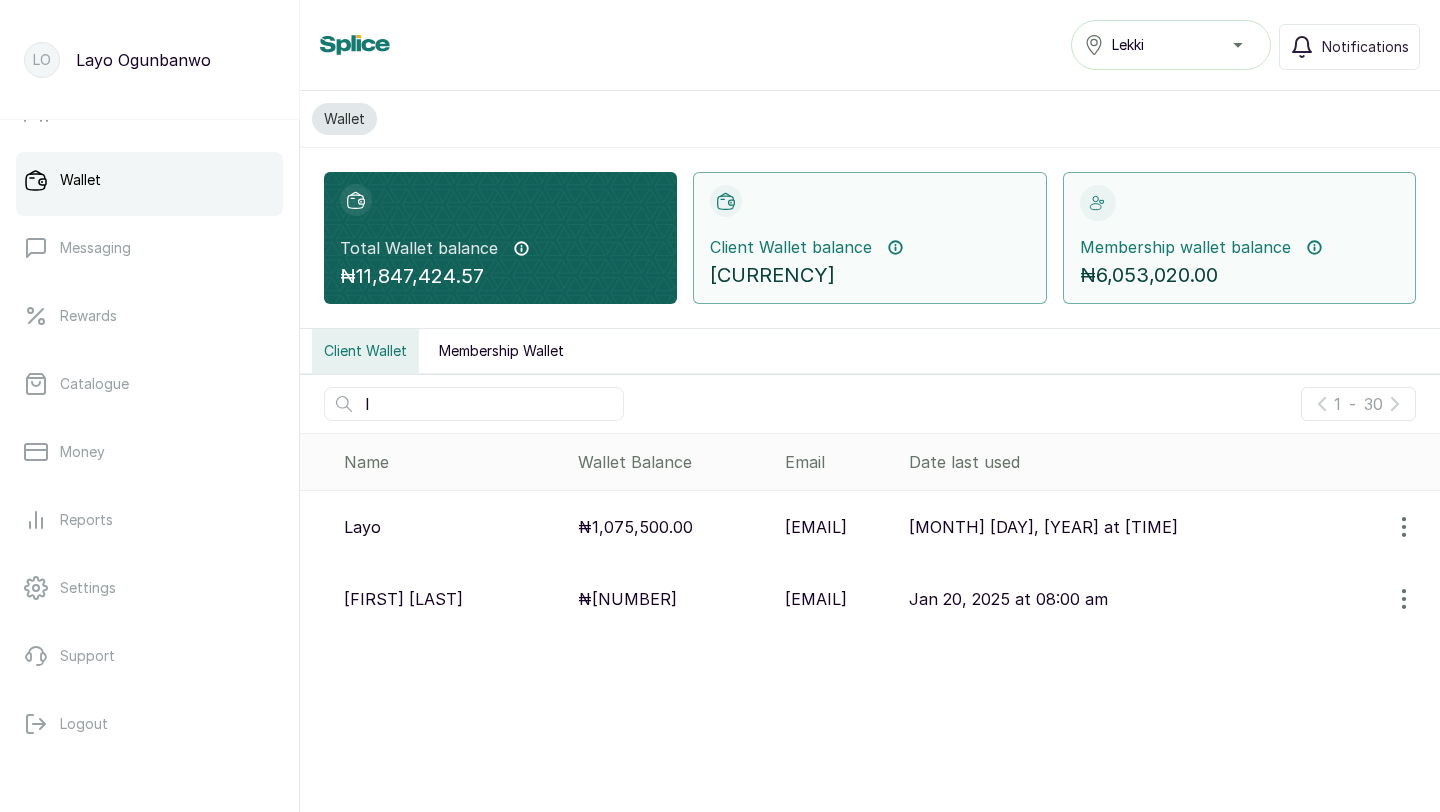 type 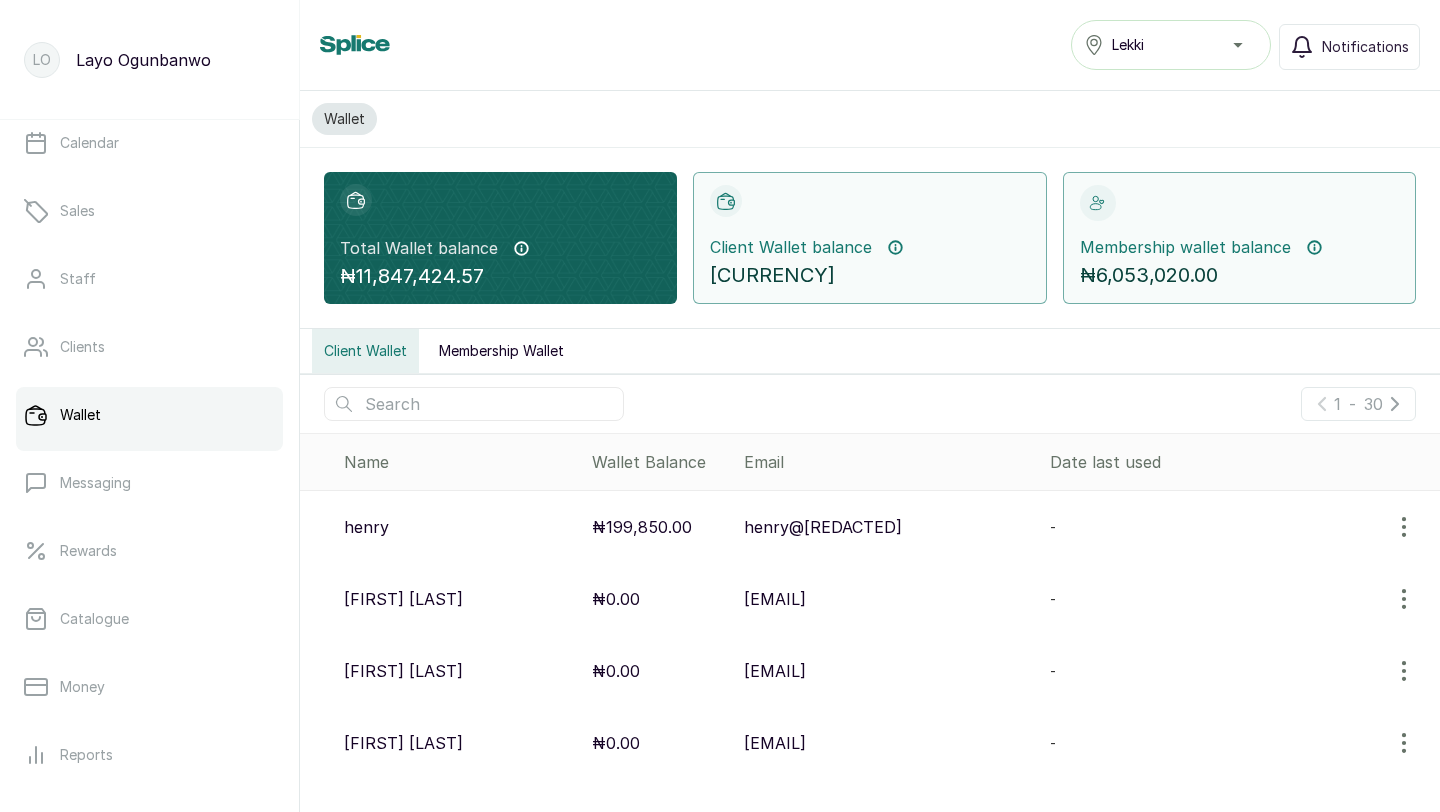 scroll, scrollTop: 0, scrollLeft: 0, axis: both 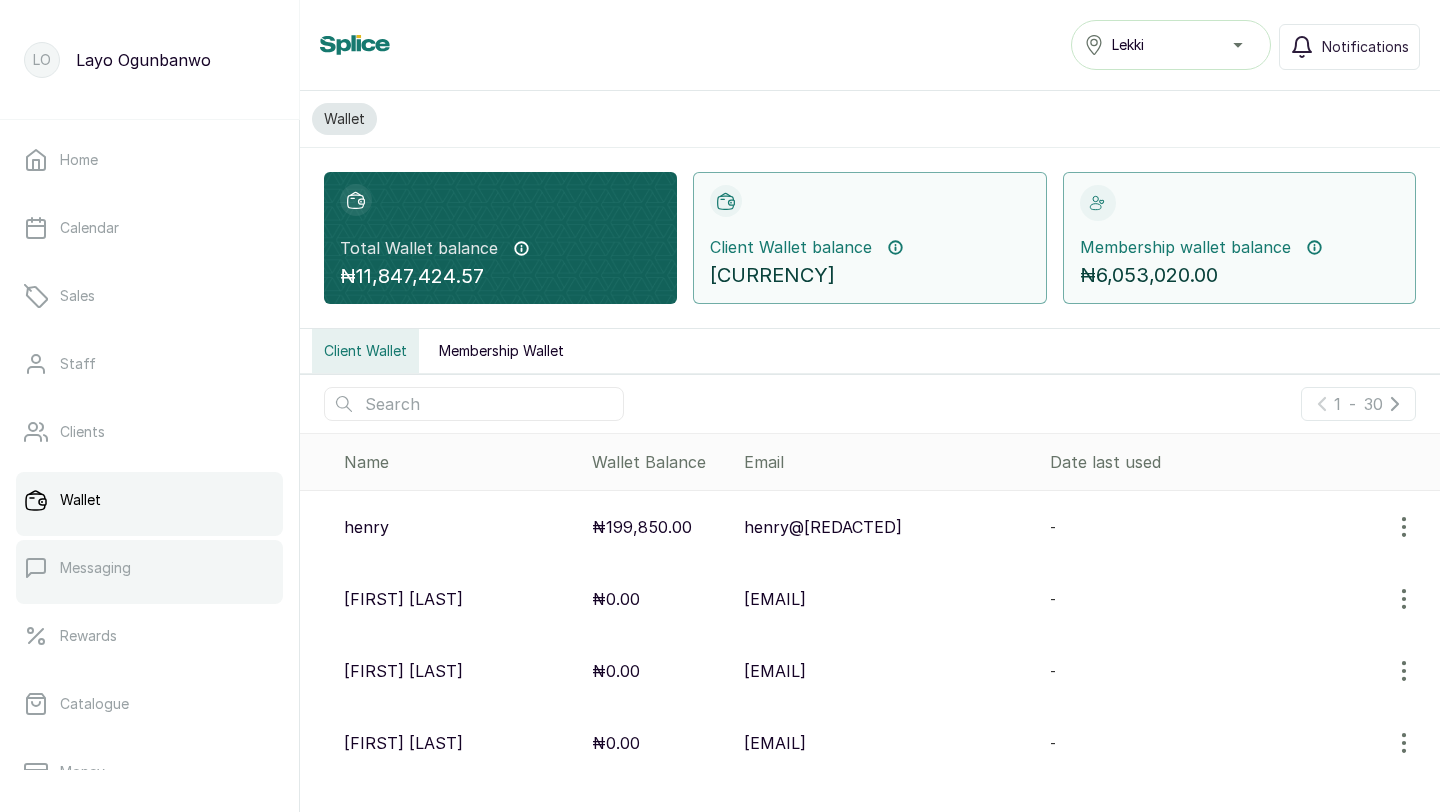 click on "Messaging" at bounding box center (149, 568) 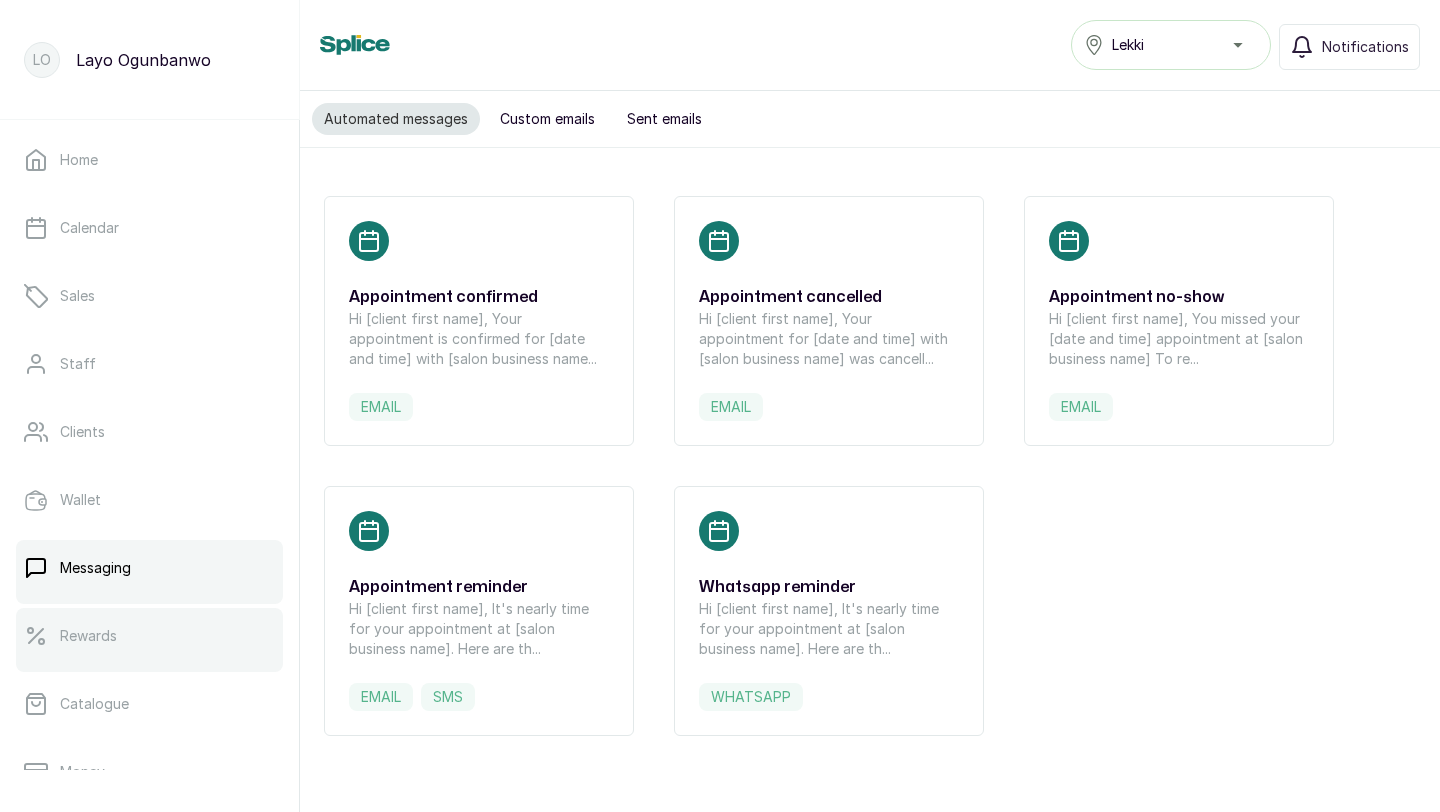 click on "Rewards" at bounding box center [88, 636] 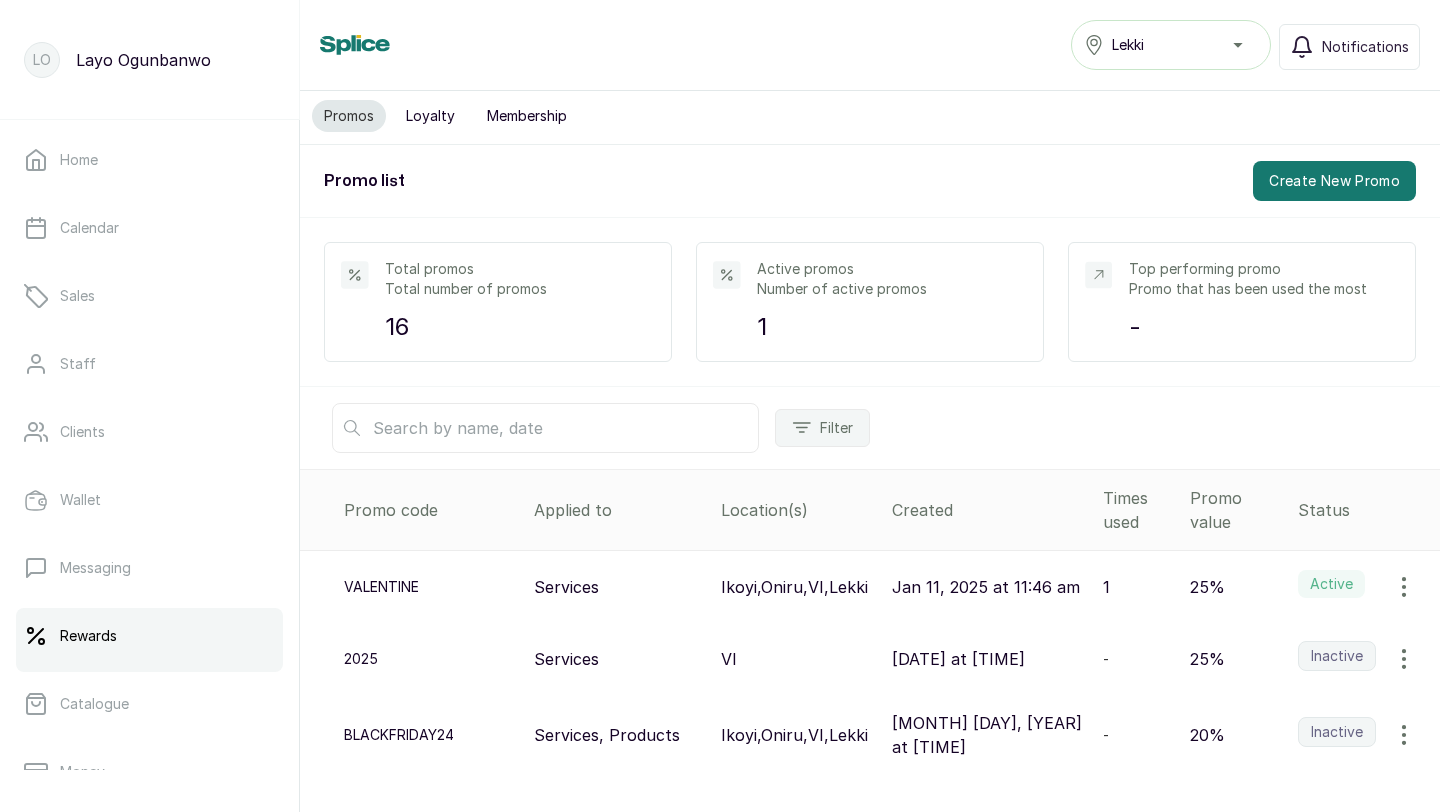 scroll, scrollTop: 0, scrollLeft: 0, axis: both 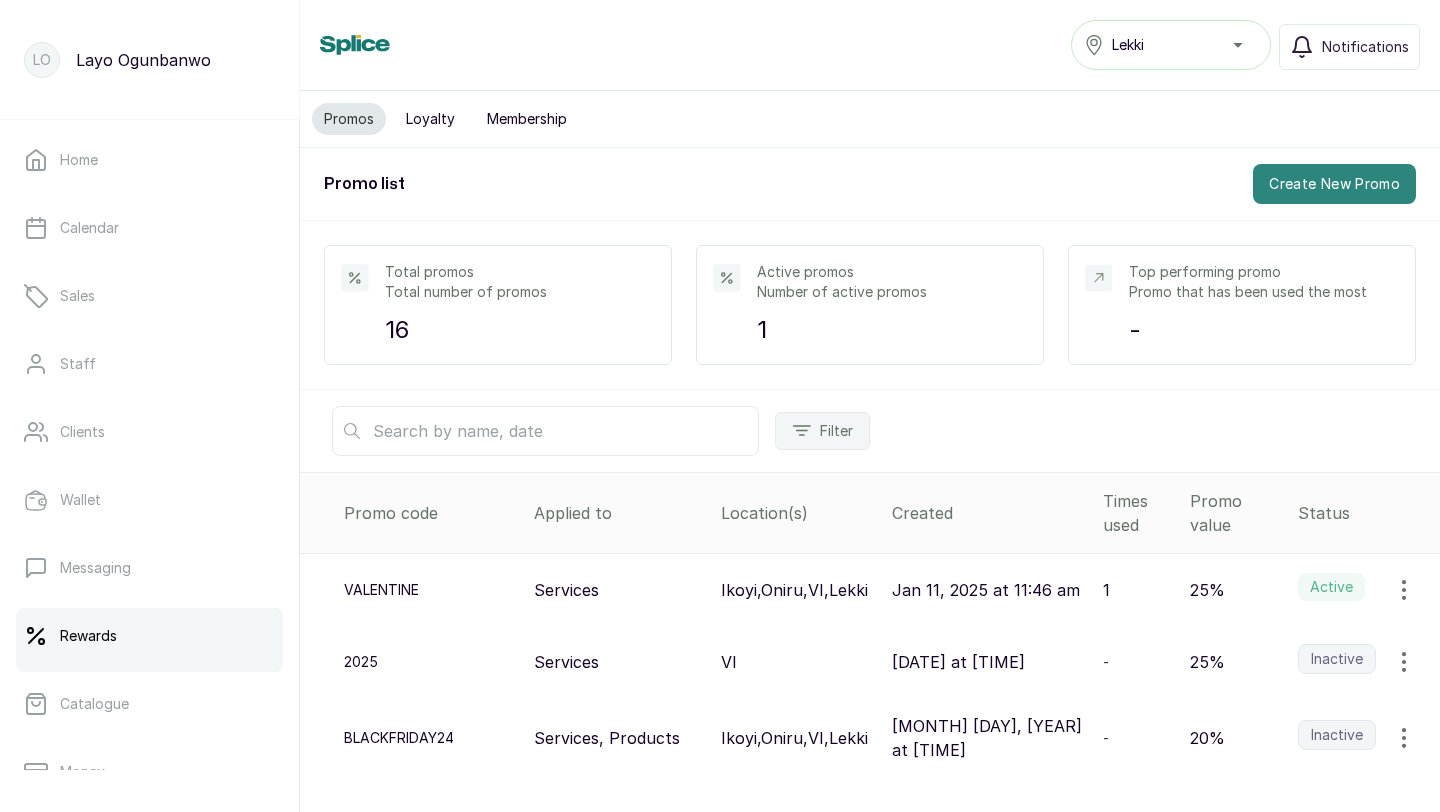 click on "Create New Promo" at bounding box center [1334, 184] 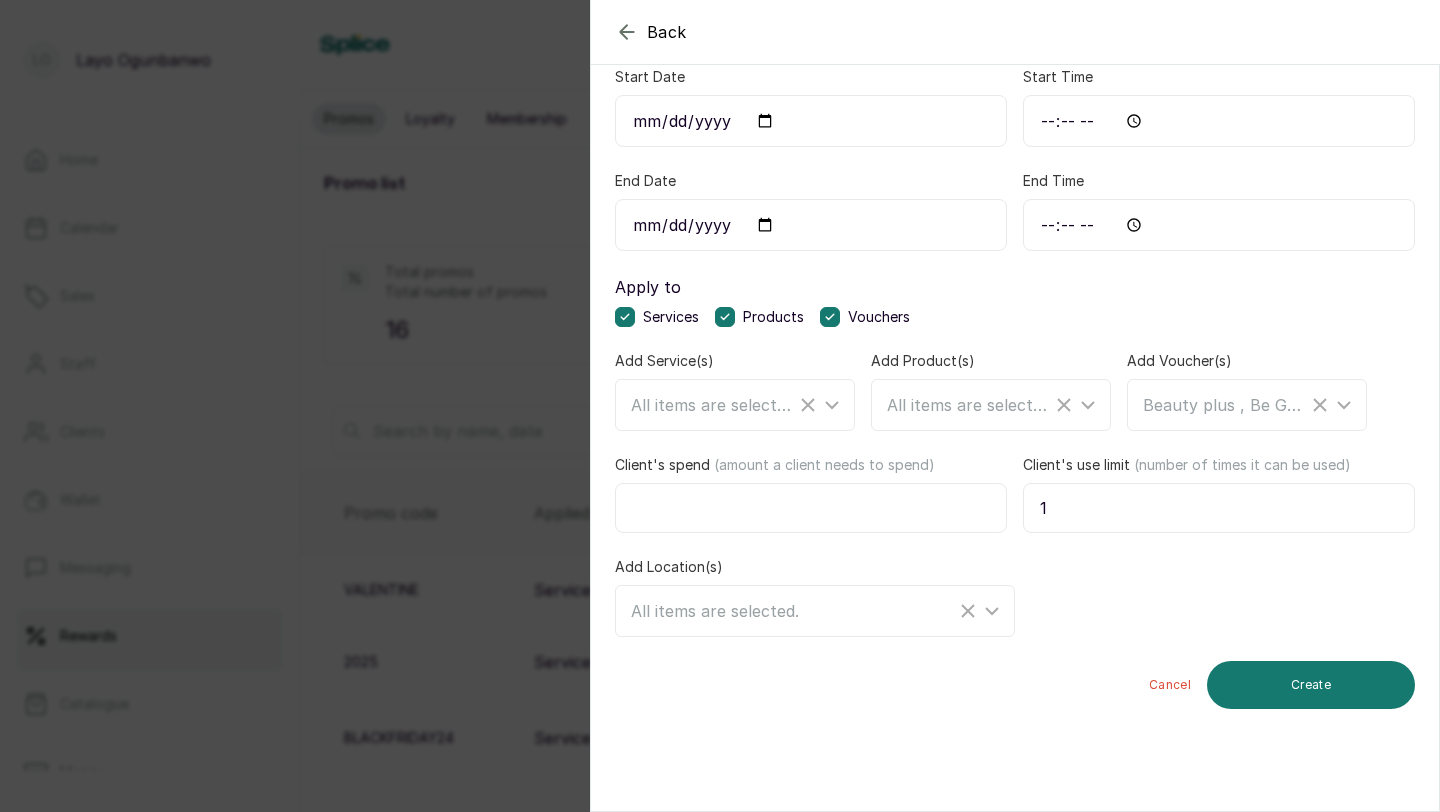 scroll, scrollTop: 434, scrollLeft: 0, axis: vertical 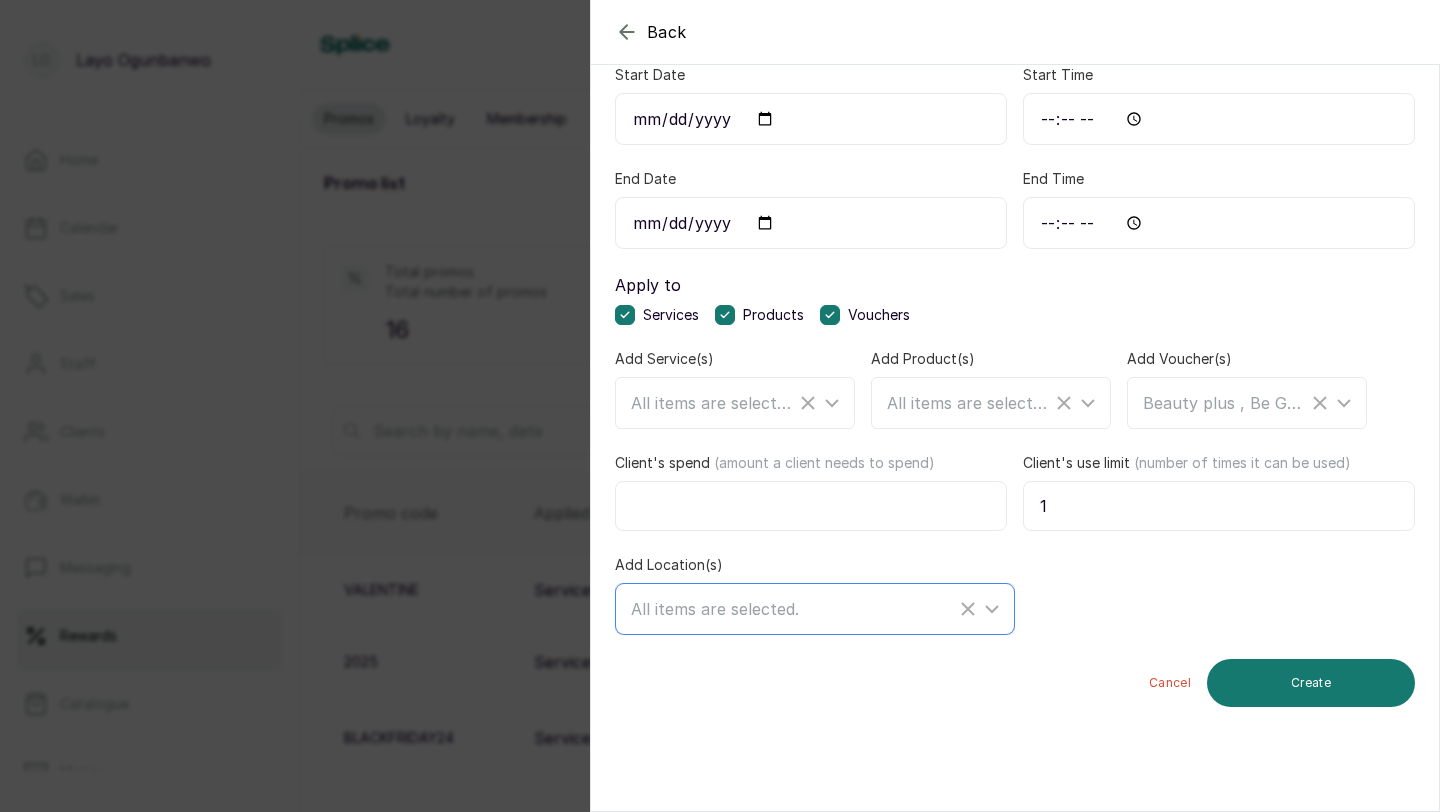 click 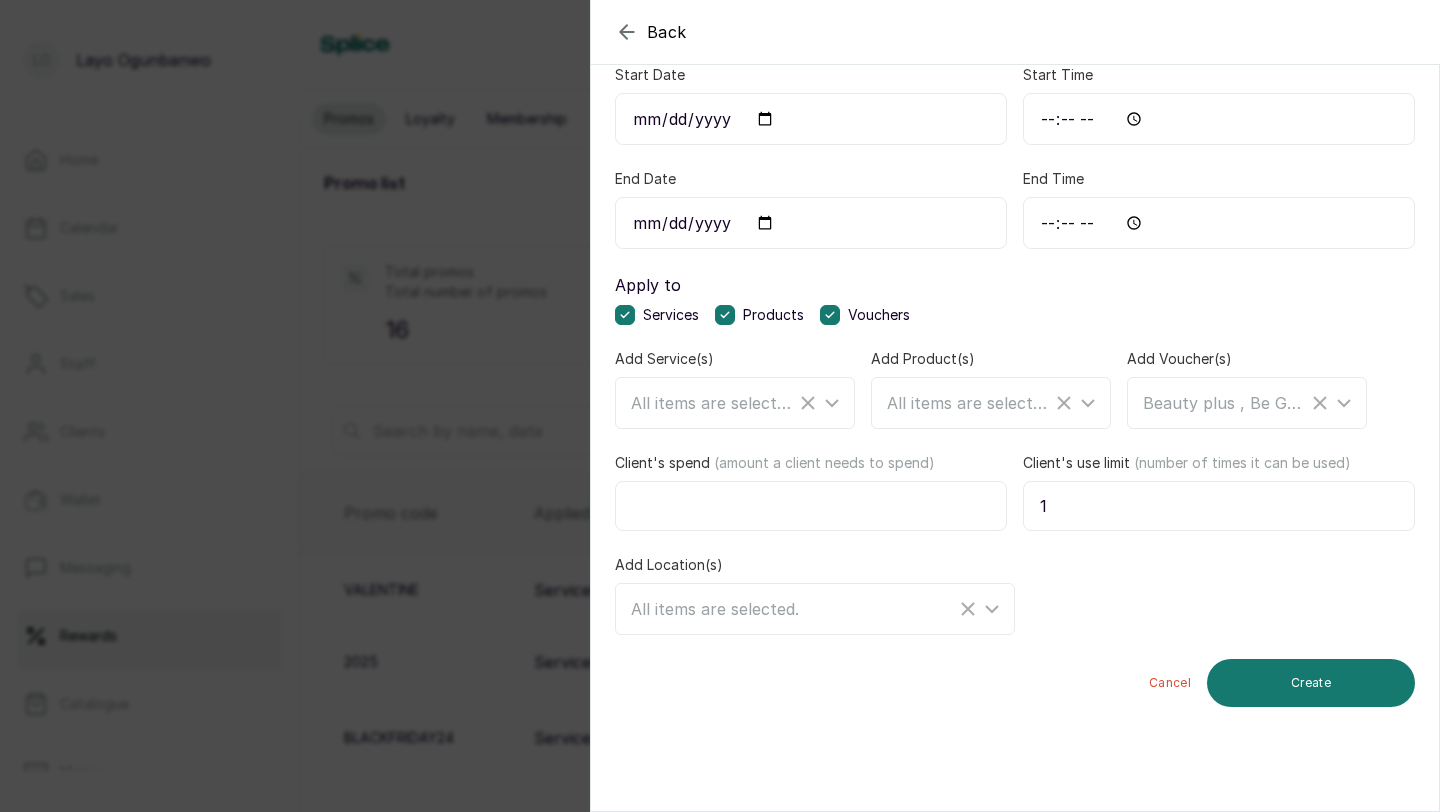 click on "Add Location(s) All items are selected." at bounding box center [1015, 595] 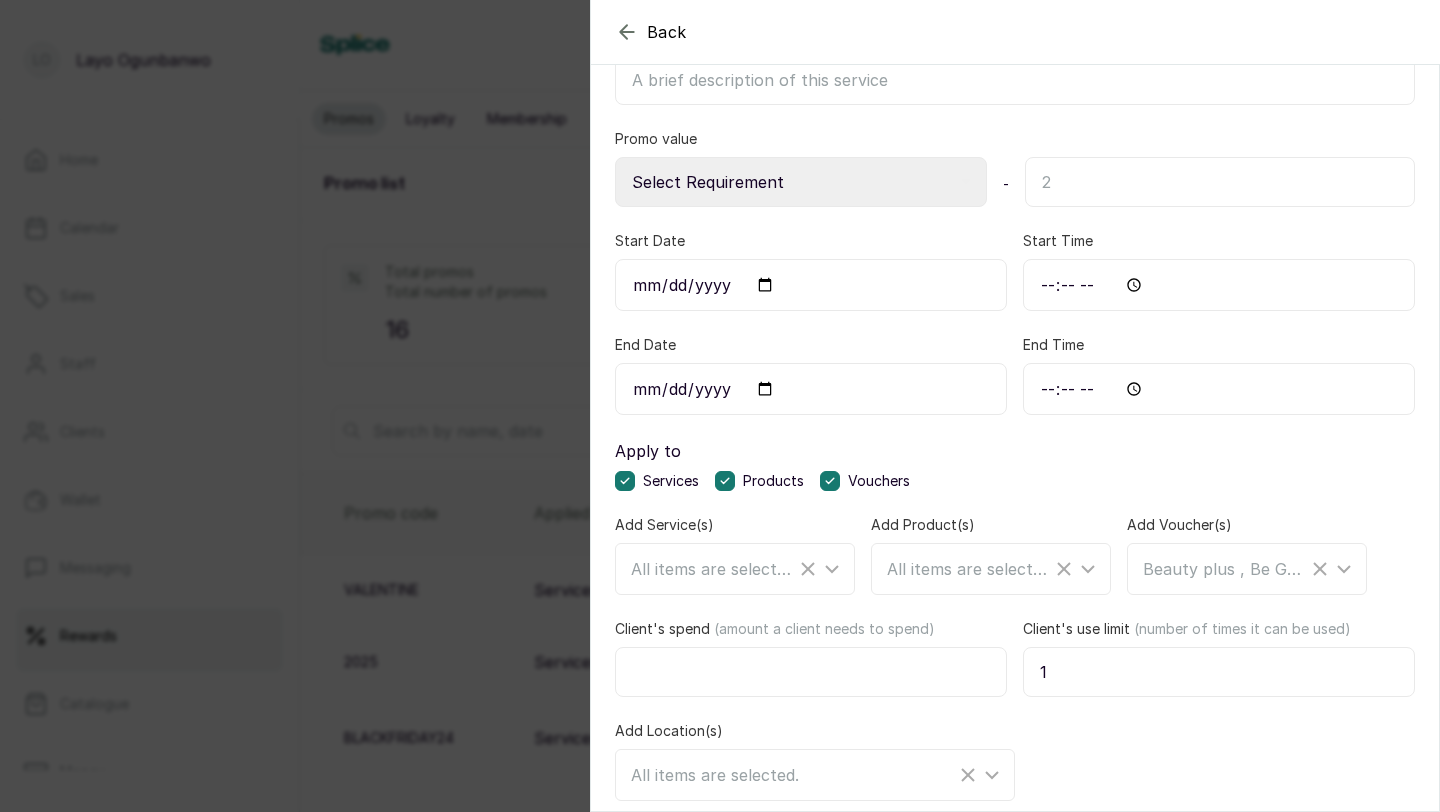 scroll, scrollTop: 0, scrollLeft: 0, axis: both 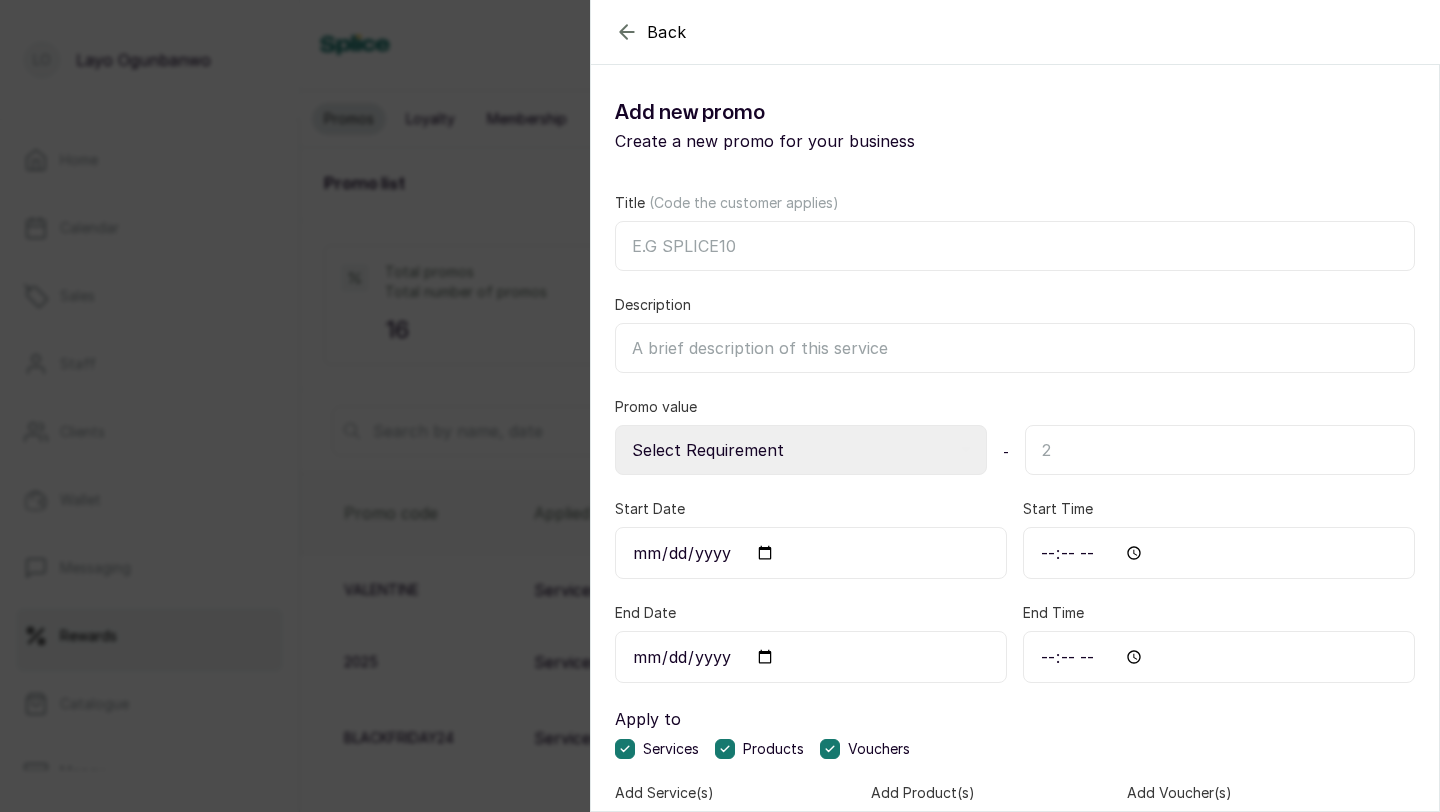 click 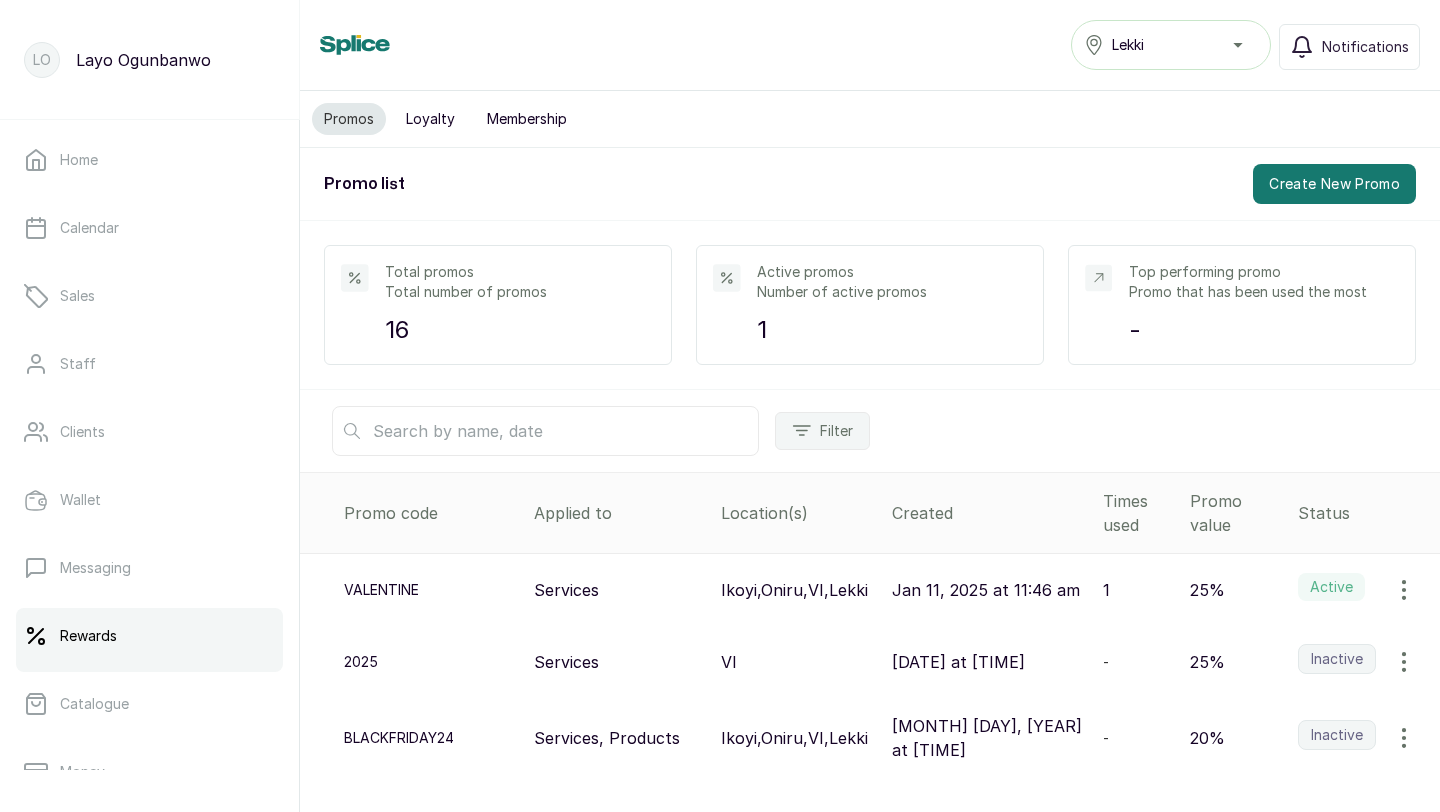 click on "Loyalty" at bounding box center (430, 119) 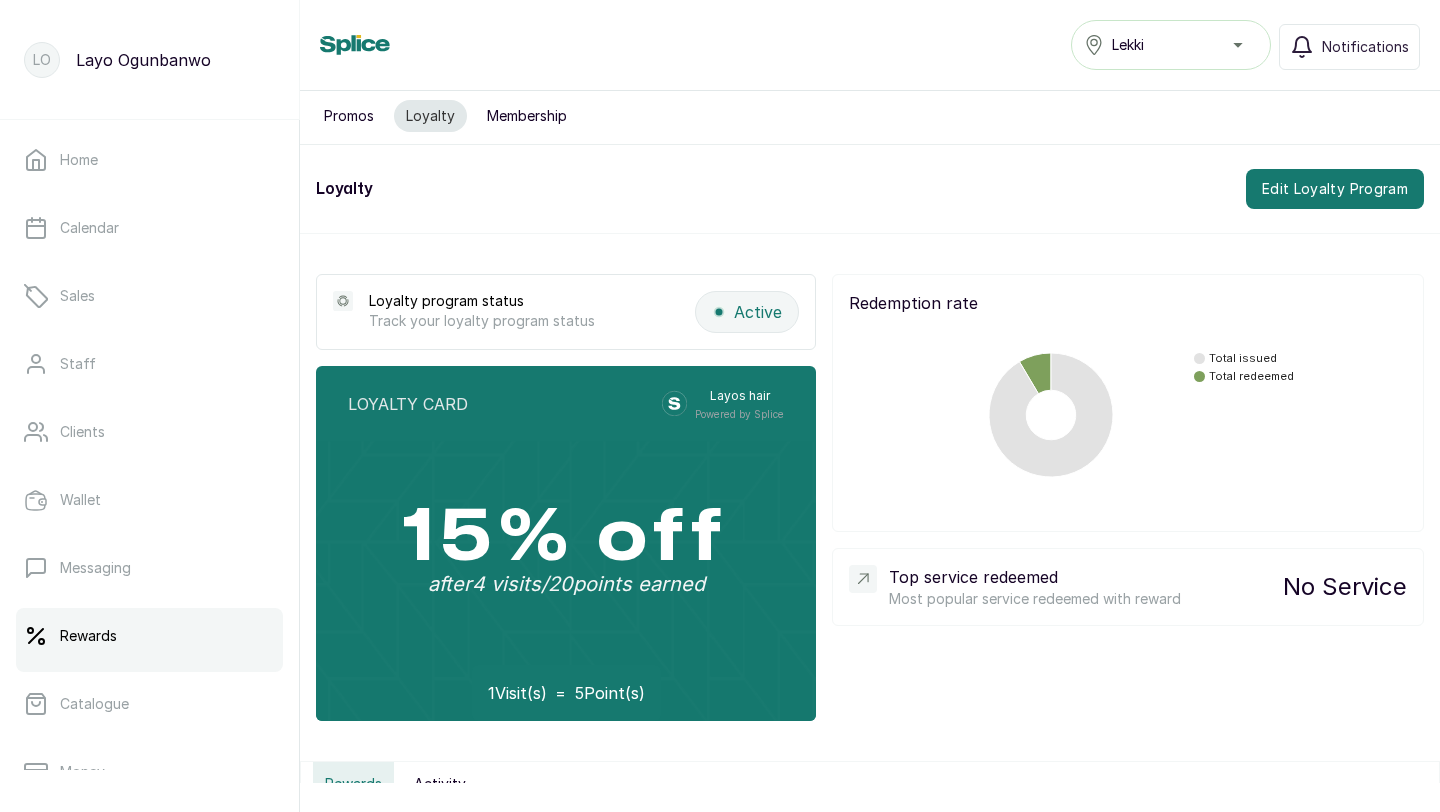 scroll, scrollTop: 0, scrollLeft: 0, axis: both 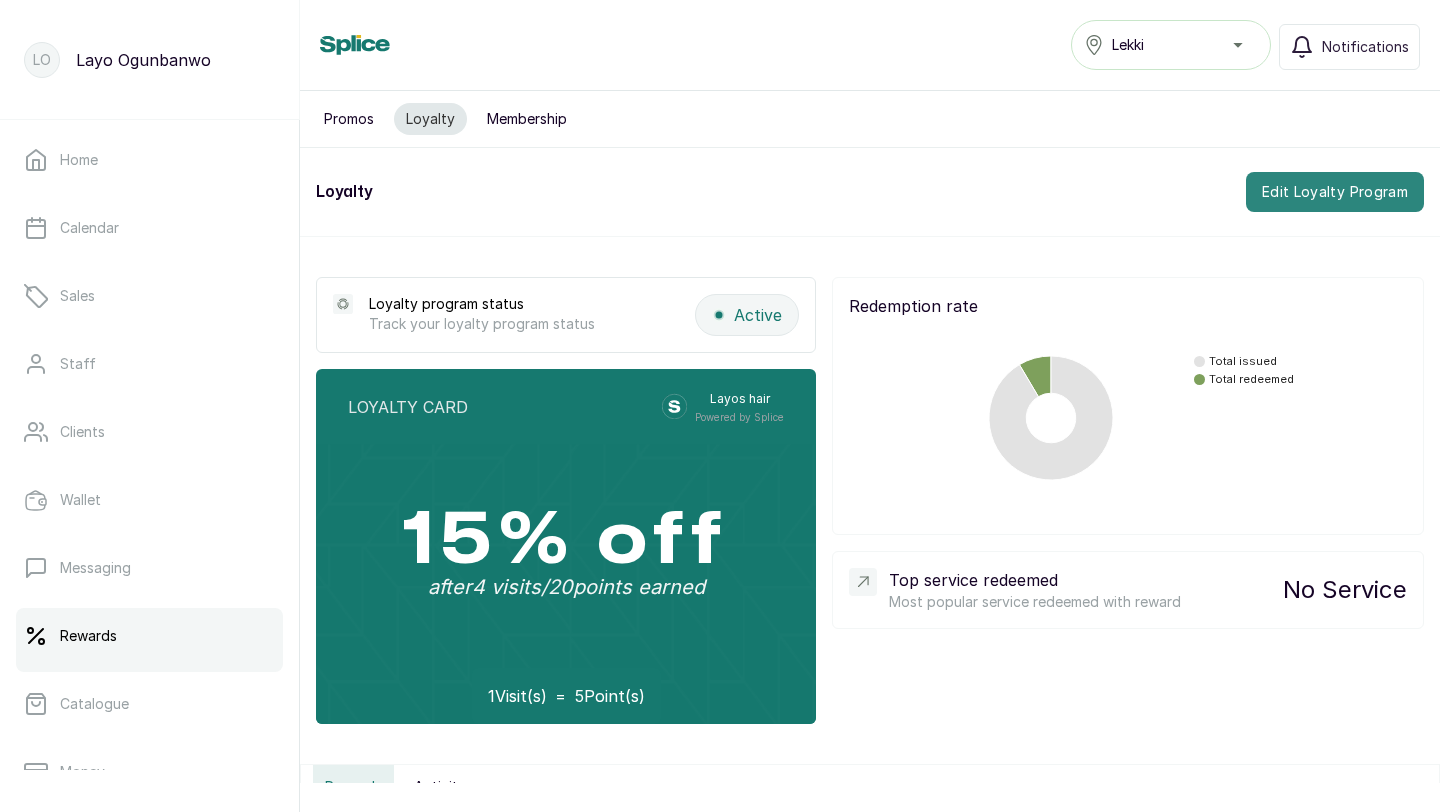 click on "Edit Loyalty Program" at bounding box center (1335, 192) 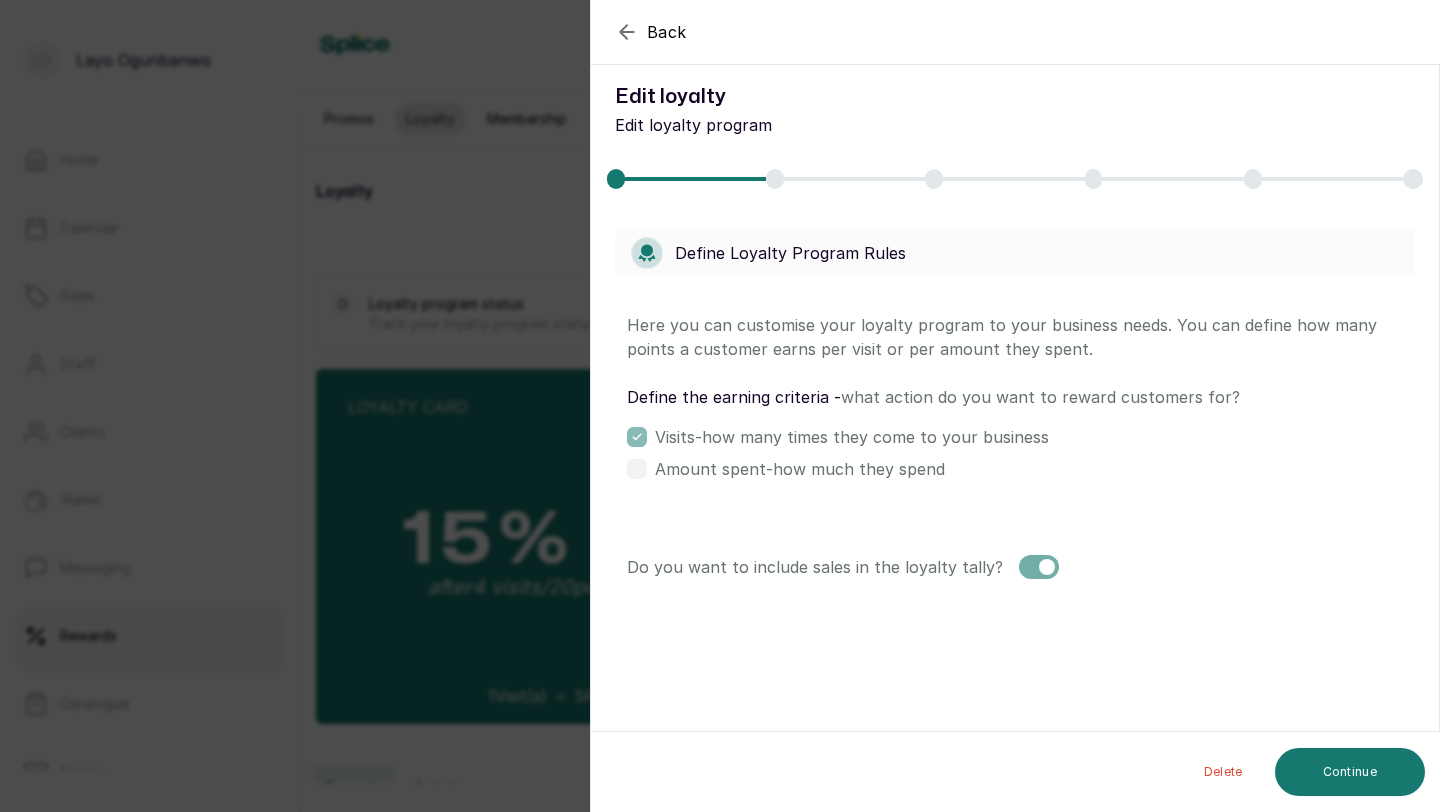 click at bounding box center [637, 469] 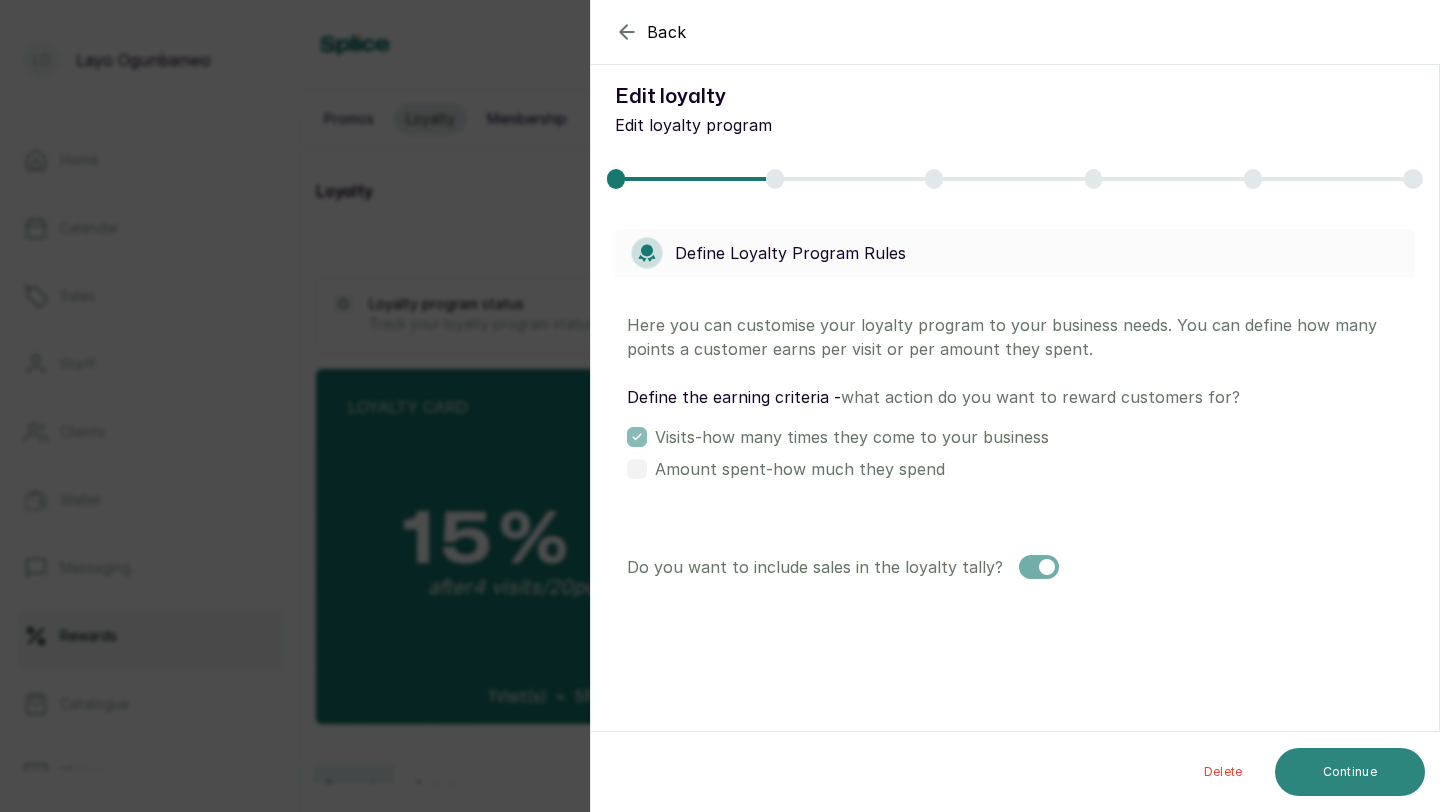 click on "Continue" at bounding box center [1350, 772] 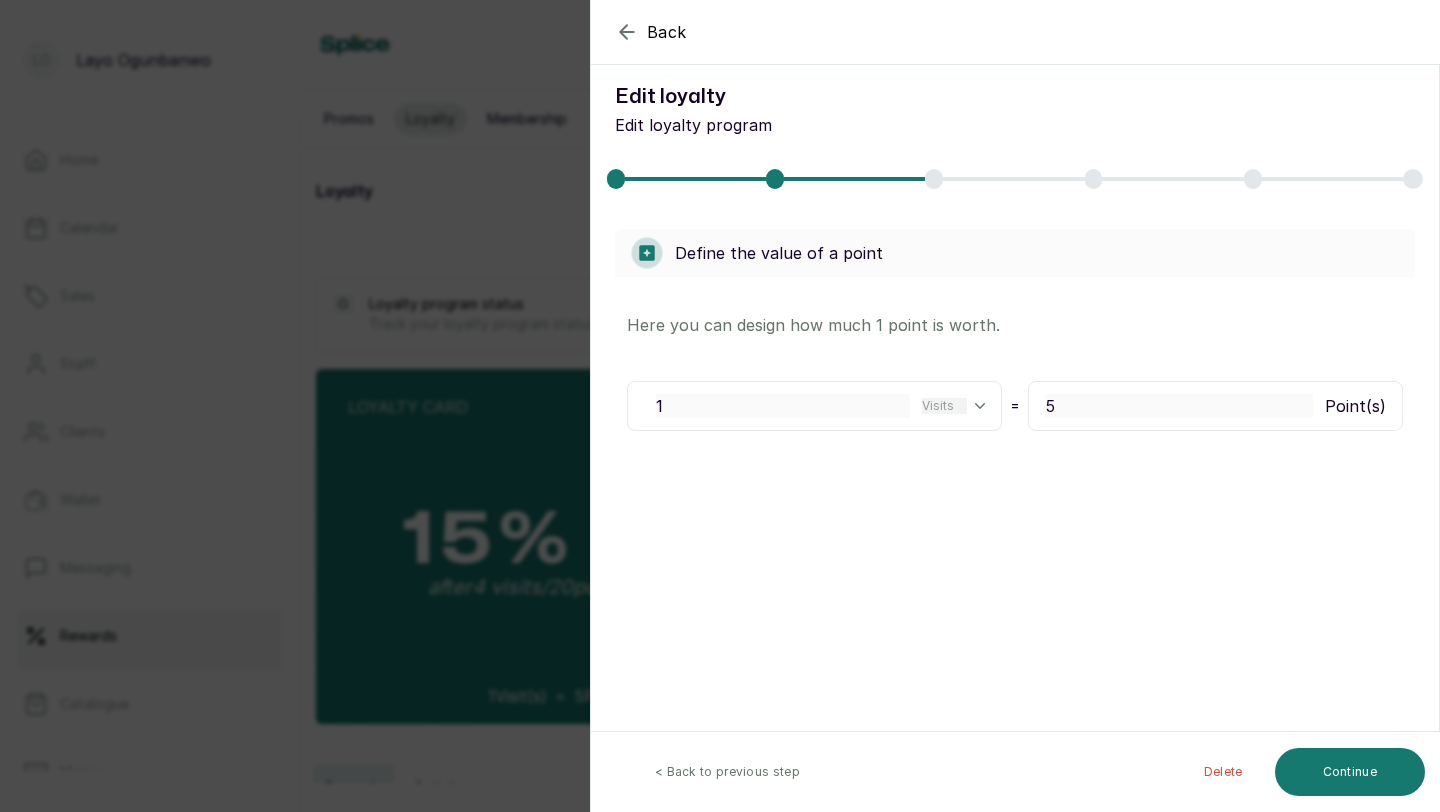 click 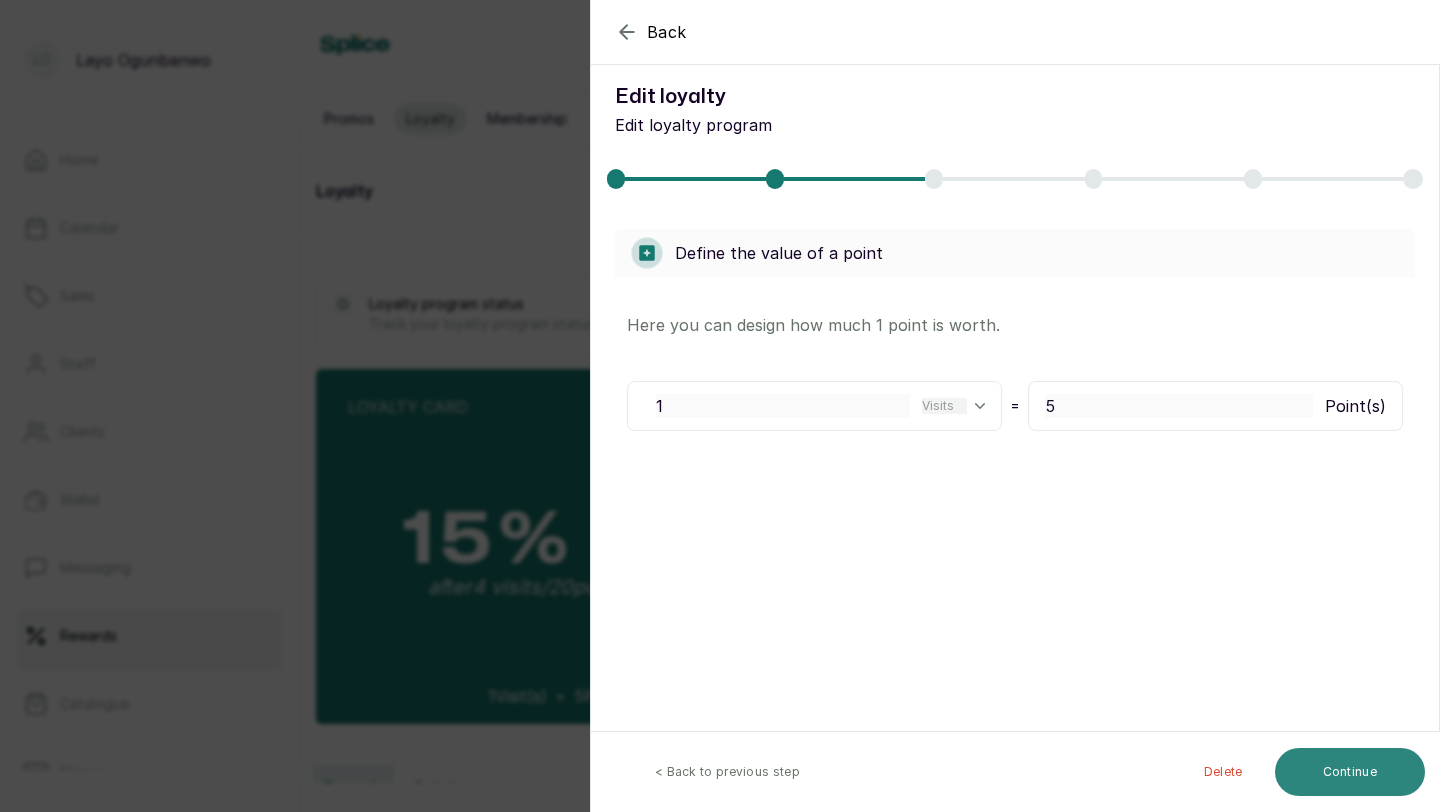 click on "Continue" at bounding box center (1350, 772) 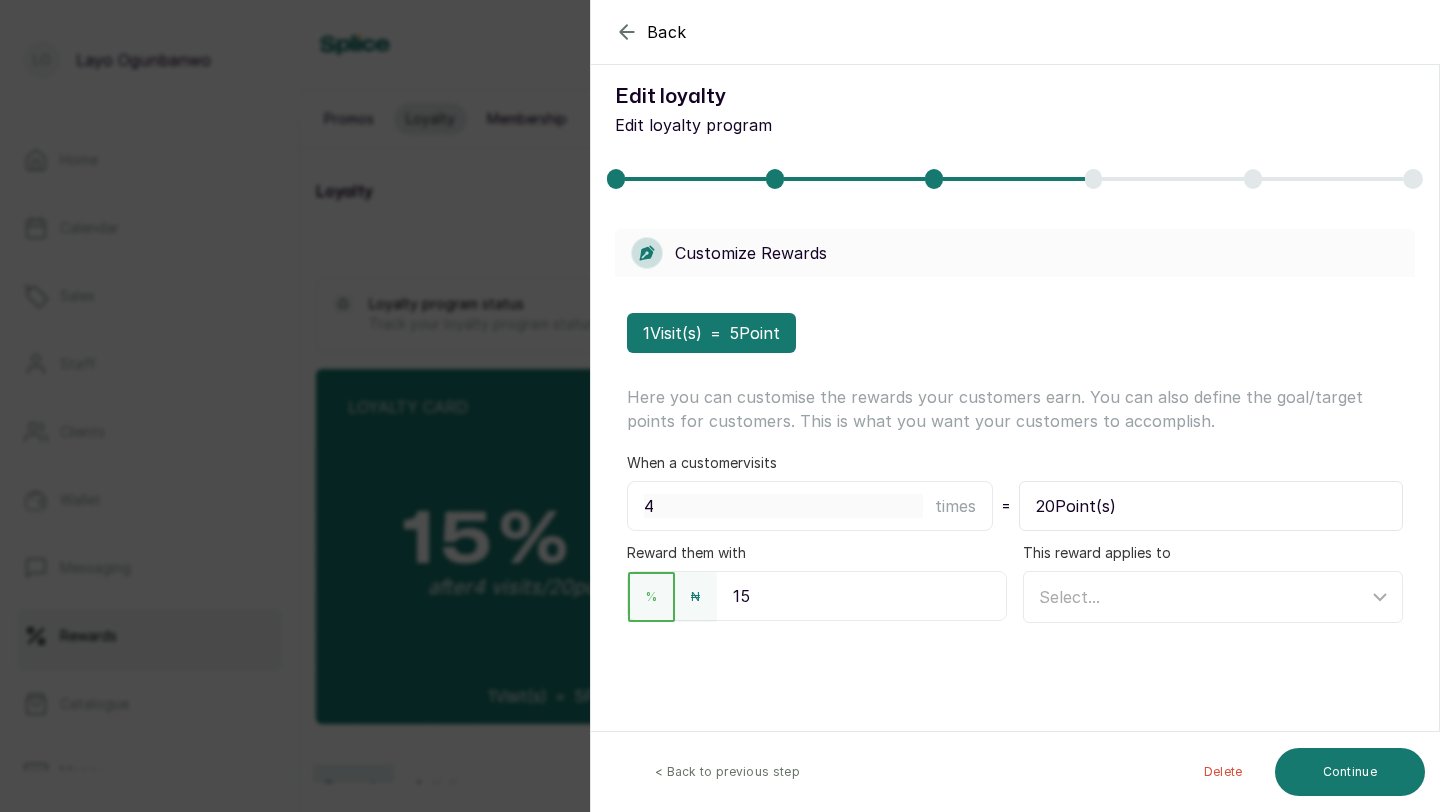 click on "15" at bounding box center [861, 596] 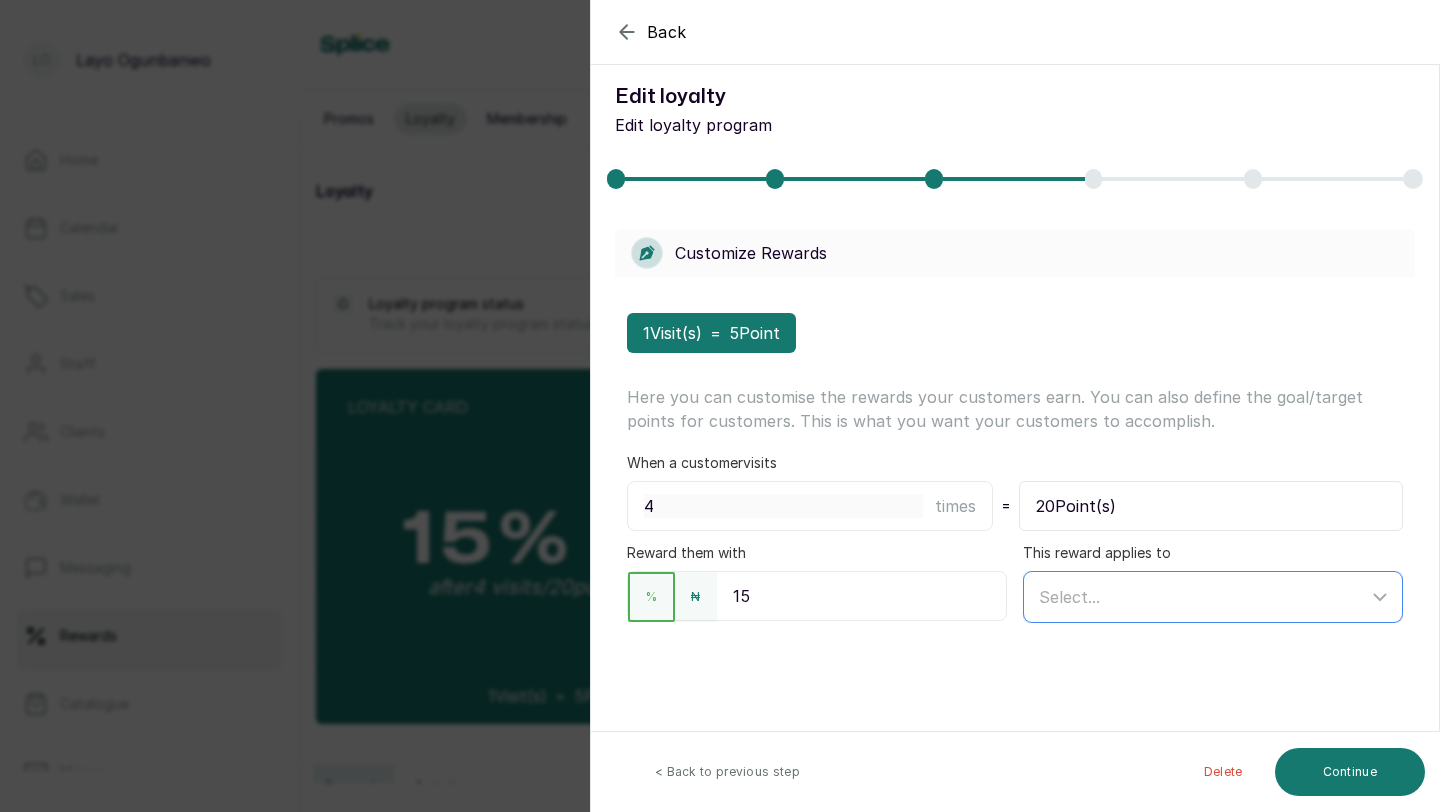 click on "Select..." at bounding box center [1203, 597] 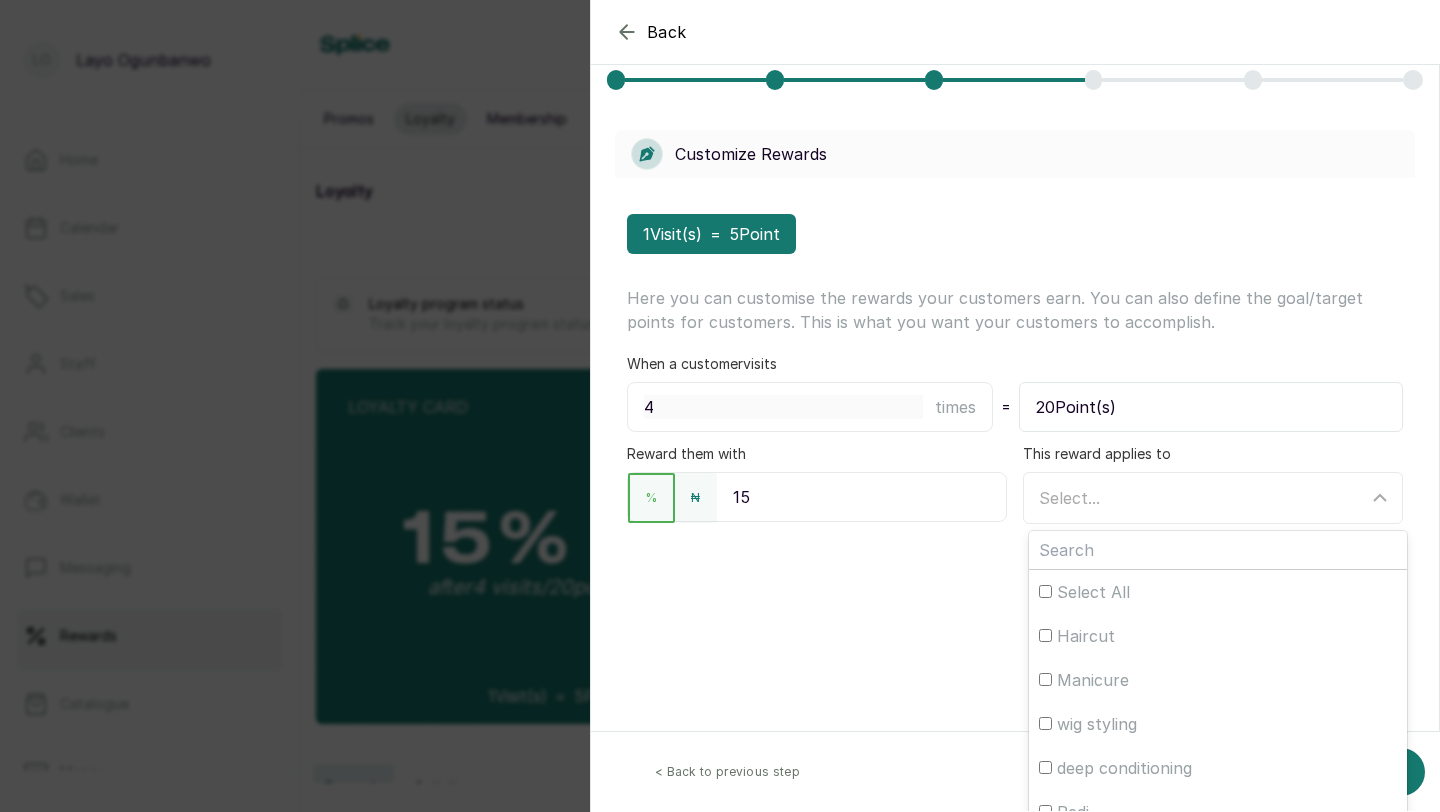scroll, scrollTop: 118, scrollLeft: 0, axis: vertical 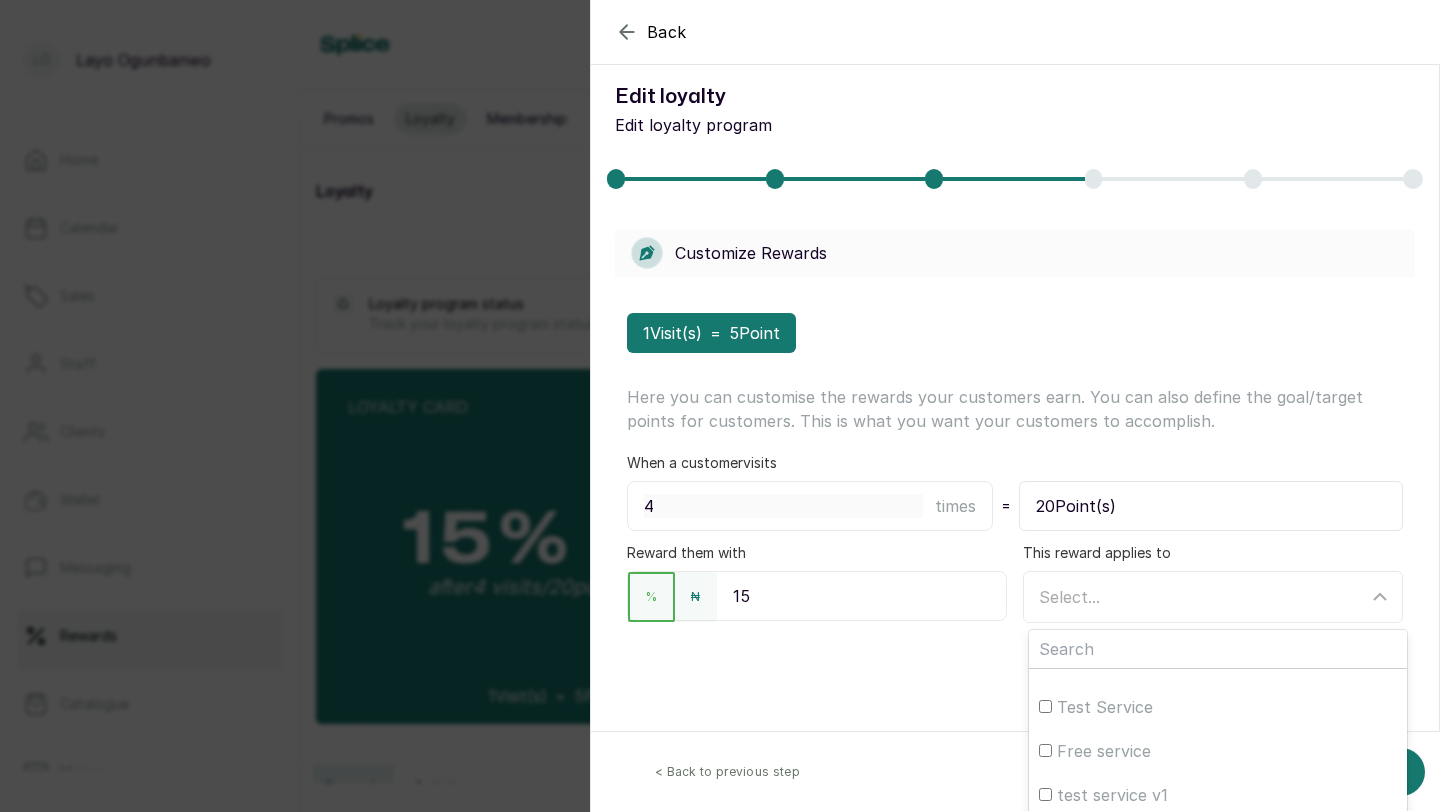 click on "Back Edit loyalty Edit loyalty Edit loyalty program Customize Rewards 1  Visit(s)  =  5  Point Here you can customise the rewards your customers earn. You can also define the goal/target points for customers. This is what you want your customers to accomplish. When a customer  visits 4 times  =  20  Point(s) Reward them with % ₦ 15 This reward applies to Select... Select All Haircut Manicure wig styling deep conditioning Pedi test service Test Service Free service test service v1 Pedicure Acrylic Coloured wig styling Manicure Haircut Pedi Ombré nails Braiding Silk press Pedicure Pedicure Intelligent Copper Hat Testing Service Frontal Installation Incredible Rubber Keyboard Practical Marble Plate Awesome Rubber Watch Hair Washing and steaming Braiding Gel Nails Acrylic Nails Wash N Go Acrylic Nails Wash N Go Hair steaming Wig Styling Wash and condition Manicure wig styling Pedi Haircut Ombré nails Braiding Silk press Silk press Braiding Ombré nails test service v1 Free service Test Service test service" at bounding box center (1015, 406) 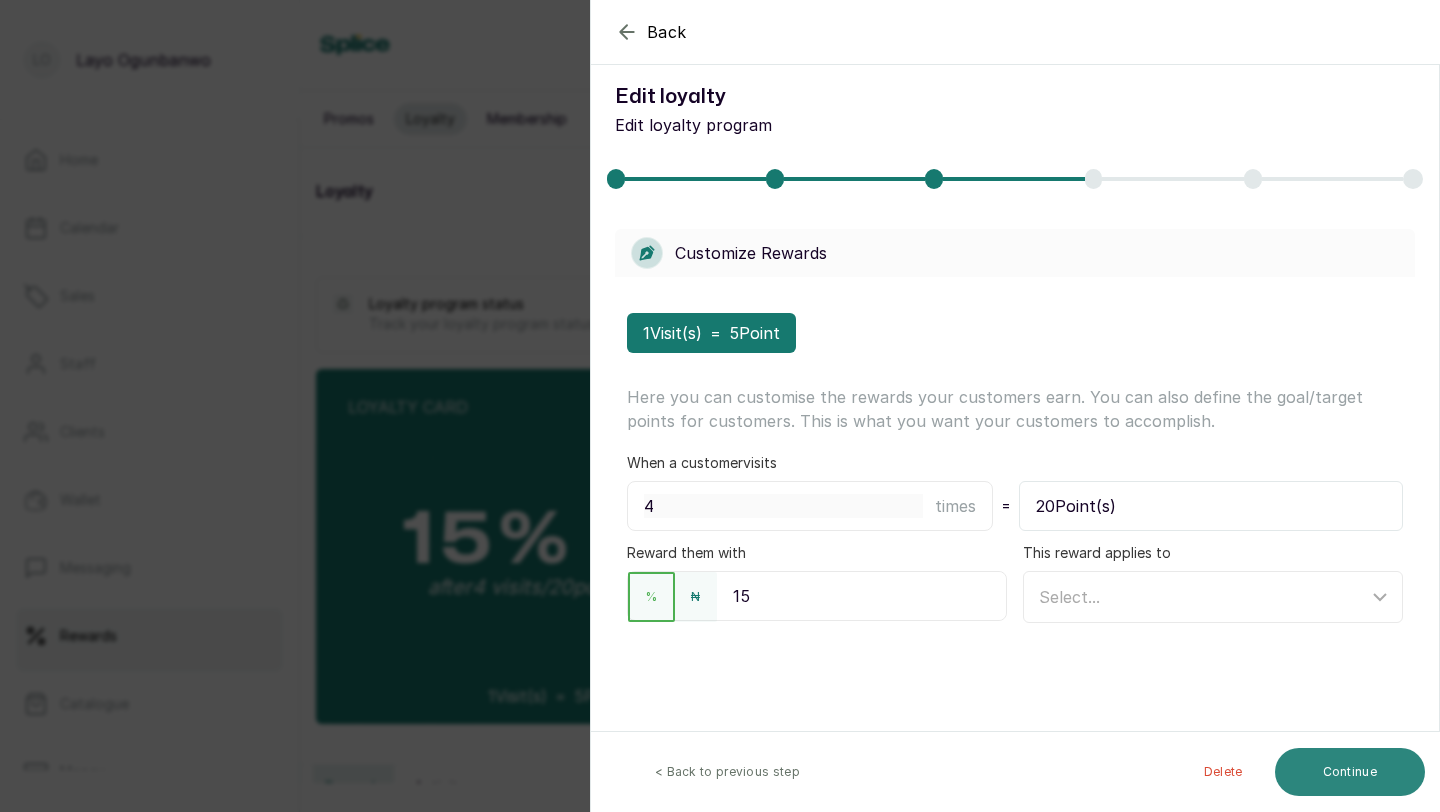 click on "Continue" at bounding box center [1350, 772] 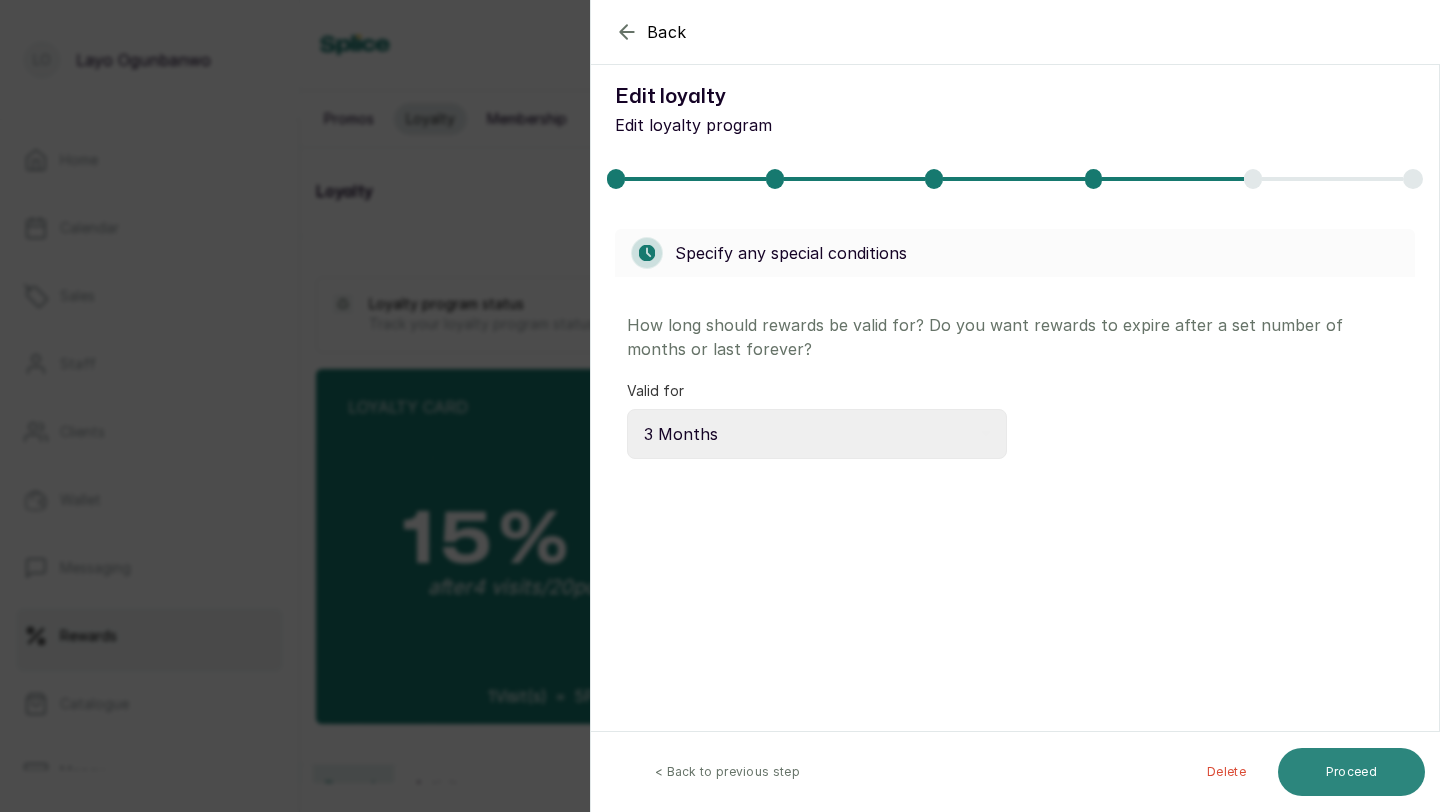 click on "Proceed" at bounding box center (1351, 772) 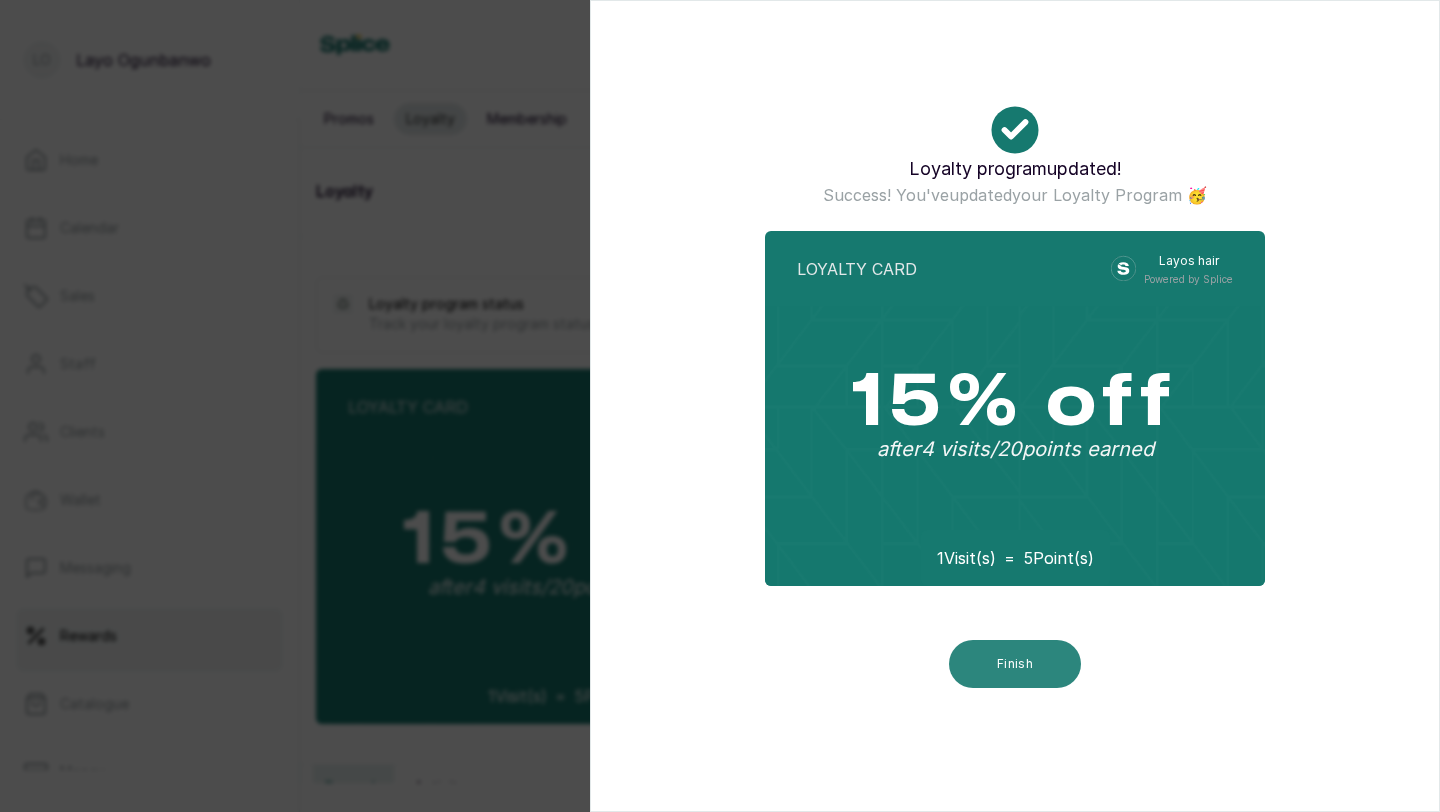 click on "Finish" at bounding box center (1015, 664) 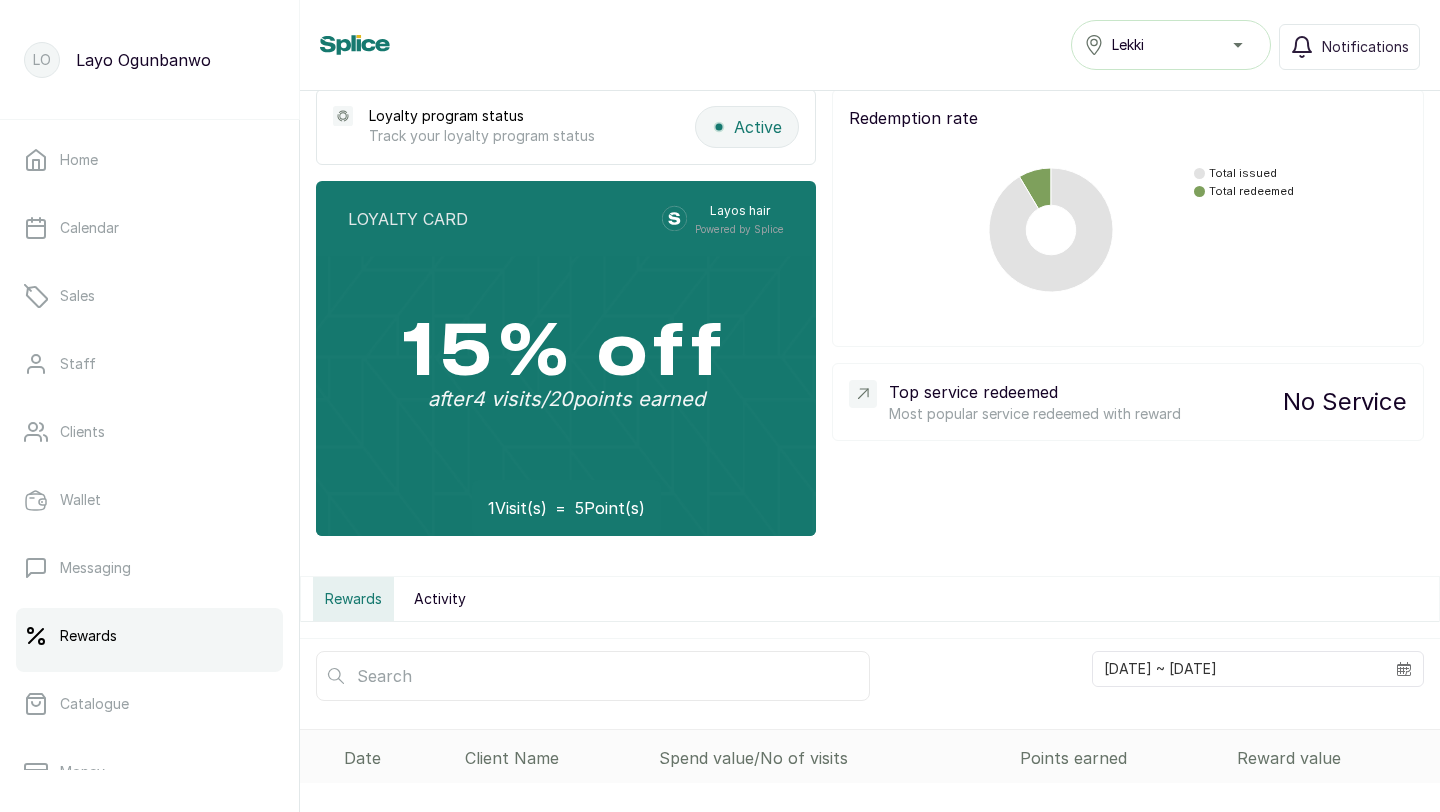 scroll, scrollTop: 61, scrollLeft: 0, axis: vertical 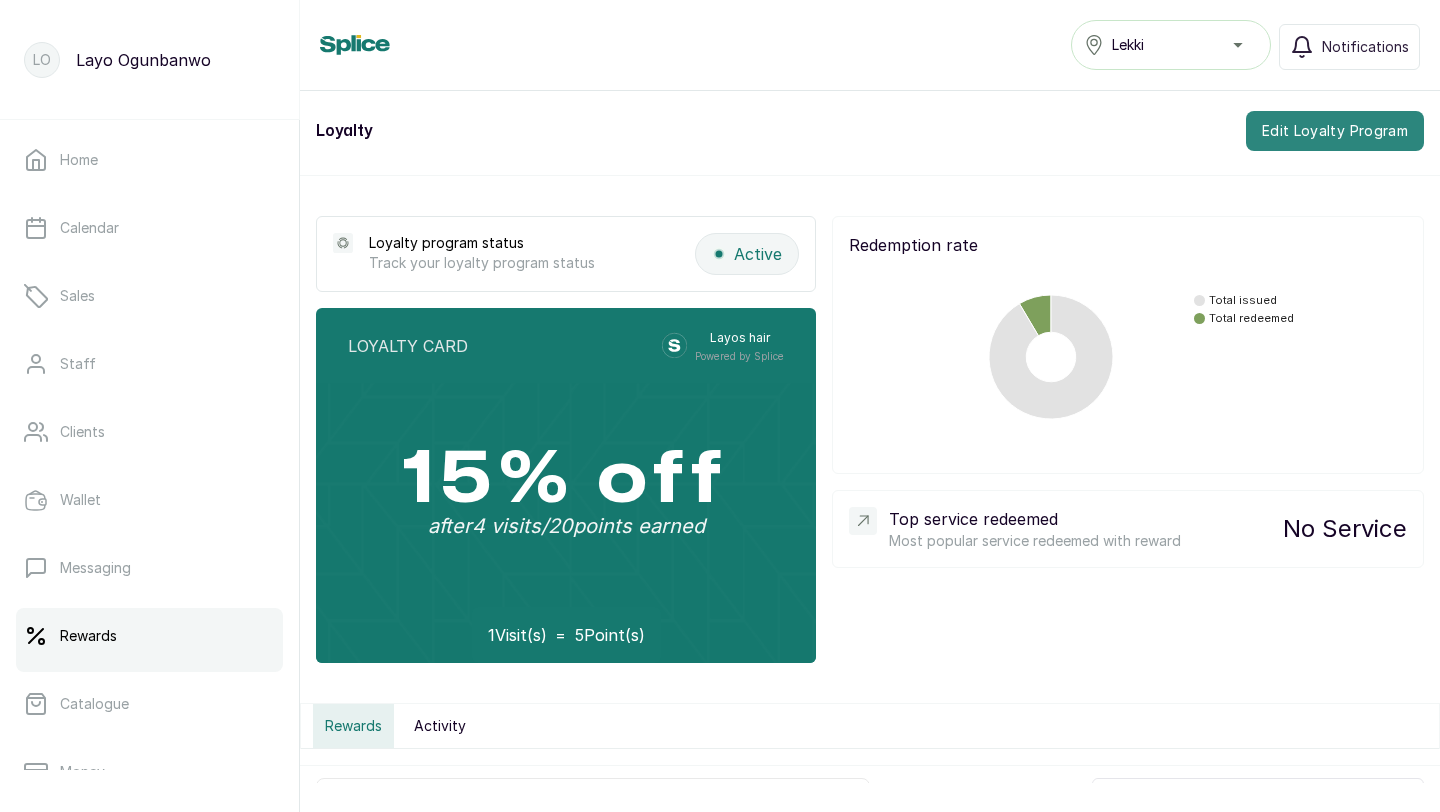 click on "Edit Loyalty Program" at bounding box center (1335, 131) 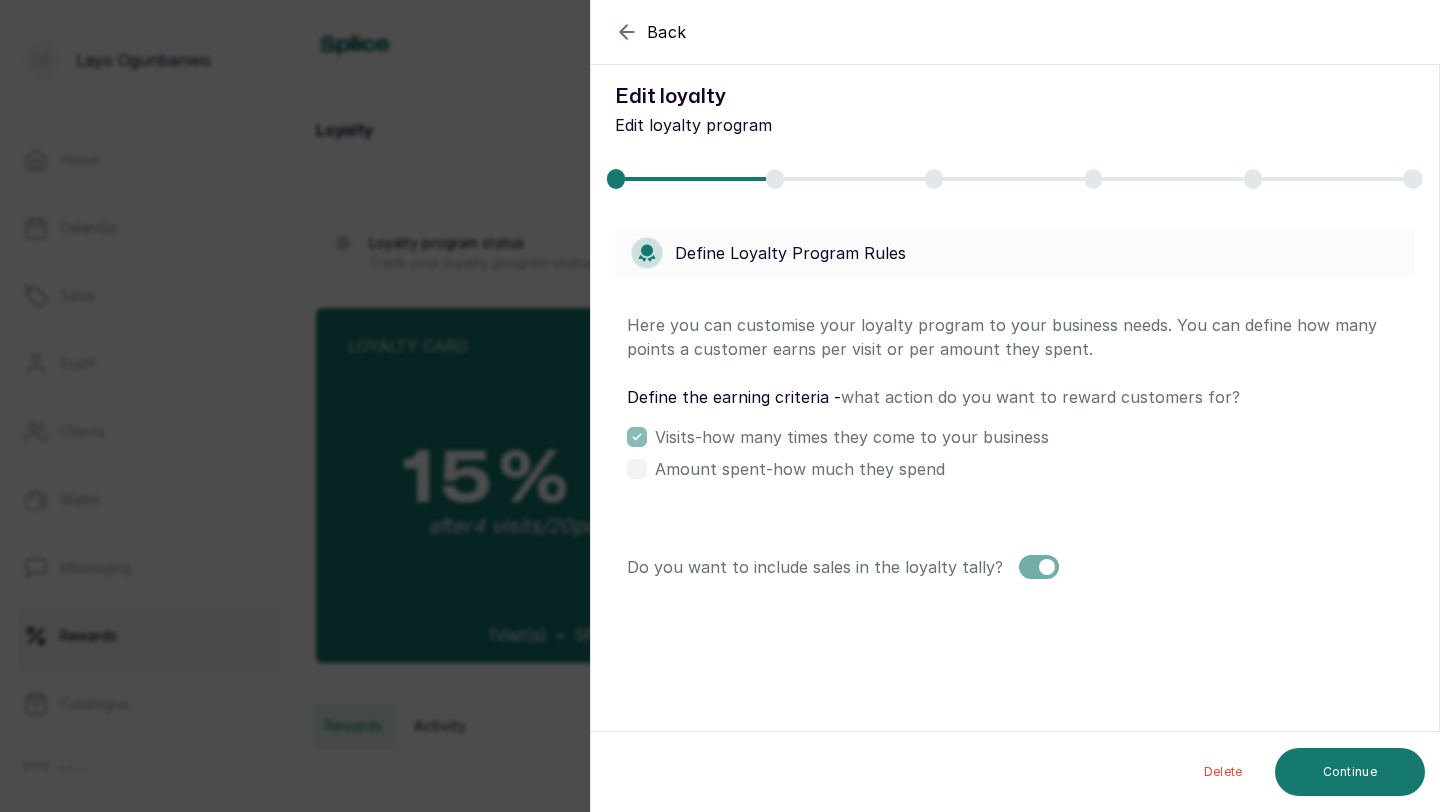 click at bounding box center [1413, 179] 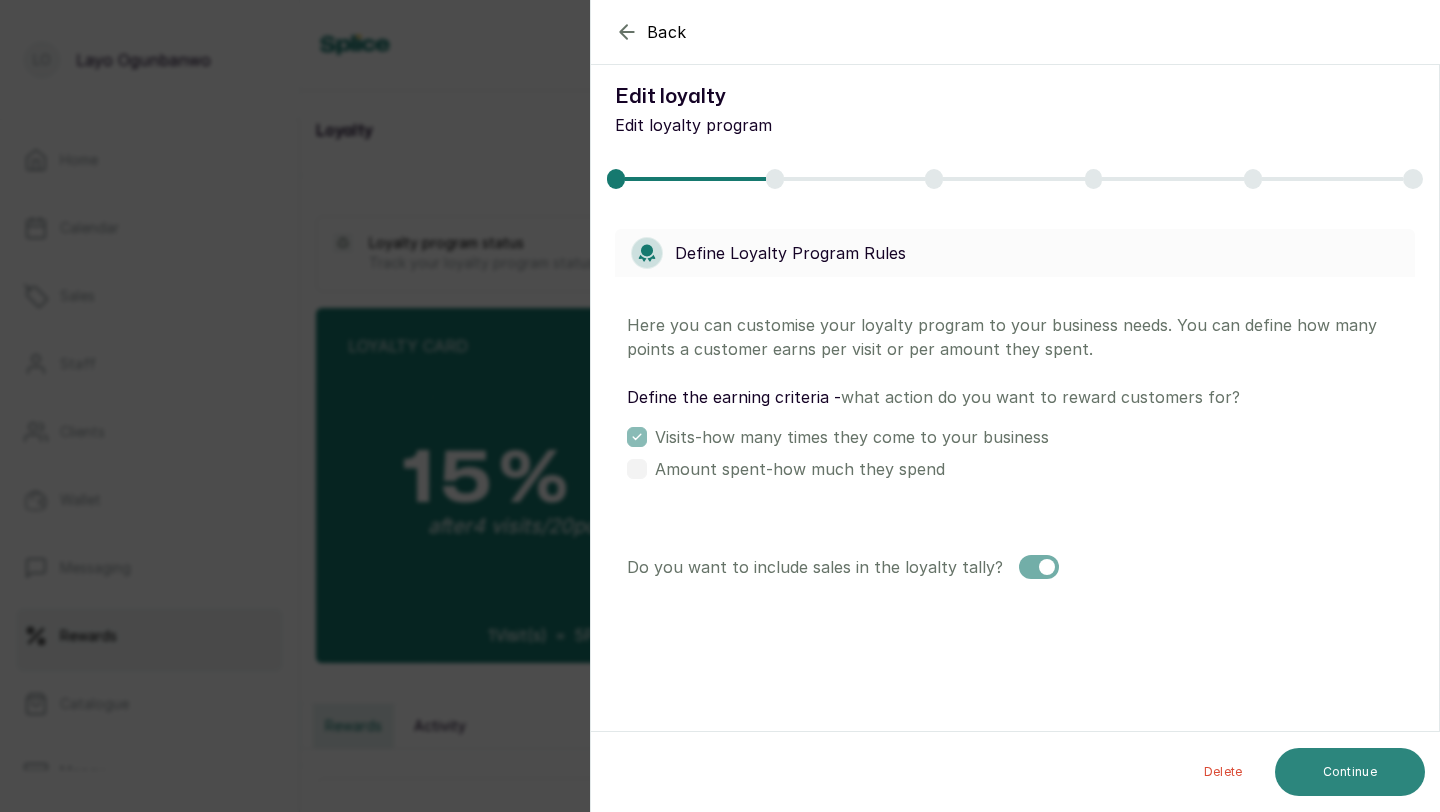 click on "Continue" at bounding box center [1350, 772] 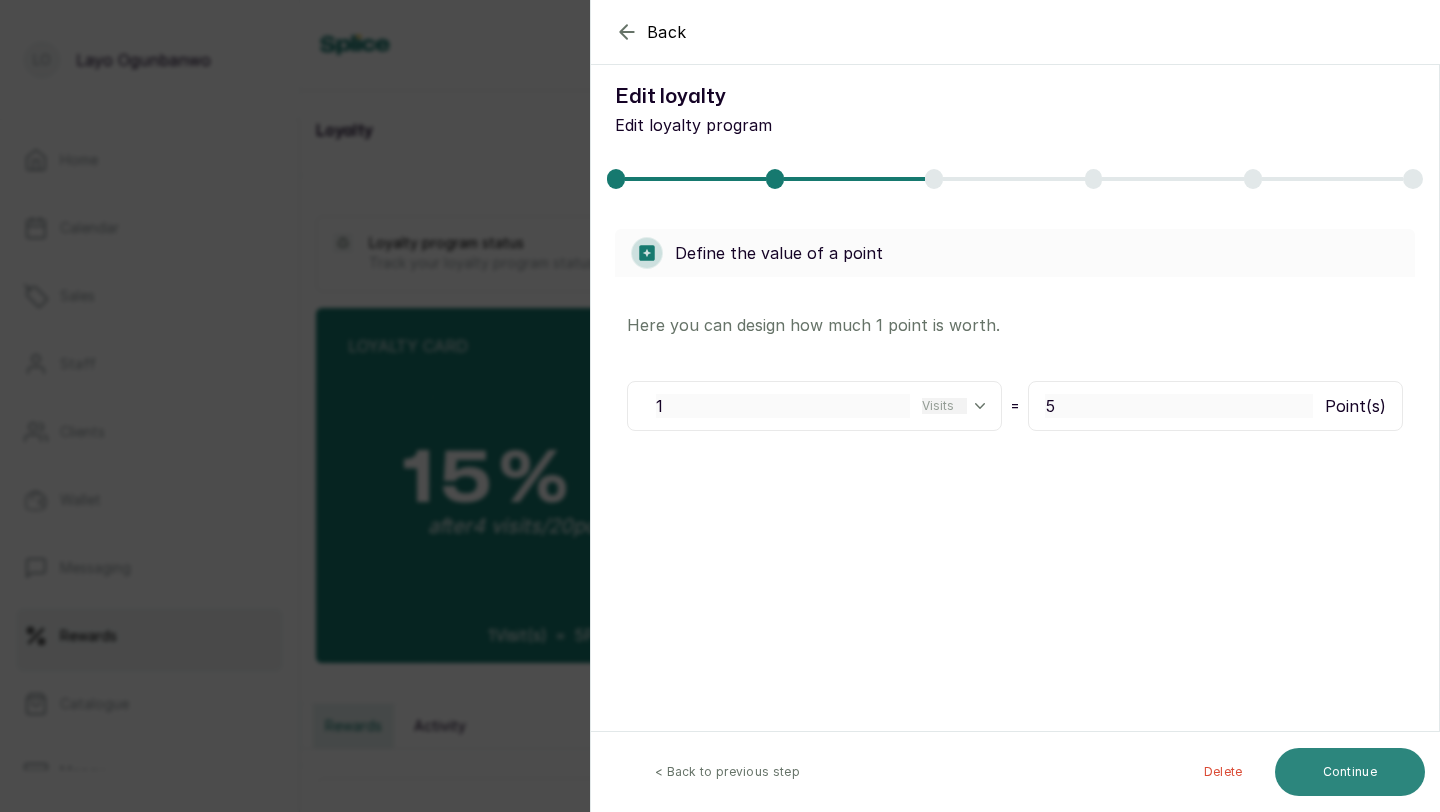 click on "Continue" at bounding box center (1350, 772) 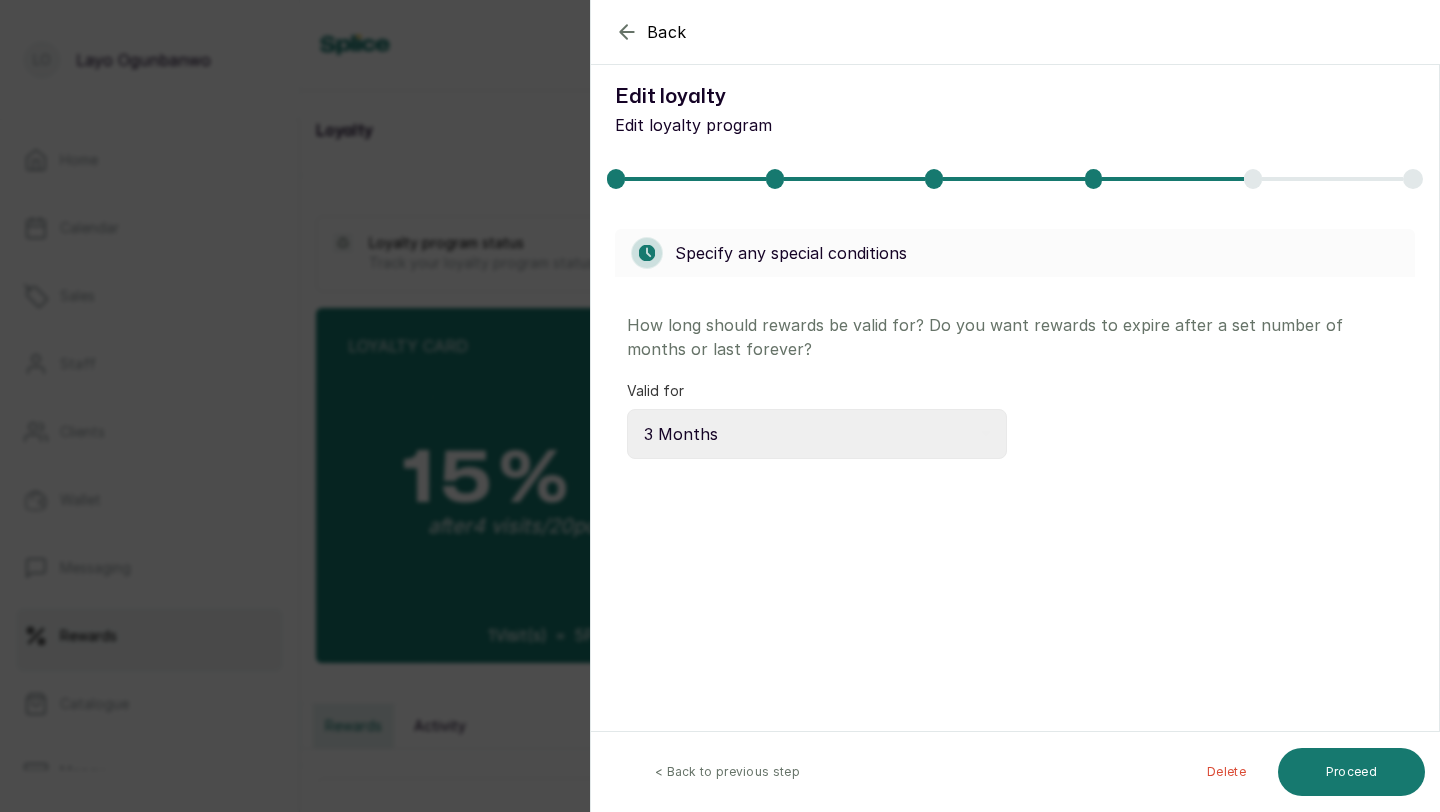 click on "< Back to previous step" at bounding box center (727, 772) 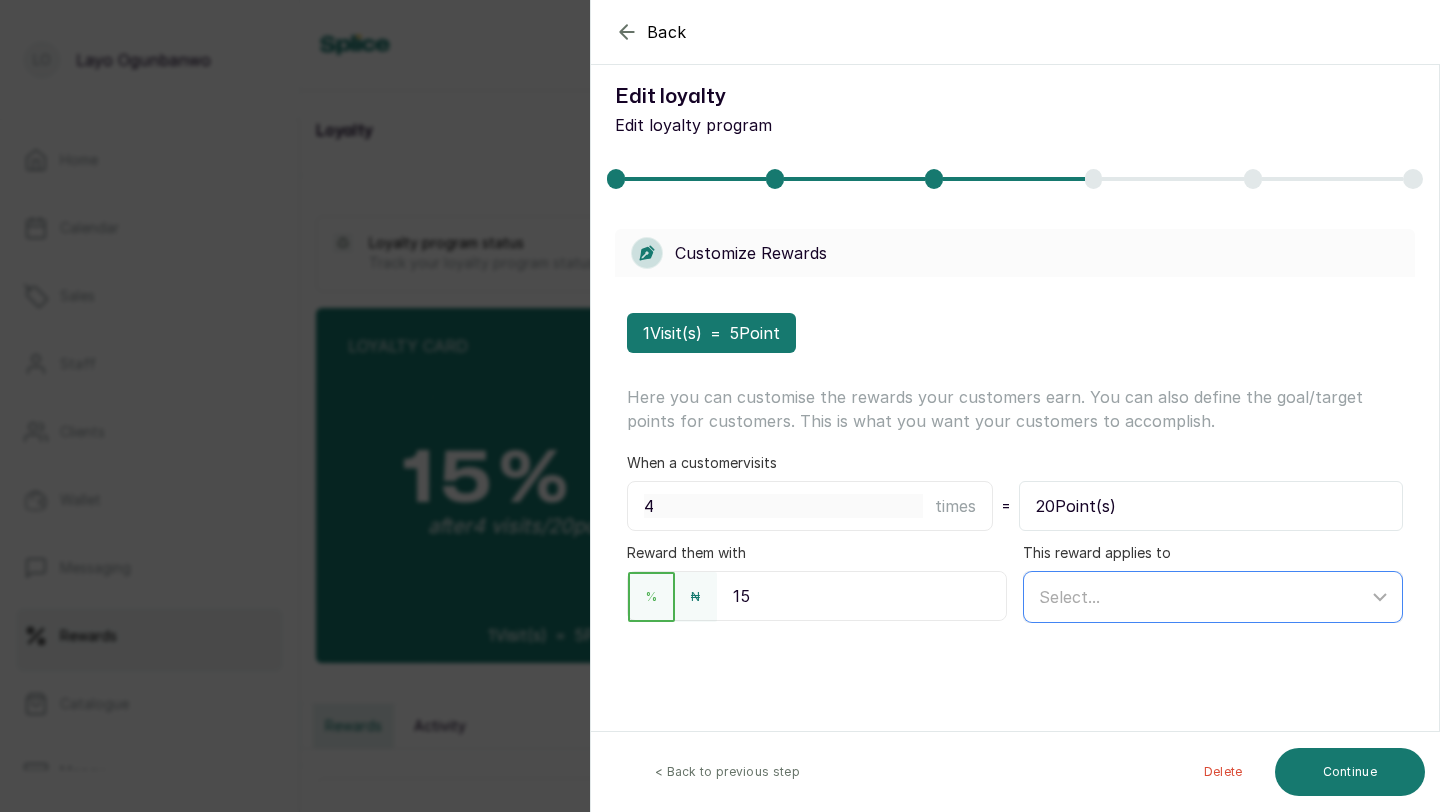 click on "Select..." at bounding box center [1203, 597] 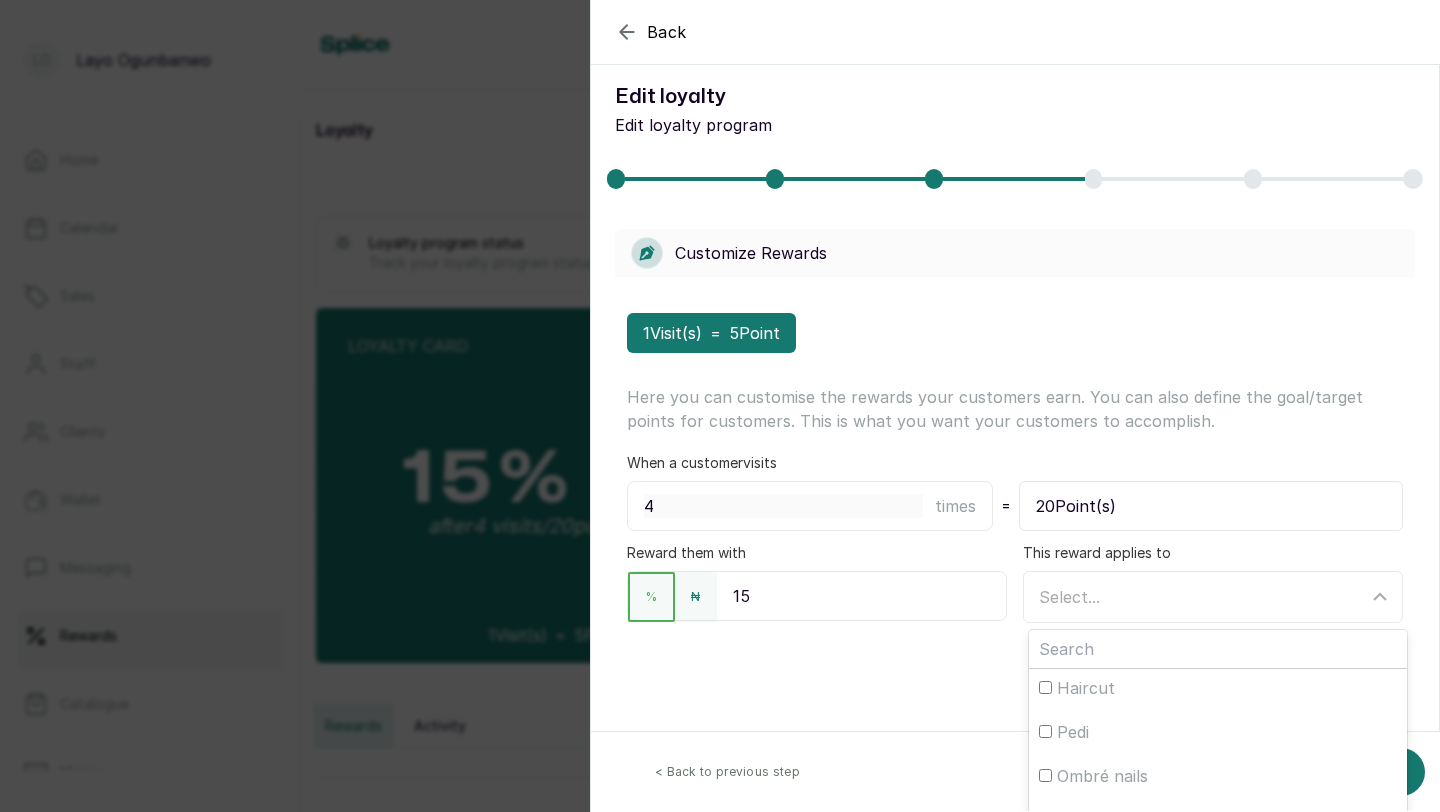 scroll, scrollTop: 582, scrollLeft: 0, axis: vertical 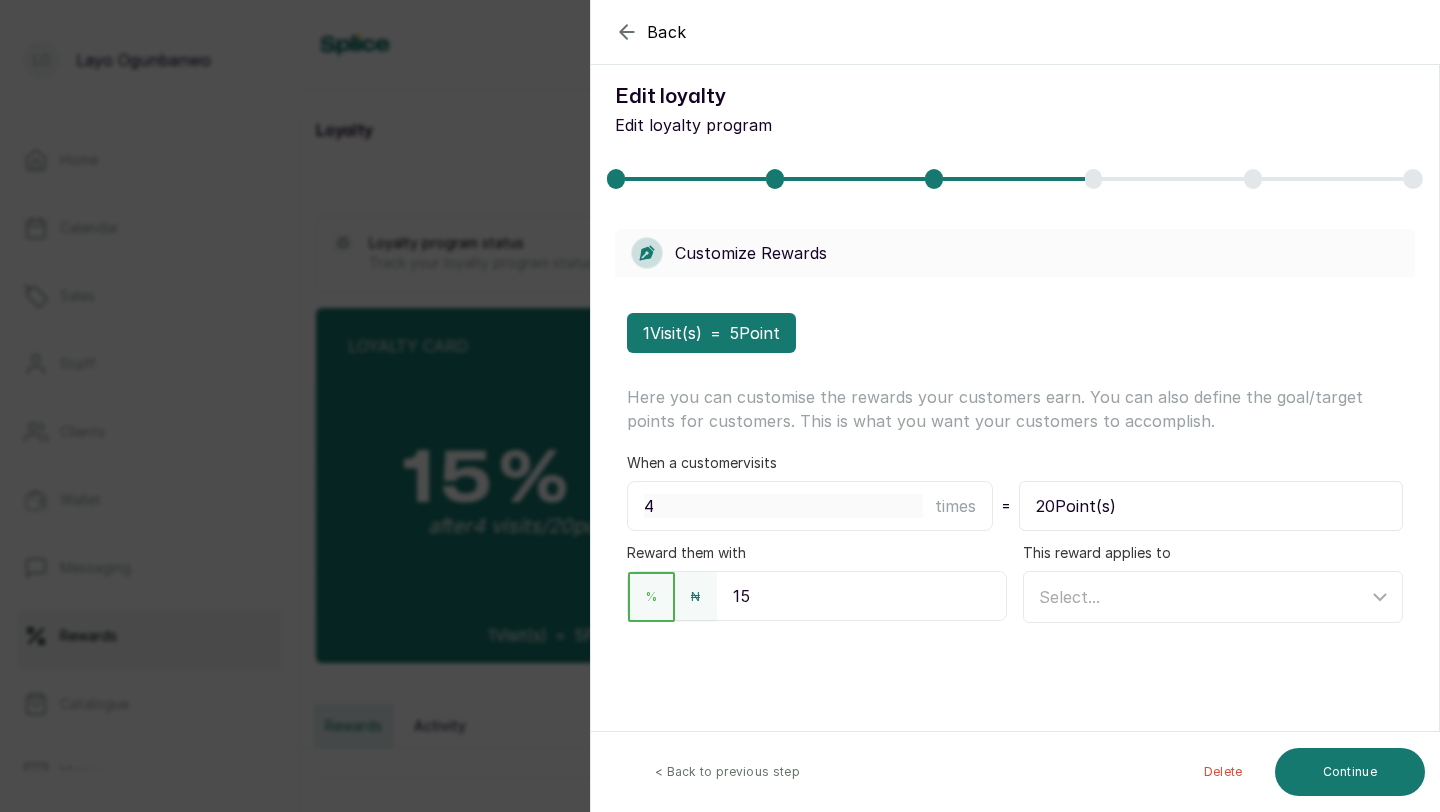 click 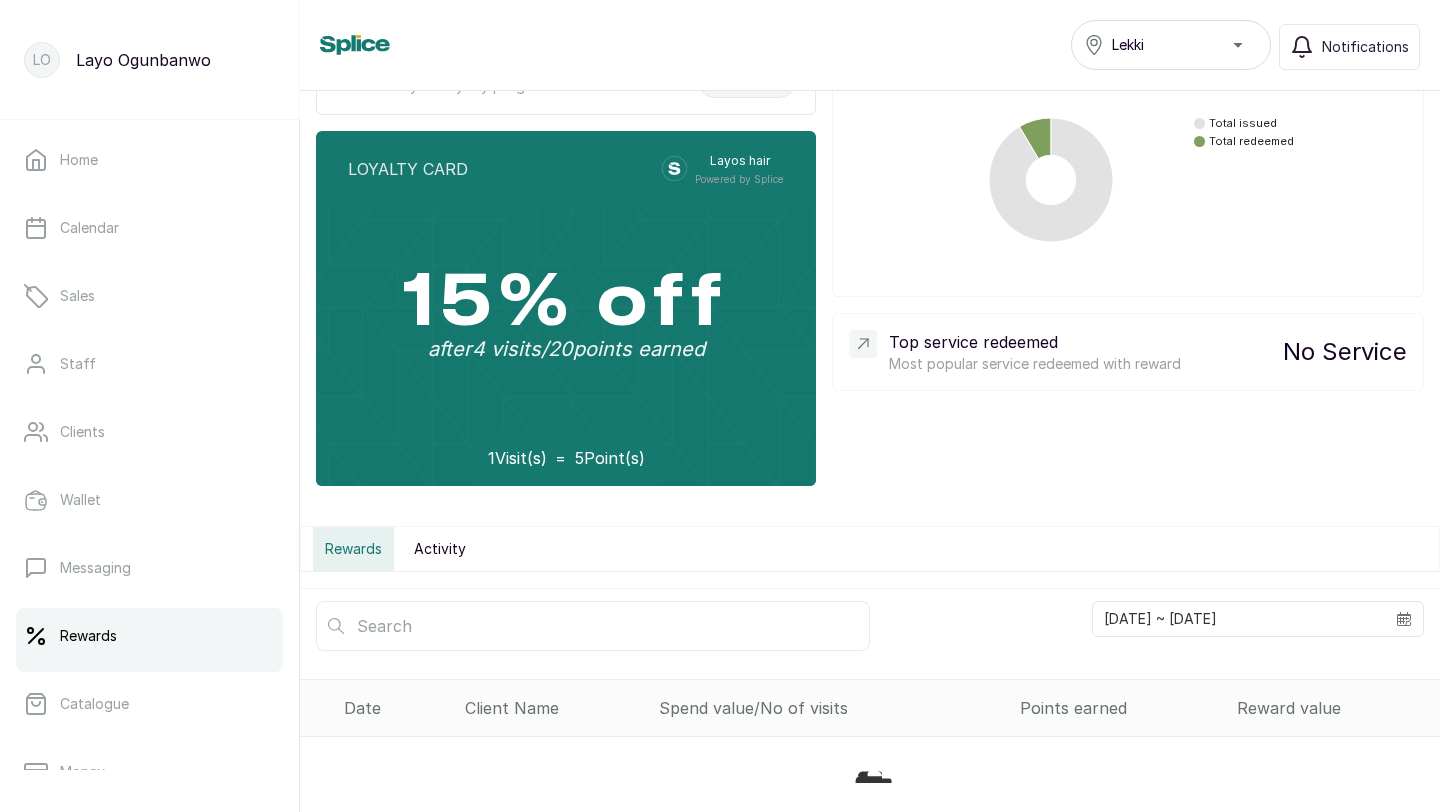 scroll, scrollTop: 324, scrollLeft: 0, axis: vertical 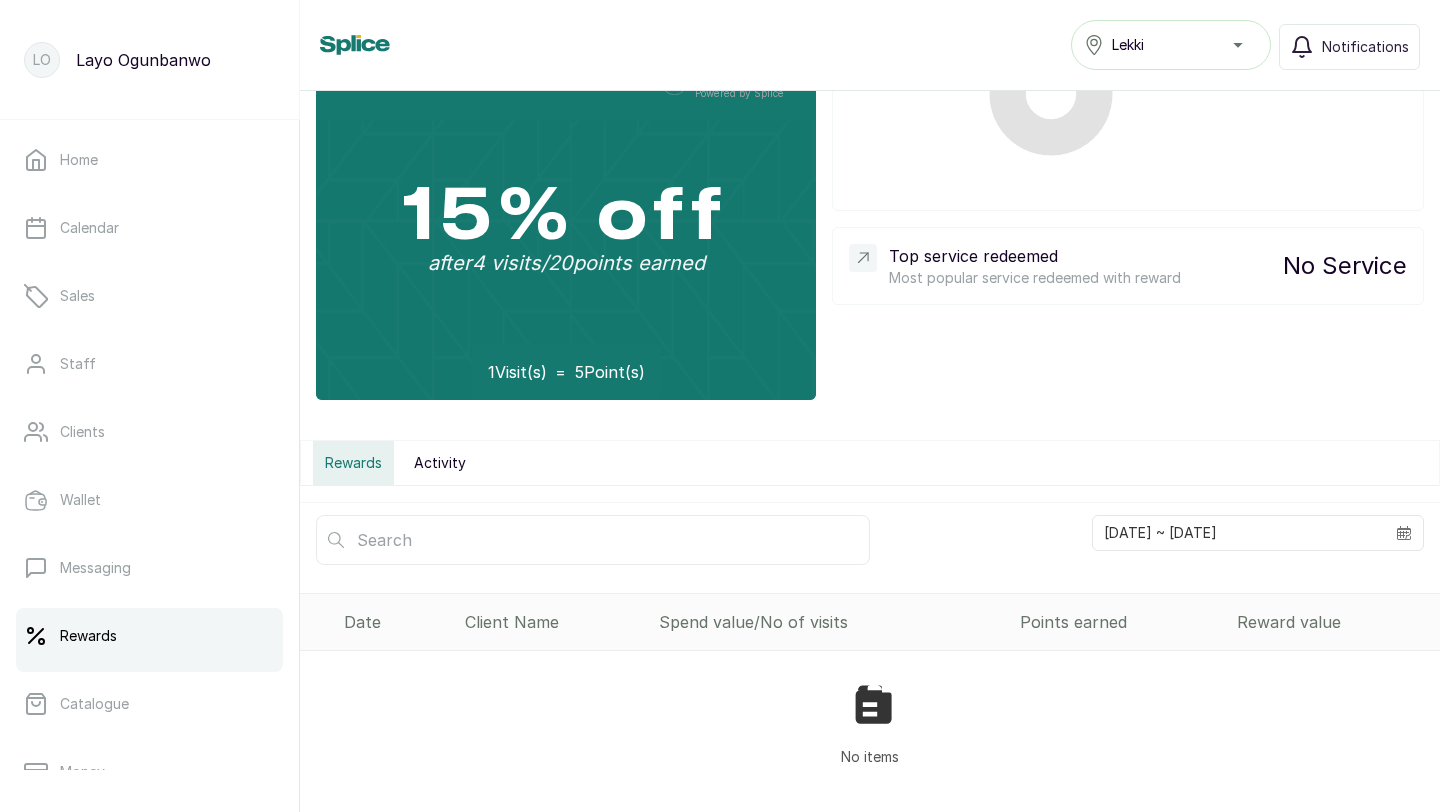click on "Activity" at bounding box center [440, 463] 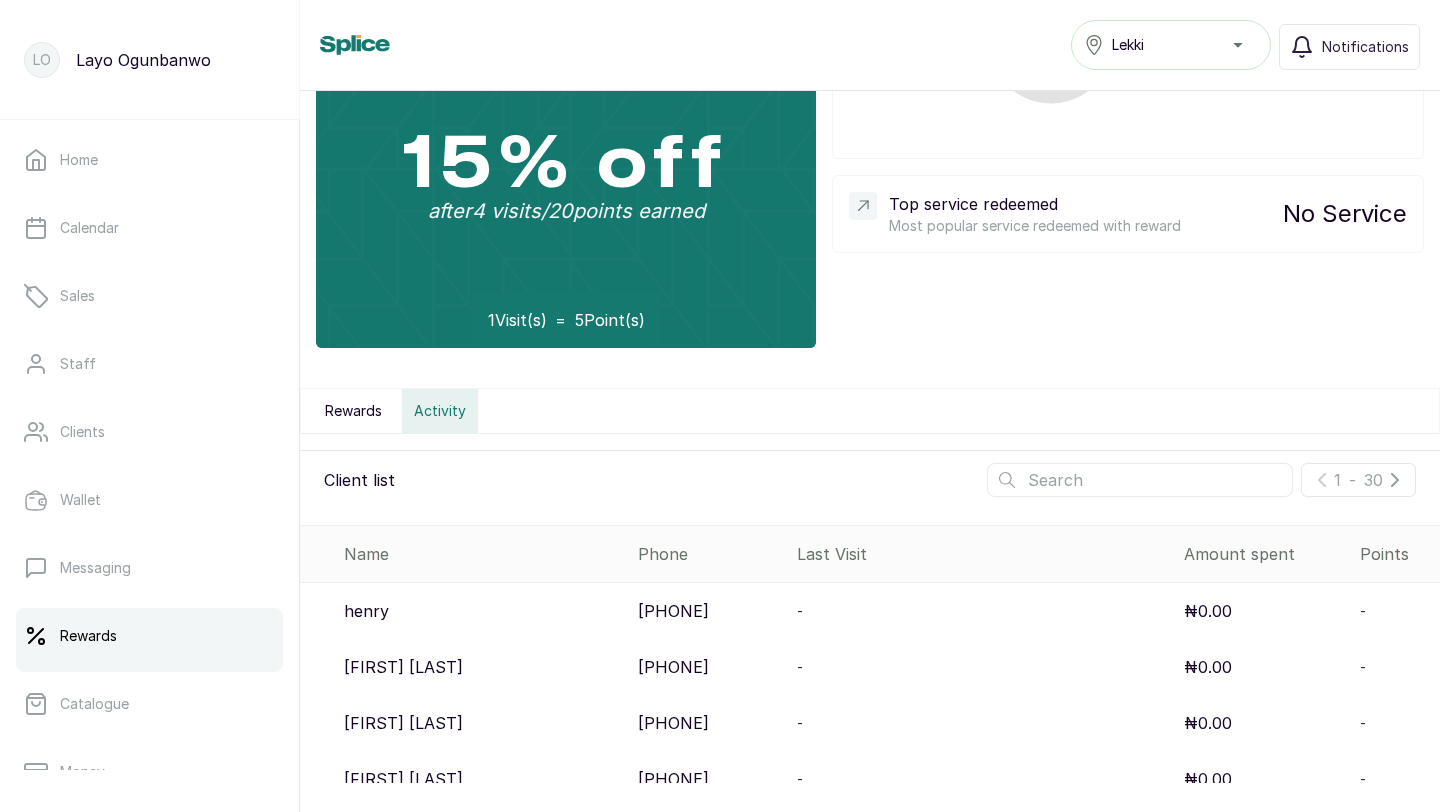 scroll, scrollTop: 0, scrollLeft: 0, axis: both 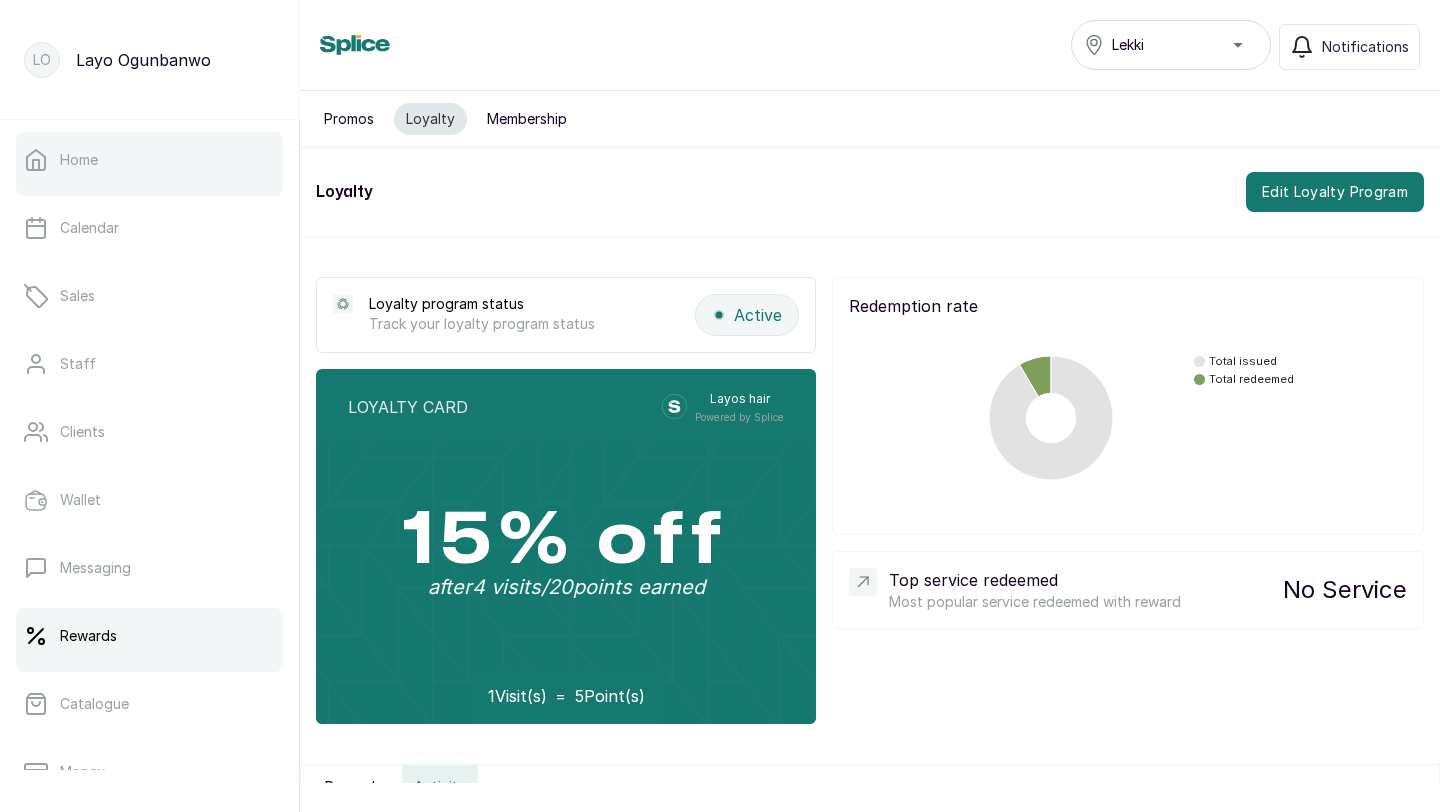 click on "Home" at bounding box center [149, 160] 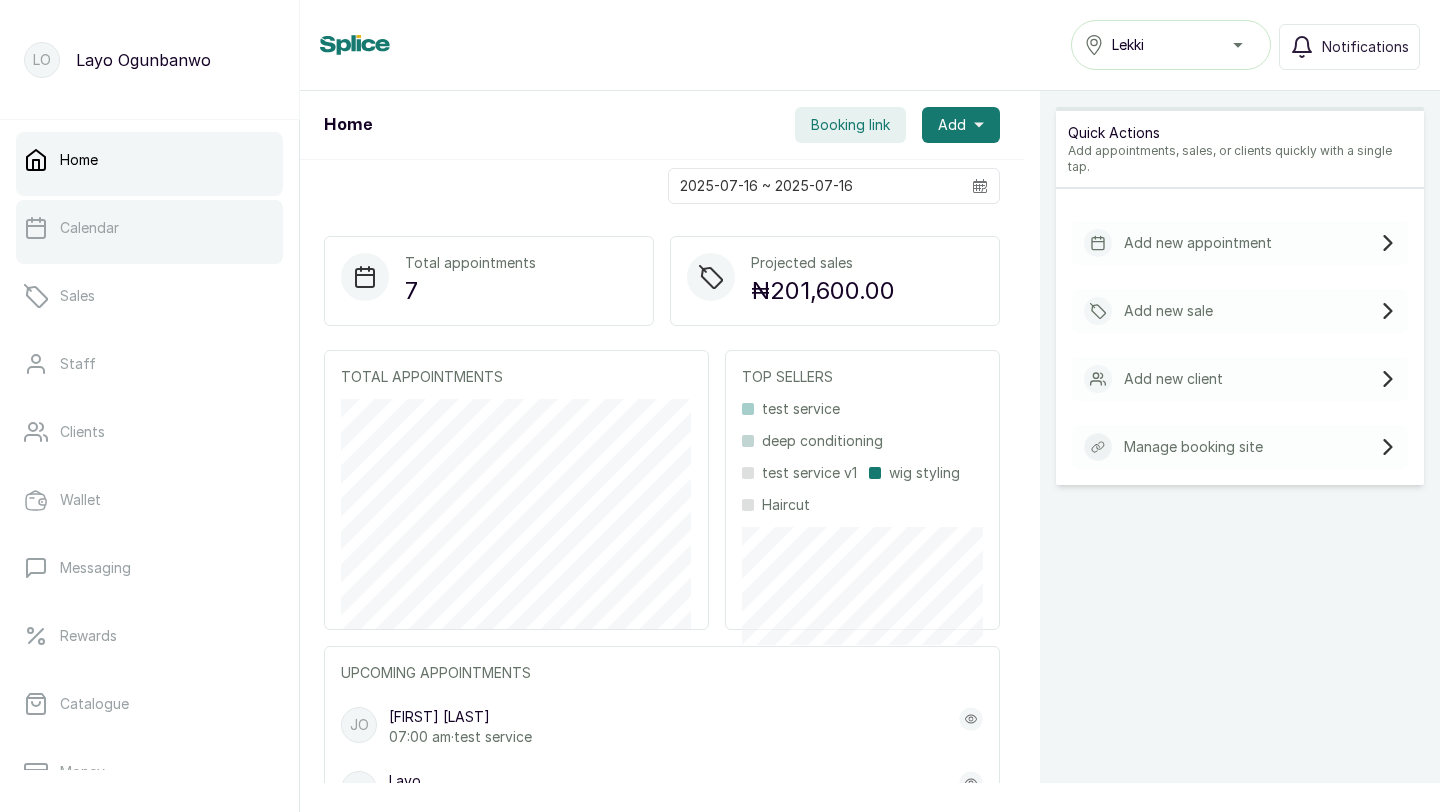 click on "Calendar" at bounding box center (149, 228) 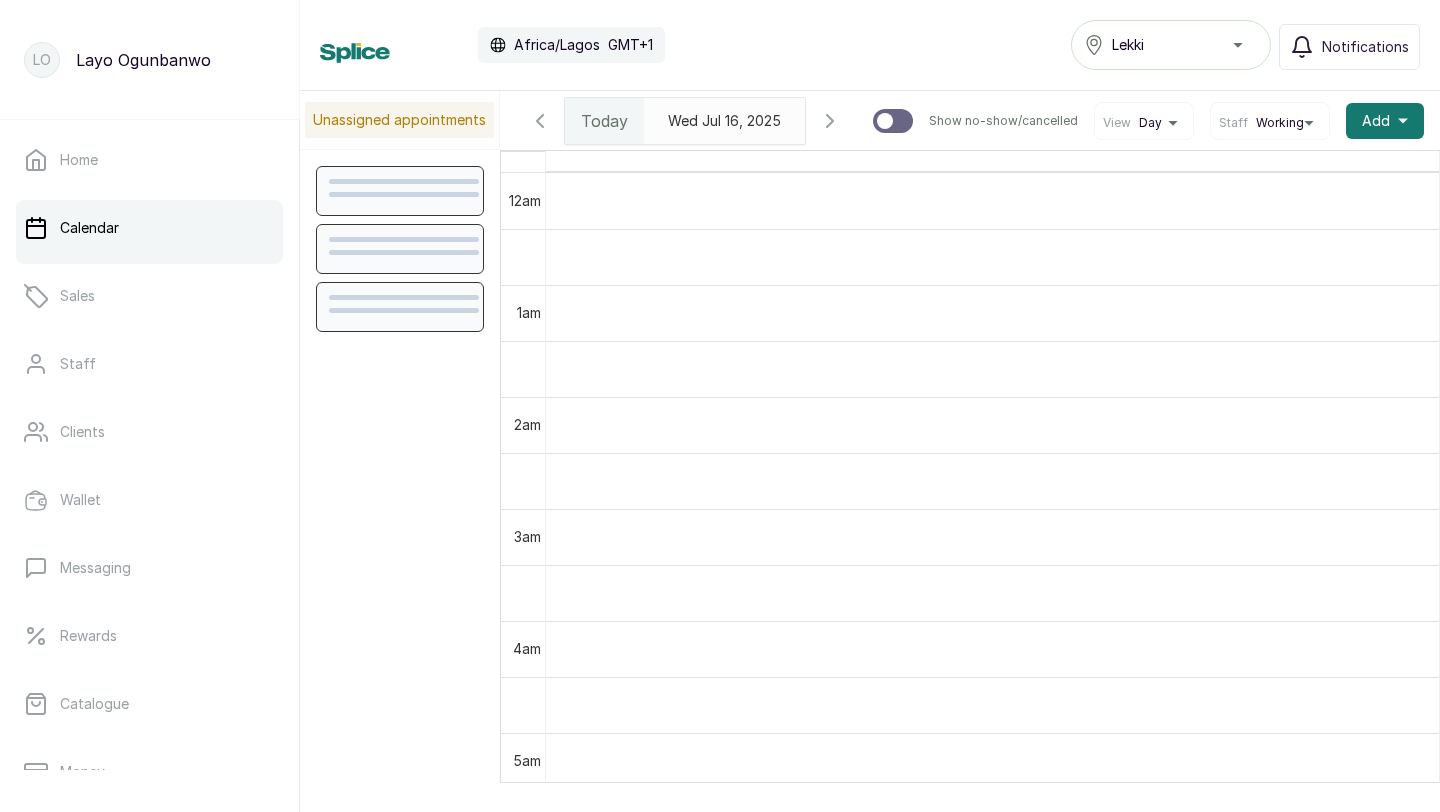 scroll, scrollTop: 673, scrollLeft: 0, axis: vertical 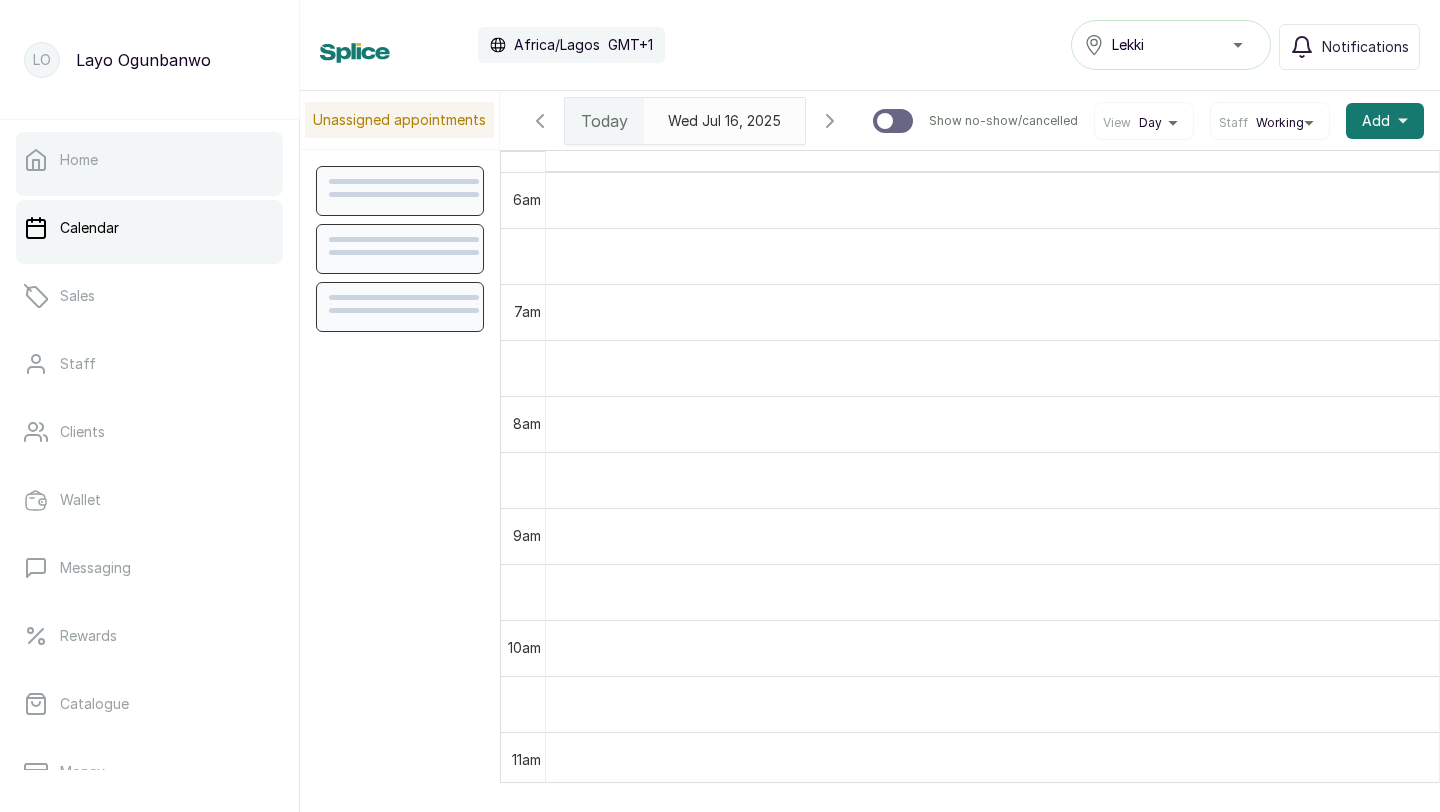 click on "Home" at bounding box center (149, 160) 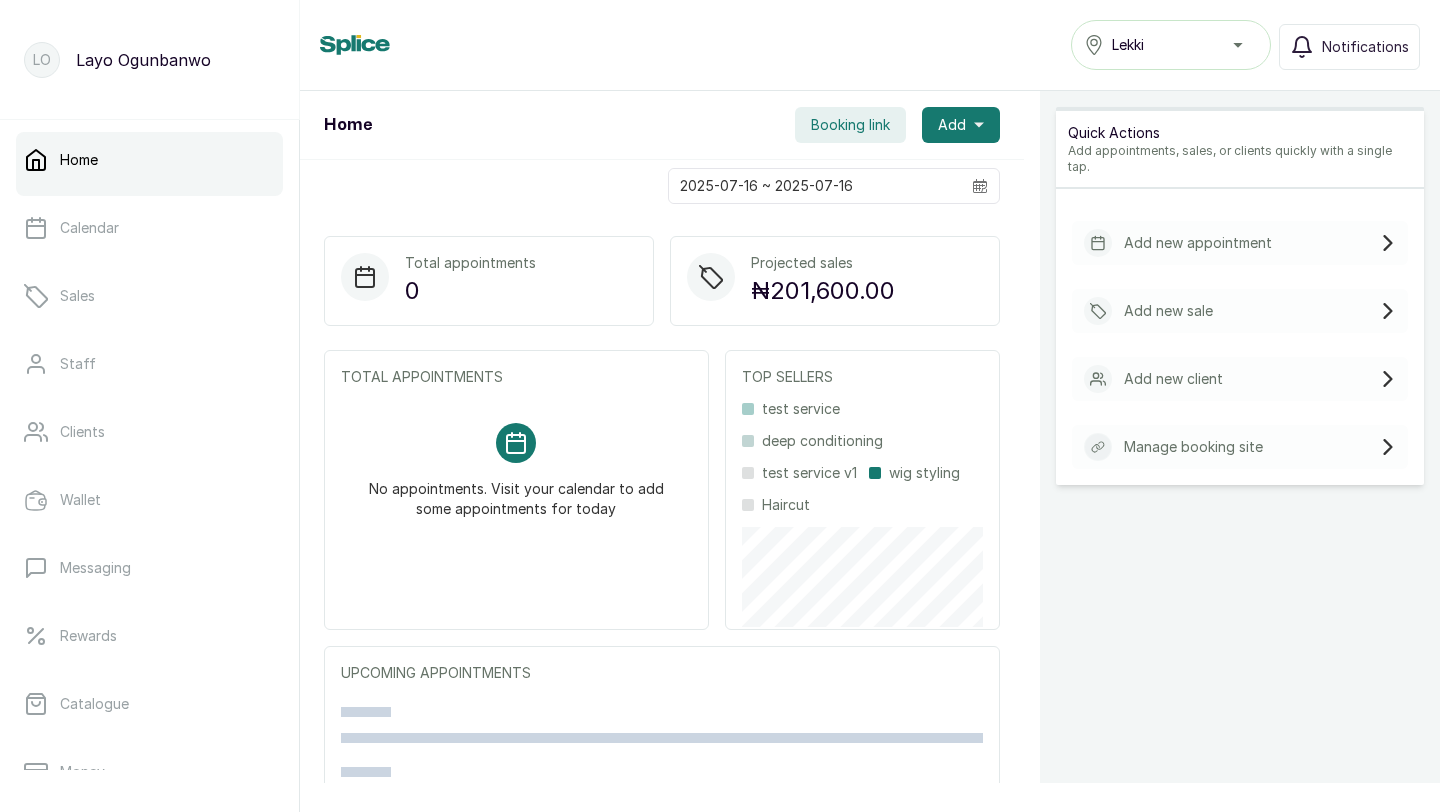 click on "Manage booking site" at bounding box center (1193, 447) 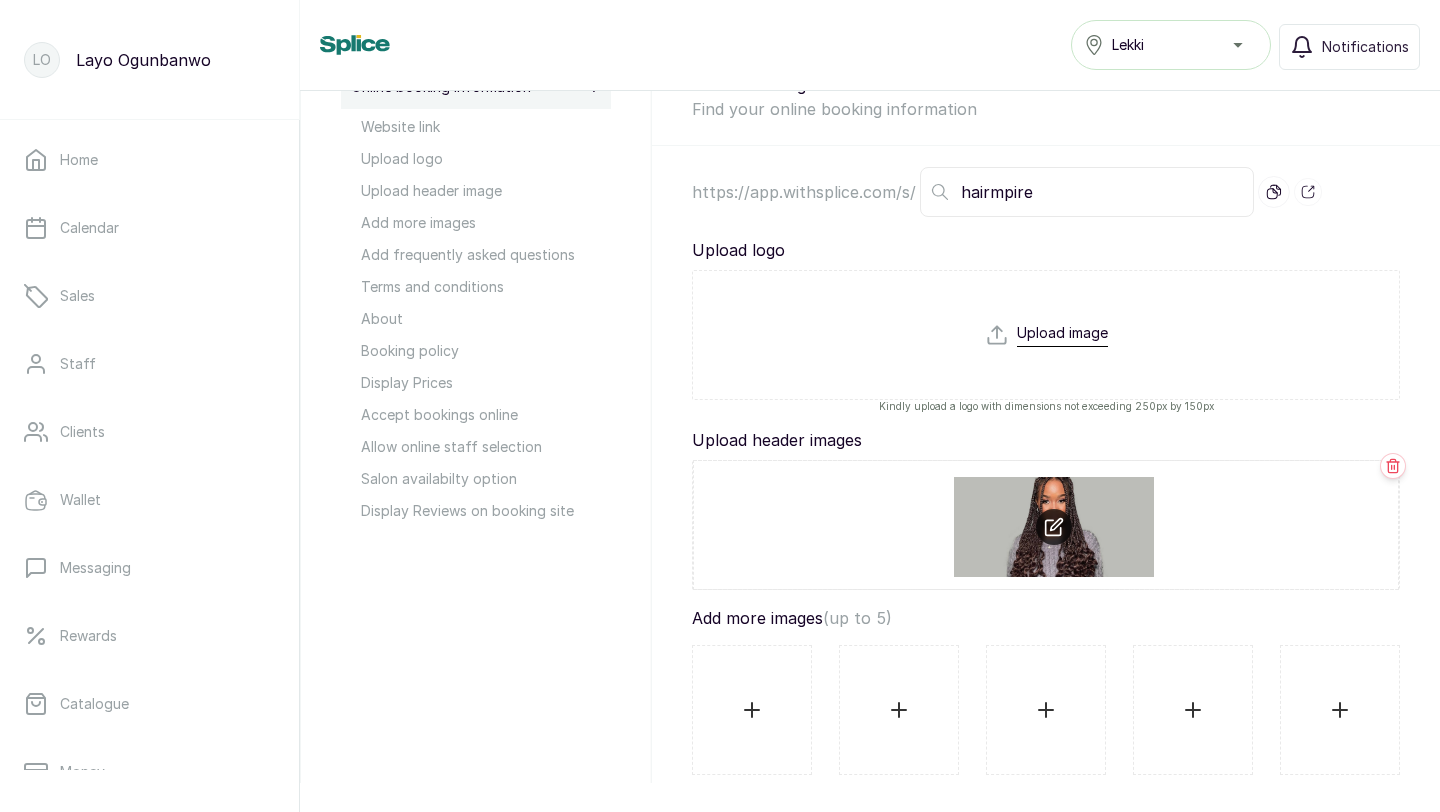 scroll, scrollTop: 0, scrollLeft: 0, axis: both 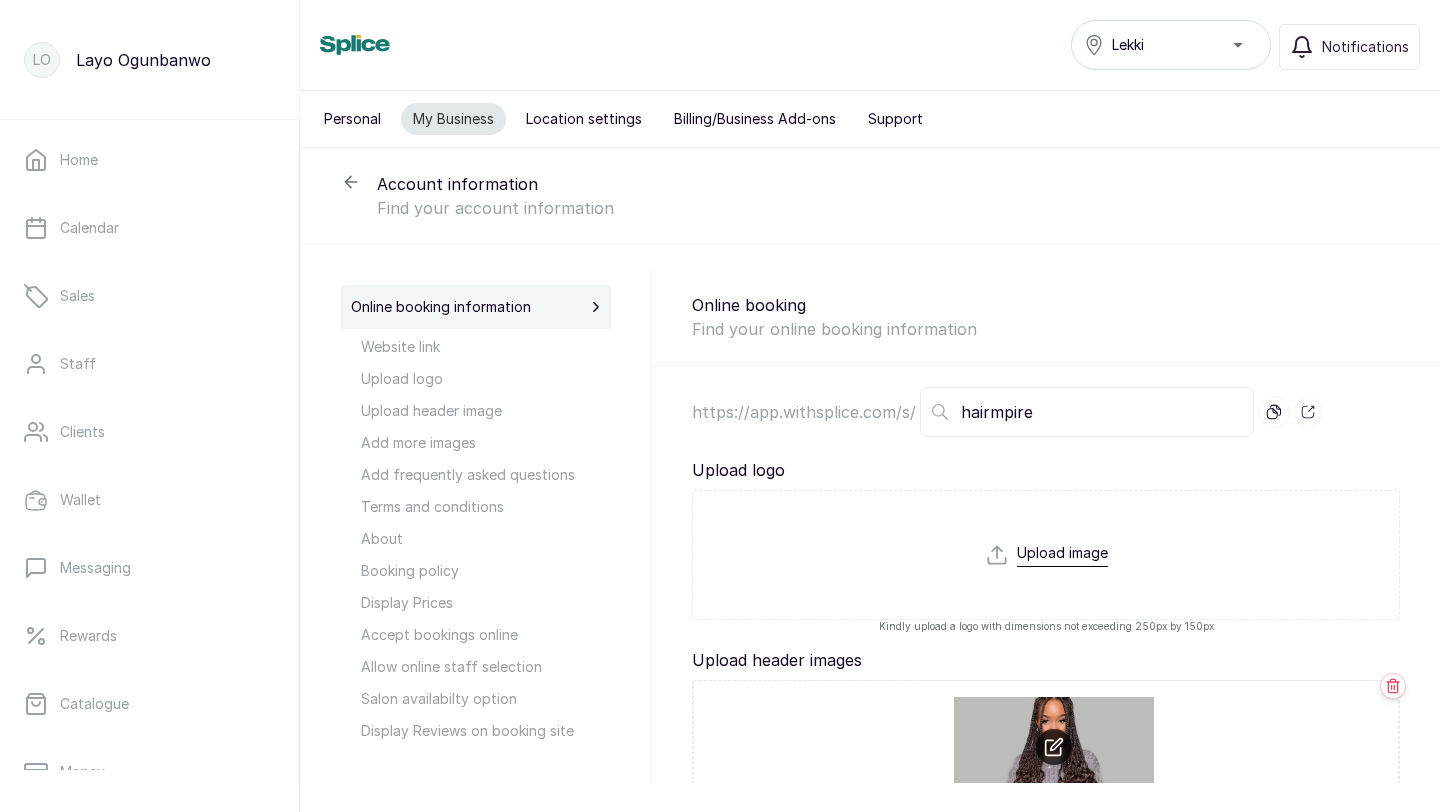 click 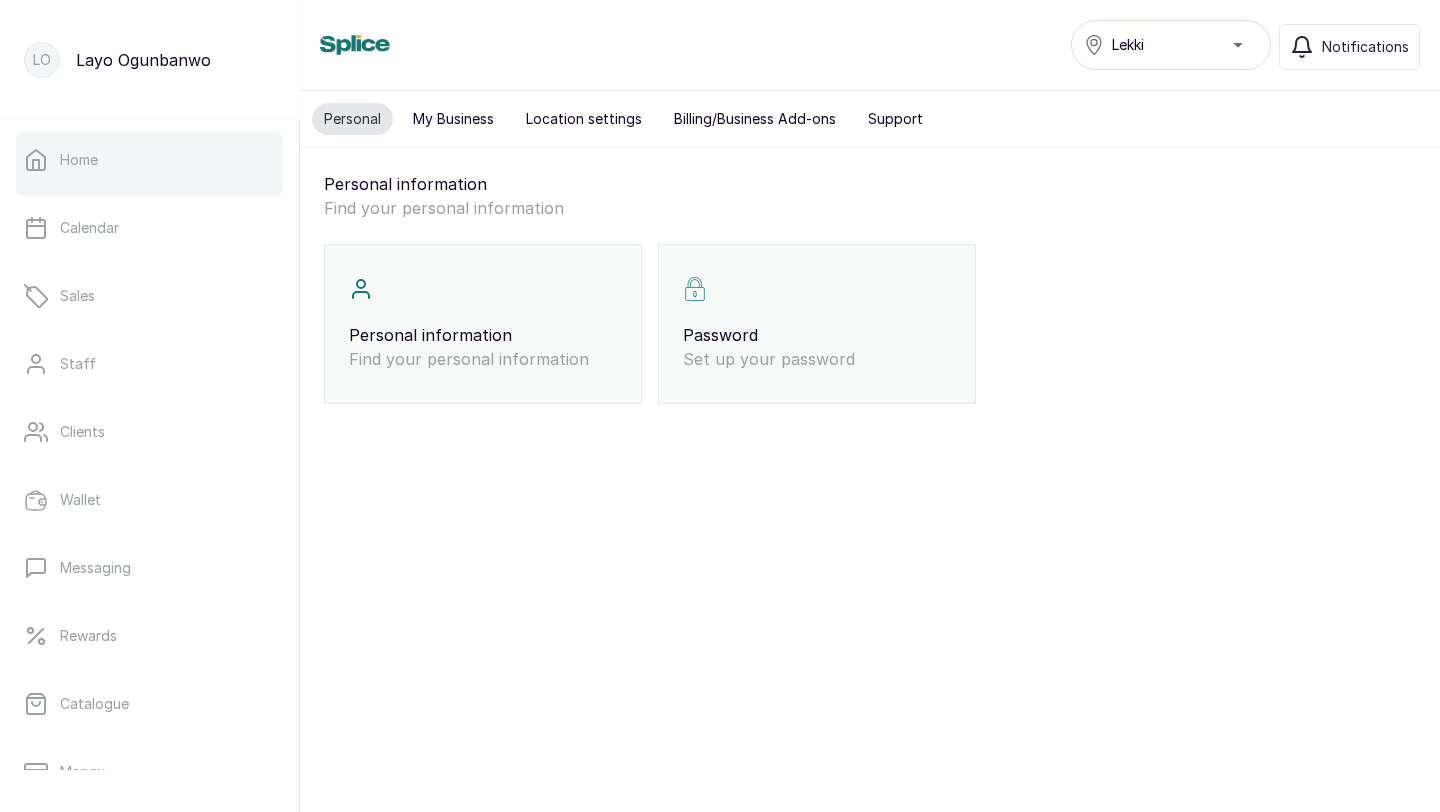 click on "Home" at bounding box center [149, 160] 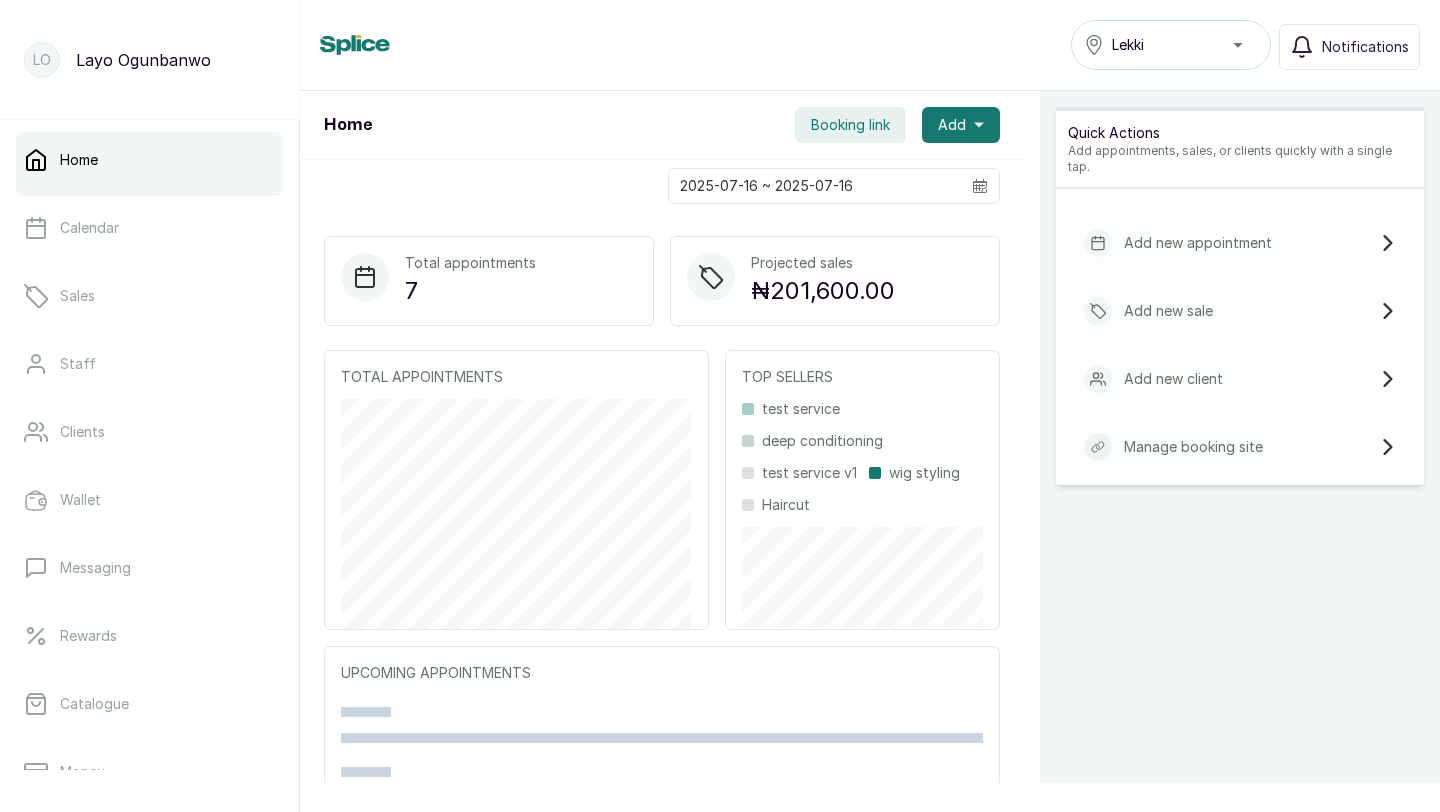 click on "Add new appointment" at bounding box center (1240, 243) 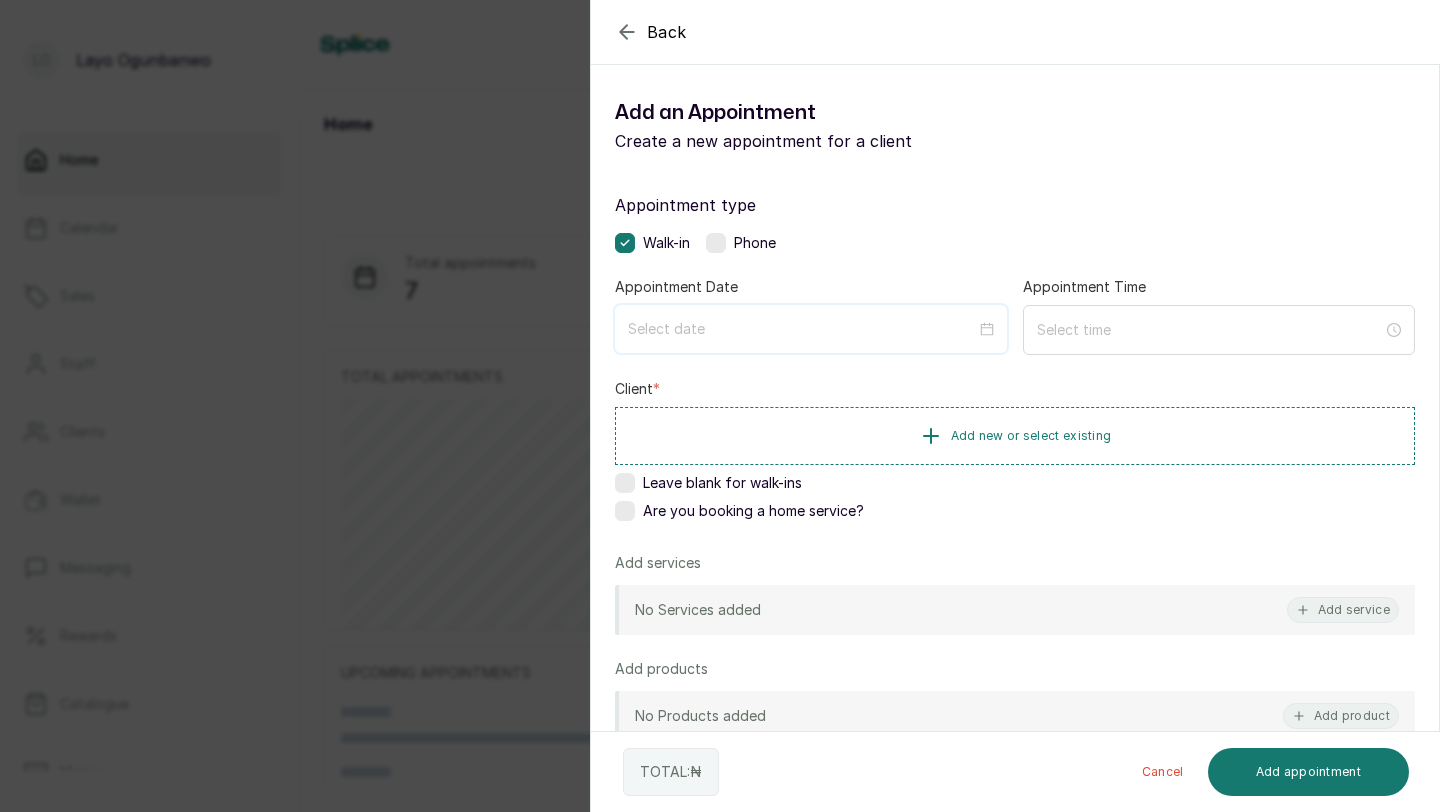 click at bounding box center (802, 329) 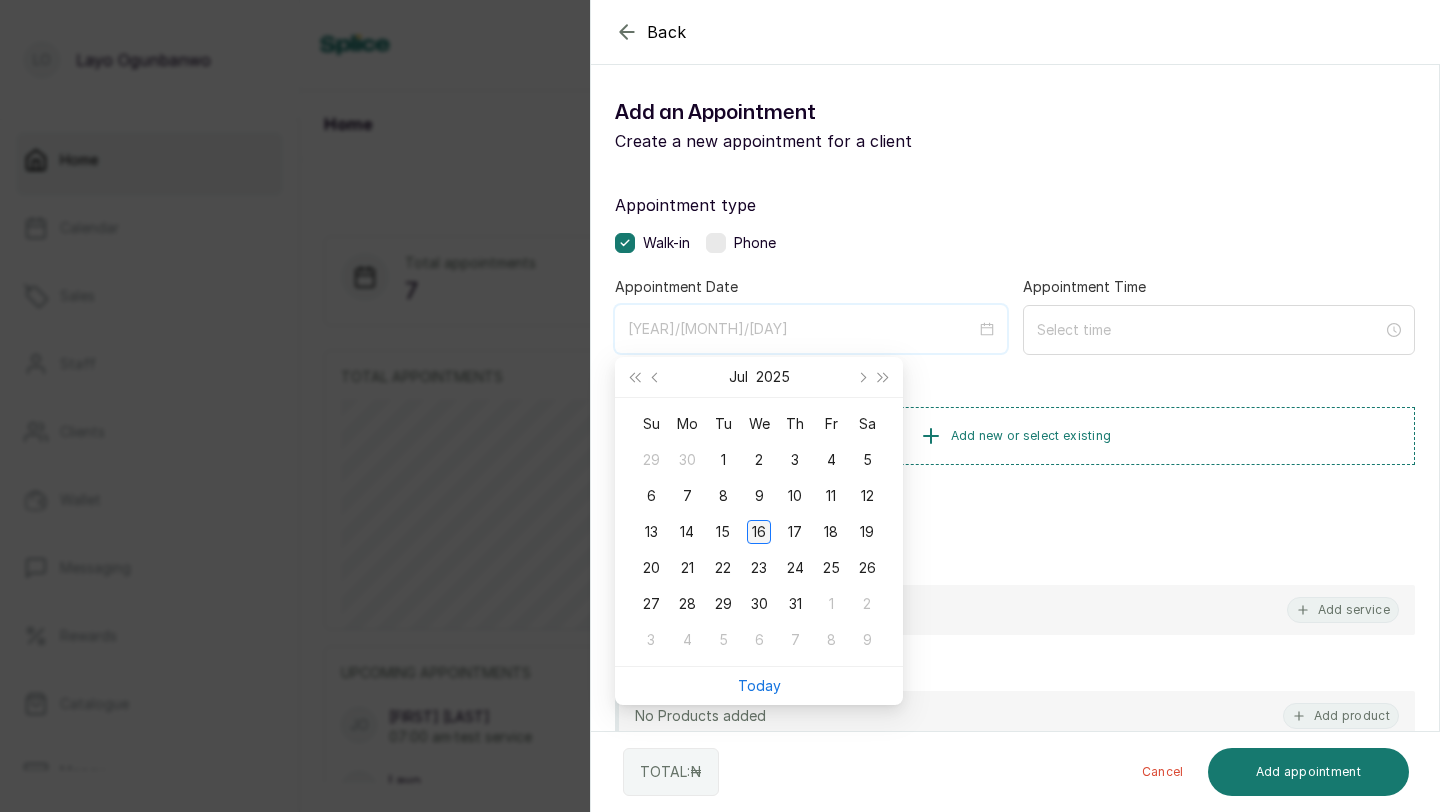 type on "2025/07/16" 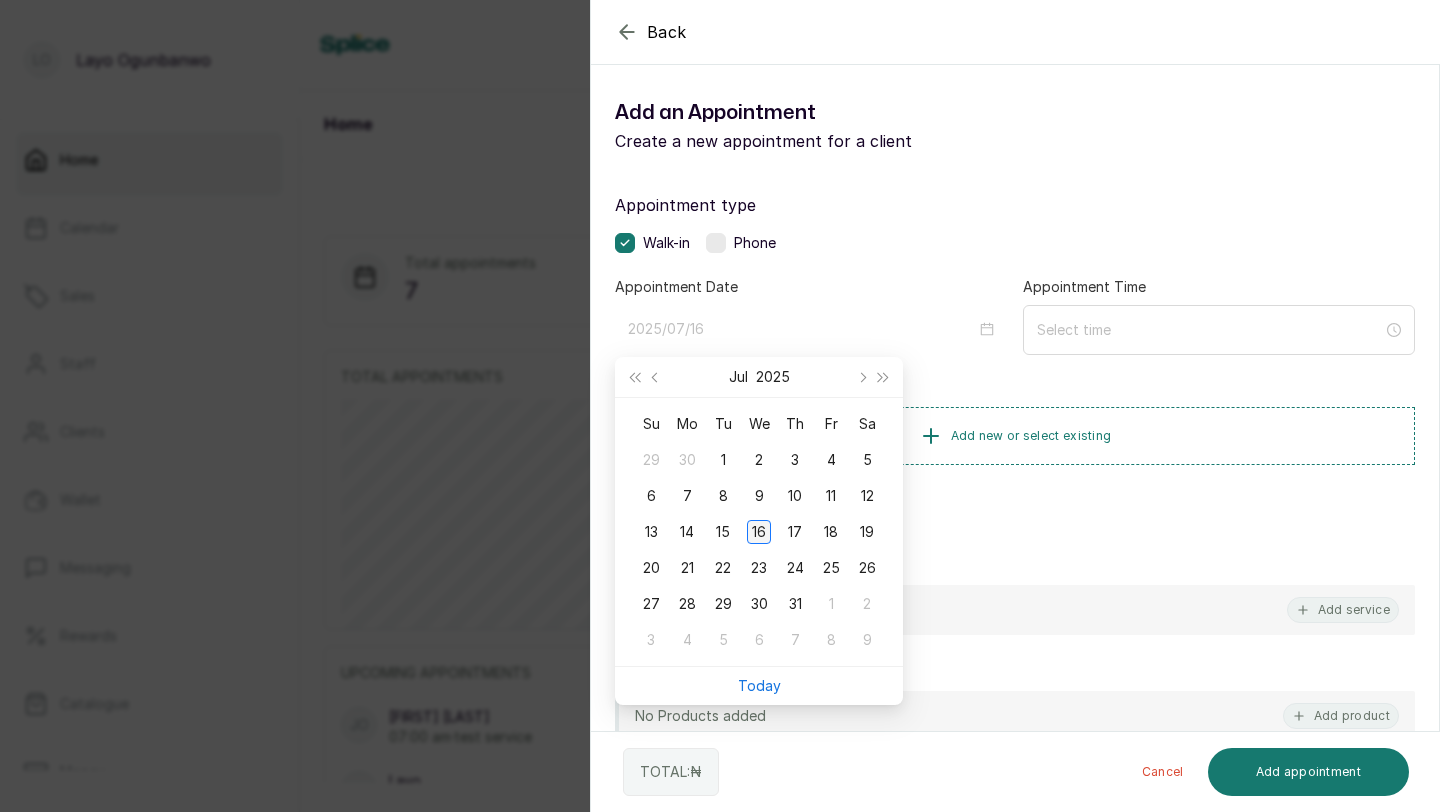 click on "16" at bounding box center (759, 532) 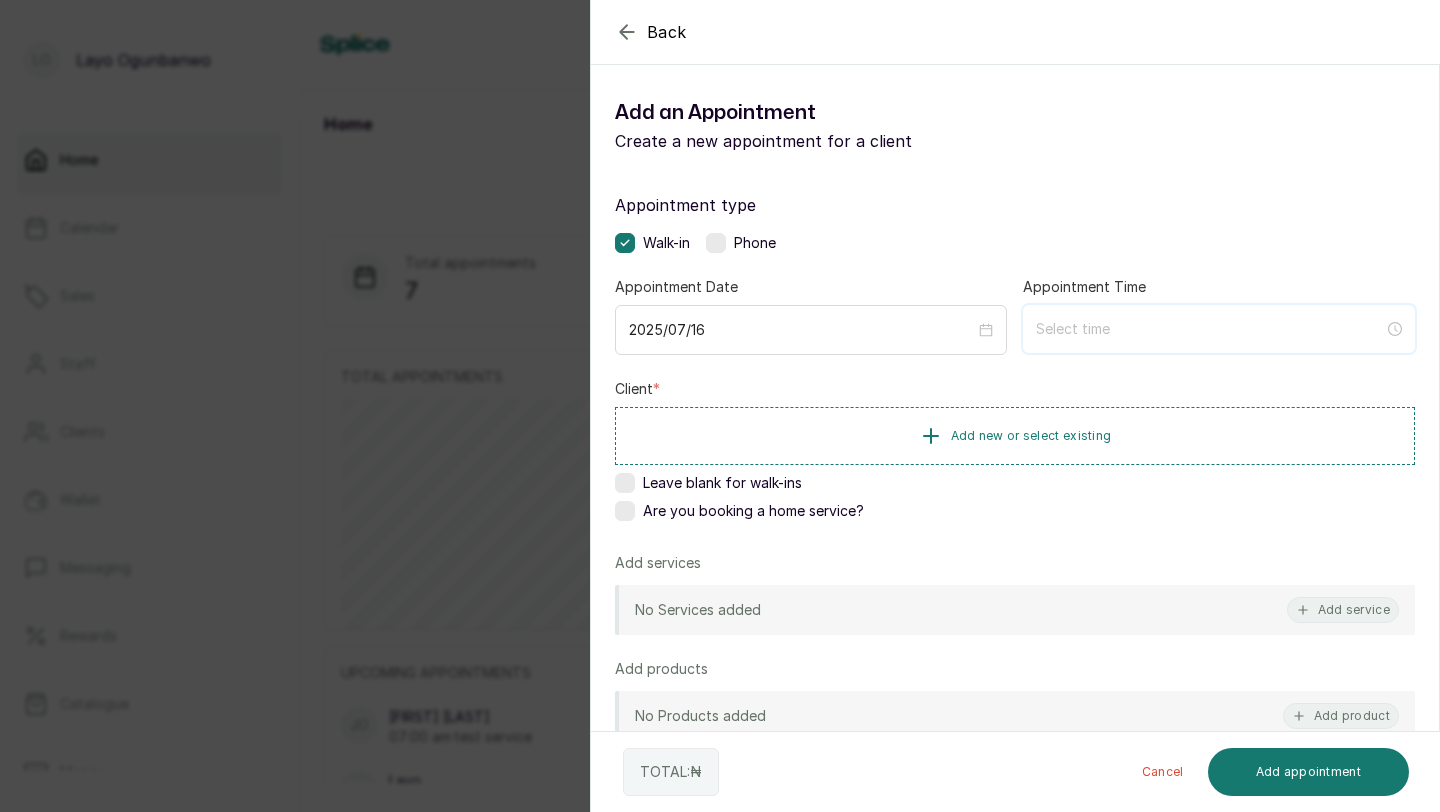 click at bounding box center [1219, 329] 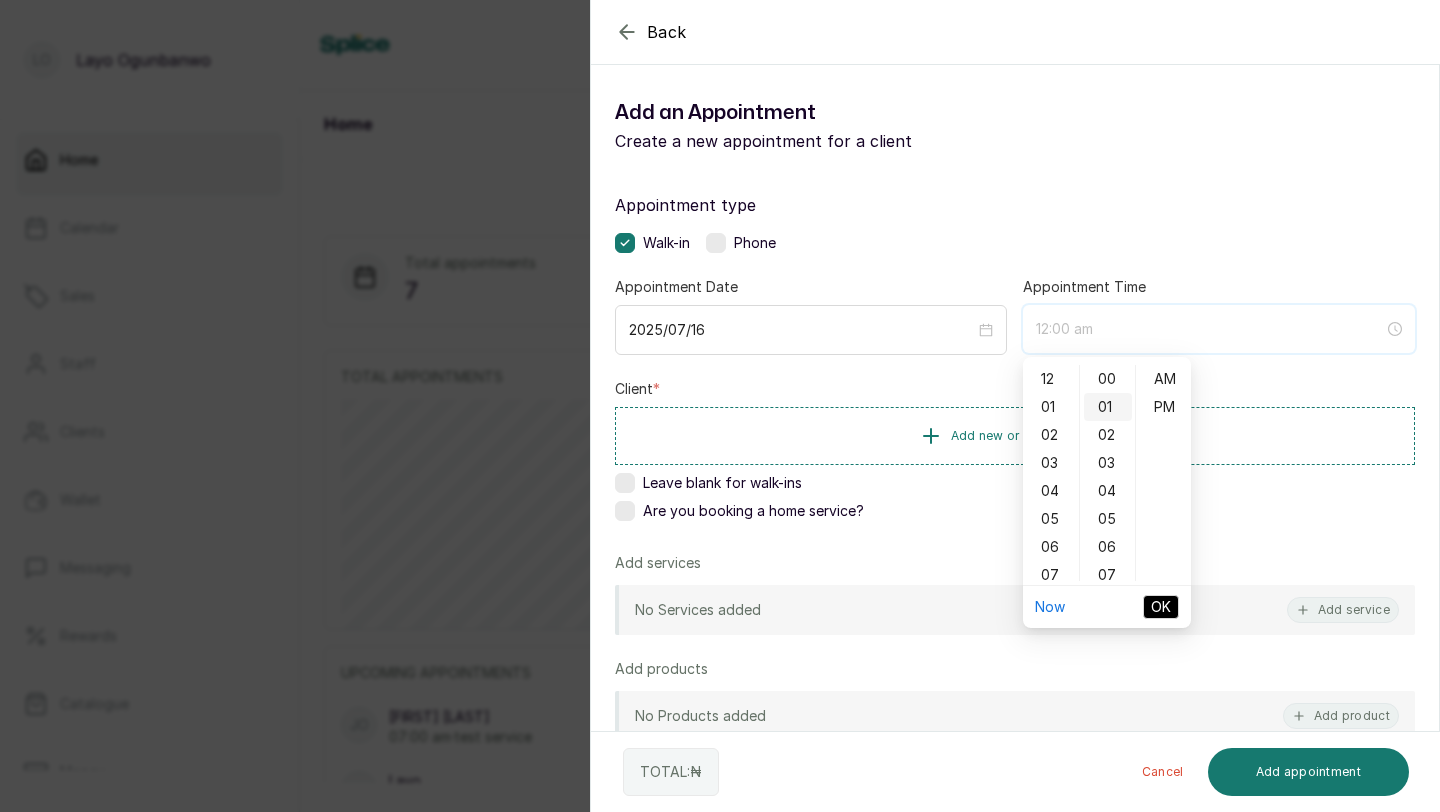 type on "12:01 am" 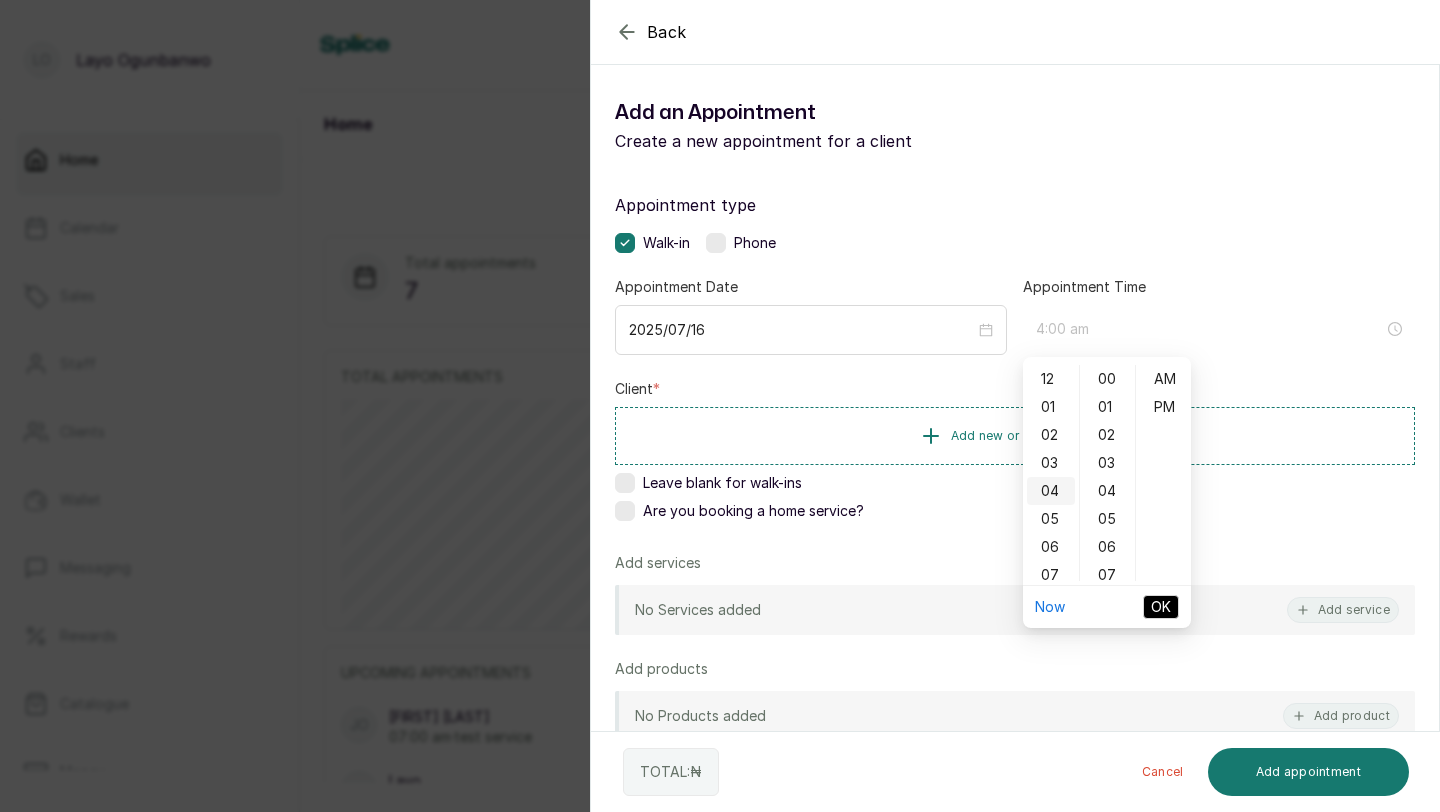 click on "04" at bounding box center [1051, 491] 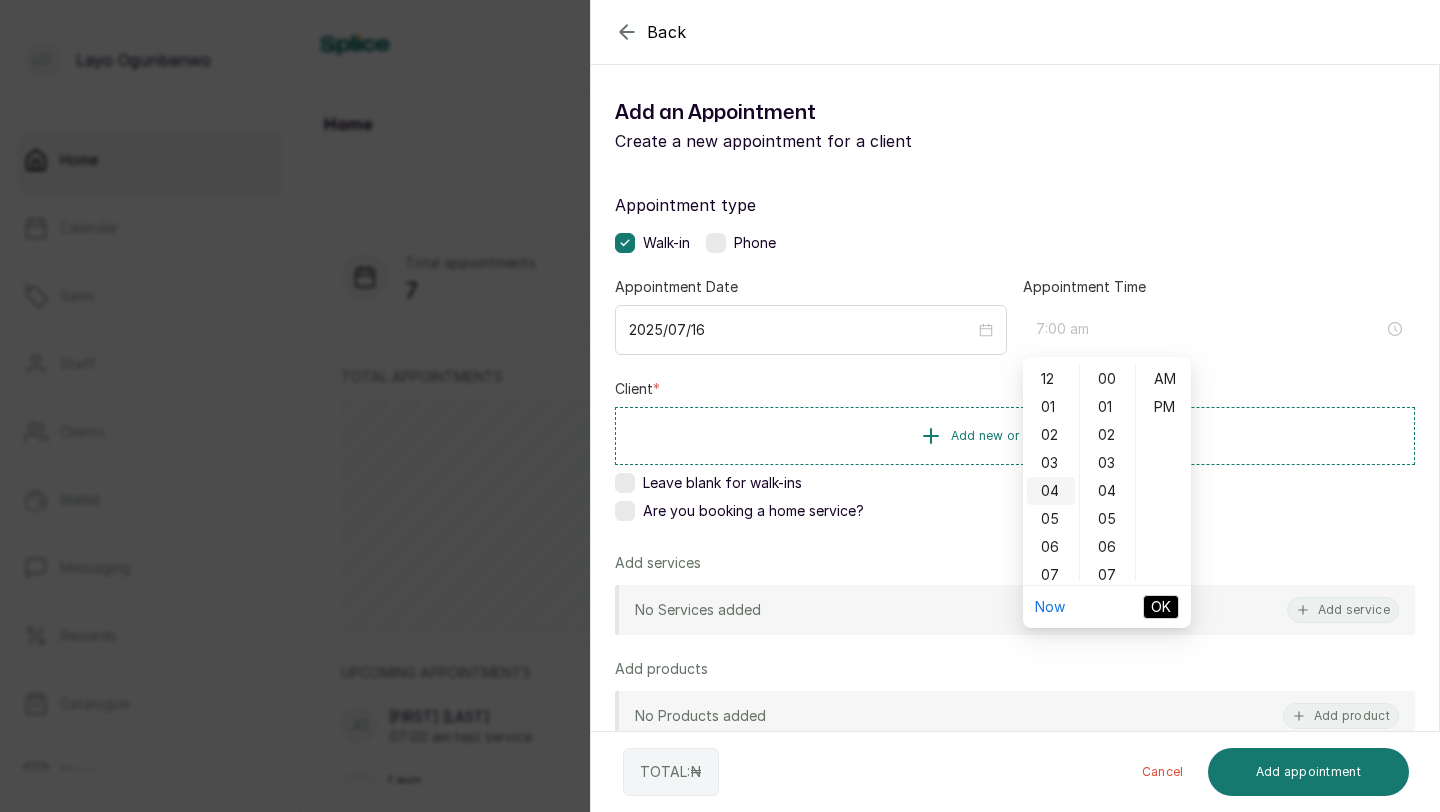 scroll, scrollTop: 112, scrollLeft: 0, axis: vertical 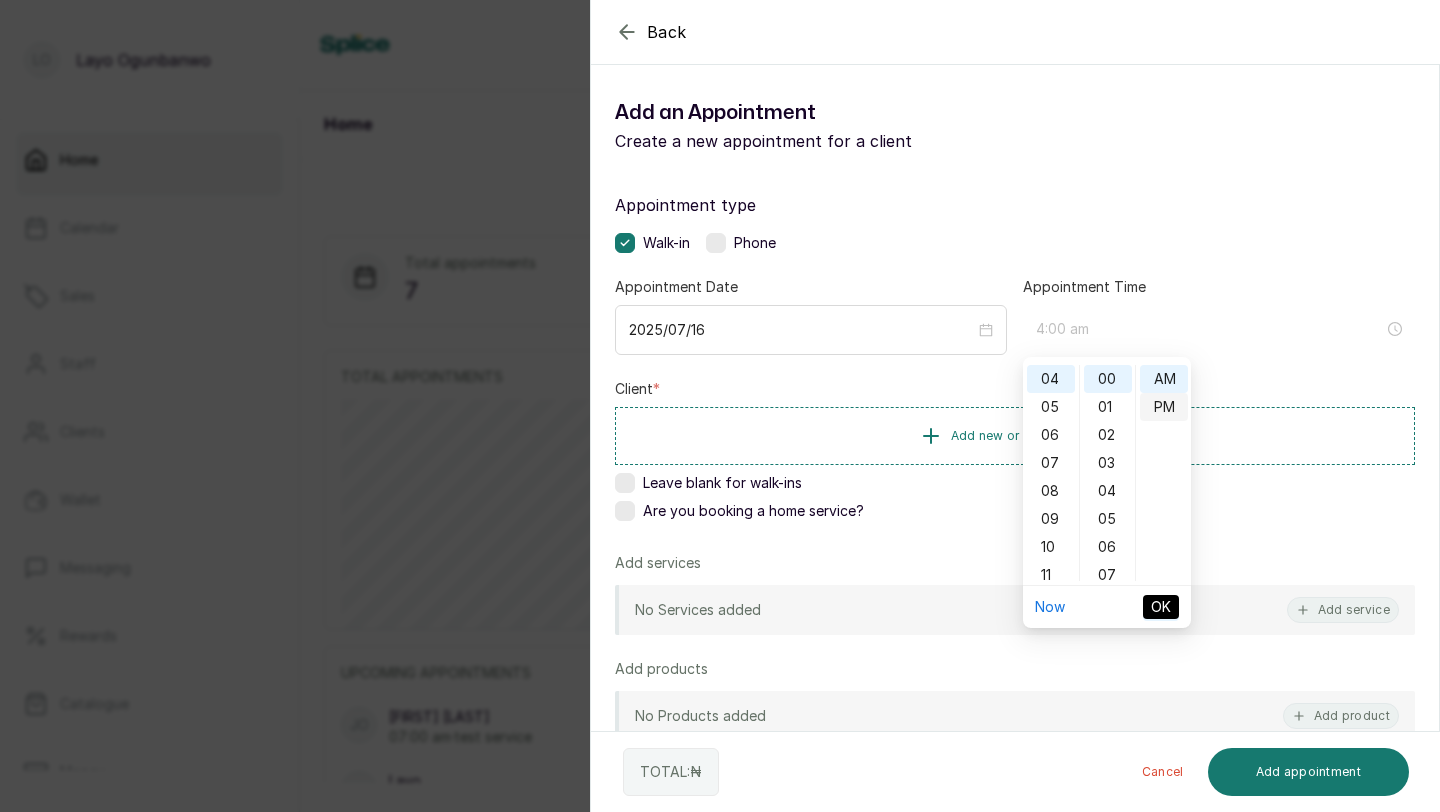 type on "4:00 pm" 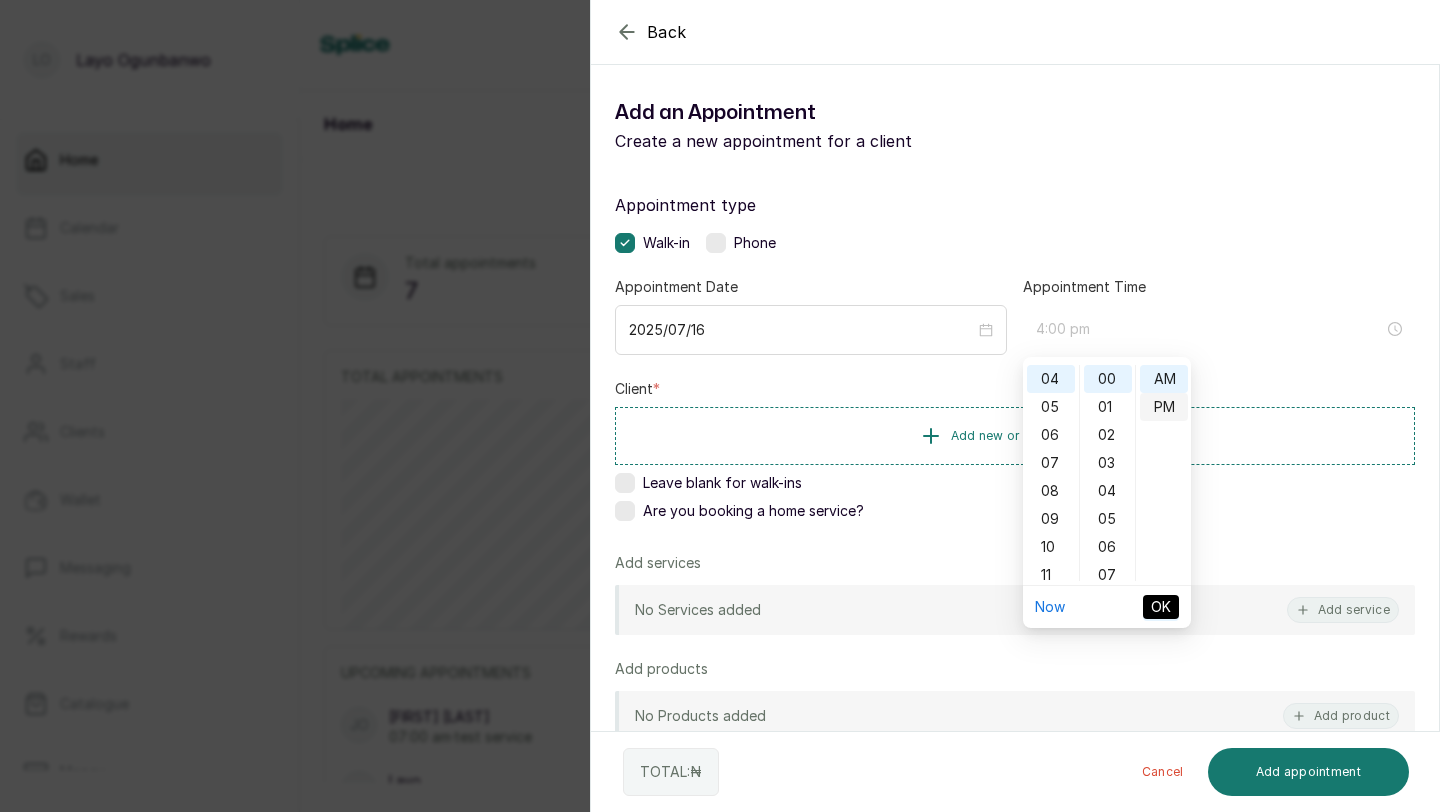 click on "PM" at bounding box center (1164, 407) 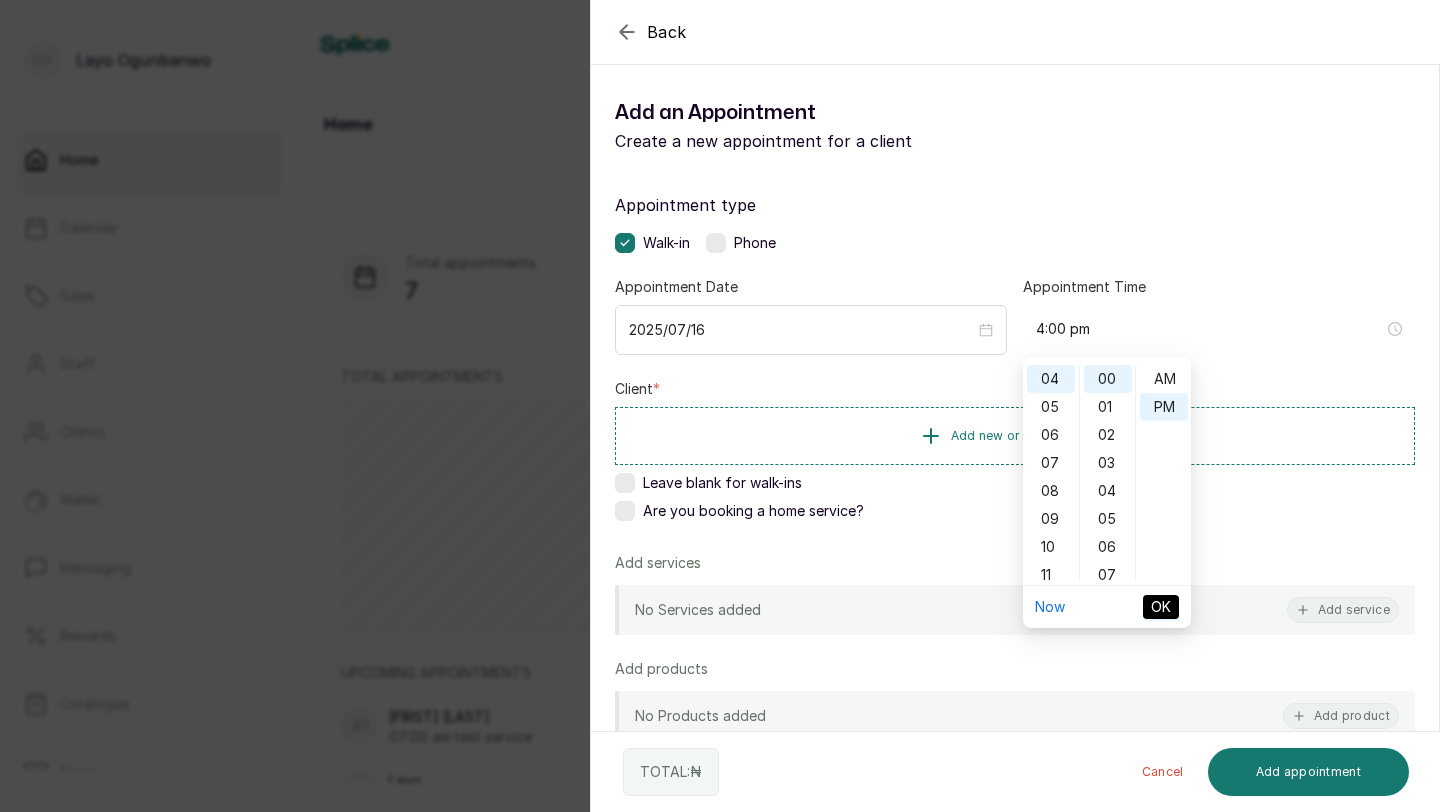 click on "OK" at bounding box center (1161, 607) 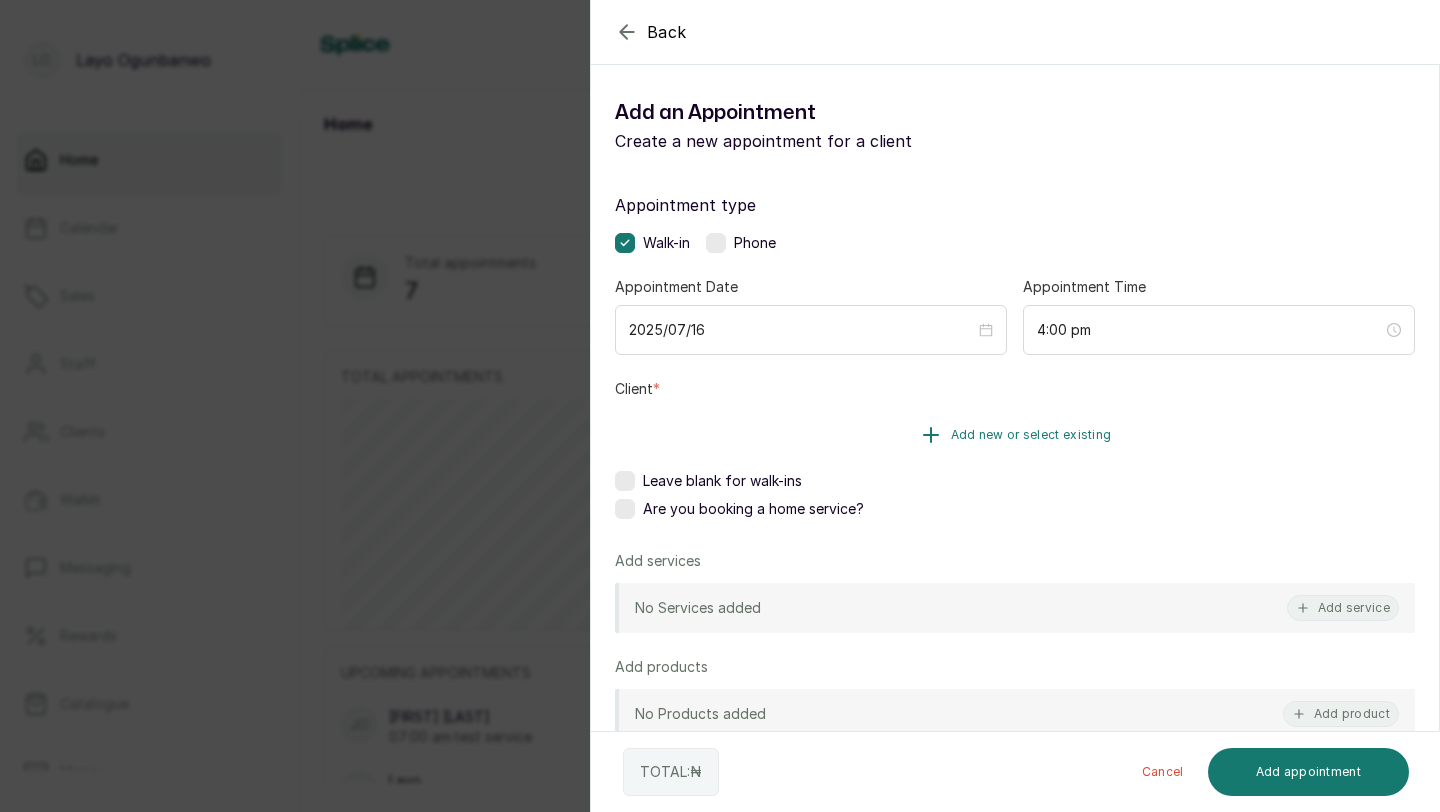 click 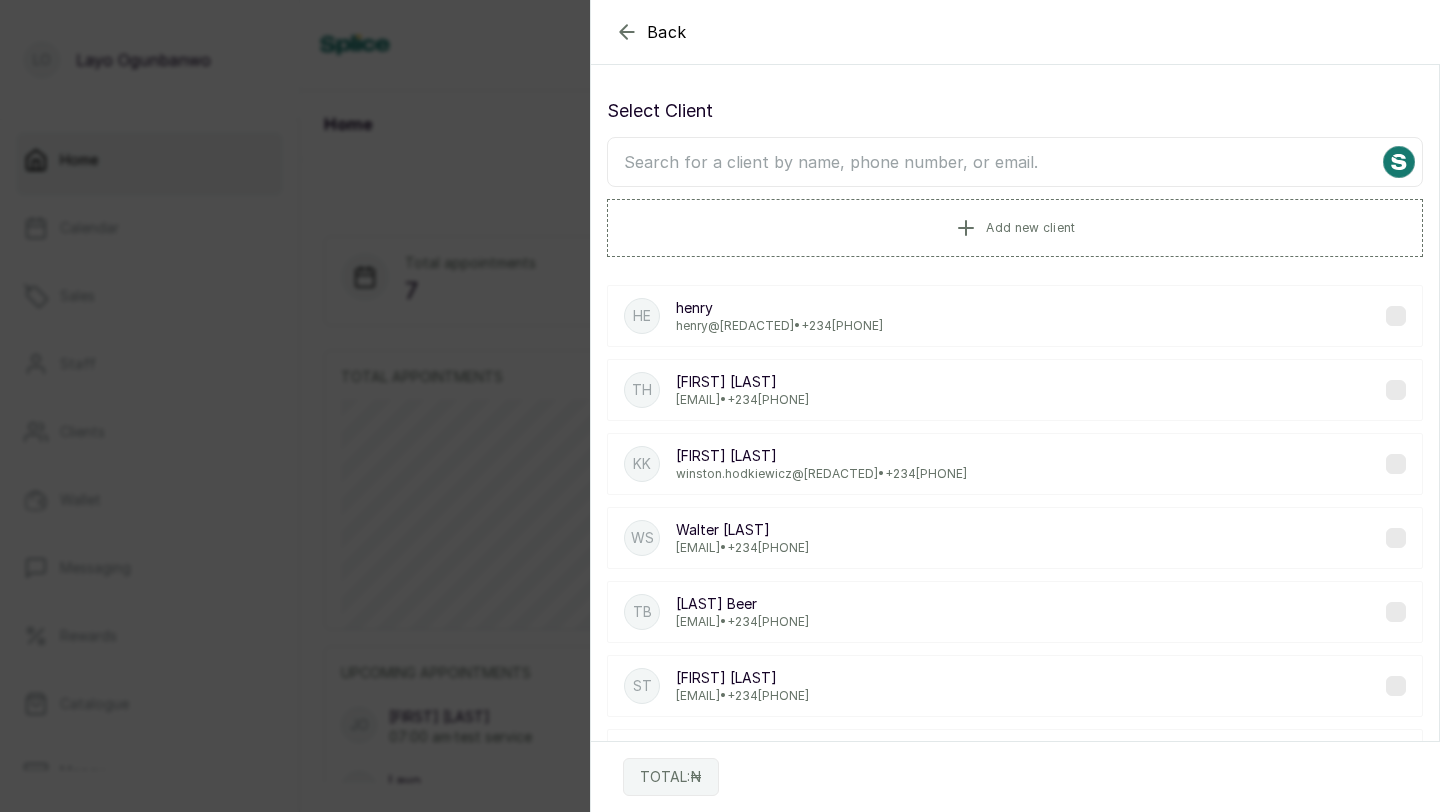 click on "henry@withsplice.com  •  +234 9068330776" at bounding box center (779, 326) 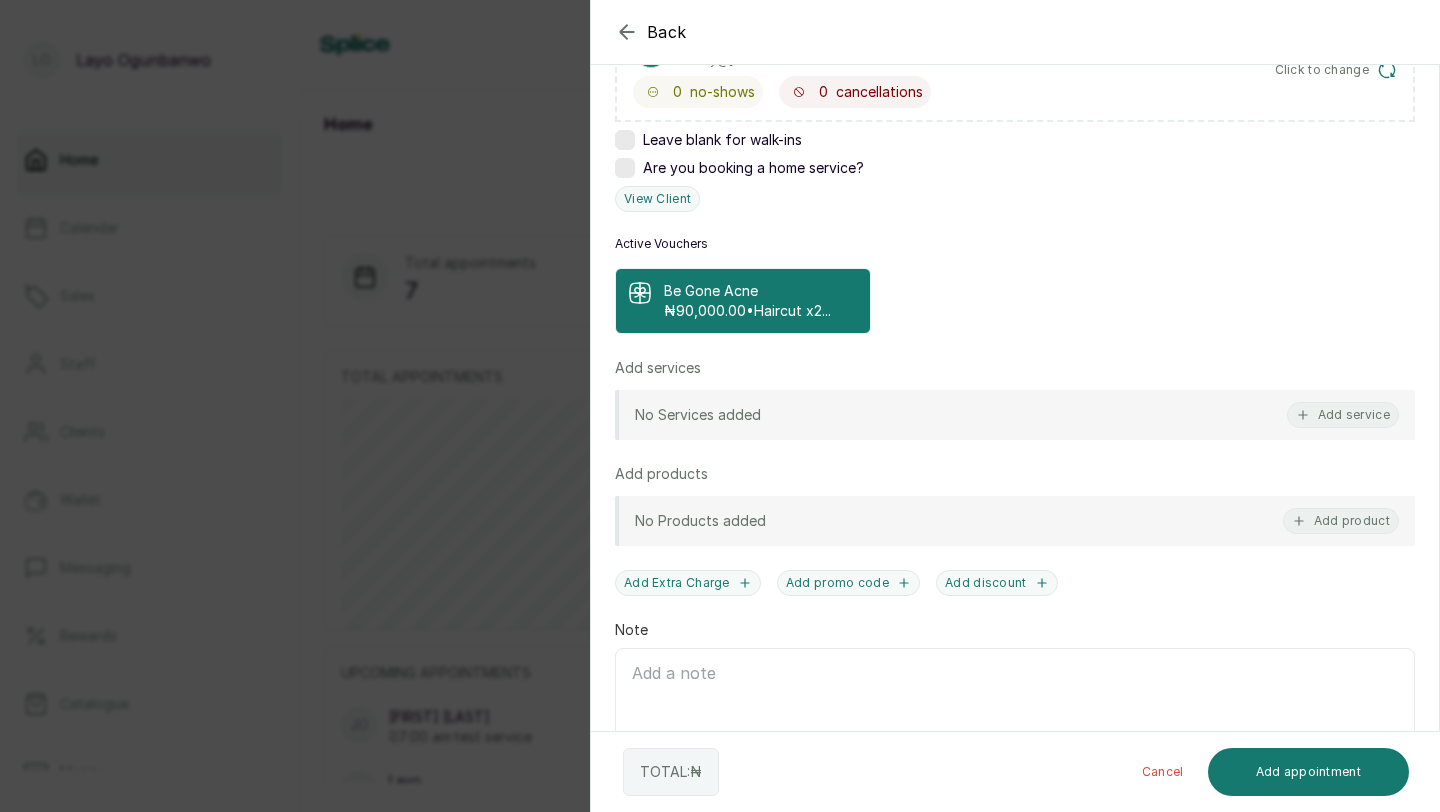 scroll, scrollTop: 393, scrollLeft: 0, axis: vertical 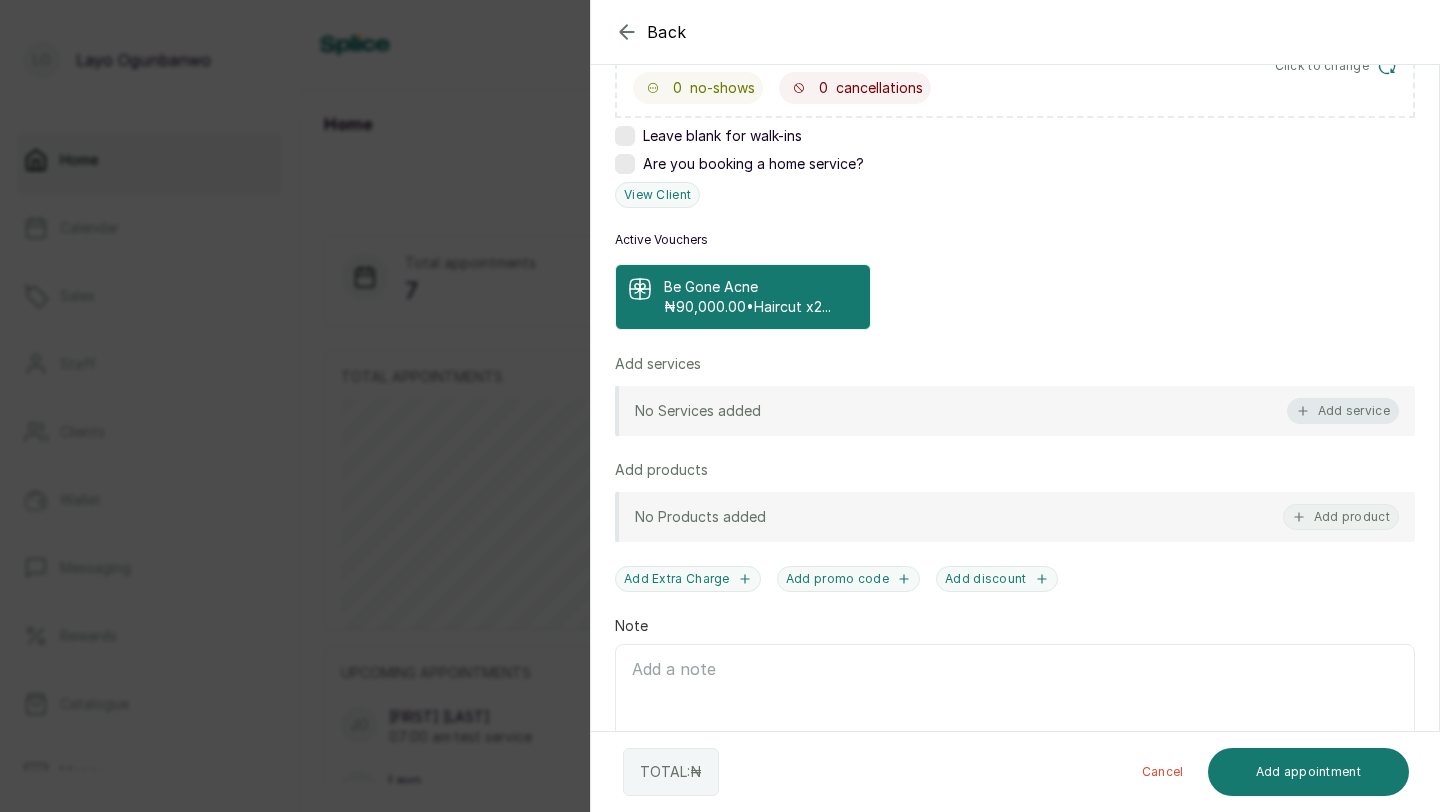 click on "Add service" at bounding box center (1343, 411) 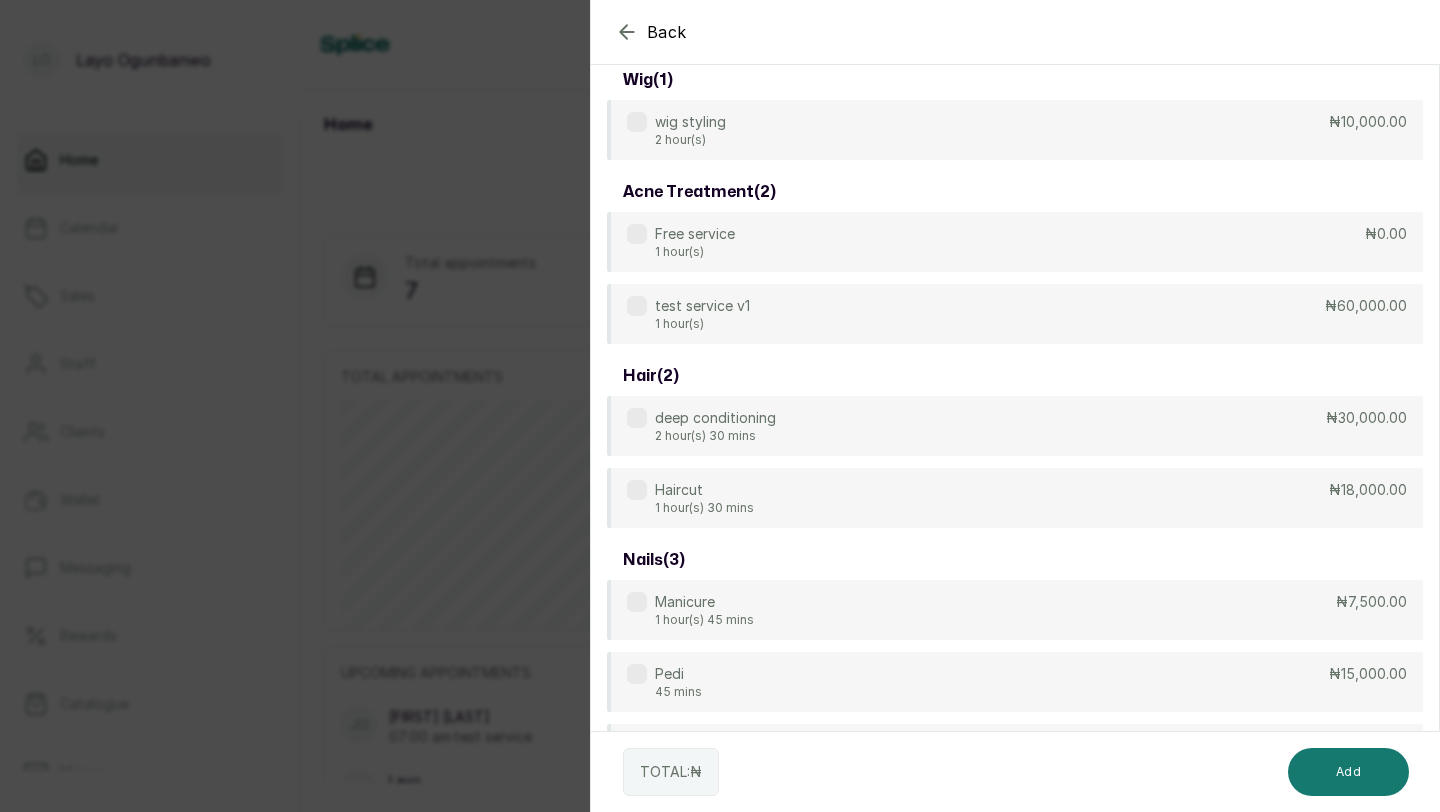 scroll, scrollTop: 80, scrollLeft: 0, axis: vertical 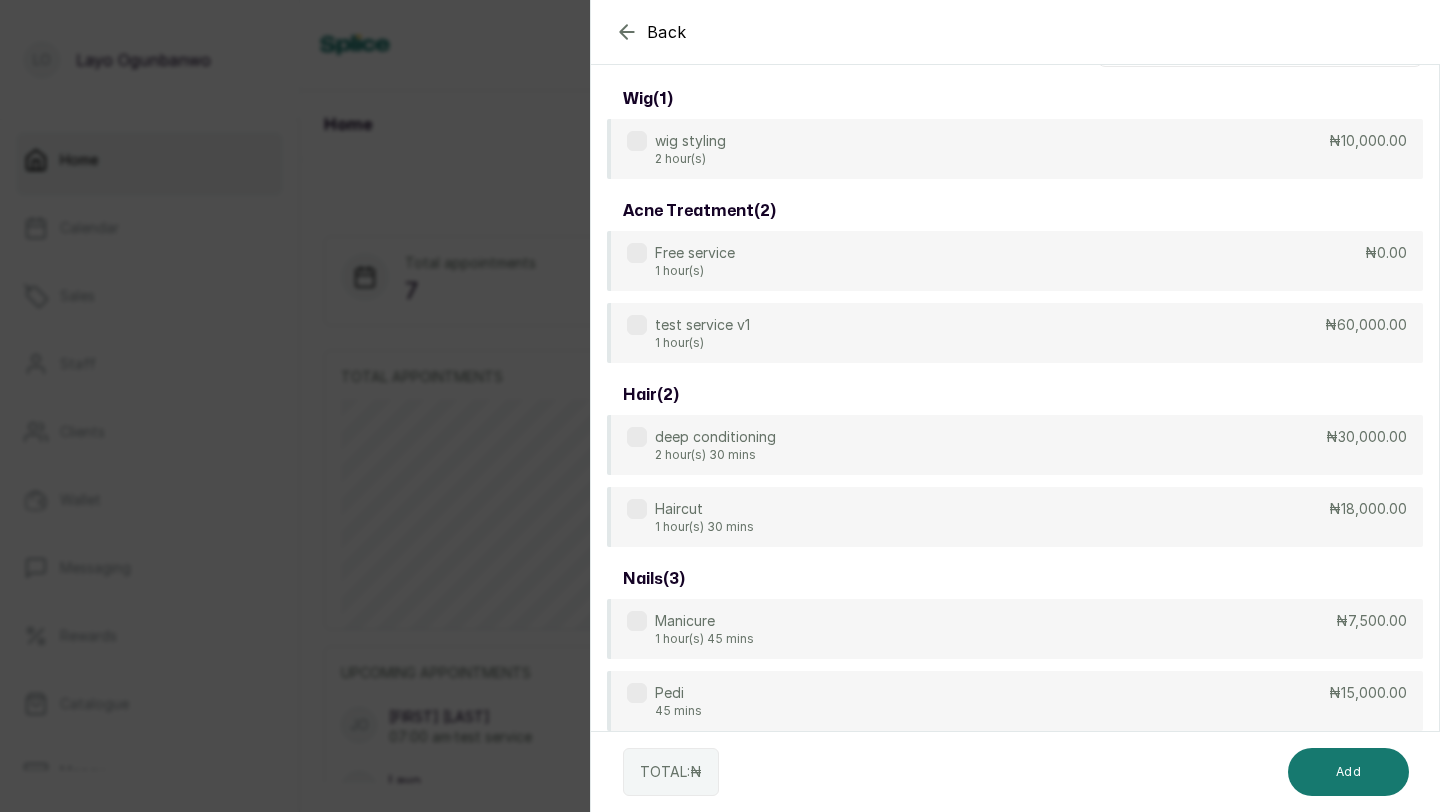 click at bounding box center [637, 141] 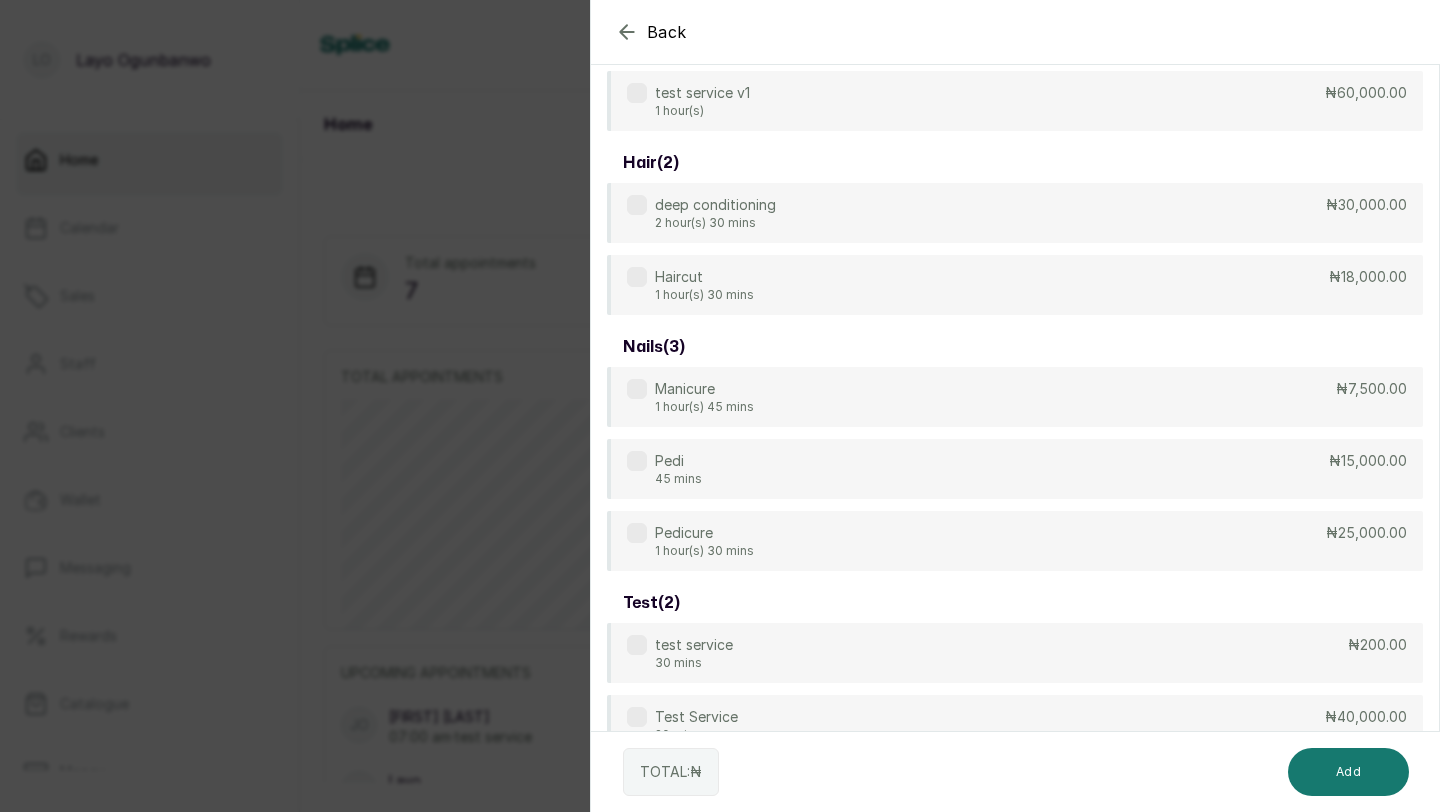 scroll, scrollTop: 352, scrollLeft: 0, axis: vertical 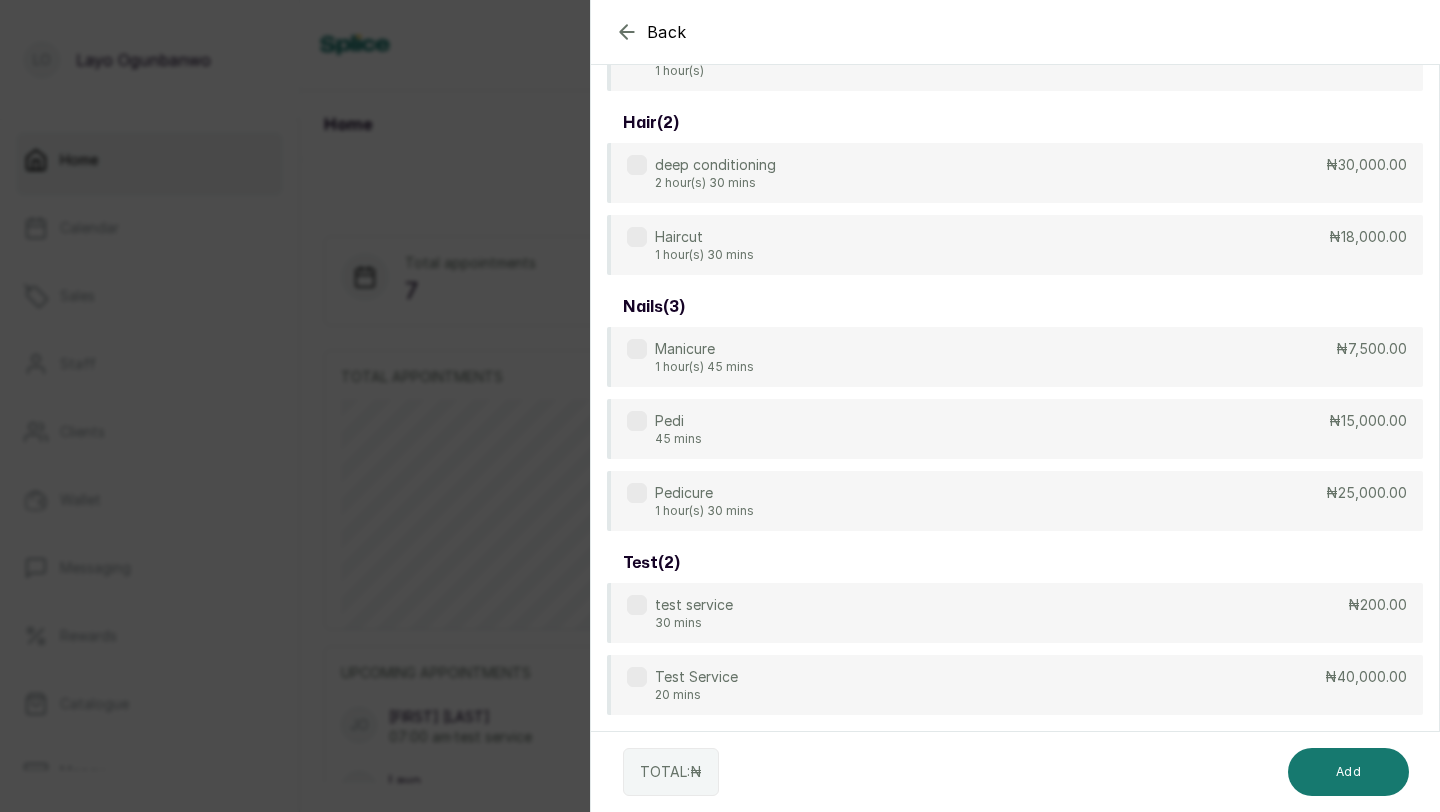 click at bounding box center (637, 605) 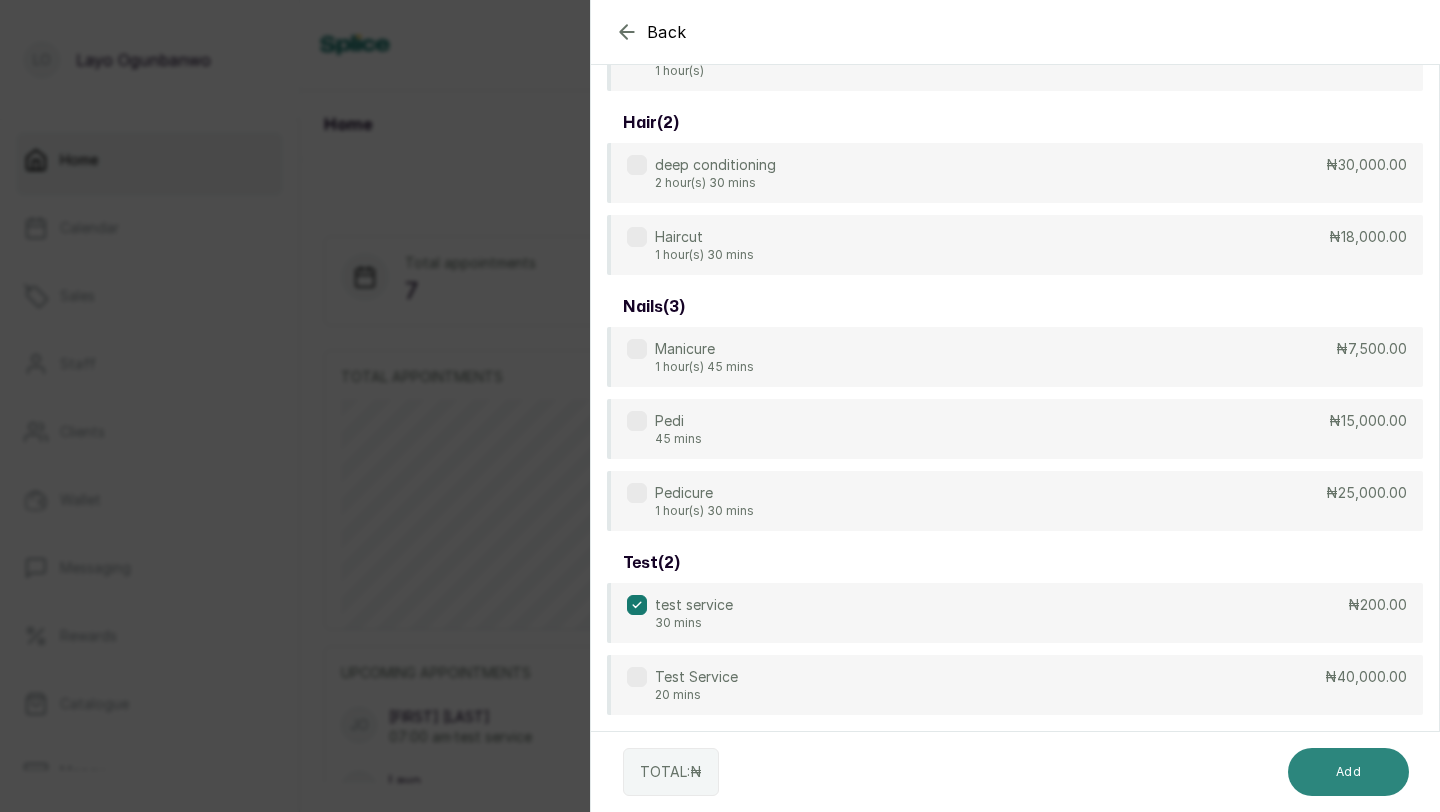 click on "Add" at bounding box center [1348, 772] 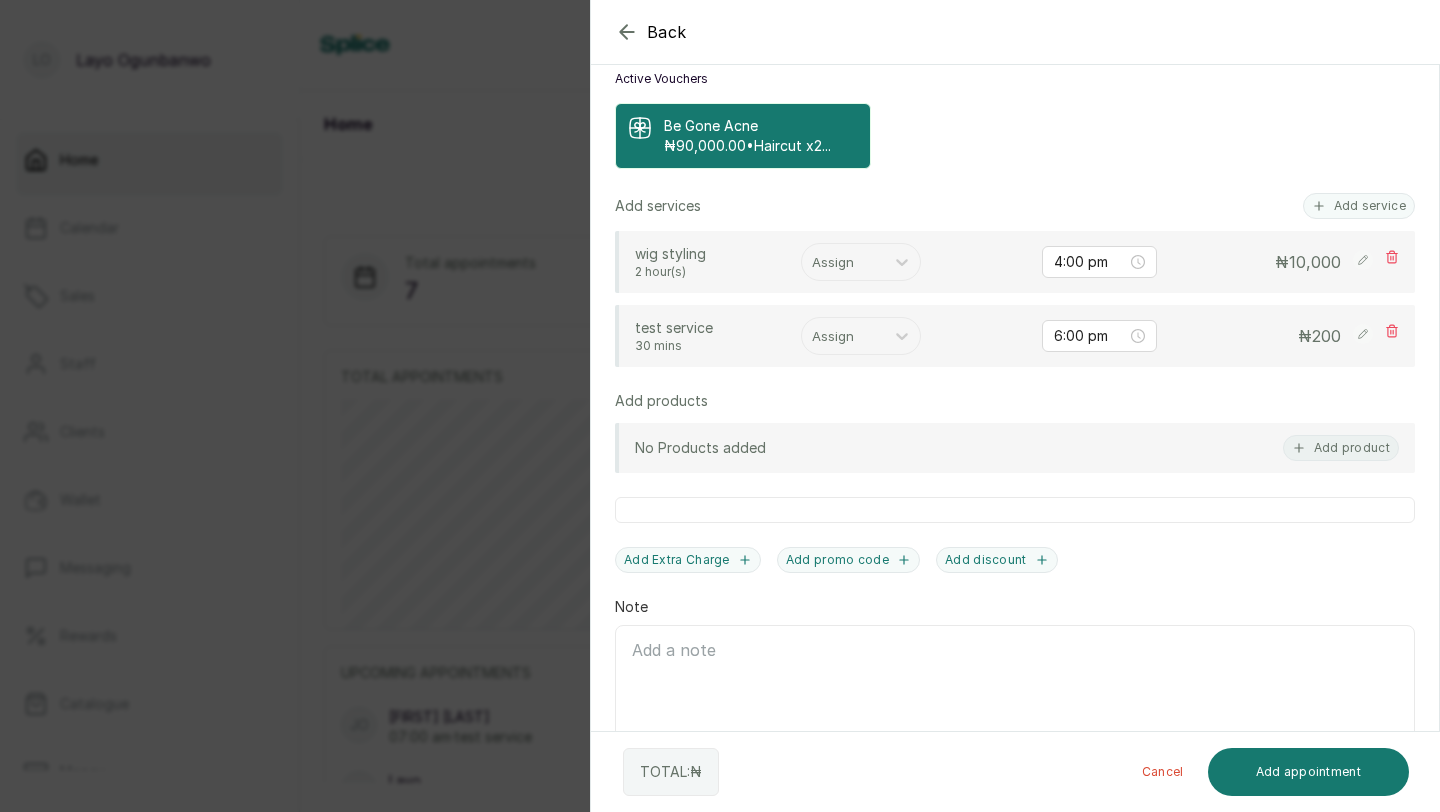 scroll, scrollTop: 612, scrollLeft: 0, axis: vertical 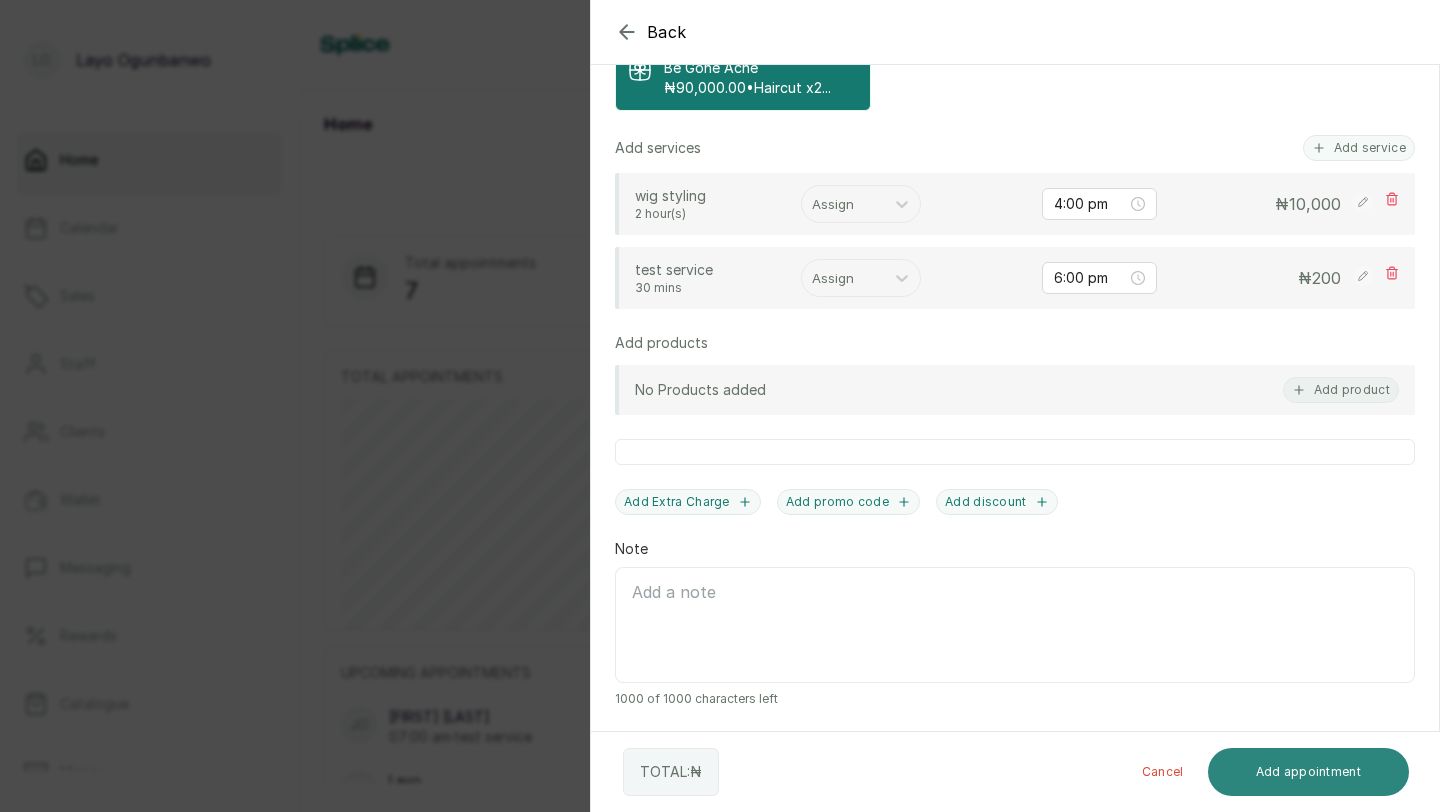 click on "Add appointment" at bounding box center [1309, 772] 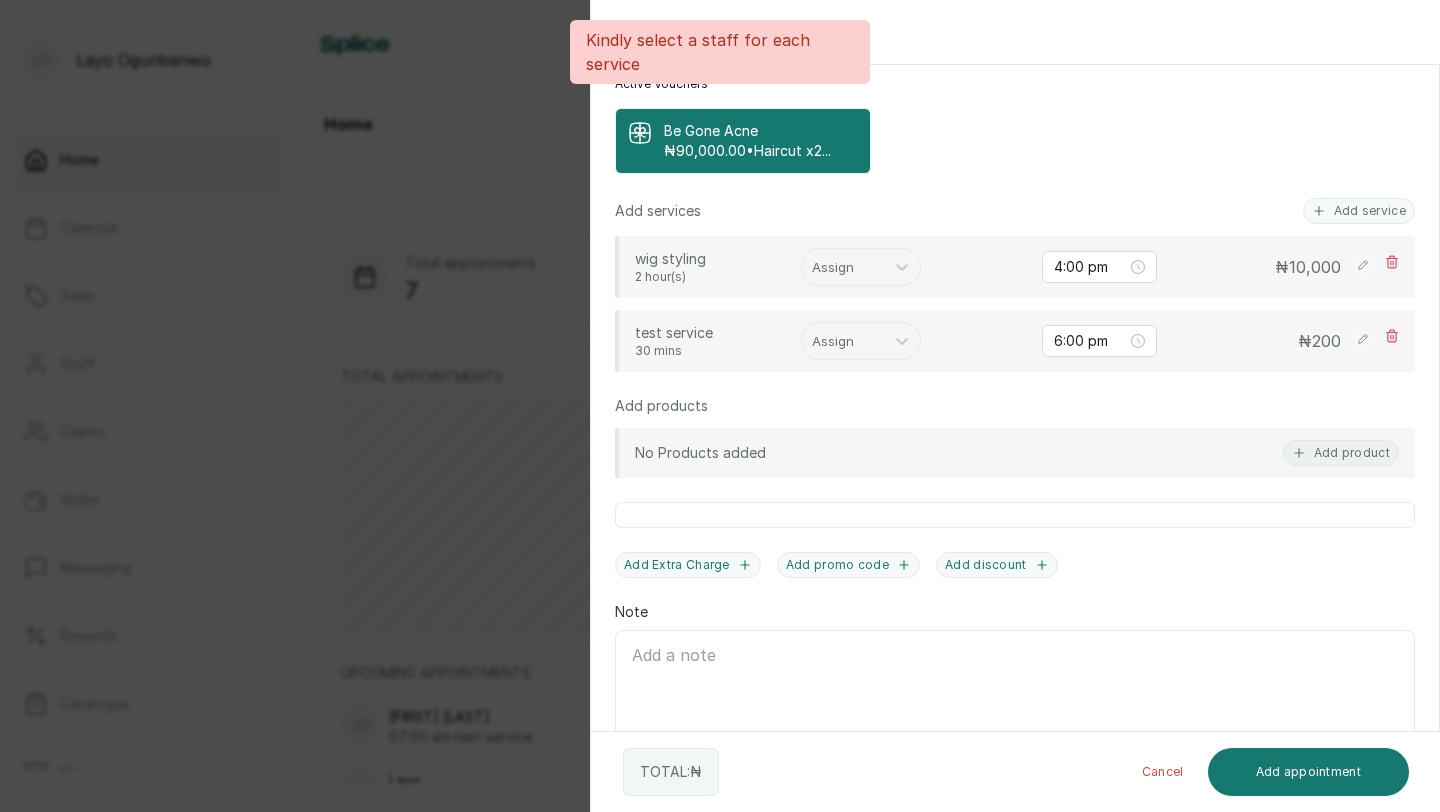 scroll, scrollTop: 548, scrollLeft: 0, axis: vertical 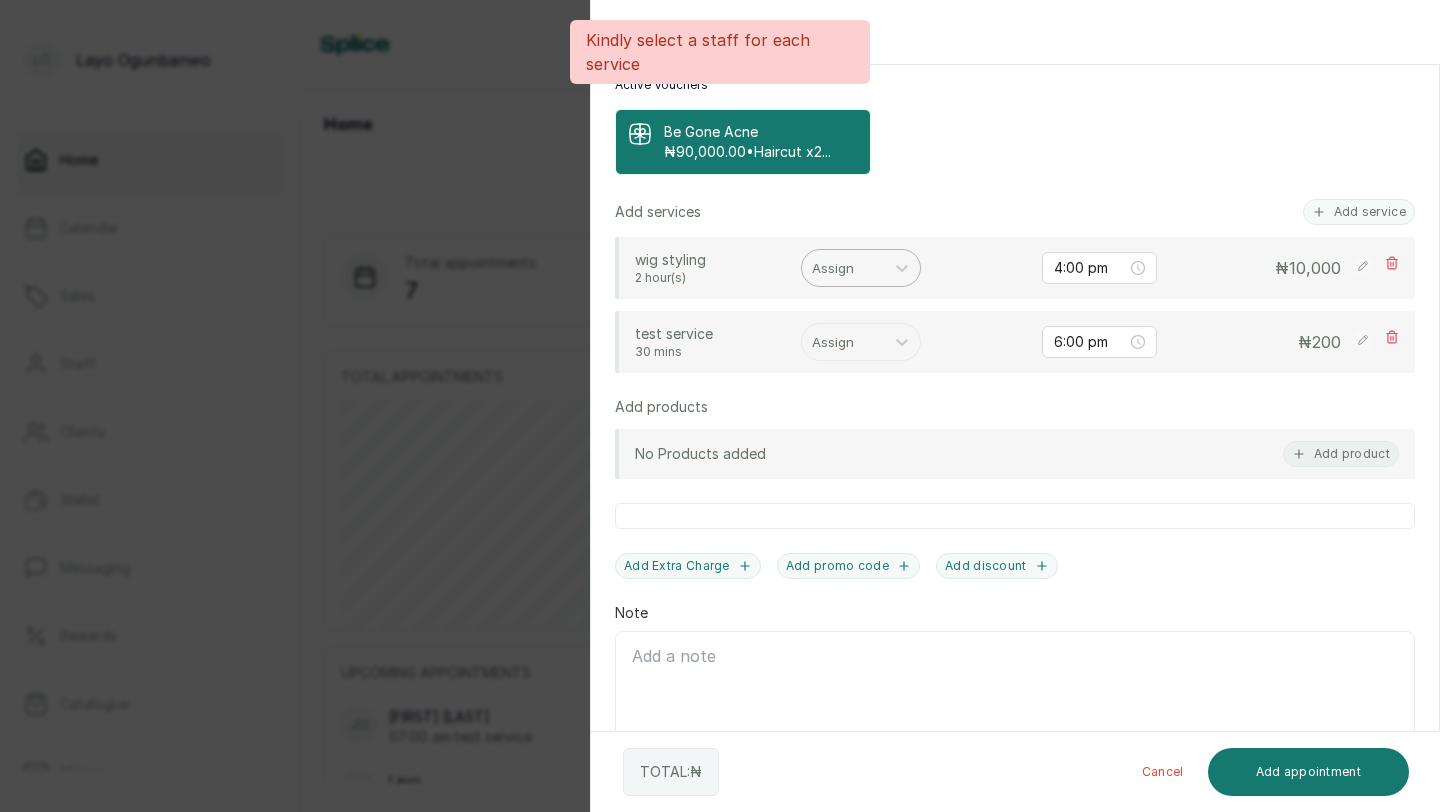 click on "Assign" at bounding box center (843, 268) 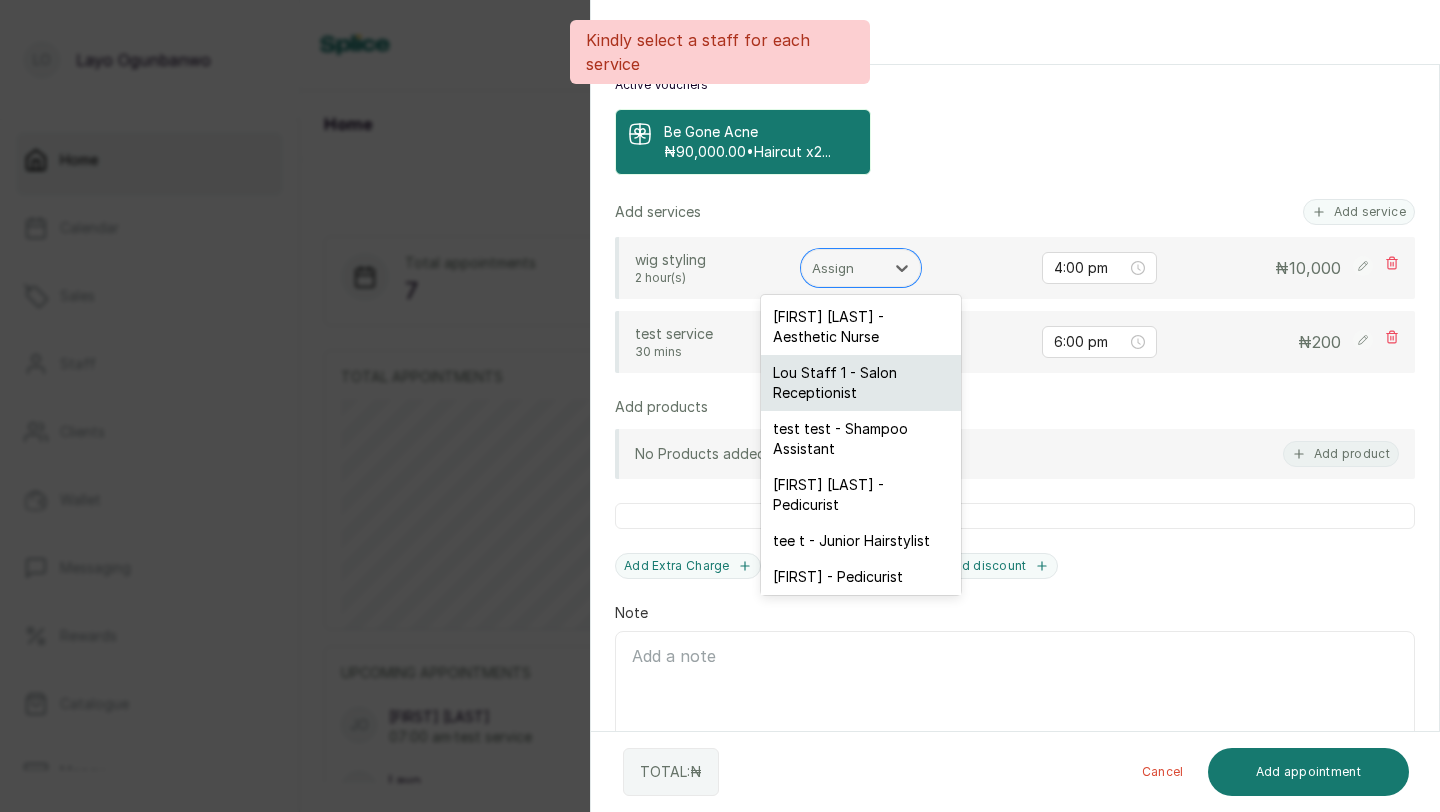 click on "Lou Staff 1 - Salon Receptionist" at bounding box center [861, 383] 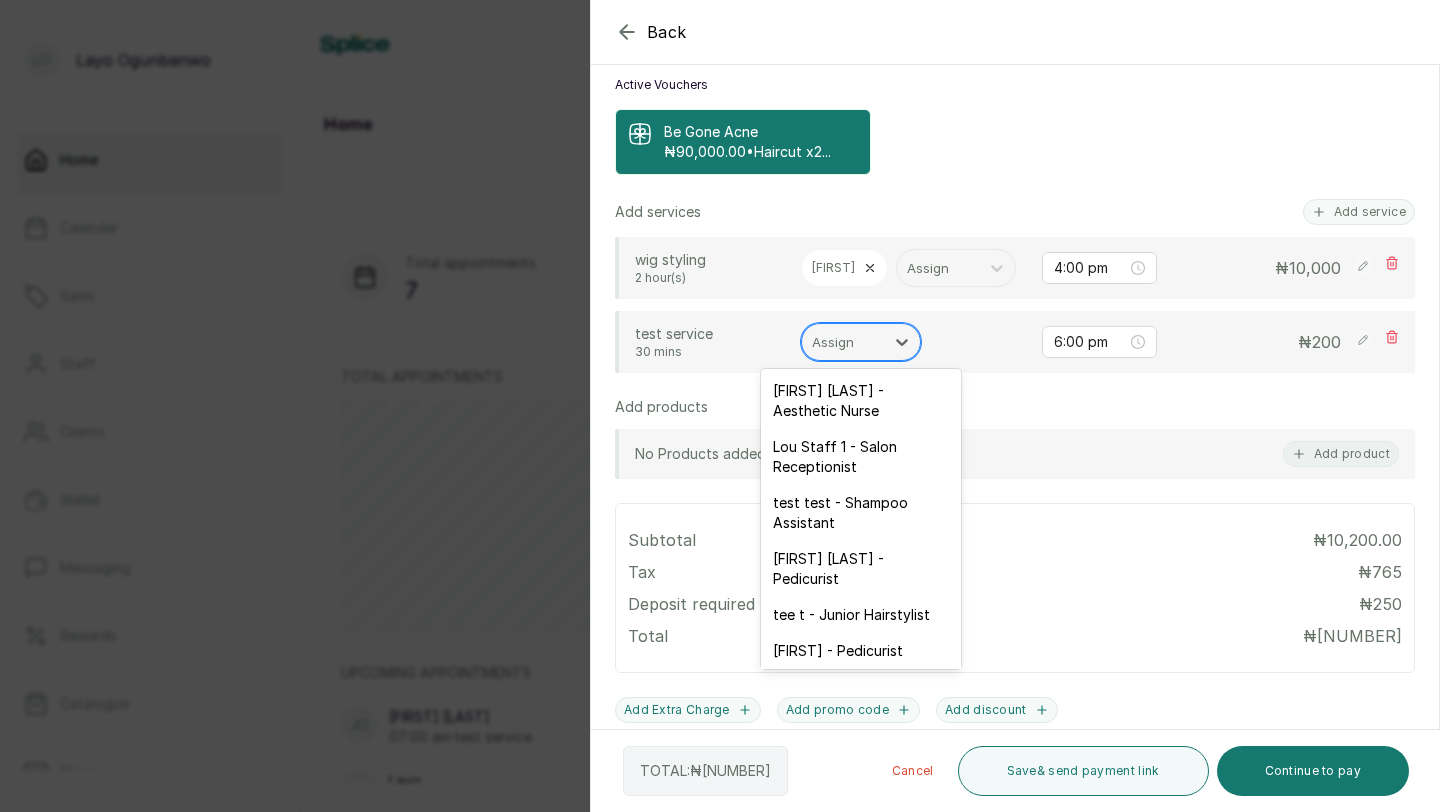 click at bounding box center [843, 342] 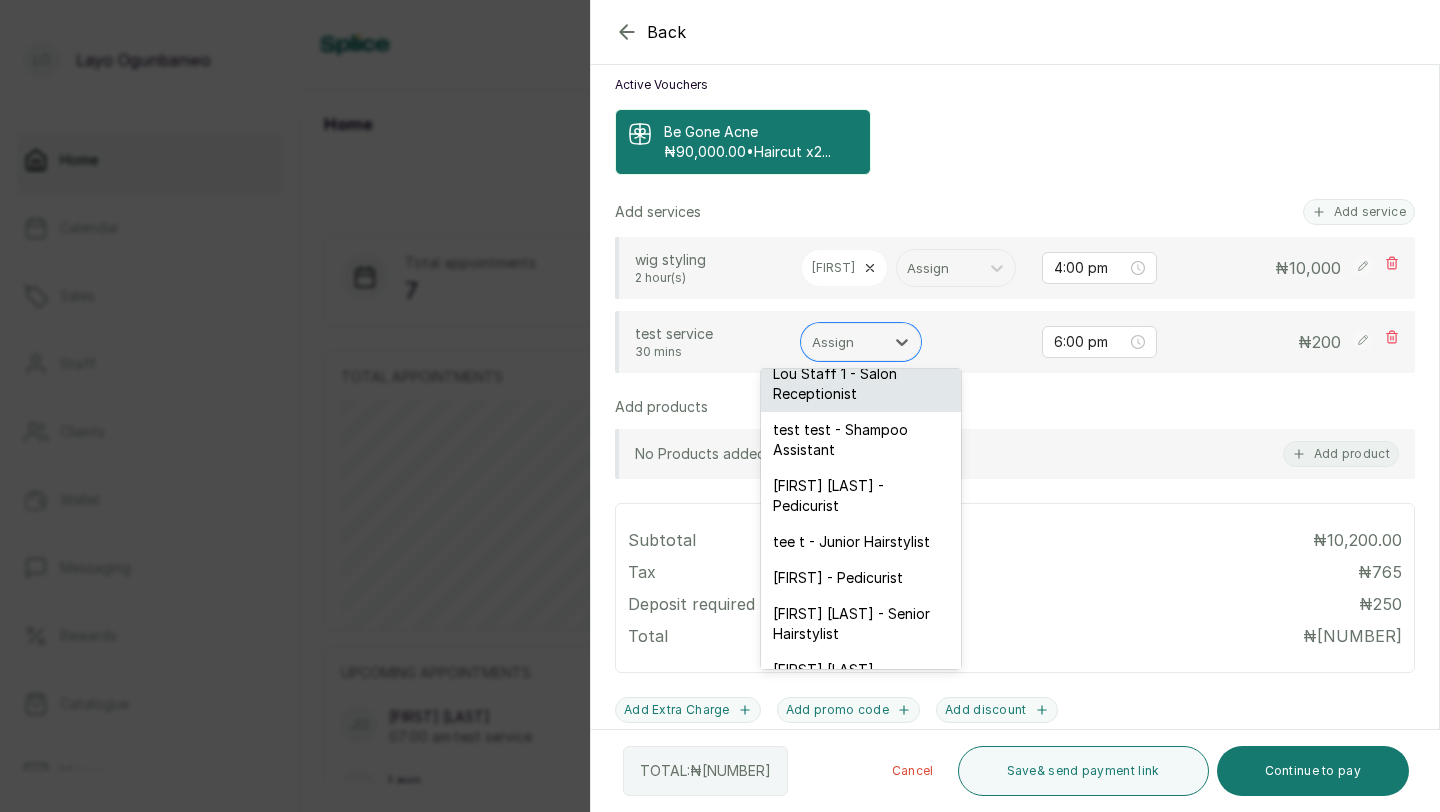 scroll, scrollTop: 0, scrollLeft: 0, axis: both 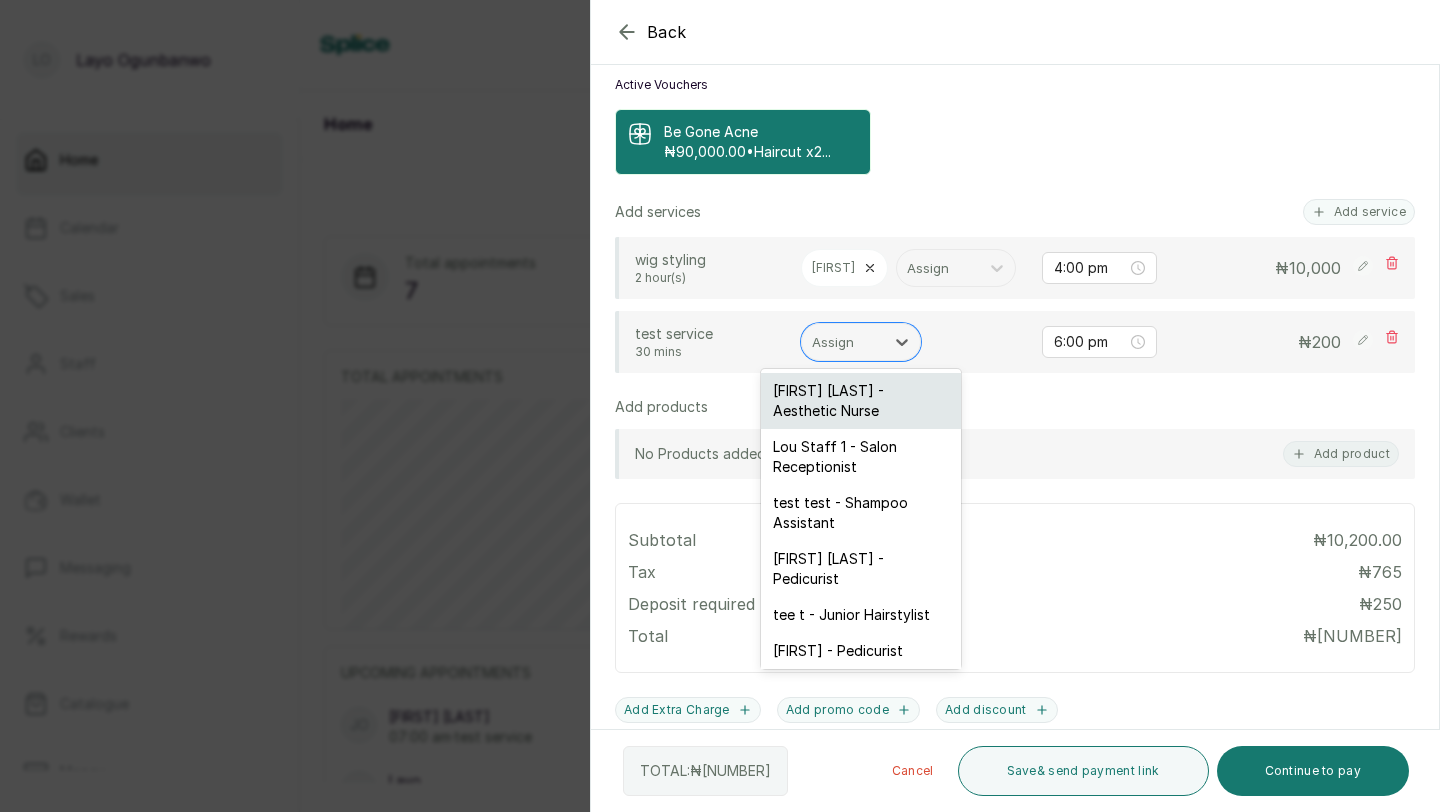click on "[FIRST] [LAST] - Aesthetic Nurse" at bounding box center [861, 401] 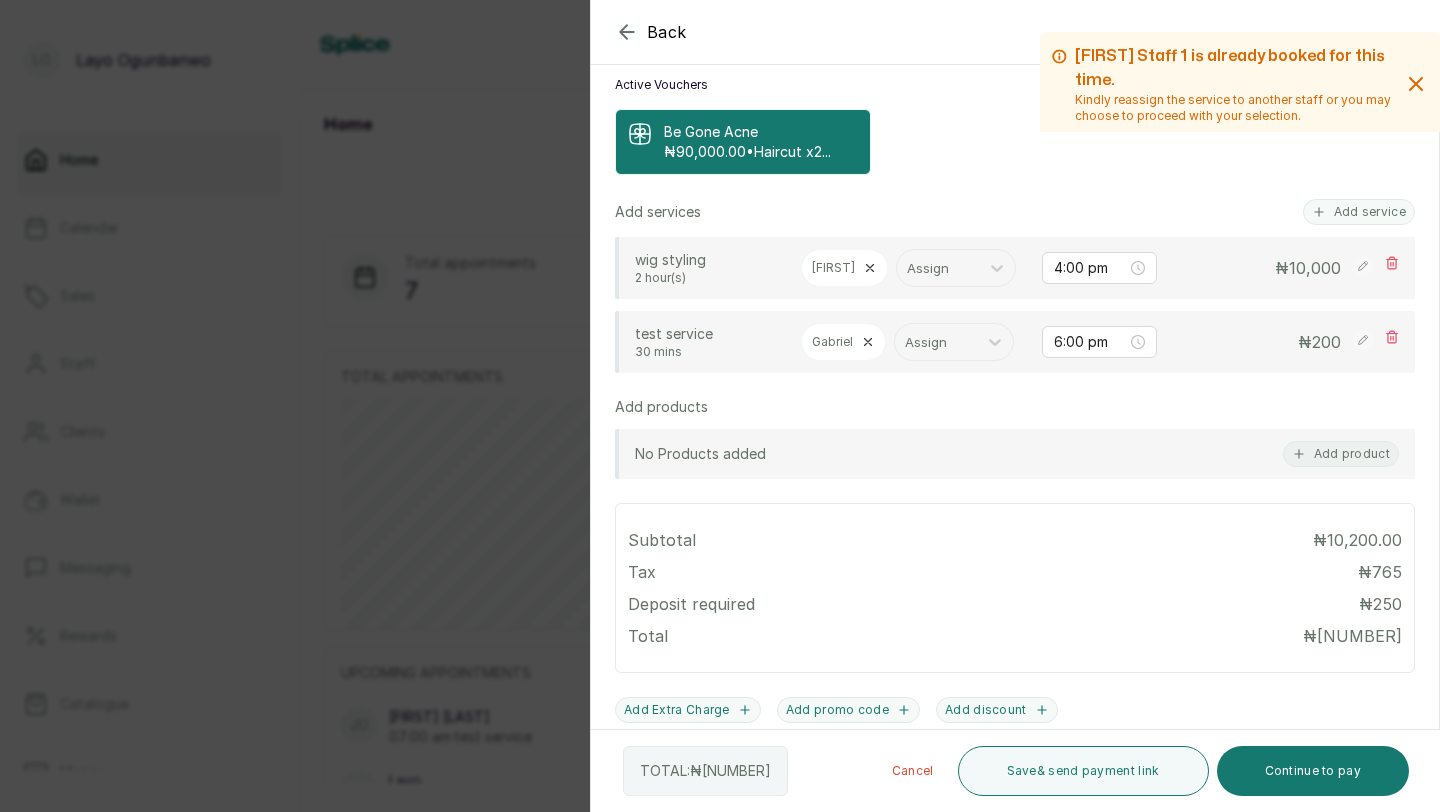 click 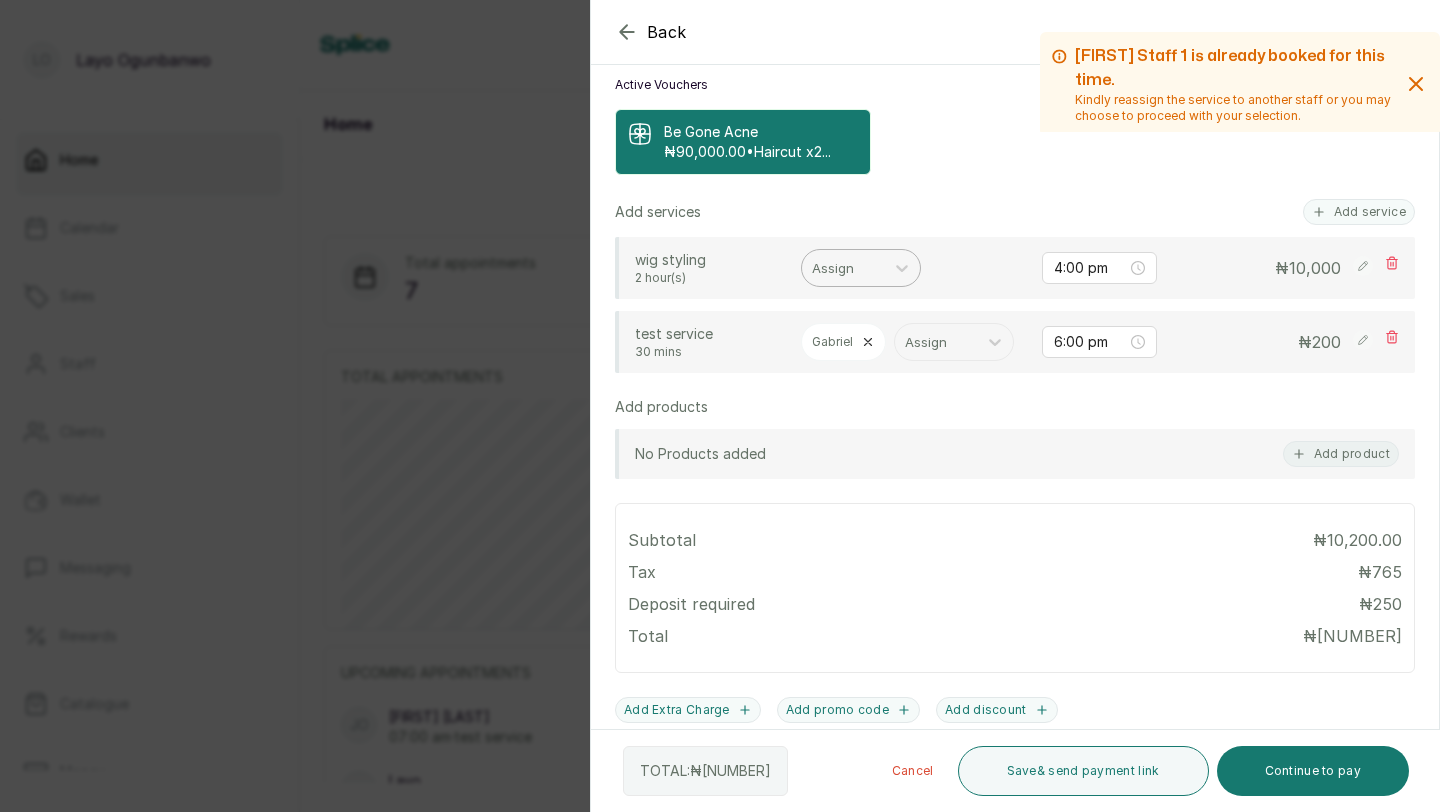 click at bounding box center (843, 268) 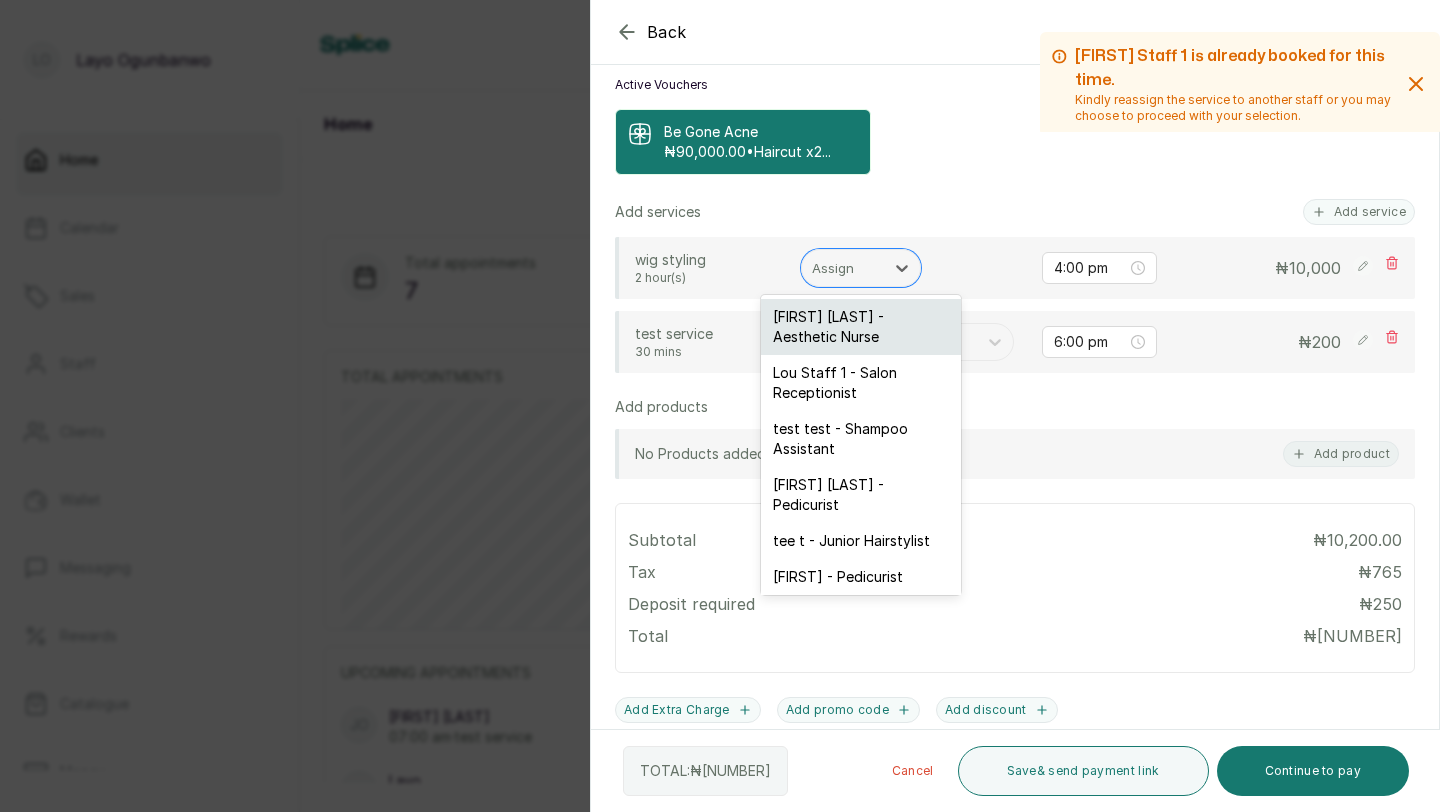 click on "[FIRST] [LAST] - Aesthetic Nurse" at bounding box center [861, 327] 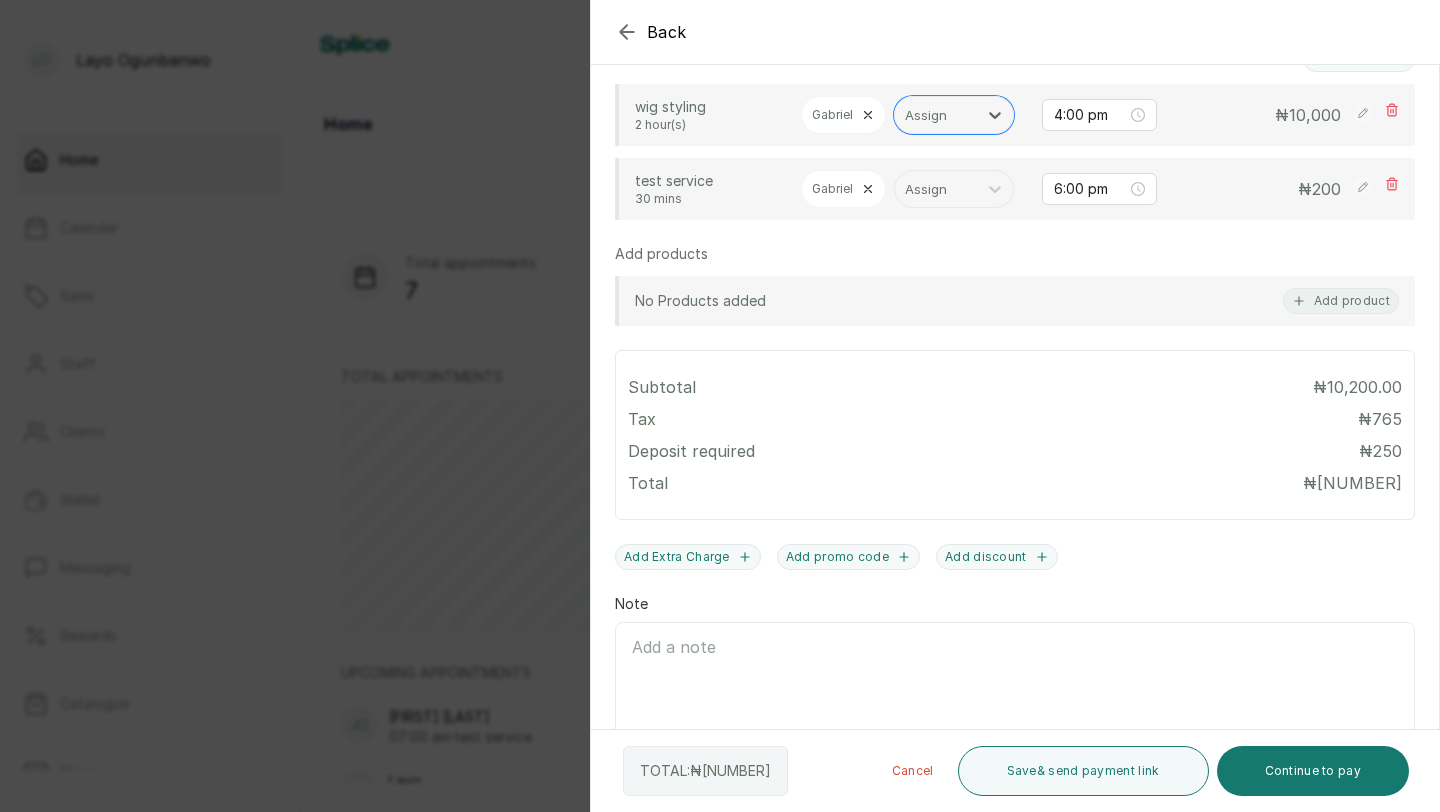 scroll, scrollTop: 756, scrollLeft: 0, axis: vertical 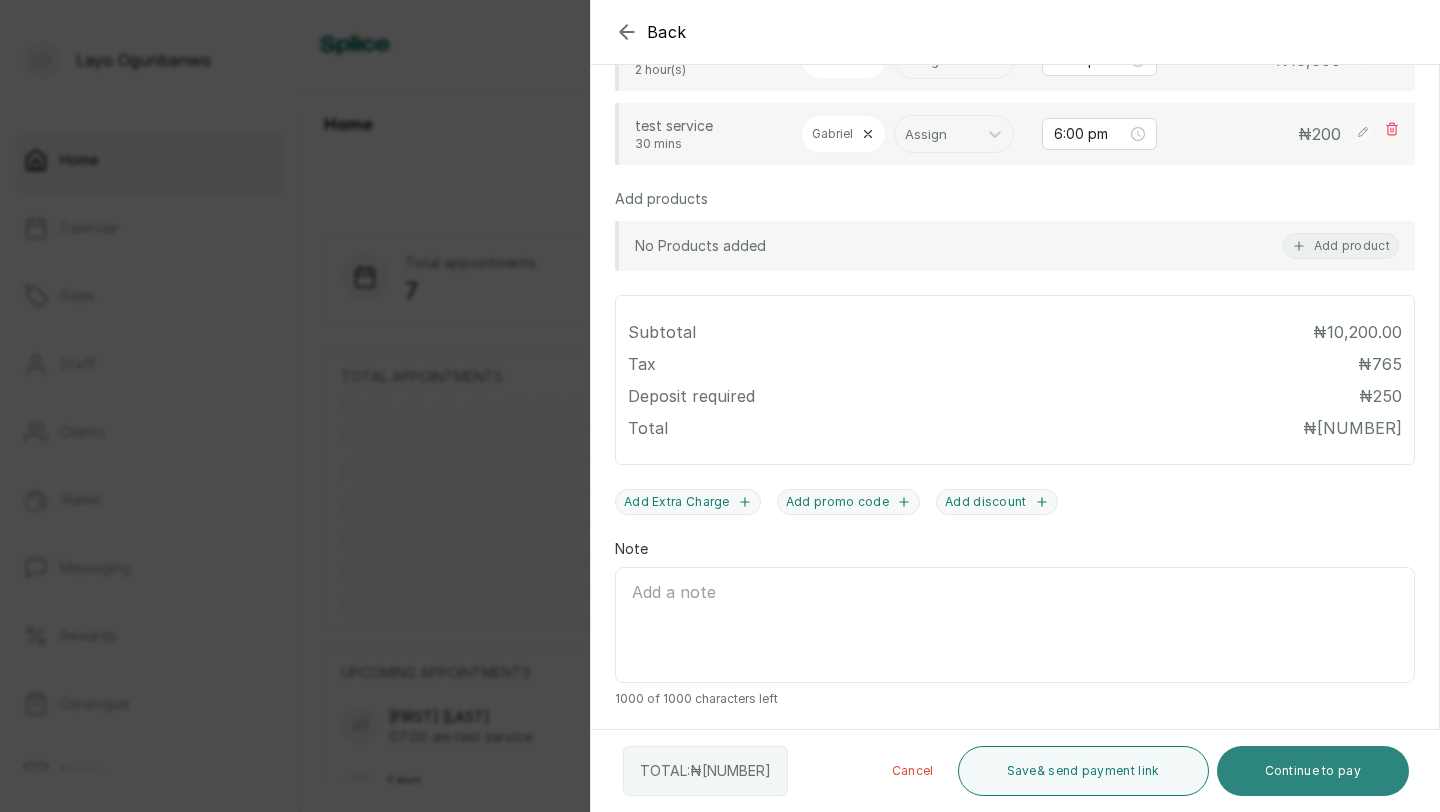 click on "Continue to pay" at bounding box center [1313, 771] 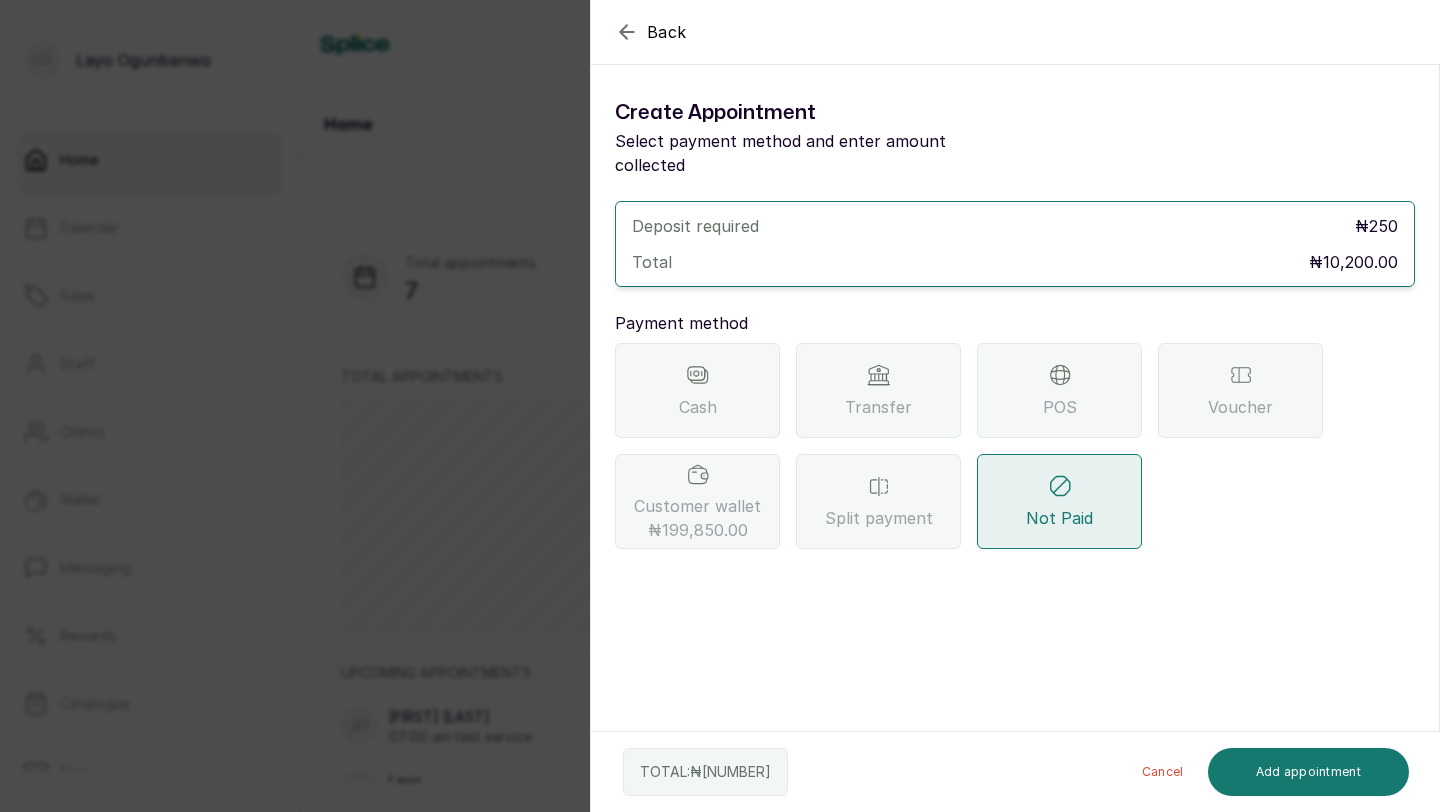 click on "Split payment" at bounding box center [878, 501] 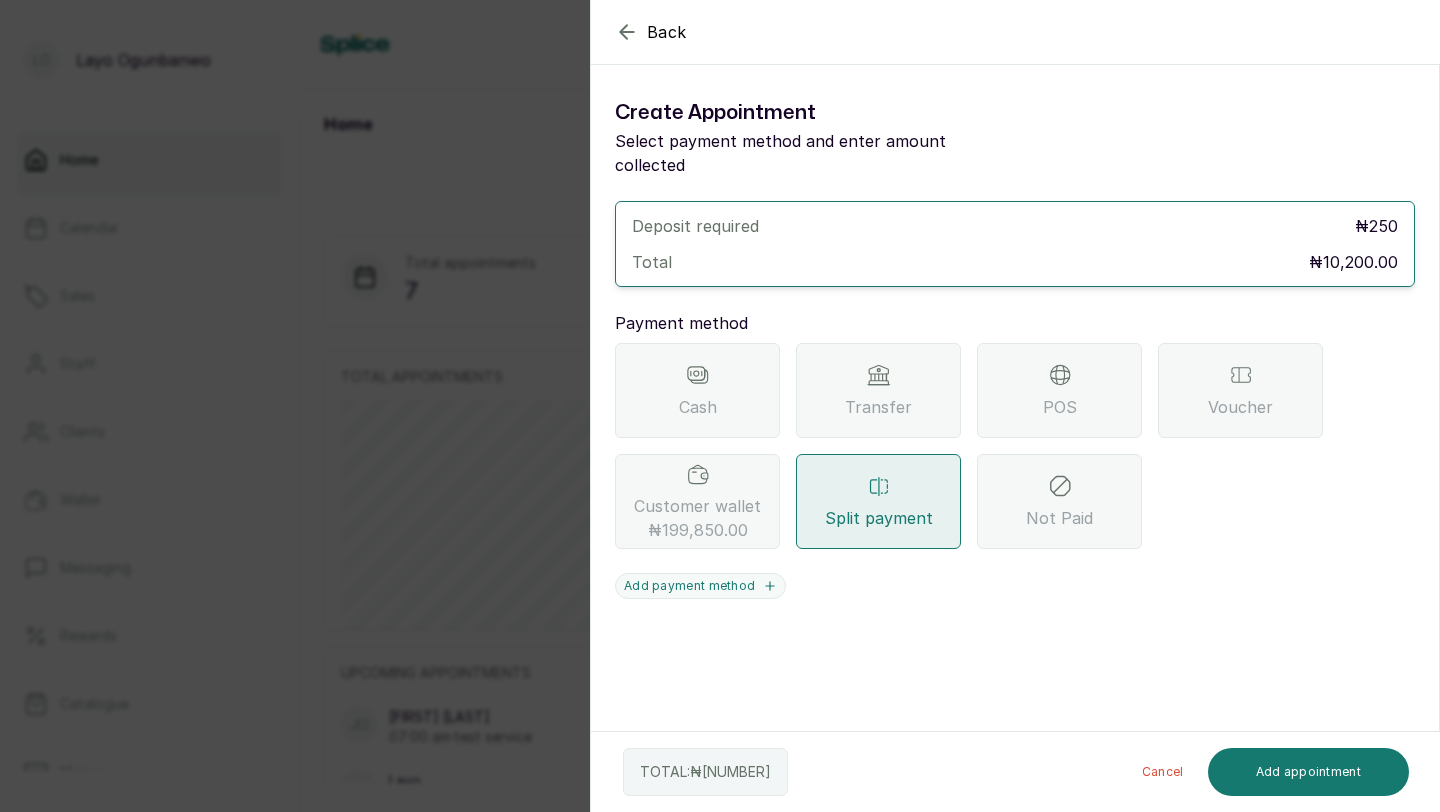 click on "Customer wallet ₦199,850.00" at bounding box center (697, 518) 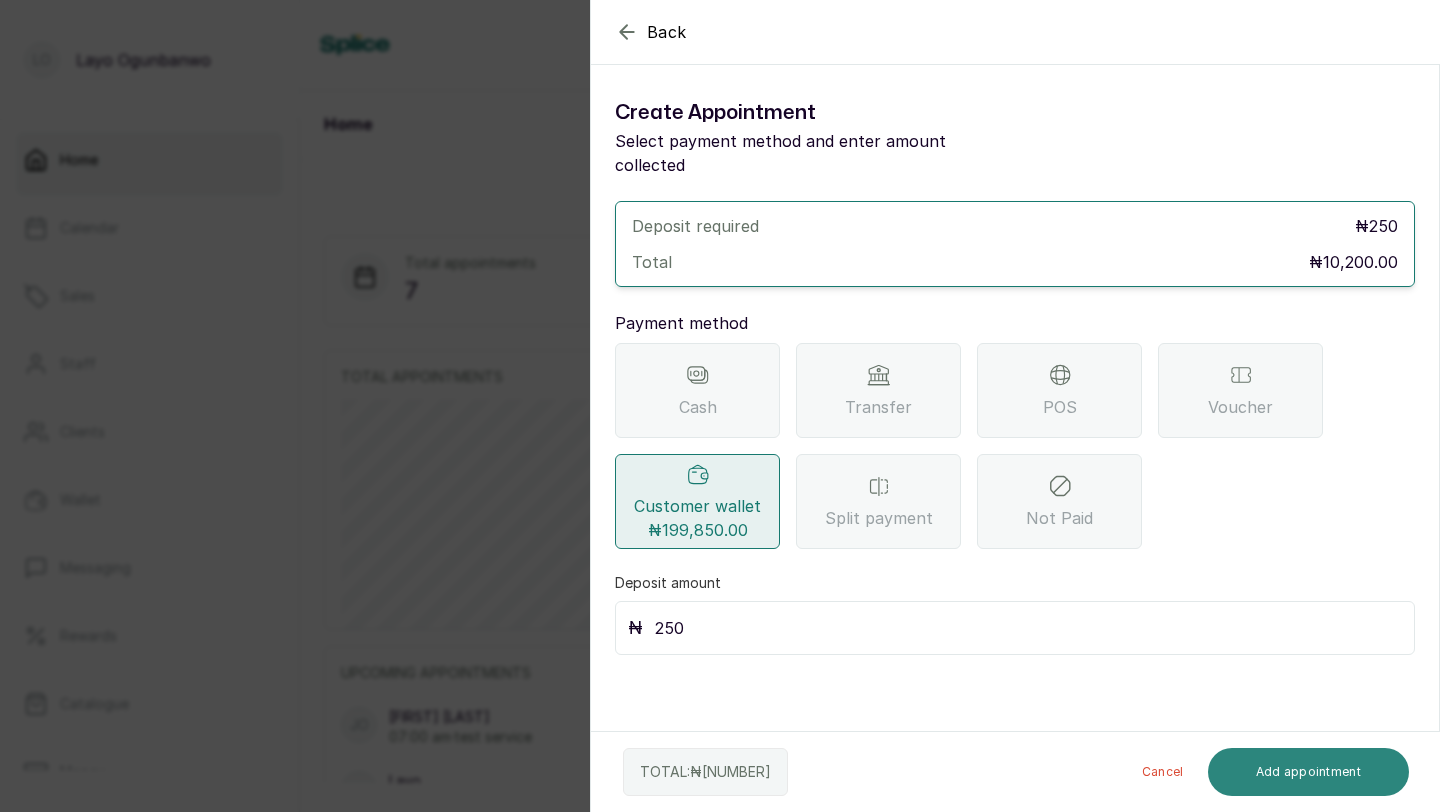 click on "Add appointment" at bounding box center [1309, 772] 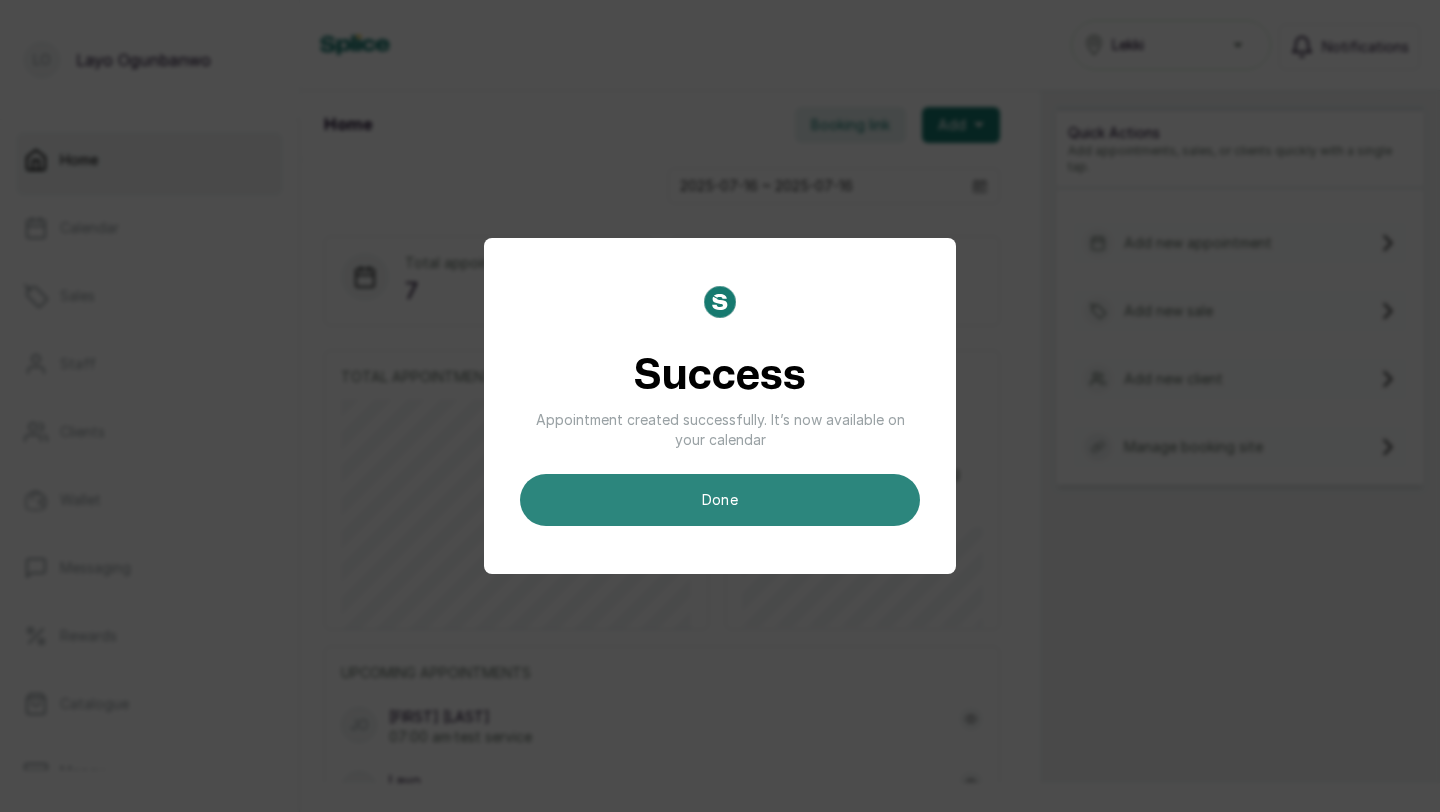 click on "done" at bounding box center (720, 500) 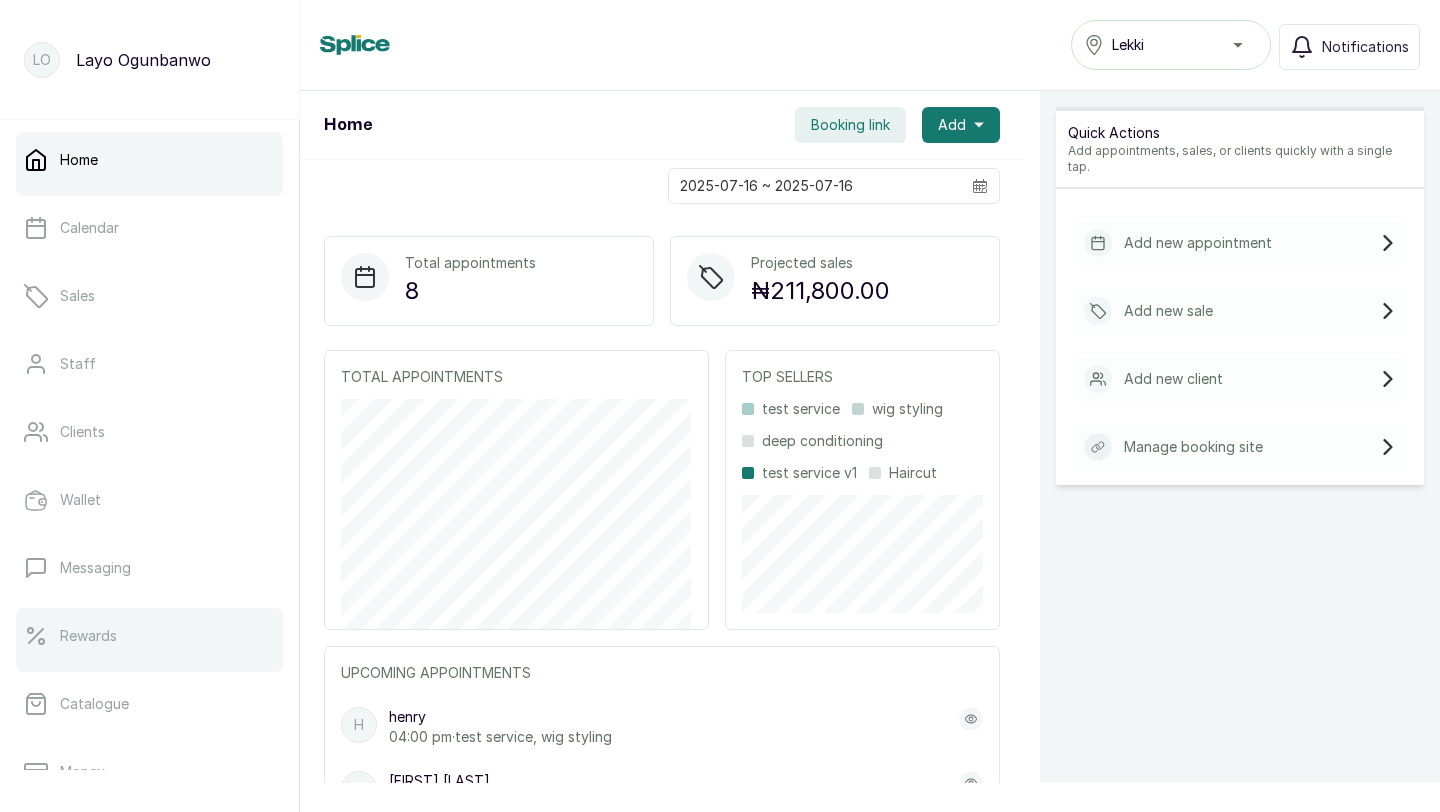 click on "Rewards" at bounding box center [149, 636] 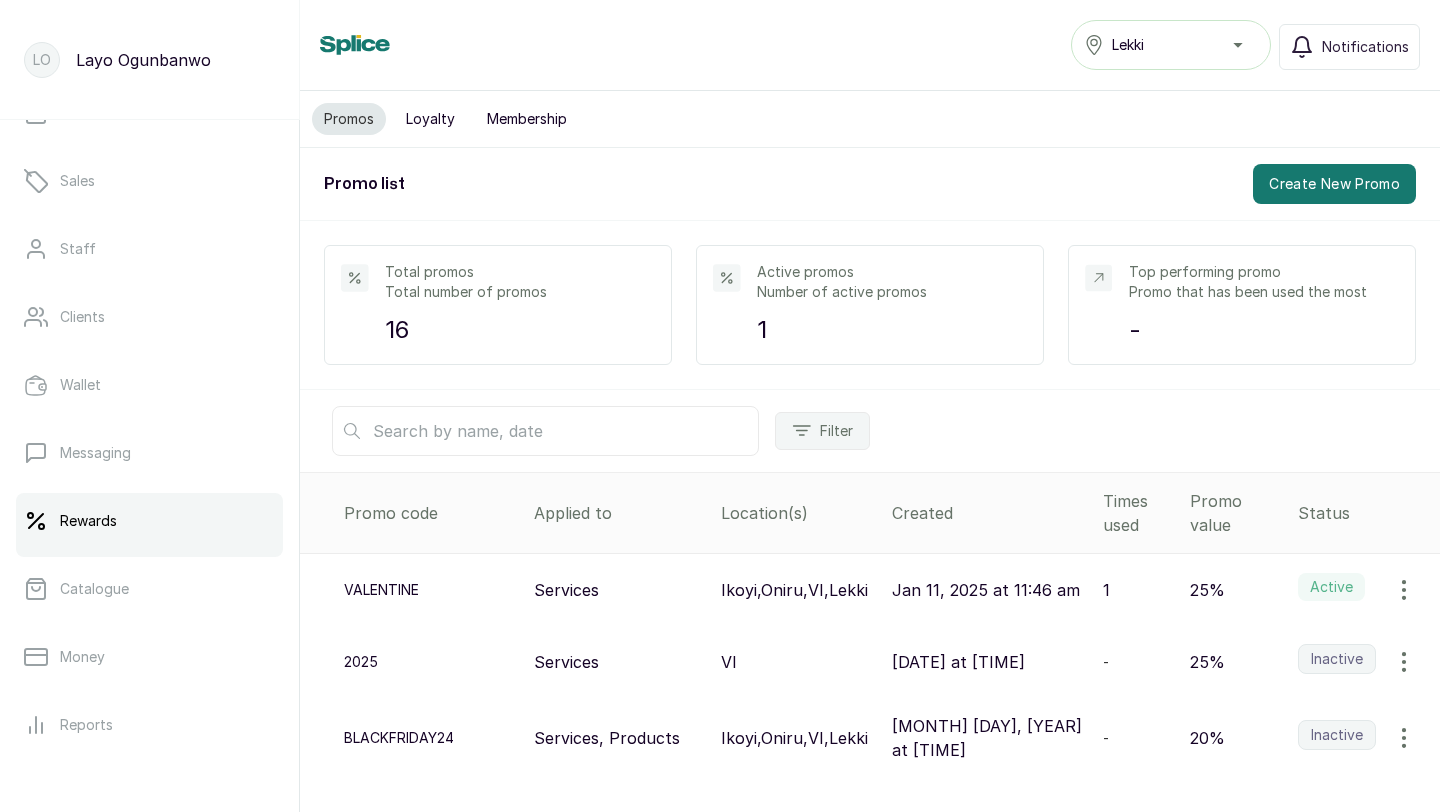 scroll, scrollTop: 145, scrollLeft: 0, axis: vertical 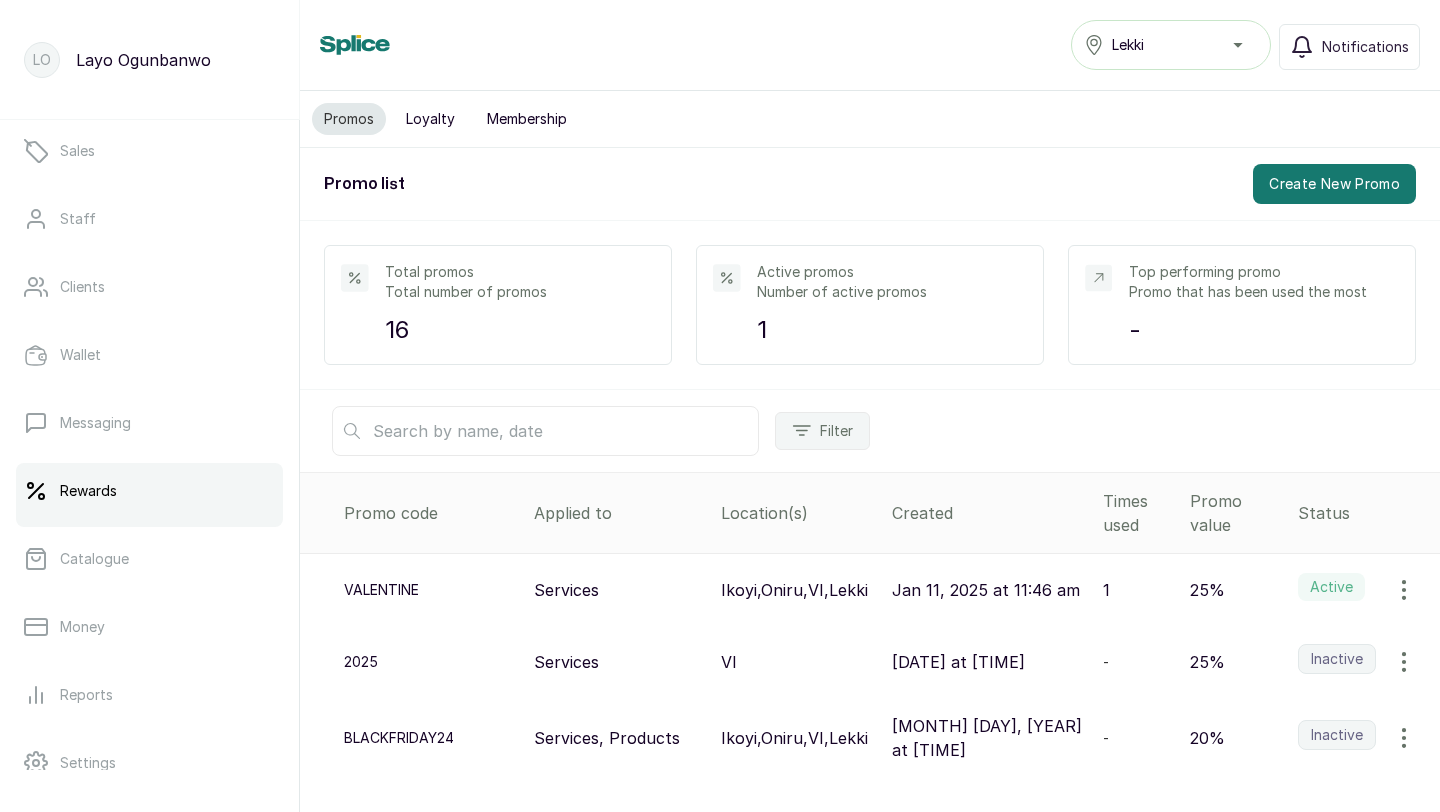 click on "Rewards" at bounding box center (88, 491) 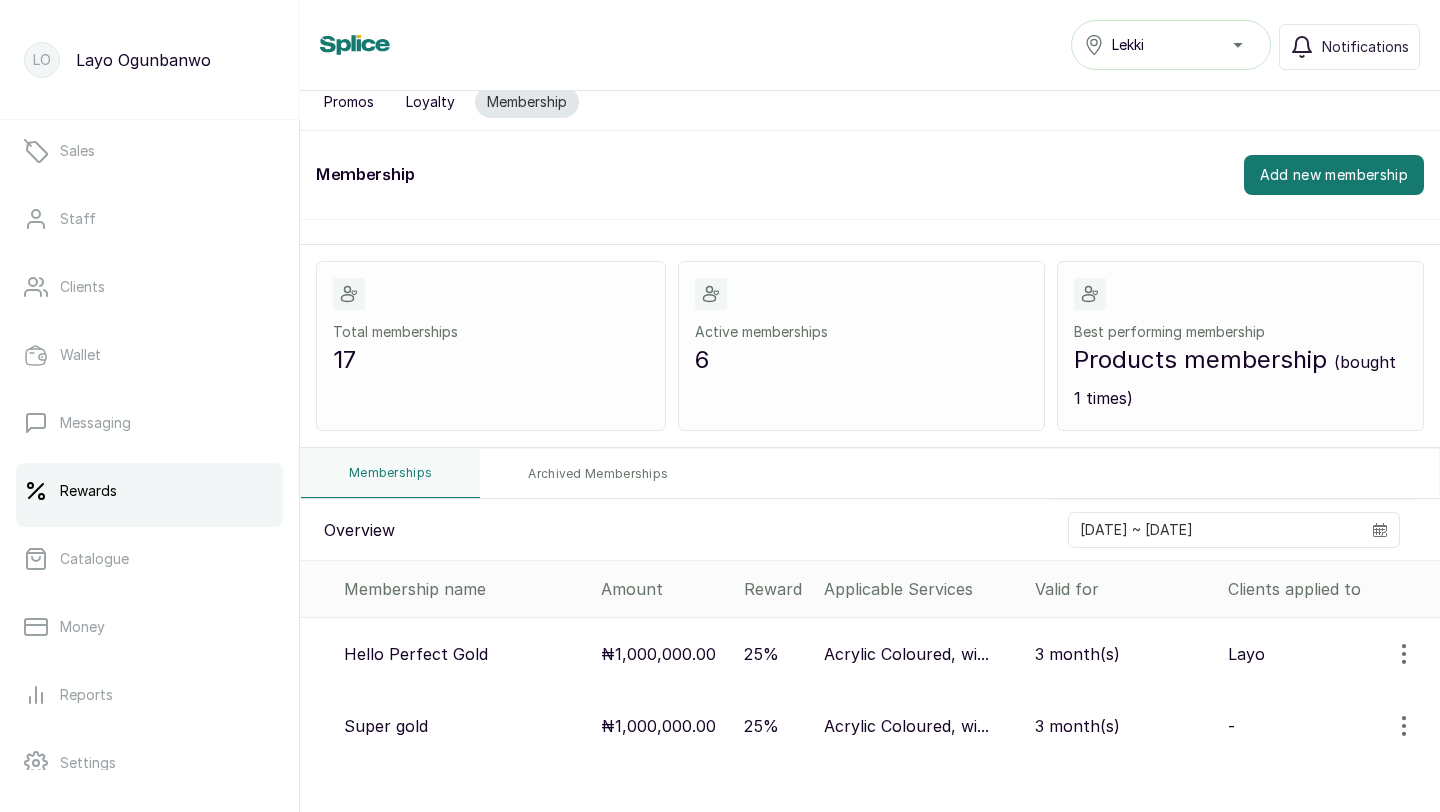 scroll, scrollTop: 9, scrollLeft: 0, axis: vertical 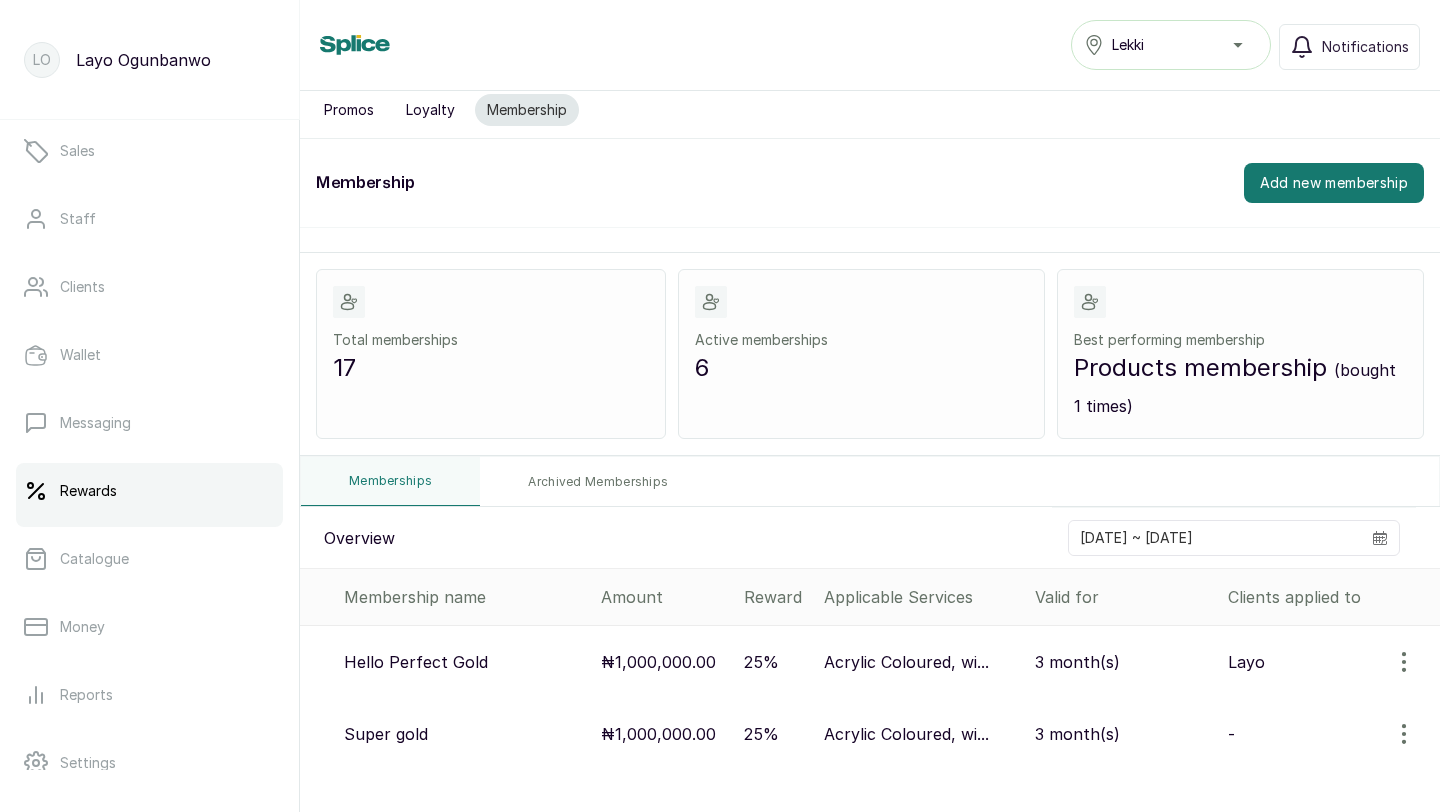 click on "Loyalty" at bounding box center (430, 110) 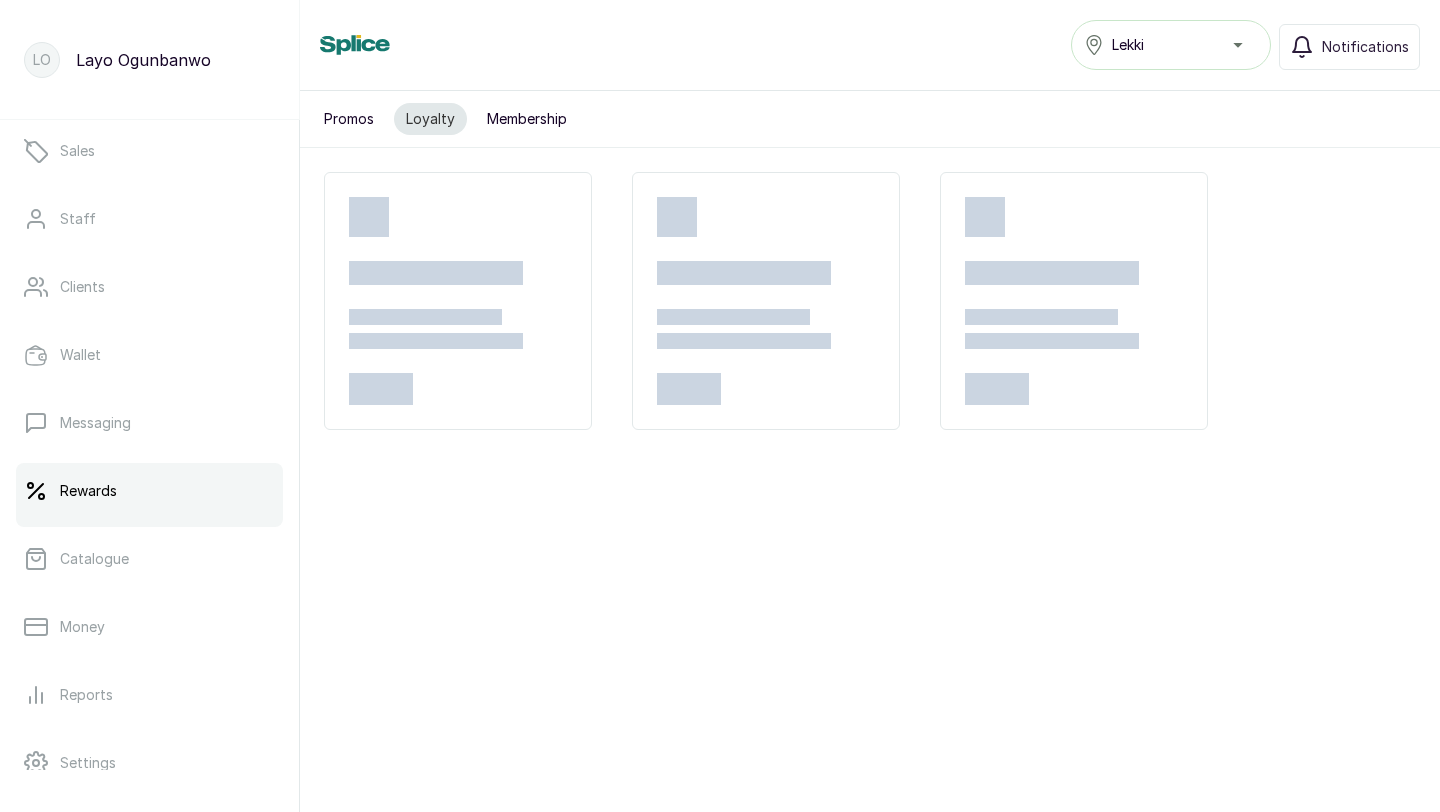 scroll, scrollTop: 0, scrollLeft: 0, axis: both 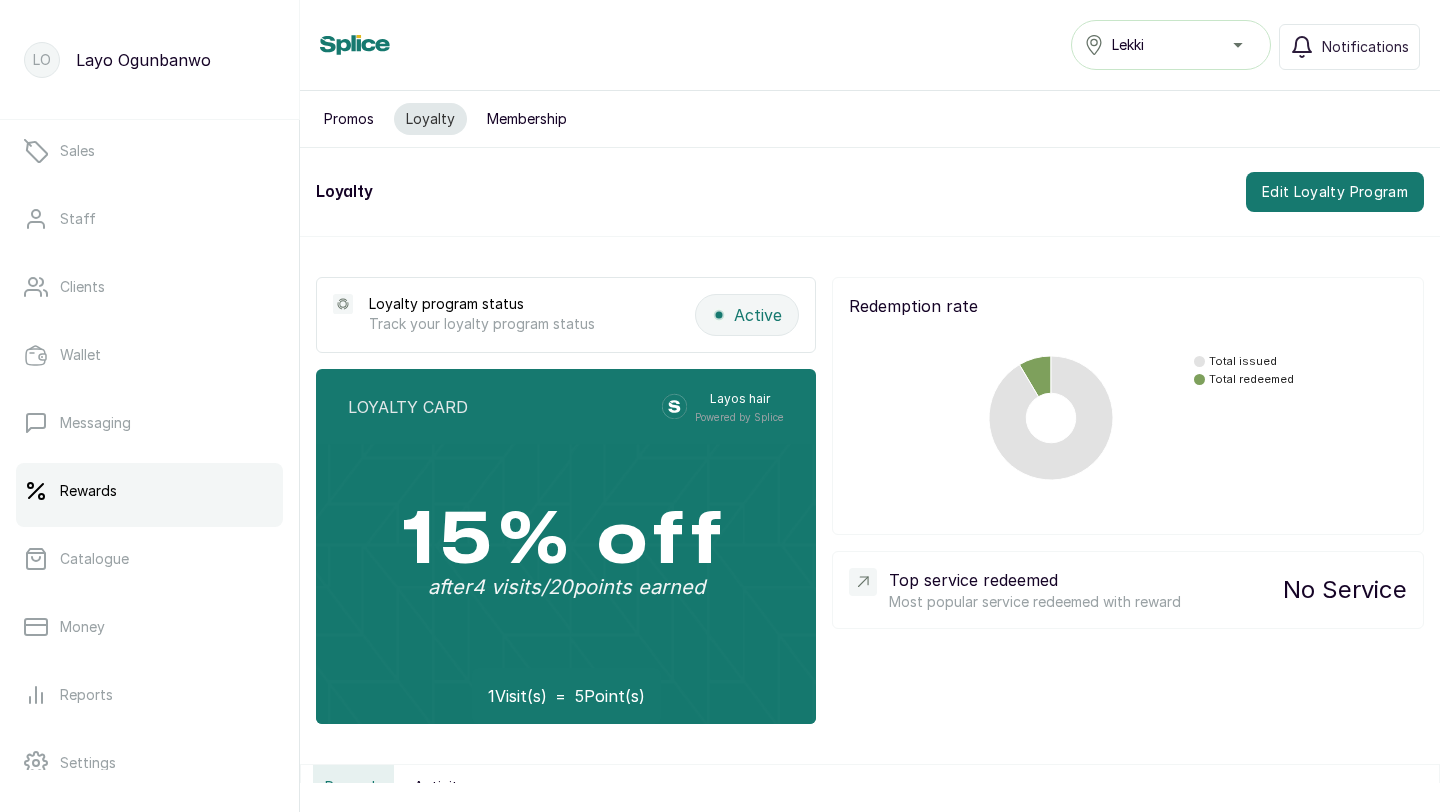 click on "Promos" at bounding box center (349, 119) 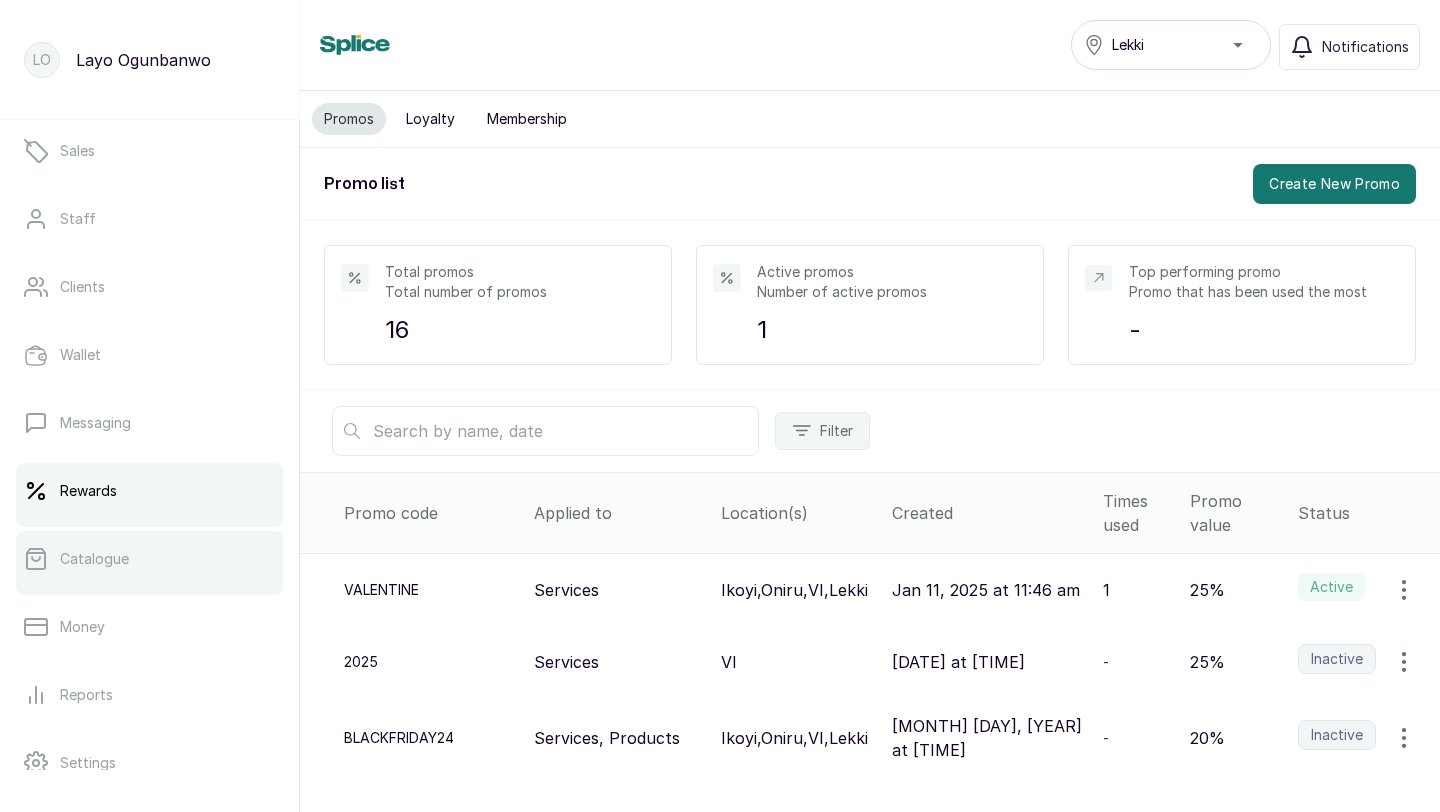 click on "Catalogue" at bounding box center [149, 559] 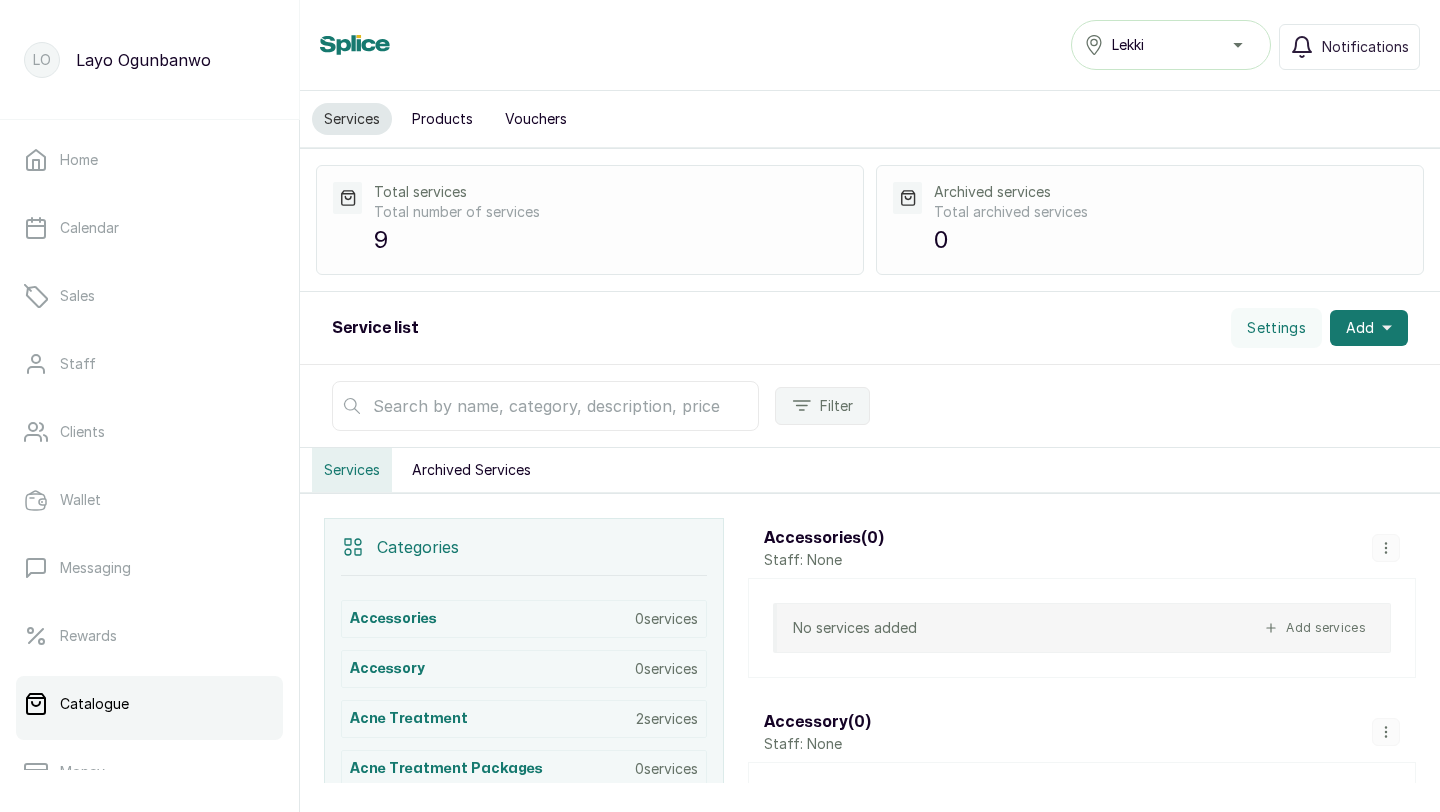 click on "Products" at bounding box center (442, 119) 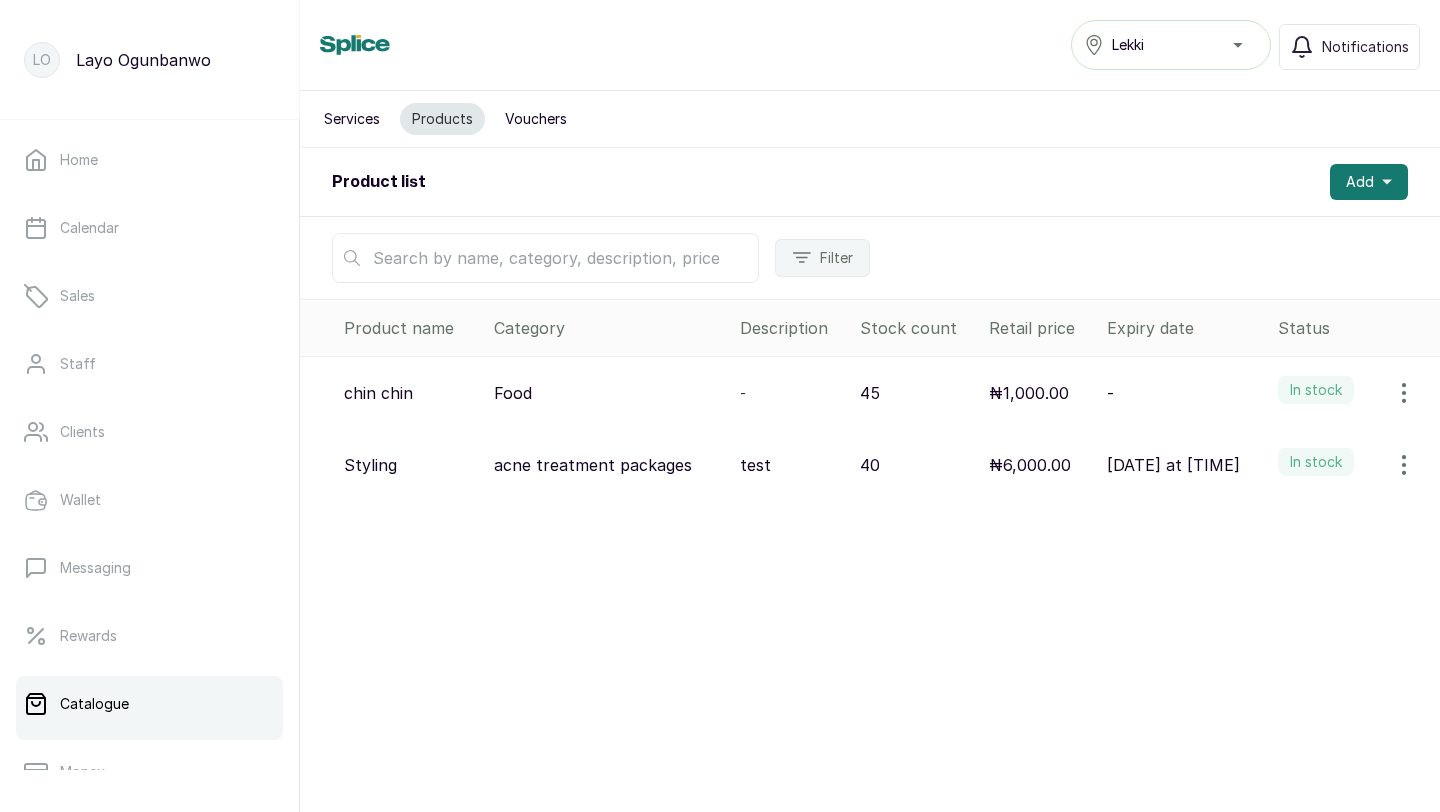 click on "Vouchers" at bounding box center (536, 119) 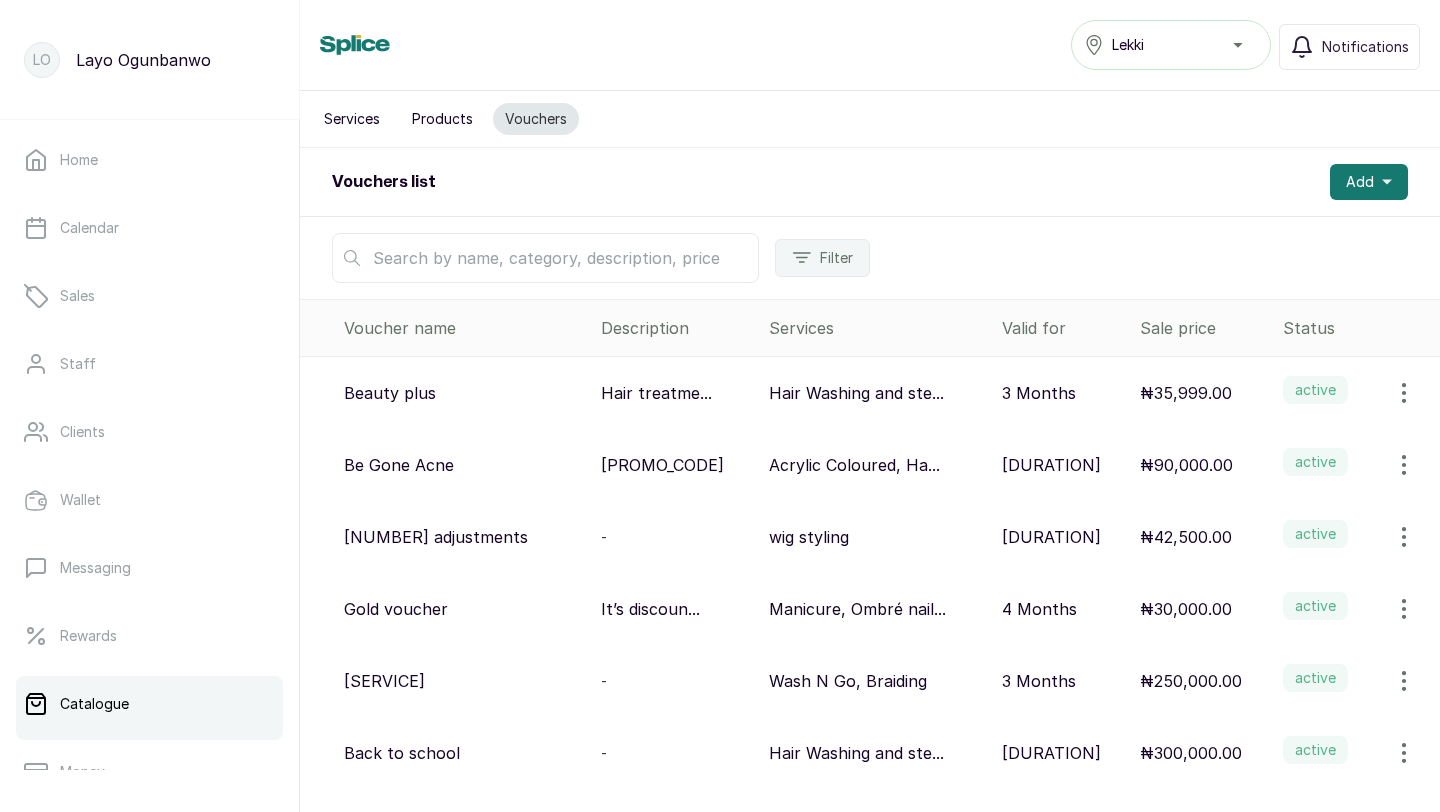 click on "Products" at bounding box center [442, 119] 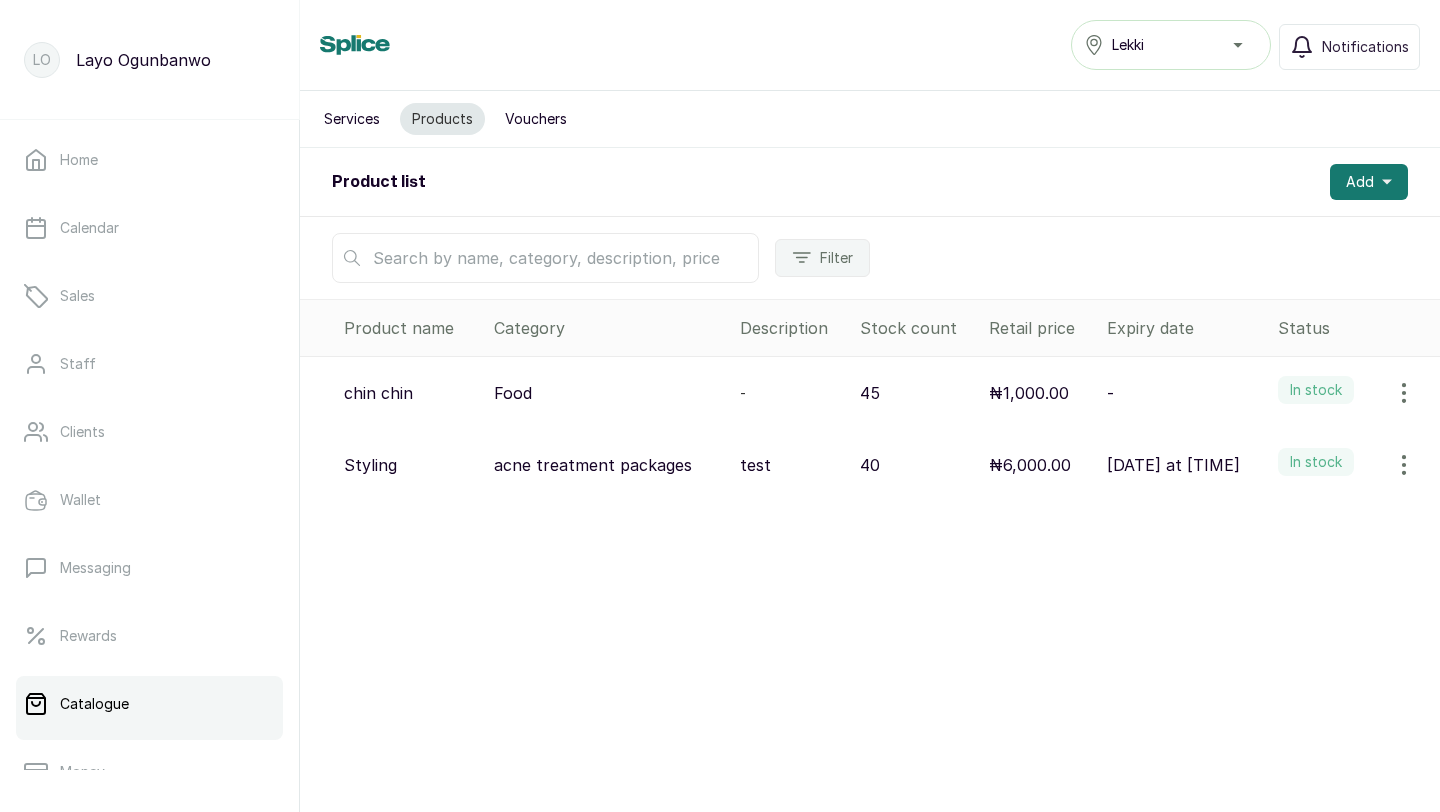 click on "Services" at bounding box center (352, 119) 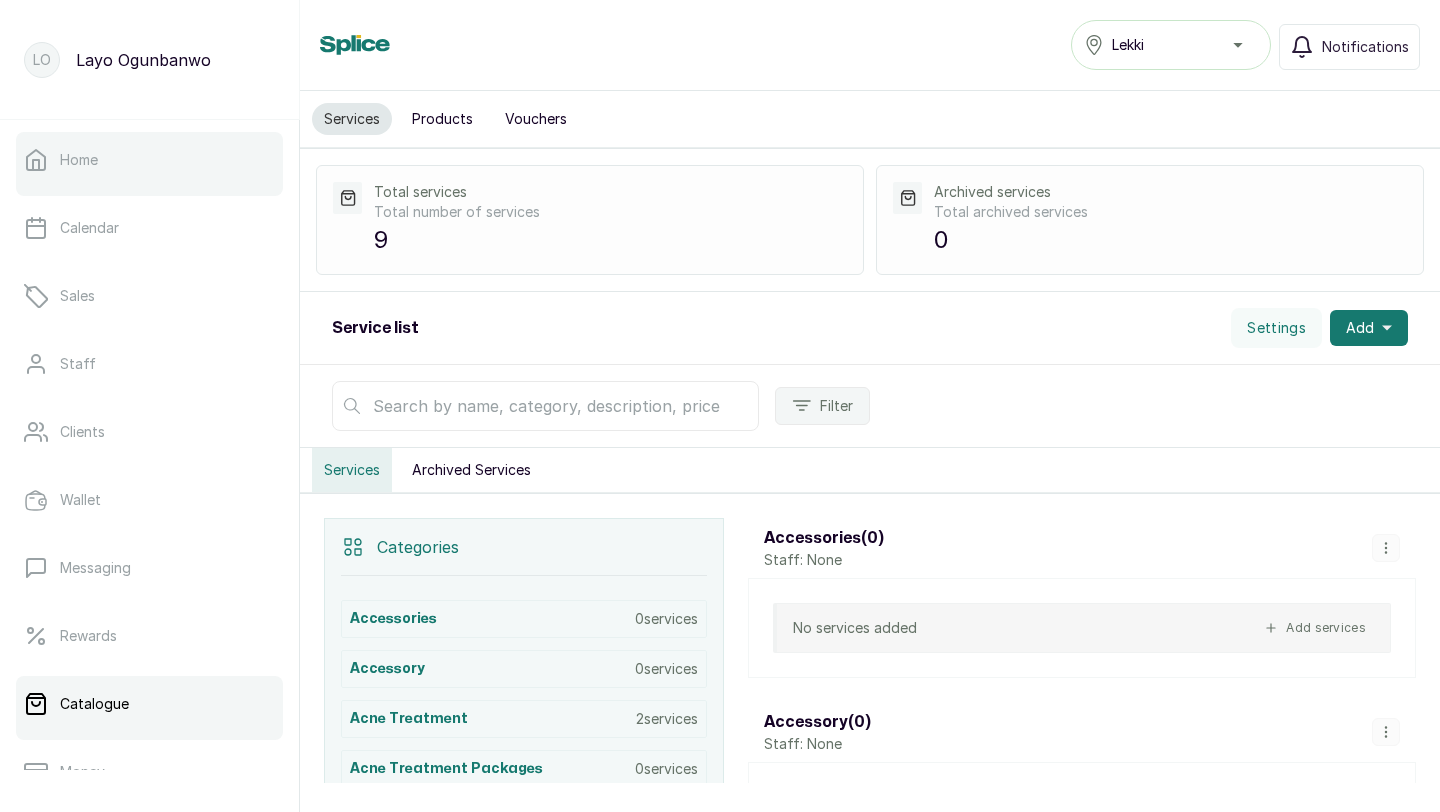 click on "Home" at bounding box center (149, 160) 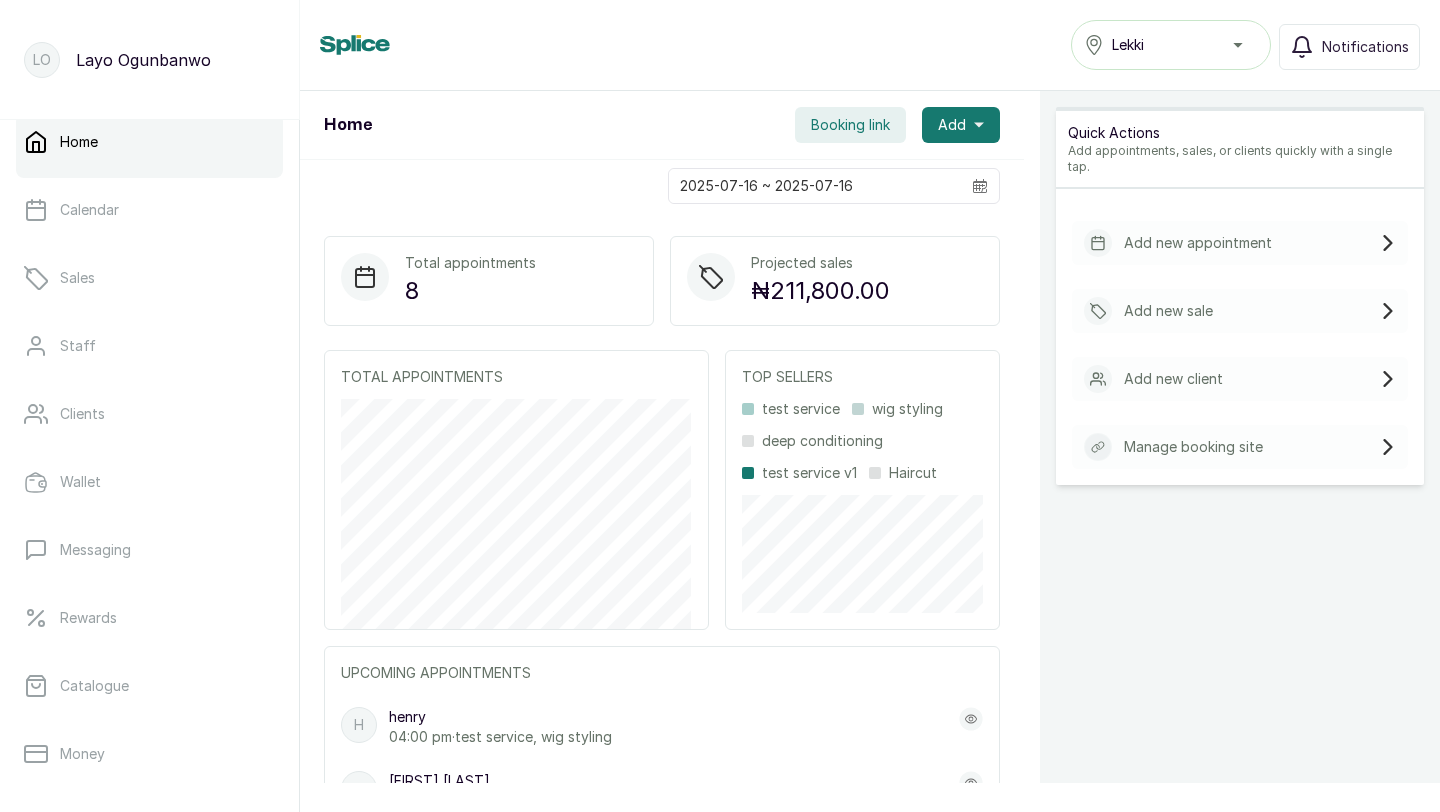 scroll, scrollTop: 0, scrollLeft: 0, axis: both 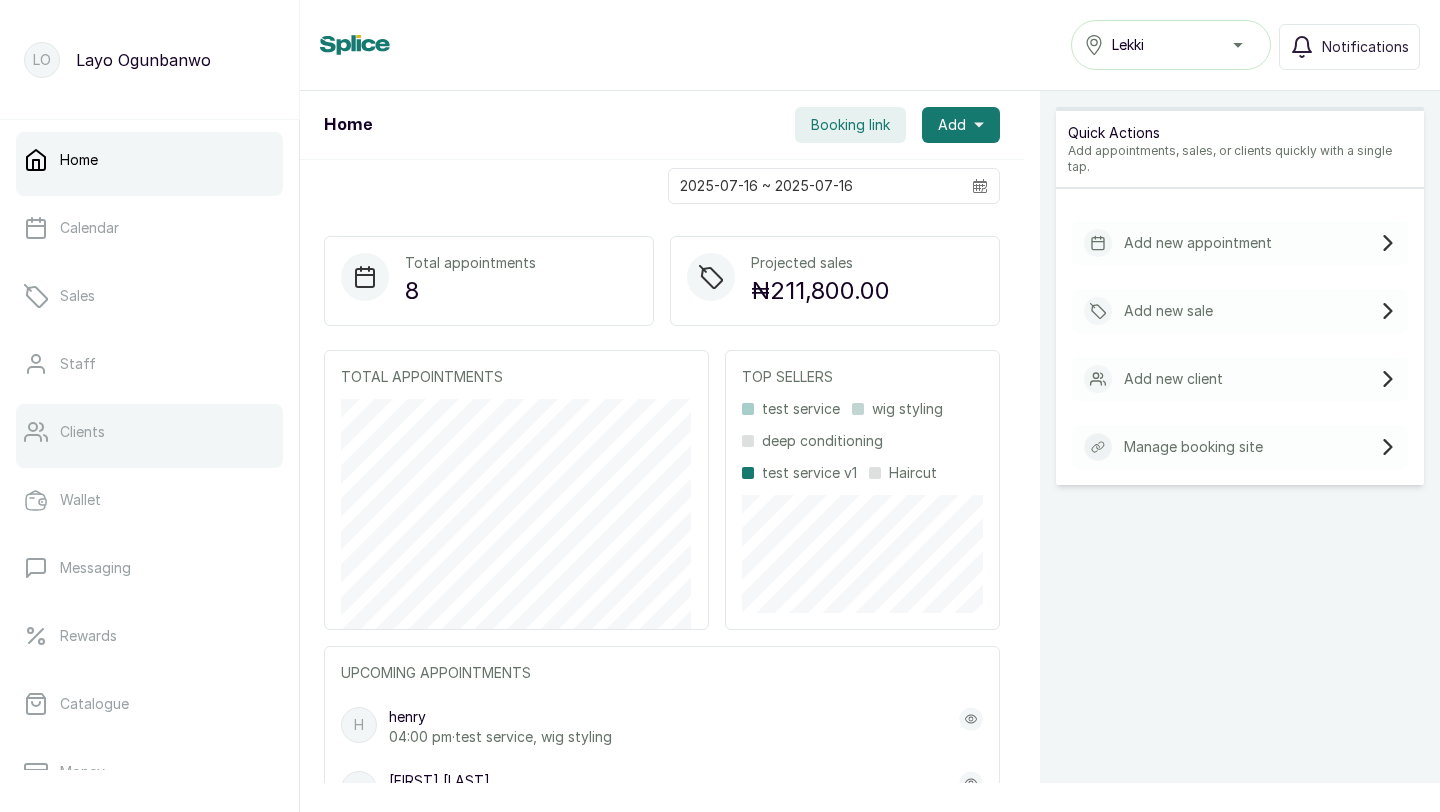 click on "Clients" at bounding box center (149, 432) 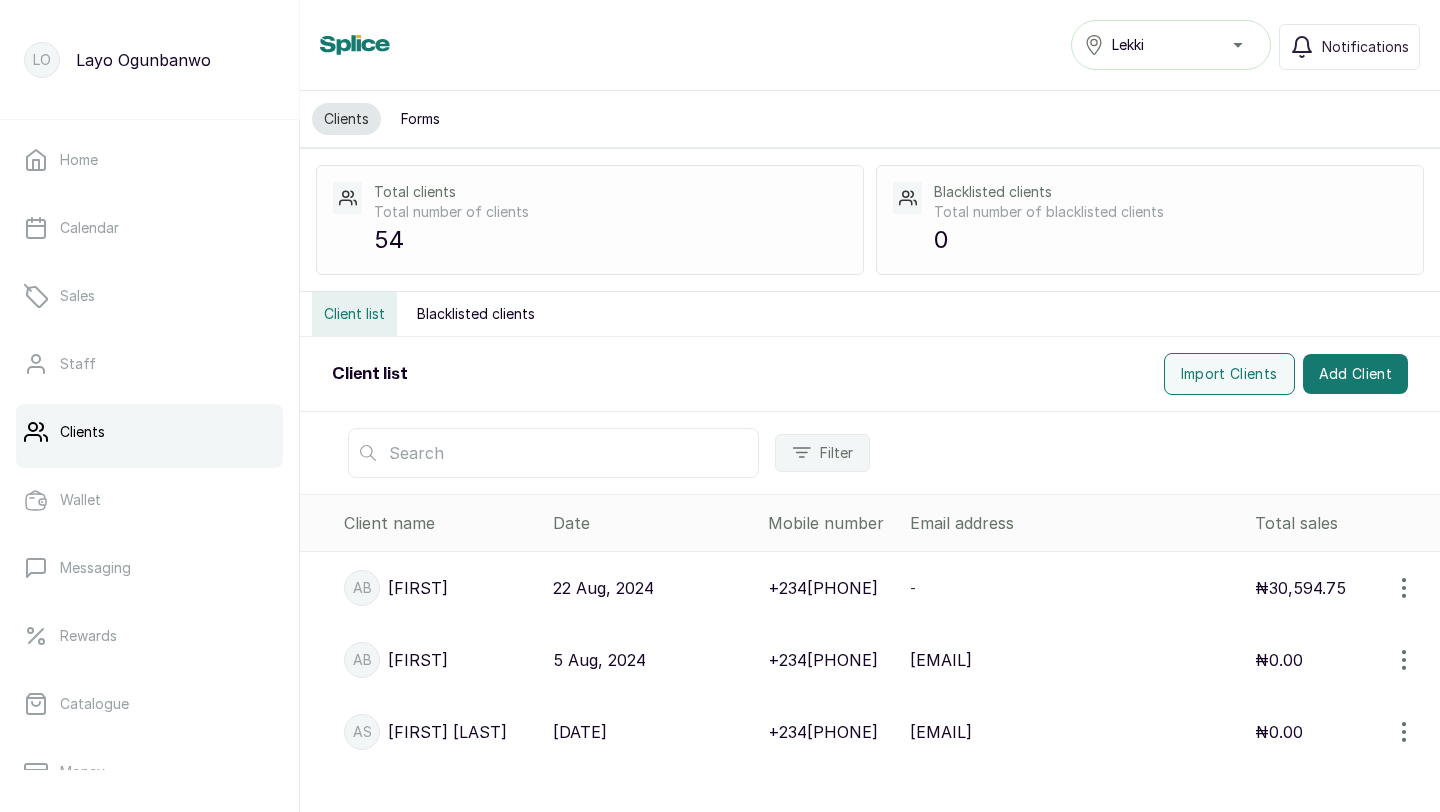 click at bounding box center [553, 453] 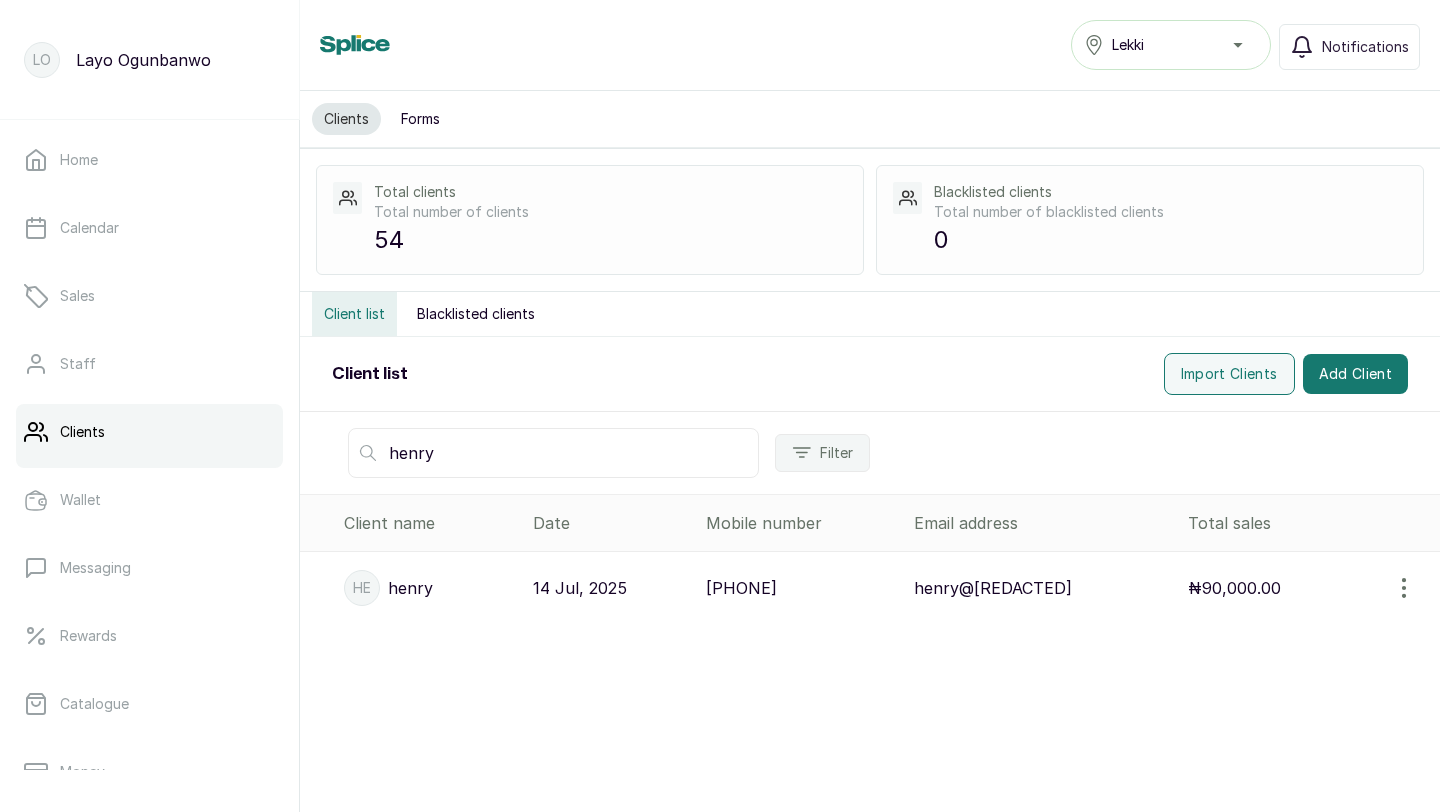 type on "henry" 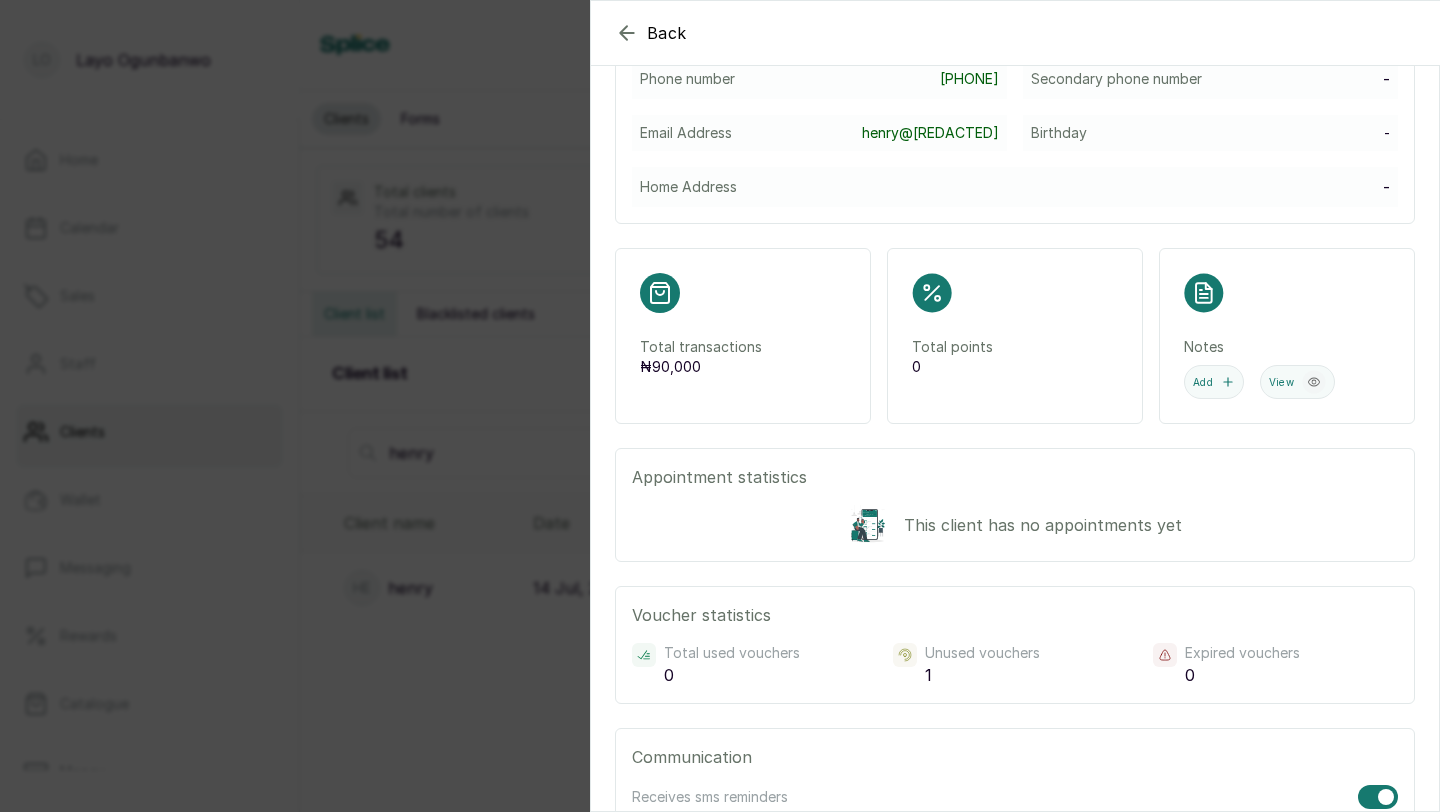 scroll, scrollTop: 0, scrollLeft: 0, axis: both 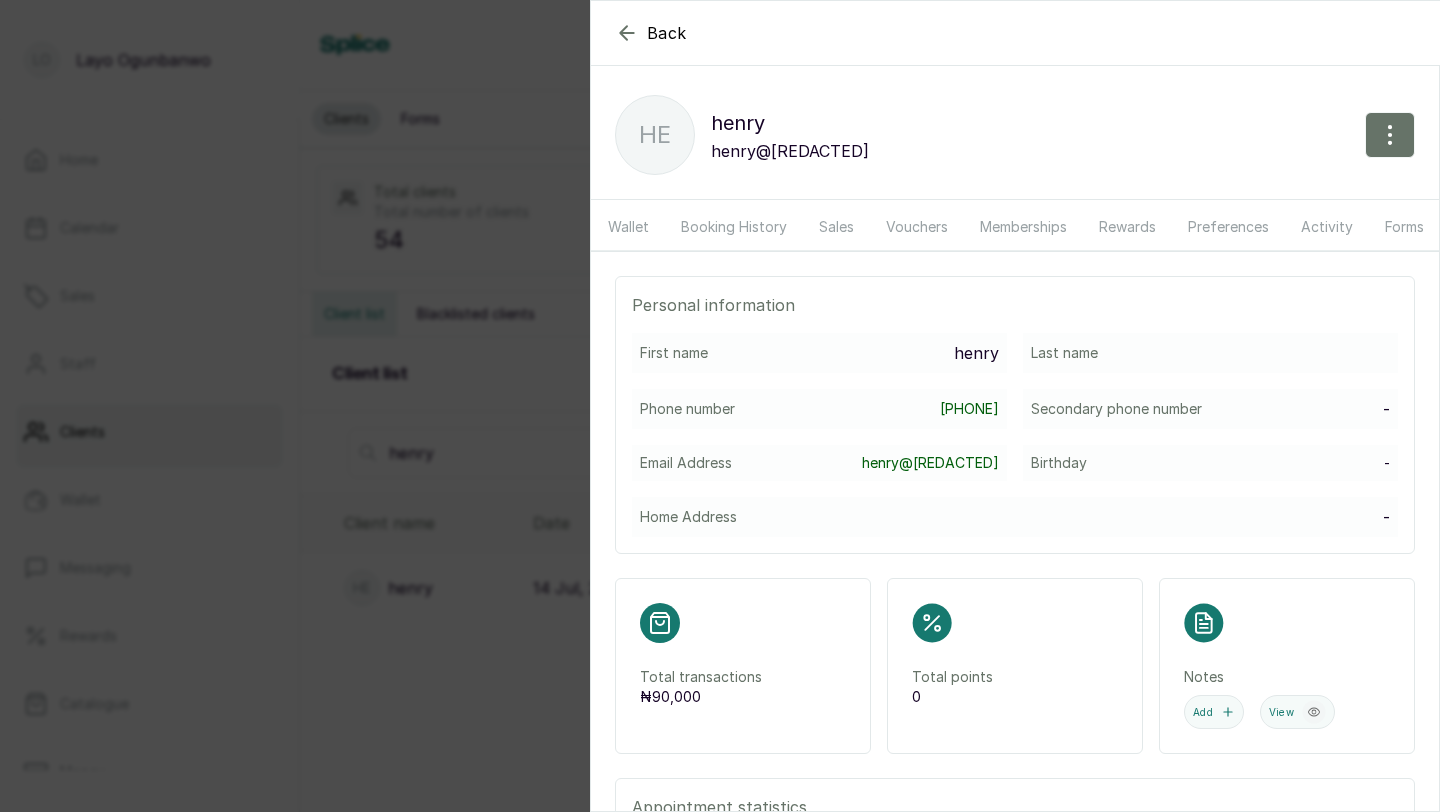 click on "Vouchers" at bounding box center [917, 227] 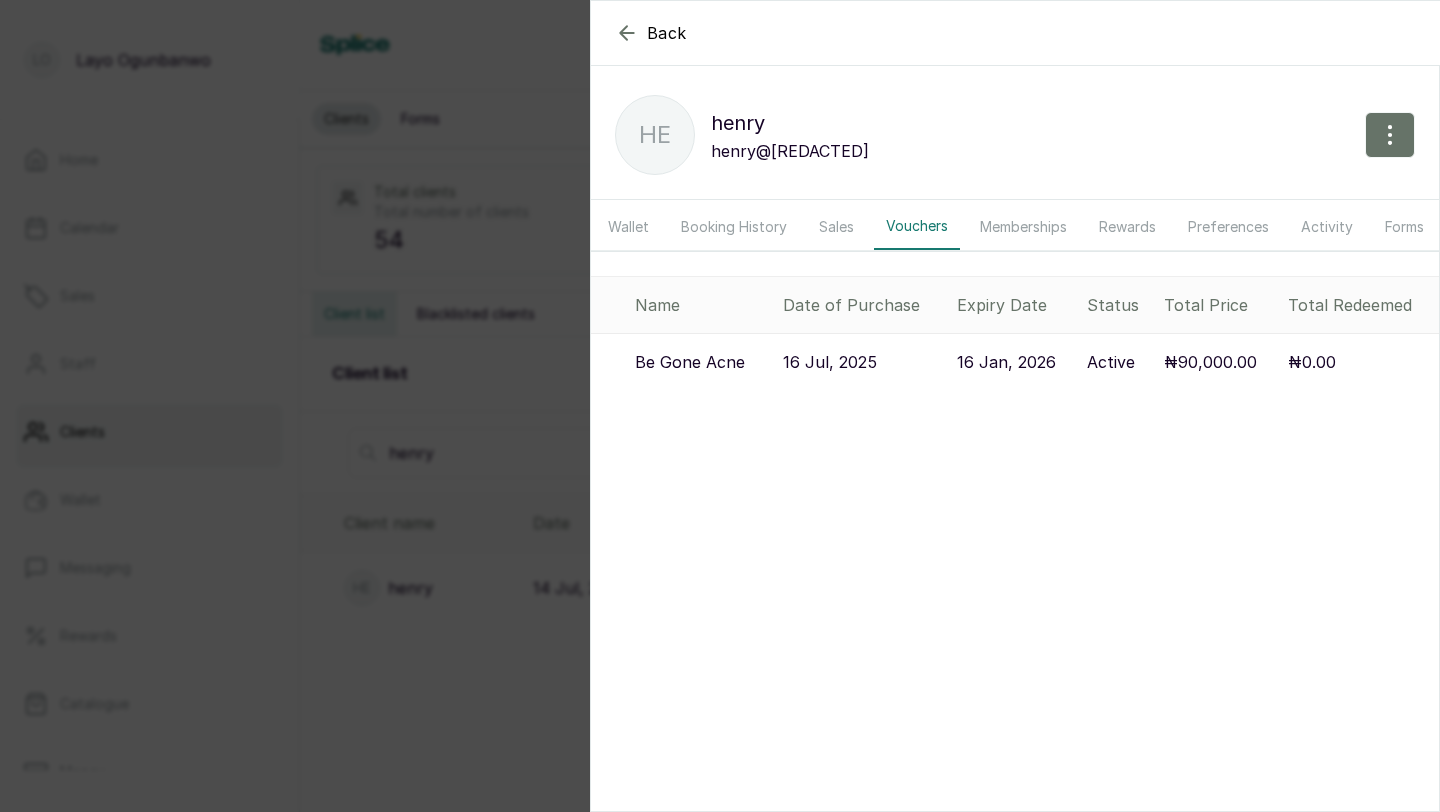 click on "16 Jul, 2025" at bounding box center [830, 362] 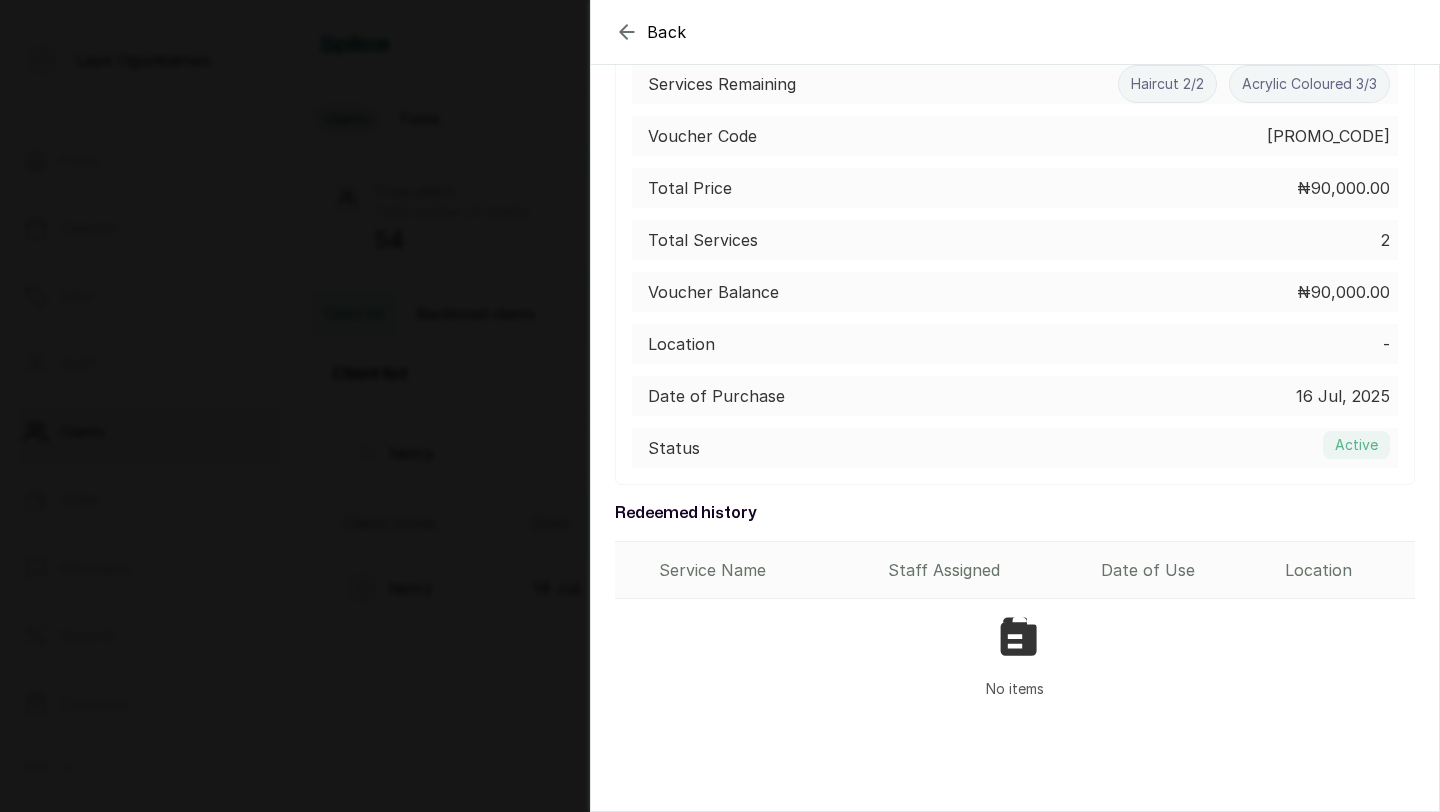 scroll, scrollTop: 0, scrollLeft: 0, axis: both 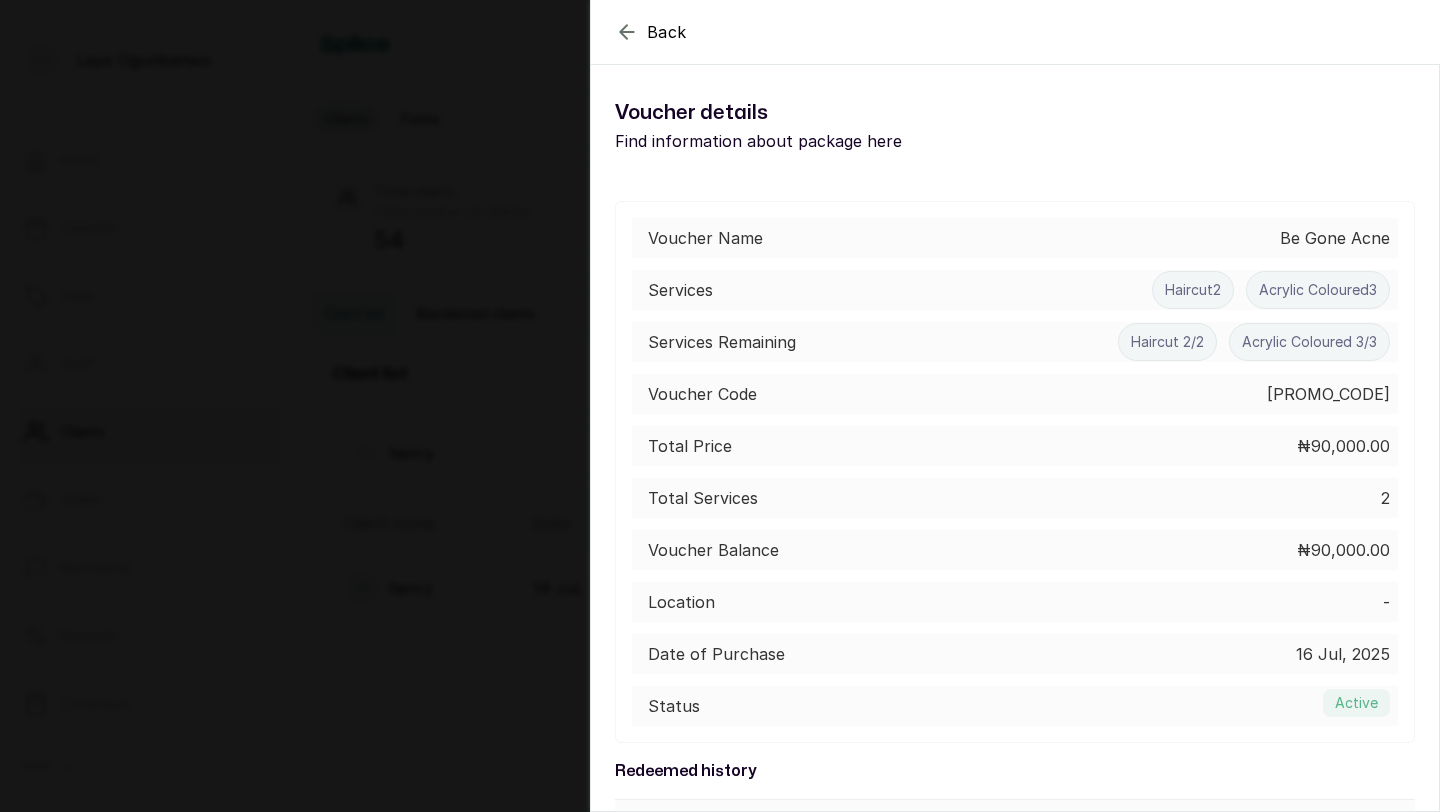 click 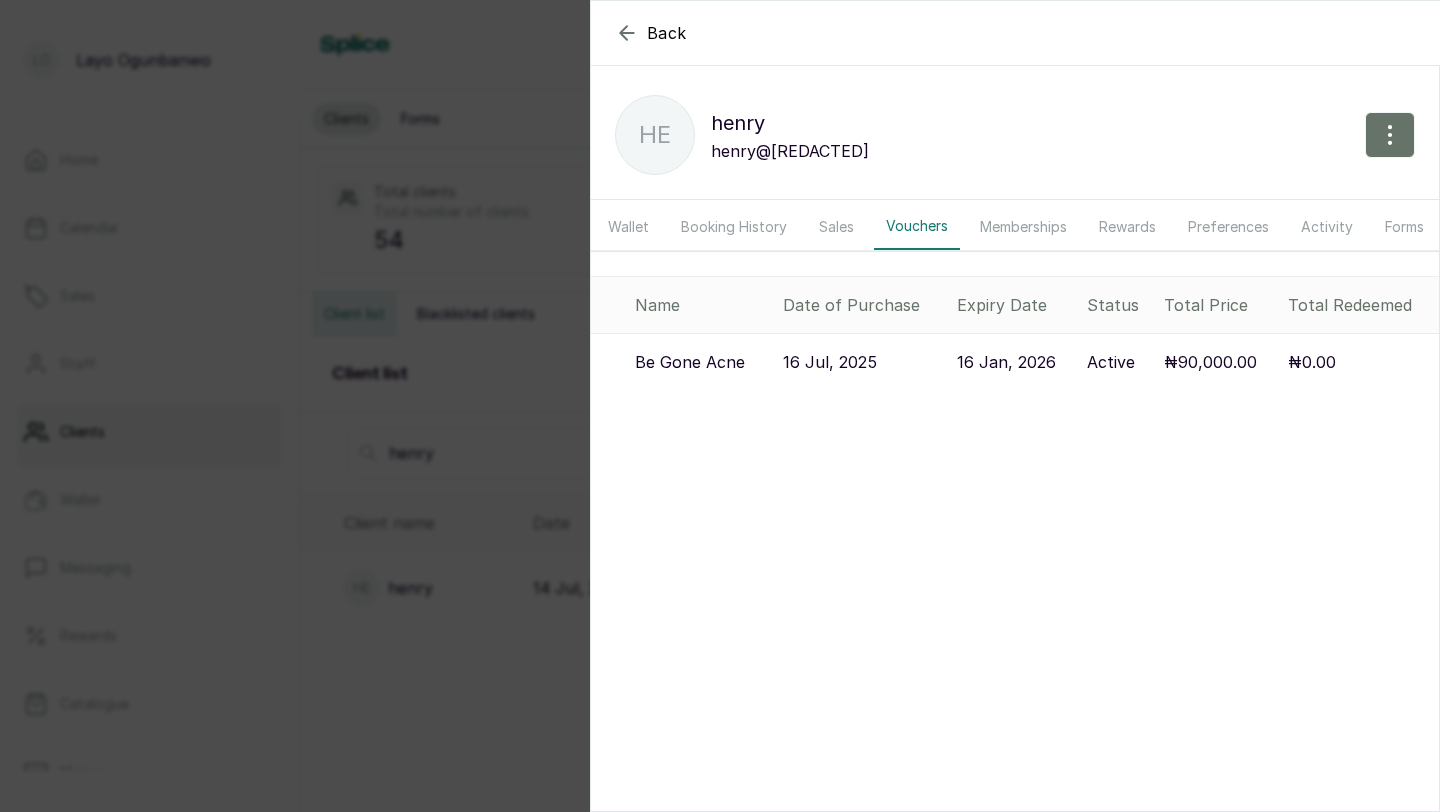 click 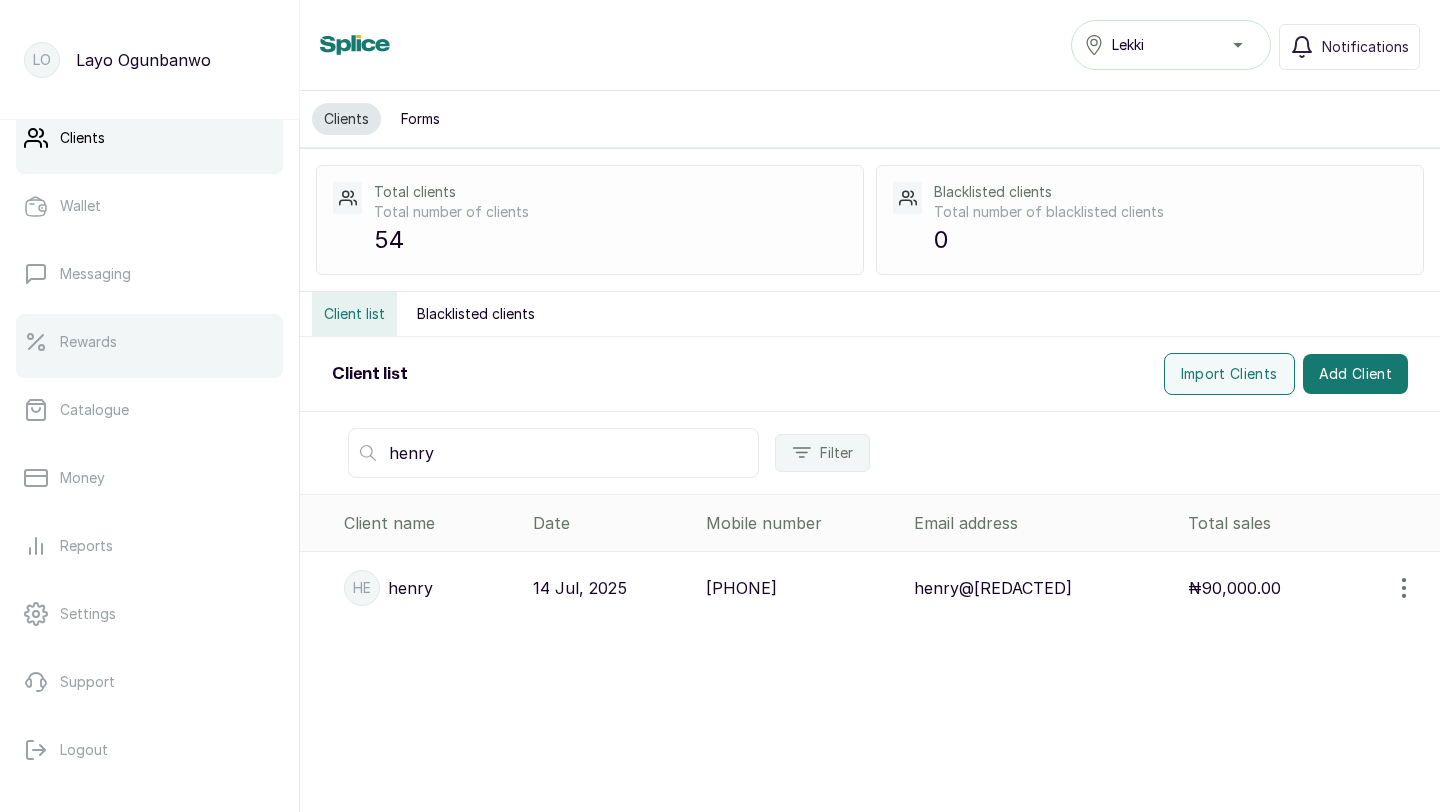scroll, scrollTop: 324, scrollLeft: 0, axis: vertical 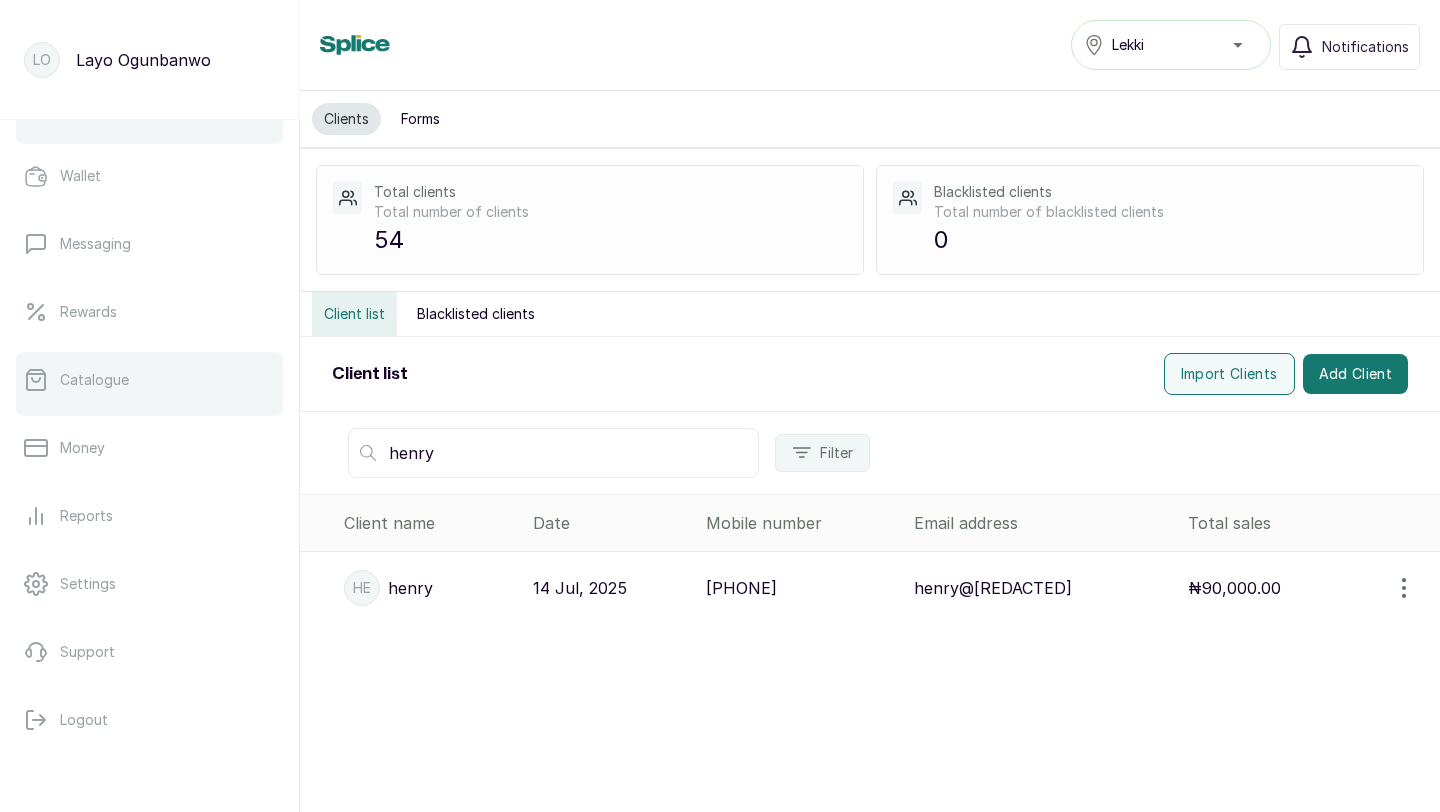 click on "Catalogue" at bounding box center [94, 380] 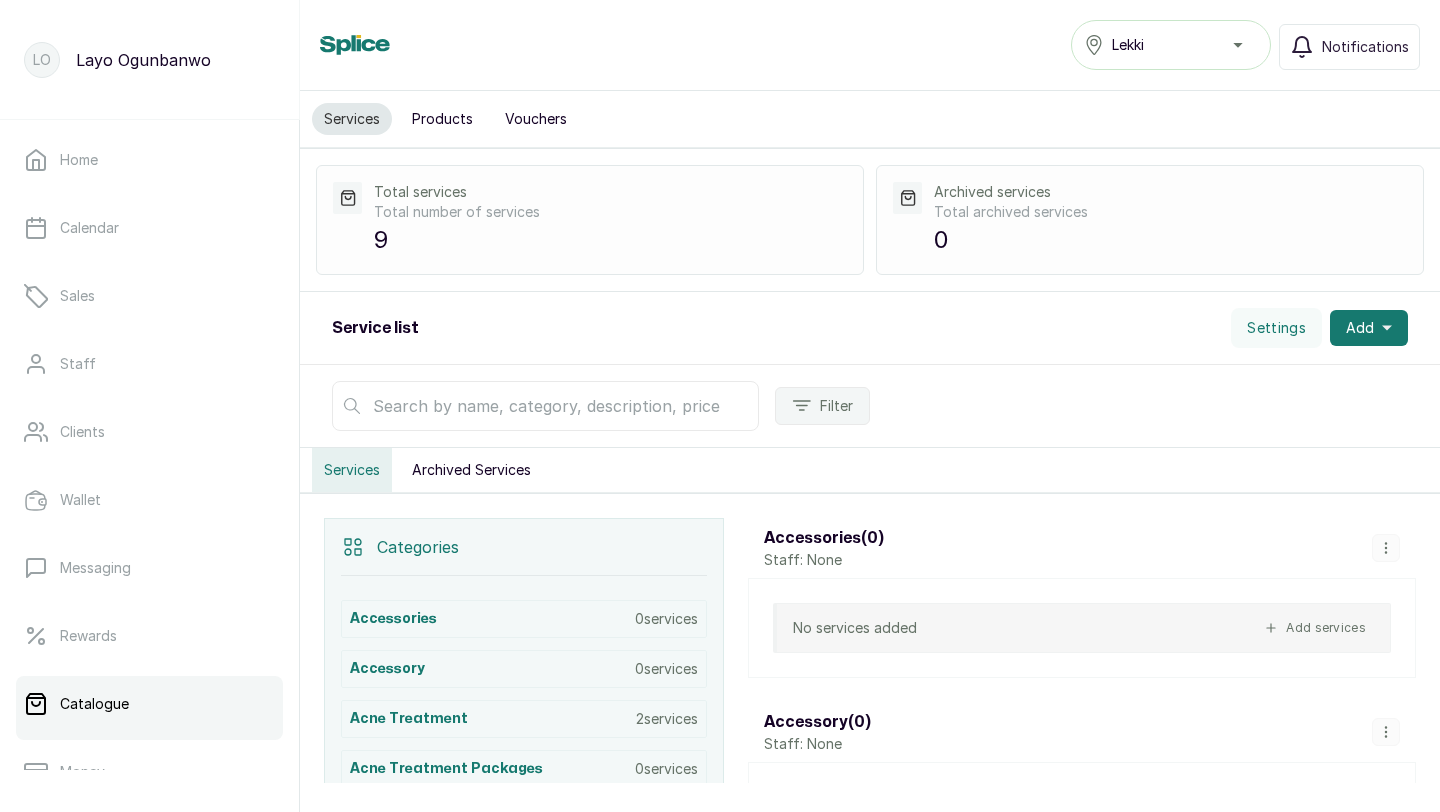 click on "Vouchers" at bounding box center [536, 119] 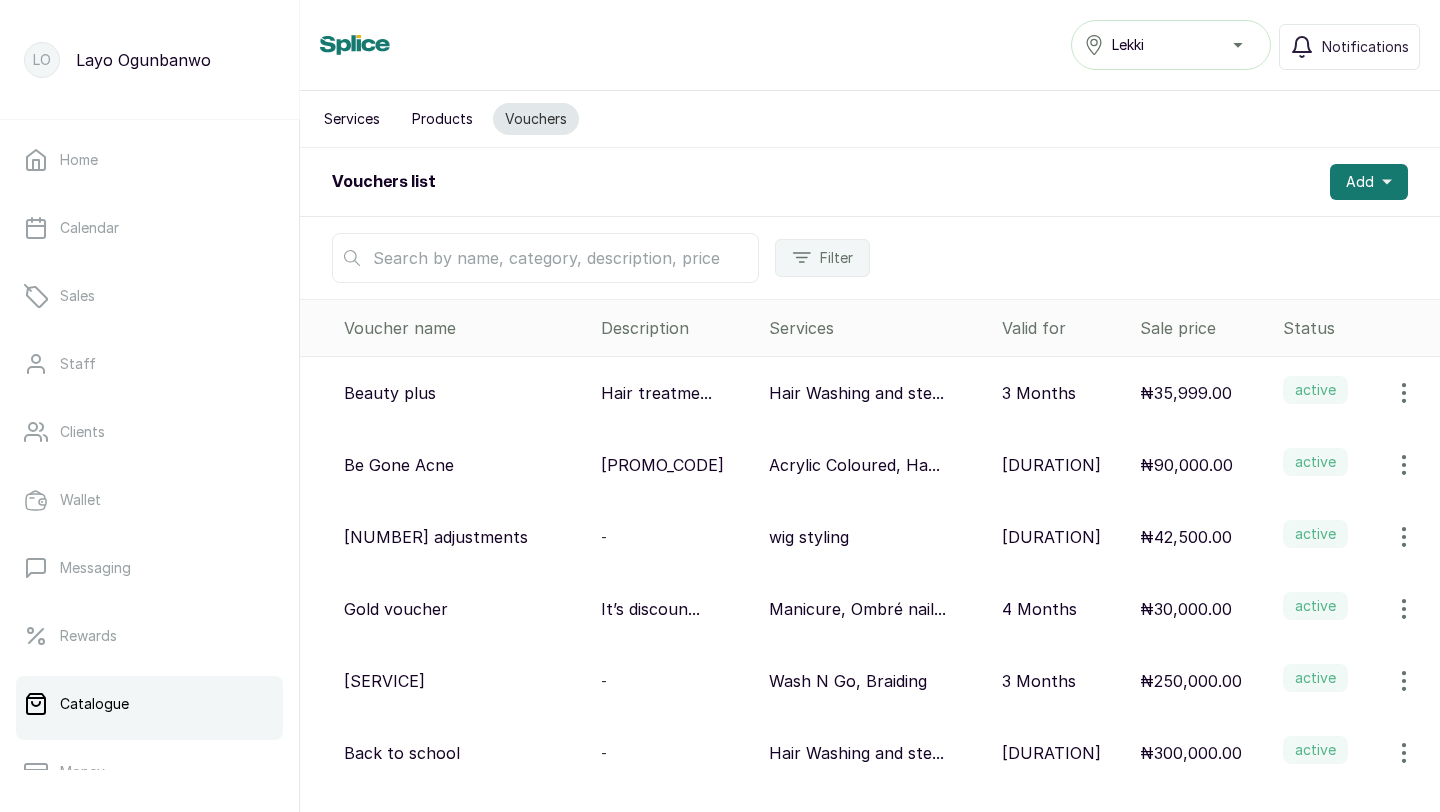 click at bounding box center (545, 258) 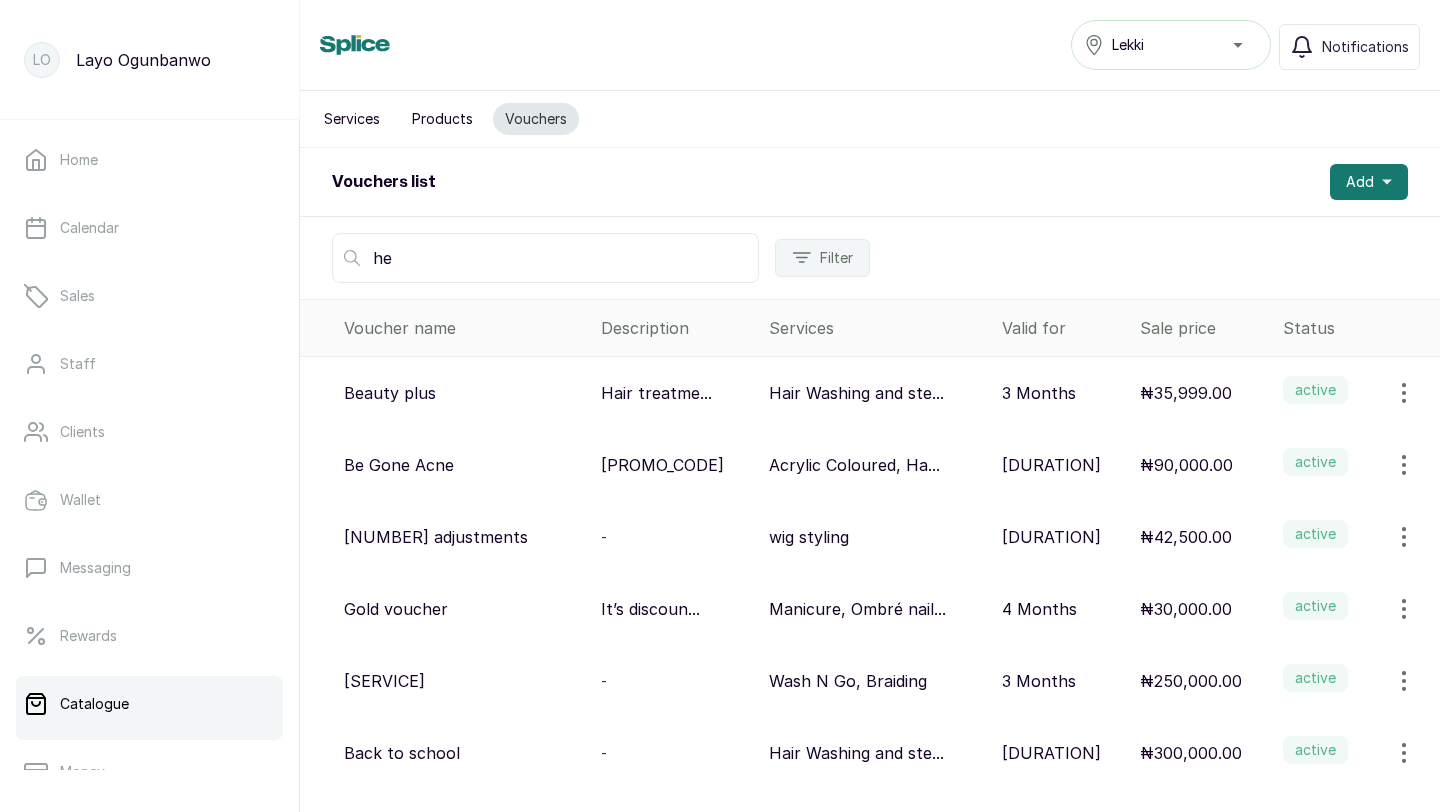 type on "h" 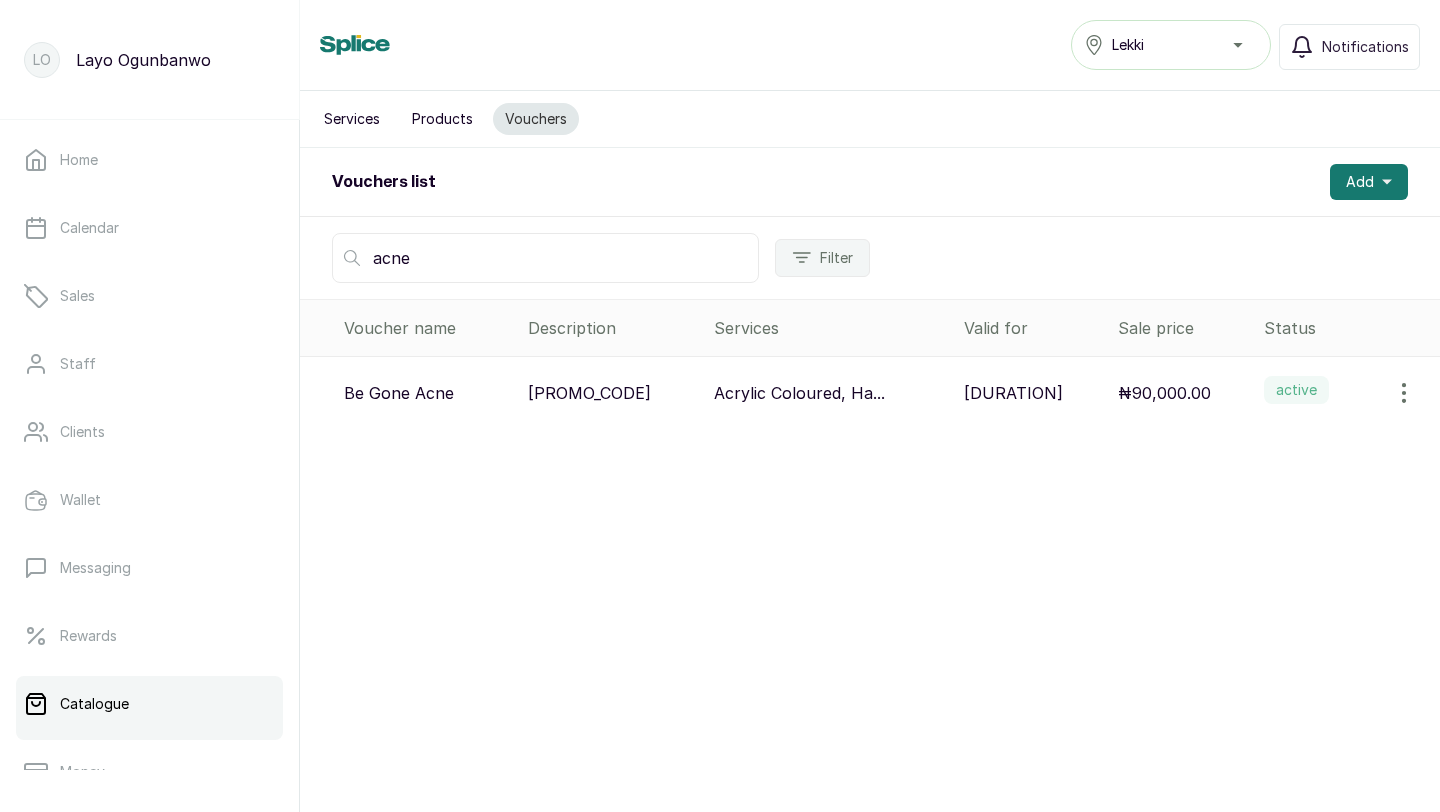 type on "acne" 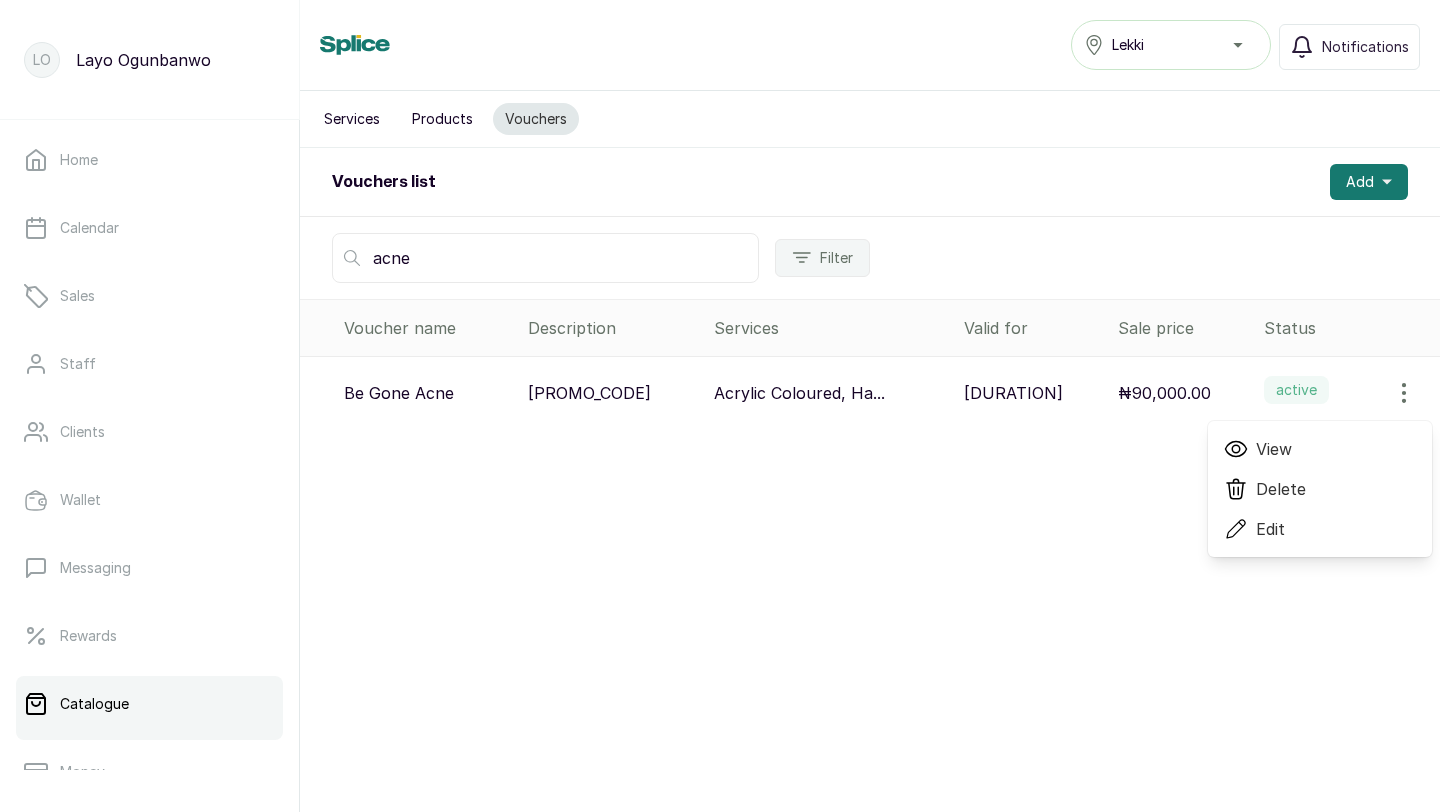 click on "View" at bounding box center (1320, 449) 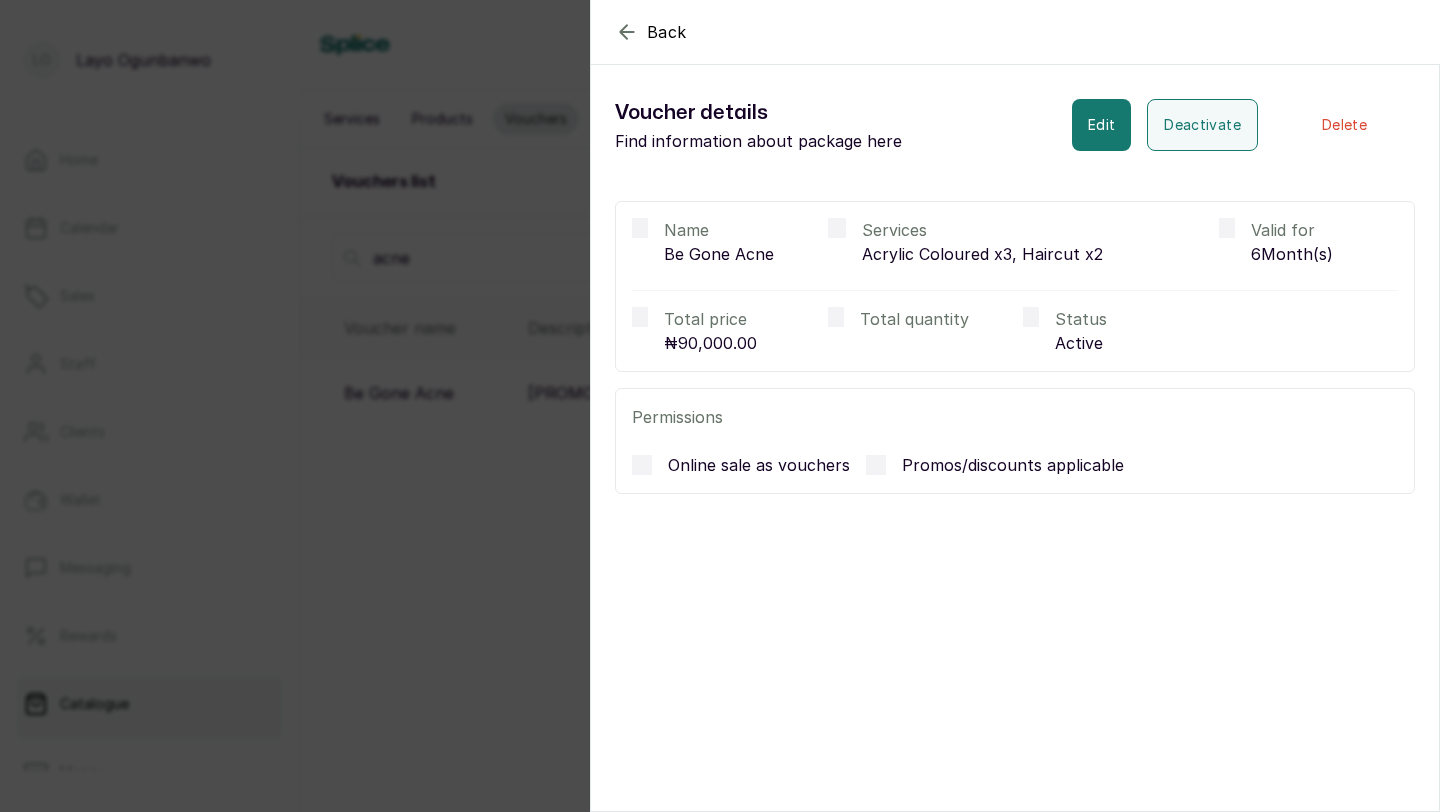 click 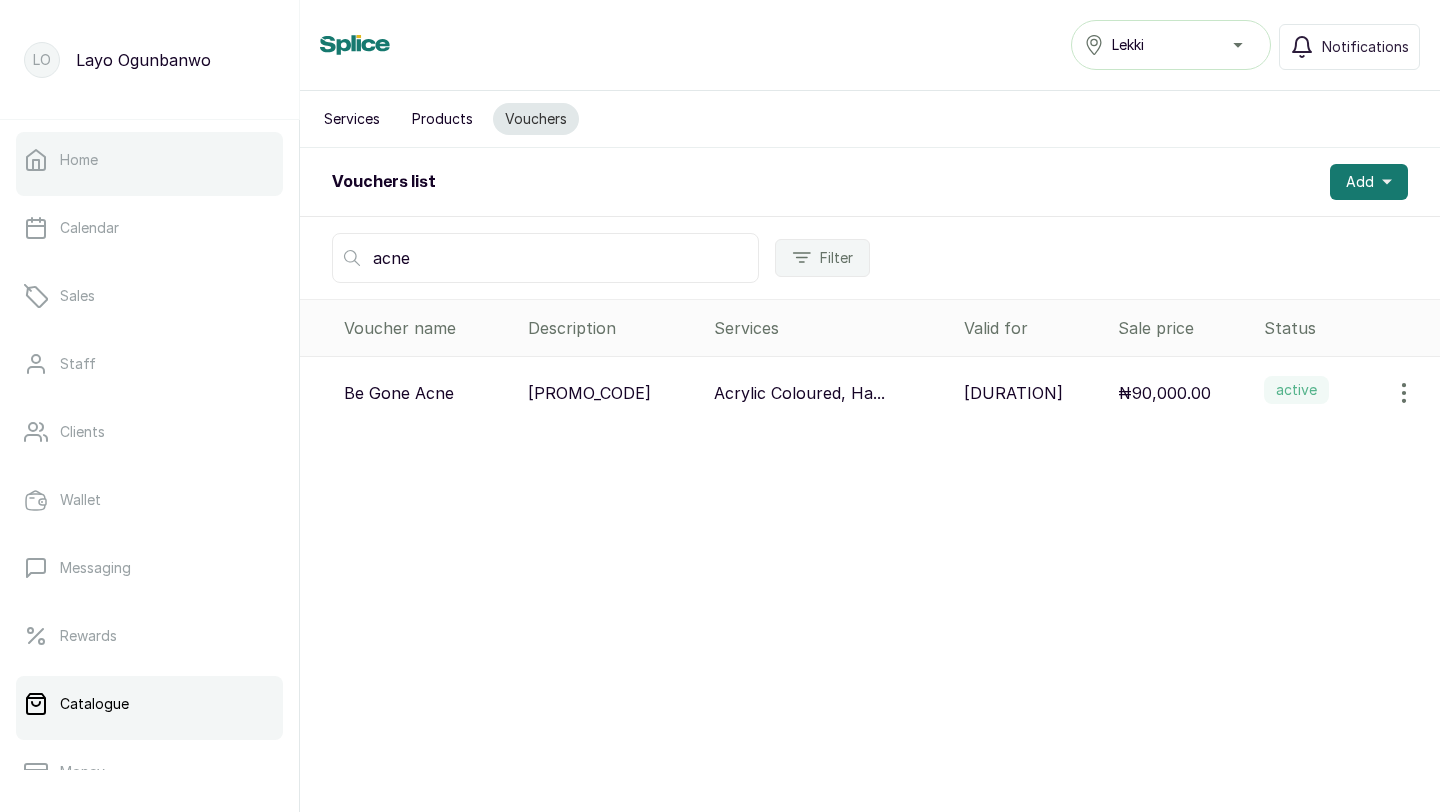 click on "Home" at bounding box center [149, 160] 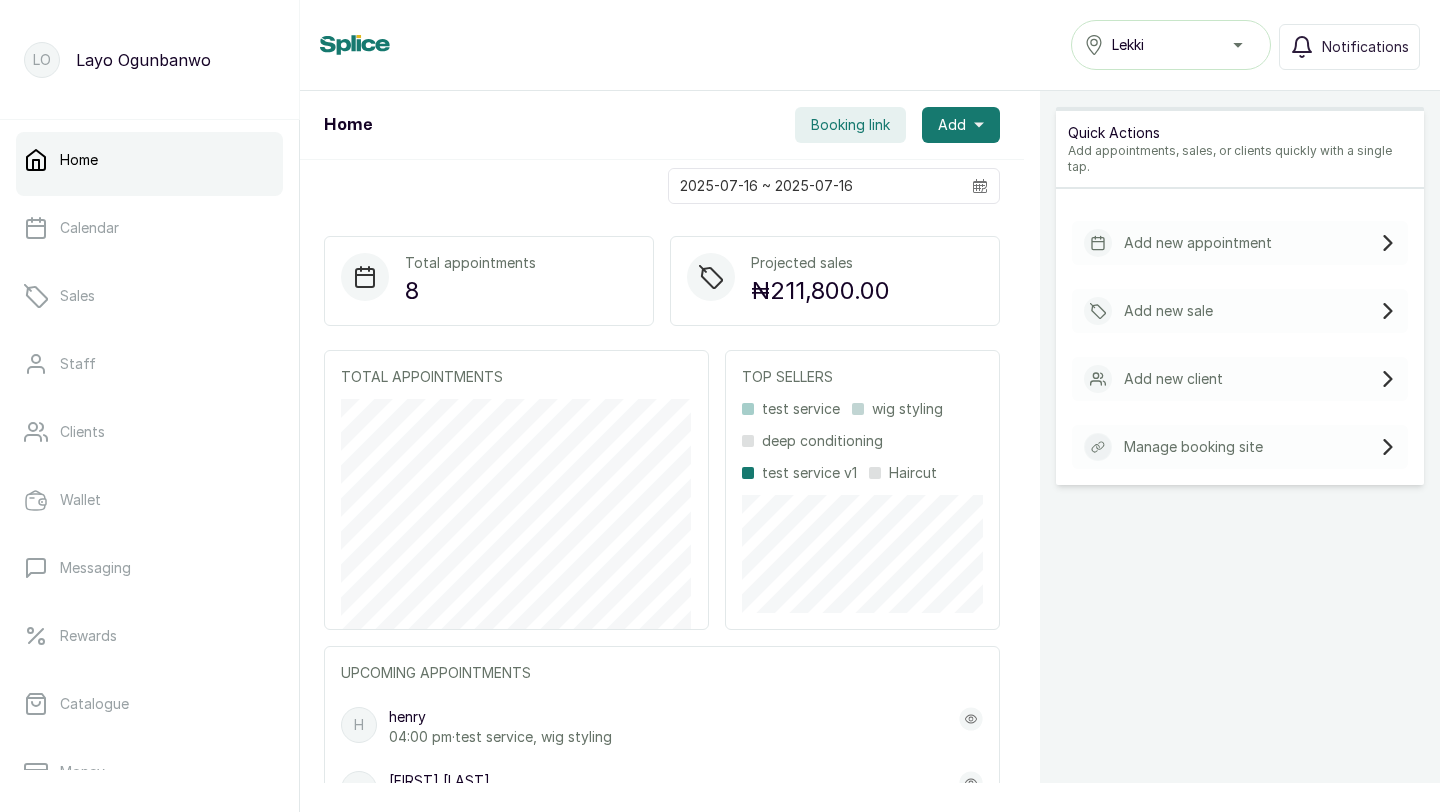 click on "Manage booking site" at bounding box center [1240, 447] 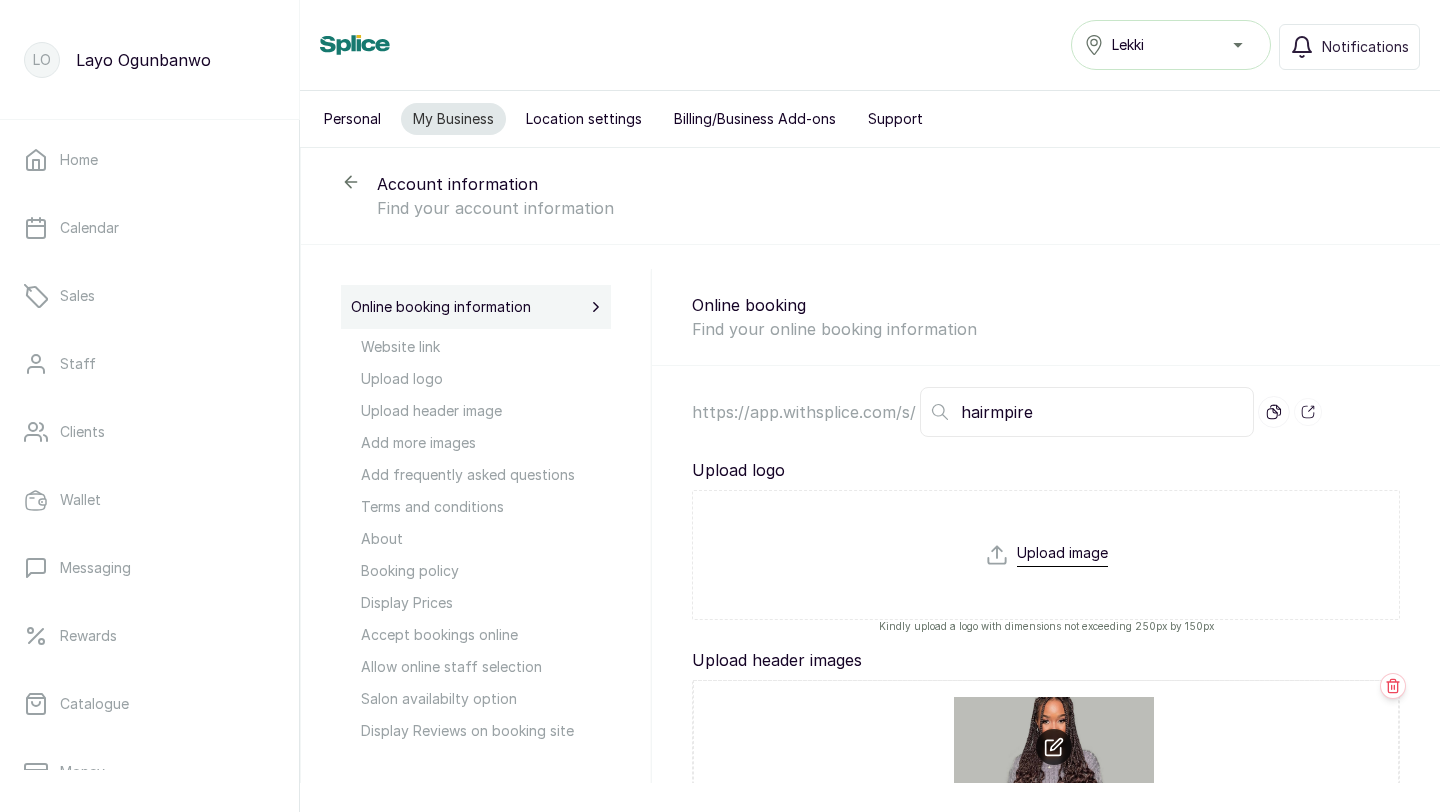 click 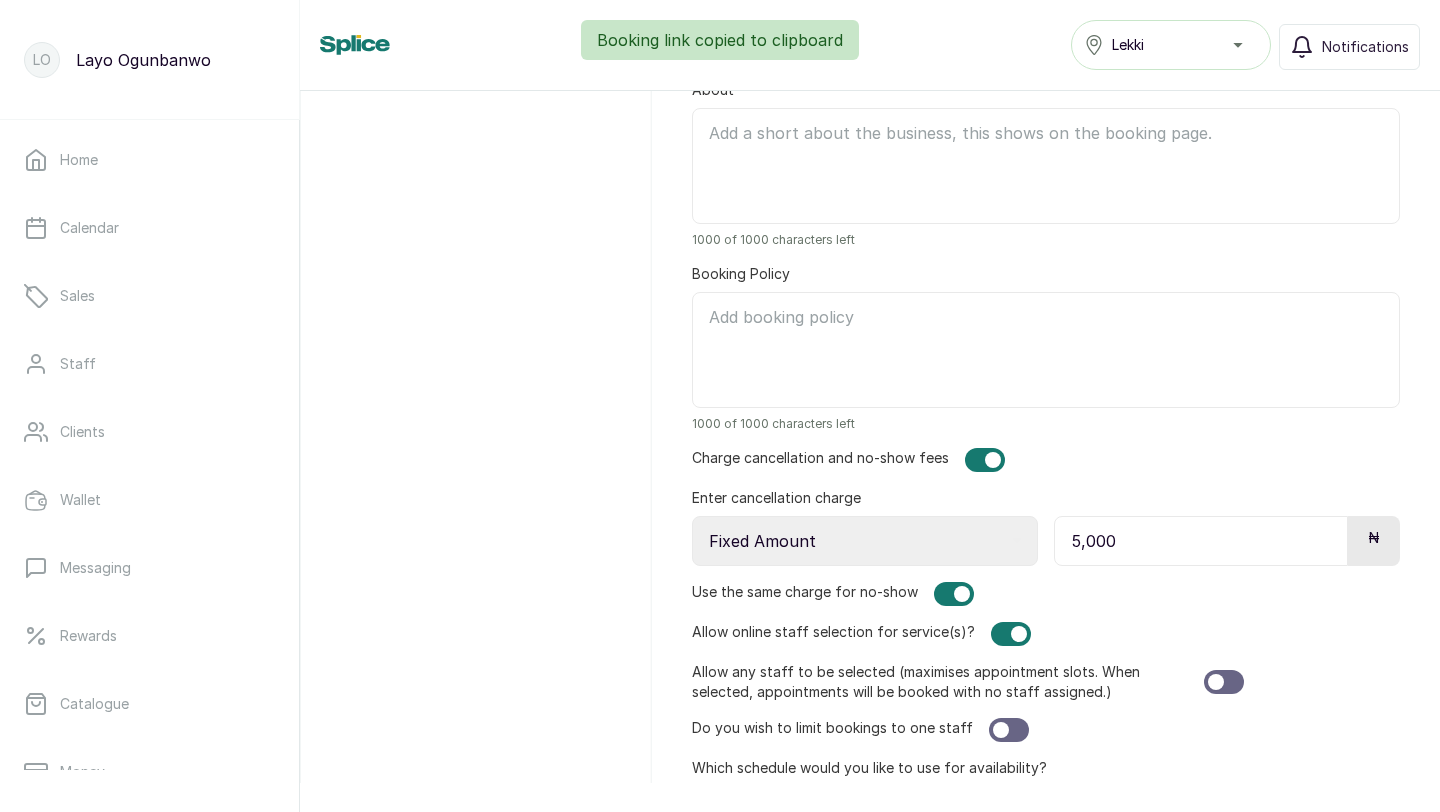 scroll, scrollTop: 1670, scrollLeft: 0, axis: vertical 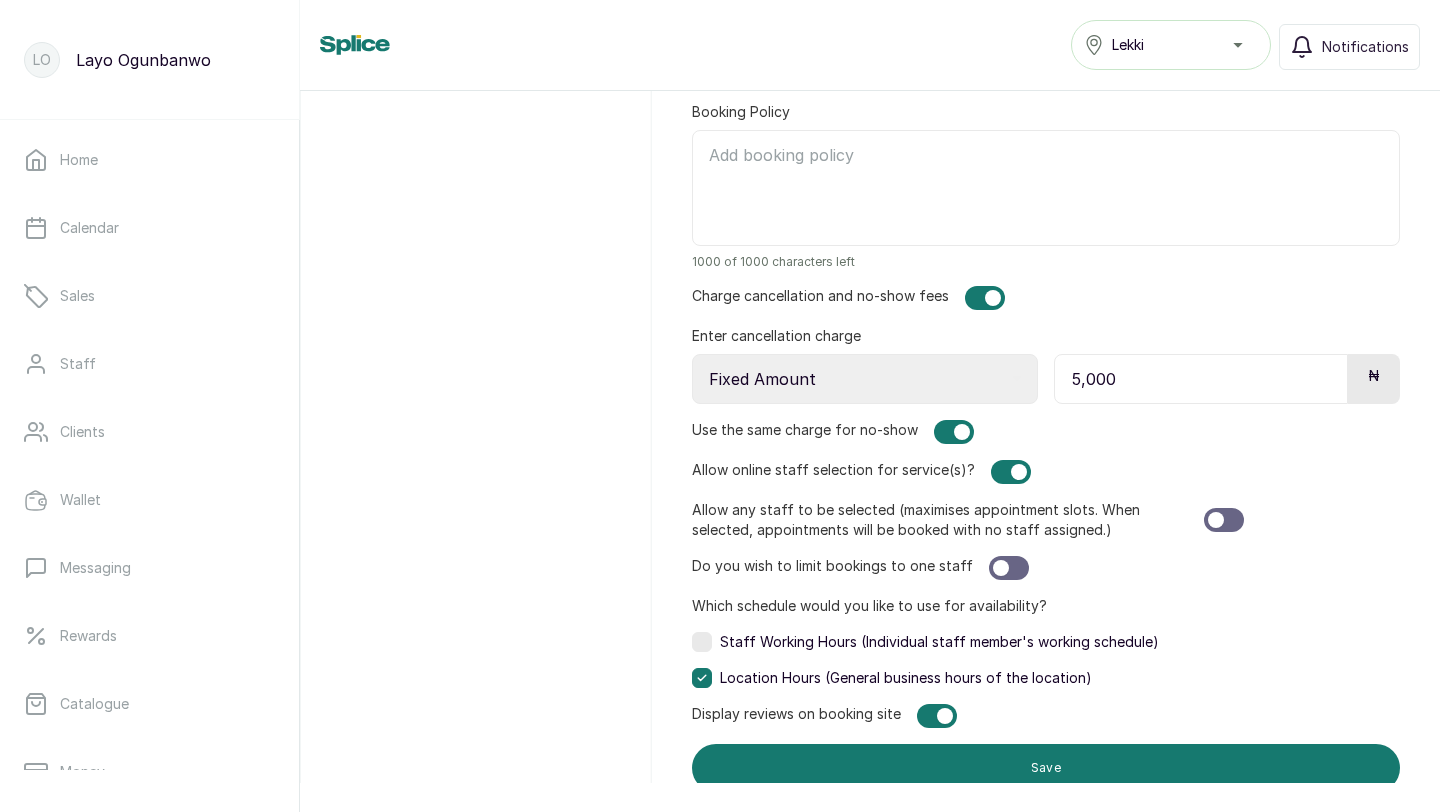 click on "5,000" at bounding box center (1201, 379) 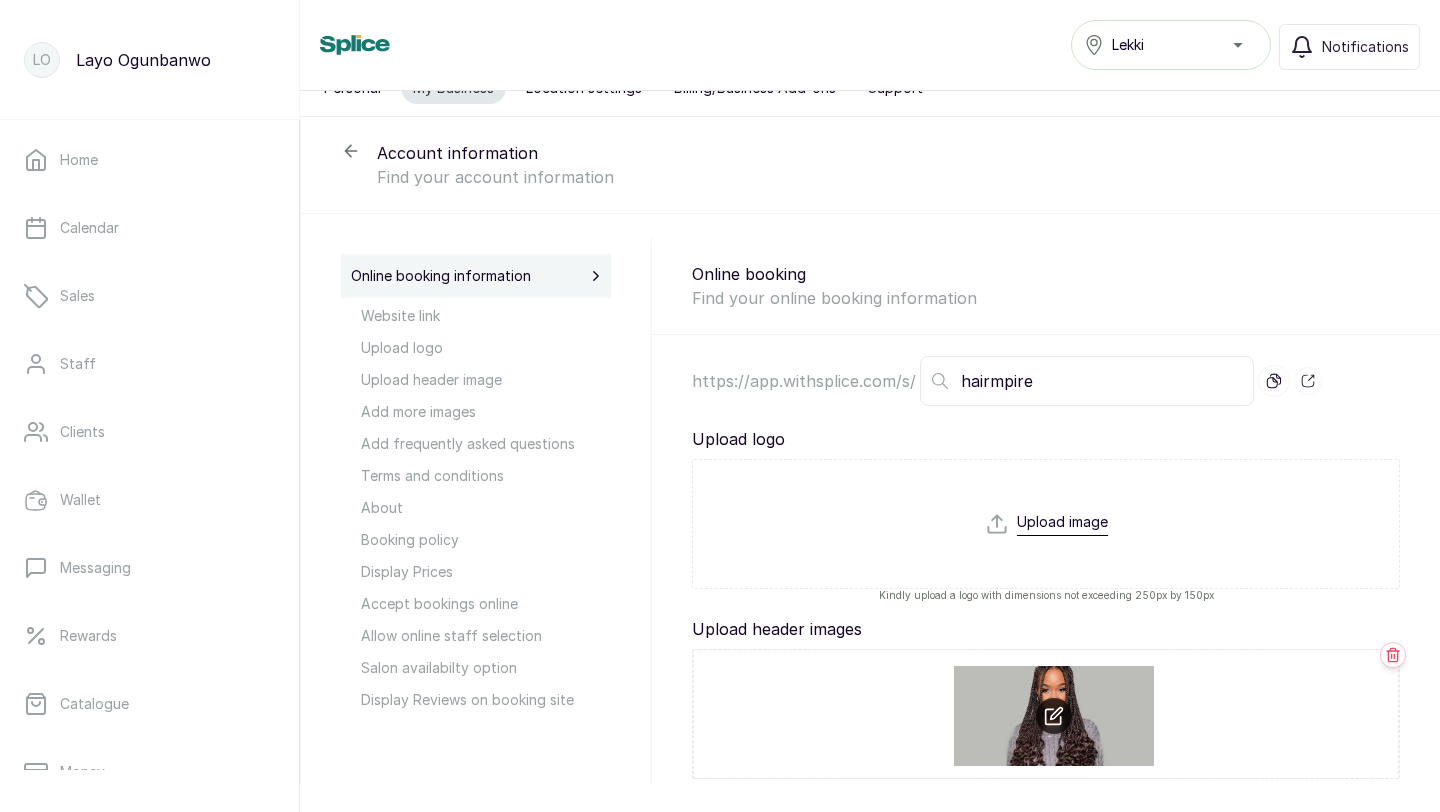 scroll, scrollTop: 0, scrollLeft: 0, axis: both 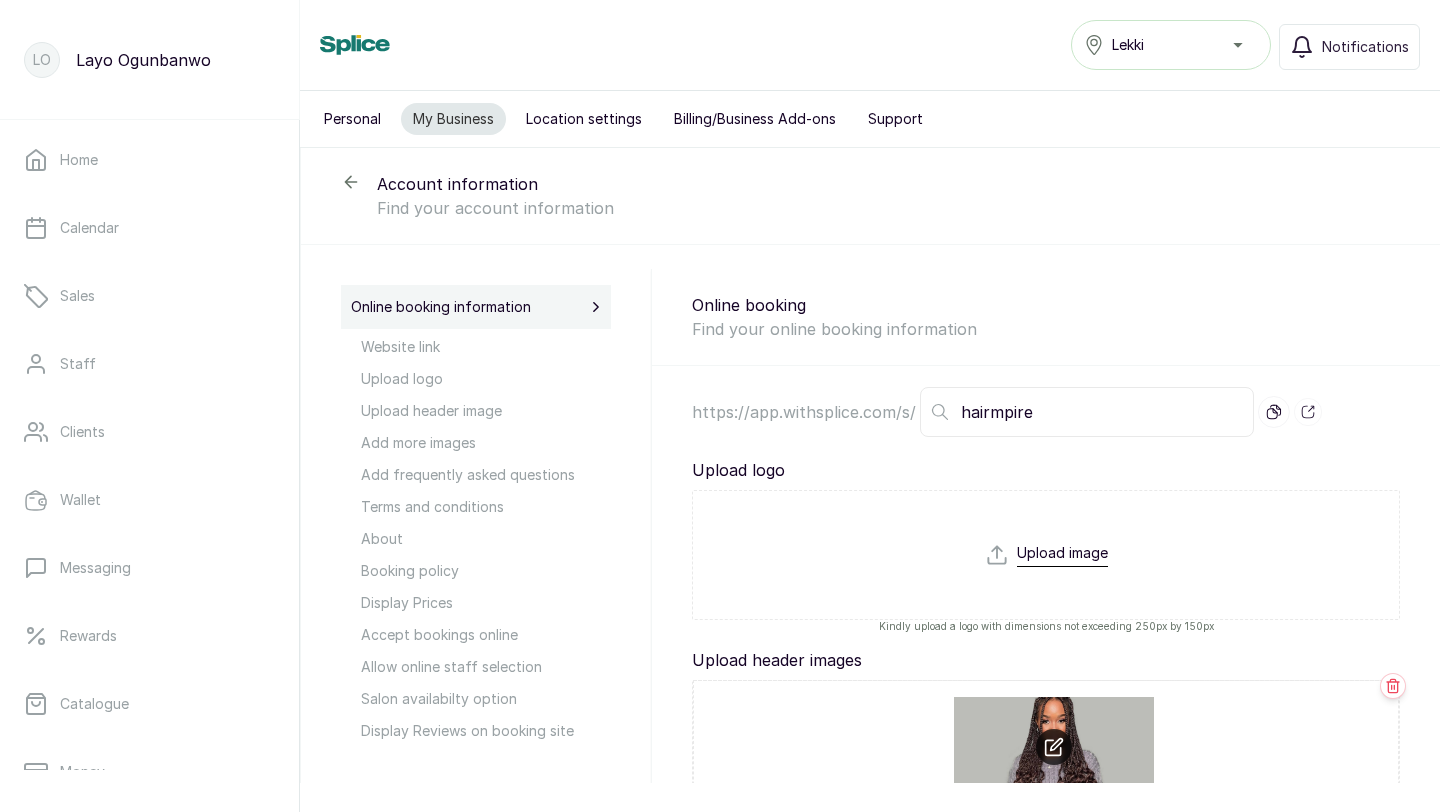 click on "Website link" at bounding box center (486, 347) 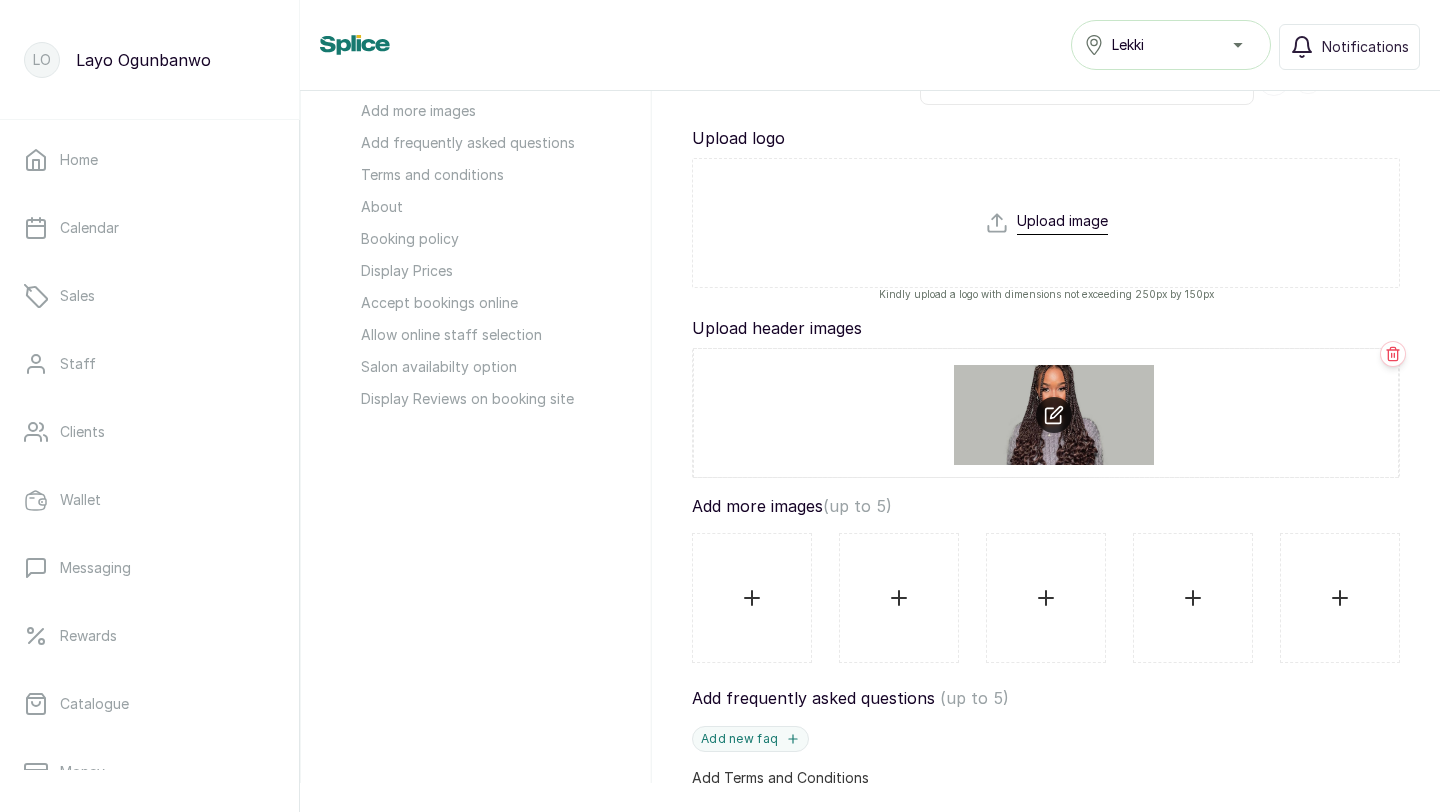 scroll, scrollTop: 0, scrollLeft: 0, axis: both 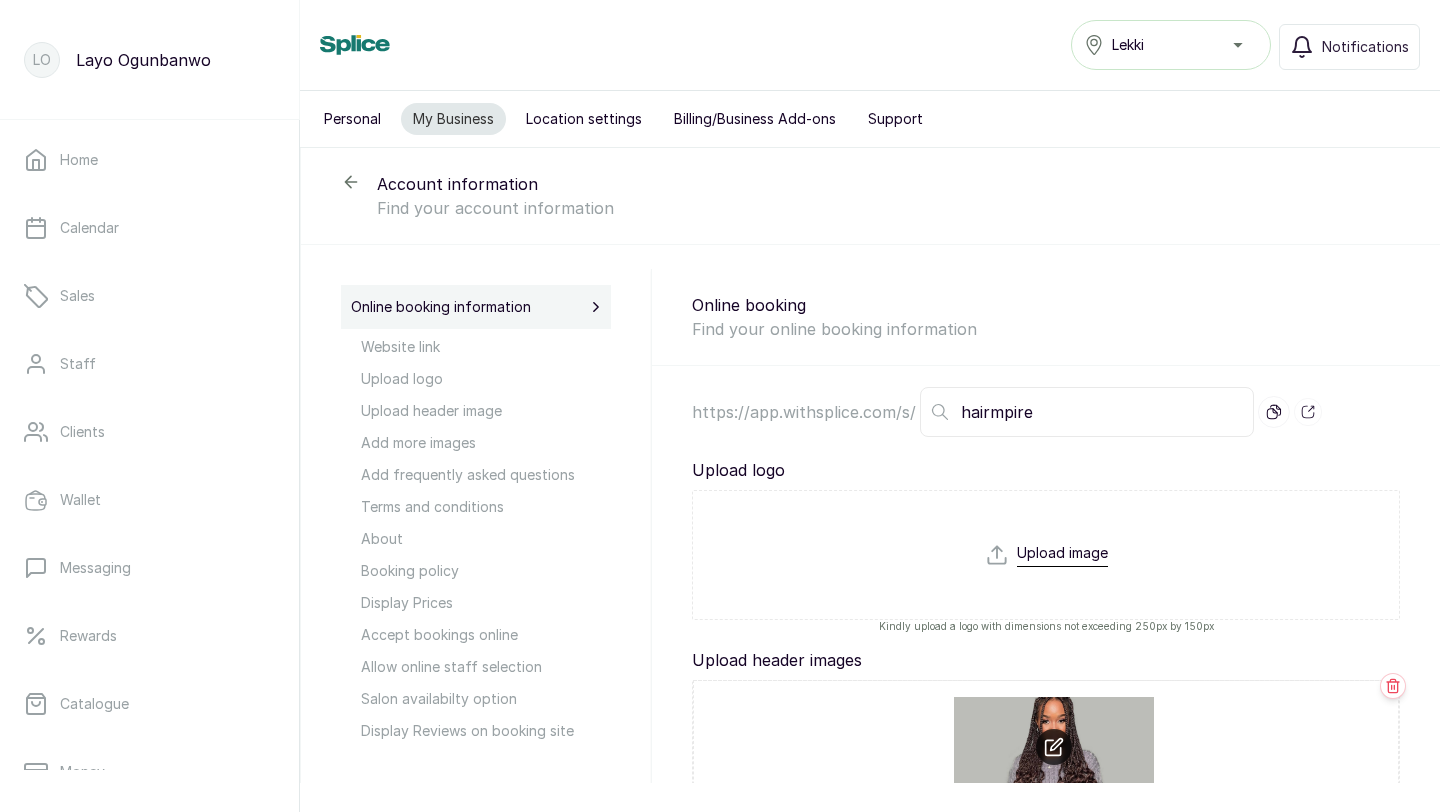 click on "Location settings" at bounding box center (584, 119) 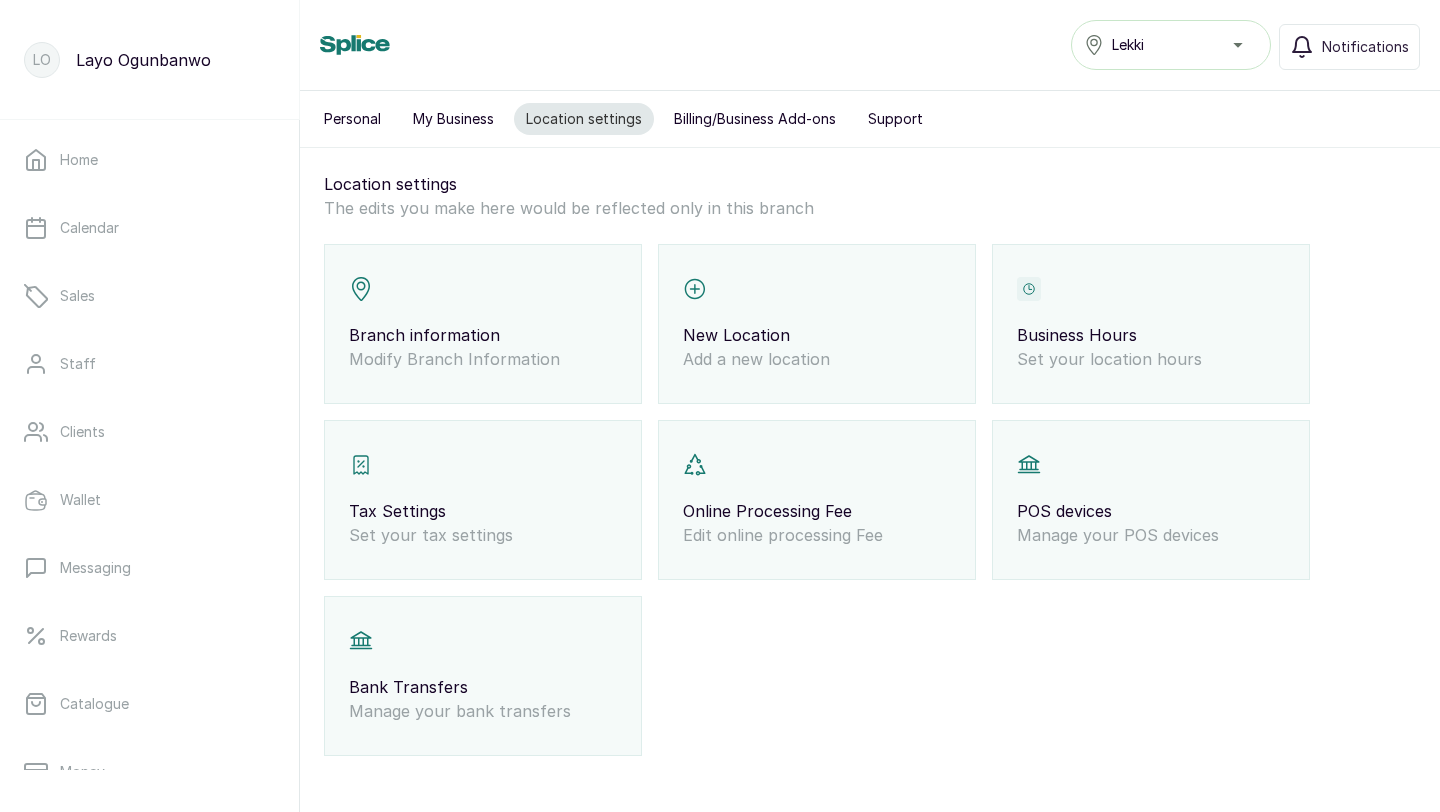 click on "Online  Processing Fee Edit online processing Fee" at bounding box center (817, 500) 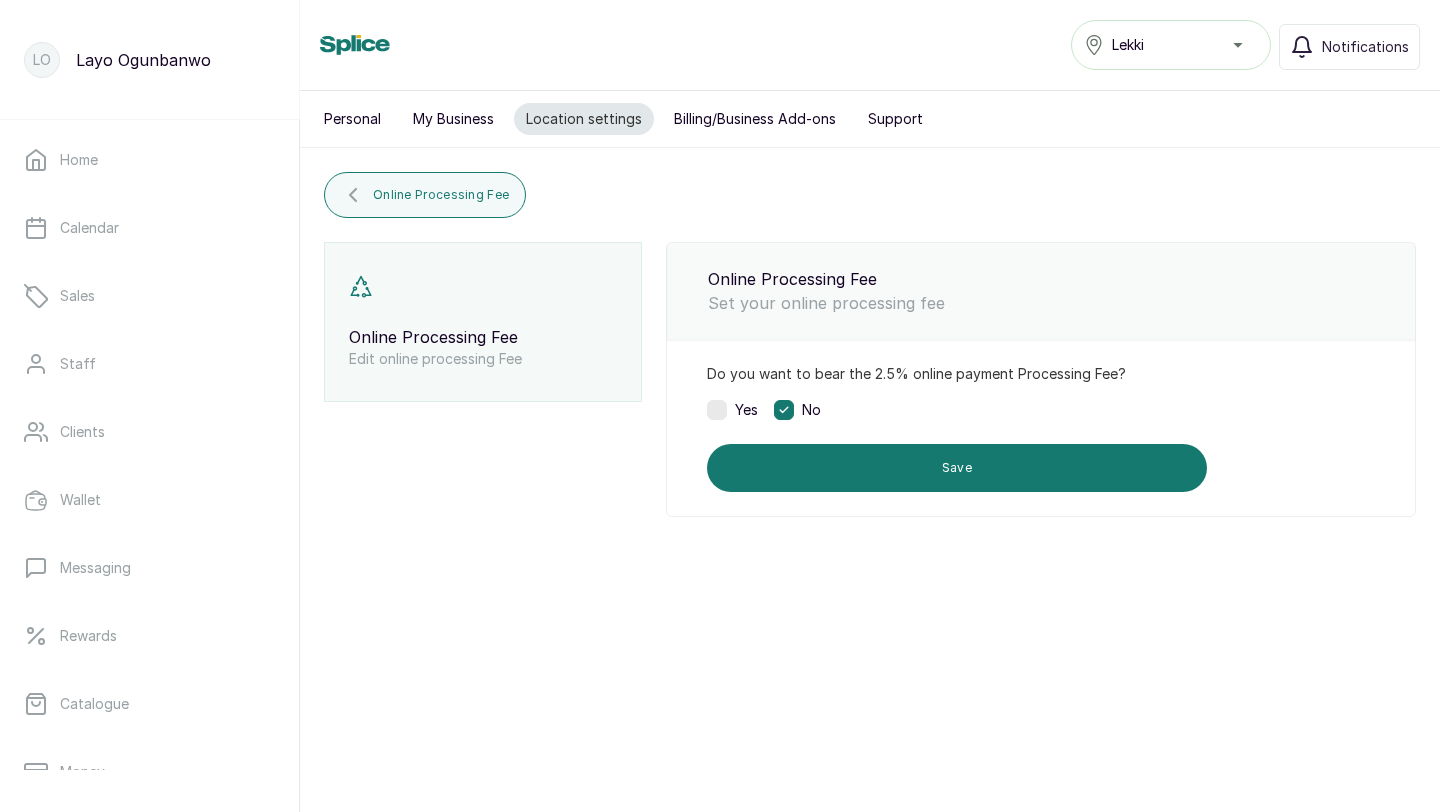 click on "Personal" at bounding box center [352, 119] 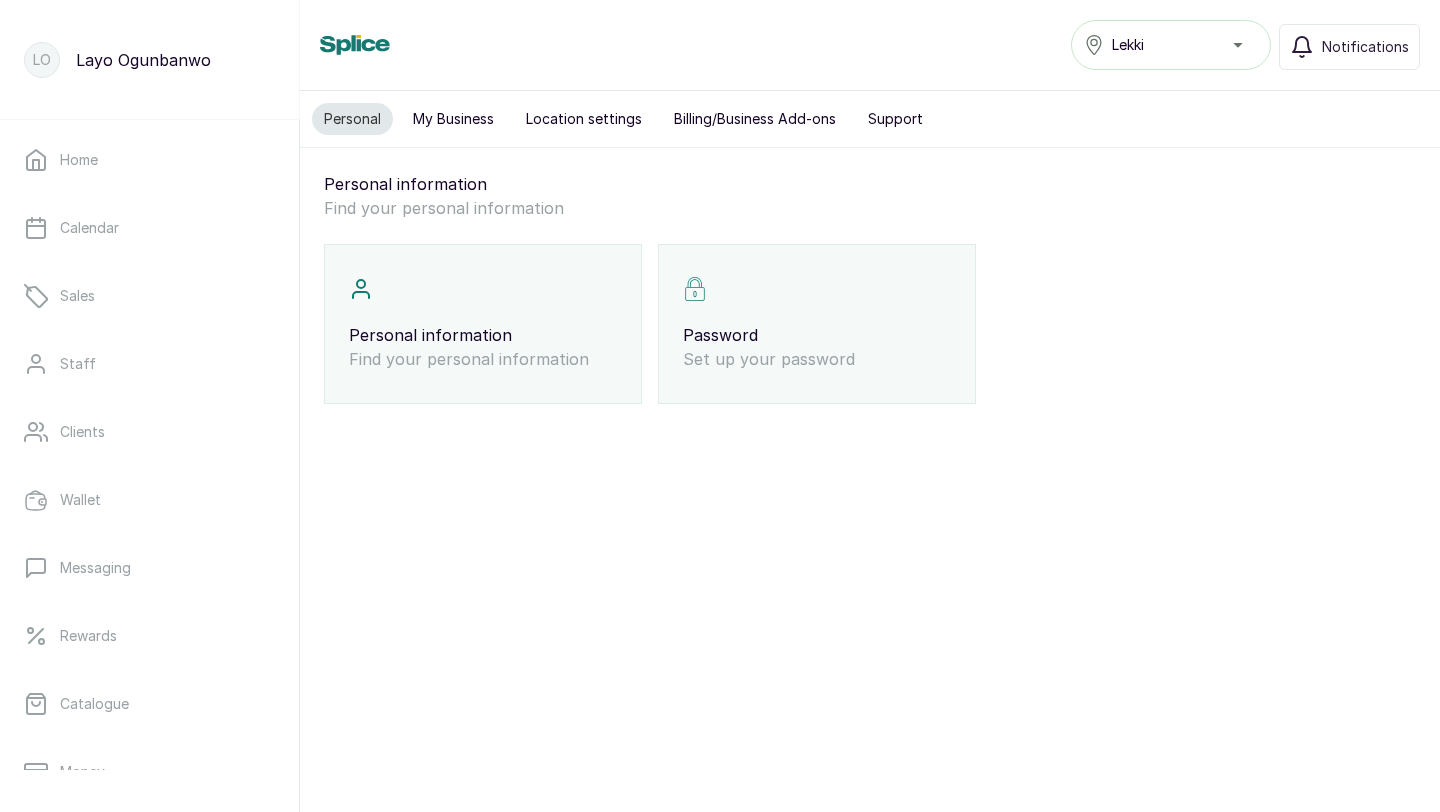 click on "My Business" at bounding box center [453, 119] 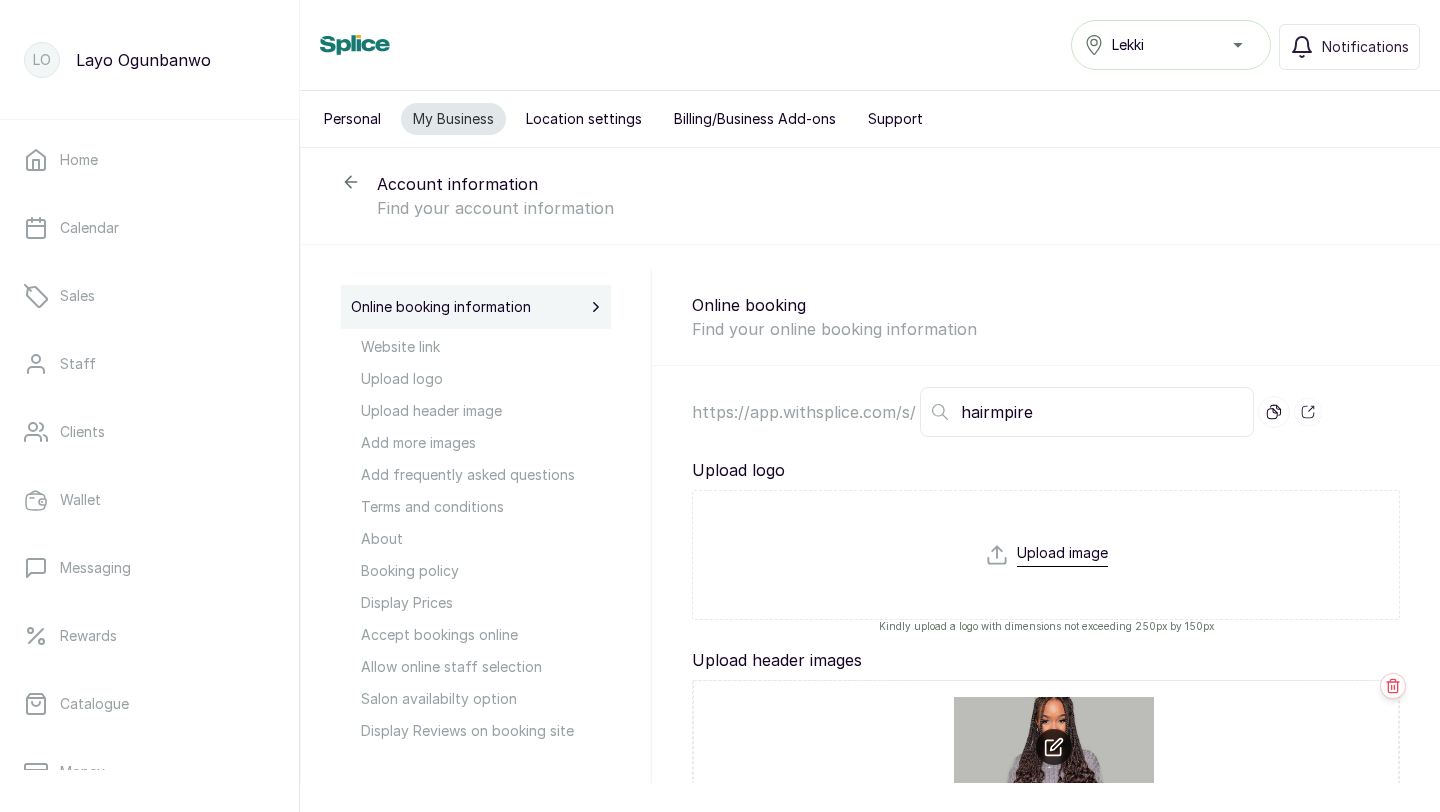 click 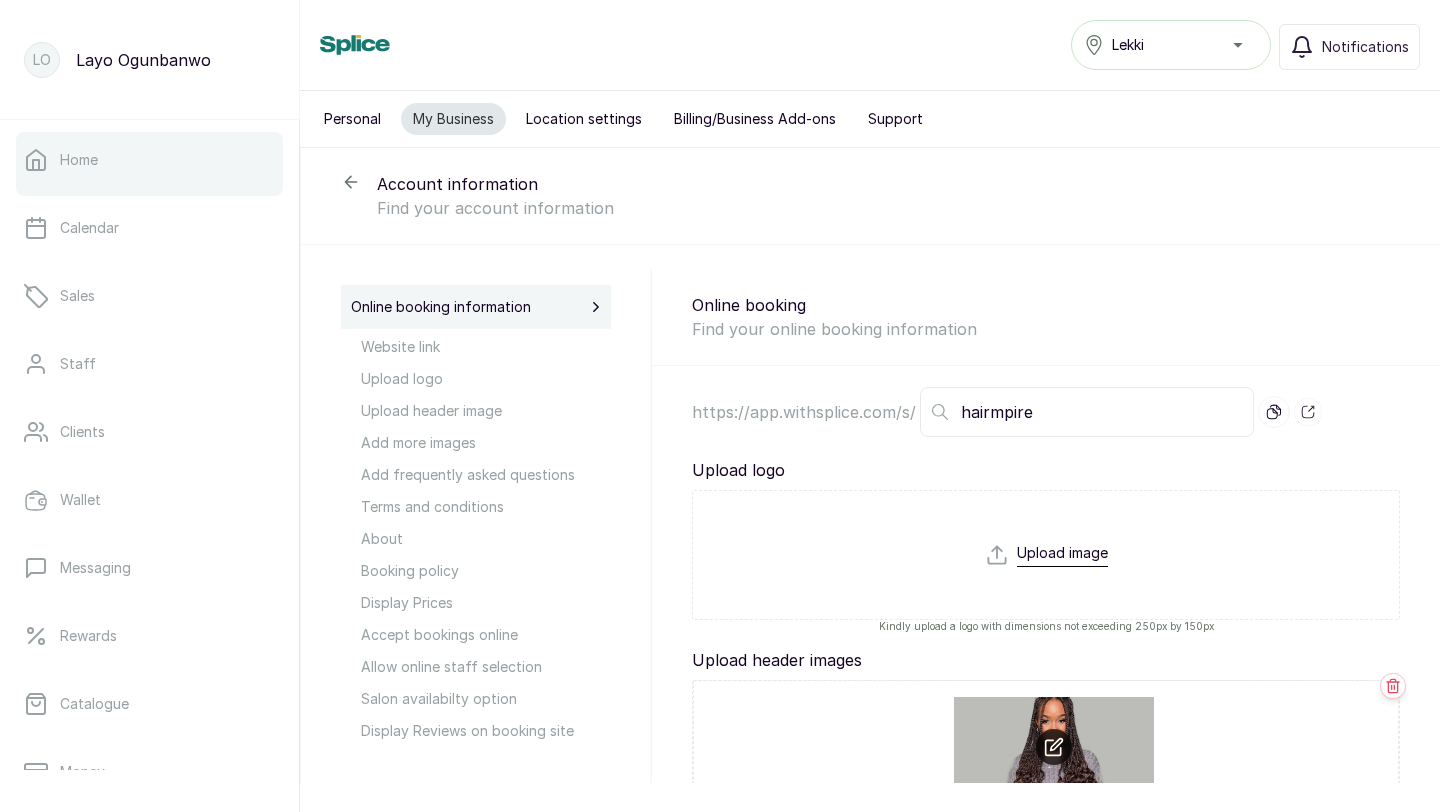 click on "Home" at bounding box center [149, 160] 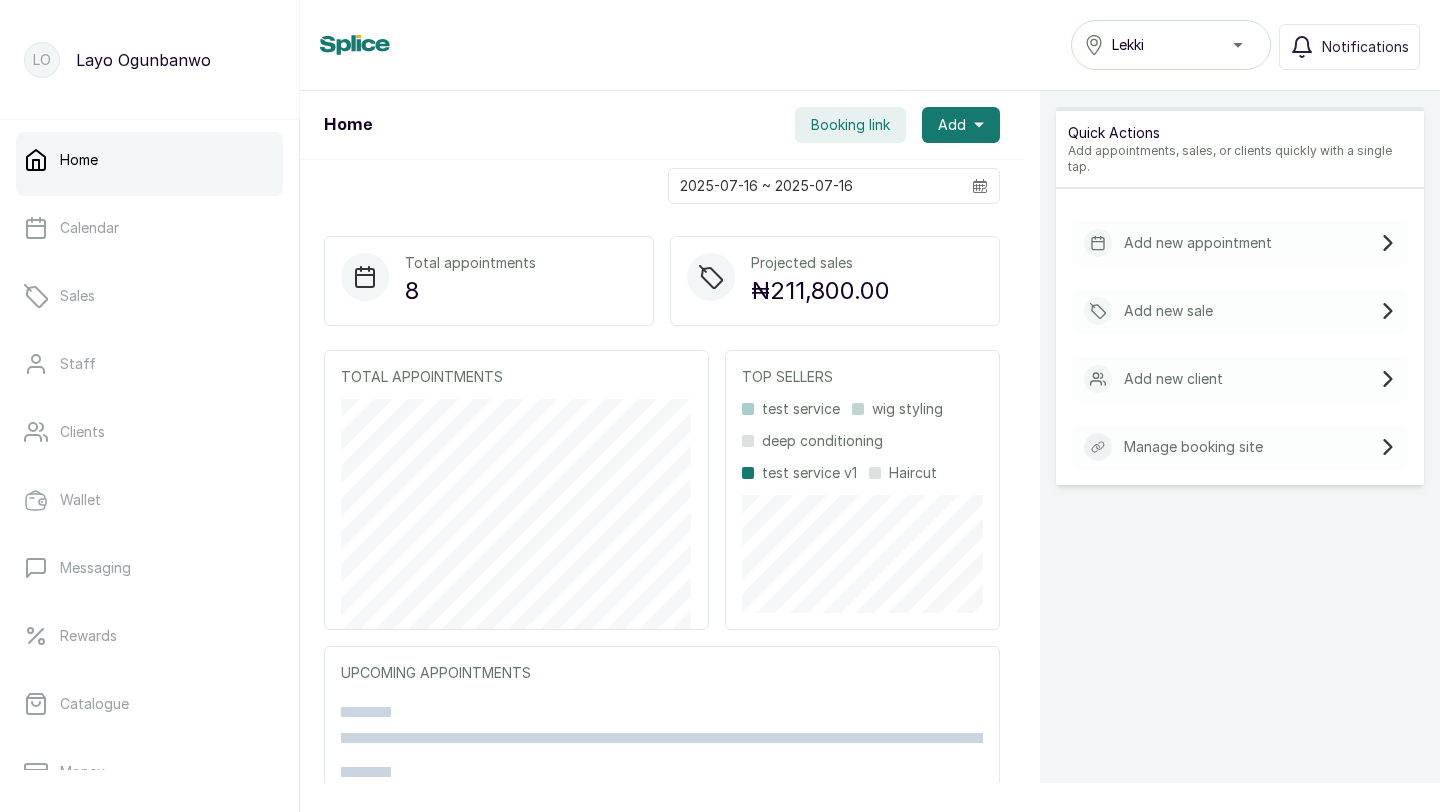 click on "Booking link" at bounding box center (850, 125) 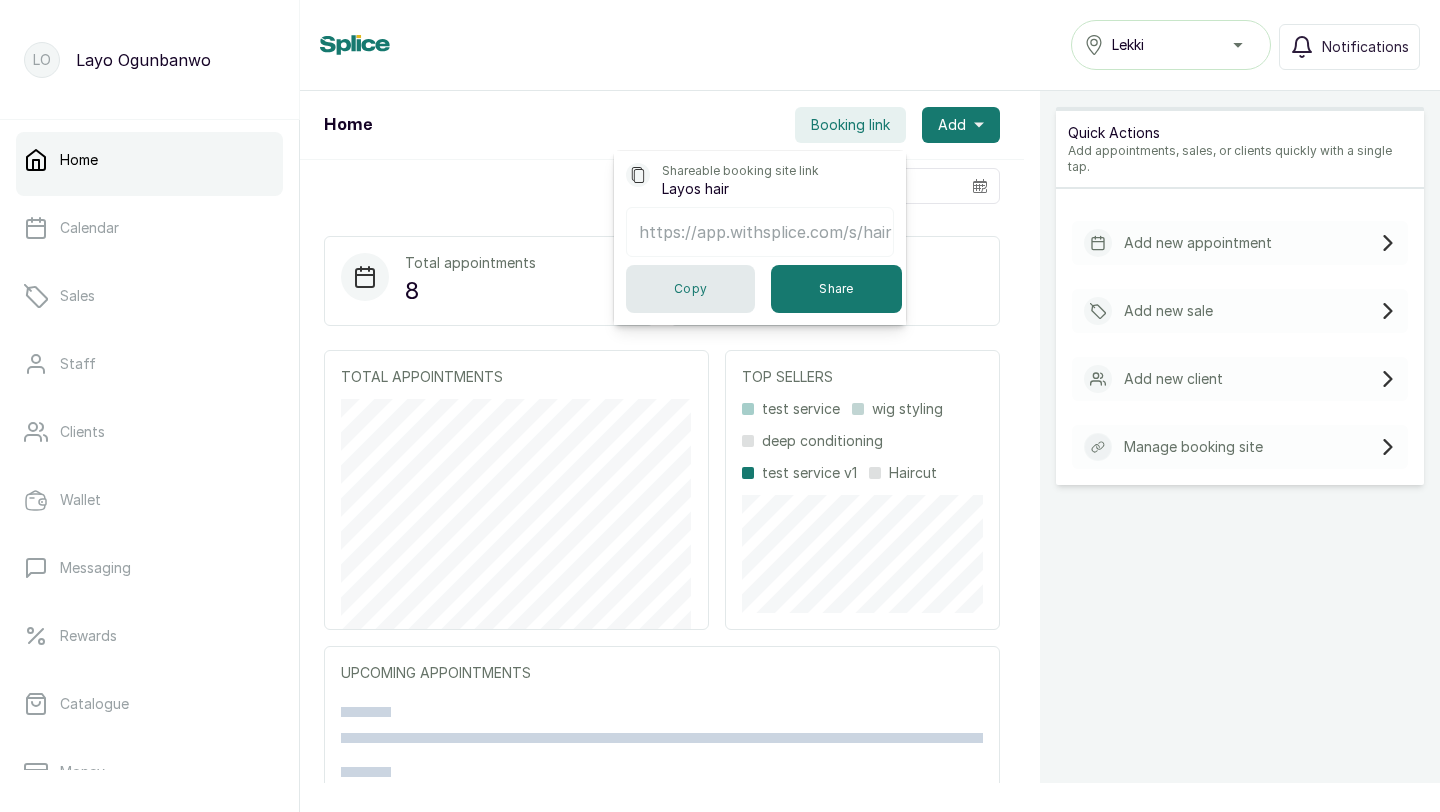 click on "Copy" at bounding box center (690, 289) 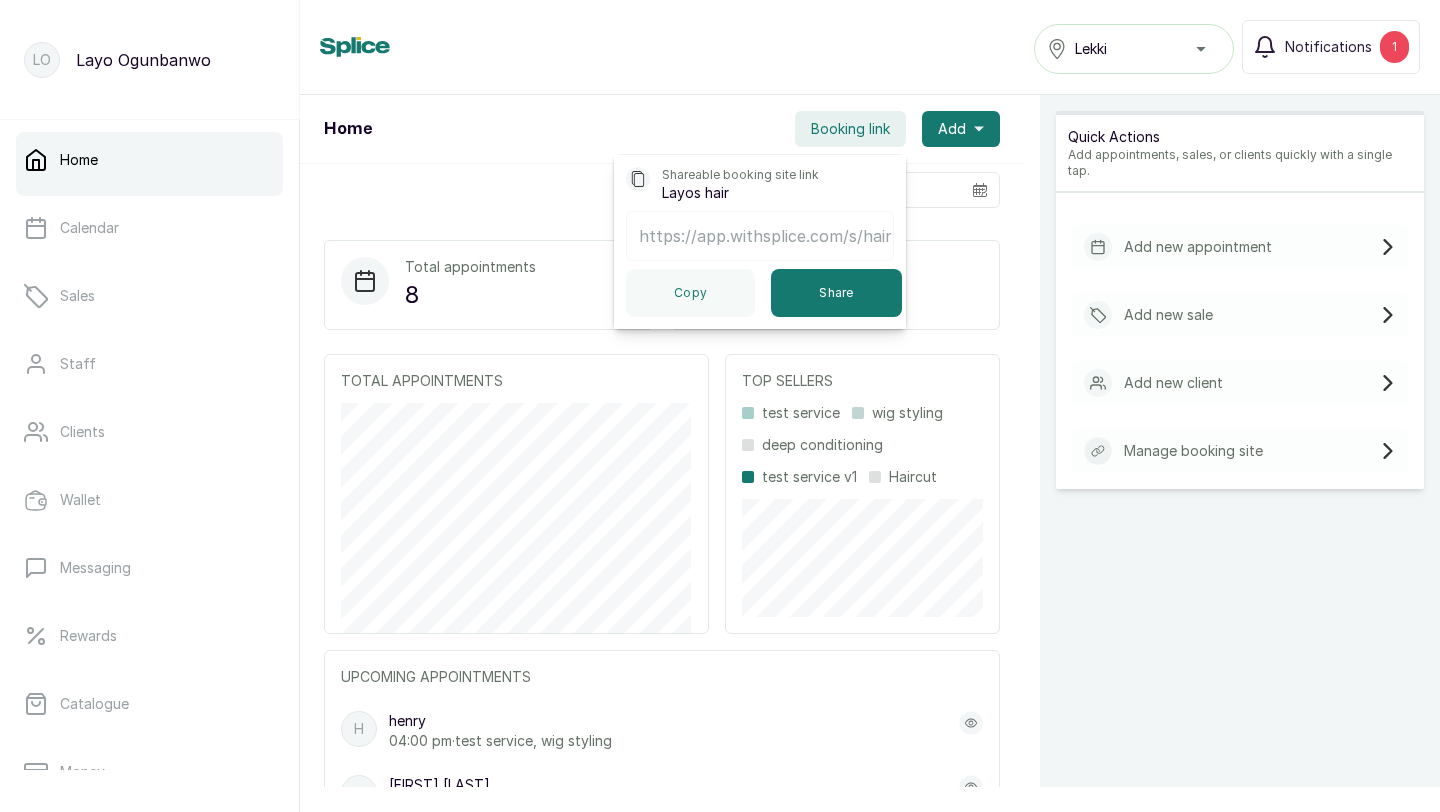 click on "Home" at bounding box center [149, 160] 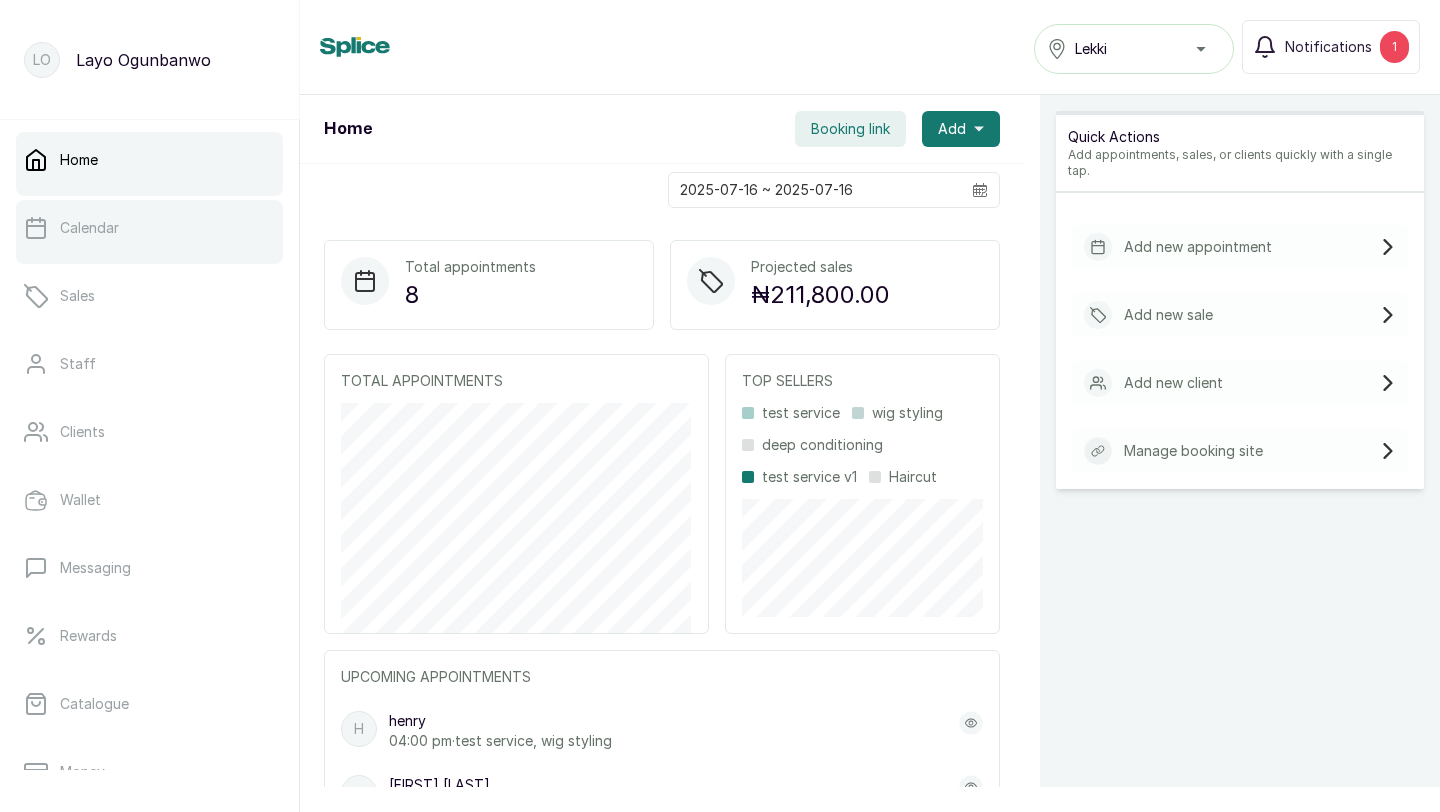 click on "Calendar" at bounding box center (149, 228) 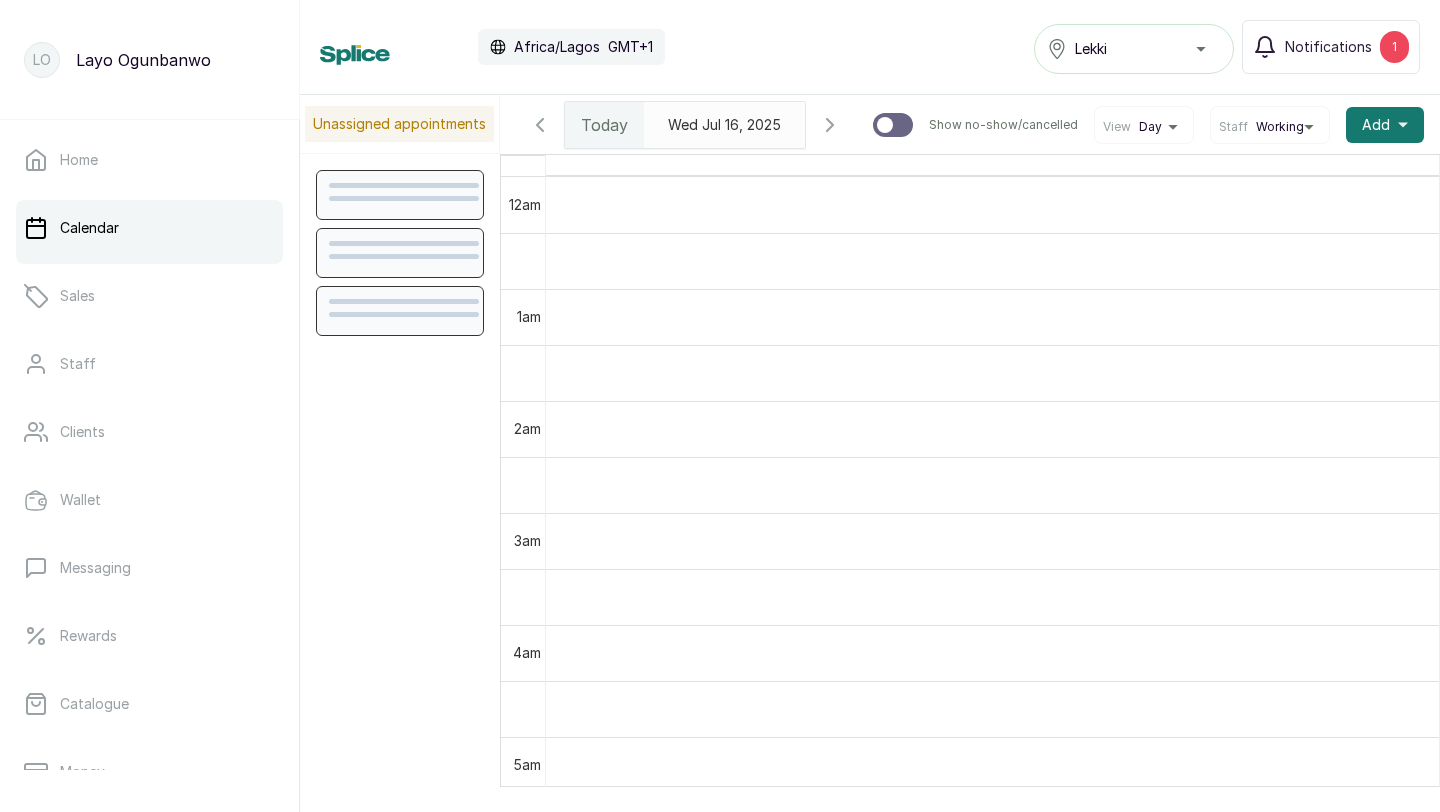 scroll, scrollTop: 673, scrollLeft: 0, axis: vertical 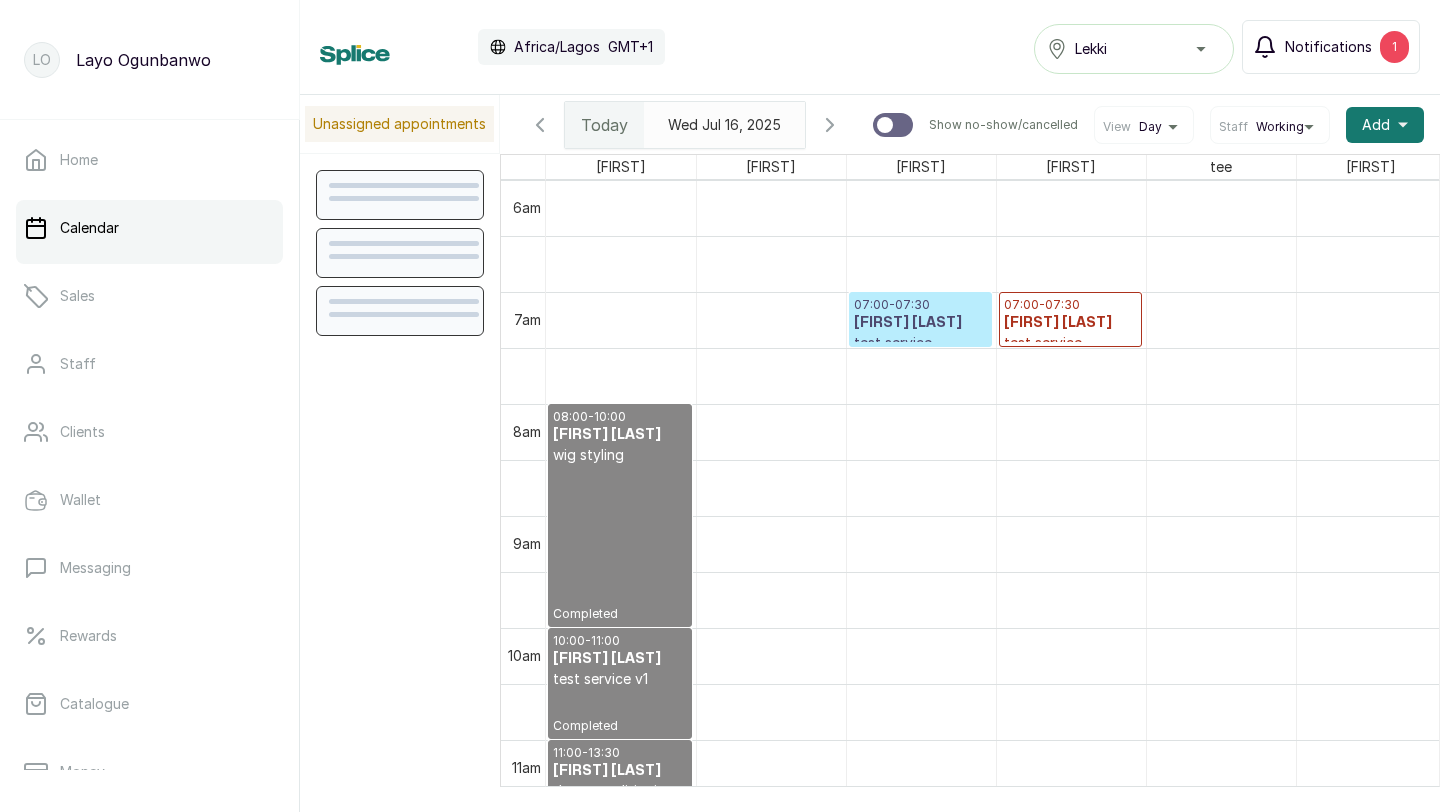click on "Notifications" at bounding box center [1328, 47] 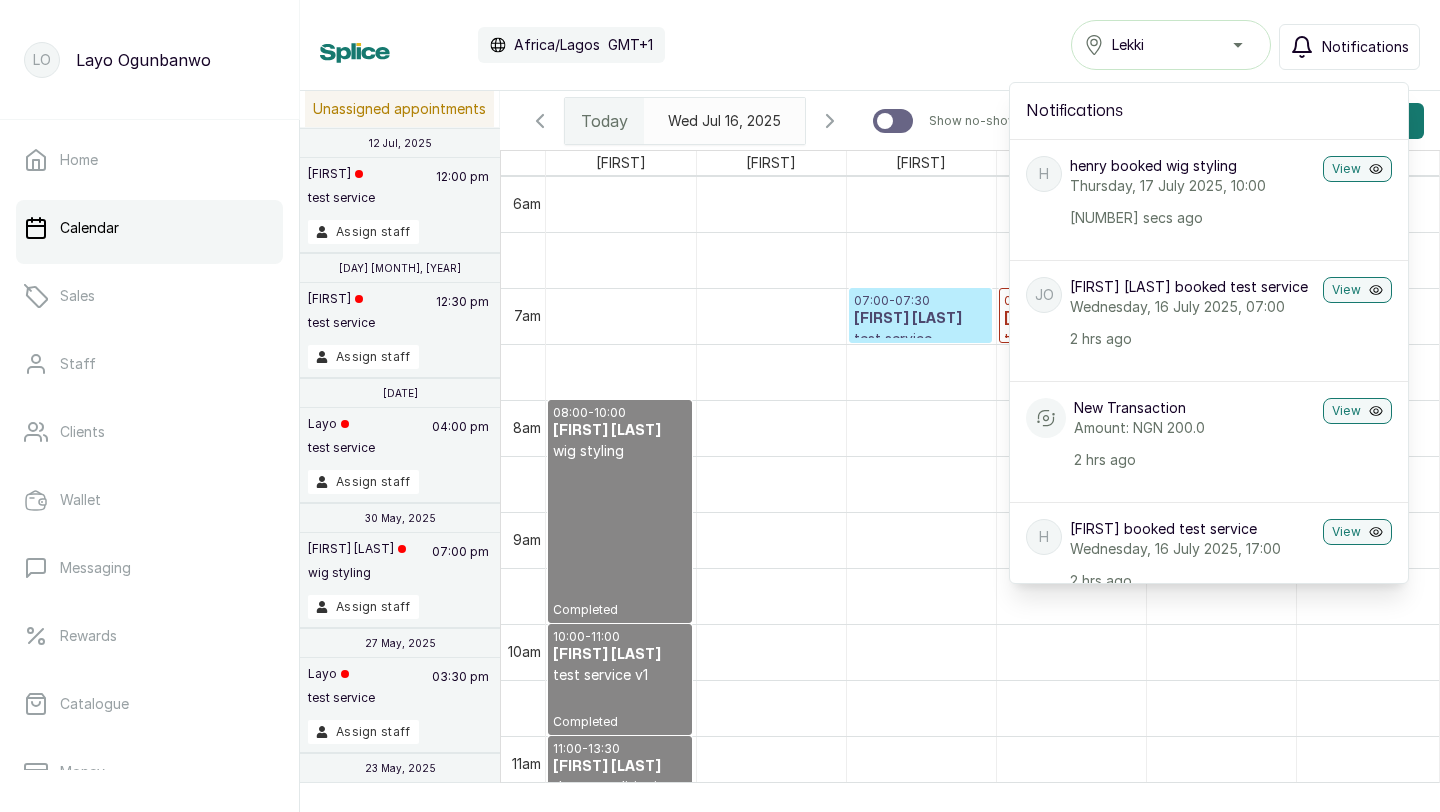 click 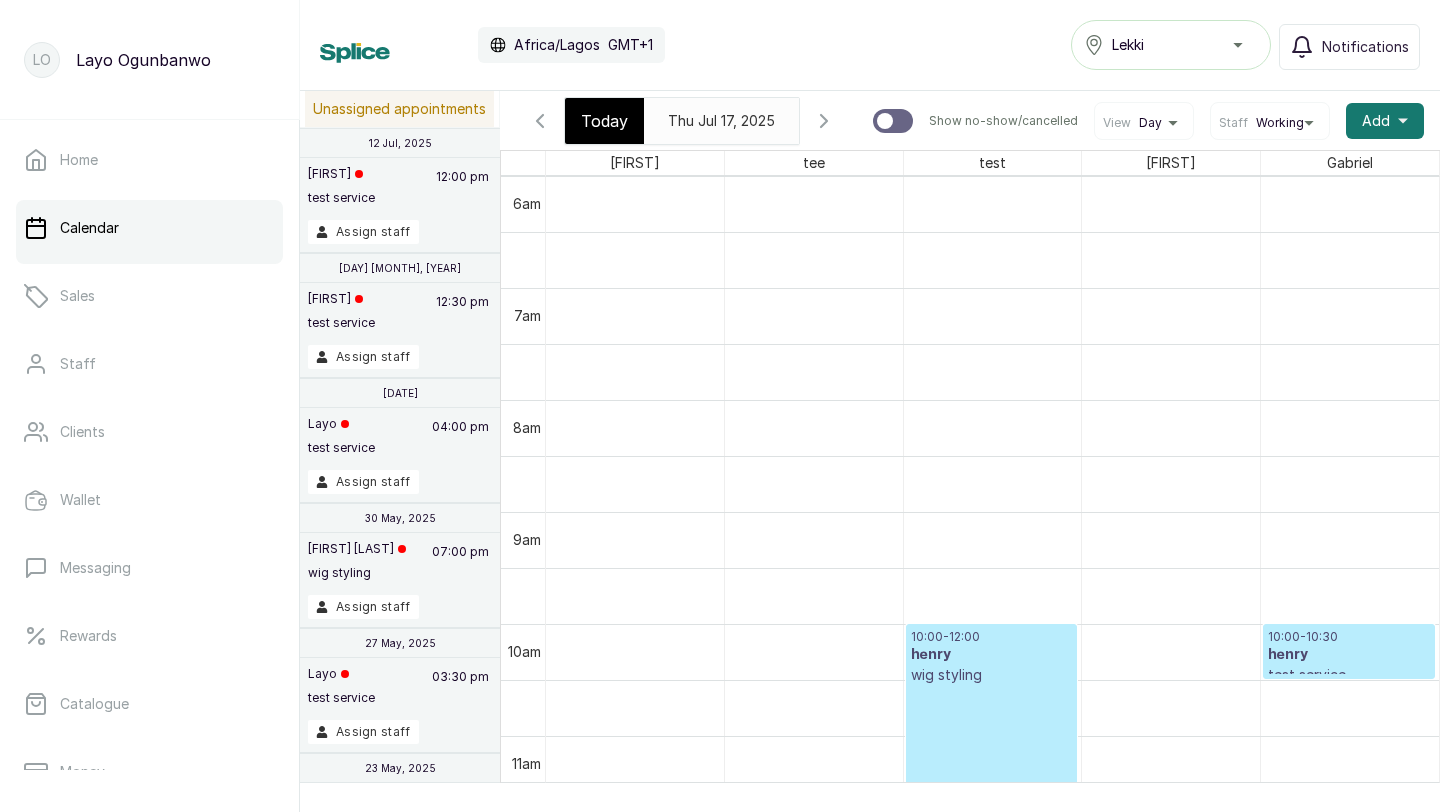 scroll, scrollTop: 781, scrollLeft: 0, axis: vertical 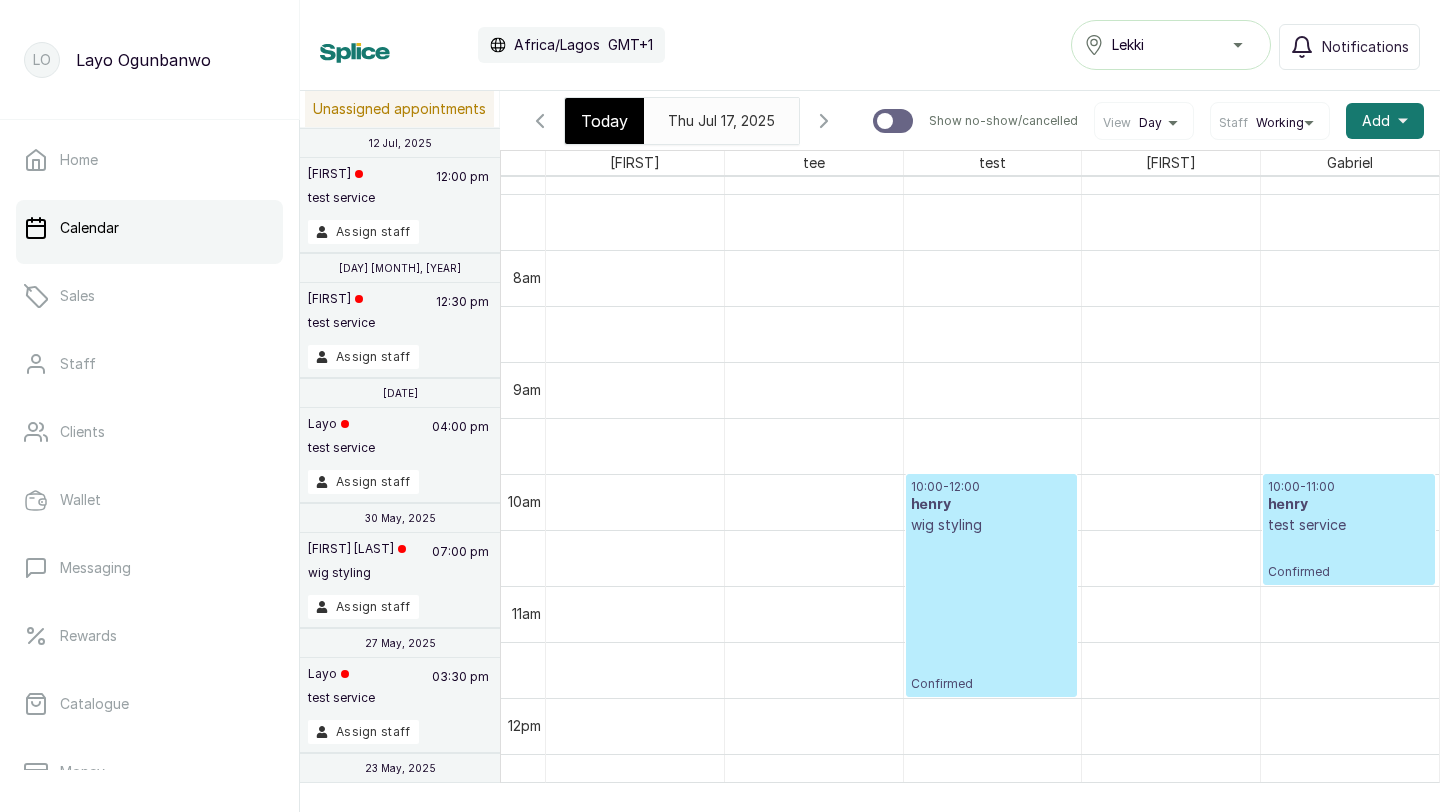 drag, startPoint x: 1296, startPoint y: 526, endPoint x: 1293, endPoint y: 564, distance: 38.118237 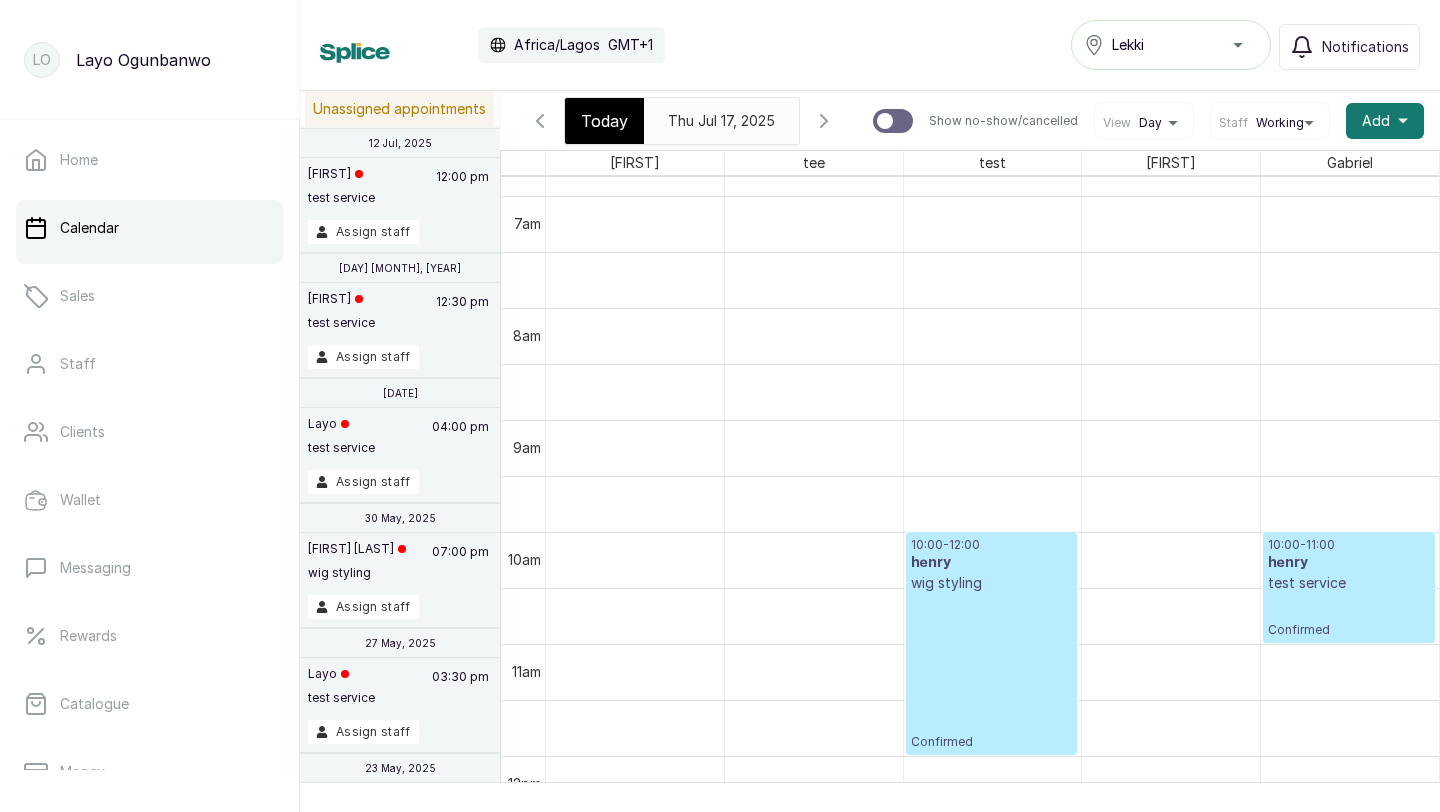 scroll, scrollTop: 648, scrollLeft: 0, axis: vertical 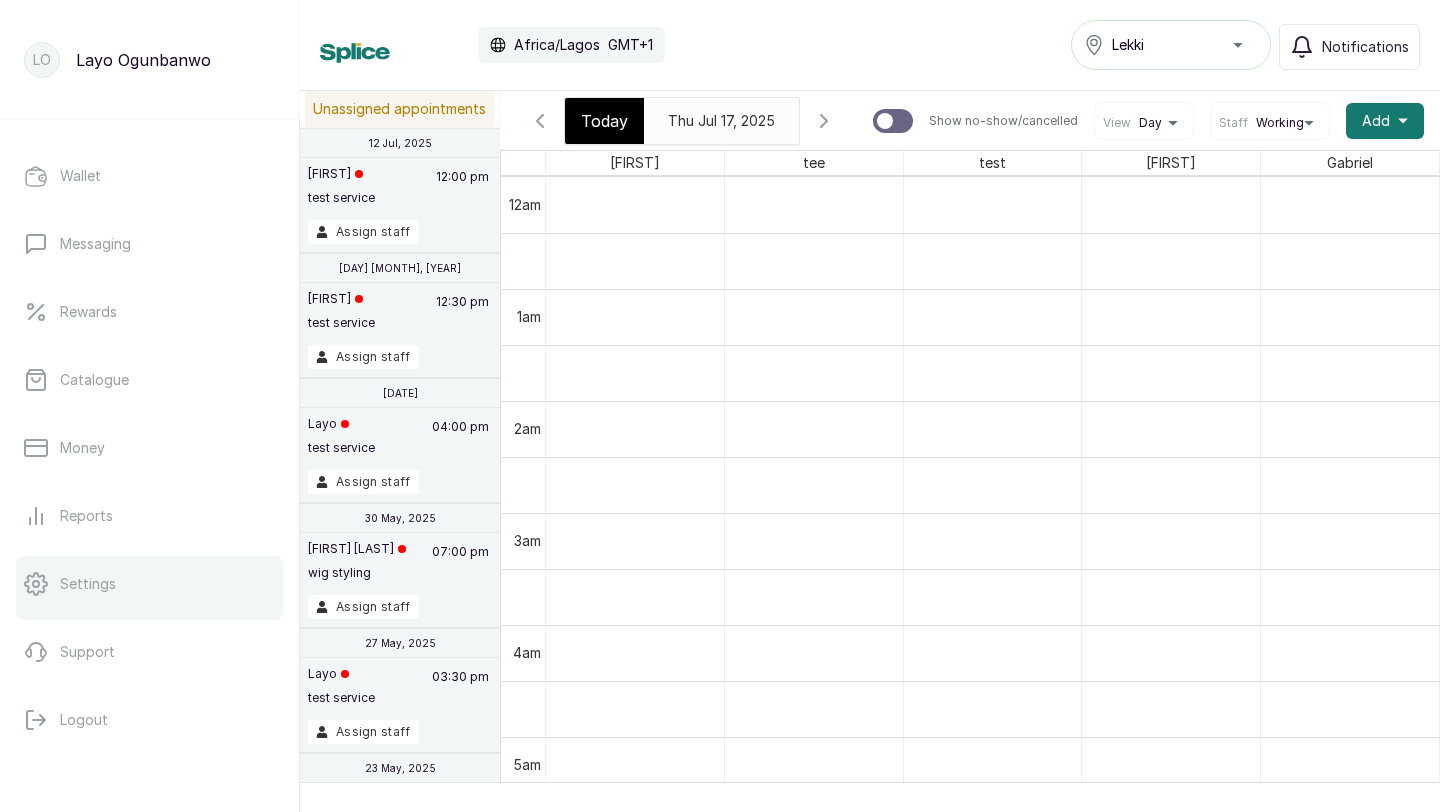 click on "Settings" at bounding box center (88, 584) 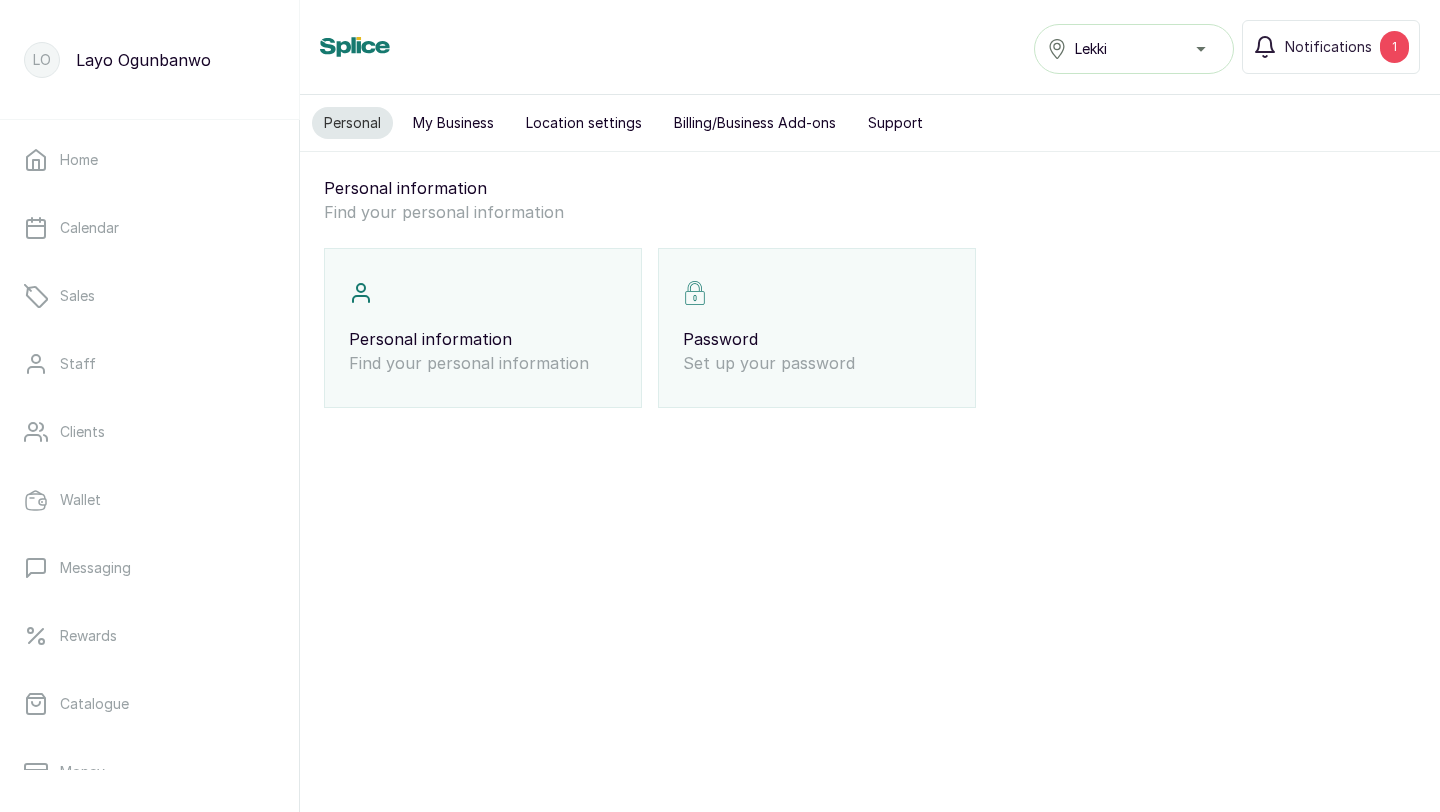 click on "My Business" at bounding box center (453, 123) 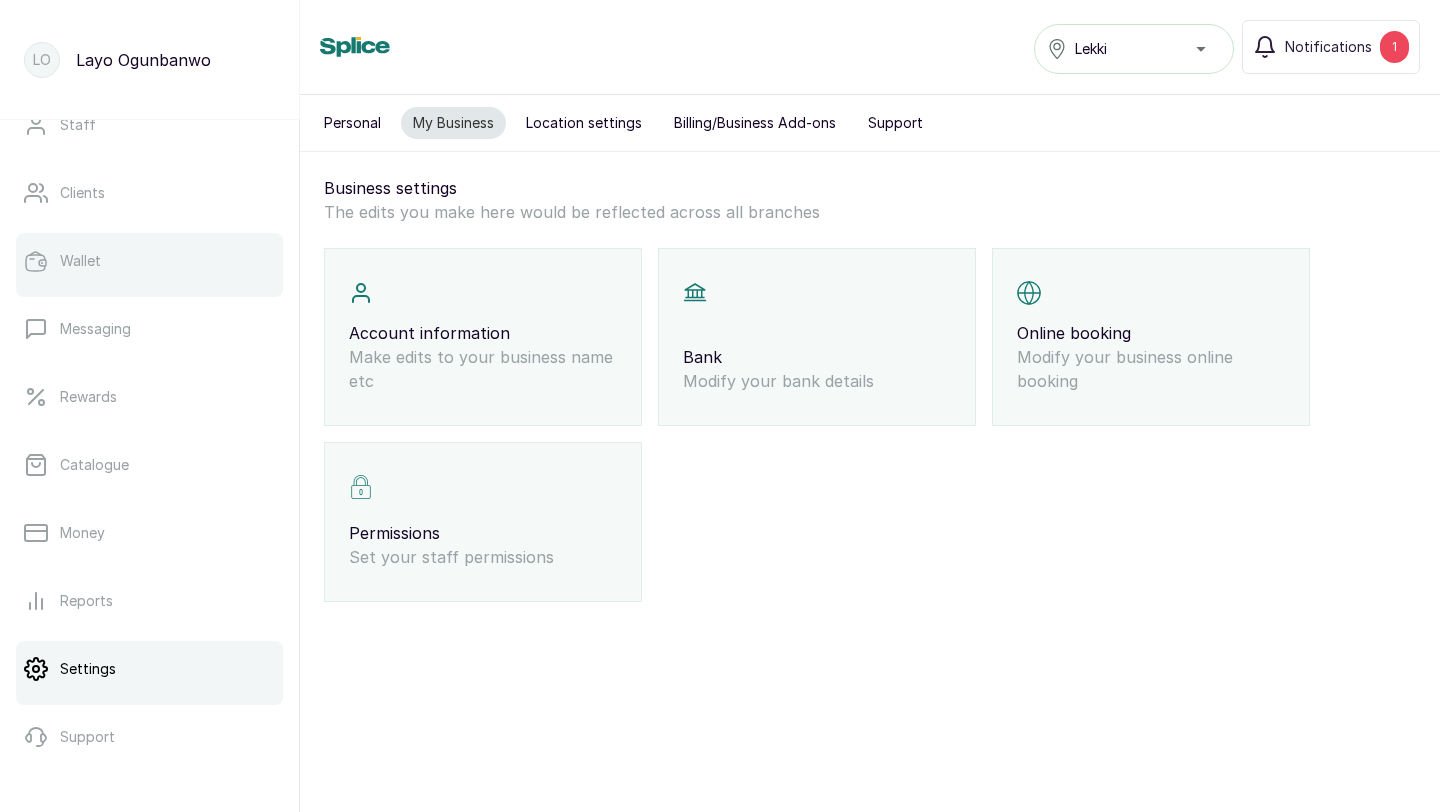 scroll, scrollTop: 324, scrollLeft: 0, axis: vertical 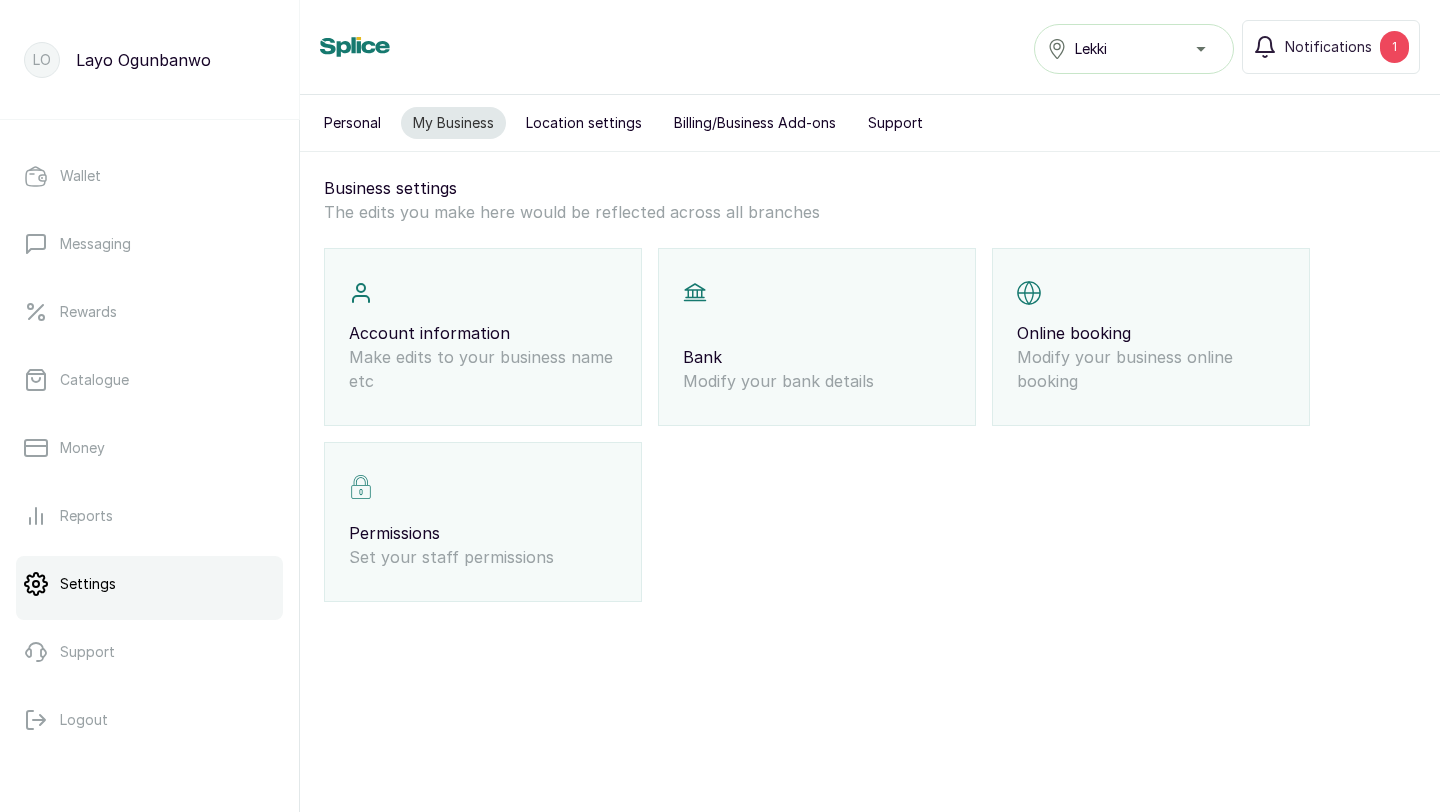 click on "Modify your business online booking" at bounding box center (1151, 369) 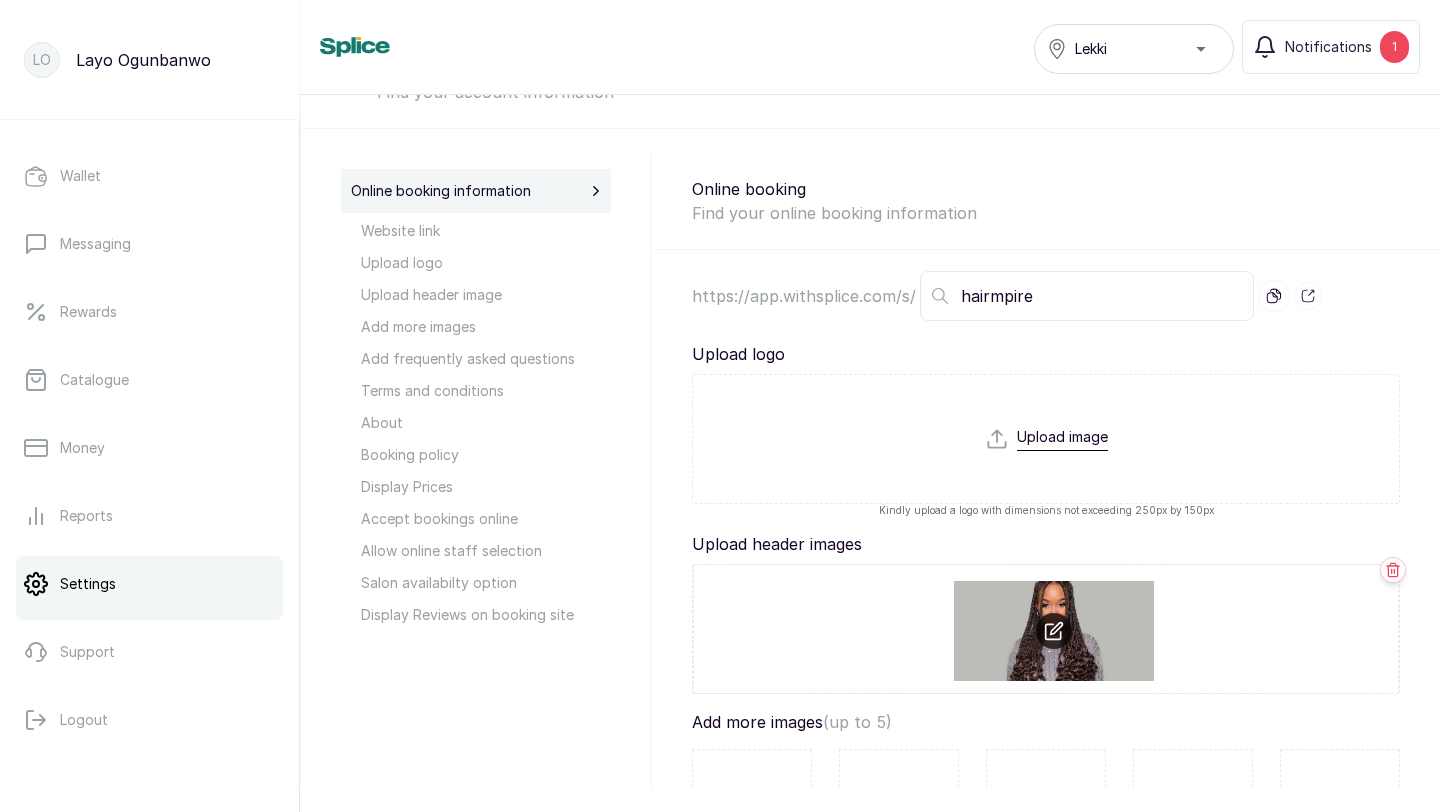 scroll, scrollTop: 0, scrollLeft: 0, axis: both 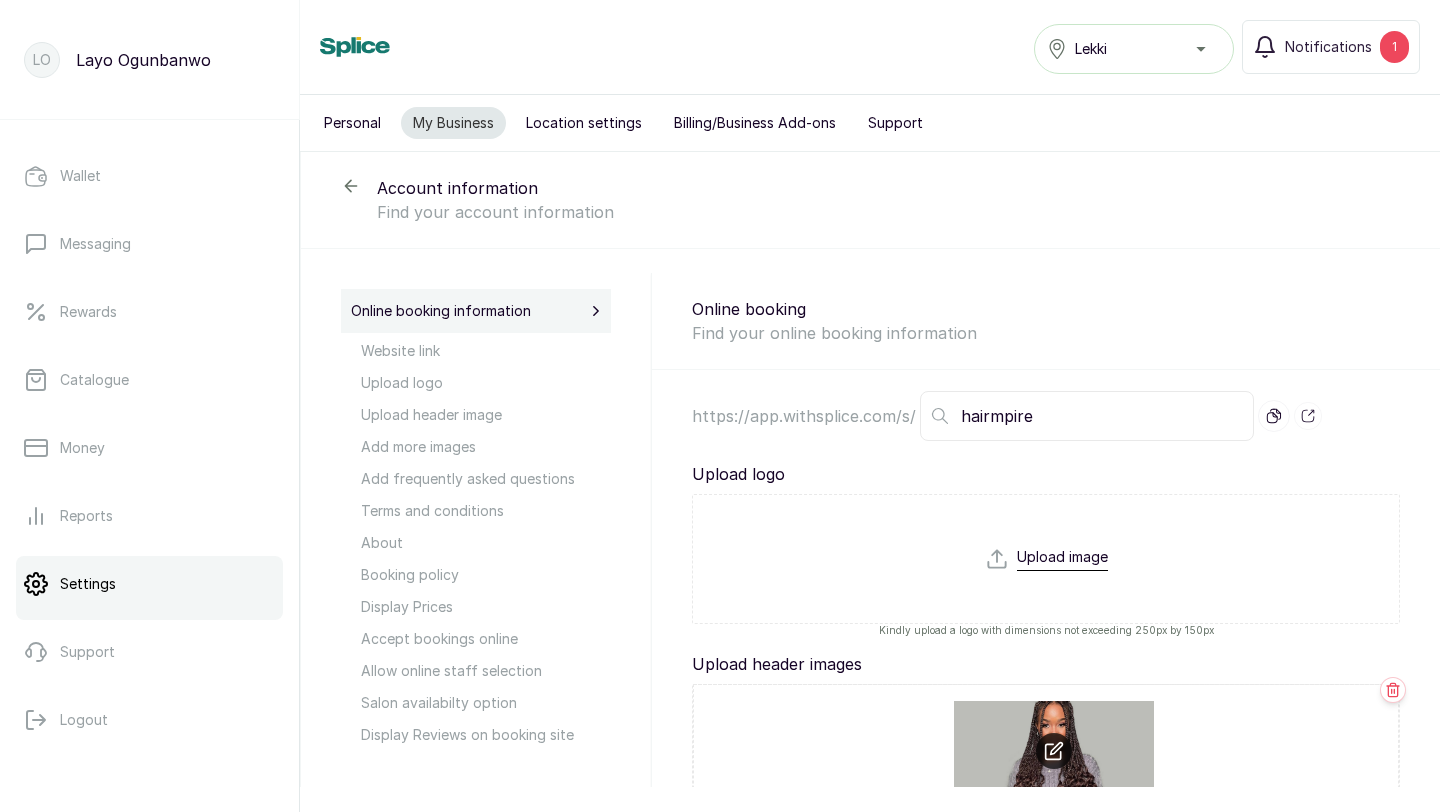 click on "Website link" at bounding box center [486, 351] 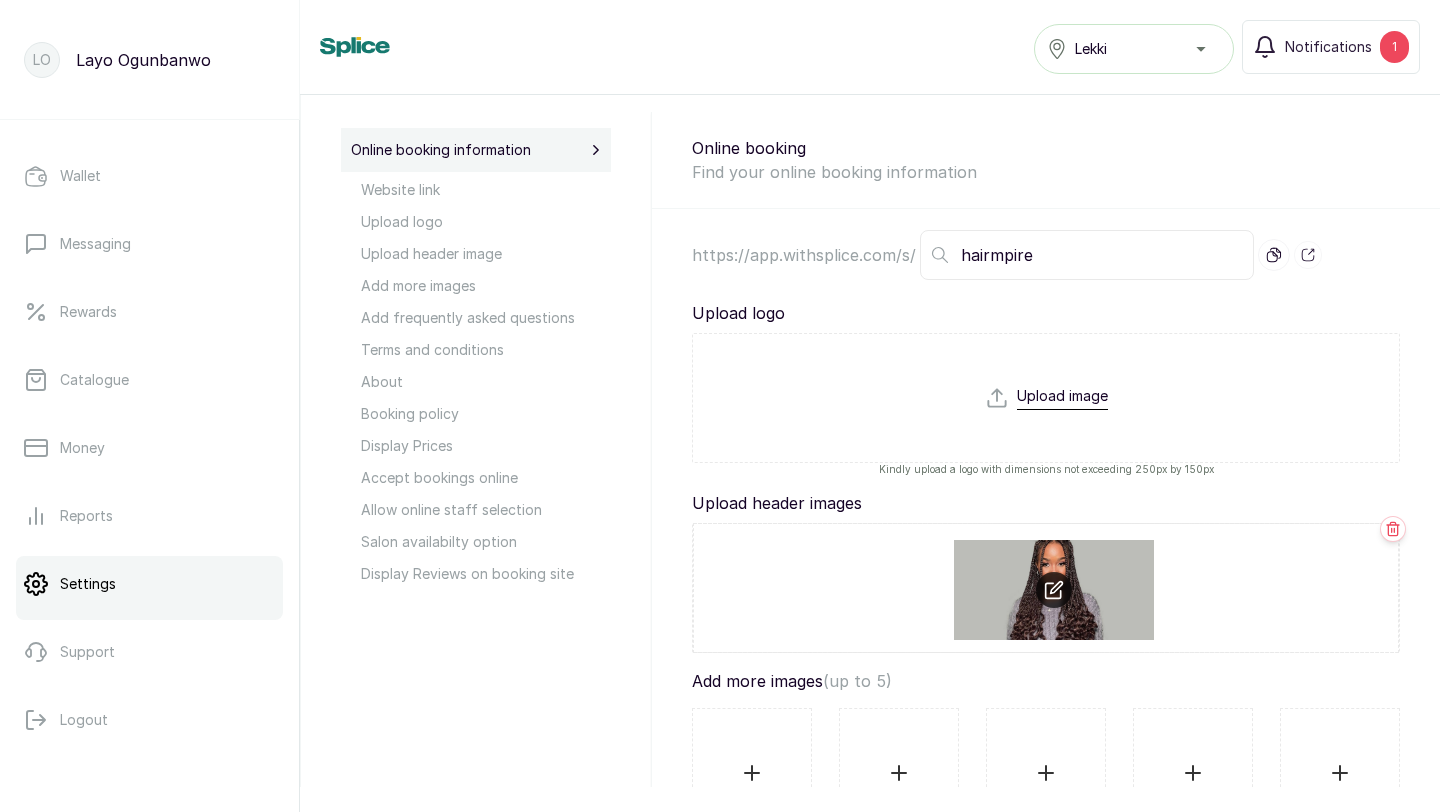 scroll, scrollTop: 0, scrollLeft: 0, axis: both 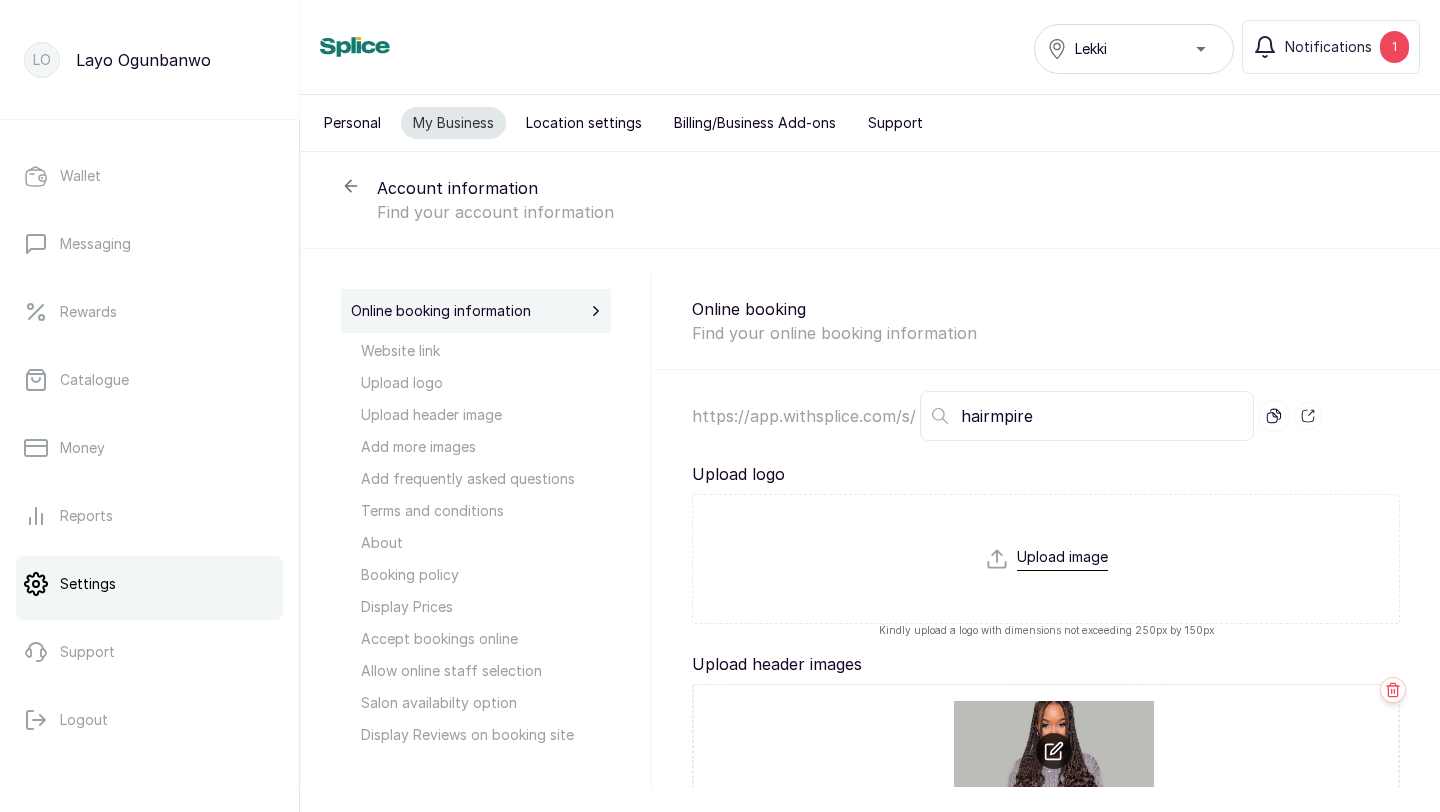 click on "Location settings" at bounding box center [584, 123] 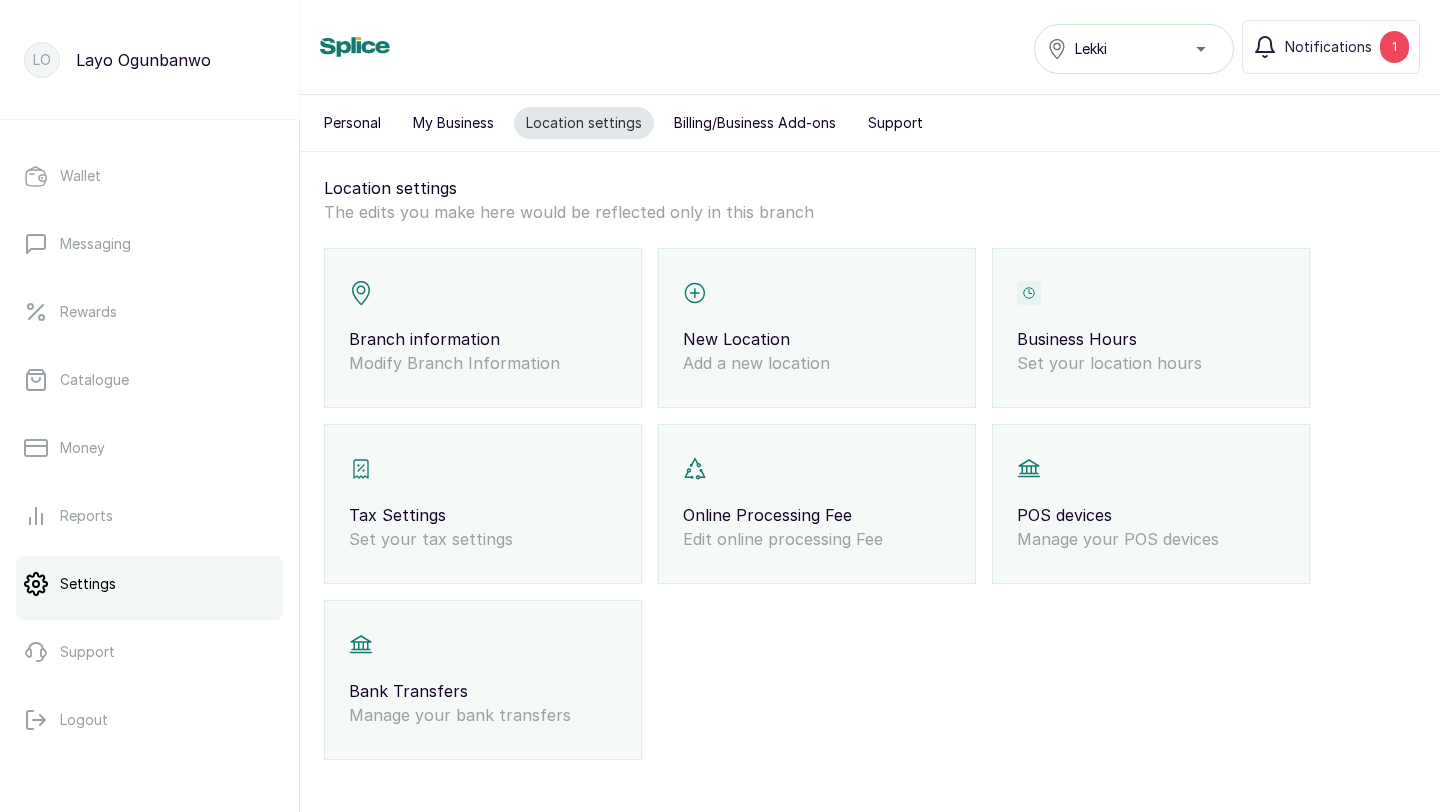 click on "My Business" at bounding box center (453, 123) 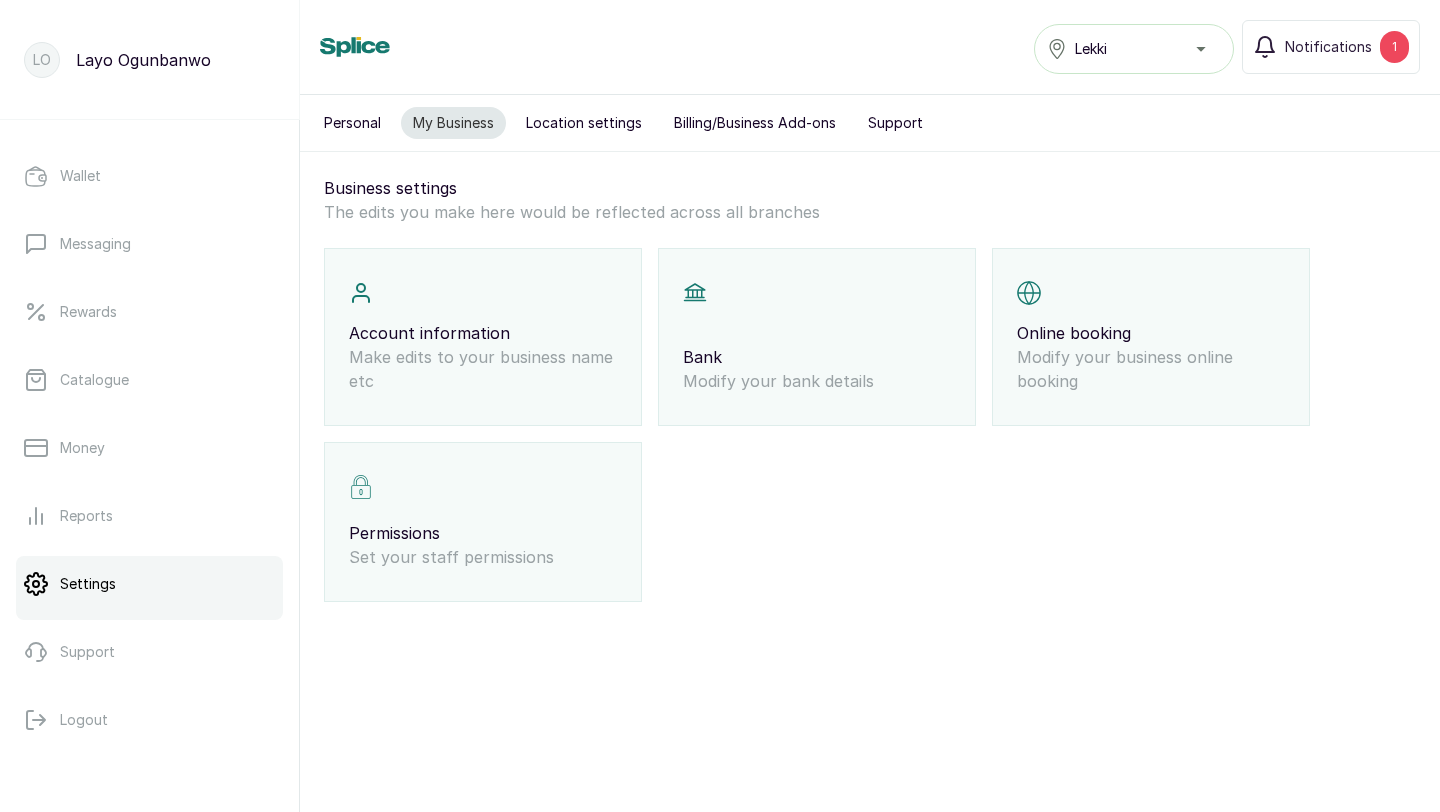 click on "Lekki" at bounding box center (1134, 49) 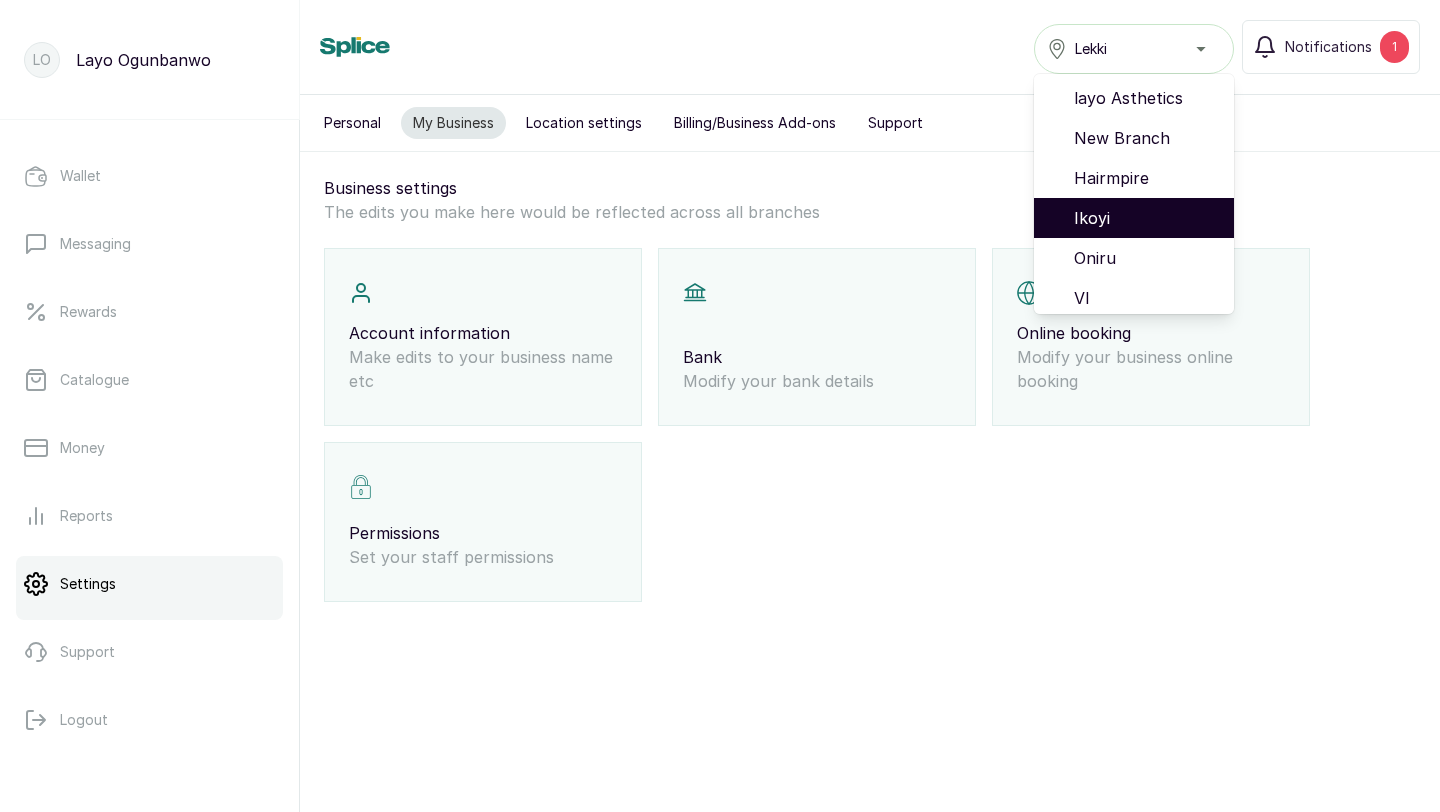 scroll, scrollTop: 48, scrollLeft: 0, axis: vertical 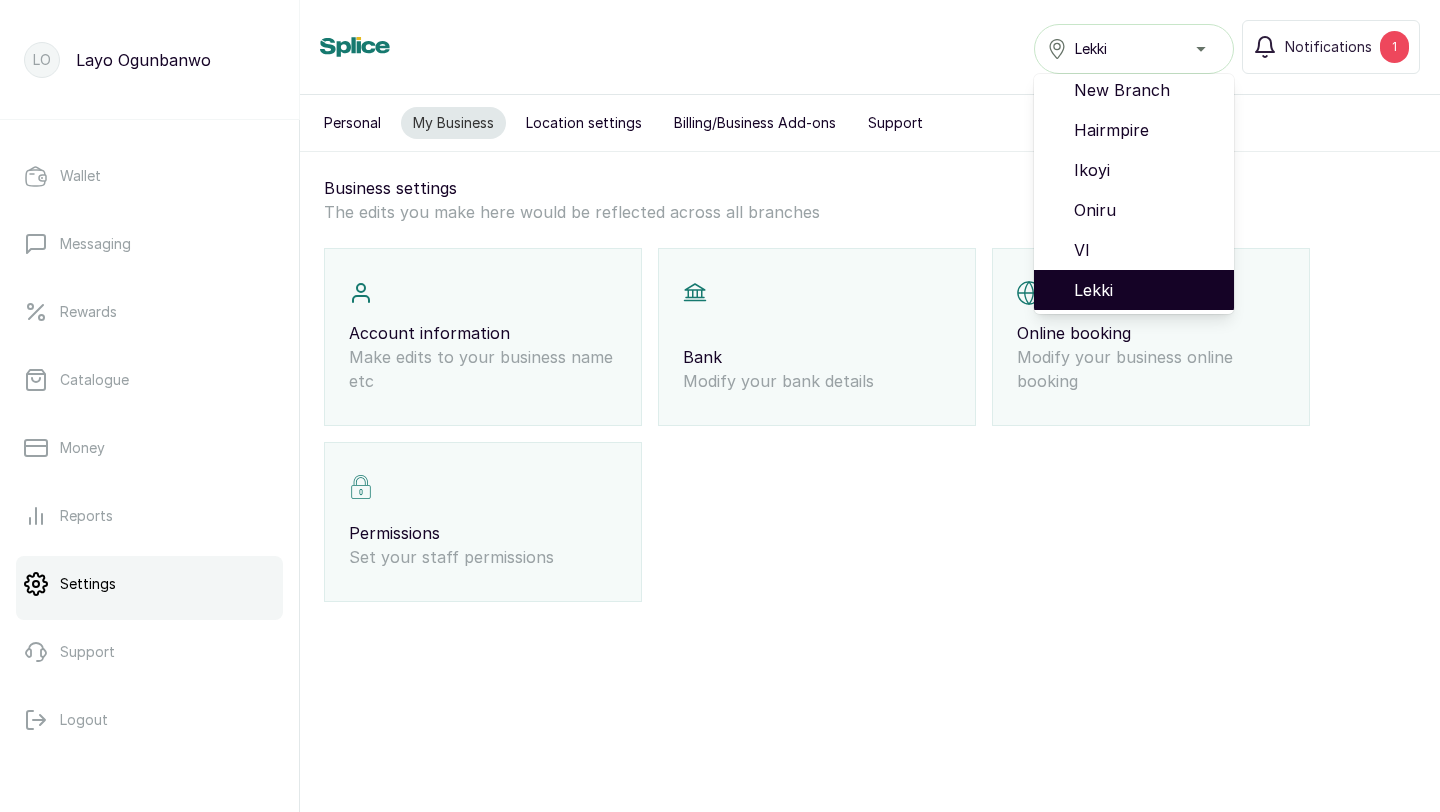 click on "Lekki" at bounding box center [1146, 290] 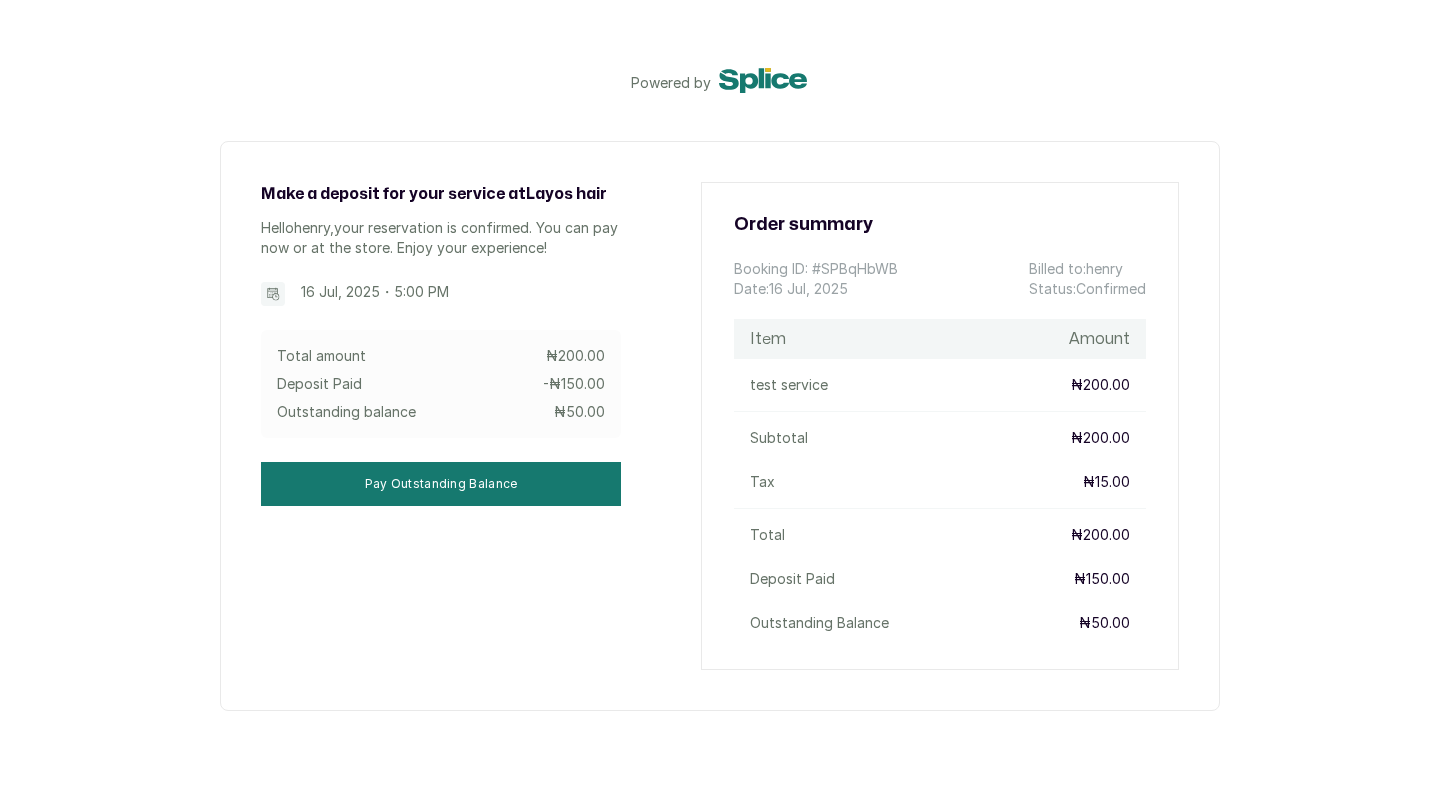 scroll, scrollTop: 0, scrollLeft: 0, axis: both 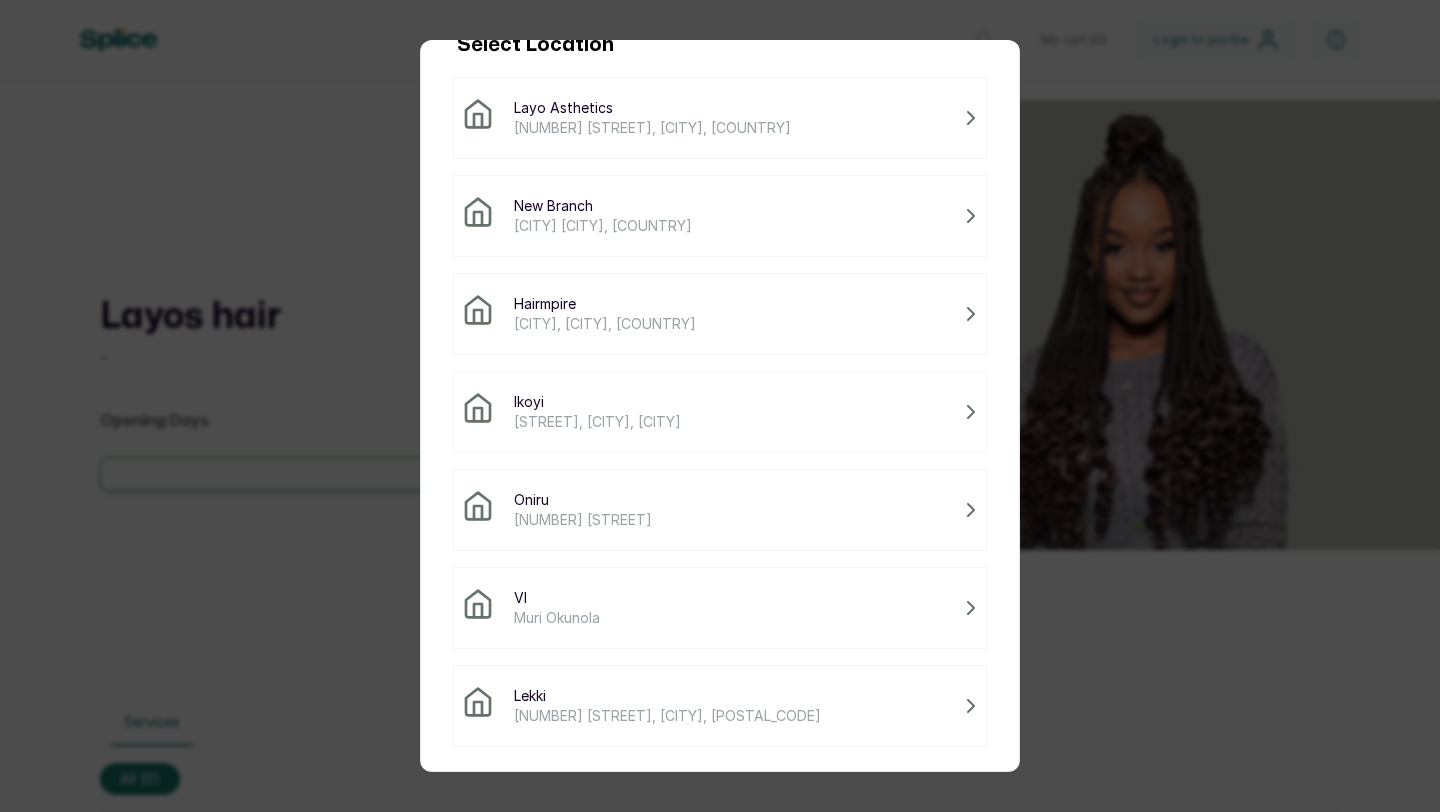 click on "[NUMBER] [STREET], [CITY], [POSTAL_CODE]" at bounding box center [667, 716] 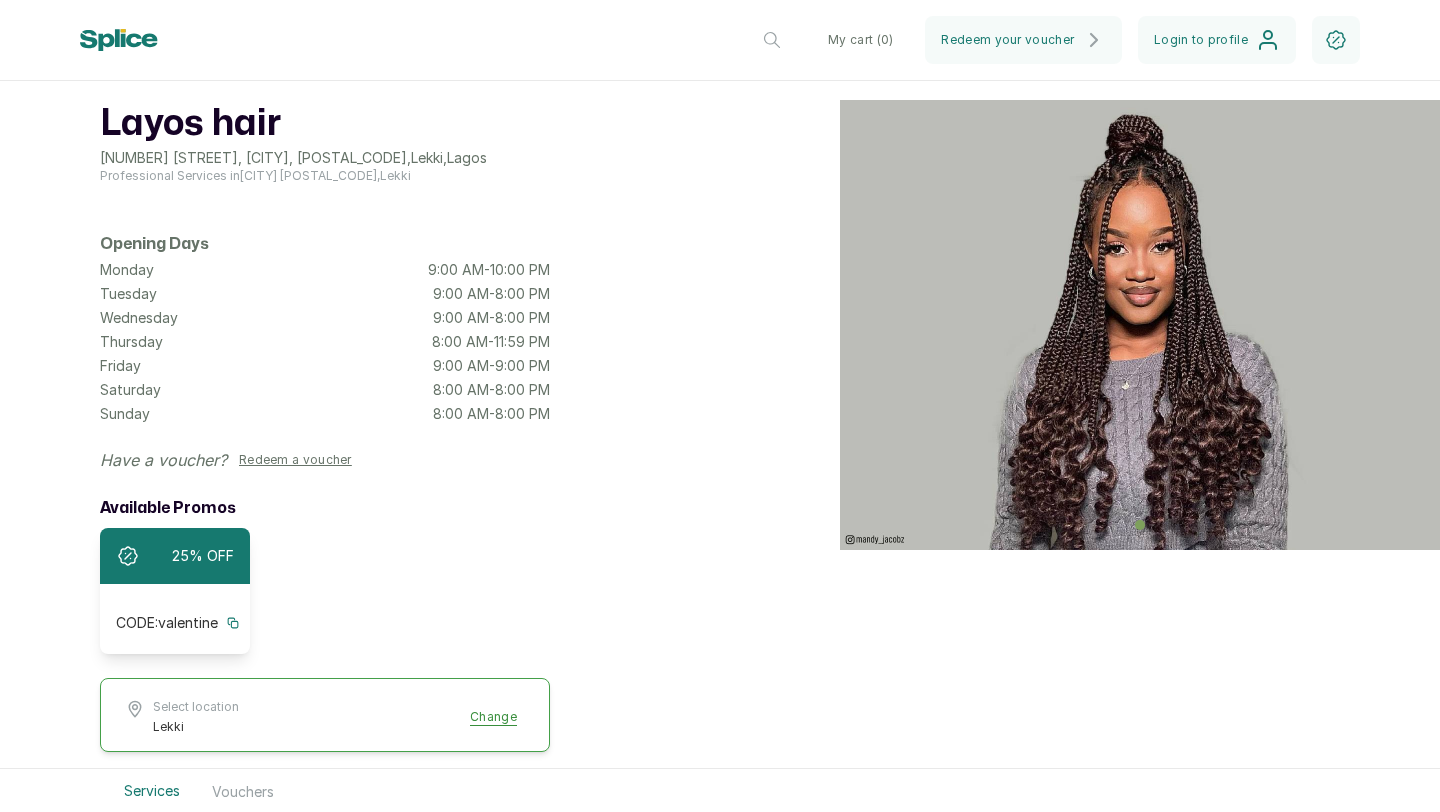 click on "Available Promos" at bounding box center (325, 508) 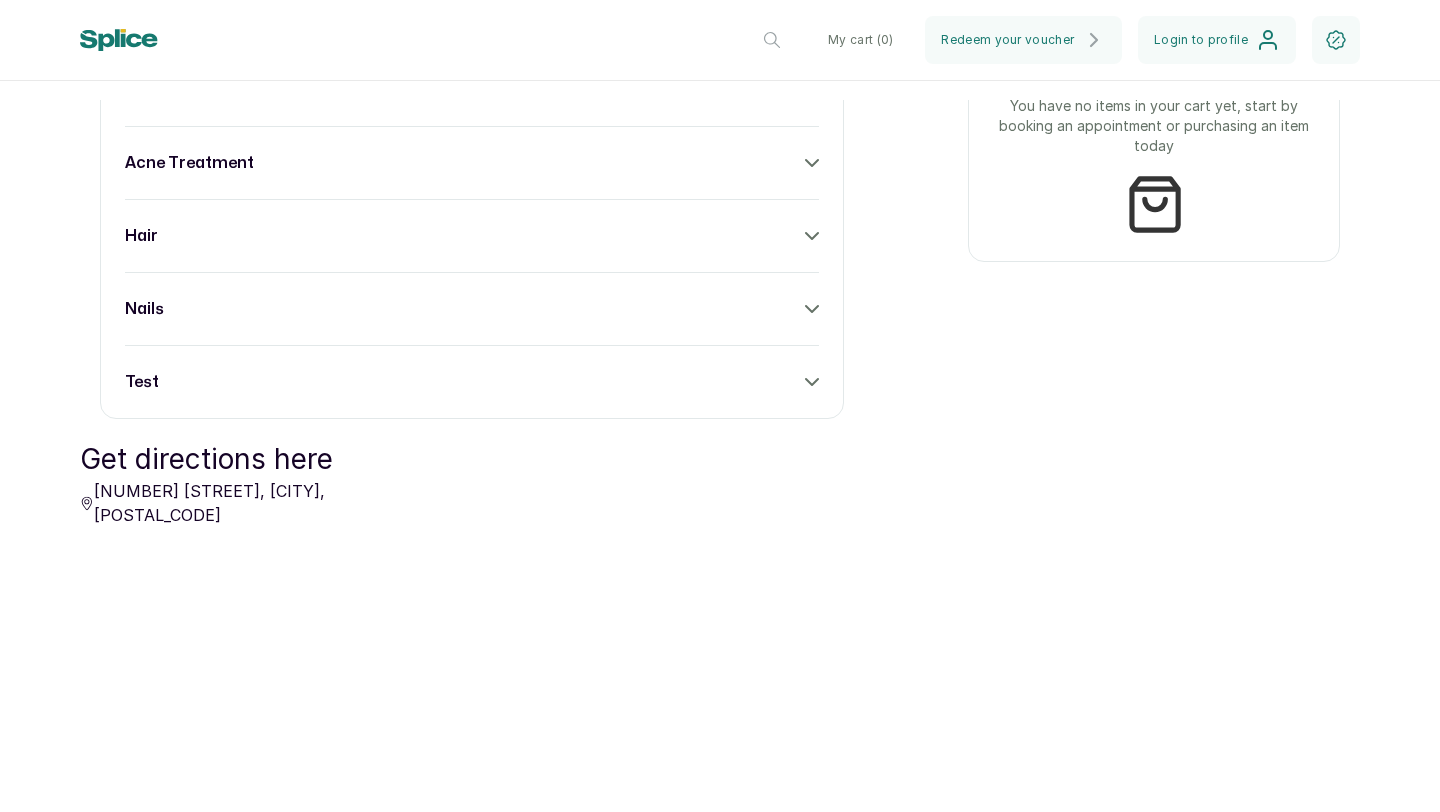 scroll, scrollTop: 905, scrollLeft: 0, axis: vertical 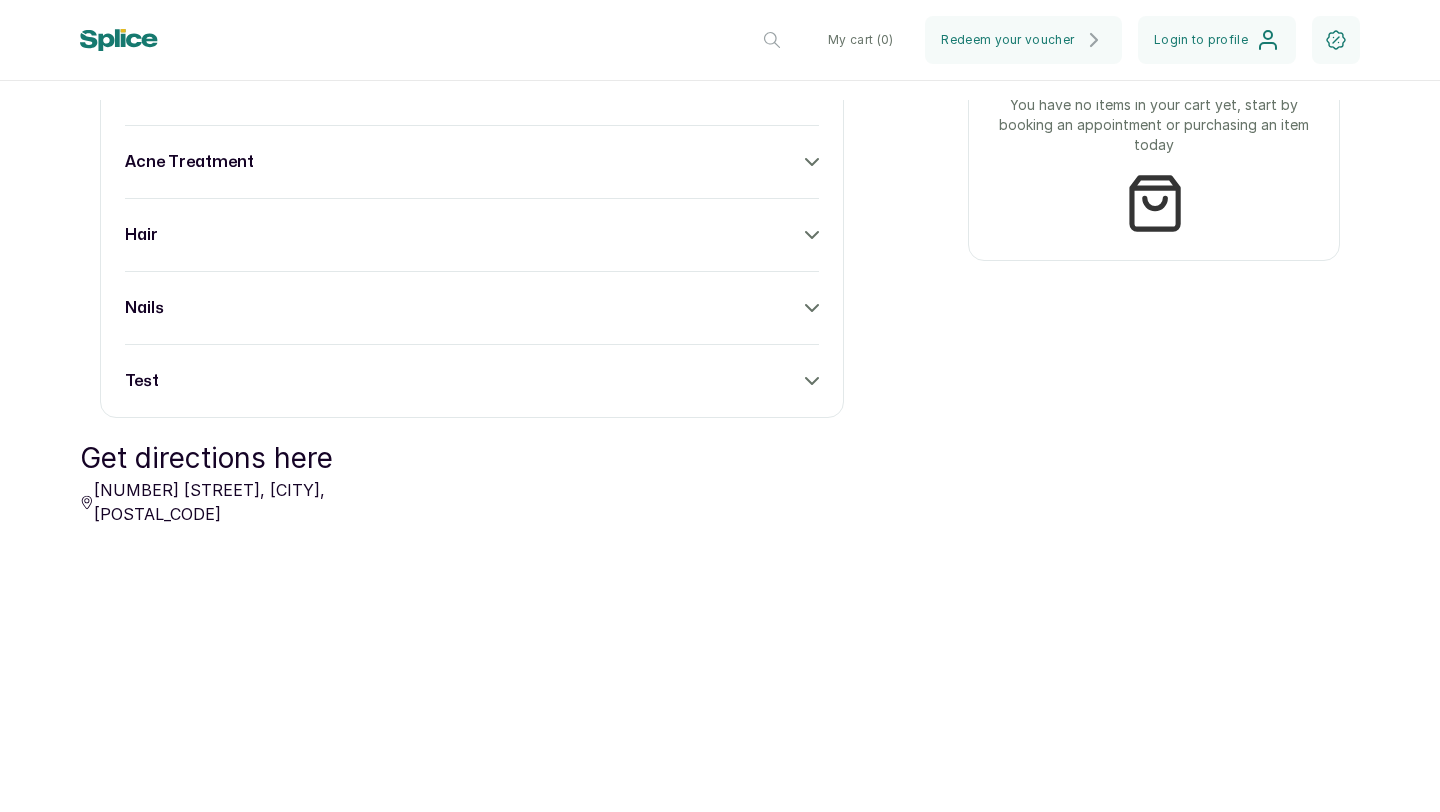 click on "test" at bounding box center (472, 381) 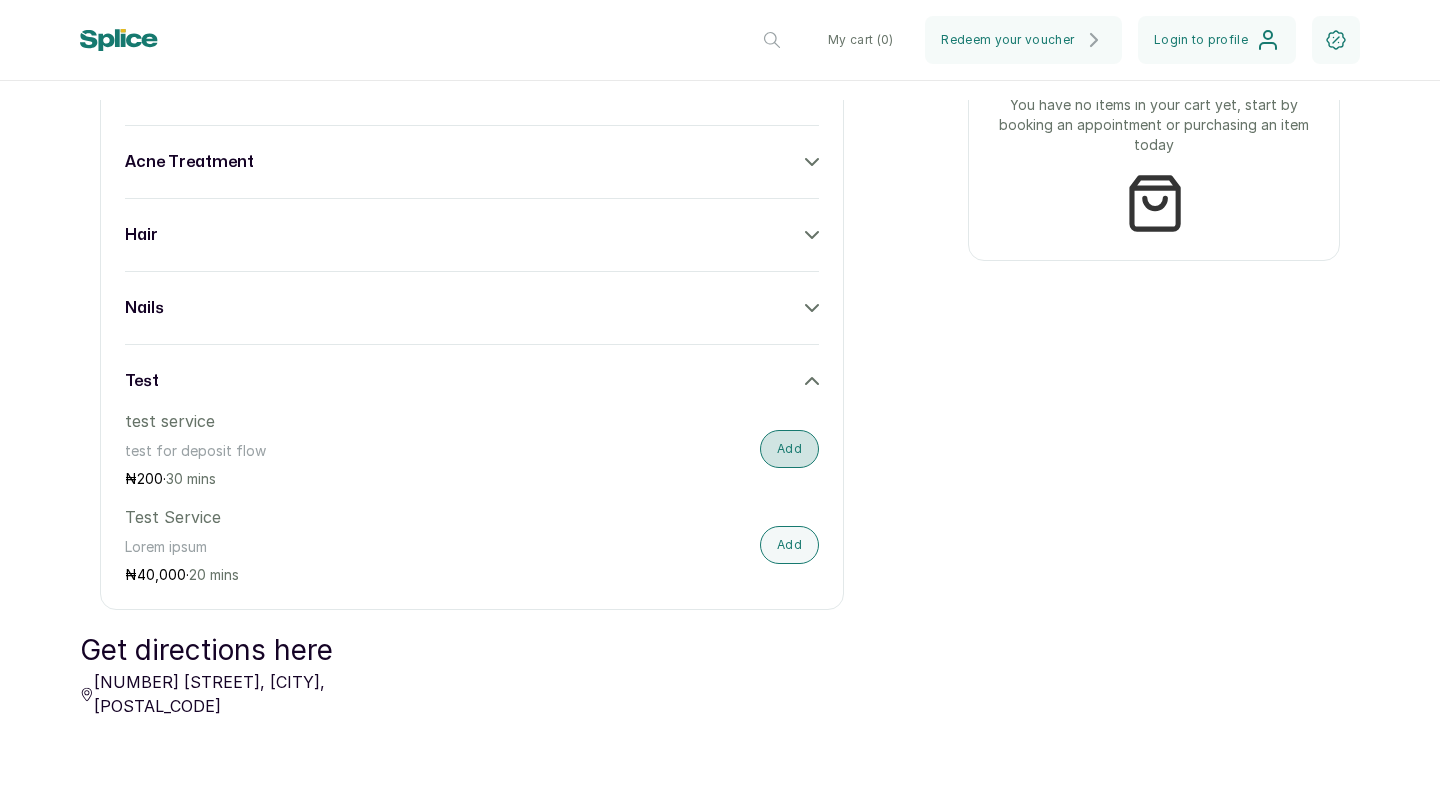 click on "Add" at bounding box center [789, 449] 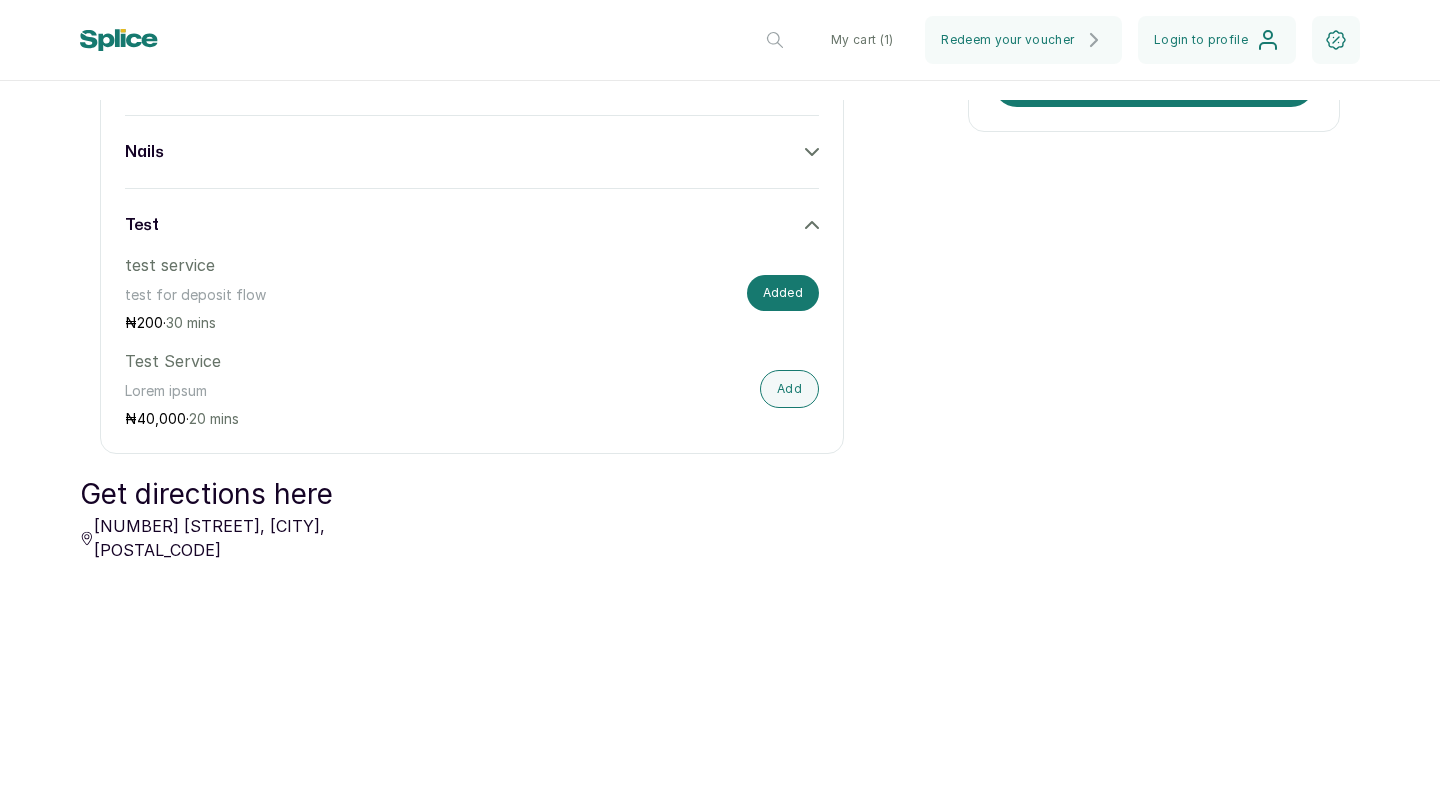 scroll, scrollTop: 1053, scrollLeft: 0, axis: vertical 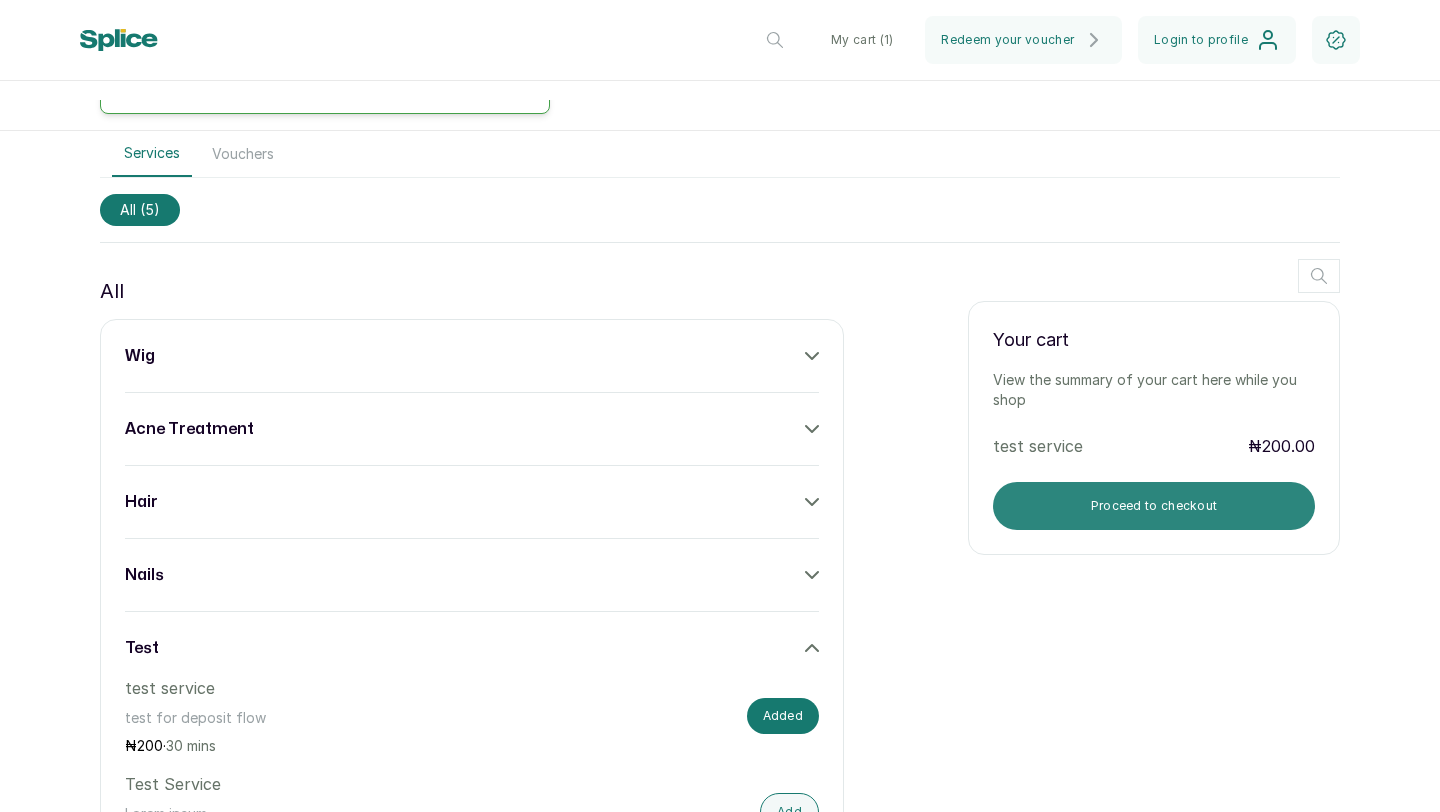 click on "Proceed to checkout" at bounding box center (1154, 506) 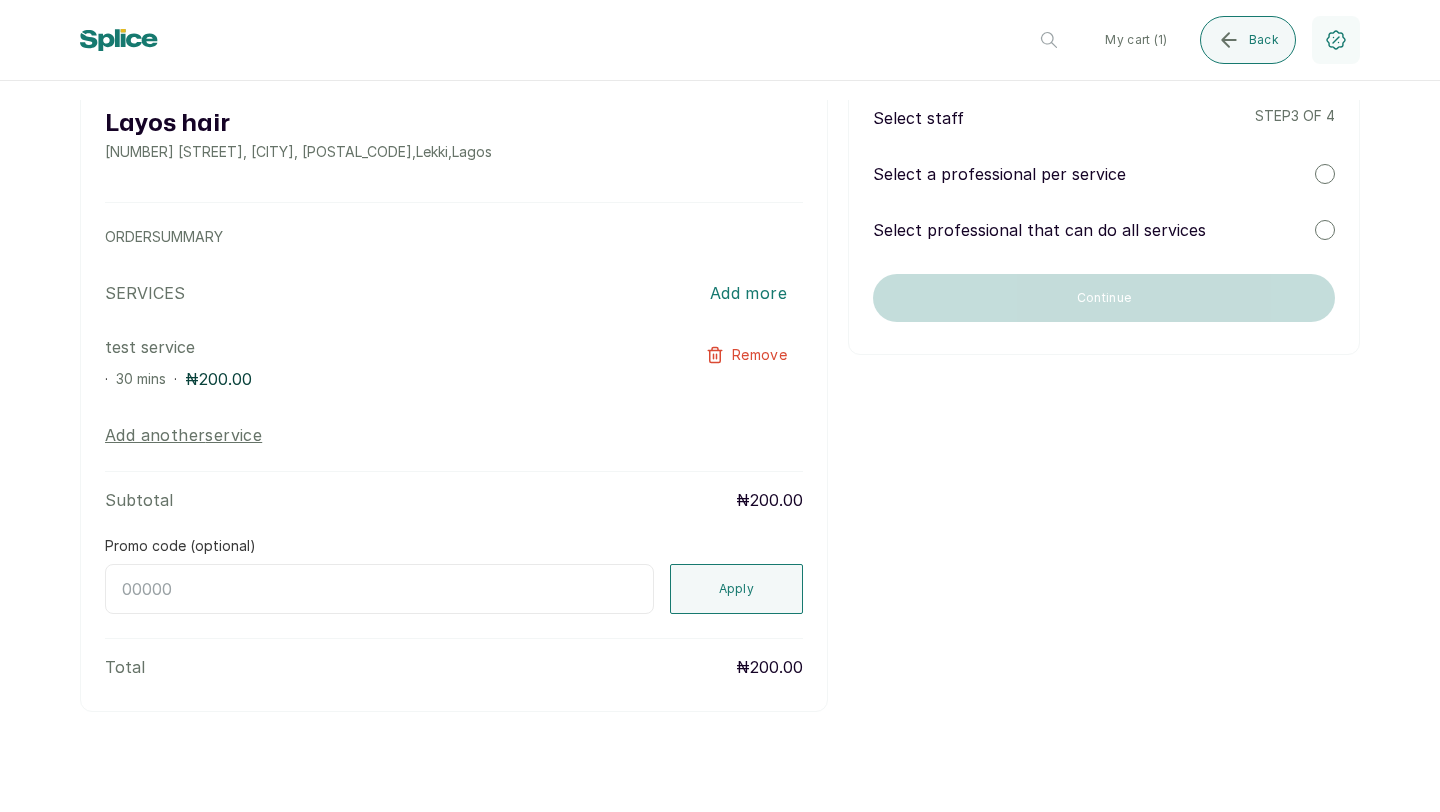 scroll, scrollTop: 0, scrollLeft: 0, axis: both 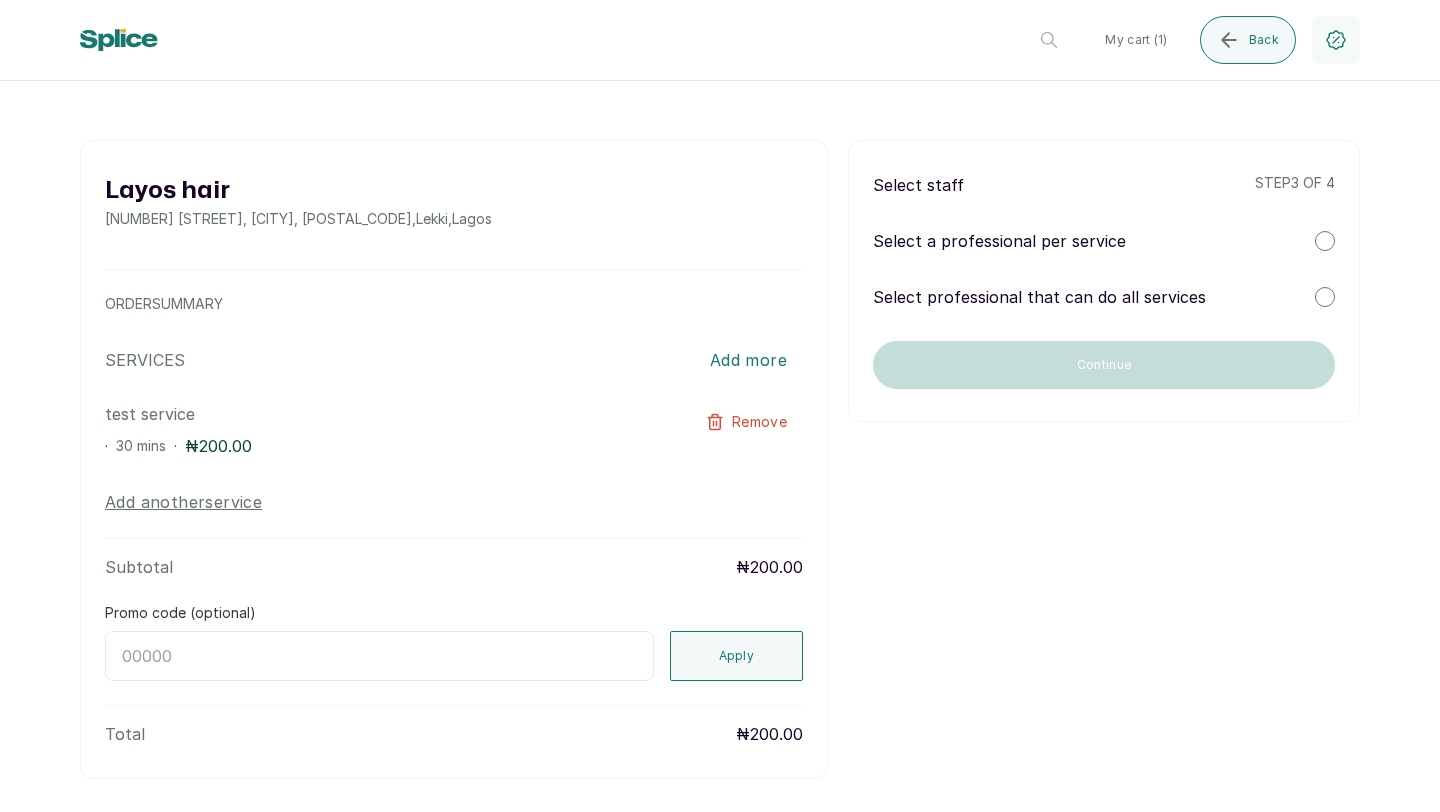 click at bounding box center (1325, 241) 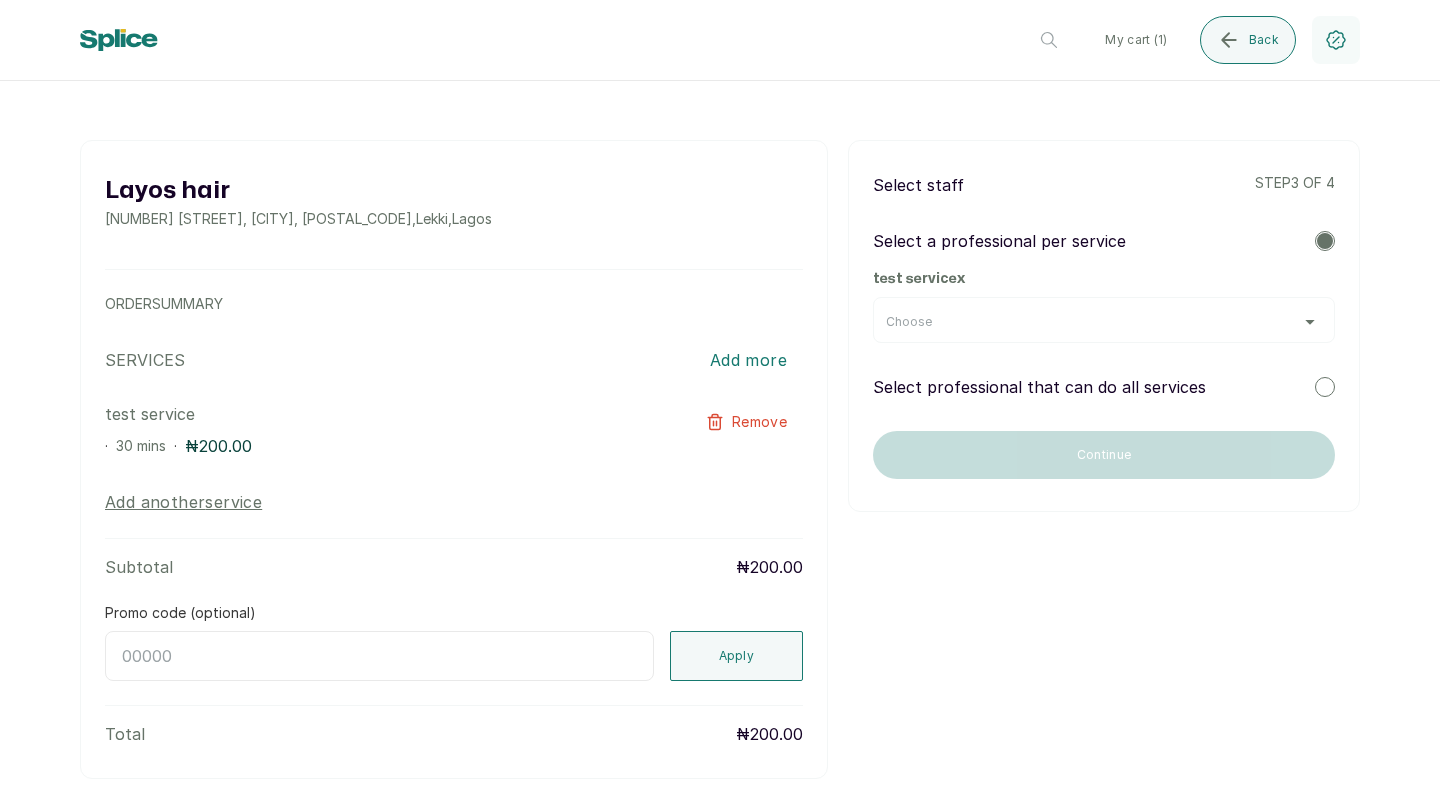 click at bounding box center [1325, 387] 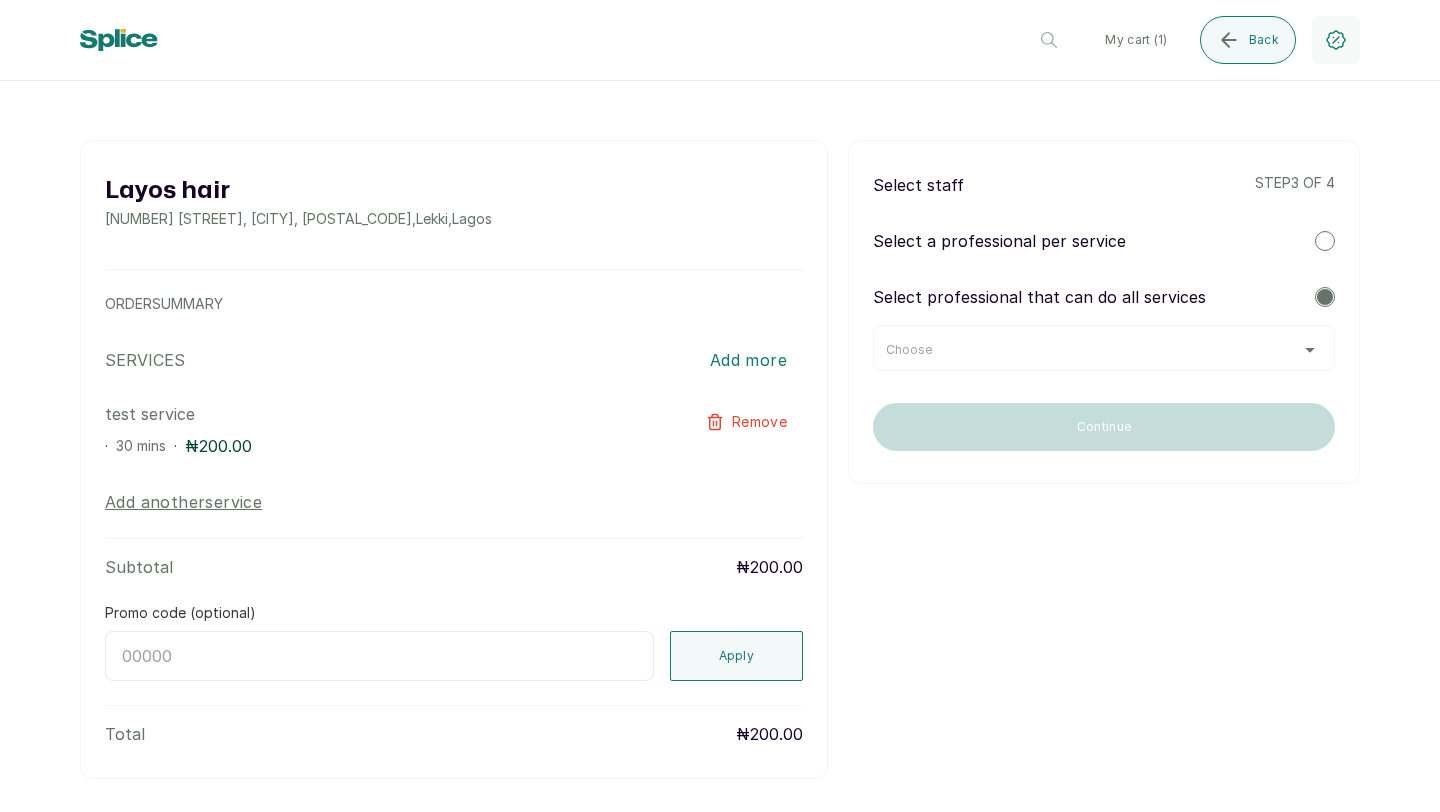 click at bounding box center (1325, 241) 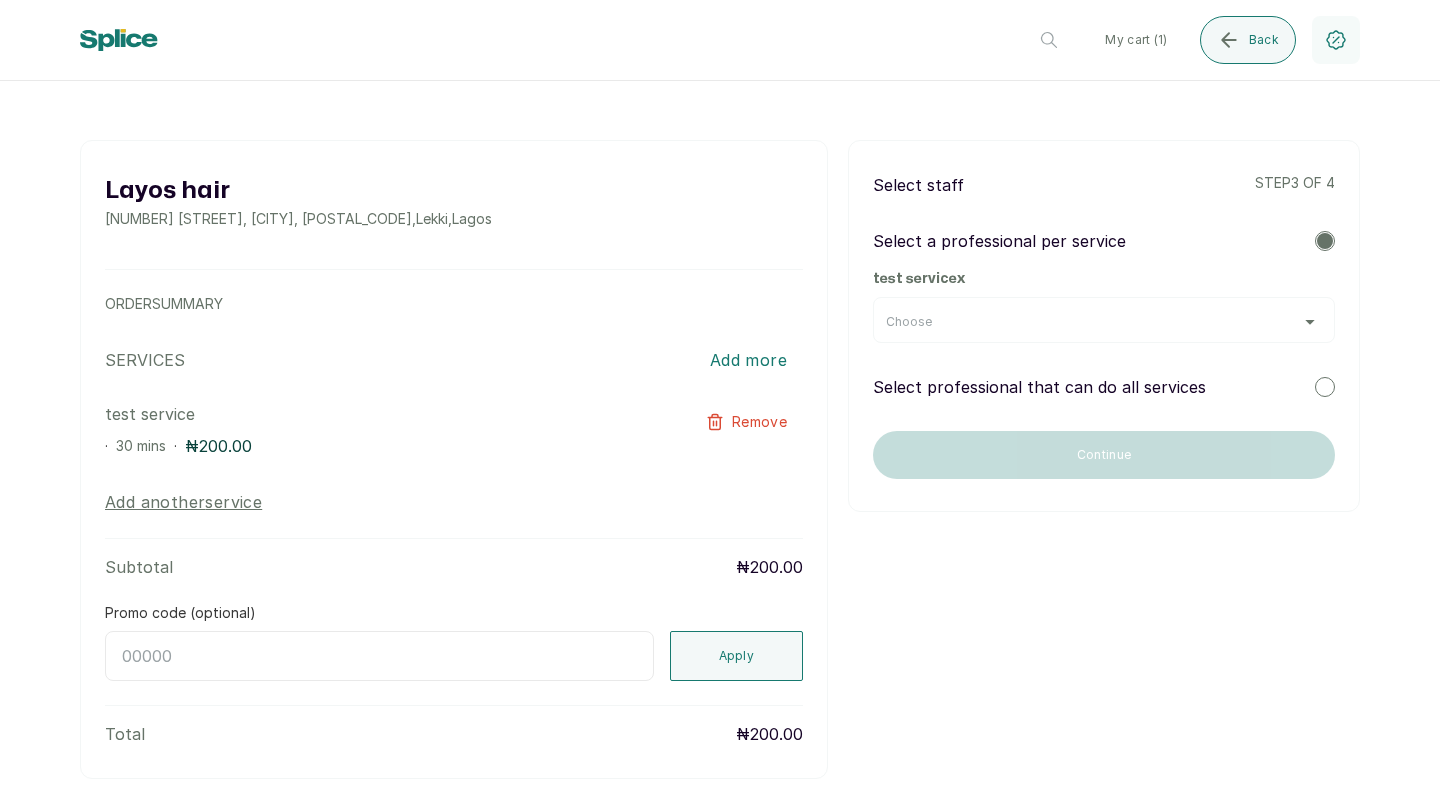 click at bounding box center (1325, 387) 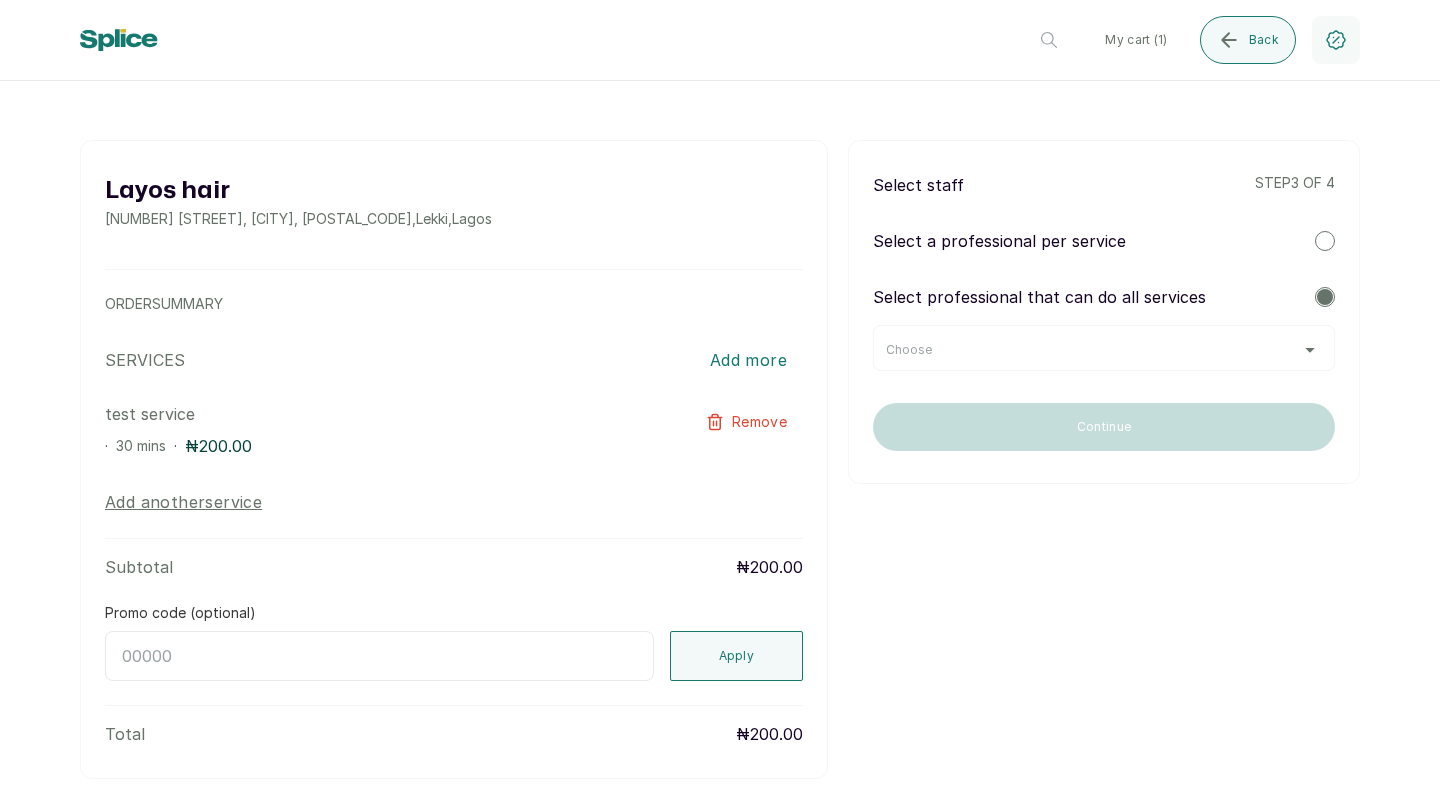 click on "Choose" at bounding box center [1104, 350] 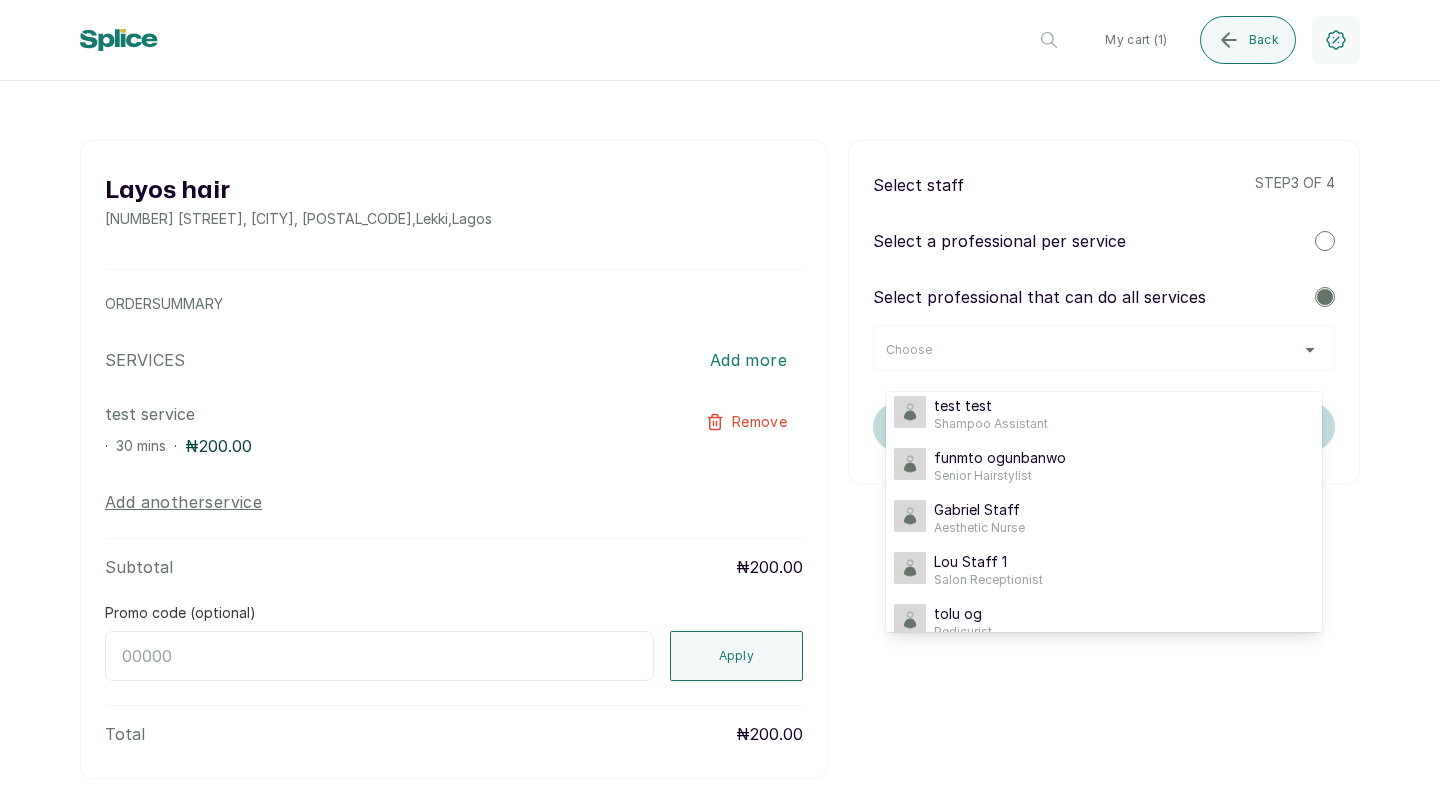 scroll, scrollTop: 0, scrollLeft: 0, axis: both 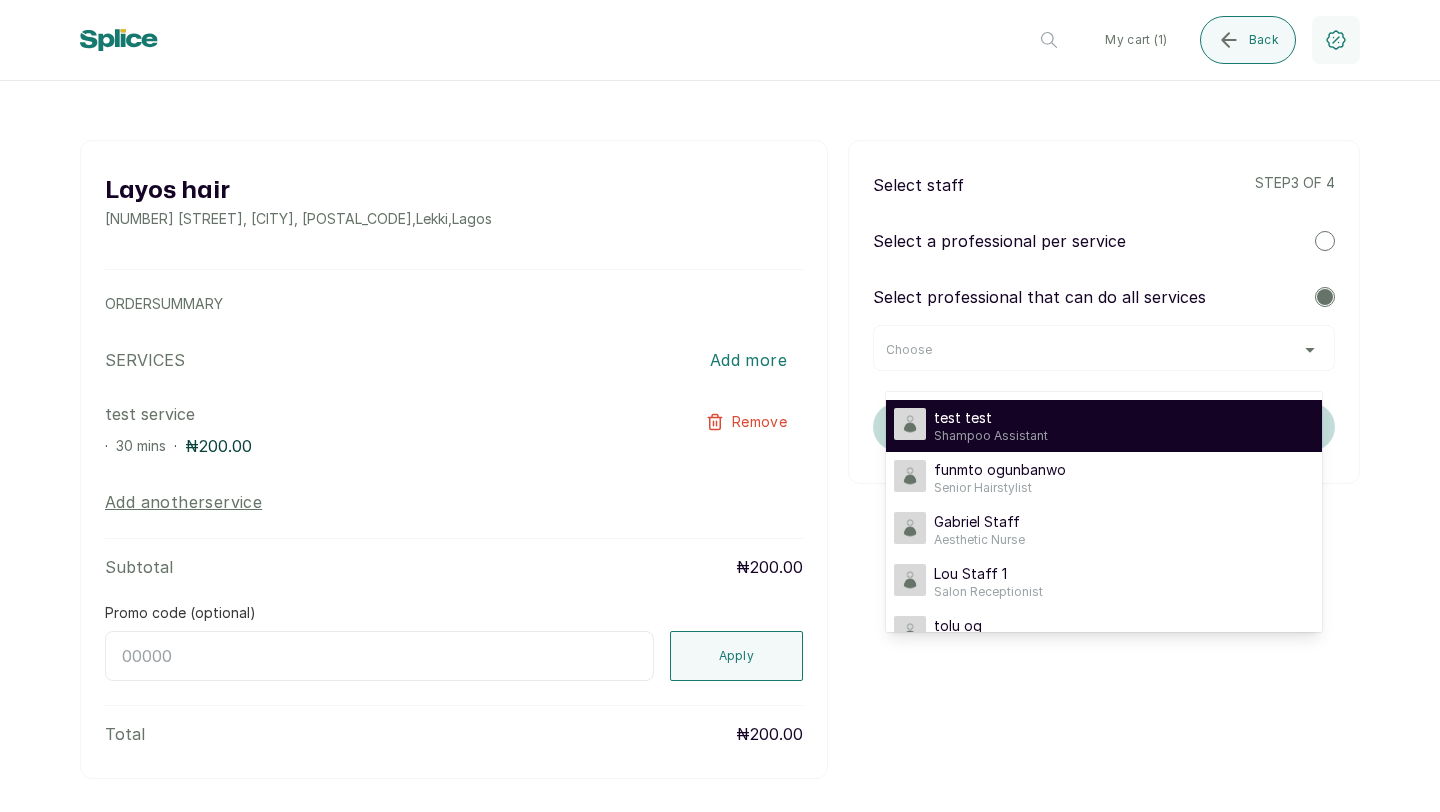 click on "test test Shampoo Assistant" at bounding box center [1104, 426] 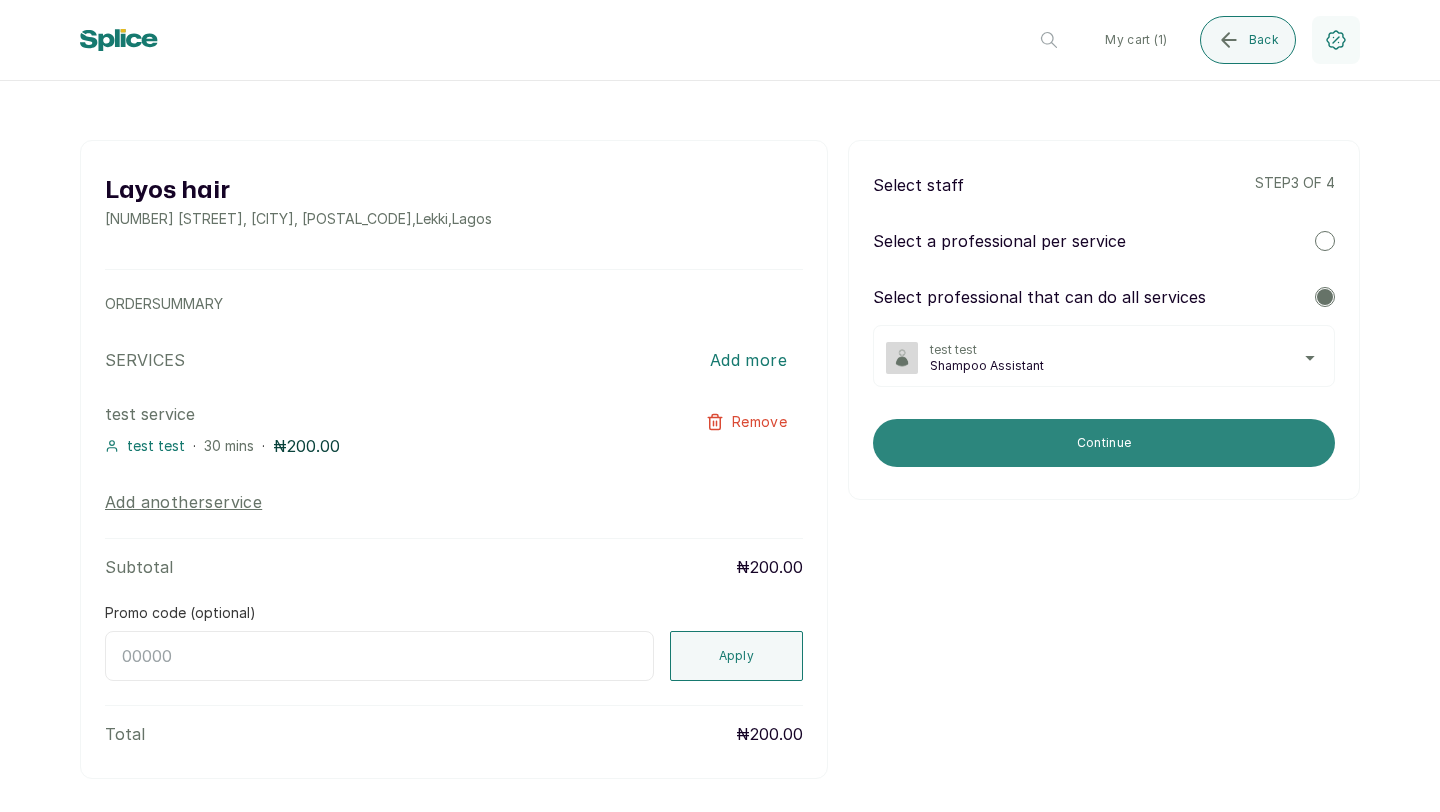 click on "Continue" at bounding box center (1104, 443) 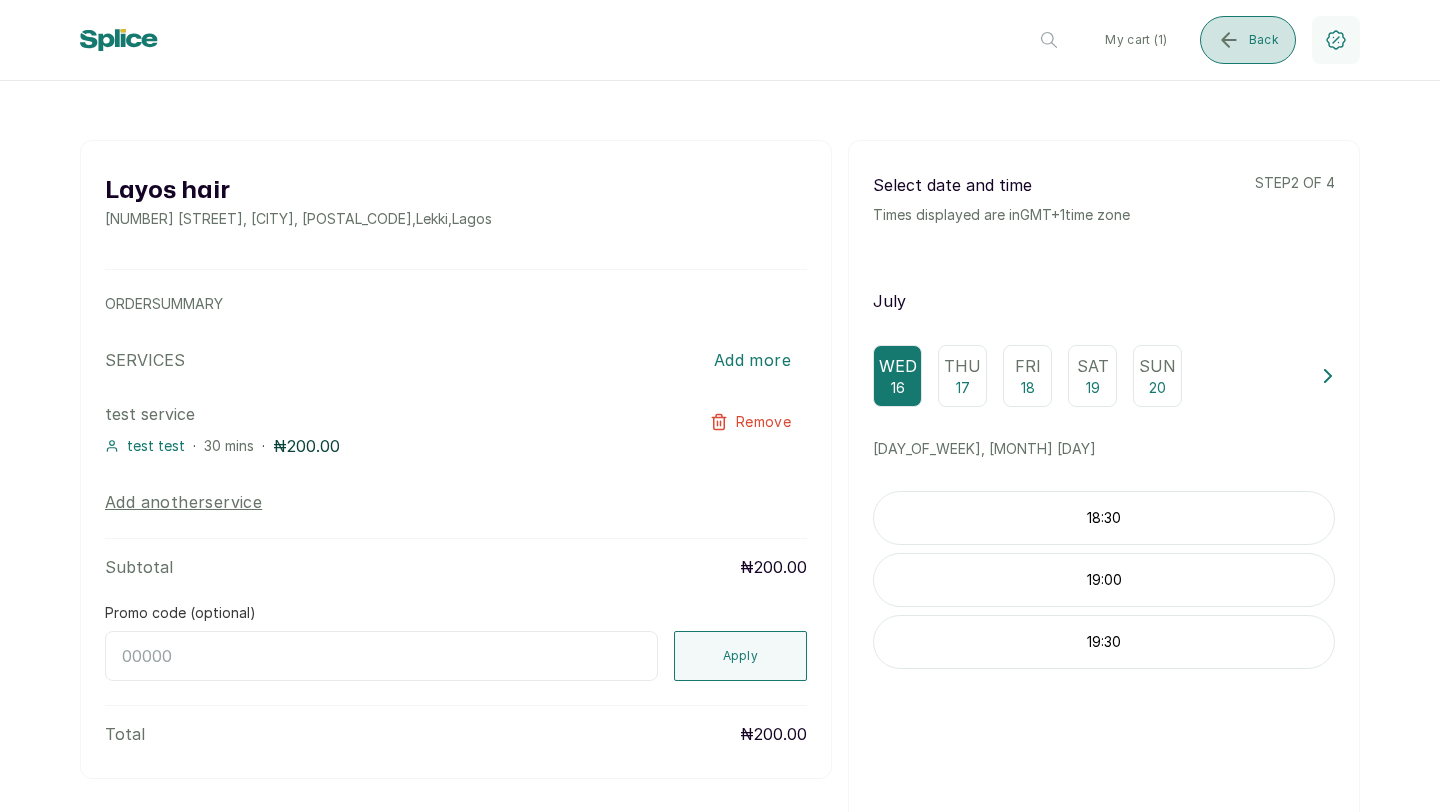click on "Back" at bounding box center [1248, 40] 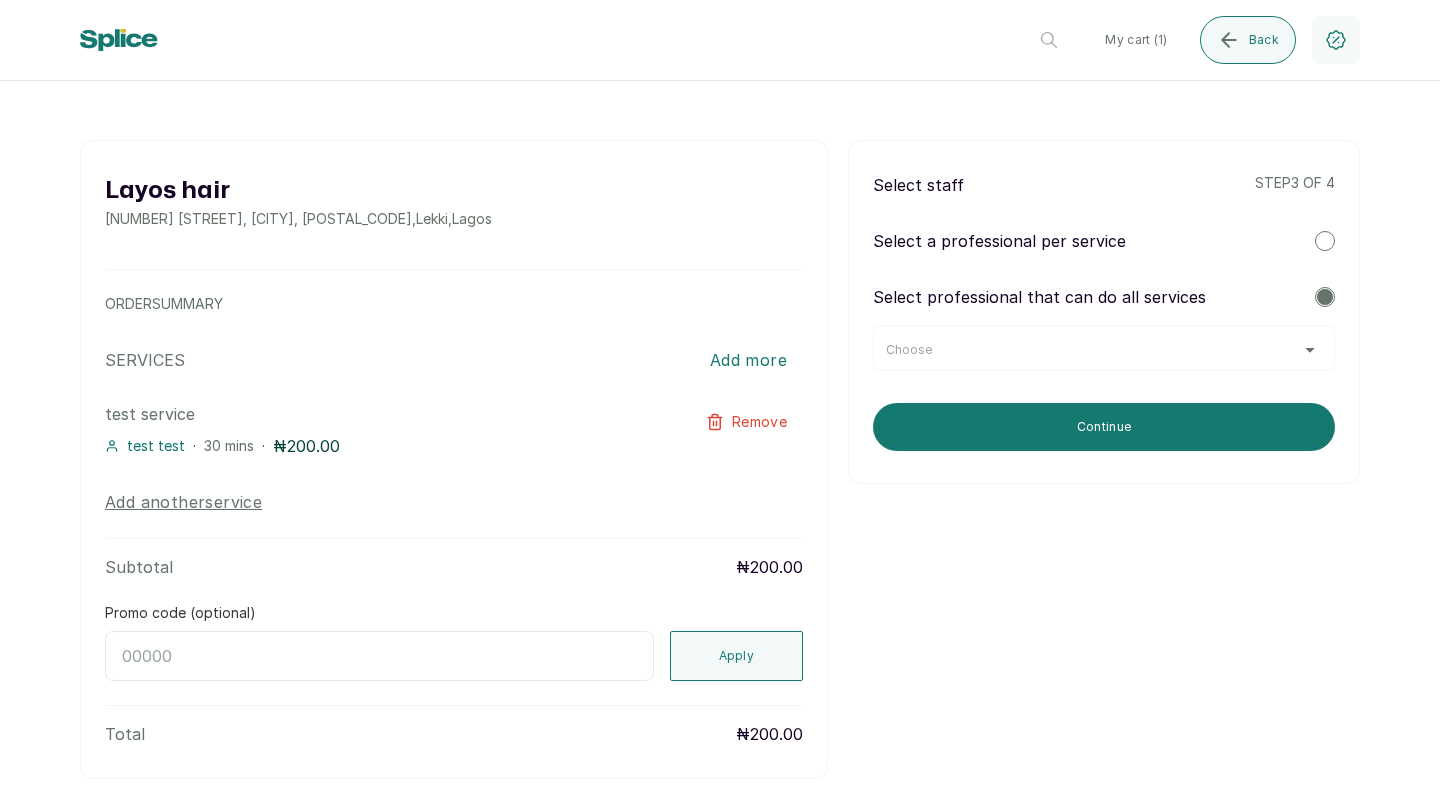 click at bounding box center (1325, 241) 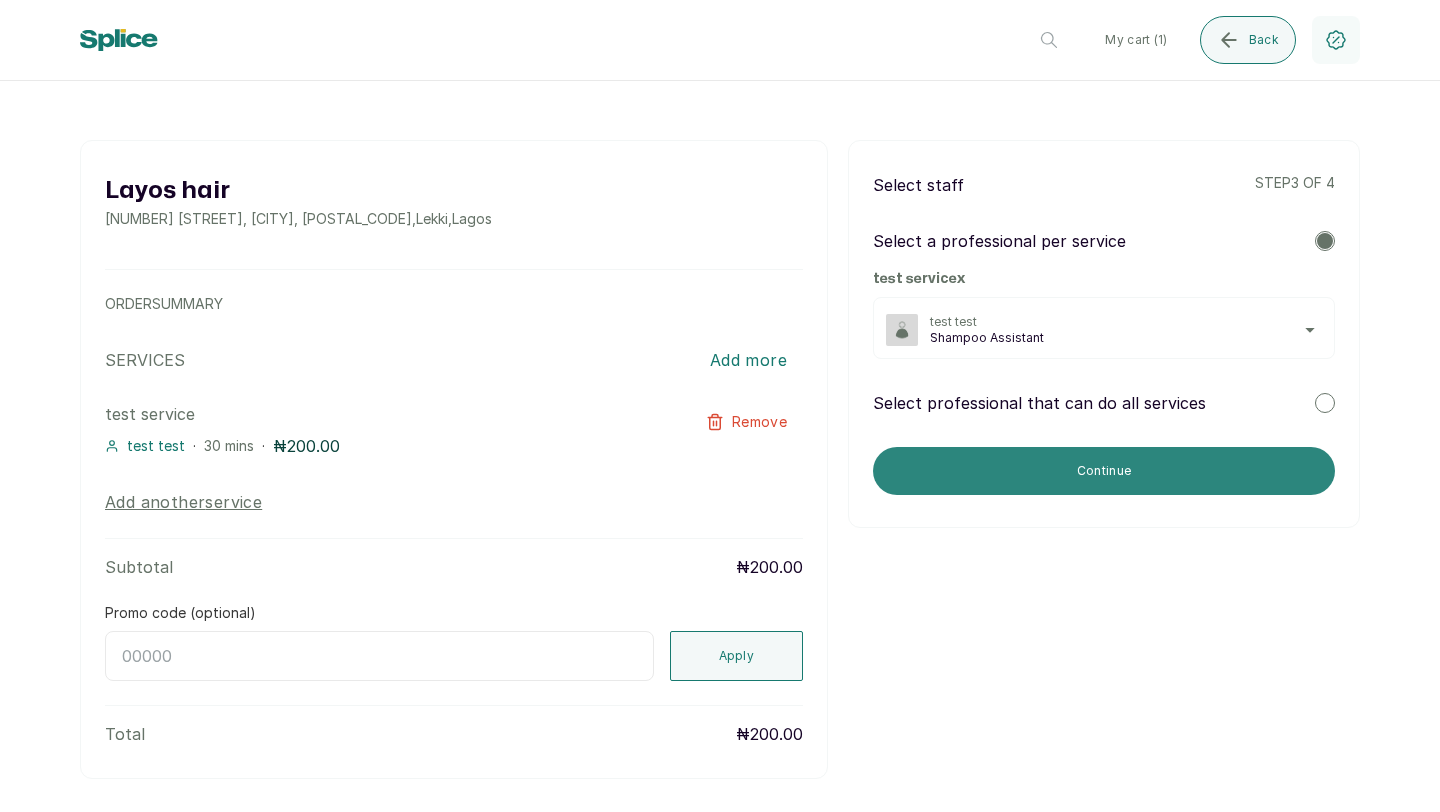 click on "Continue" at bounding box center [1104, 471] 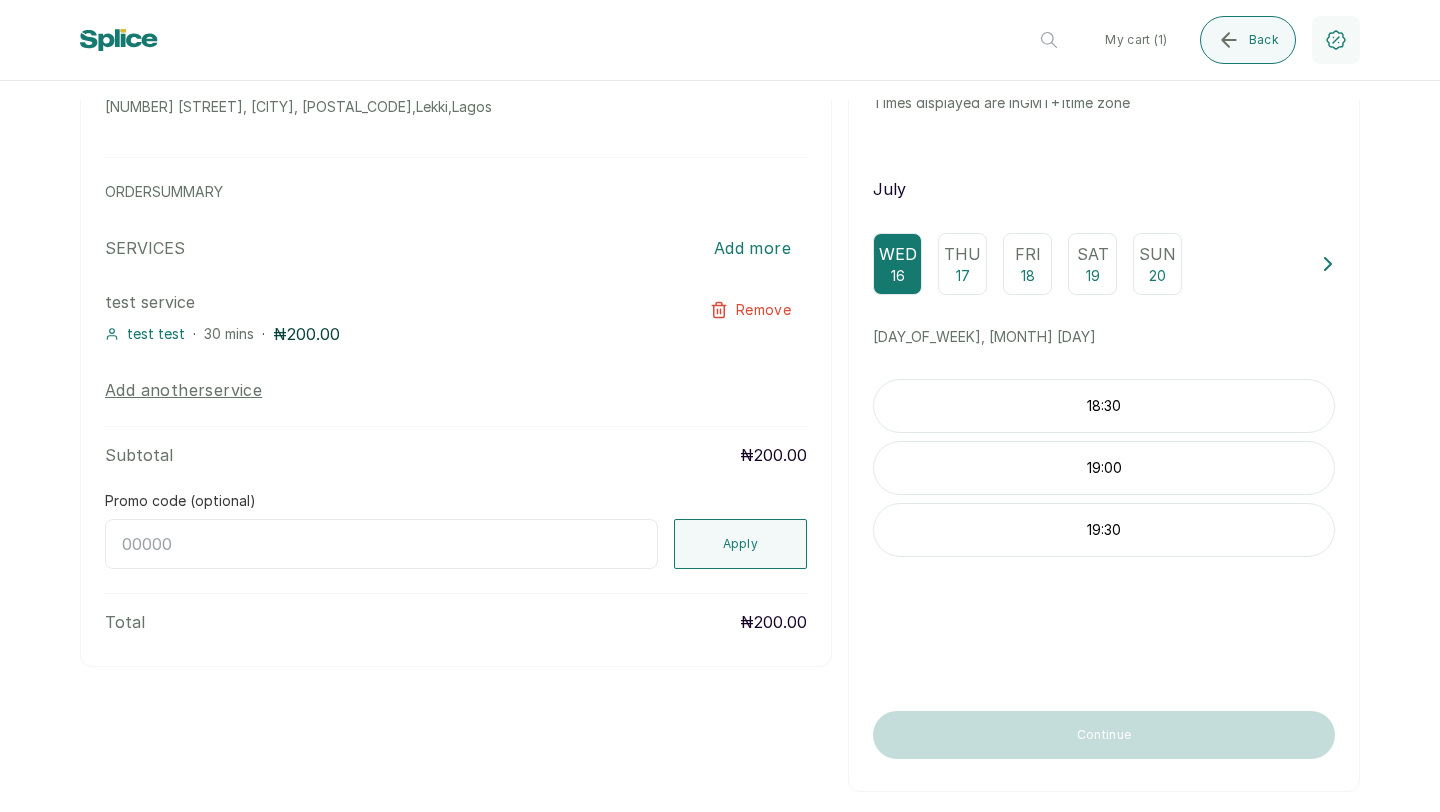 scroll, scrollTop: 142, scrollLeft: 0, axis: vertical 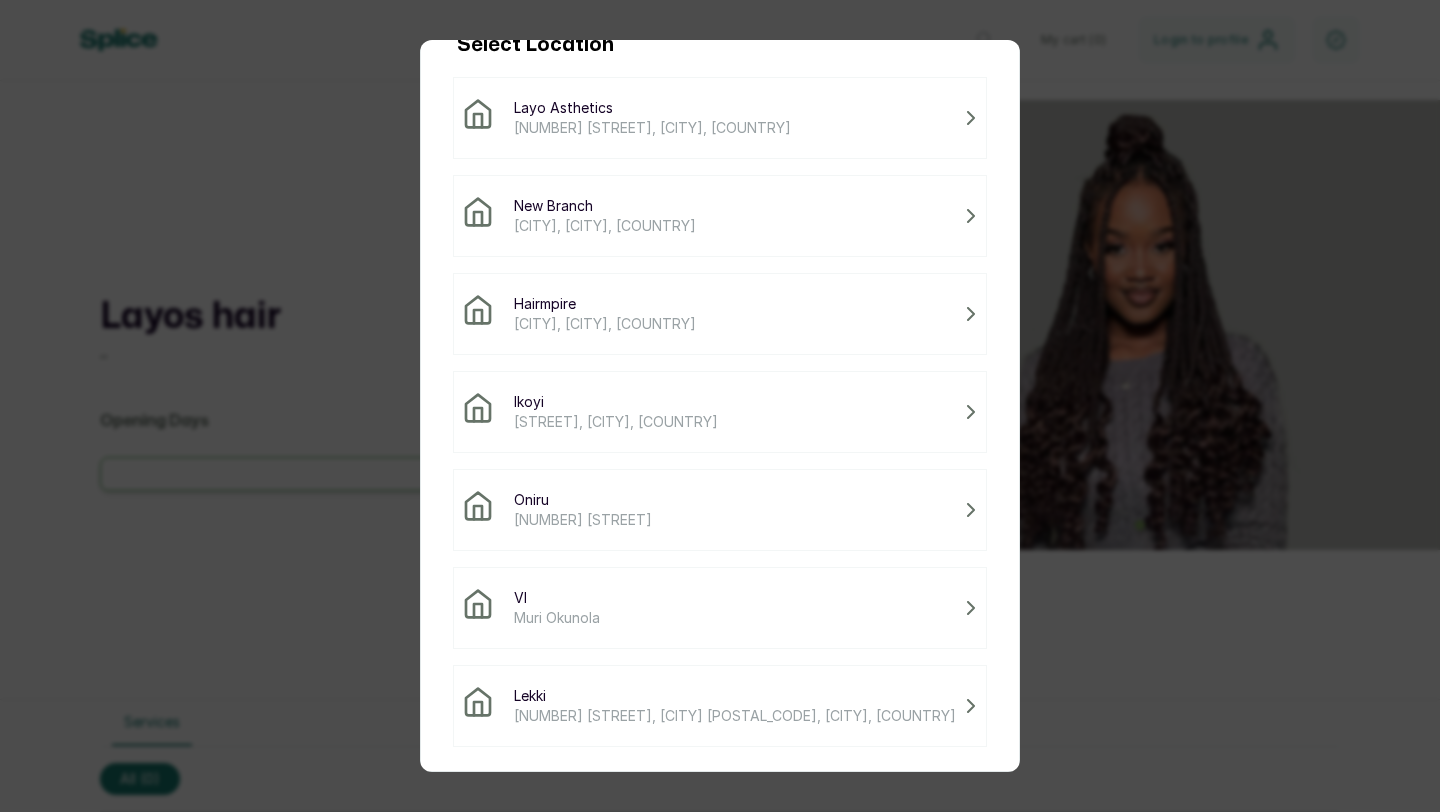 click on "Lekki" at bounding box center (735, 696) 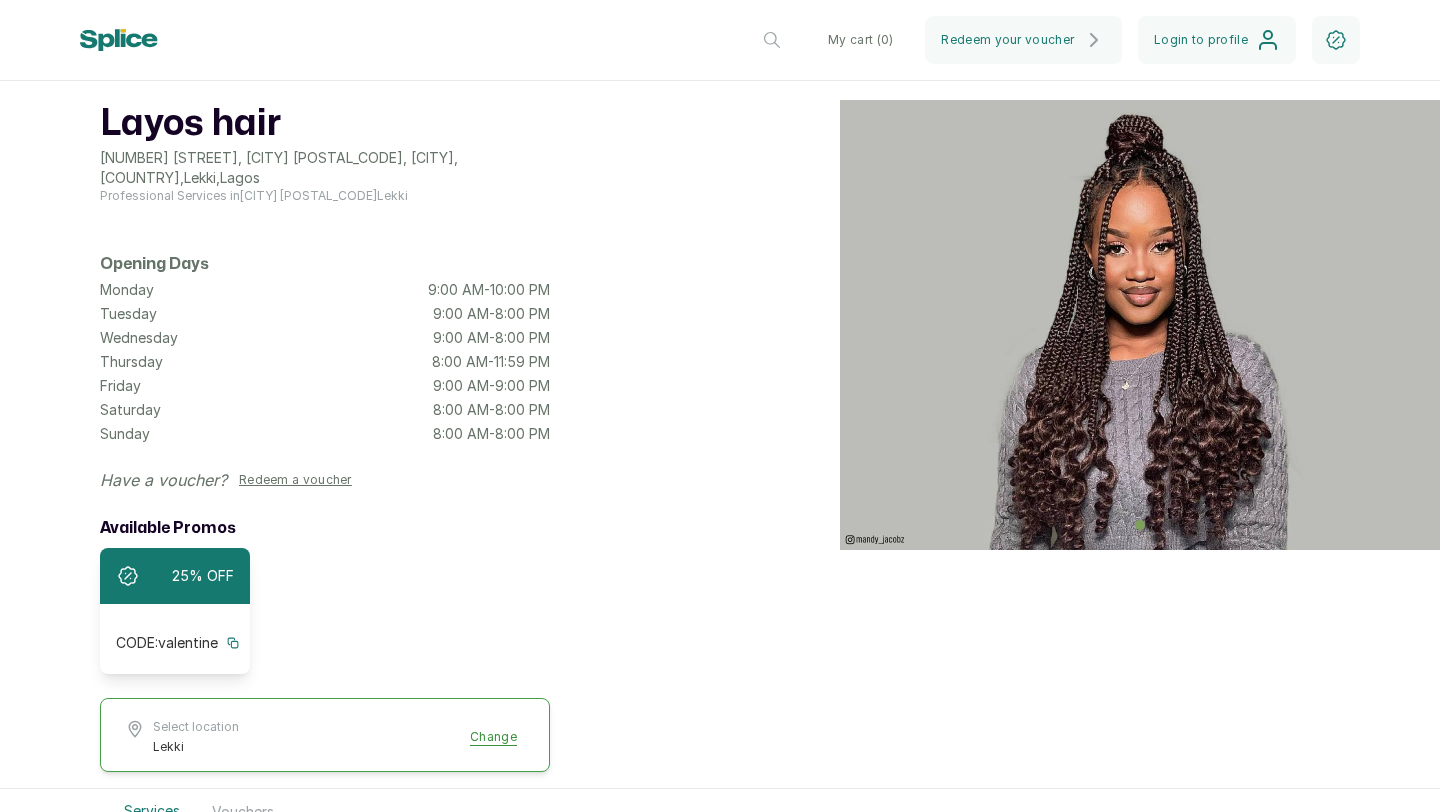 click on "Available Promos 25% OFF CODE:  valentine" at bounding box center (325, 595) 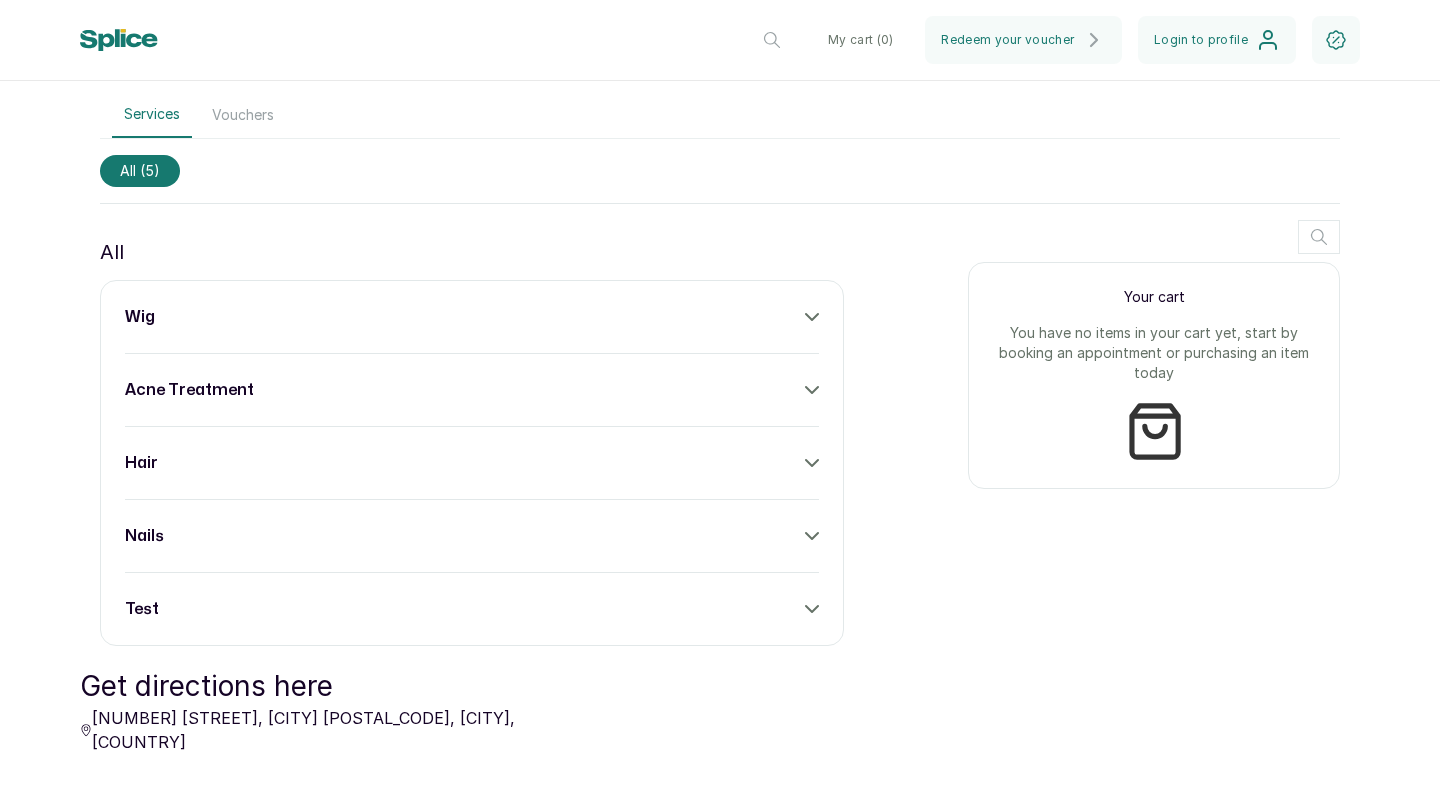 scroll, scrollTop: 701, scrollLeft: 0, axis: vertical 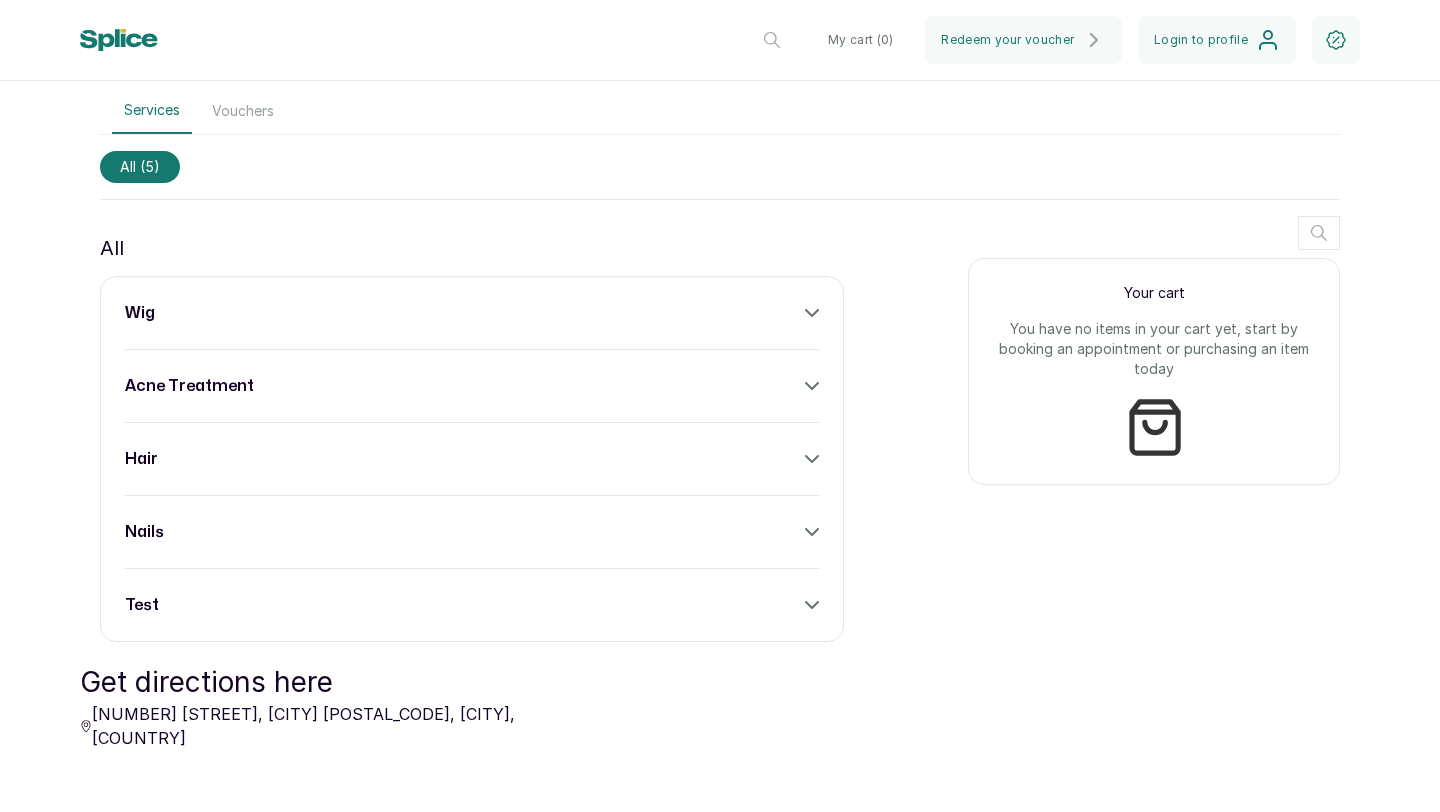 click on "test" at bounding box center (472, 605) 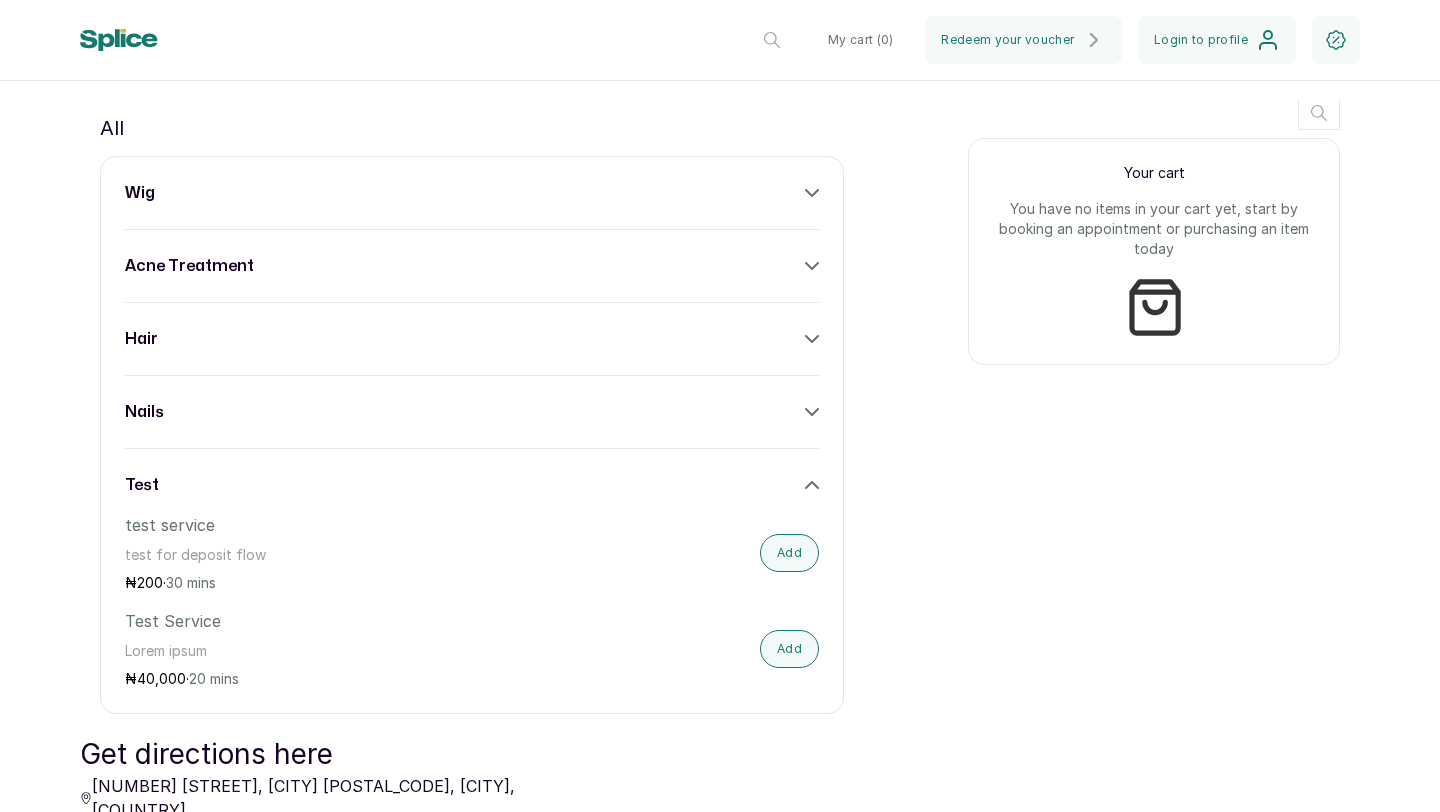 scroll, scrollTop: 877, scrollLeft: 0, axis: vertical 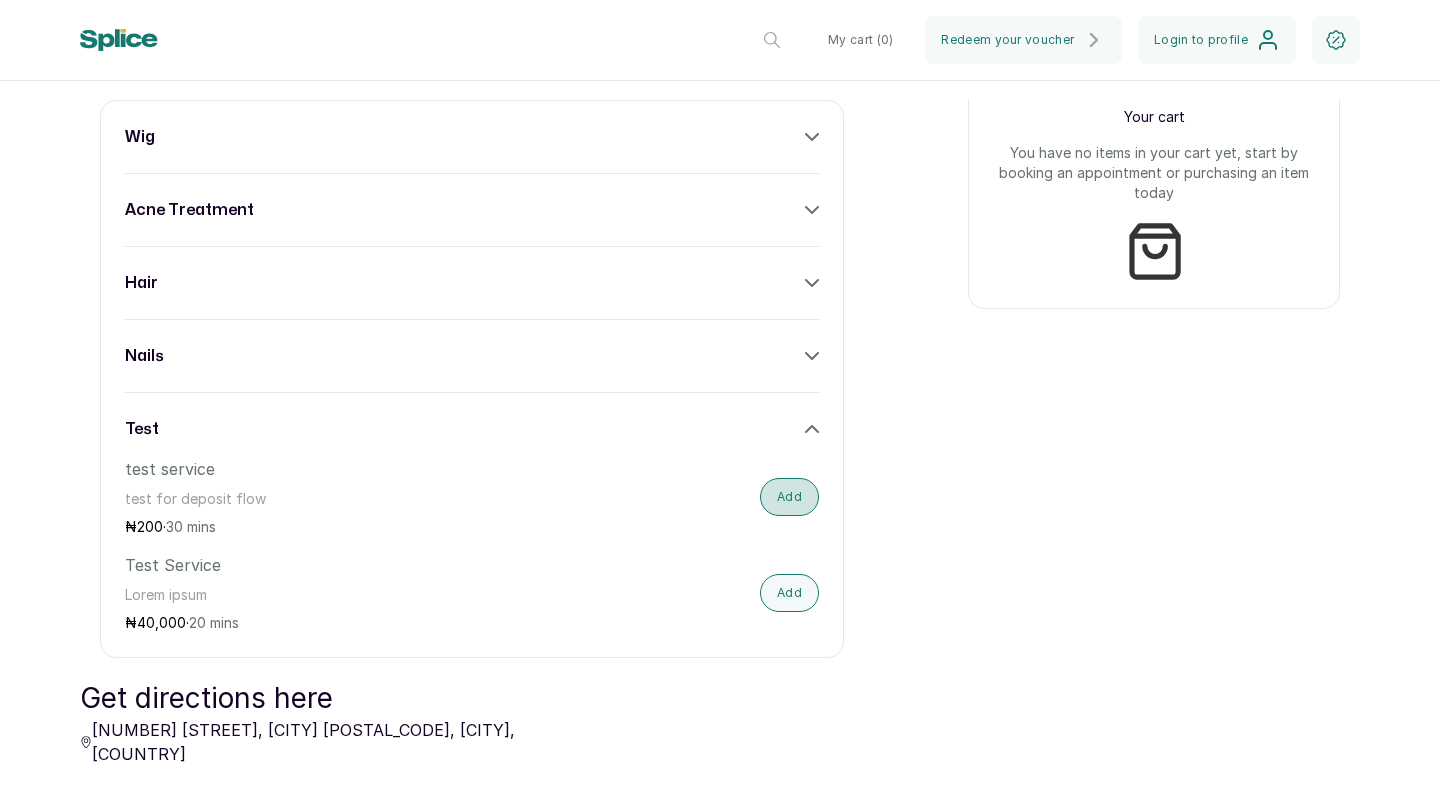 click on "Add" at bounding box center [789, 497] 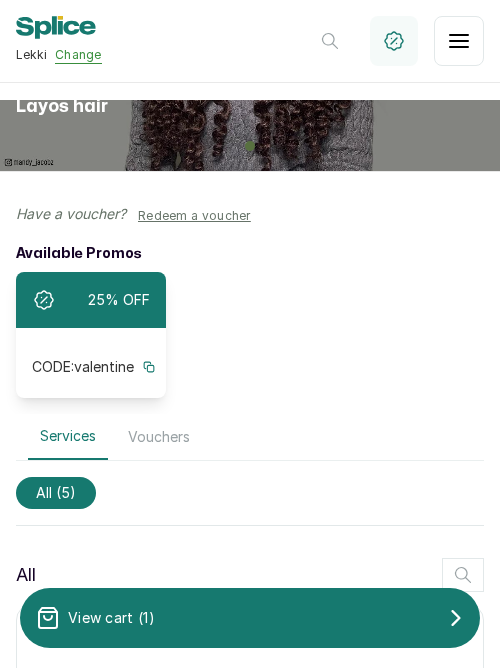 scroll, scrollTop: 319, scrollLeft: 0, axis: vertical 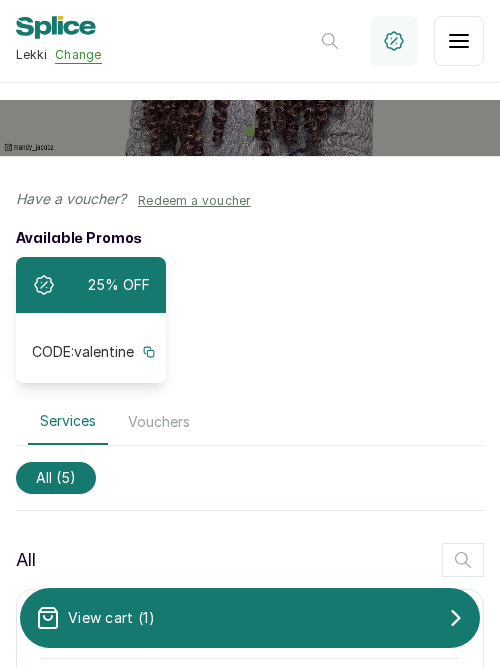click 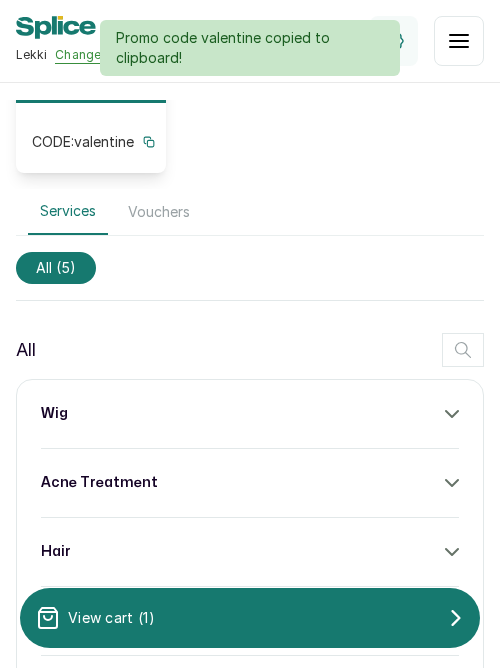 scroll, scrollTop: 533, scrollLeft: 0, axis: vertical 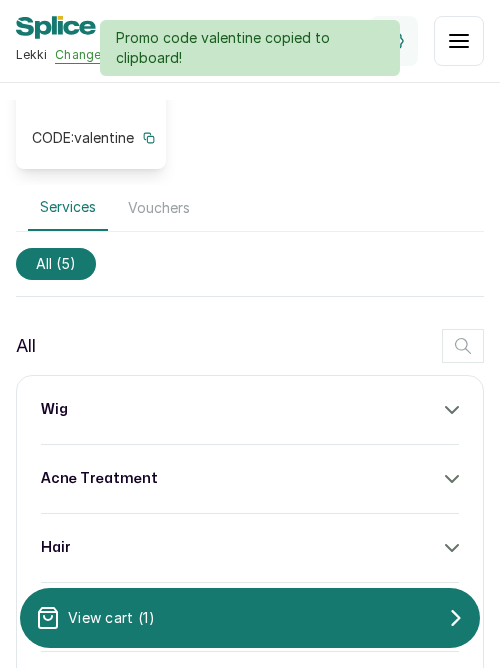 click on "Services Vouchers All ( 5 ) All wig acne treatment hair nails test test service test for deposit flow     ₦ 200  ·  30 mins Added Test Service Lorem ipsum     ₦ 40,000  ·  20 mins Add Your cart View the summary of your cart here while you shop test service ₦200.00 Proceed to checkout" at bounding box center [250, 587] 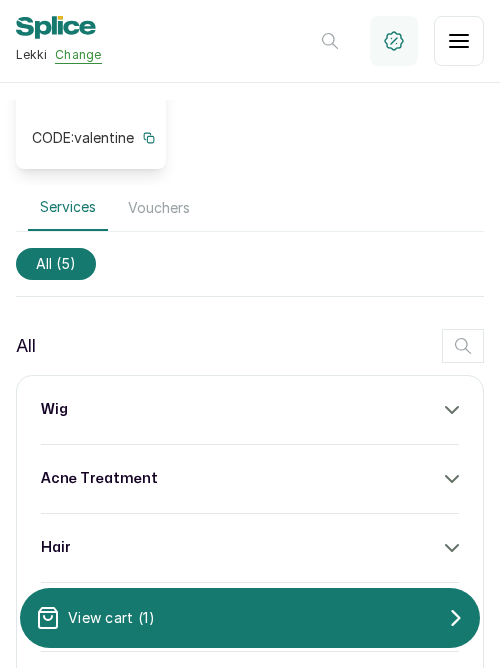 scroll, scrollTop: 537, scrollLeft: 0, axis: vertical 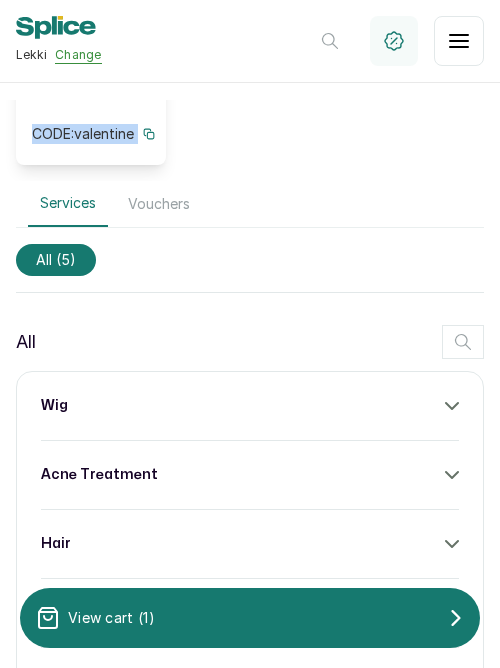 drag, startPoint x: 304, startPoint y: 190, endPoint x: 469, endPoint y: 152, distance: 169.31923 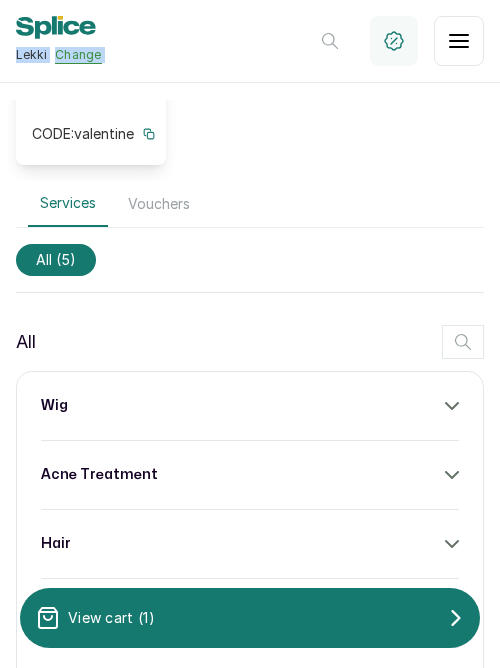 drag, startPoint x: 11, startPoint y: 58, endPoint x: 287, endPoint y: 46, distance: 276.26074 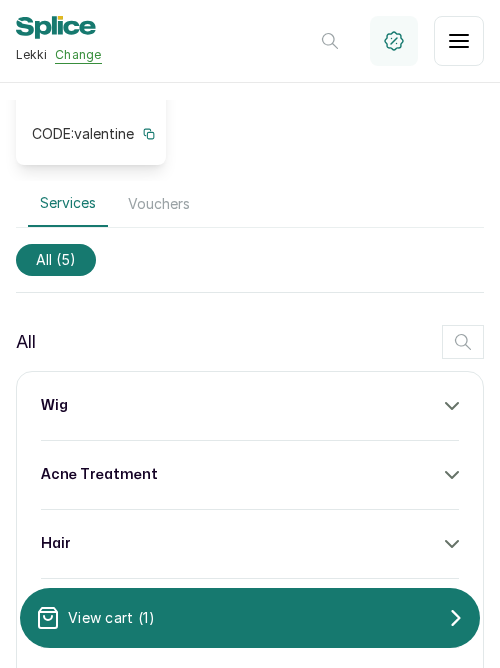 click on "Available Promos 25% OFF CODE:  valentine" at bounding box center (250, 88) 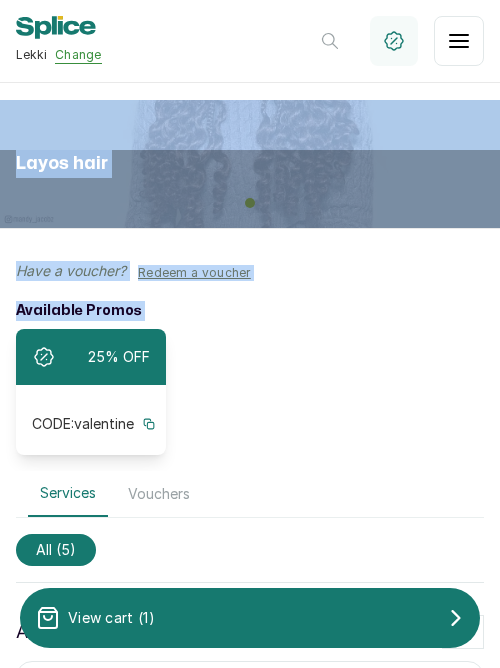 drag, startPoint x: 325, startPoint y: 167, endPoint x: 545, endPoint y: 103, distance: 229.12006 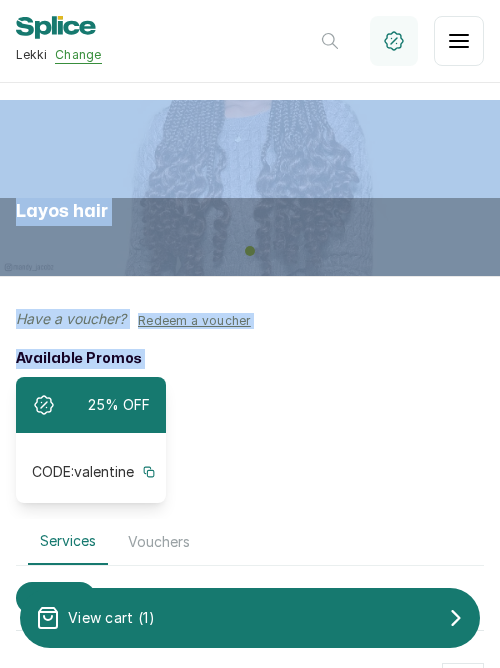 click on "Layos hair" at bounding box center [250, 237] 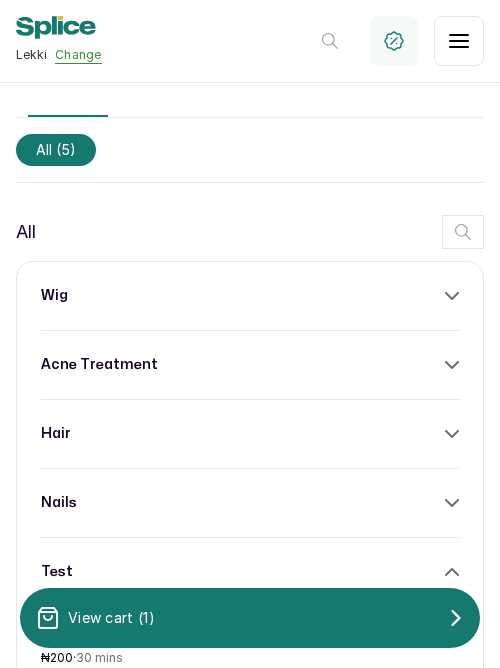 scroll, scrollTop: 719, scrollLeft: 0, axis: vertical 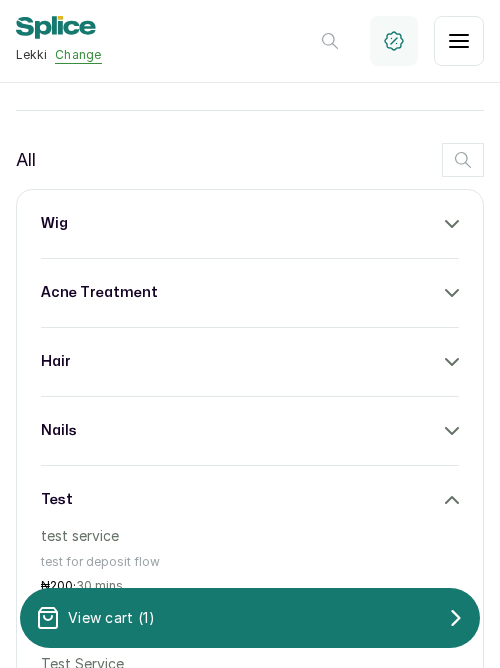 click on "wig acne treatment hair nails test test service test for deposit flow     ₦ 200  ·  30 mins Added Test Service Lorem ipsum     ₦ 40,000  ·  20 mins Add" at bounding box center [250, 491] 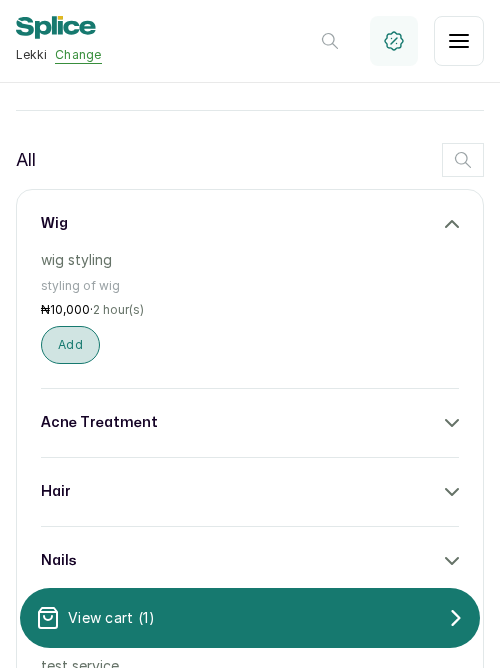 click on "Add" at bounding box center (70, 345) 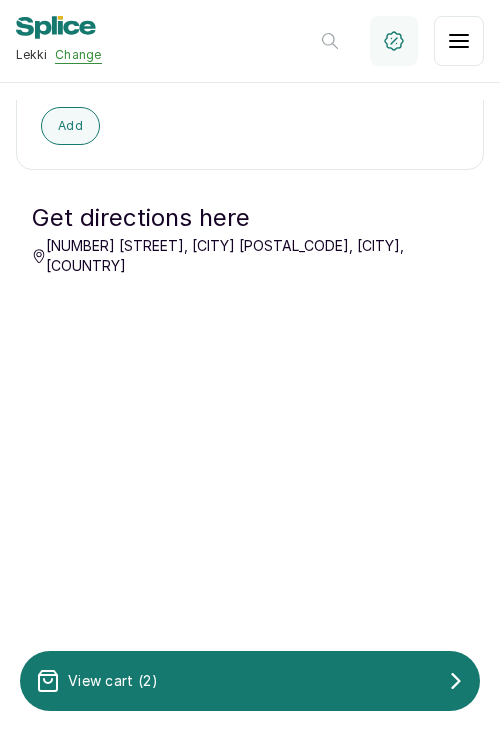 scroll, scrollTop: 1475, scrollLeft: 0, axis: vertical 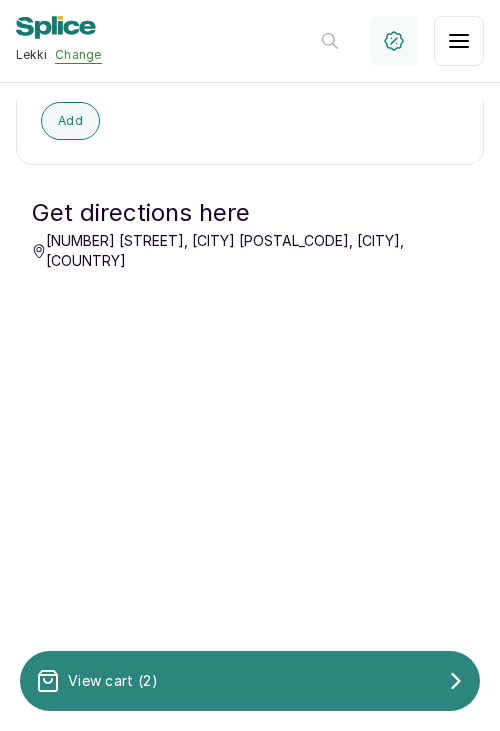 click on "View cart ( 2 )" at bounding box center [250, 681] 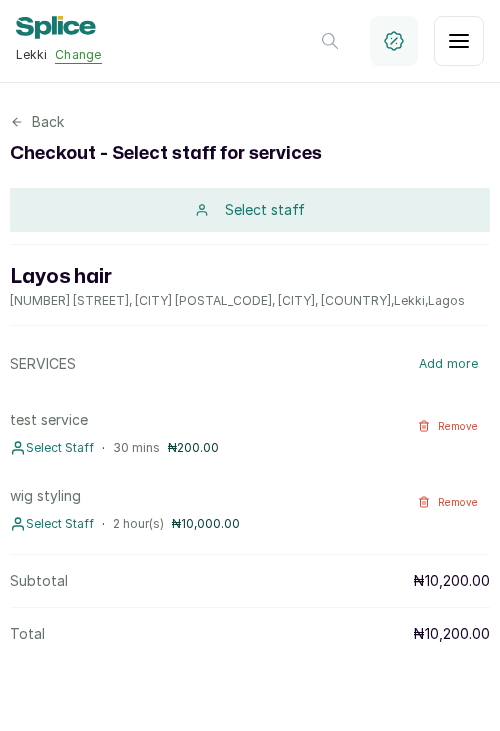 scroll, scrollTop: 5, scrollLeft: 0, axis: vertical 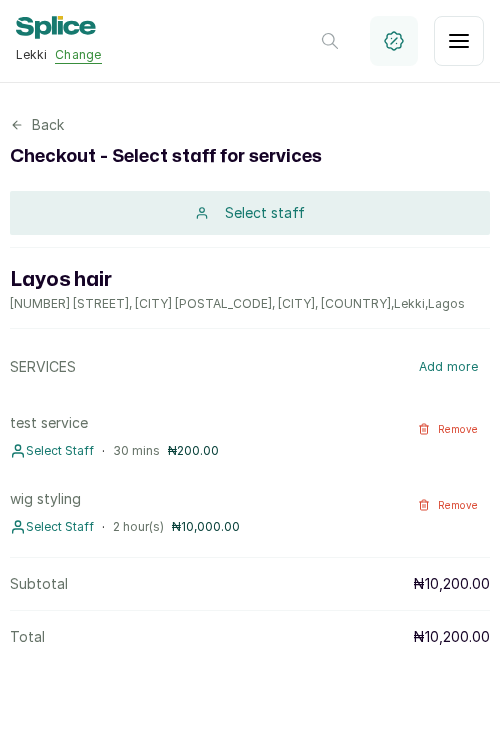 click 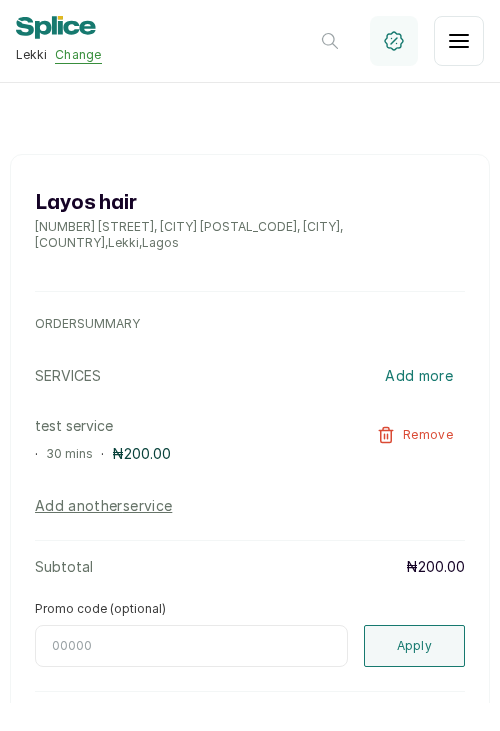 scroll, scrollTop: 806, scrollLeft: 0, axis: vertical 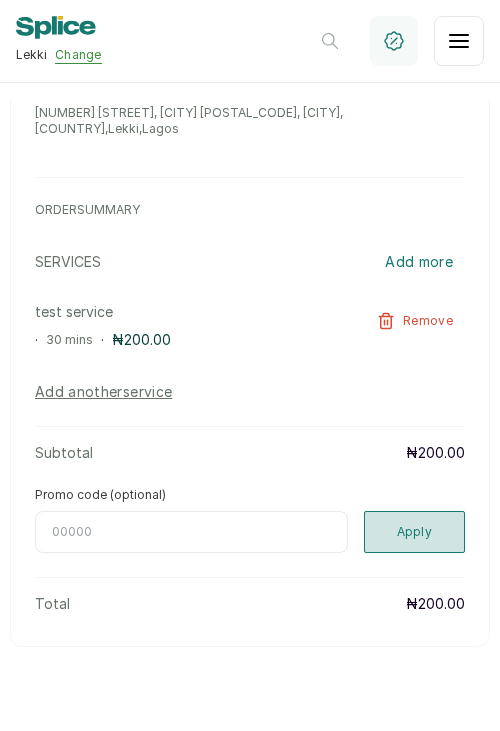 click on "Apply" at bounding box center [415, 532] 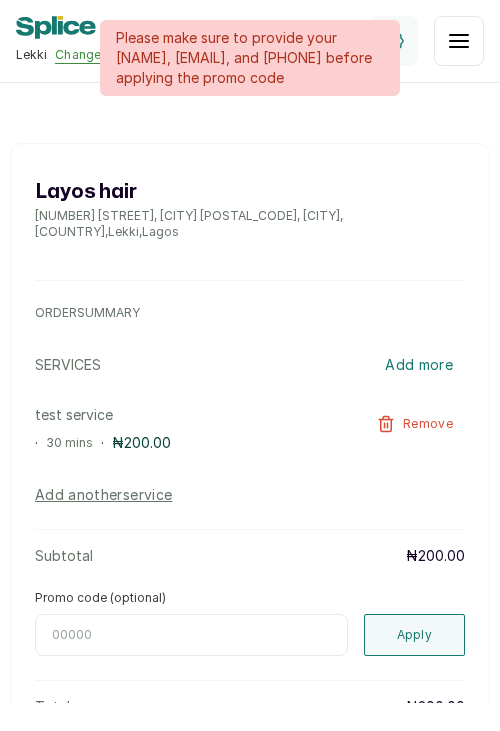 scroll, scrollTop: 680, scrollLeft: 0, axis: vertical 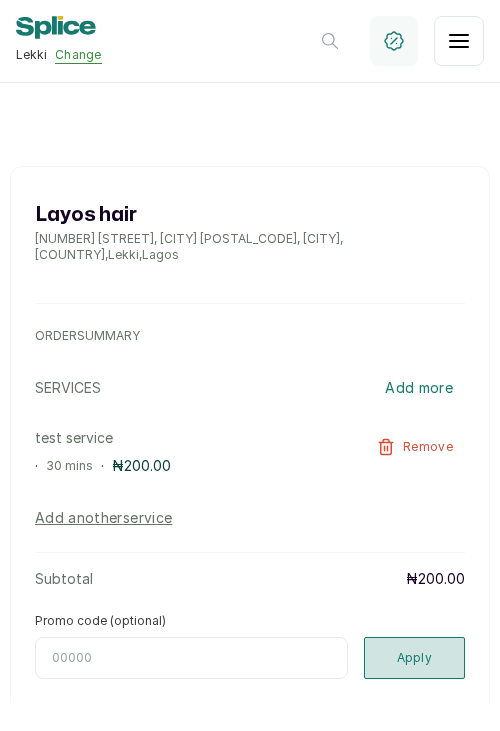 click on "Apply" at bounding box center [415, 658] 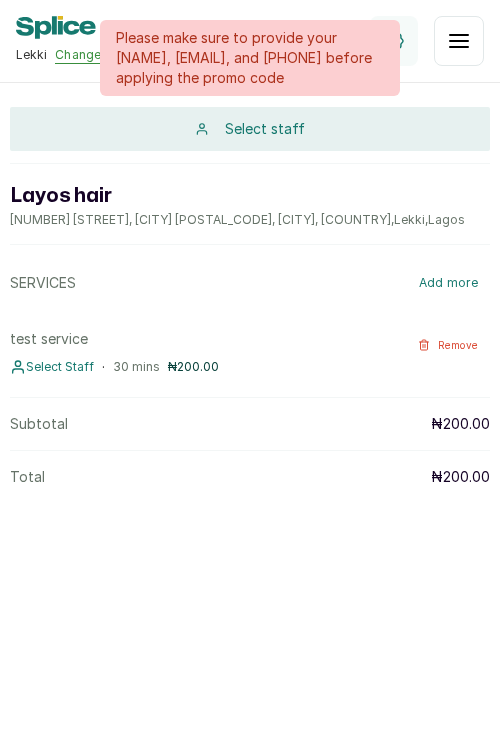 scroll, scrollTop: 0, scrollLeft: 0, axis: both 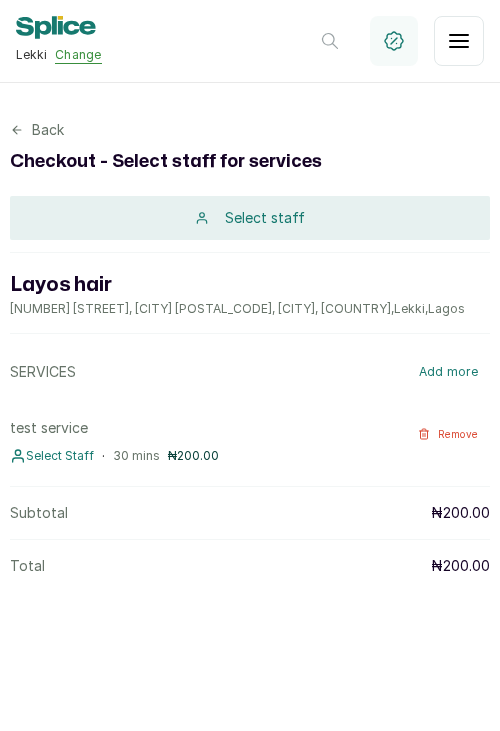 click on "Select staff" at bounding box center [265, 218] 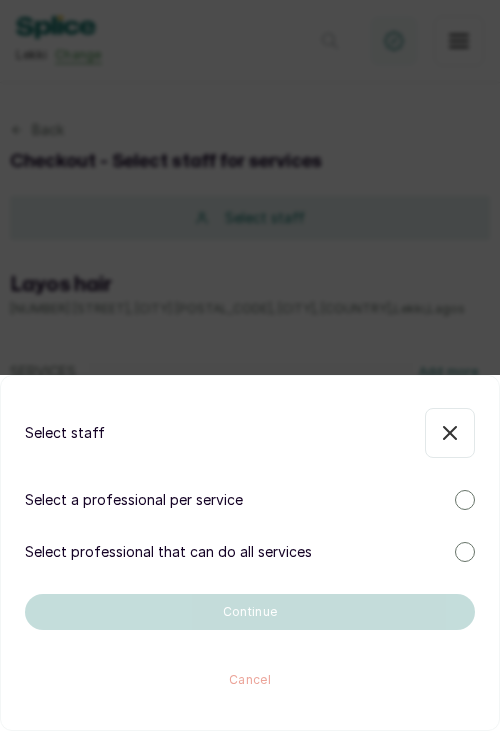 click at bounding box center (465, 500) 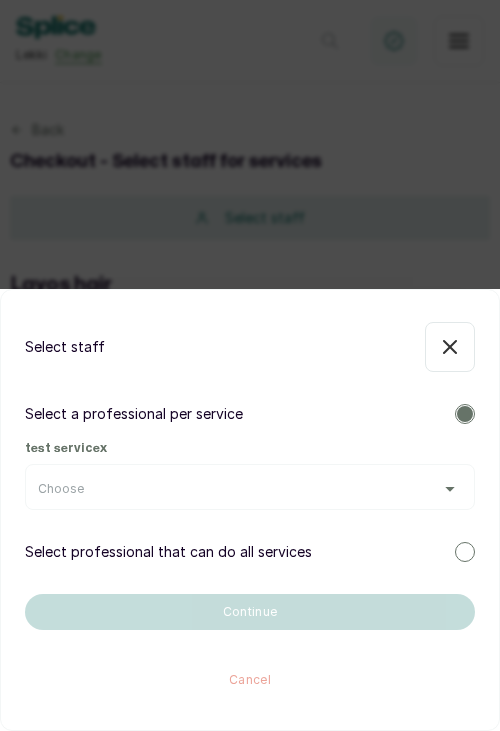 click on "Choose" at bounding box center (250, 489) 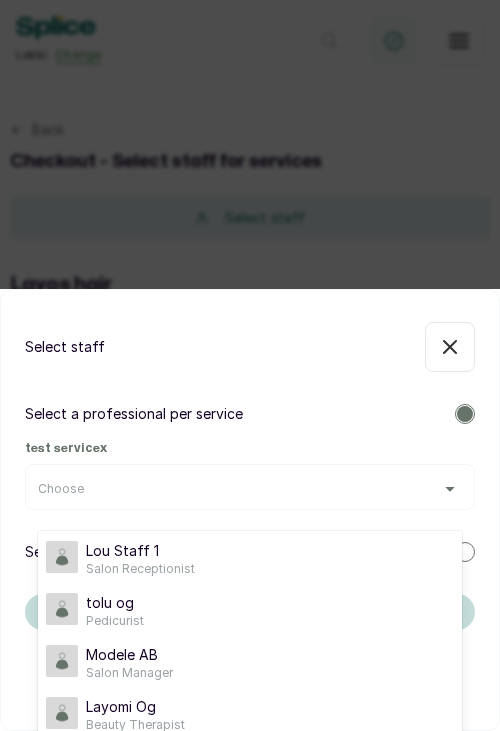 scroll, scrollTop: 0, scrollLeft: 0, axis: both 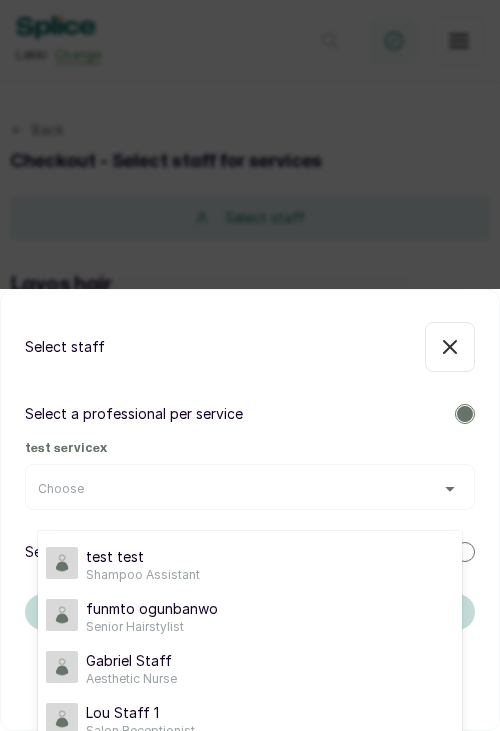 click on "Select a professional per service test service  x Choose test test Shampoo Assistant funmto ogunbanwo Senior Hairstylist Gabriel Staff Aesthetic Nurse Lou Staff 1 Salon Receptionist tolu og Pedicurist Modele AB Salon Manager Layomi Og Beauty Therapist ruth f Pedicurist tee t Junior Hairstylist fola pearl Pedicurist" at bounding box center (250, 457) 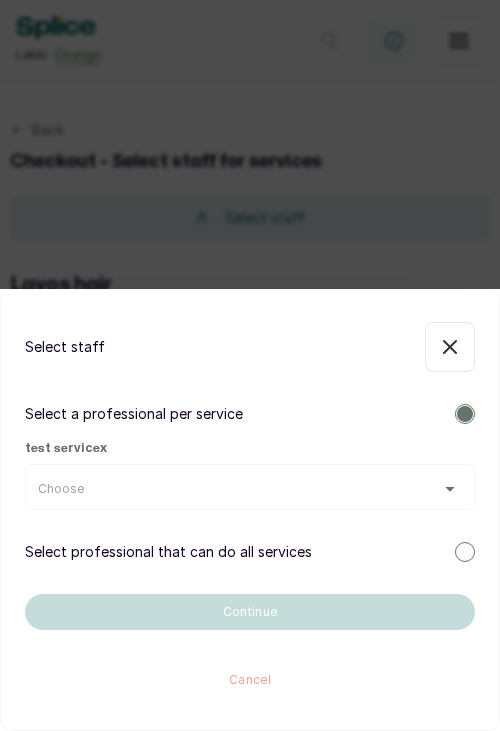 click at bounding box center [465, 552] 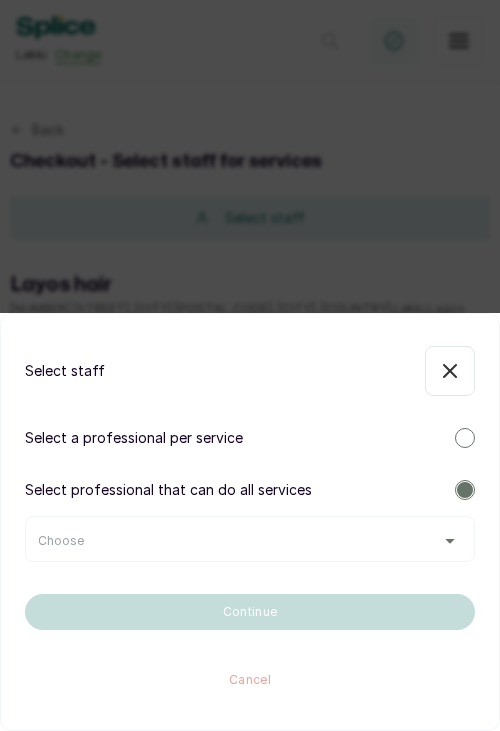 click on "Choose" at bounding box center [250, 541] 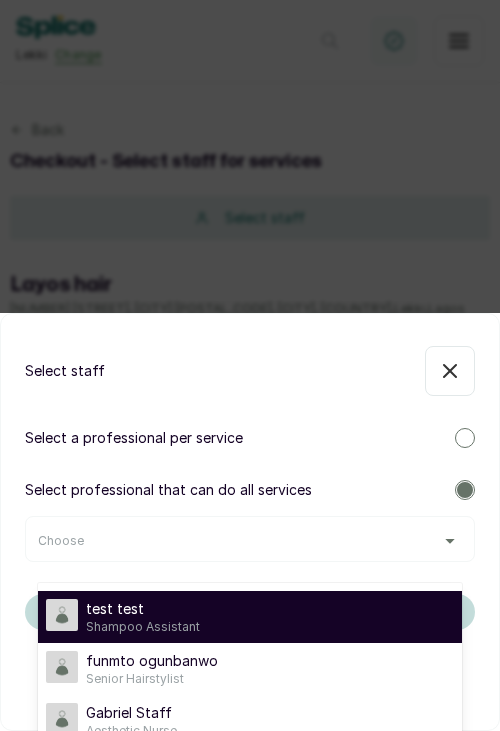 click on "test test Shampoo Assistant" at bounding box center [250, 617] 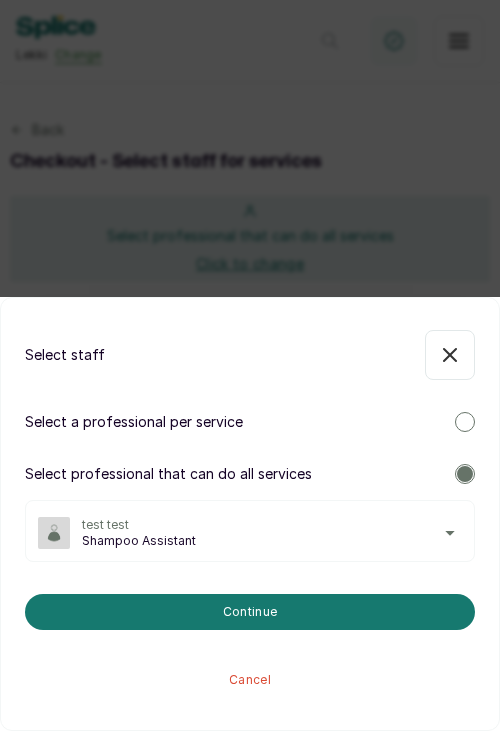 click at bounding box center (465, 474) 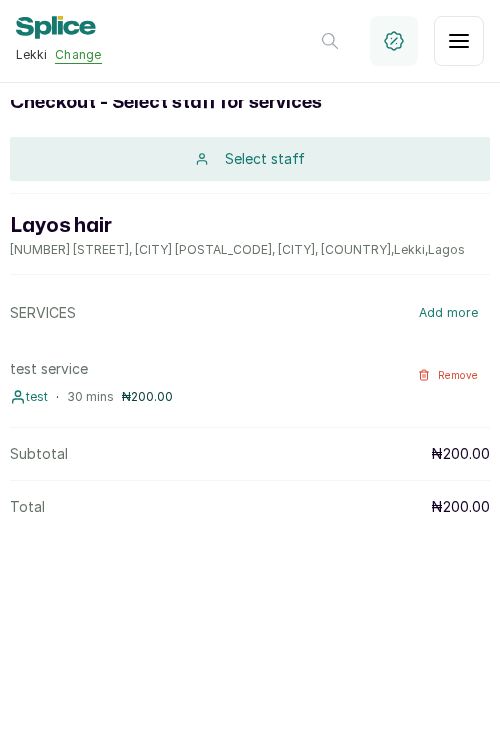 scroll, scrollTop: 0, scrollLeft: 0, axis: both 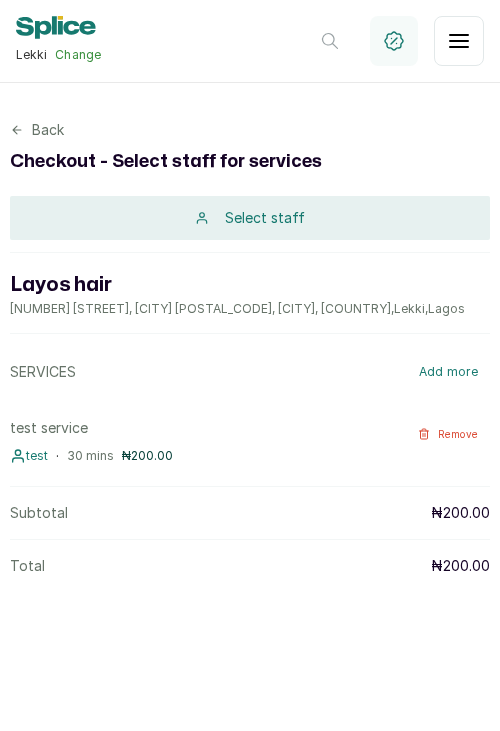 click on "Change" at bounding box center [78, 55] 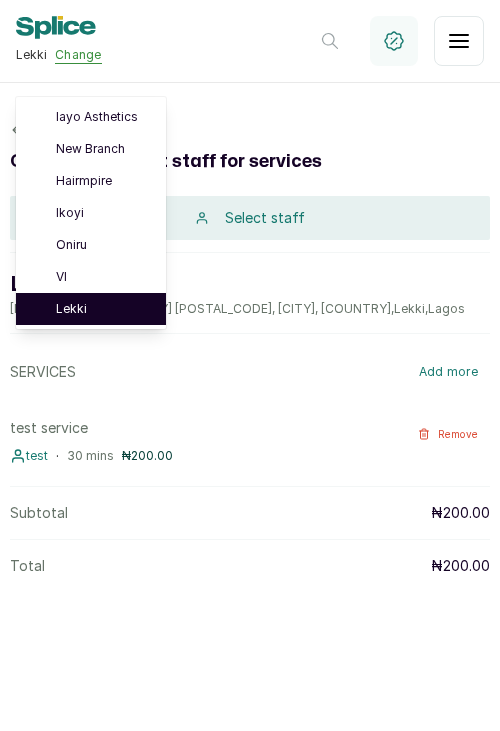 click on "Lekki" at bounding box center [103, 309] 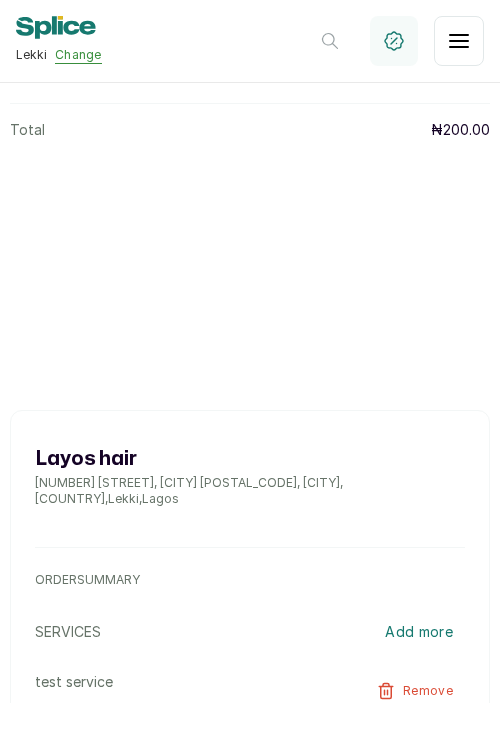 scroll, scrollTop: 806, scrollLeft: 0, axis: vertical 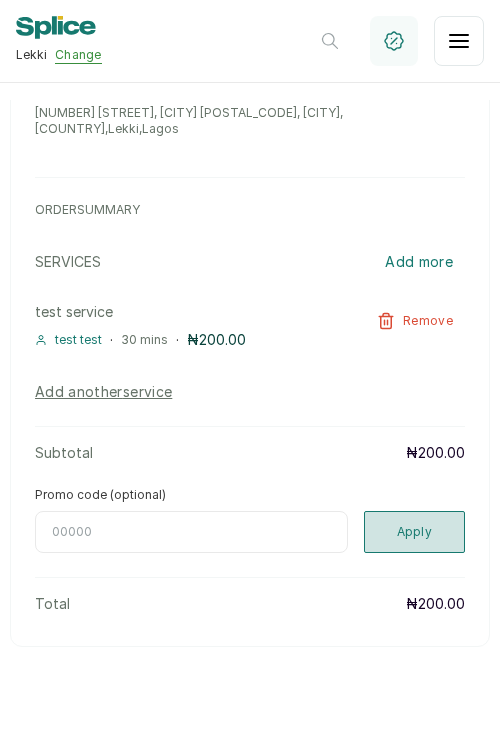 click on "Apply" at bounding box center (415, 532) 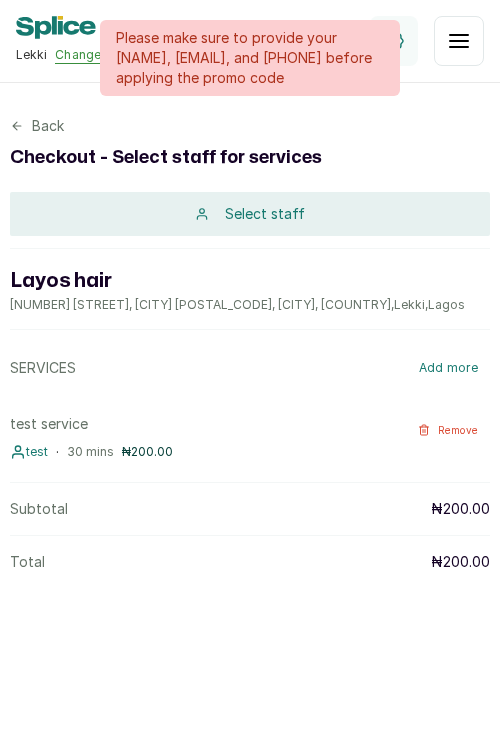 scroll, scrollTop: 0, scrollLeft: 0, axis: both 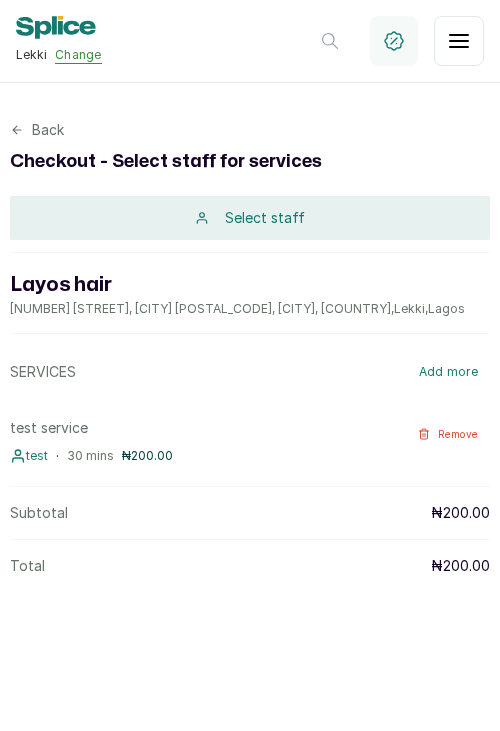 click 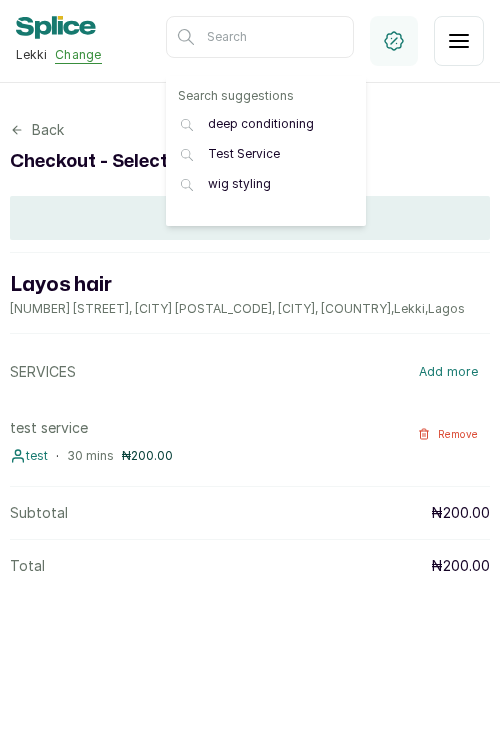 click on "Back" at bounding box center [250, 130] 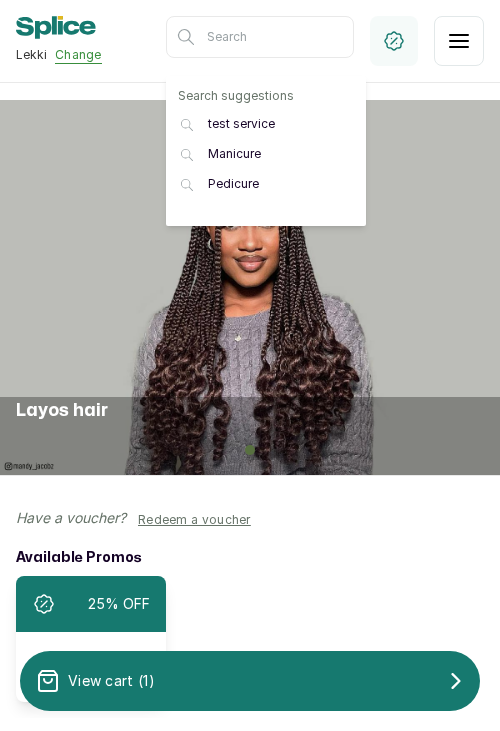 click at bounding box center [250, 287] 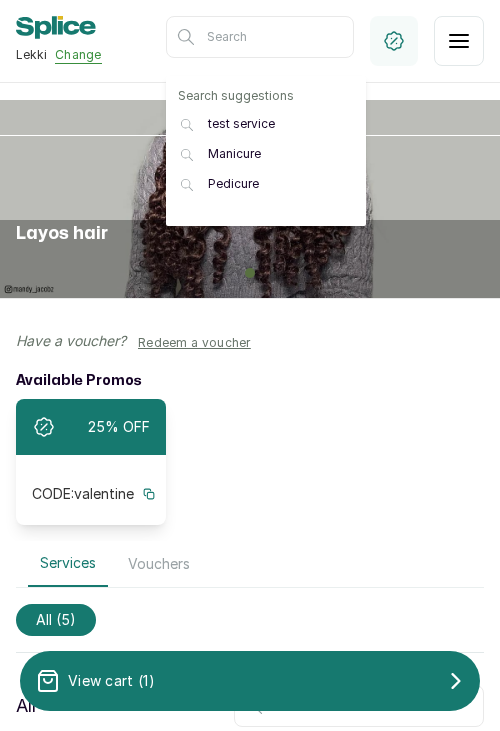 scroll, scrollTop: 0, scrollLeft: 0, axis: both 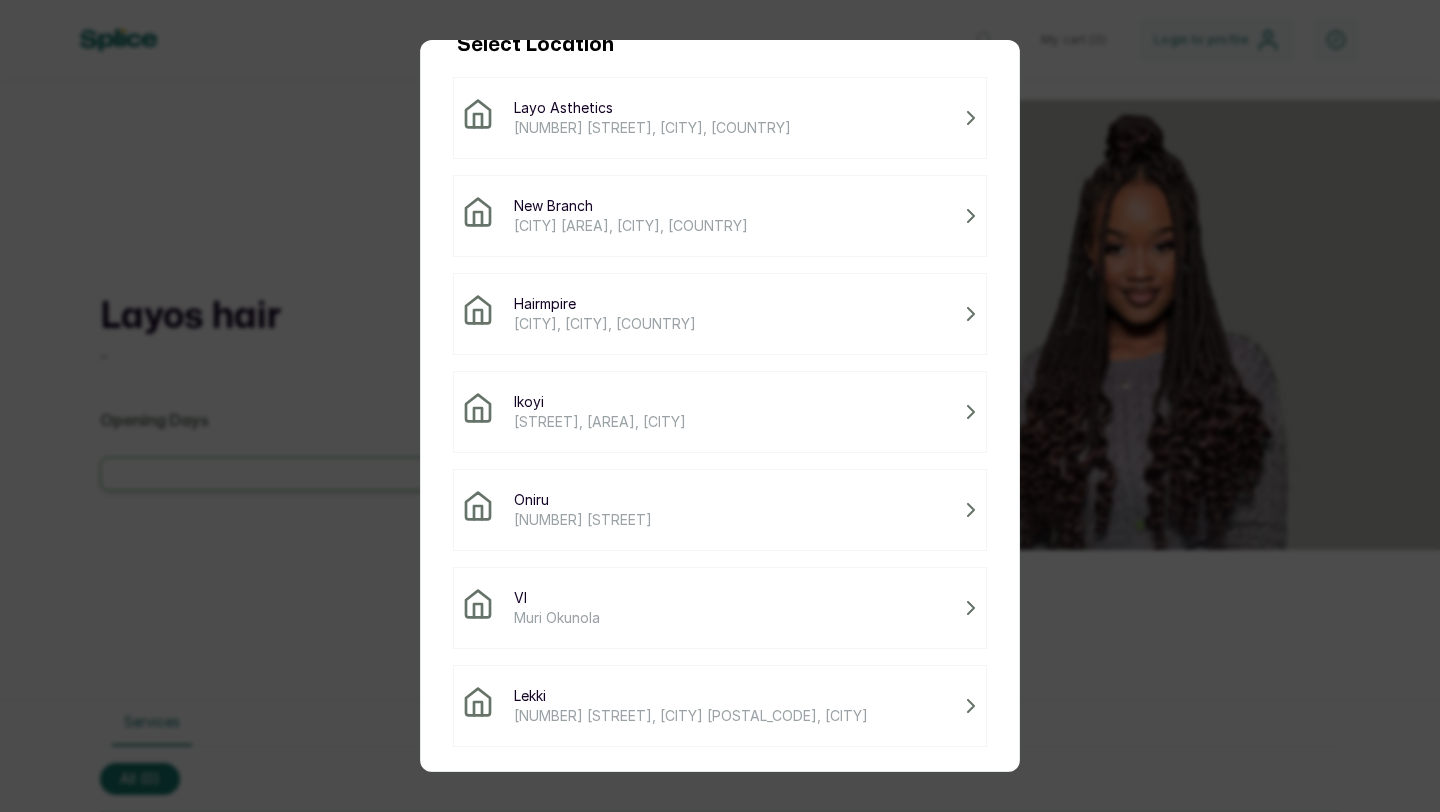 click on "Lekki" at bounding box center (691, 696) 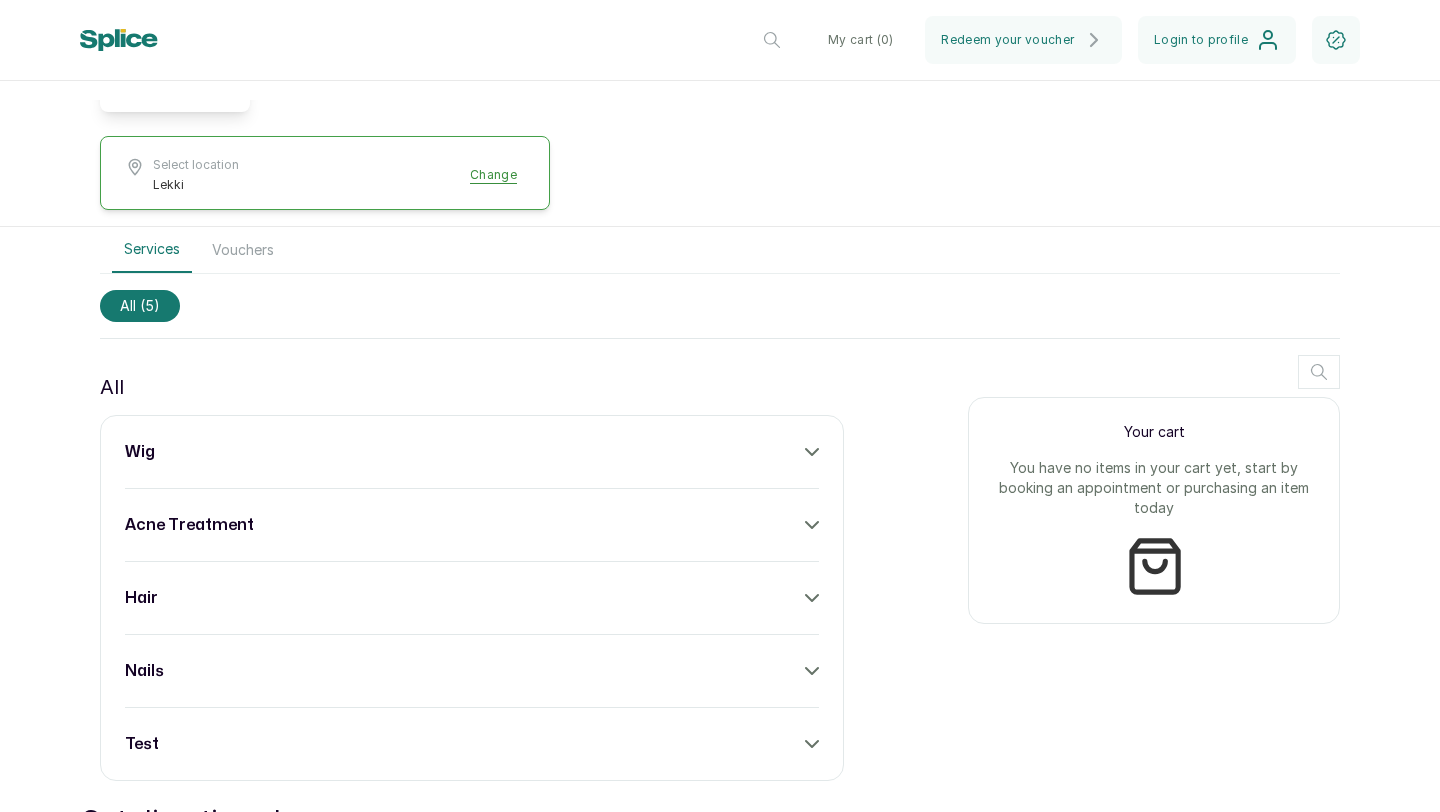 scroll, scrollTop: 548, scrollLeft: 0, axis: vertical 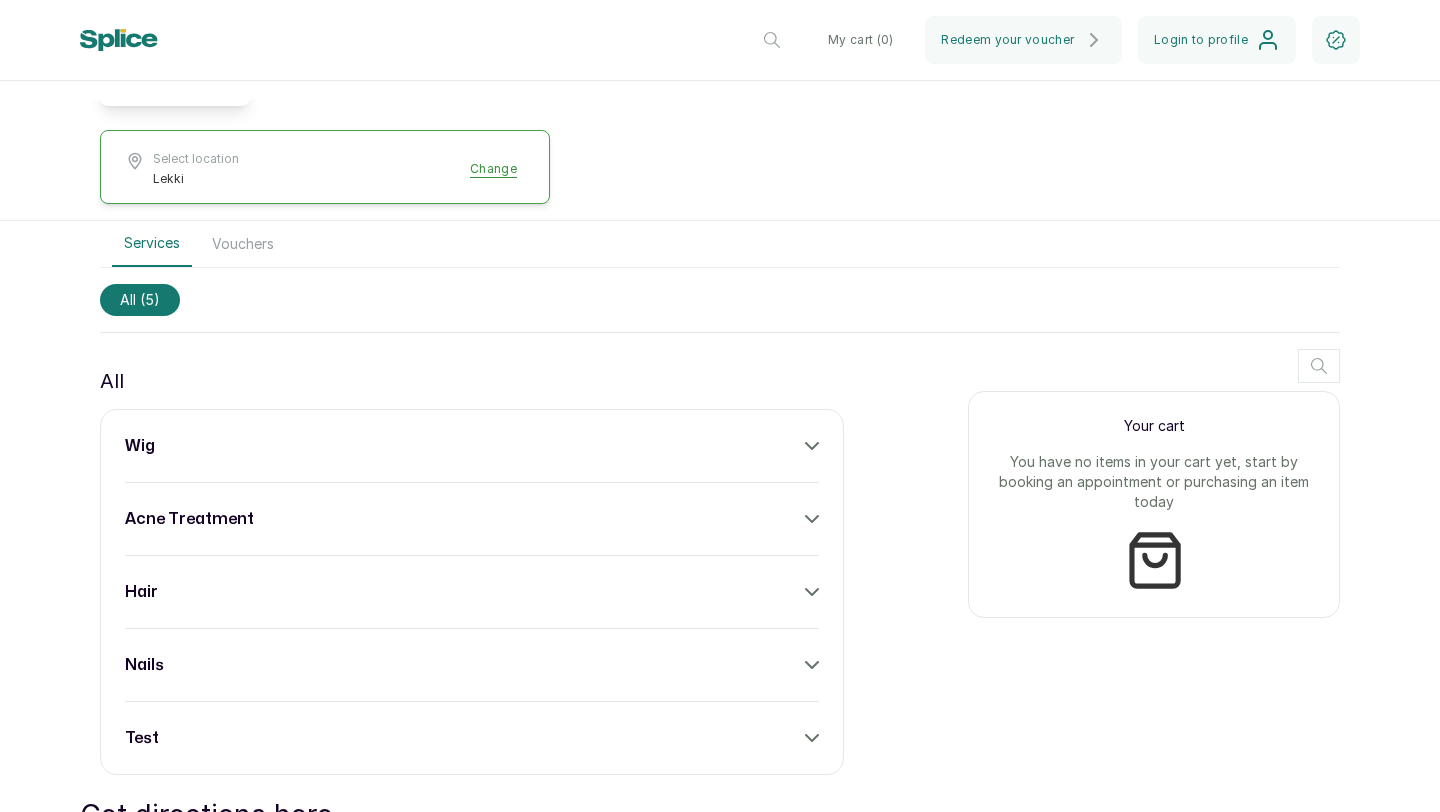 click on "wig" at bounding box center [472, 446] 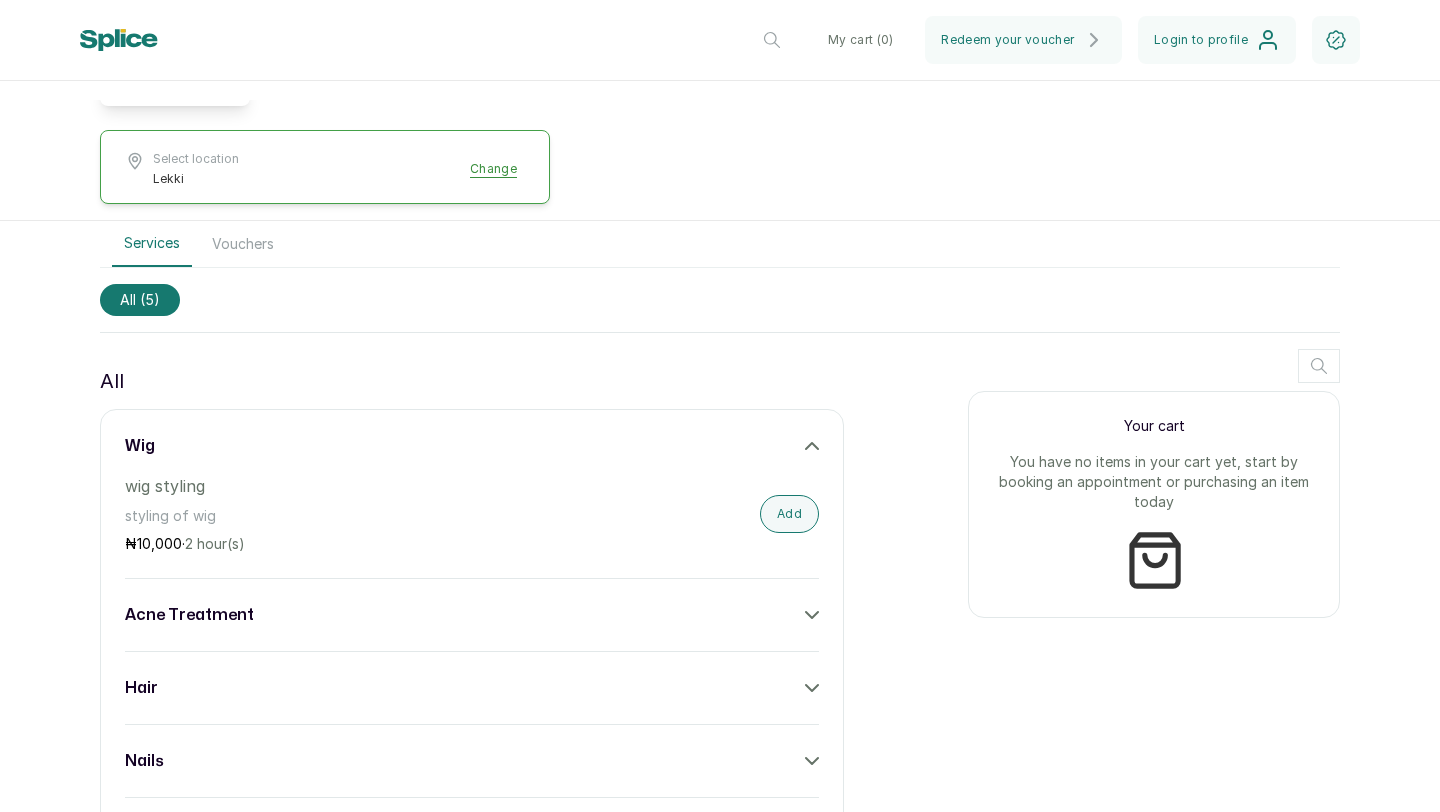 click 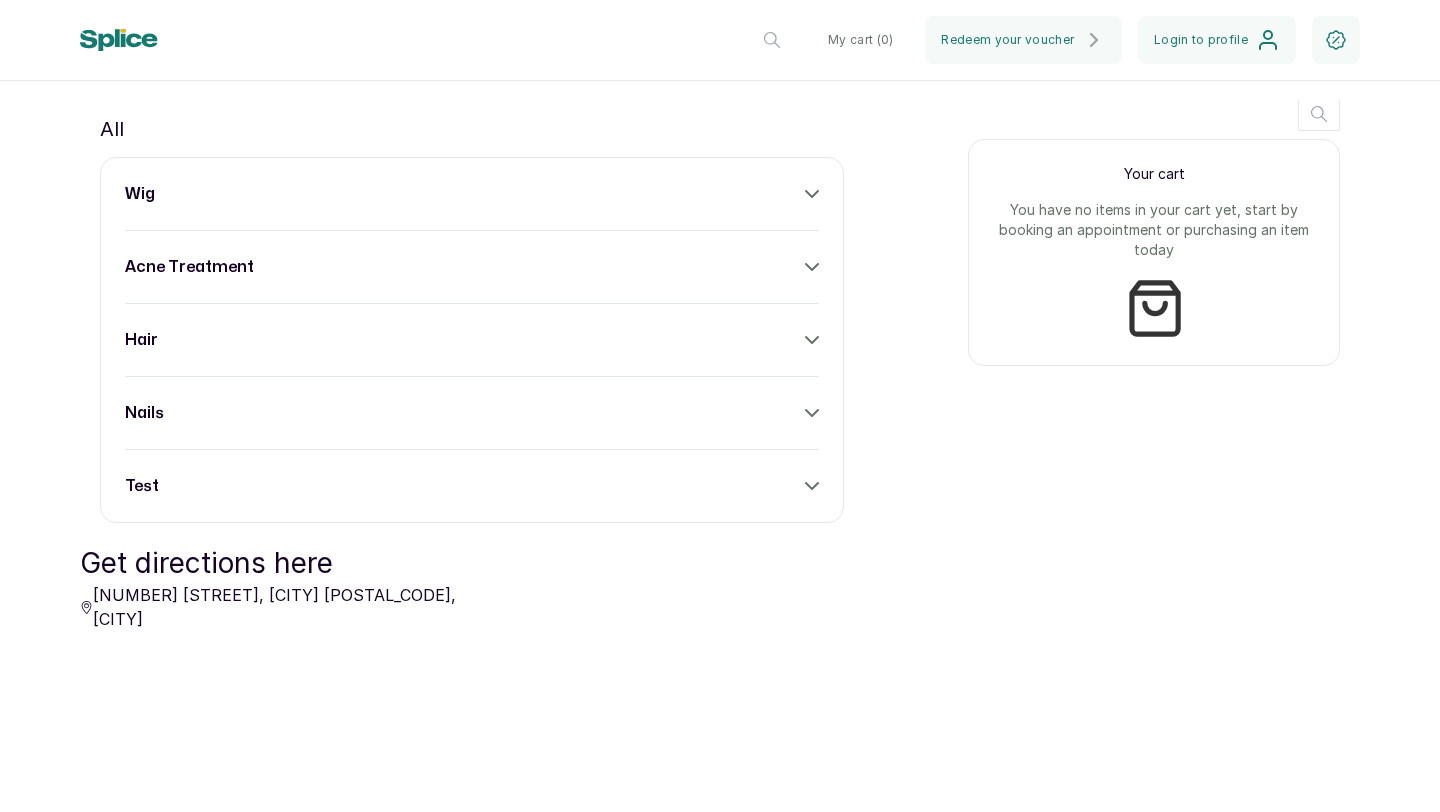 scroll, scrollTop: 884, scrollLeft: 0, axis: vertical 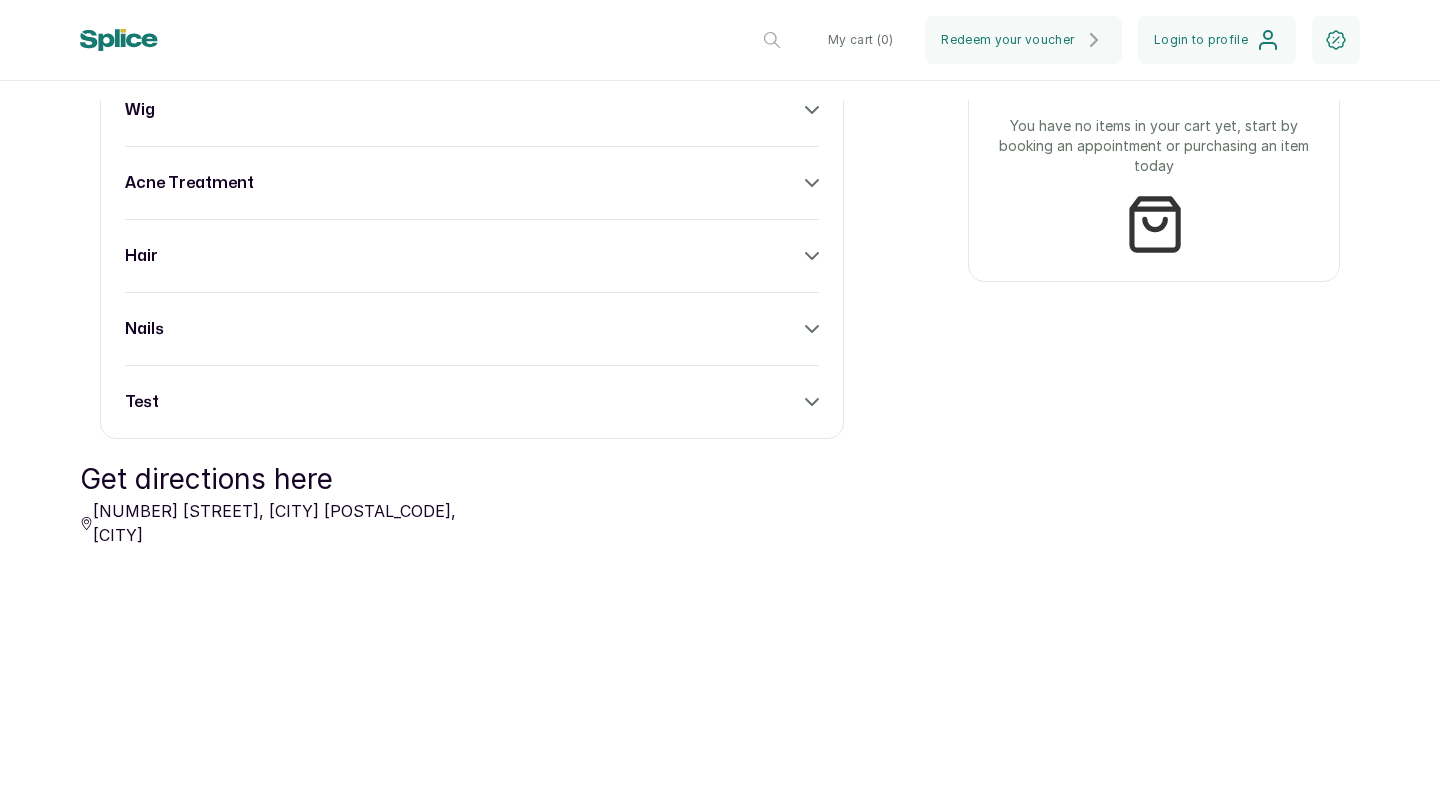 click on "test" at bounding box center [472, 402] 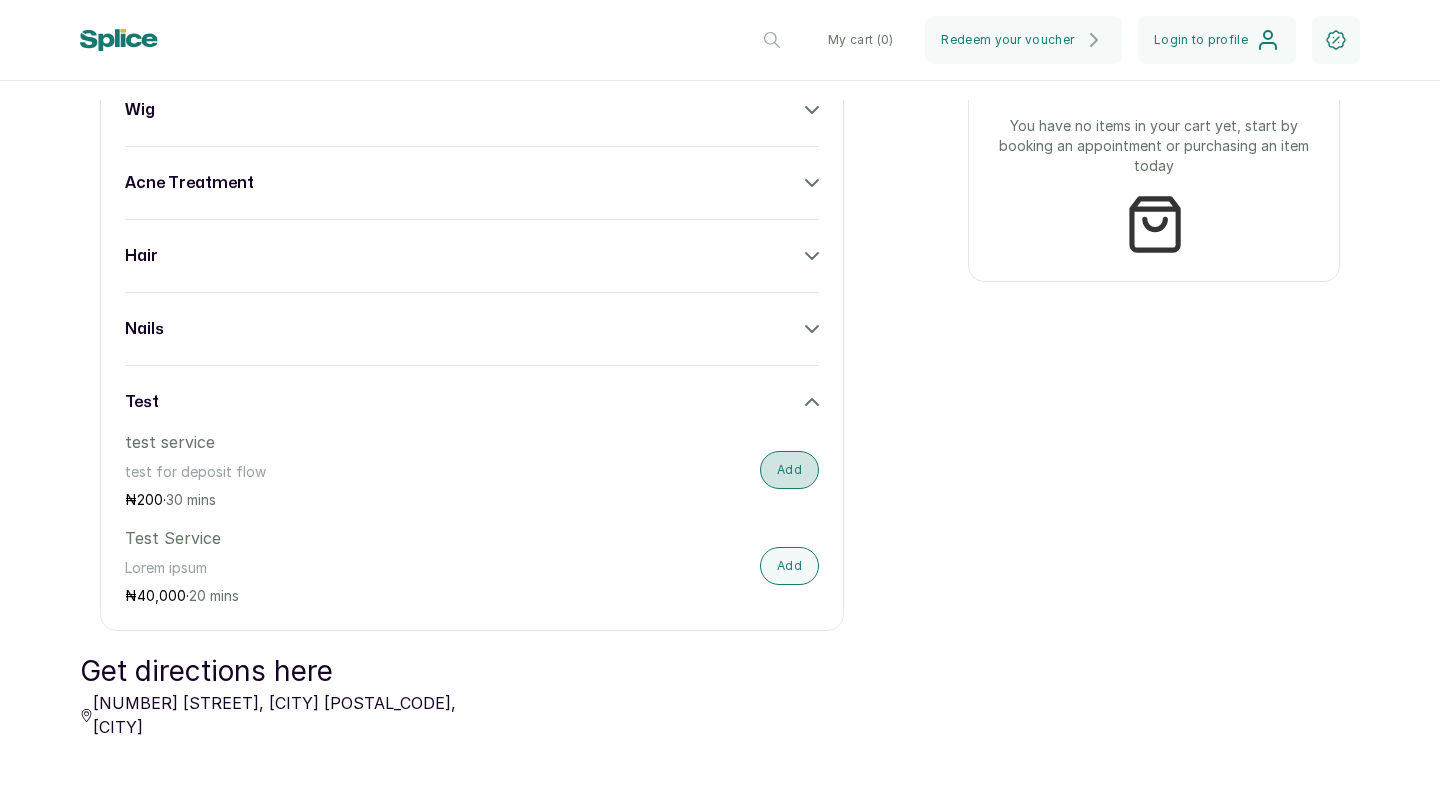 click on "Add" at bounding box center [789, 470] 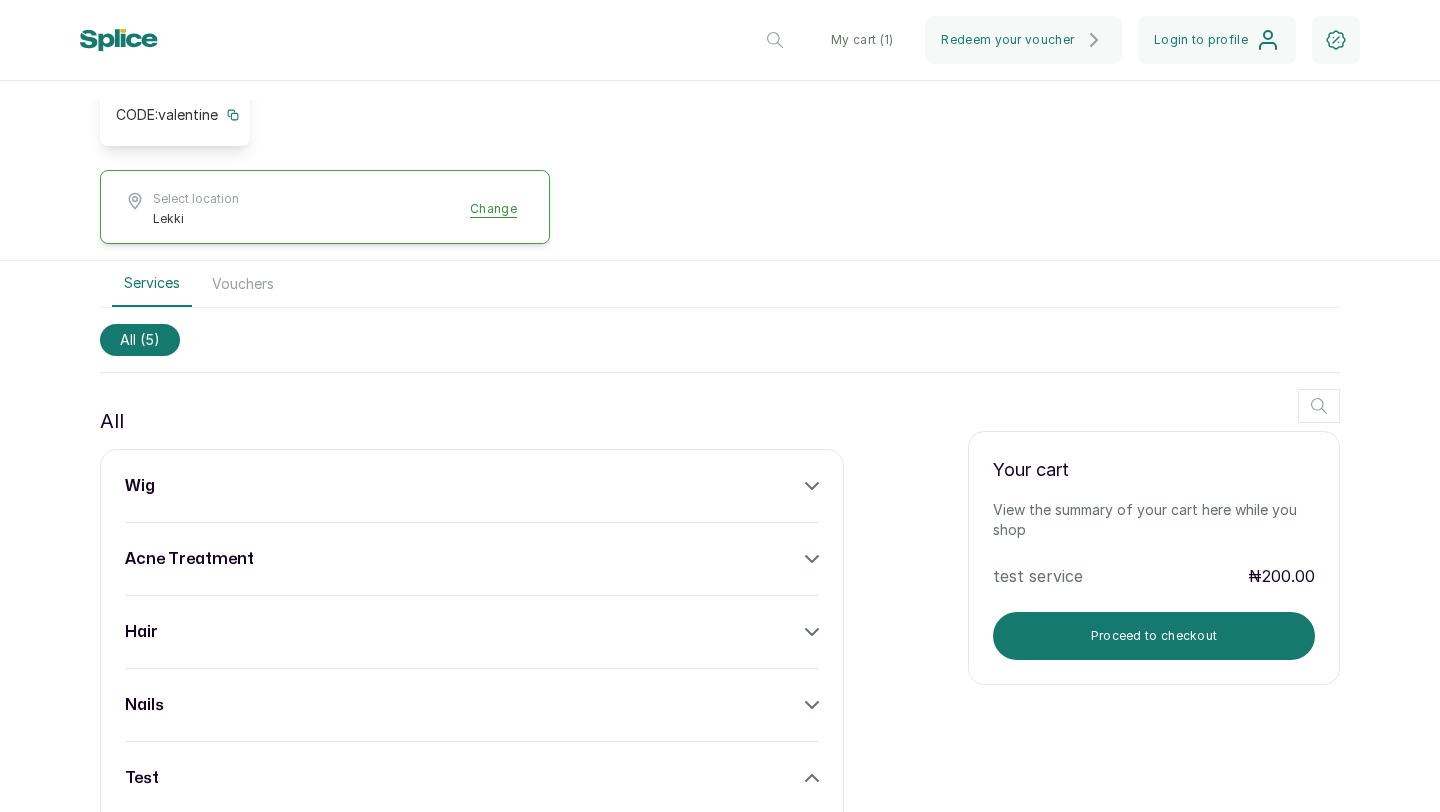 scroll, scrollTop: 472, scrollLeft: 0, axis: vertical 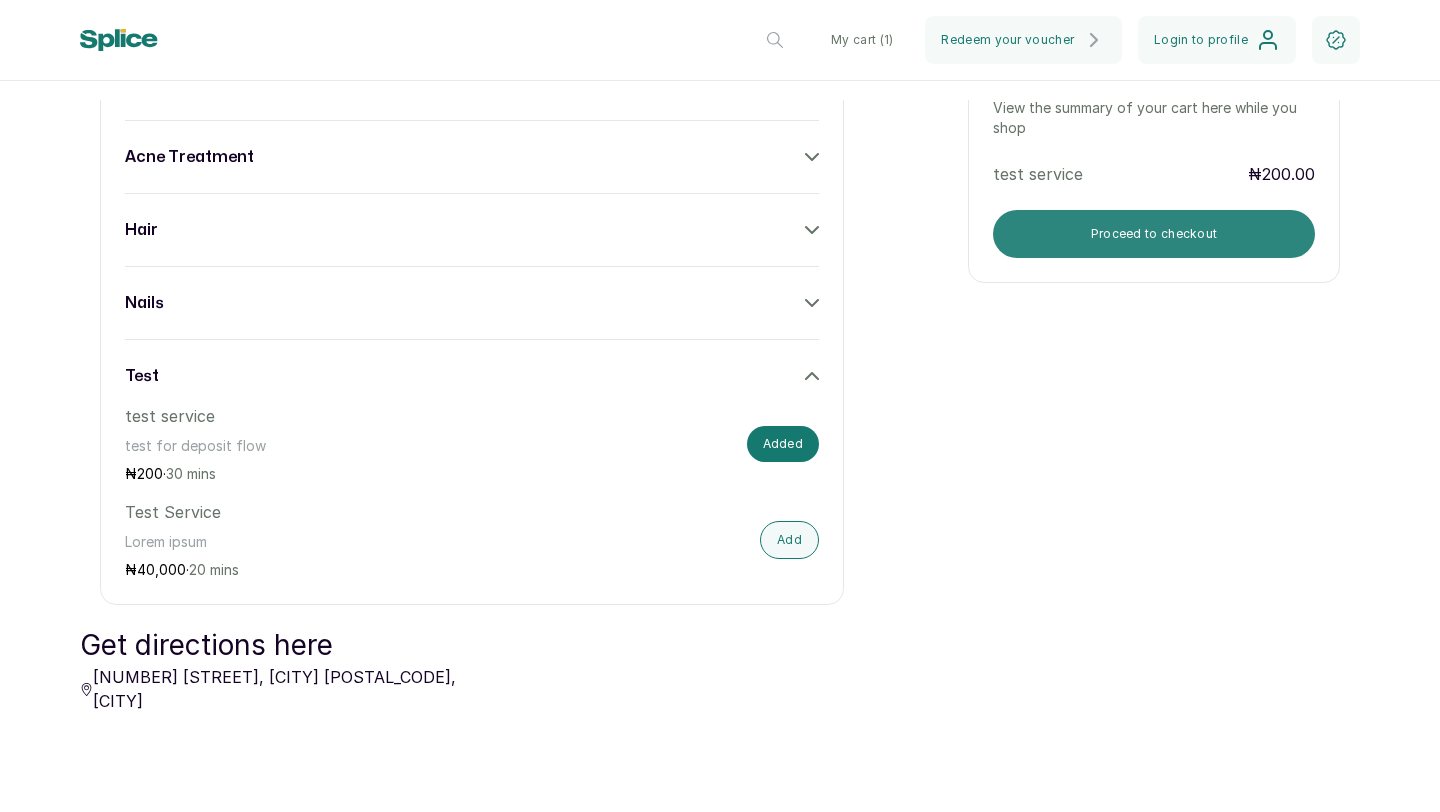 click on "Proceed to checkout" at bounding box center (1154, 234) 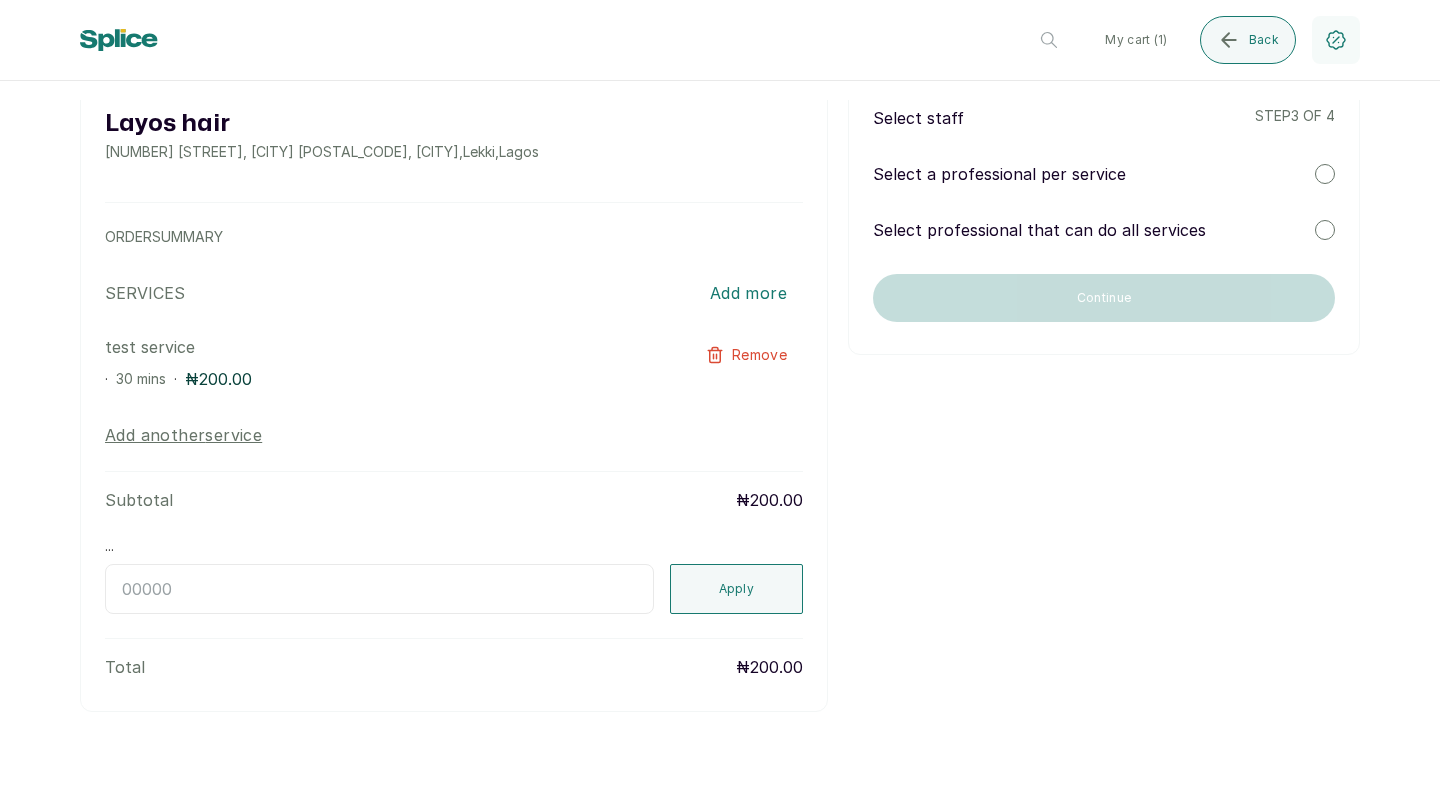 scroll, scrollTop: 67, scrollLeft: 0, axis: vertical 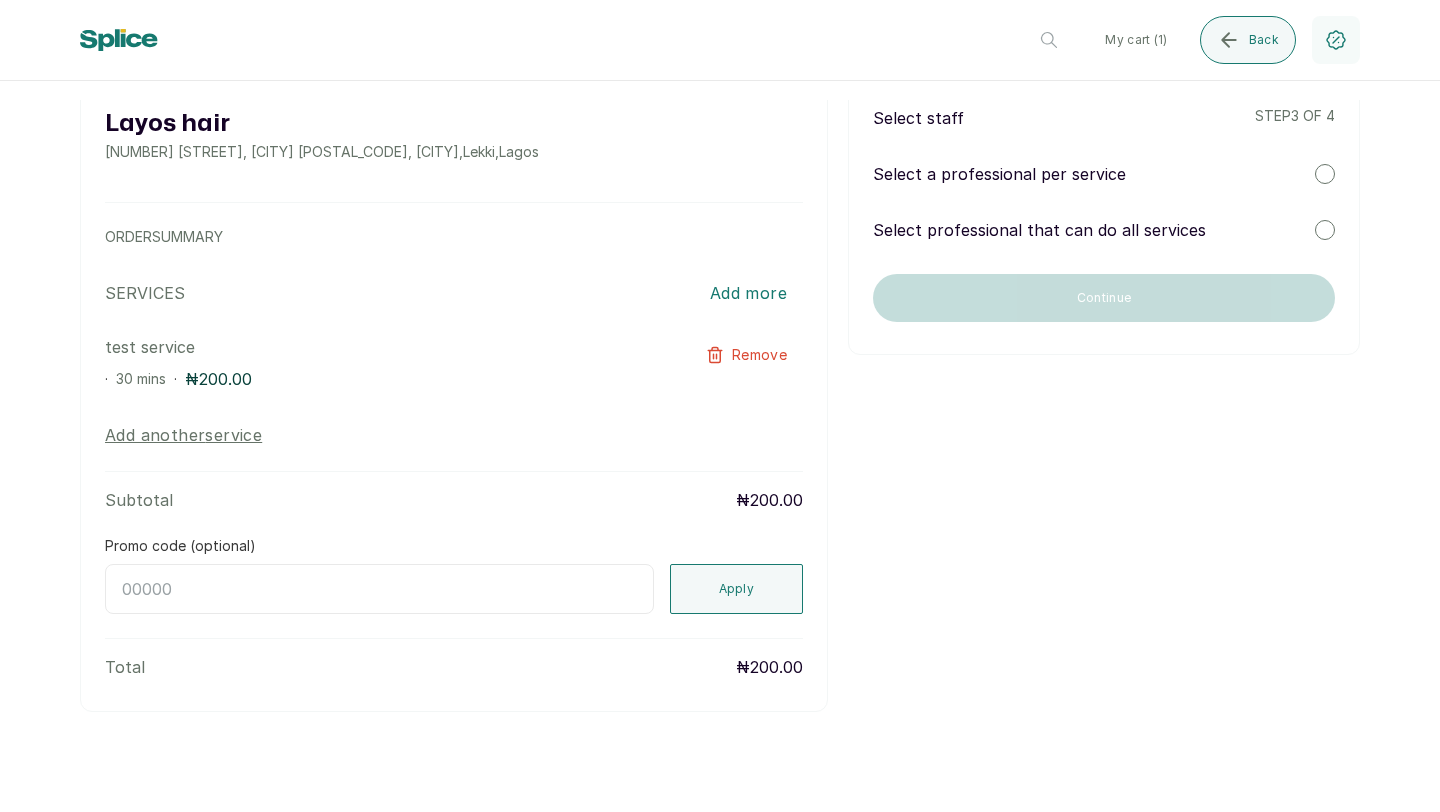 click on "Add more" at bounding box center (748, 293) 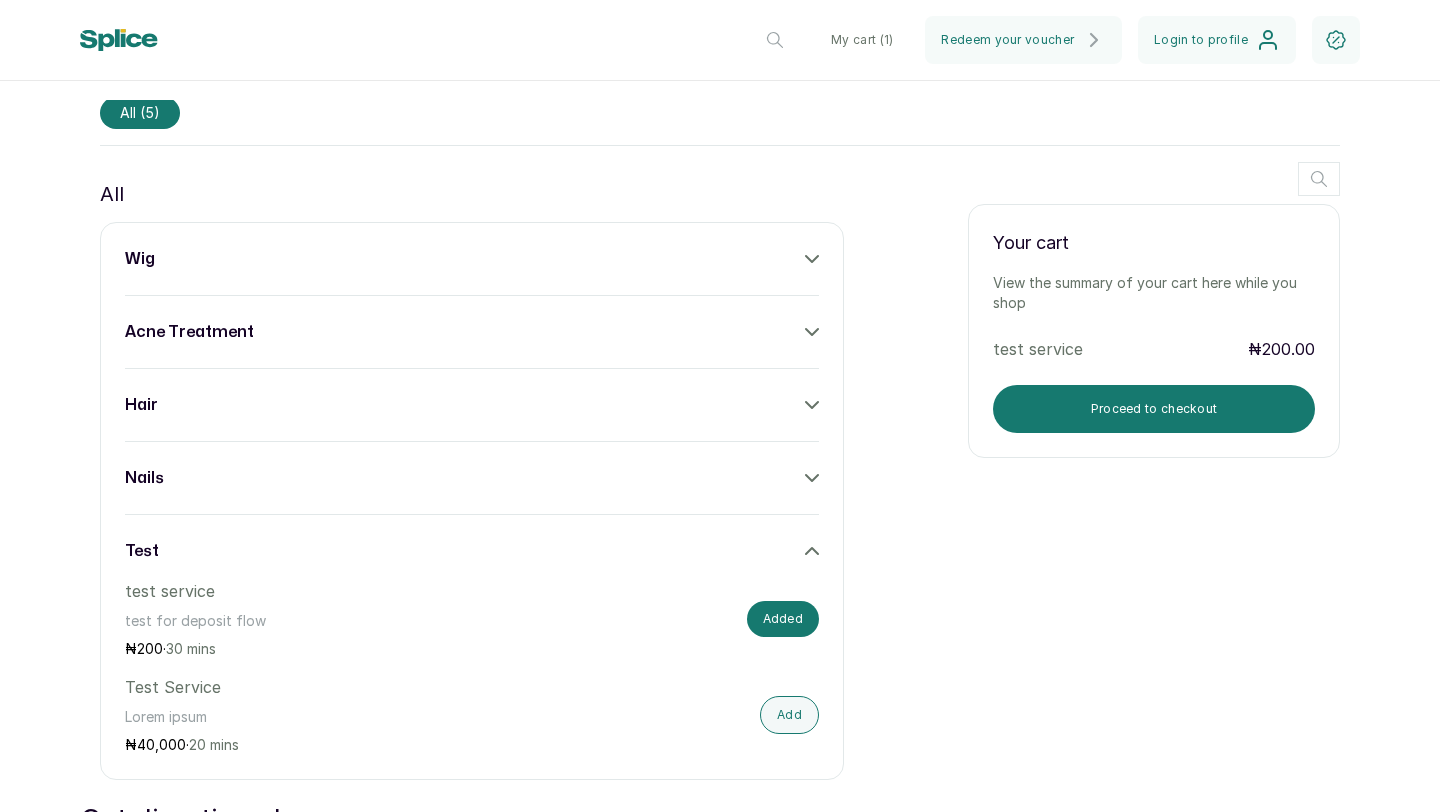scroll, scrollTop: 734, scrollLeft: 0, axis: vertical 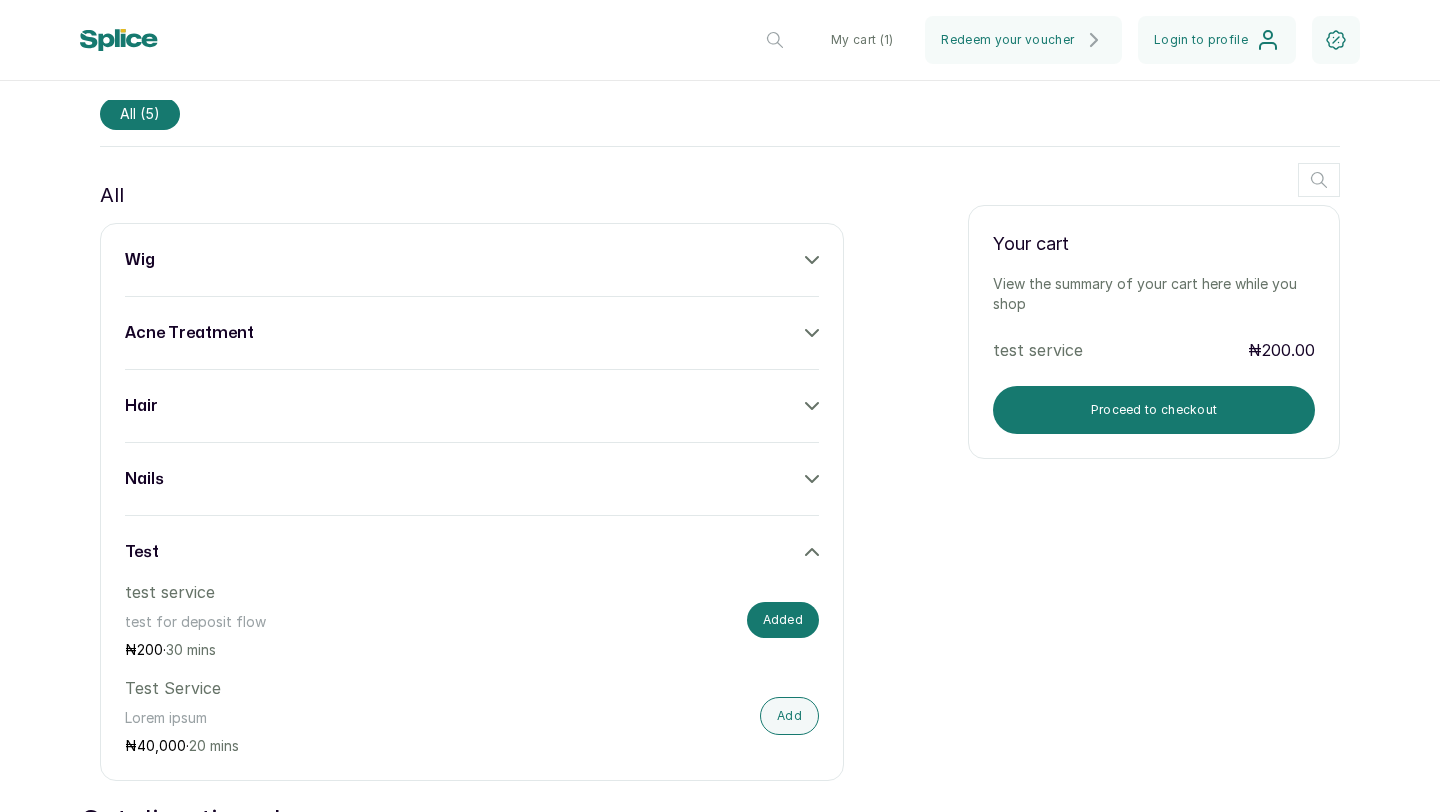 click 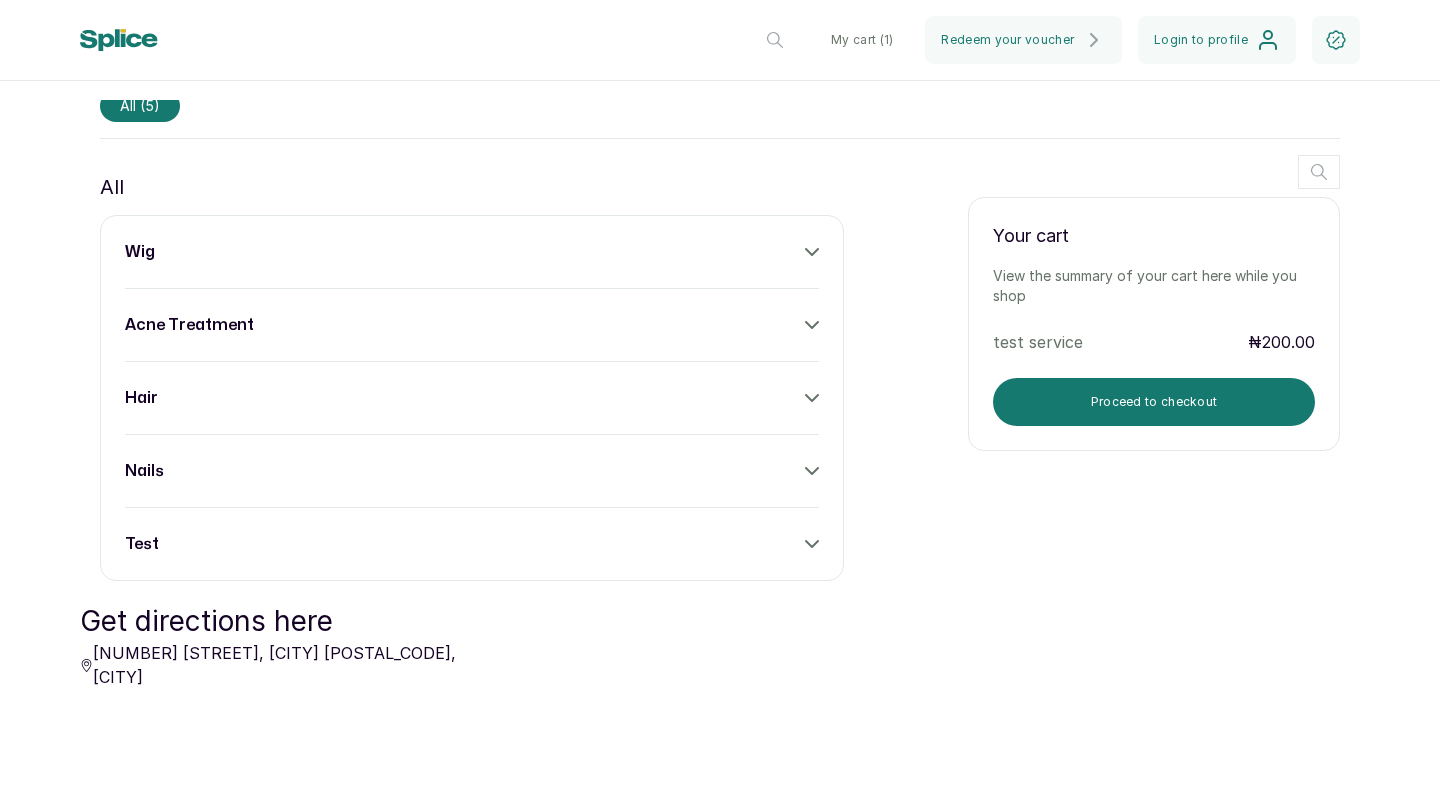 scroll, scrollTop: 729, scrollLeft: 0, axis: vertical 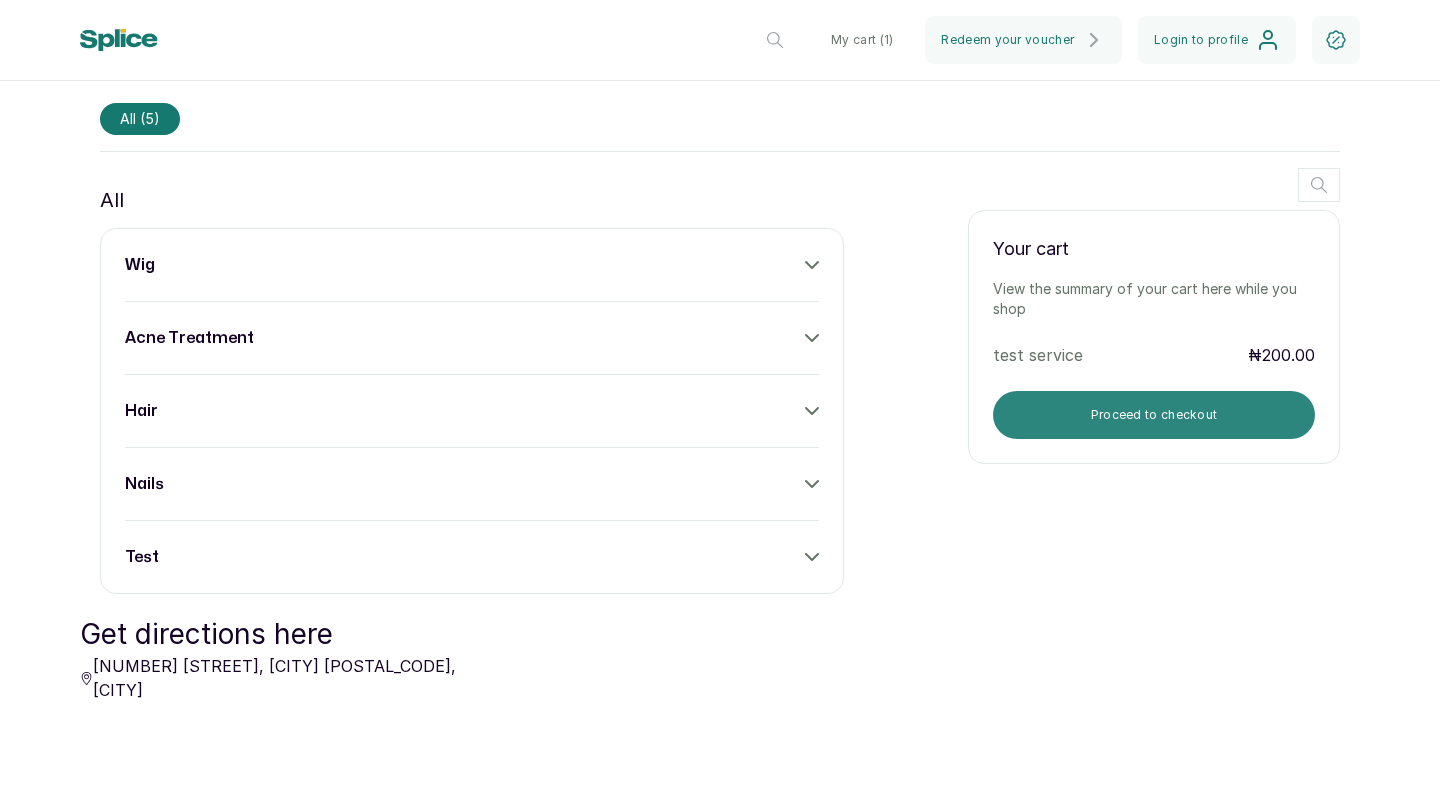click on "Proceed to checkout" at bounding box center [1154, 415] 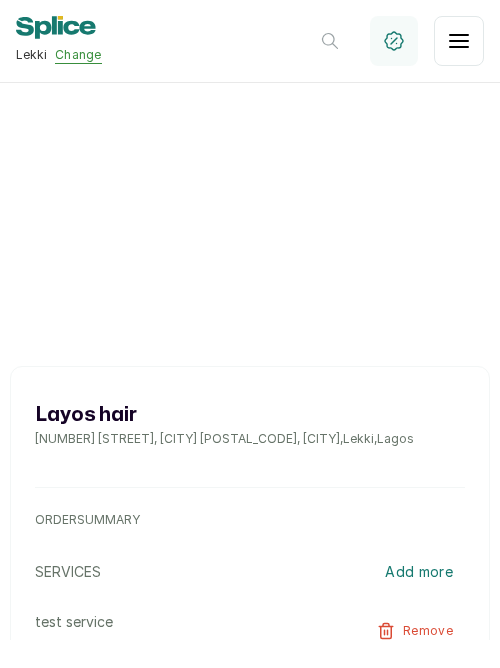 scroll, scrollTop: 0, scrollLeft: 0, axis: both 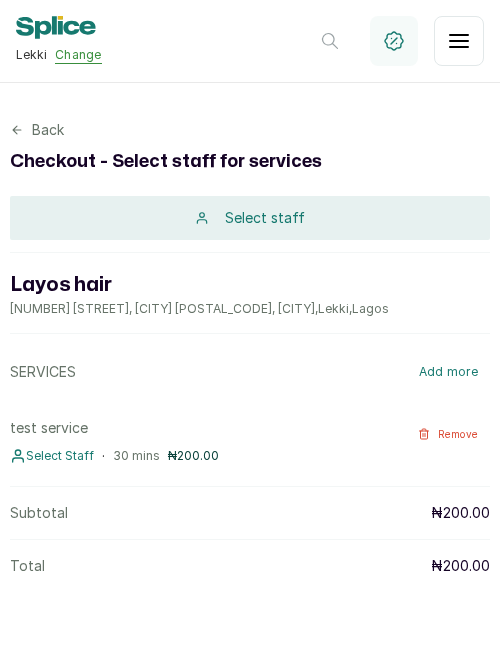 click on "Select staff" at bounding box center [265, 218] 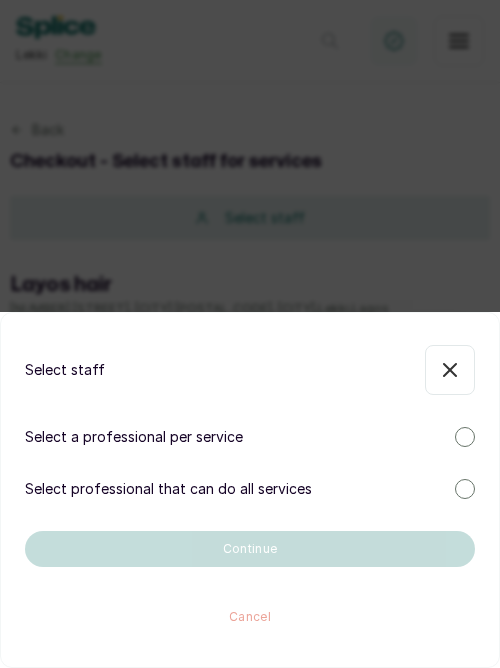 click 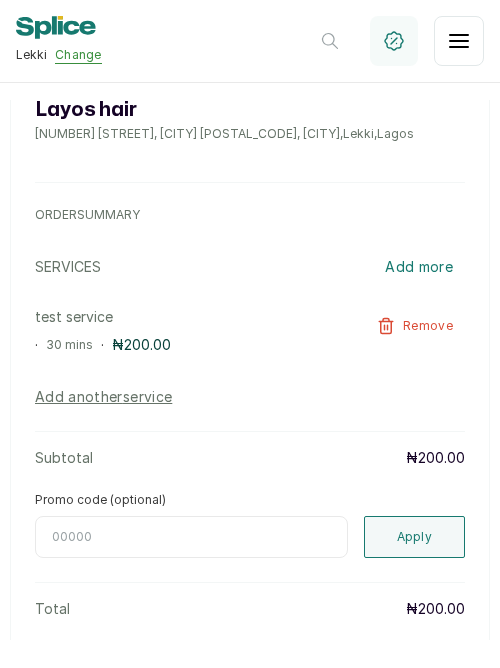 scroll, scrollTop: 869, scrollLeft: 0, axis: vertical 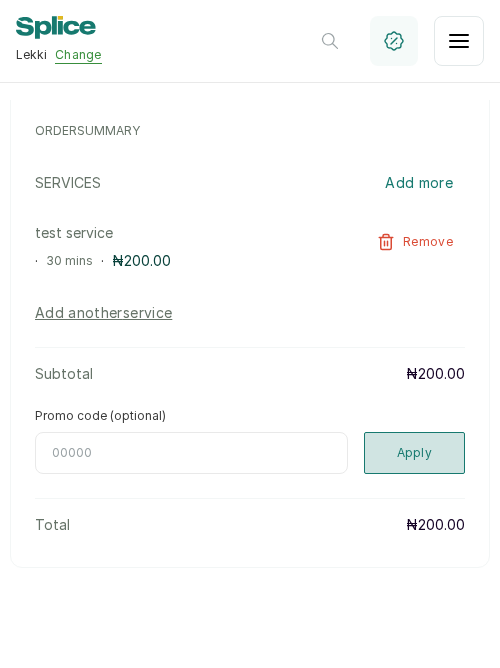 click on "Apply" at bounding box center (415, 453) 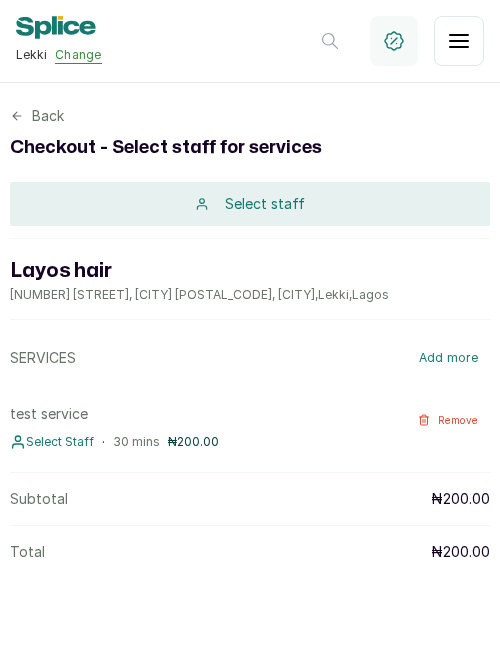 scroll, scrollTop: 0, scrollLeft: 0, axis: both 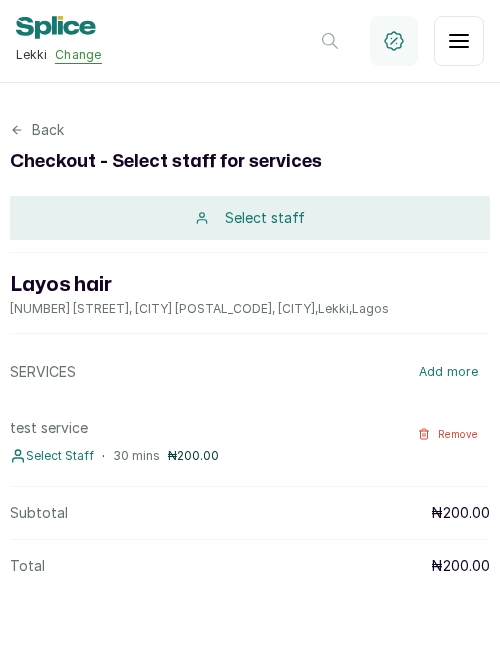 click 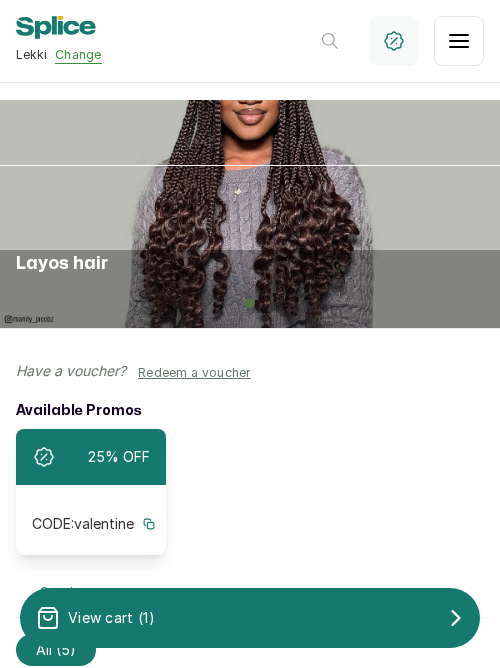 scroll, scrollTop: 0, scrollLeft: 0, axis: both 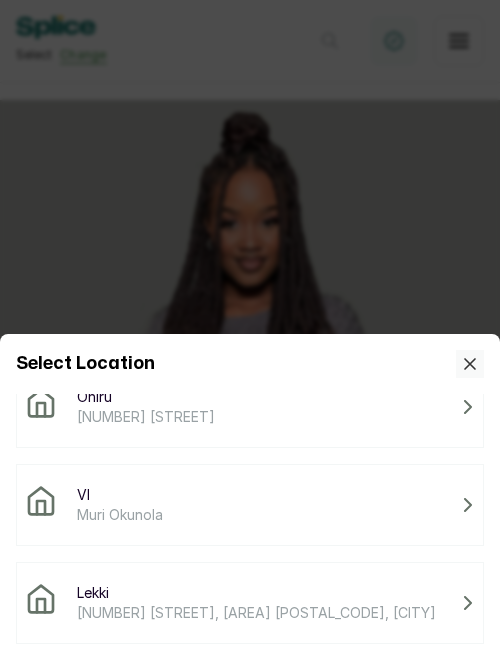 click on "Lekki" at bounding box center [256, 593] 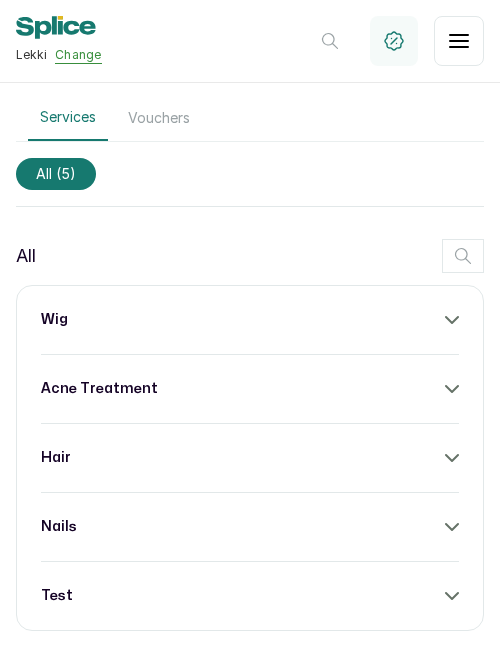 scroll, scrollTop: 672, scrollLeft: 0, axis: vertical 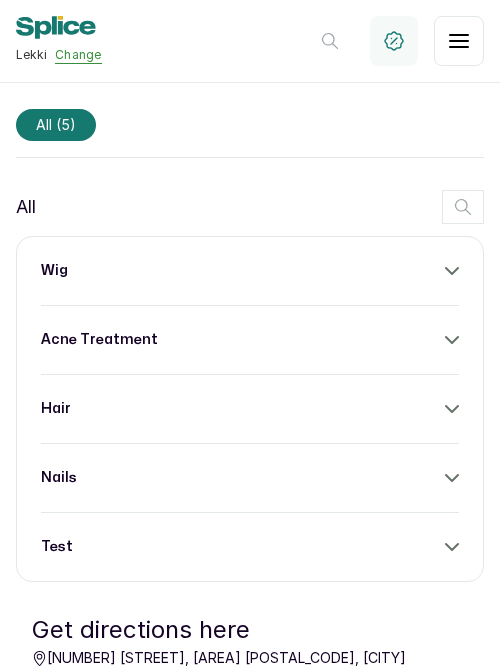 click on "wig acne treatment hair nails test" at bounding box center (250, 409) 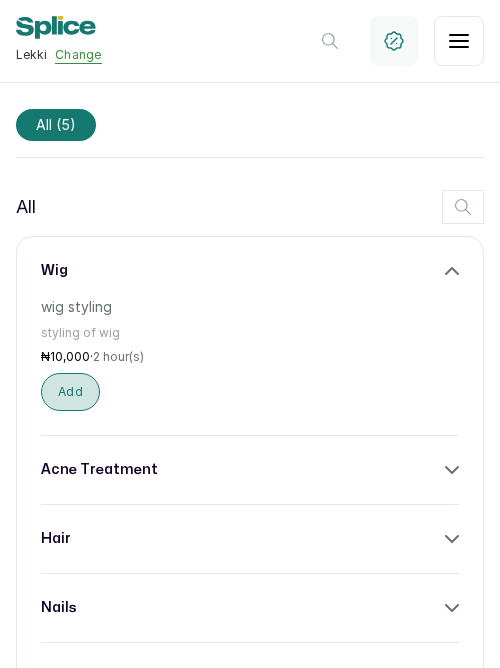 click on "Add" at bounding box center (70, 392) 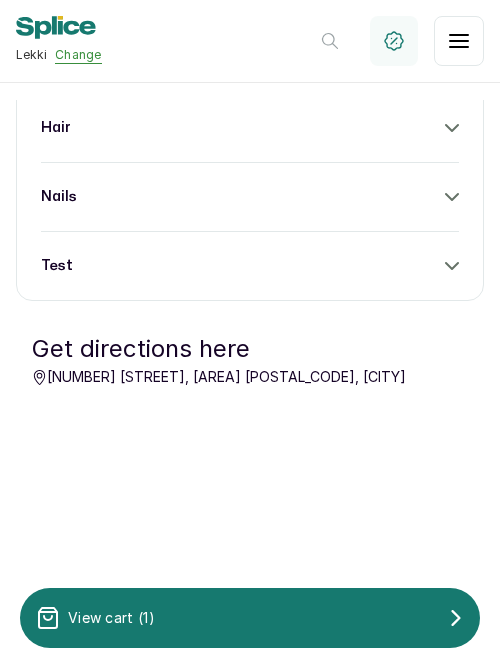 scroll, scrollTop: 1280, scrollLeft: 0, axis: vertical 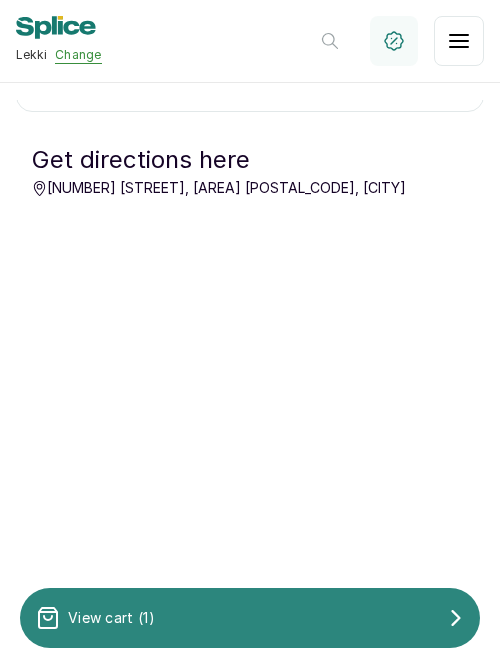 click on "View cart ( 1 )" at bounding box center [250, 618] 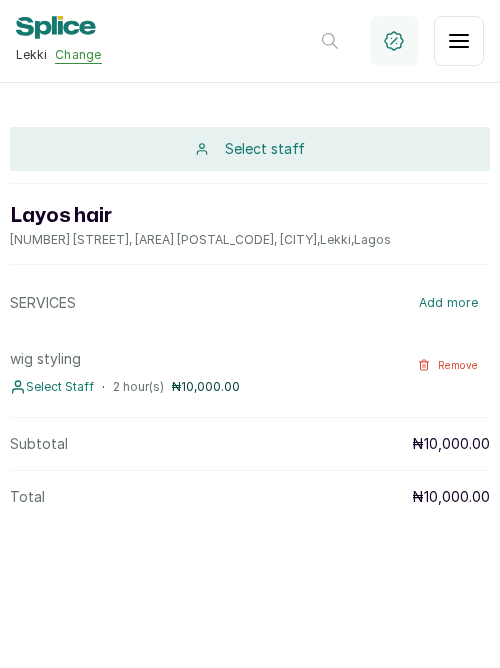 scroll, scrollTop: 0, scrollLeft: 0, axis: both 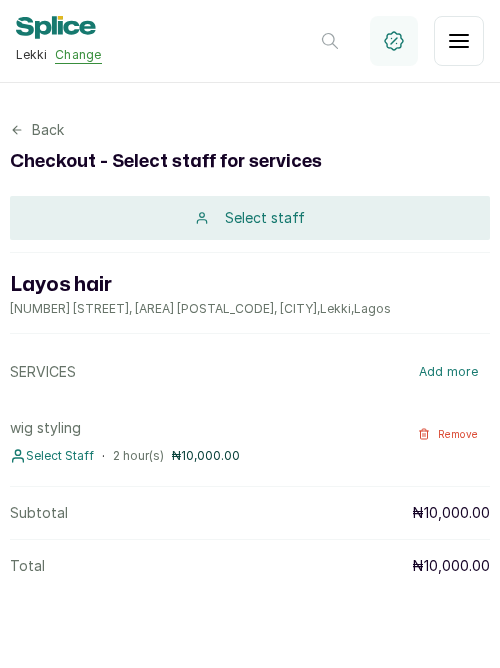 click on "Select staff" at bounding box center [265, 218] 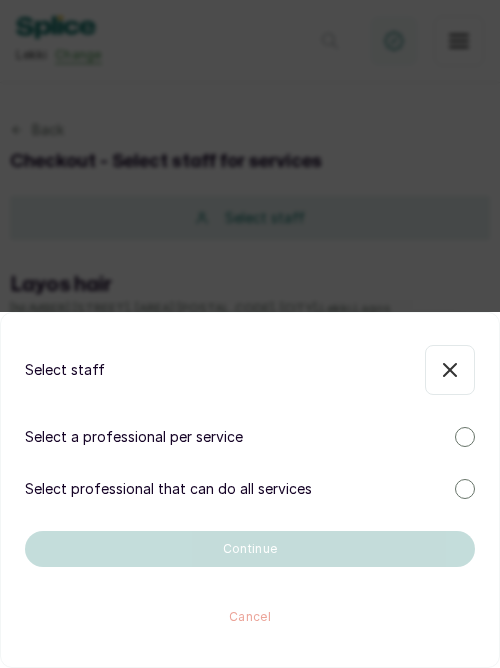 click on "Select a professional per service" at bounding box center (250, 437) 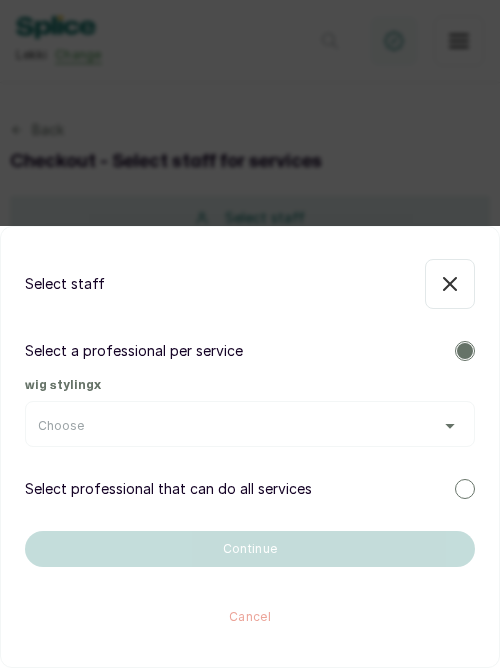 click on "Choose" at bounding box center [250, 426] 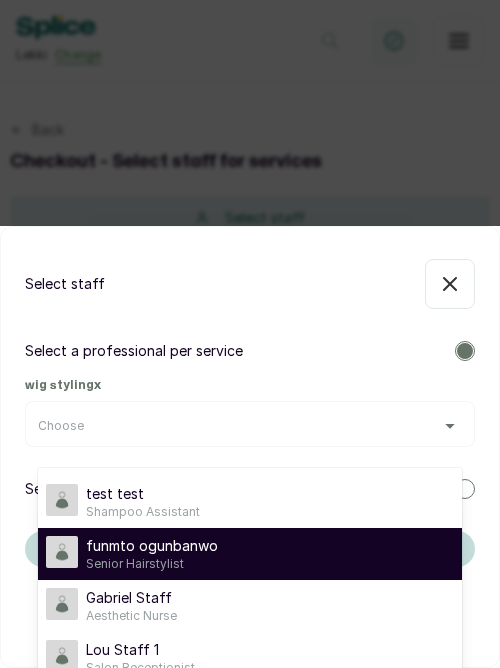 click on "funmto ogunbanwo" at bounding box center (152, 546) 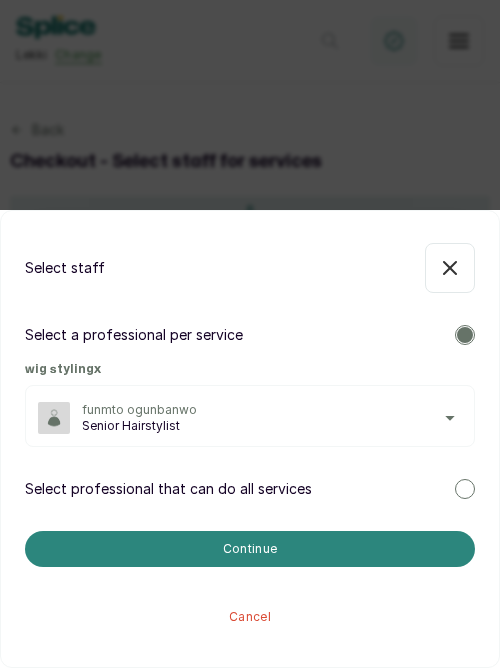click on "Continue" at bounding box center [250, 549] 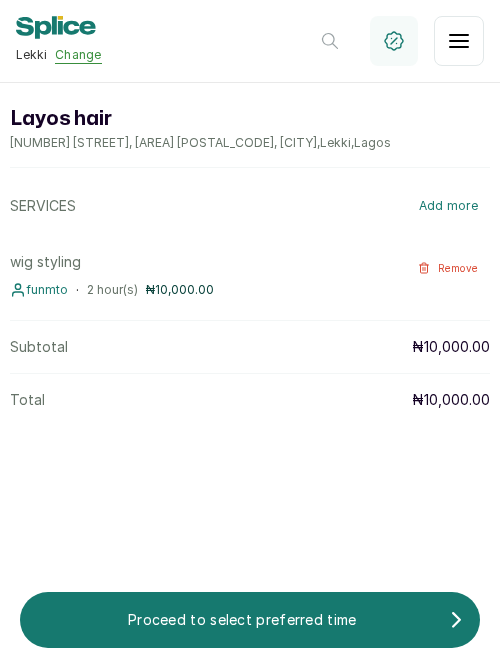 scroll, scrollTop: 218, scrollLeft: 0, axis: vertical 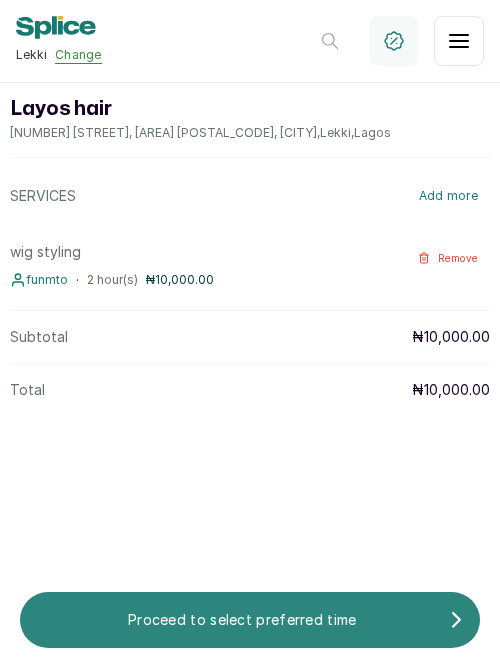 click on "Proceed to select preferred time" at bounding box center [250, 620] 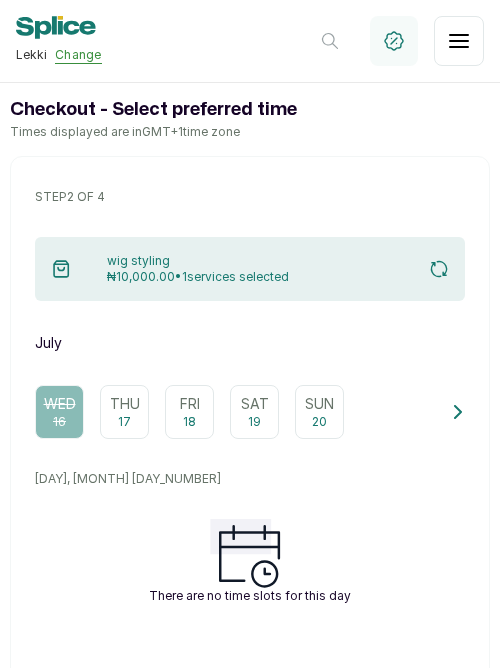 scroll, scrollTop: 55, scrollLeft: 0, axis: vertical 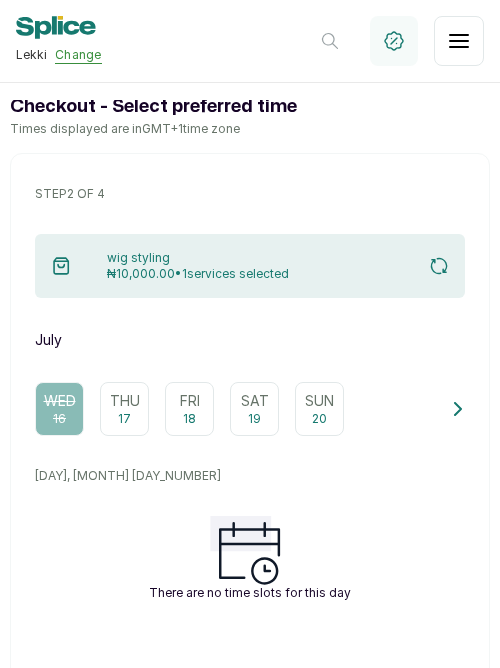 click on "Thu 17" at bounding box center (124, 409) 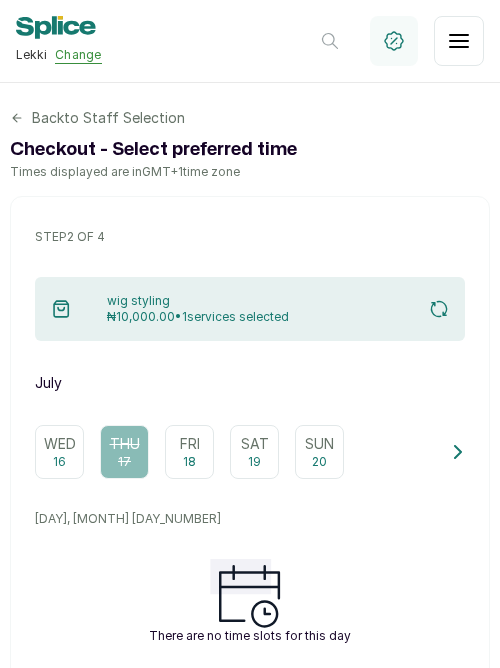 scroll, scrollTop: 0, scrollLeft: 0, axis: both 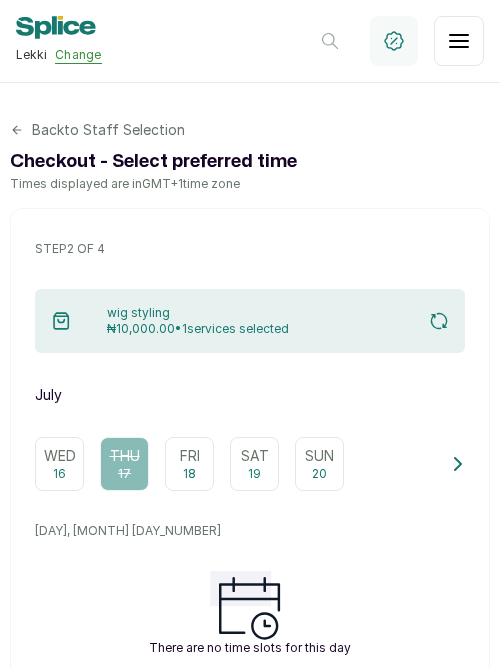 click 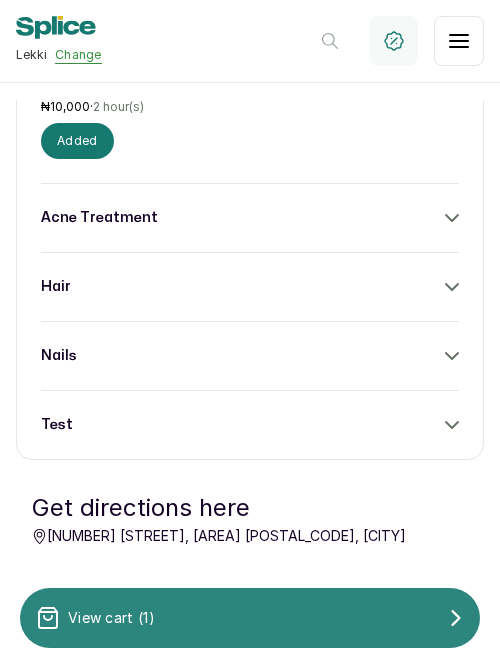 click on "View cart ( 1 )" at bounding box center [250, 618] 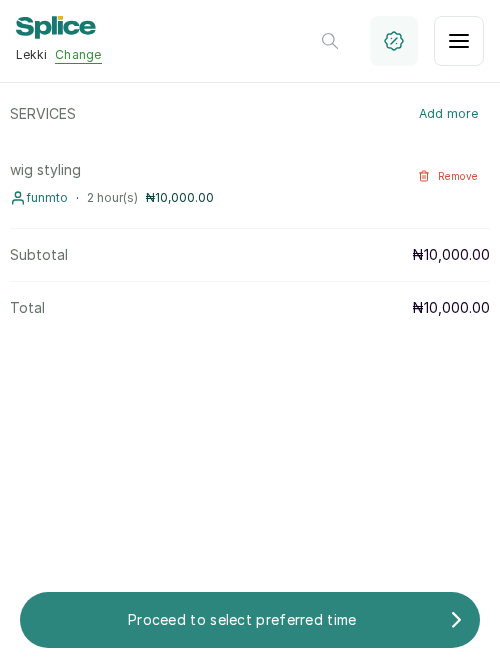 click on "Proceed to select preferred time" at bounding box center (242, 620) 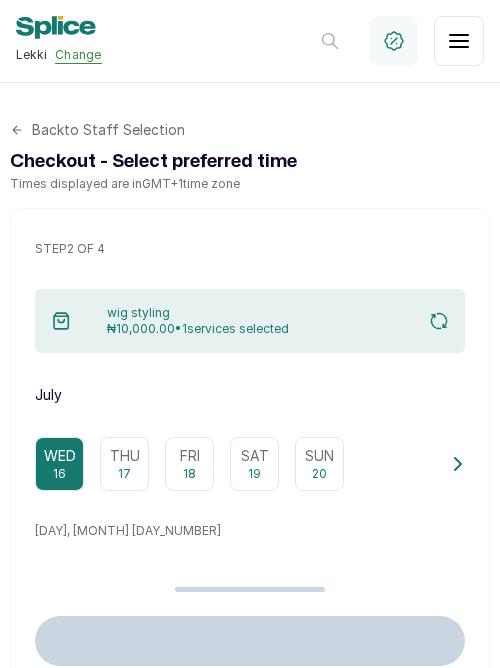 click on "[DAY], [MONTH] [DAY_NUMBER]" at bounding box center [250, 531] 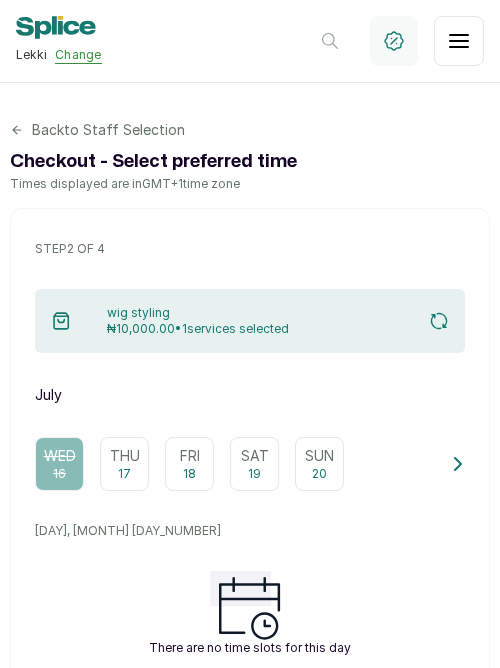 click on "Thu 17" at bounding box center (124, 464) 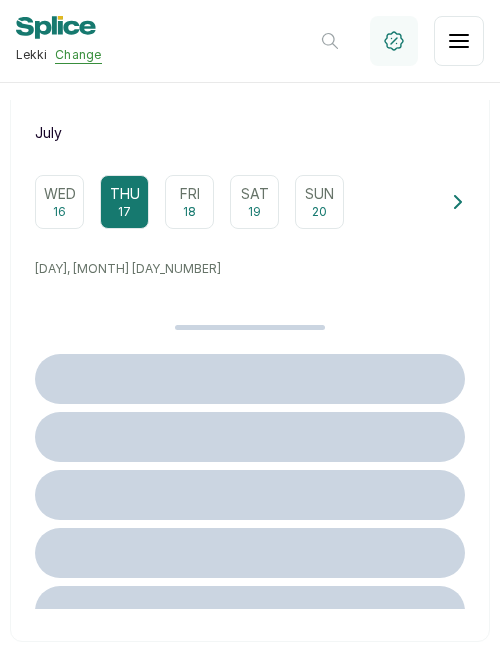 scroll, scrollTop: 286, scrollLeft: 0, axis: vertical 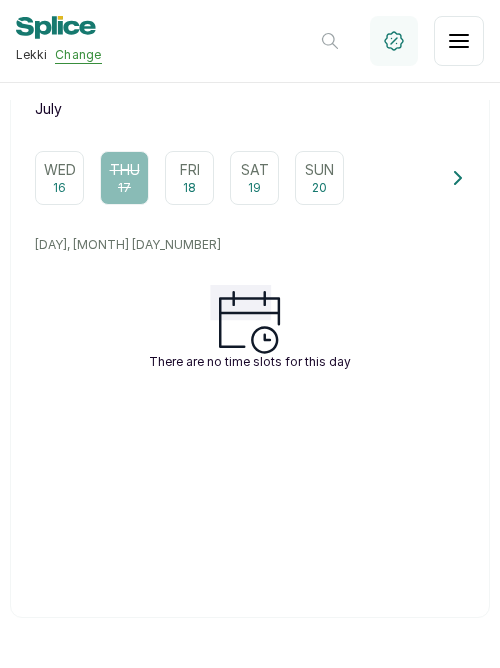 click on "19" at bounding box center (254, 188) 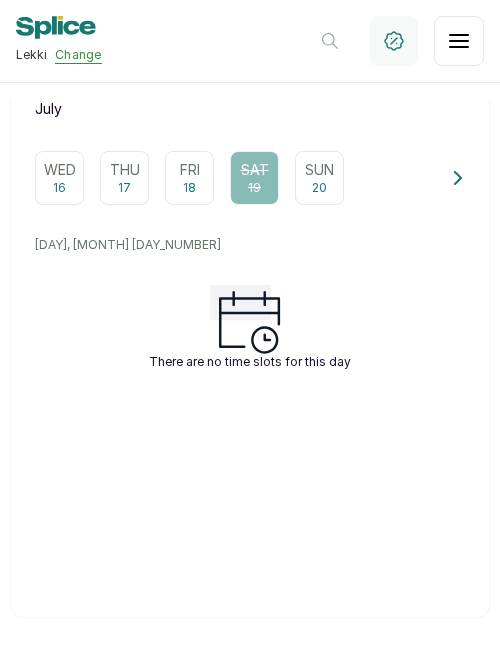 click on "Sun" at bounding box center [319, 170] 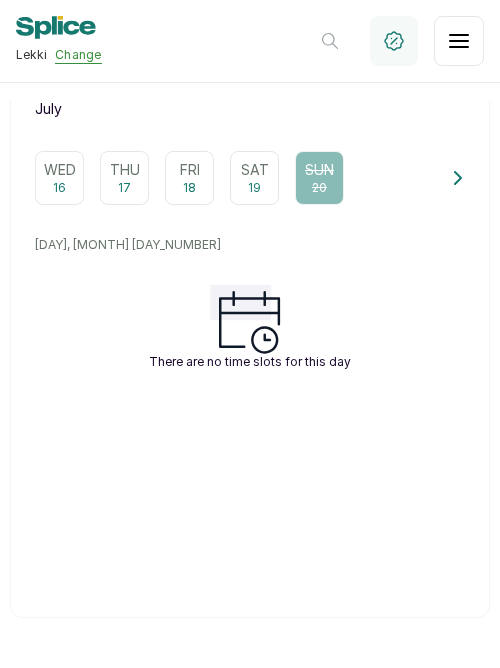 click 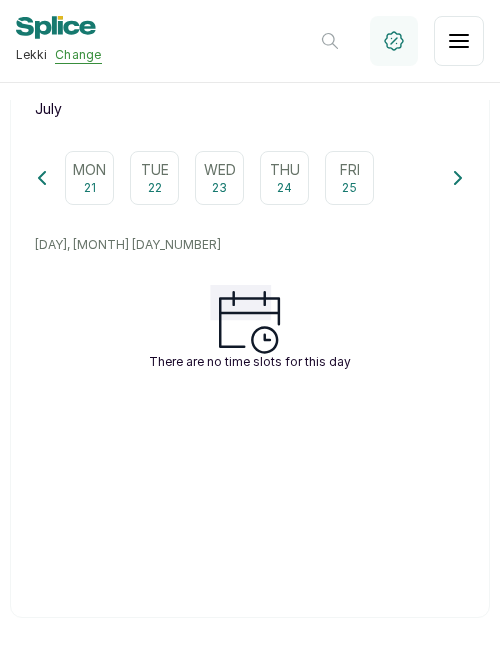 click on "Fri 25" at bounding box center [349, 178] 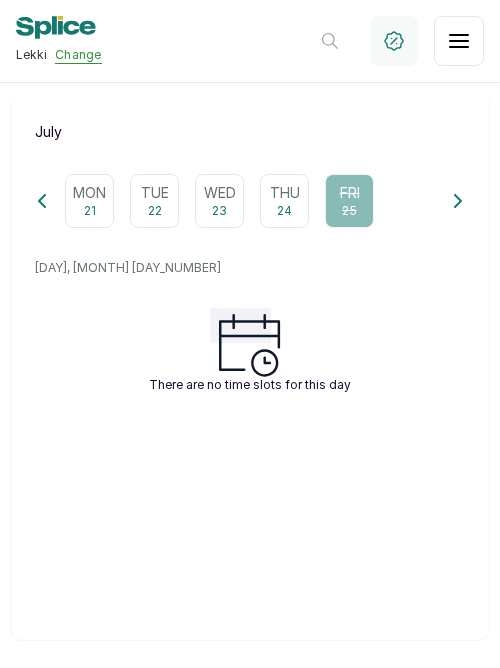 scroll, scrollTop: 286, scrollLeft: 0, axis: vertical 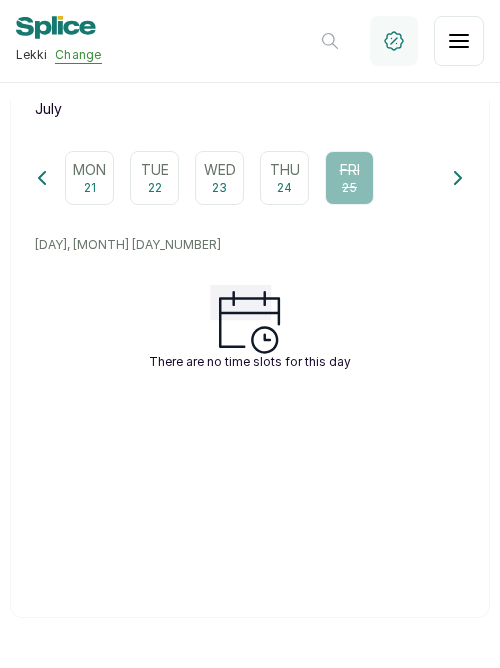 click on "Wed" at bounding box center (220, 170) 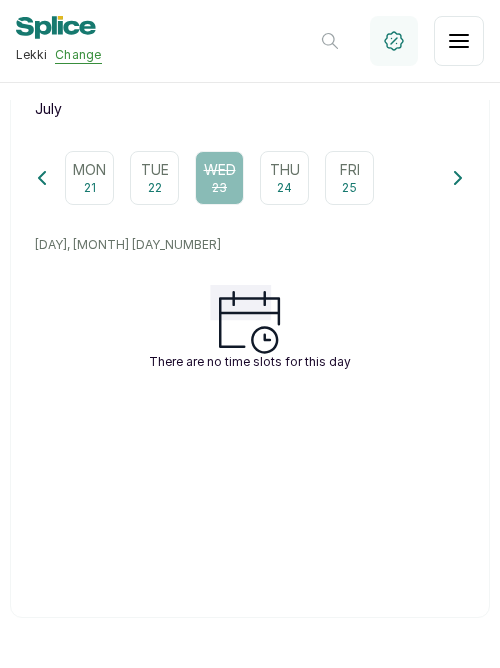 click on "July" at bounding box center (250, 109) 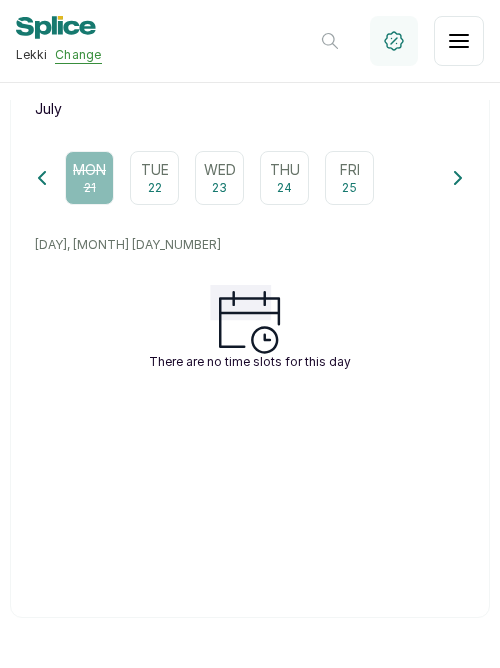 click 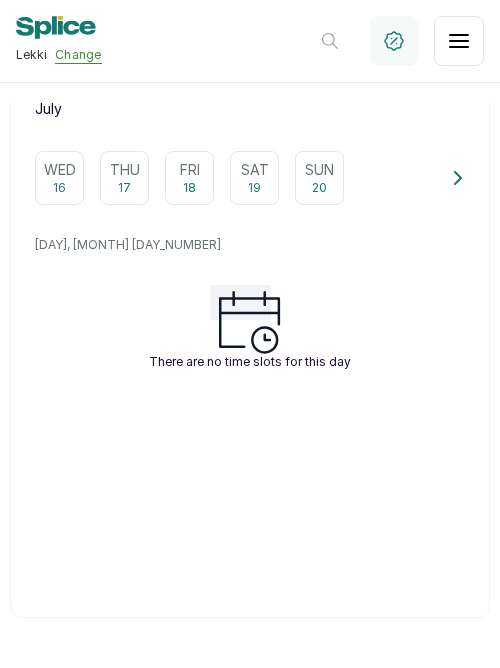 click on "17" at bounding box center [124, 188] 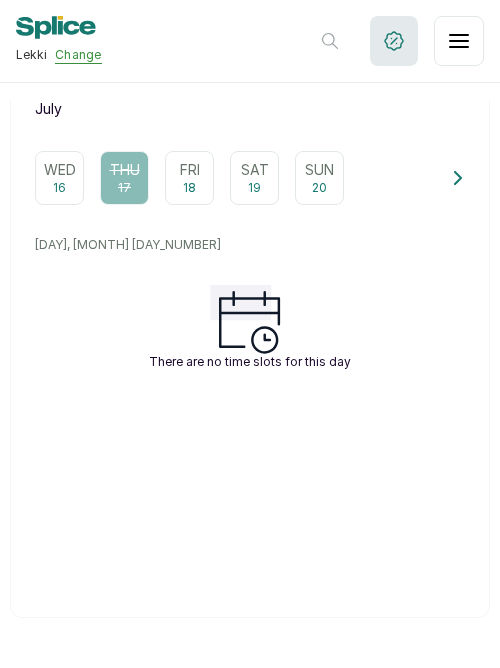 click 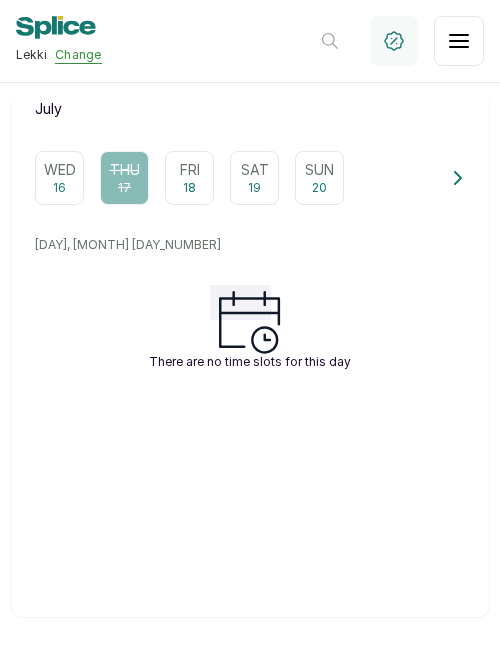 click 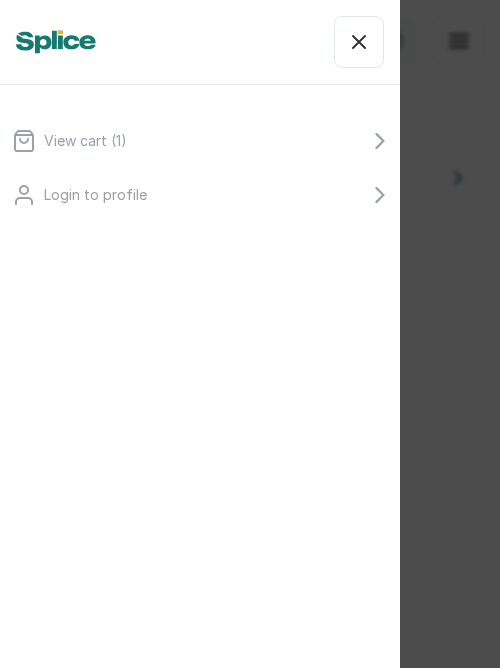 click 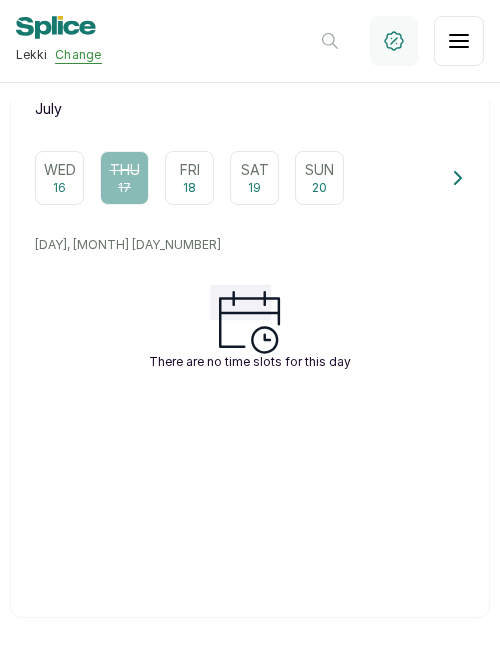 click on "Wed" at bounding box center (60, 170) 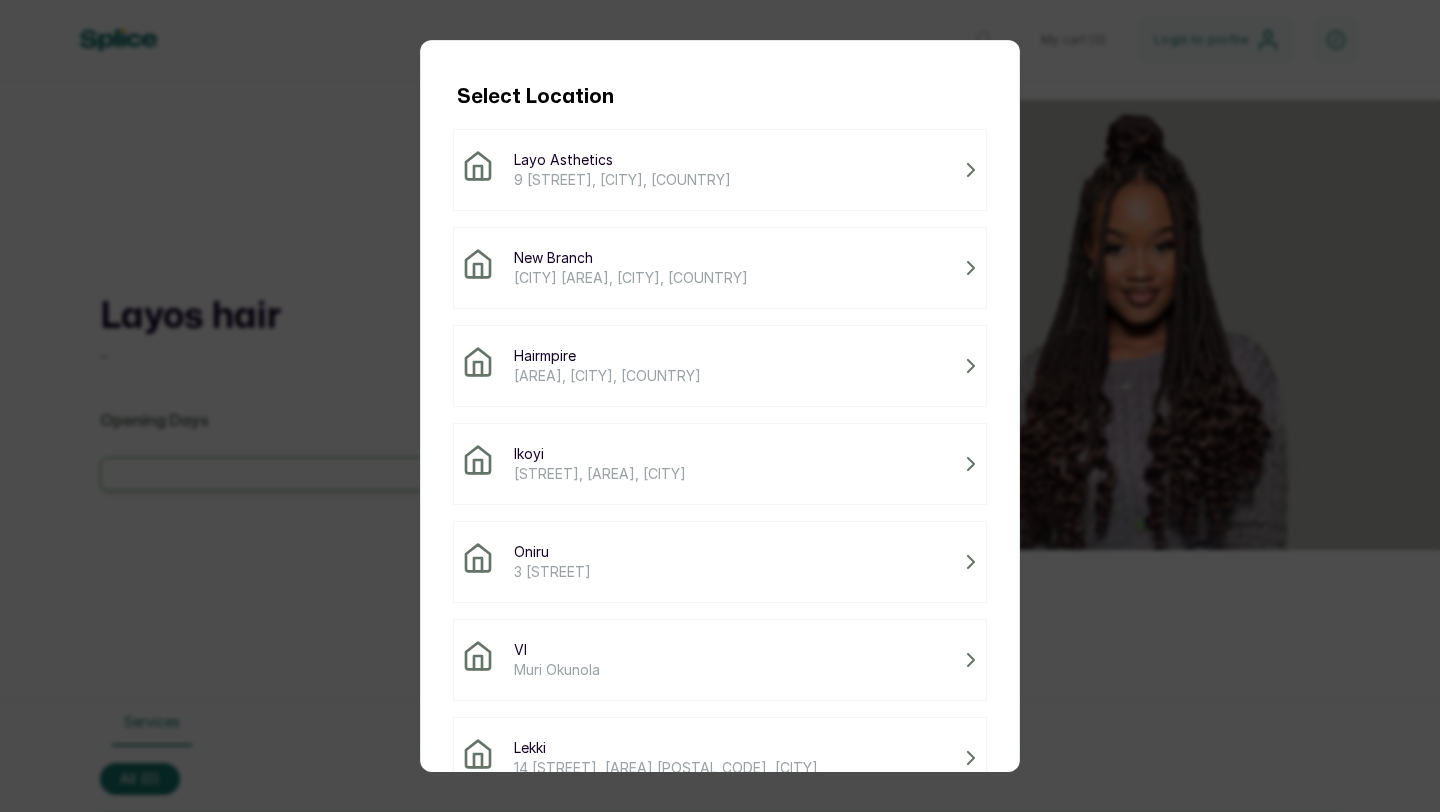 scroll, scrollTop: 0, scrollLeft: 0, axis: both 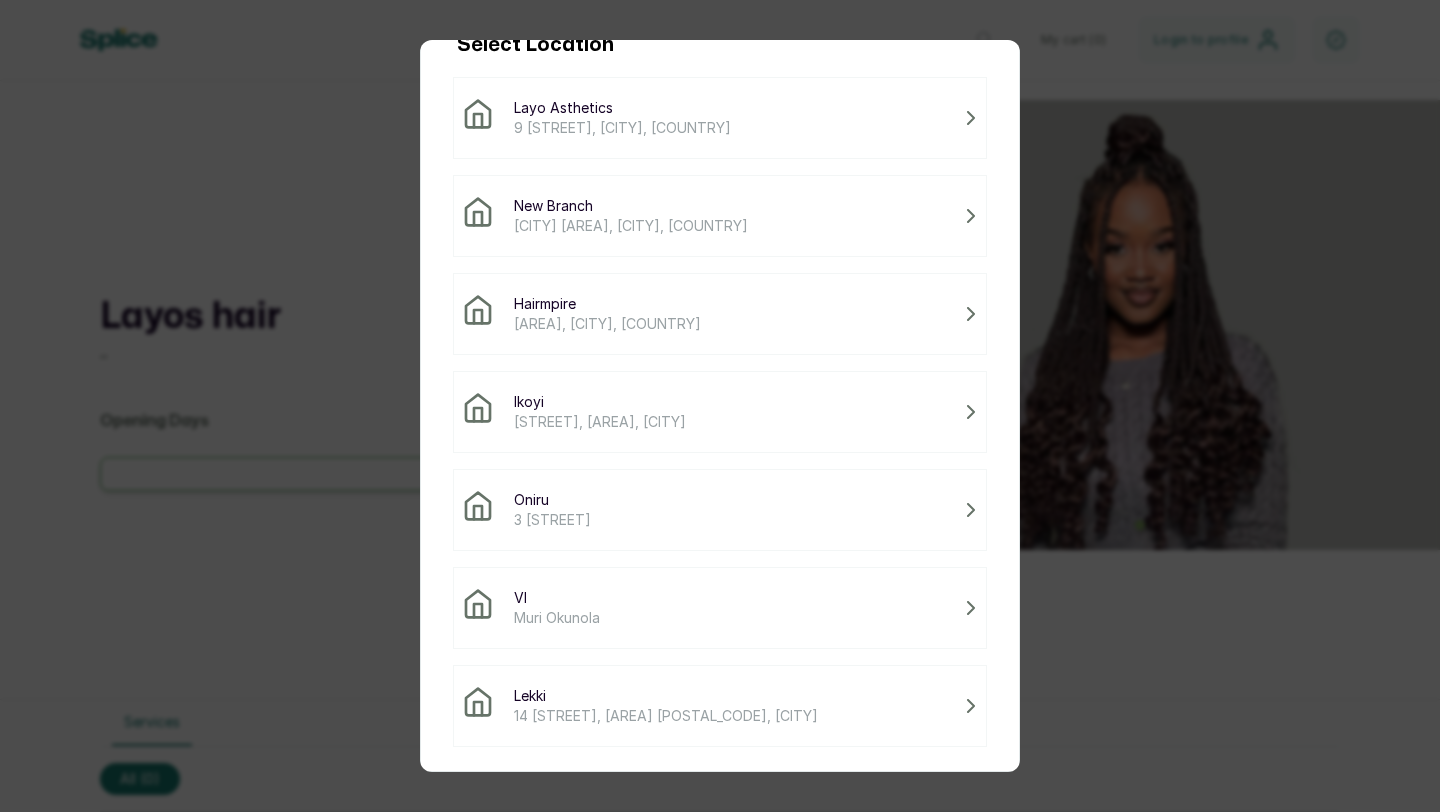 click on "14 [STREET], [AREA] [POSTAL_CODE], [CITY]" at bounding box center [666, 716] 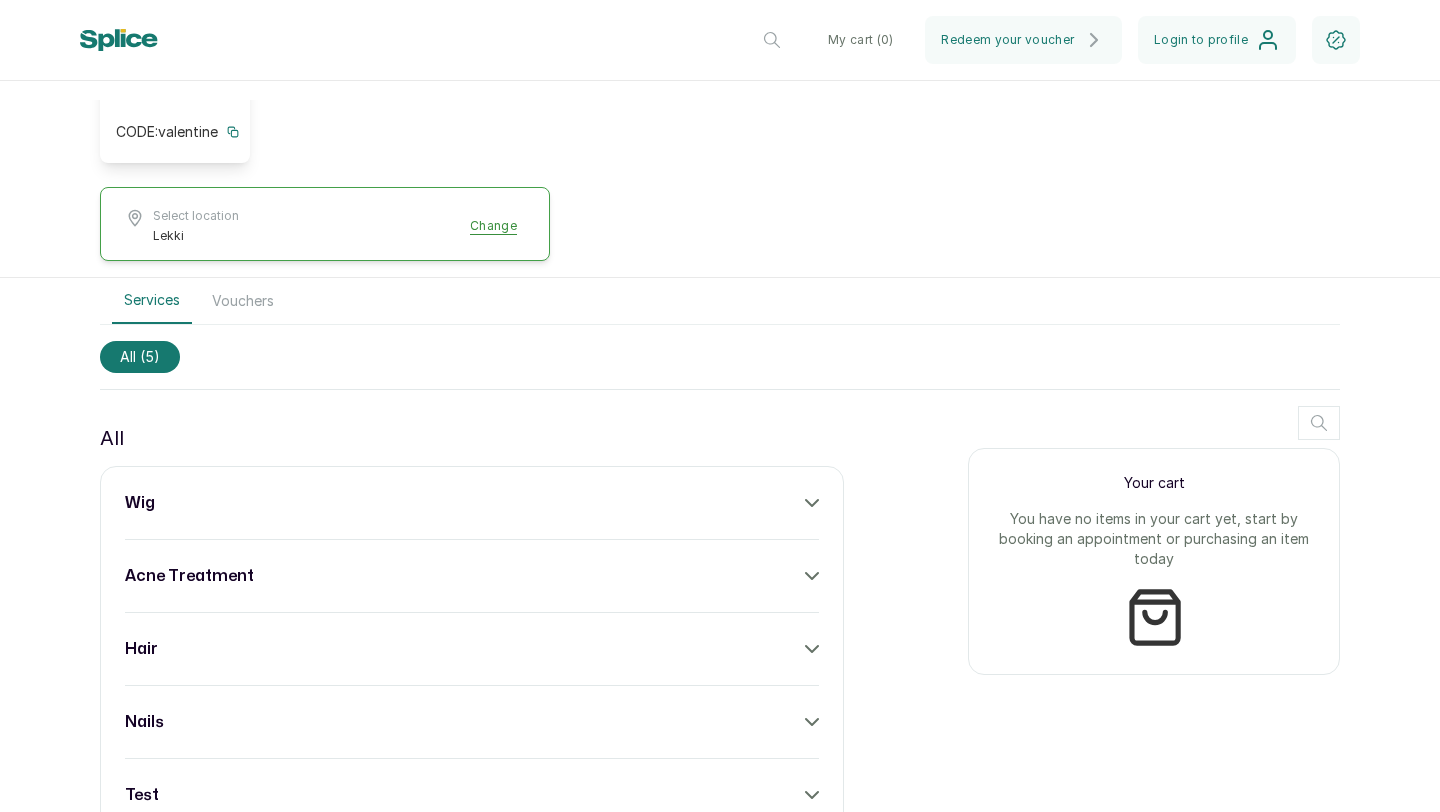 scroll, scrollTop: 502, scrollLeft: 0, axis: vertical 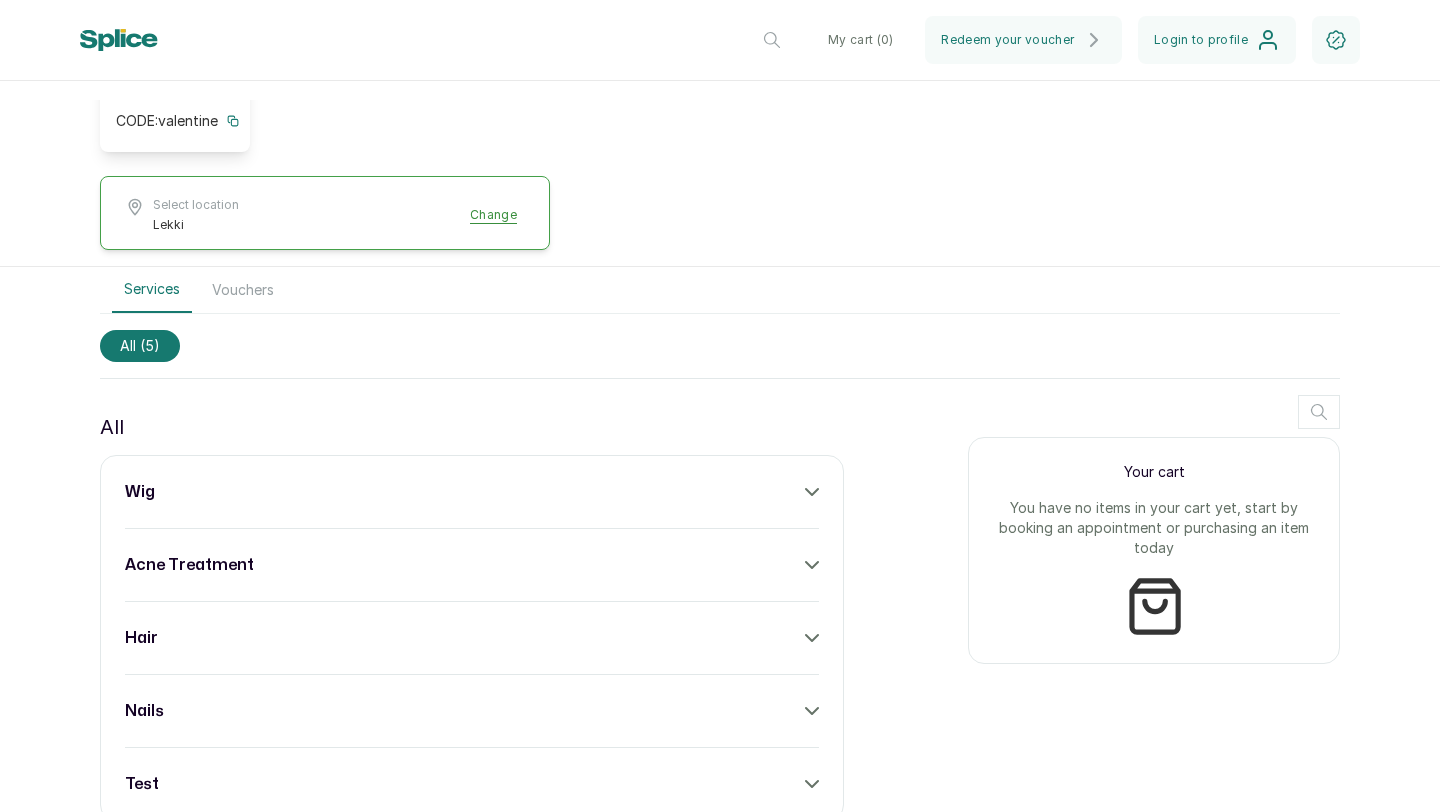 click on "wig" at bounding box center (472, 492) 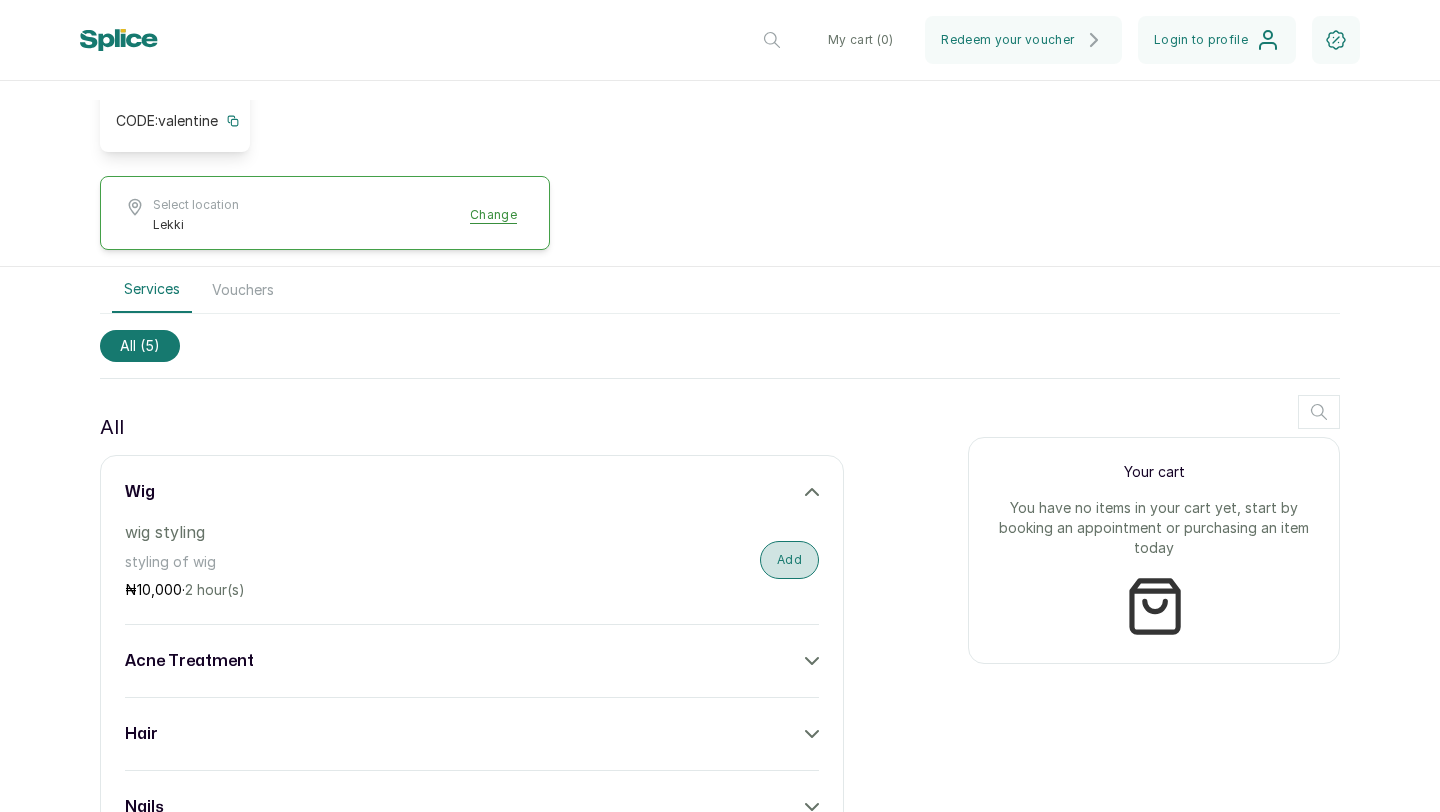 click on "Add" at bounding box center (789, 560) 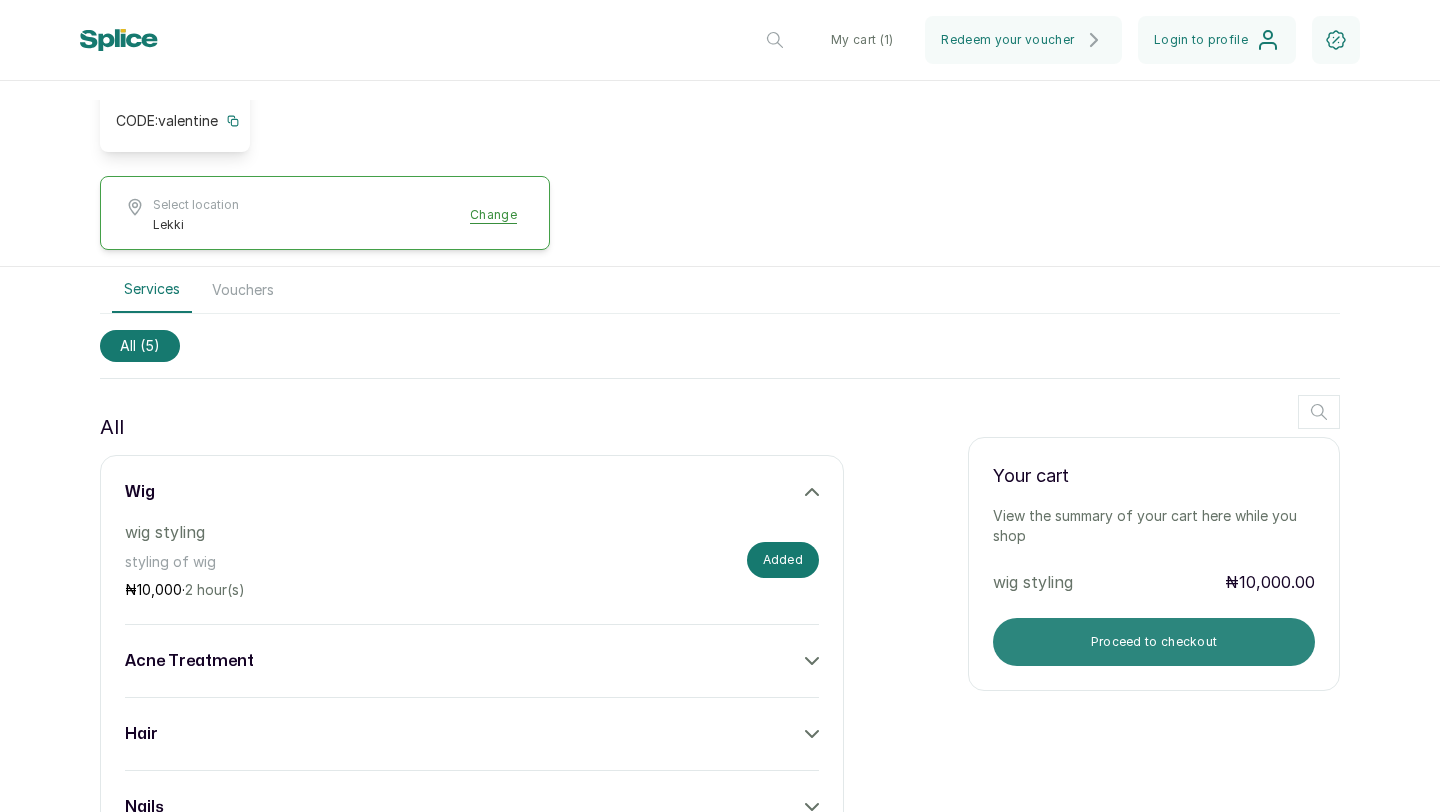 click on "Proceed to checkout" at bounding box center [1154, 642] 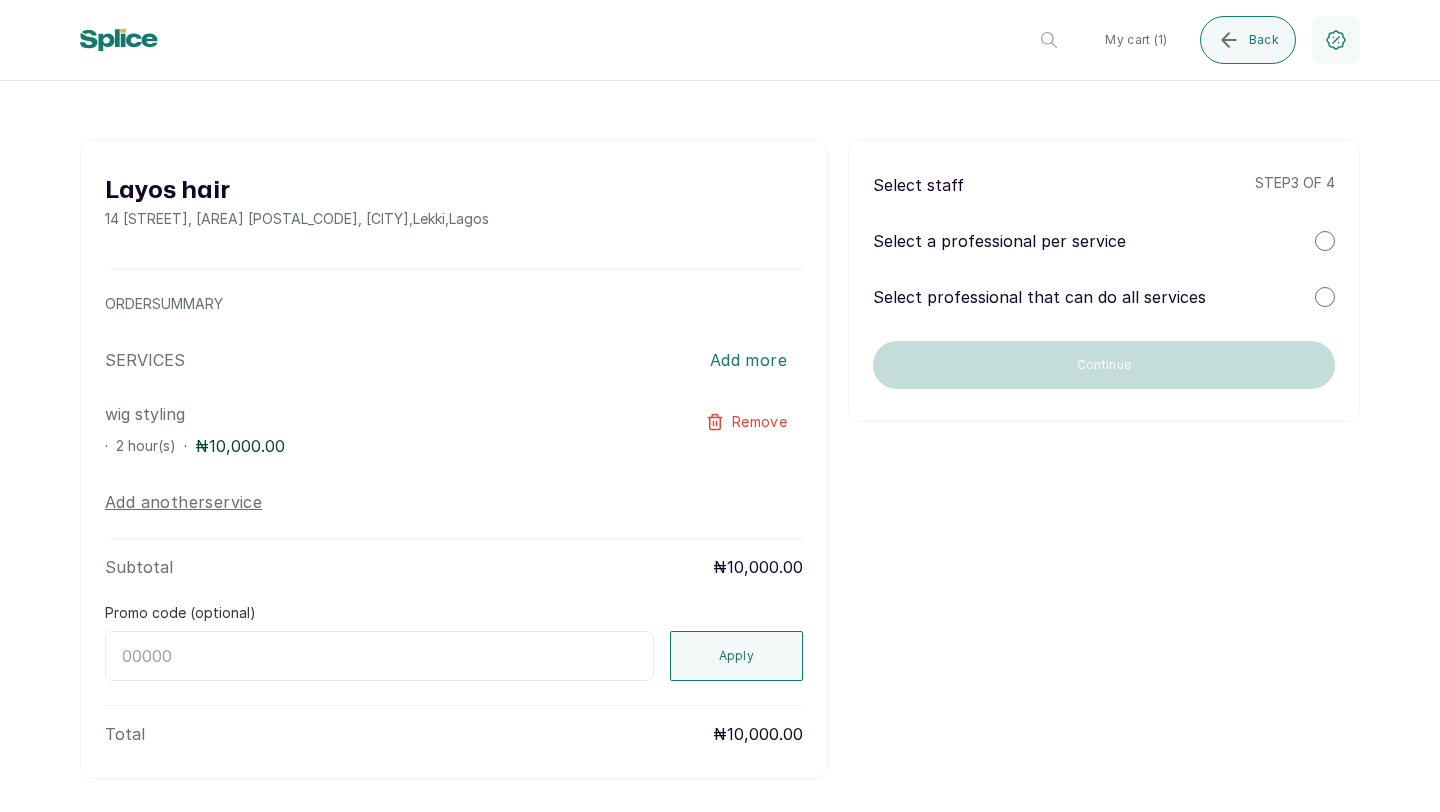 scroll, scrollTop: 67, scrollLeft: 0, axis: vertical 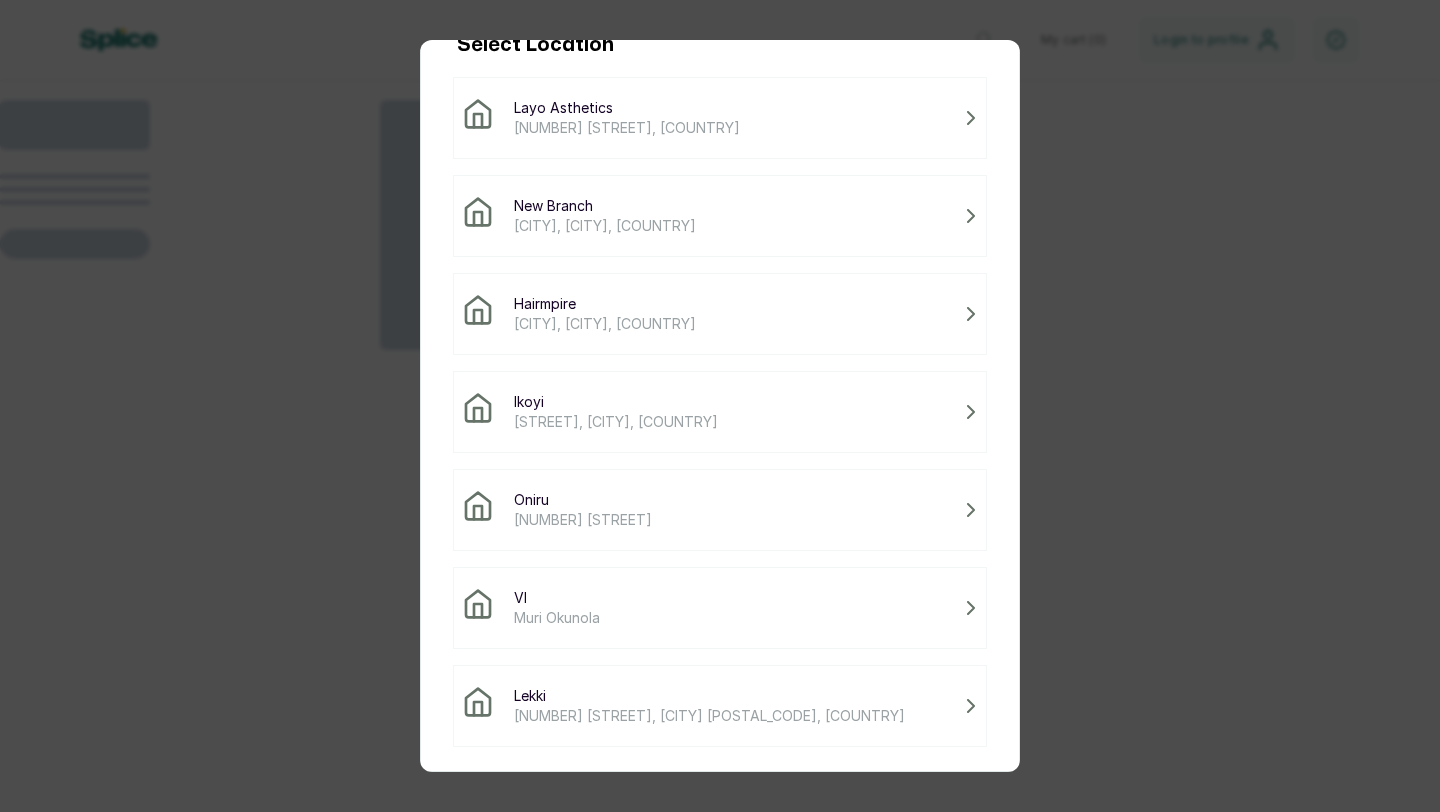 click on "Lekki" at bounding box center (709, 696) 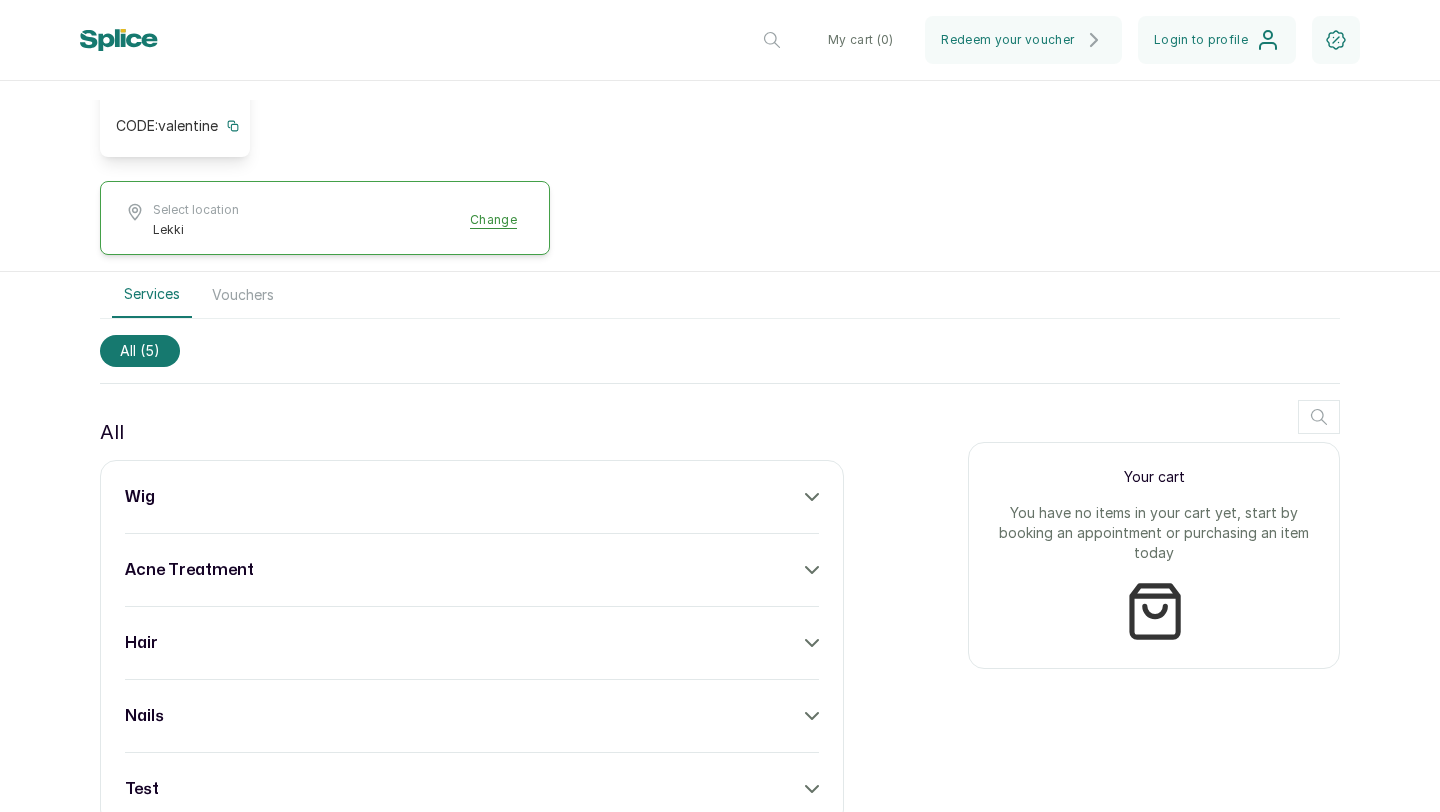 scroll, scrollTop: 541, scrollLeft: 0, axis: vertical 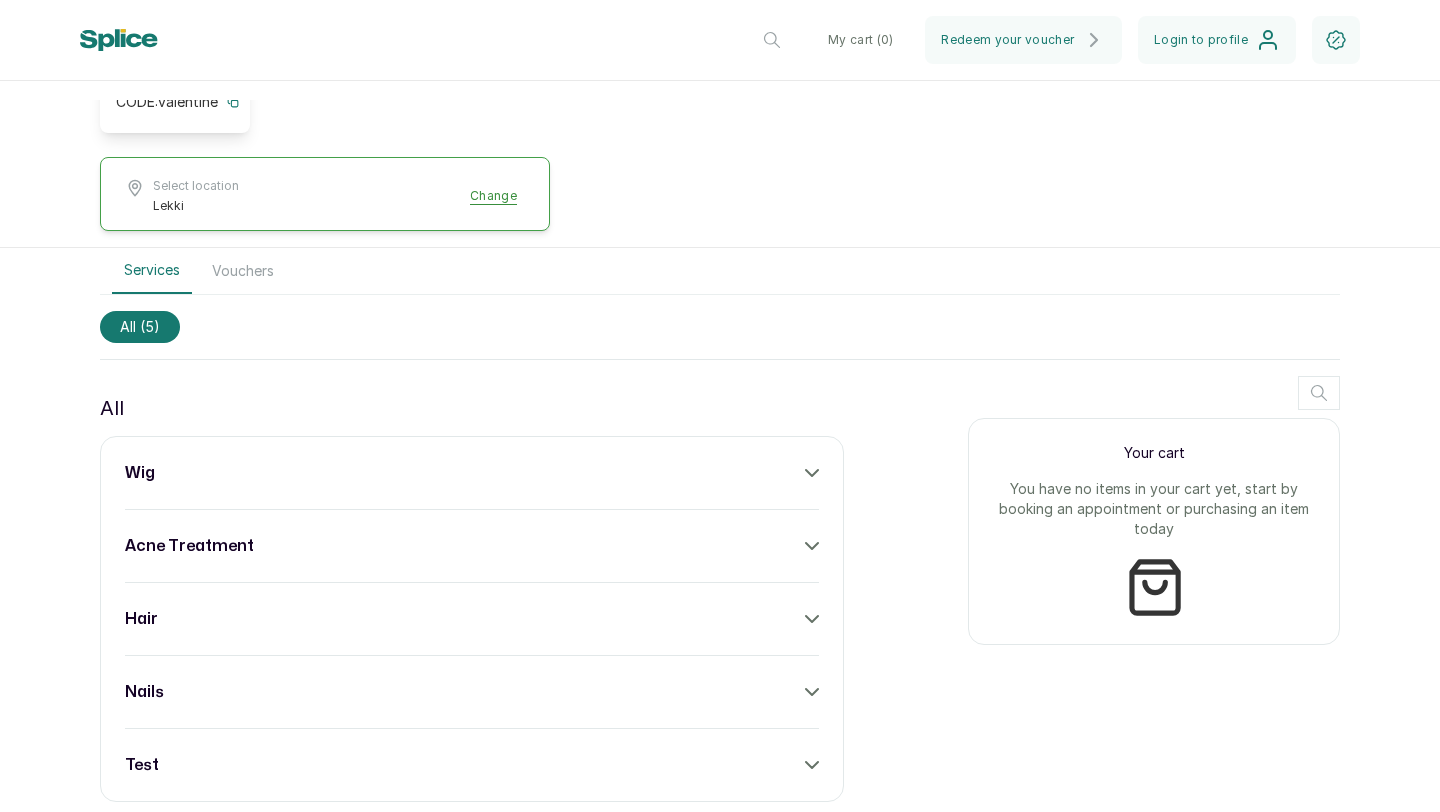 click on "Vouchers" at bounding box center [243, 271] 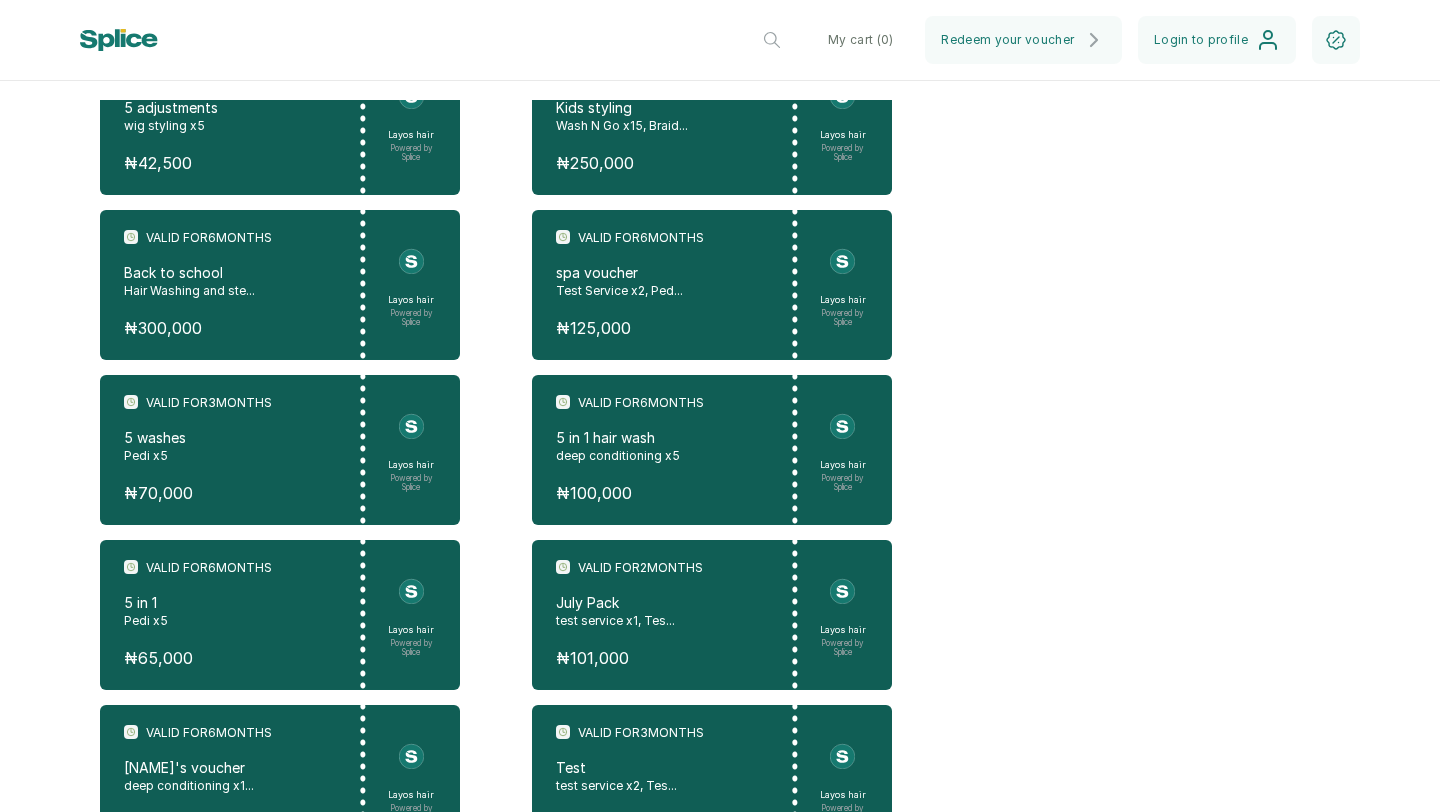scroll, scrollTop: 1160, scrollLeft: 0, axis: vertical 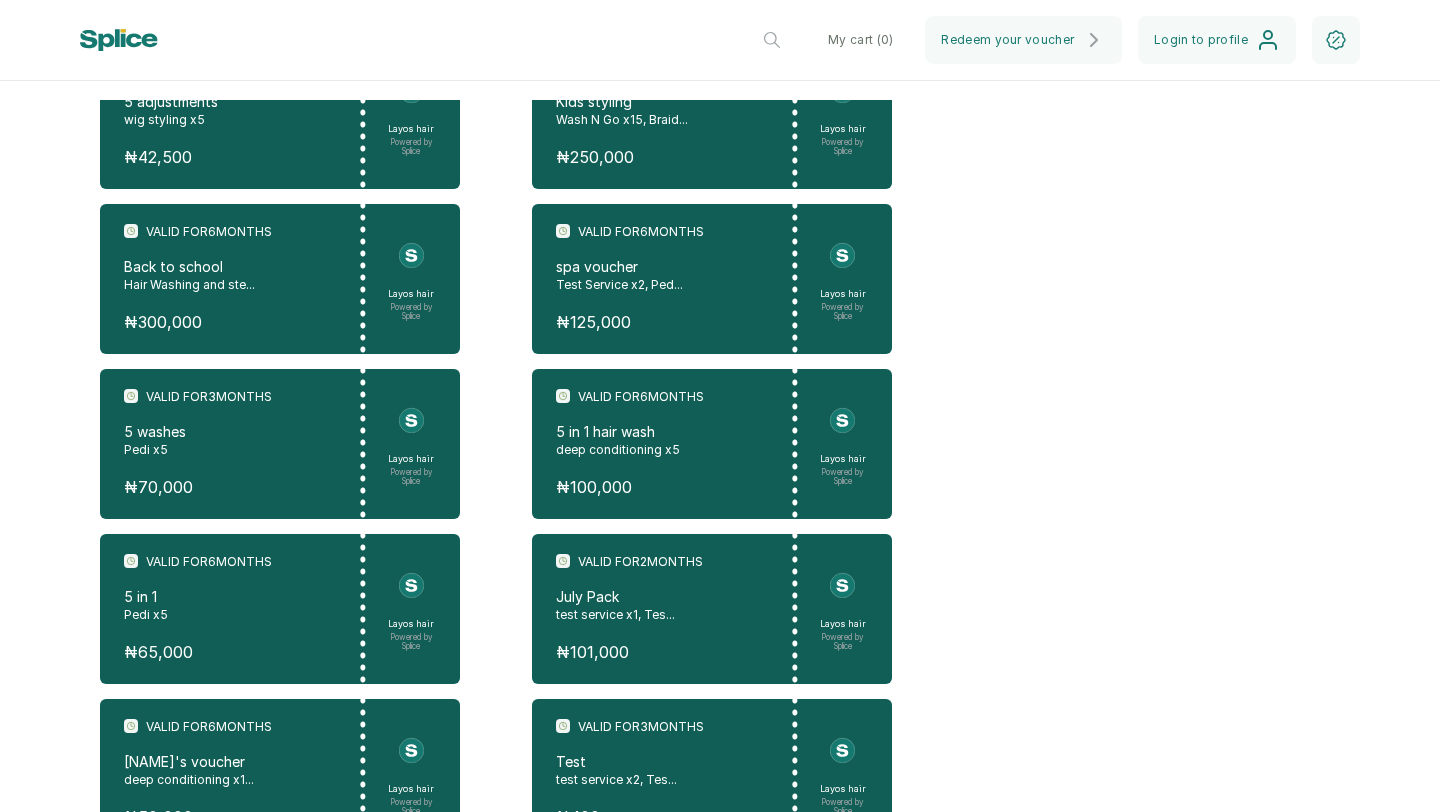 click on "Valid for  3  Month s 5 washes Pedi x5 ₦ 70,000" at bounding box center (233, 444) 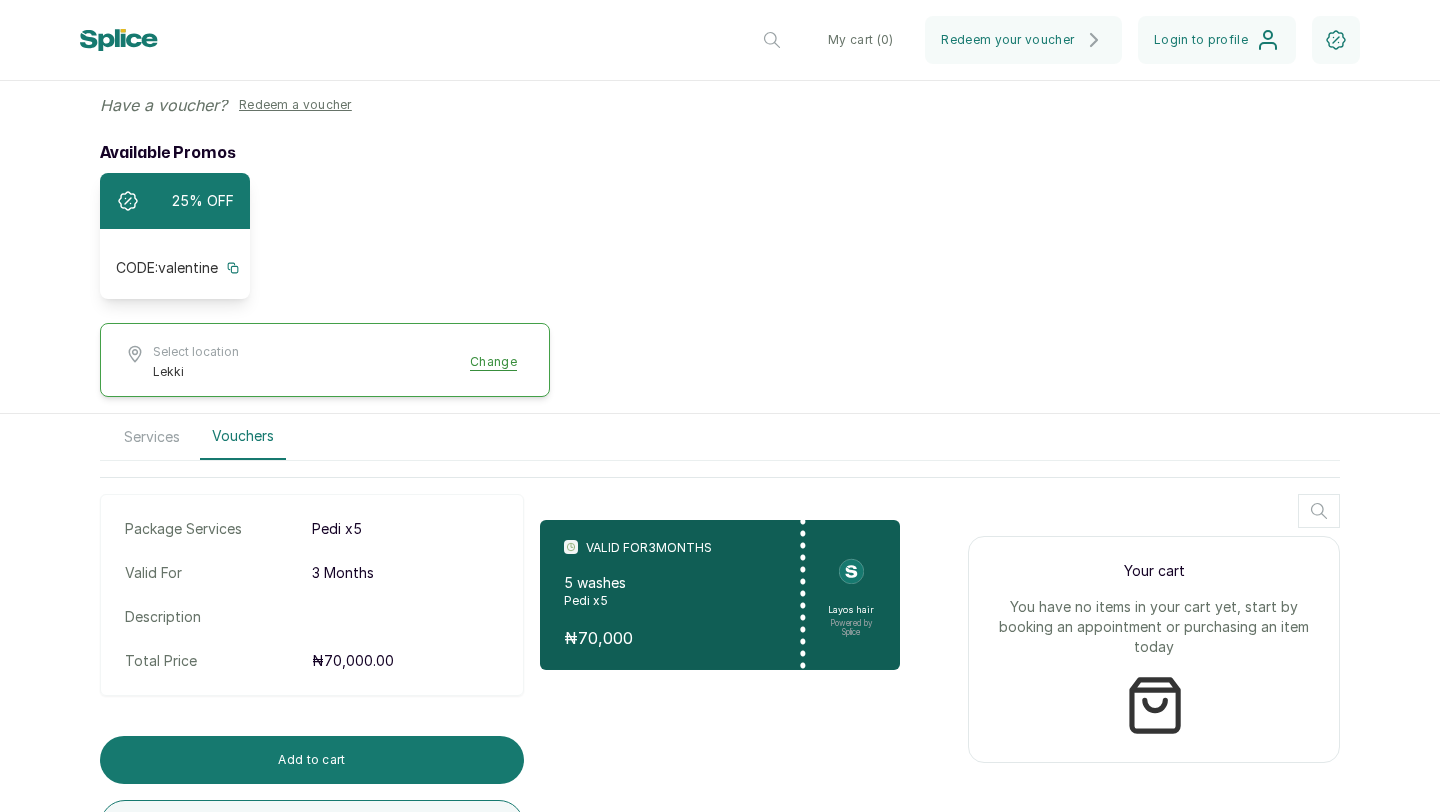 scroll, scrollTop: 383, scrollLeft: 0, axis: vertical 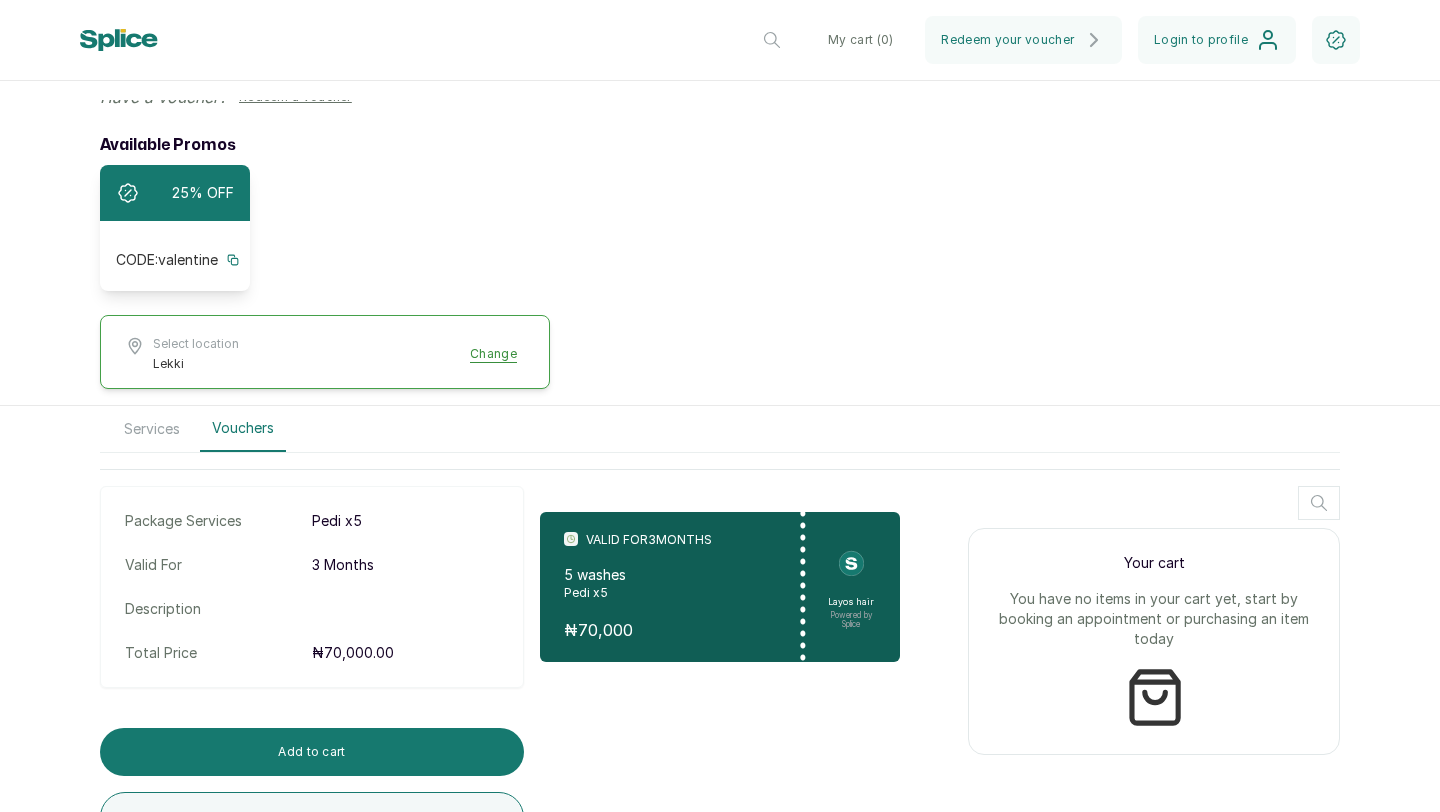 click on "Services" at bounding box center [152, 429] 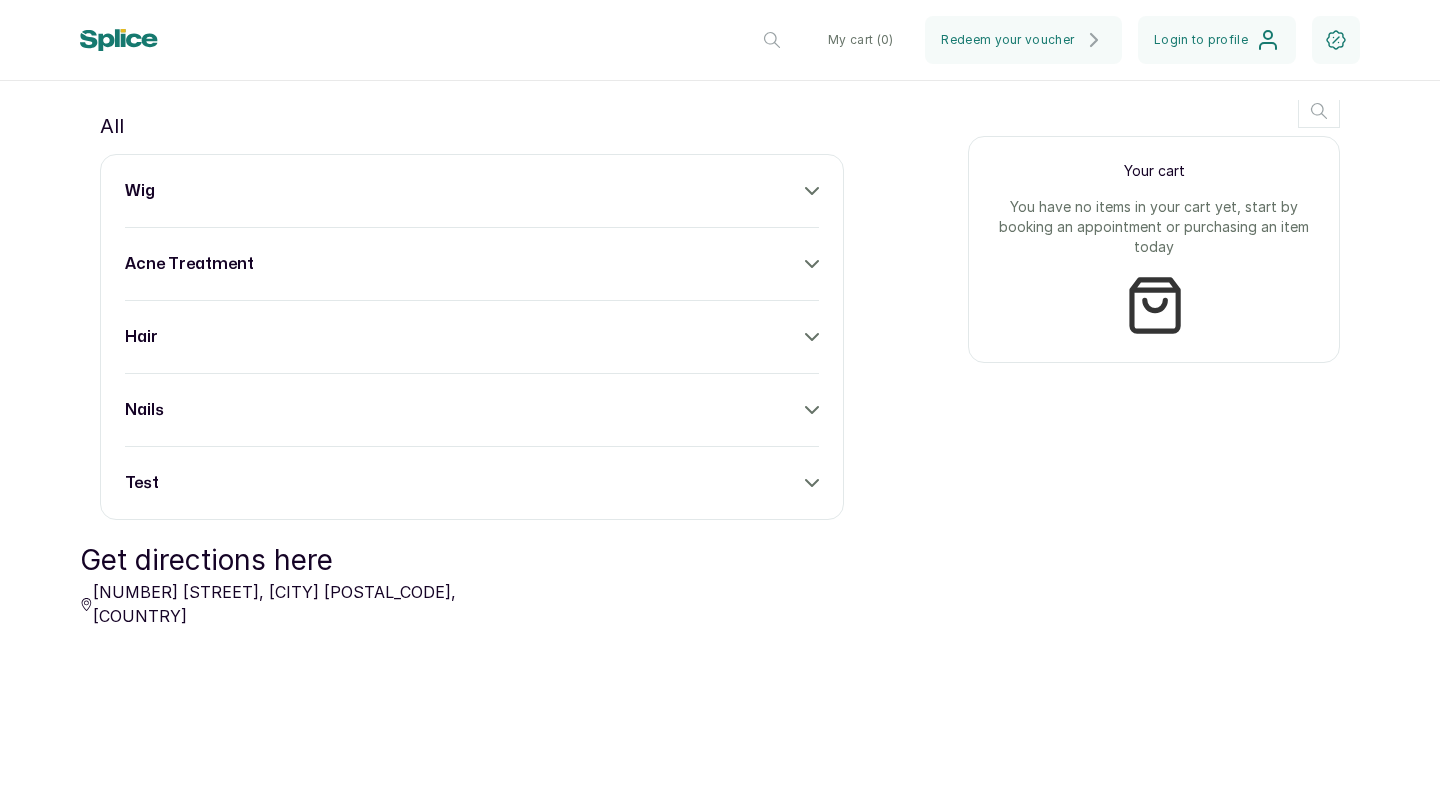 scroll, scrollTop: 820, scrollLeft: 0, axis: vertical 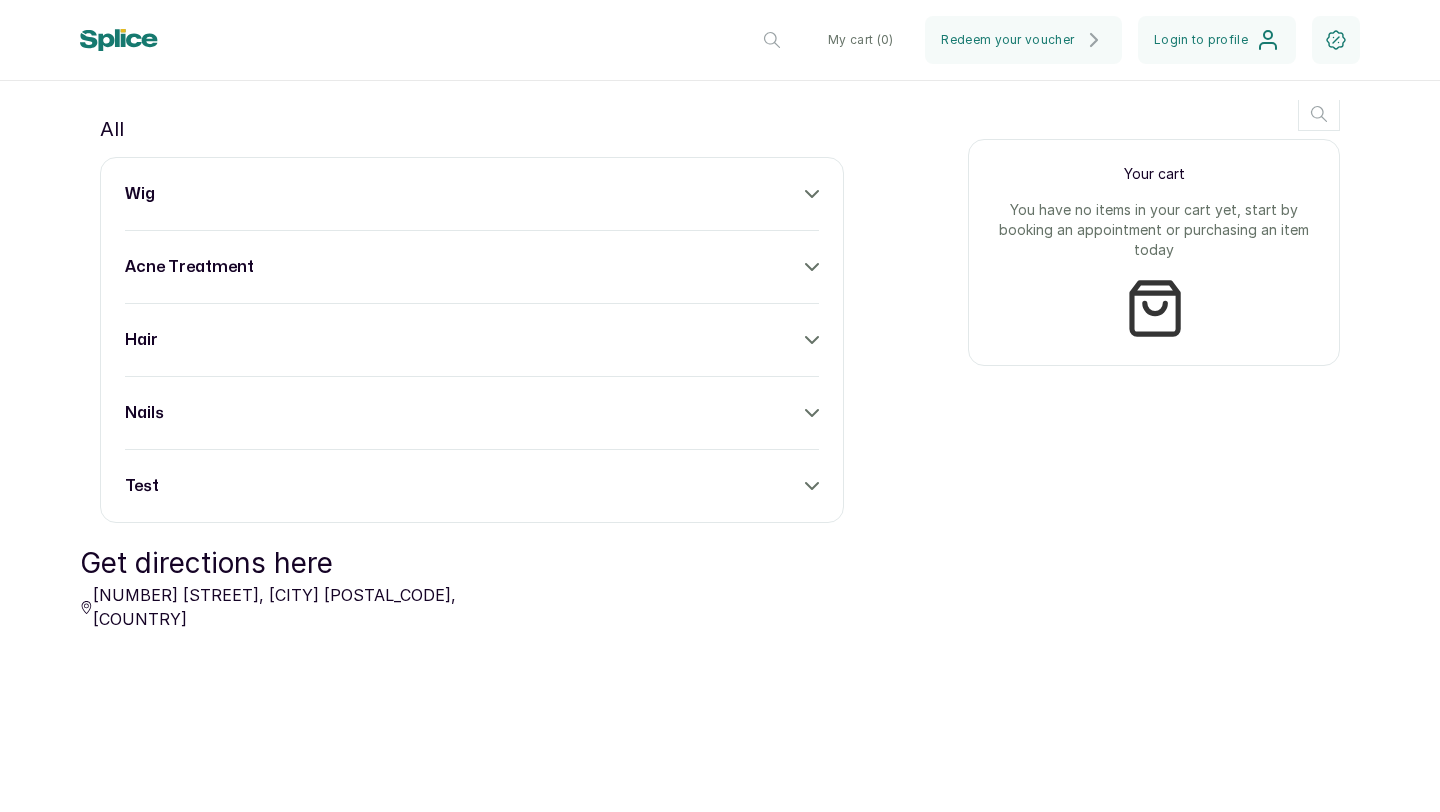 click on "test" at bounding box center (472, 486) 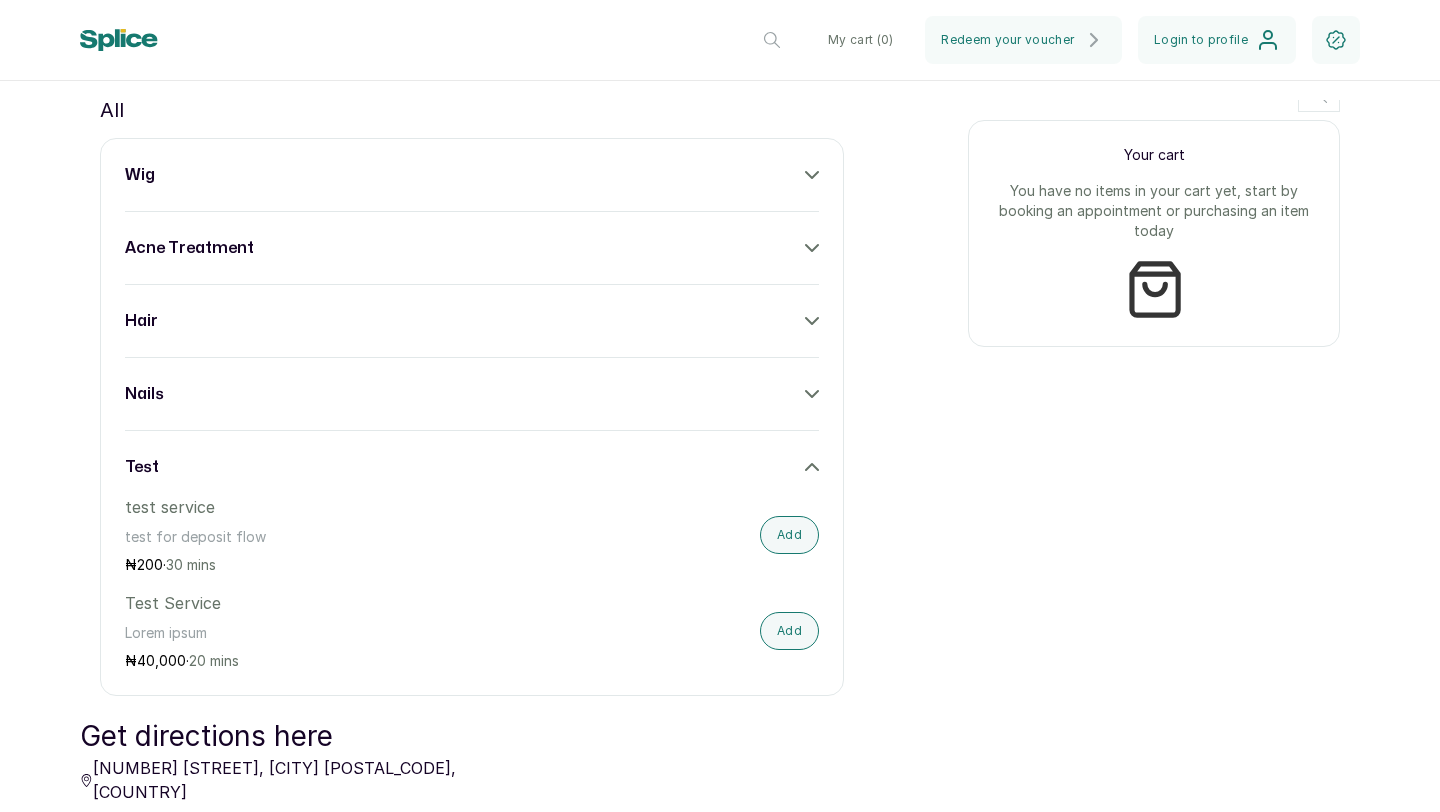 scroll, scrollTop: 853, scrollLeft: 0, axis: vertical 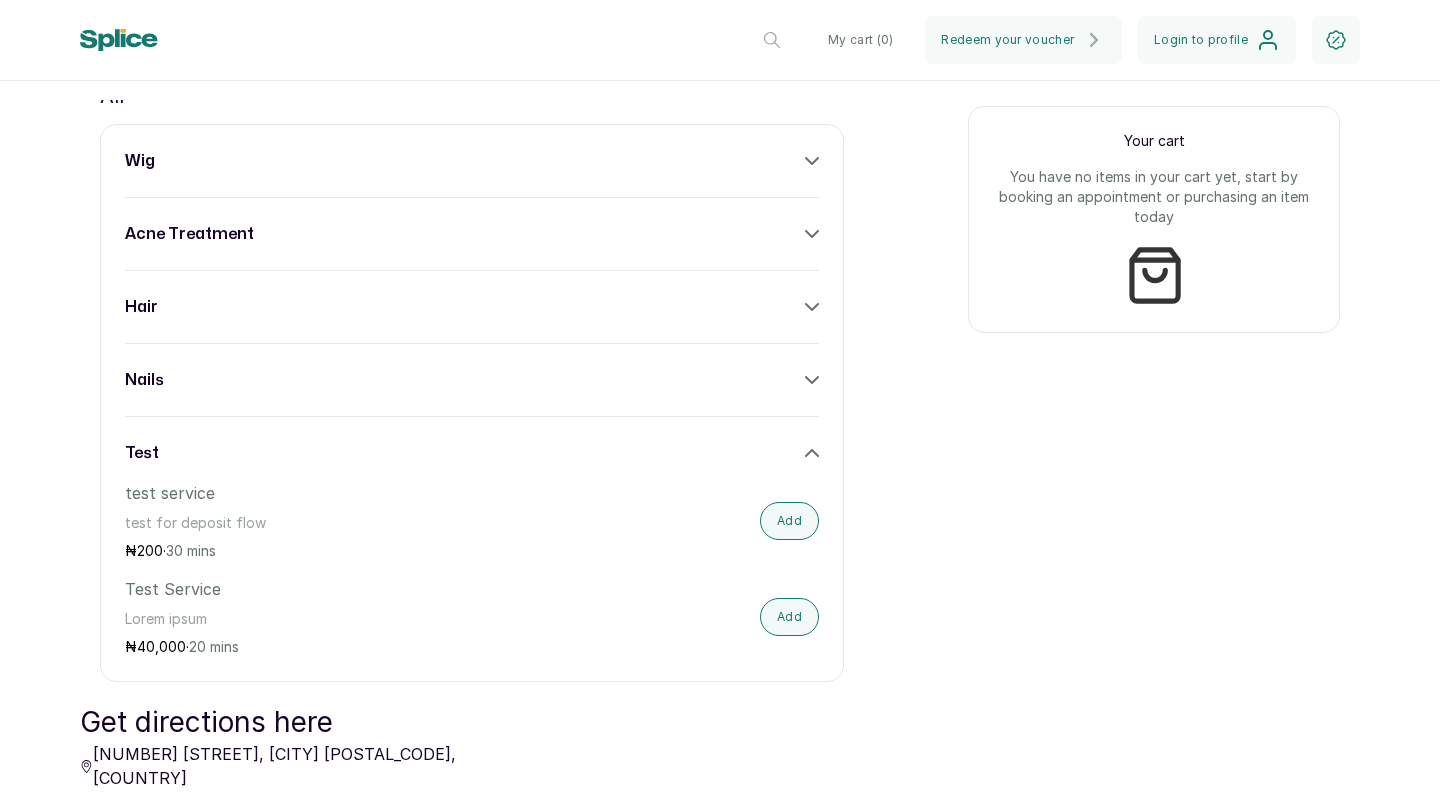 click on "wig acne treatment hair nails test test service test for deposit flow     ₦ 200  ·  30 mins Add Test Service Lorem ipsum     ₦ 40,000  ·  20 mins Add" at bounding box center [472, 403] 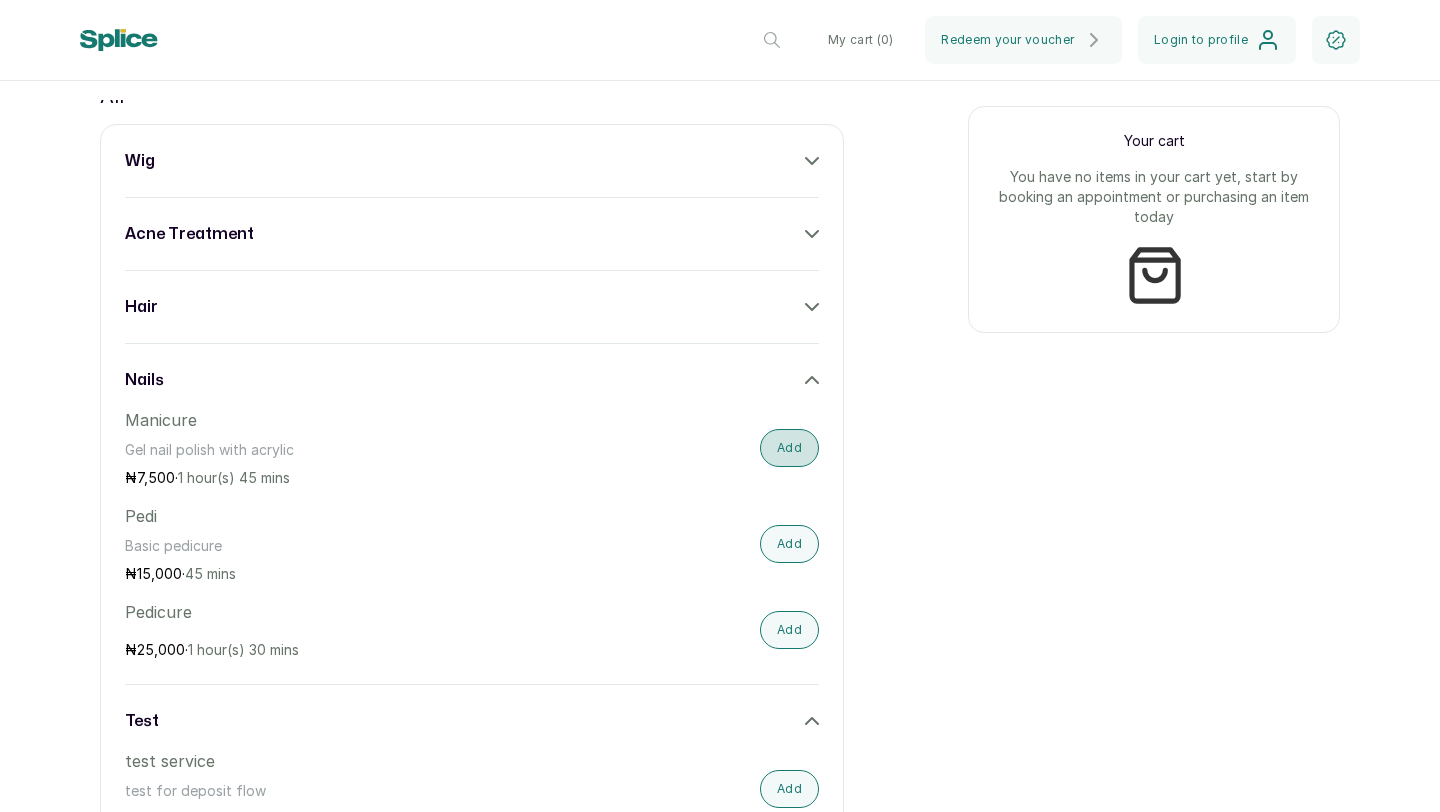 click on "Add" at bounding box center (789, 448) 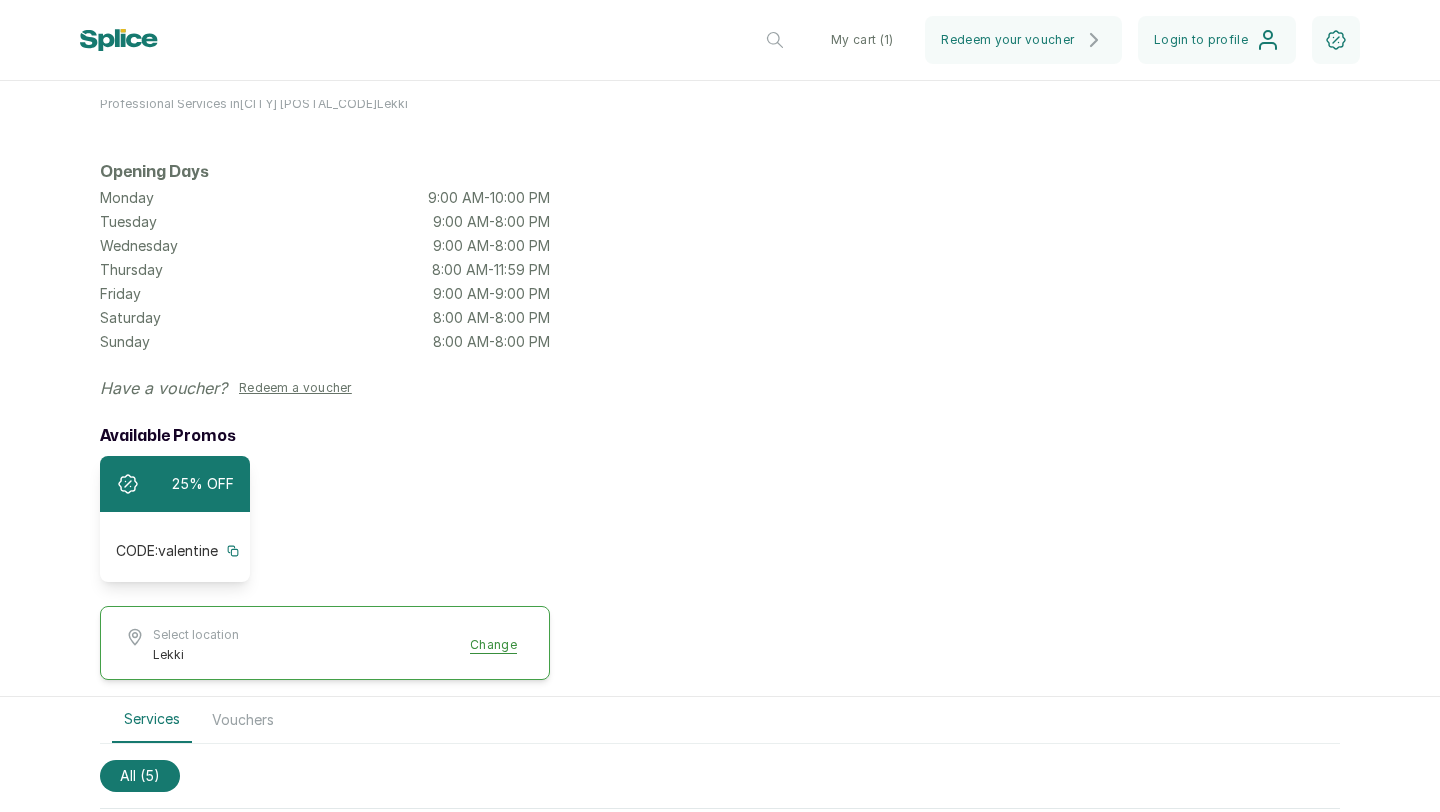 scroll, scrollTop: 0, scrollLeft: 0, axis: both 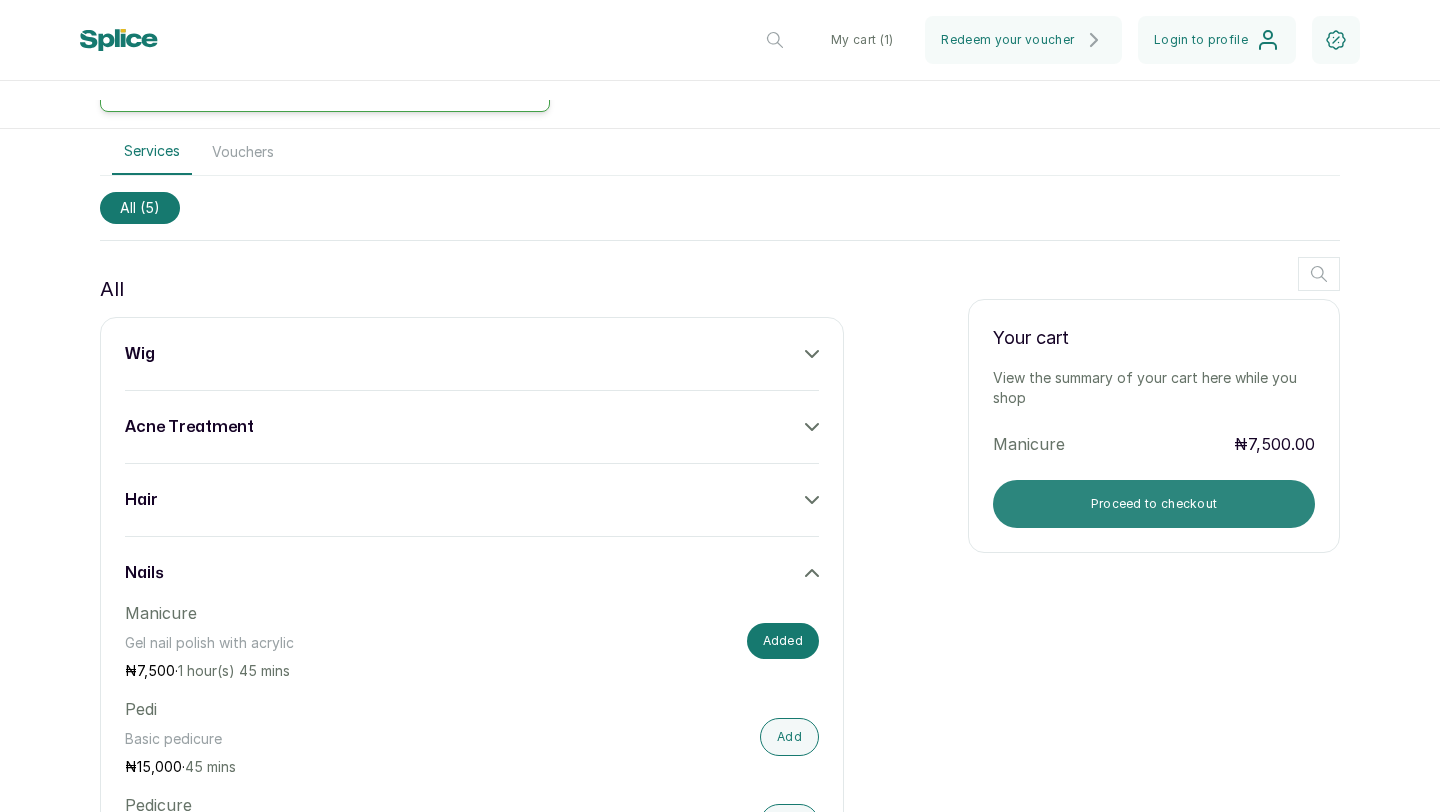 click on "Proceed to checkout" at bounding box center [1154, 504] 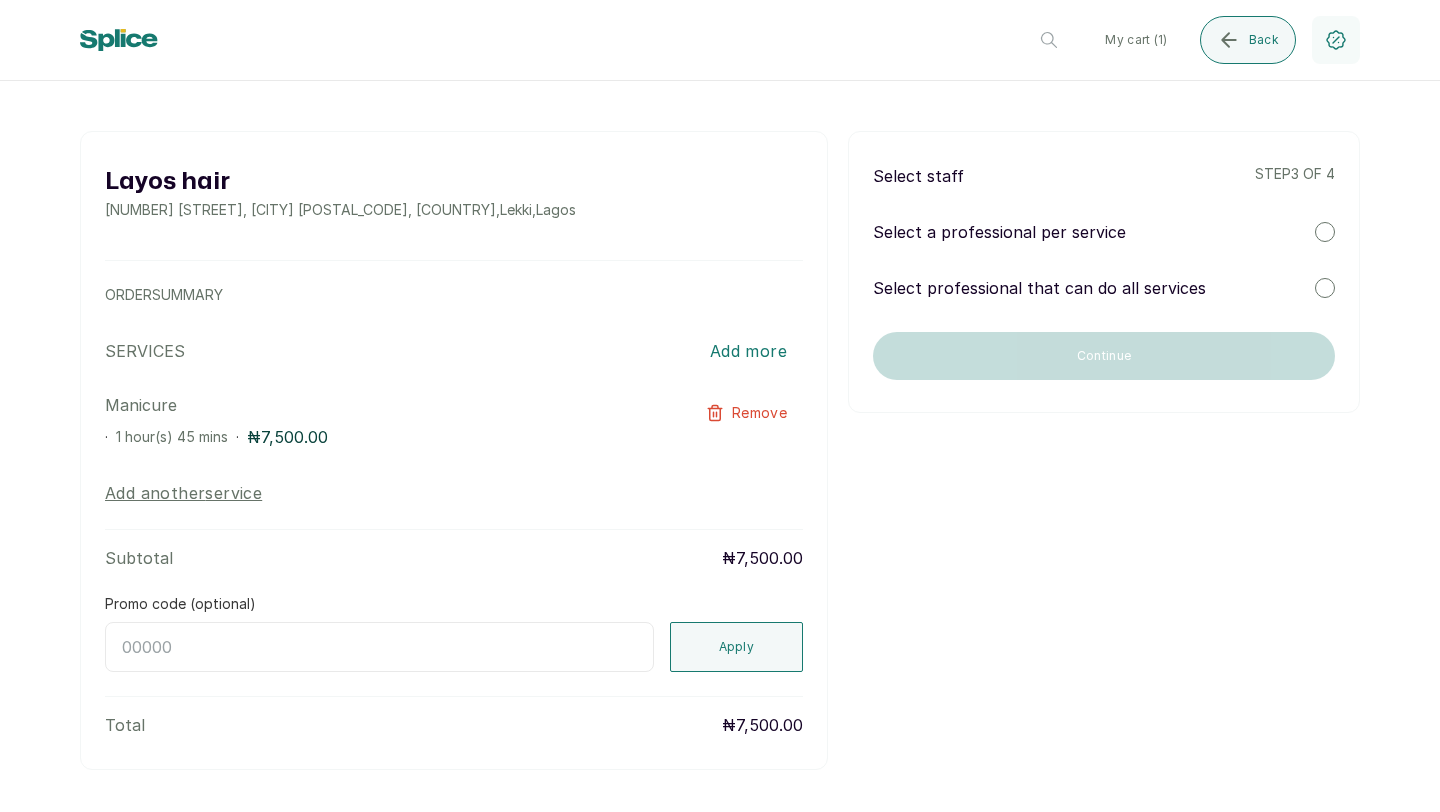 scroll, scrollTop: 0, scrollLeft: 0, axis: both 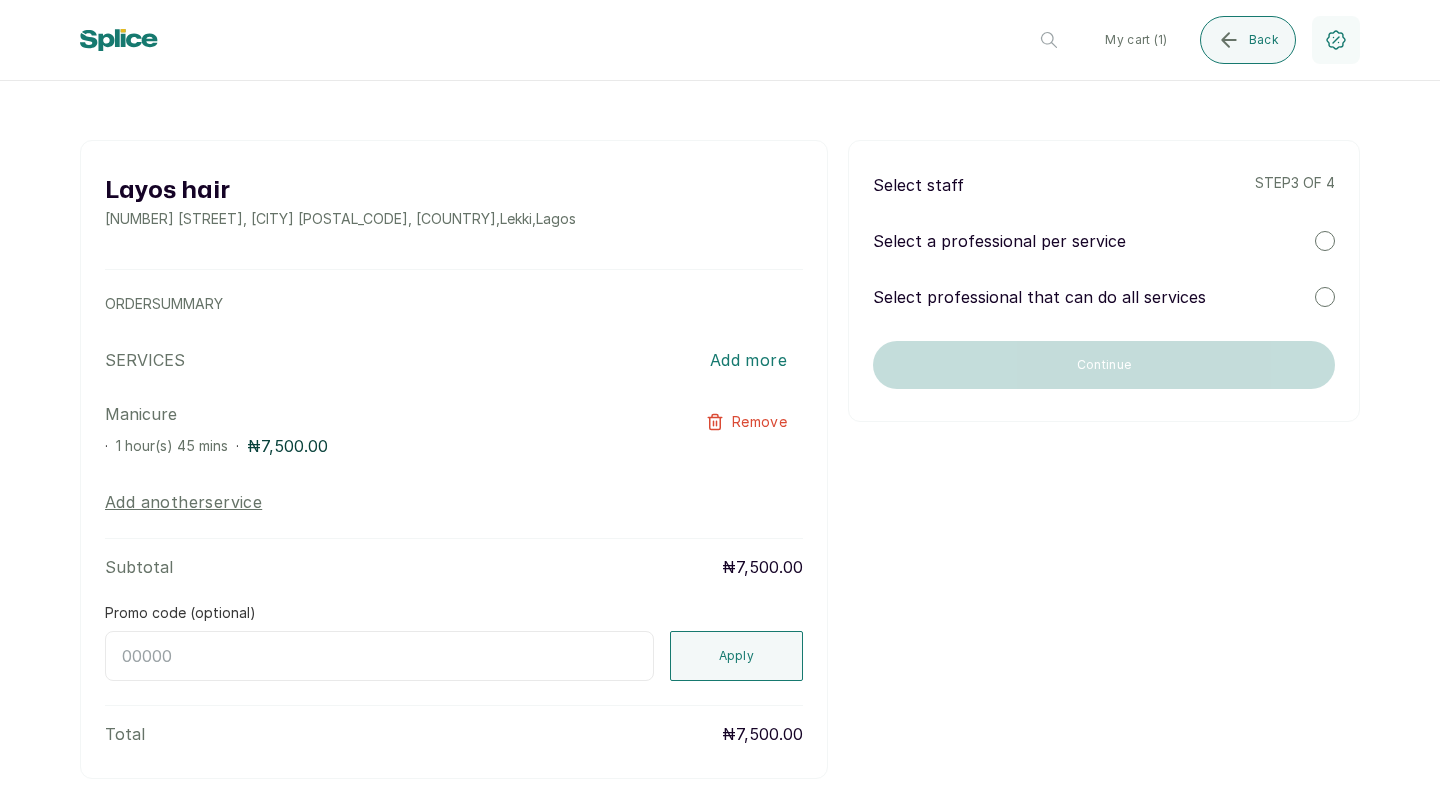 click on "Select a professional per service" at bounding box center (1104, 241) 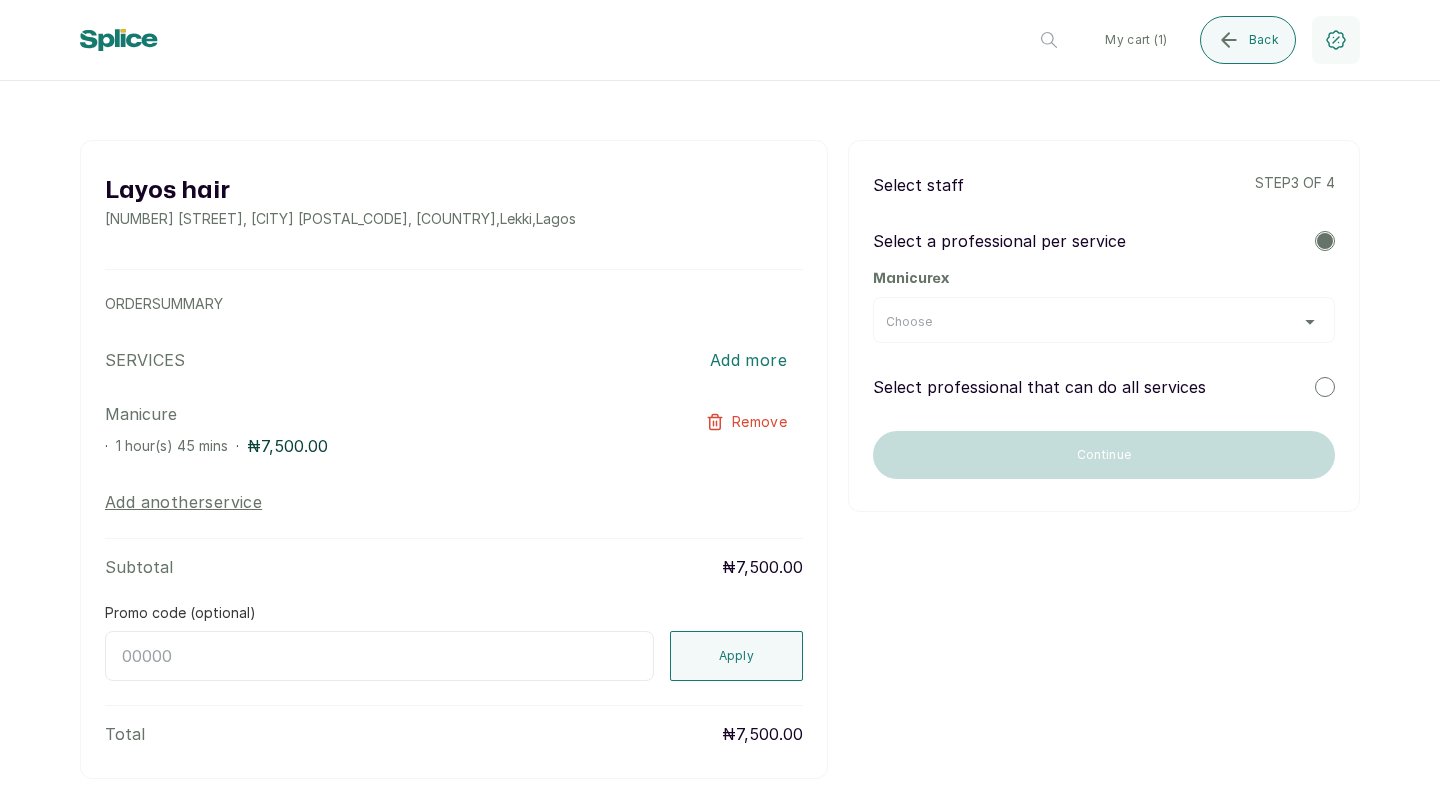 click on "Manicure  x" at bounding box center (1104, 279) 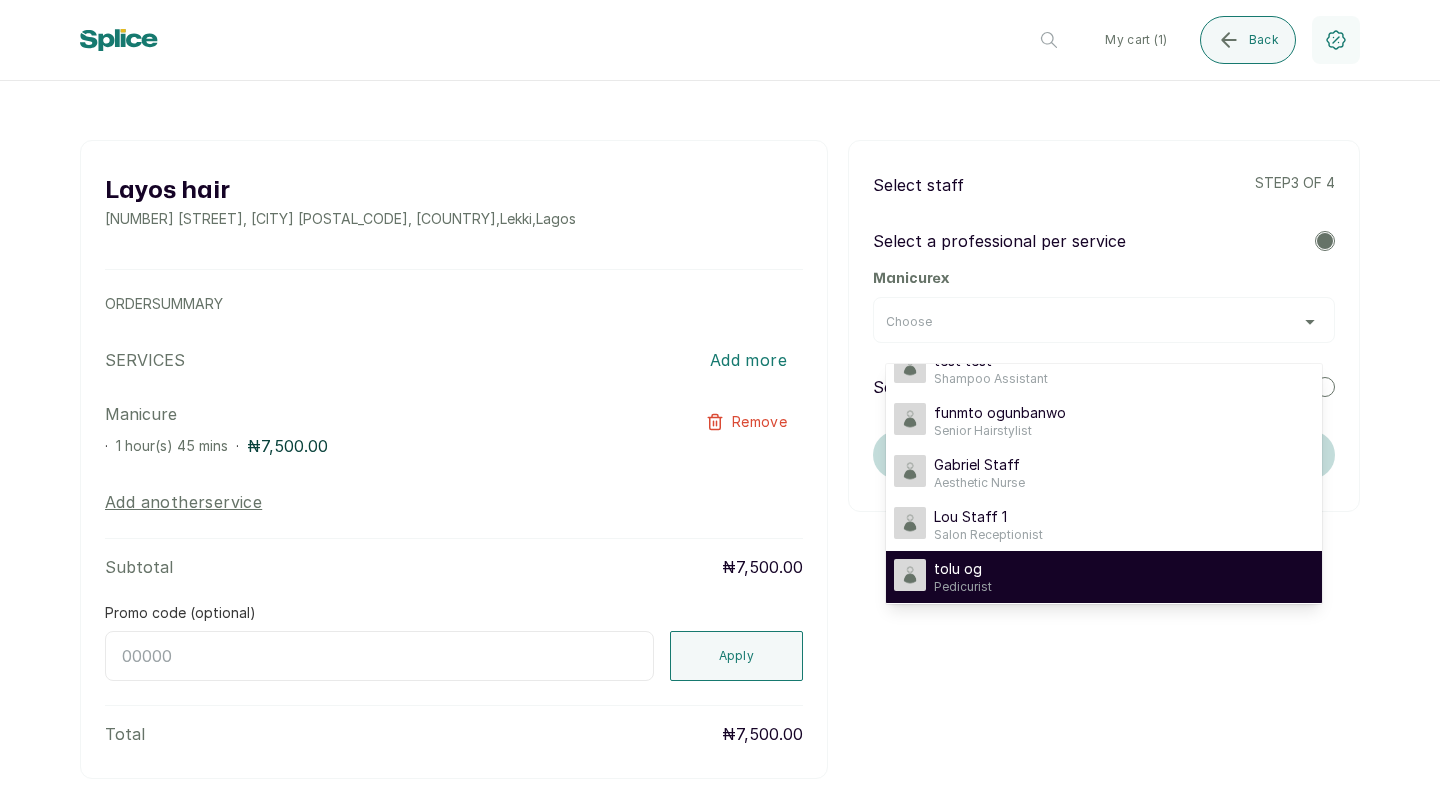 scroll, scrollTop: 26, scrollLeft: 0, axis: vertical 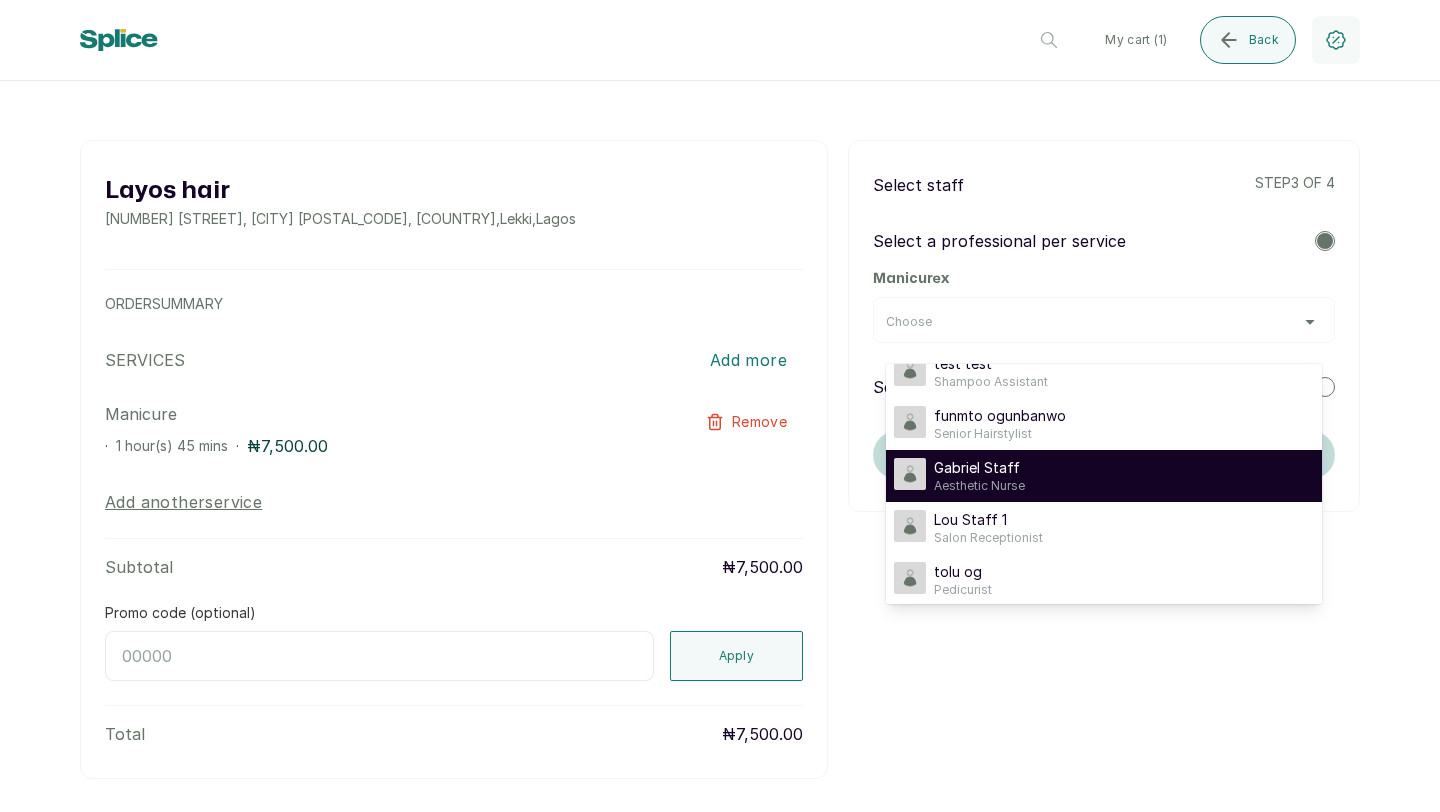 click on "Gabriel Staff Aesthetic Nurse" at bounding box center (1104, 476) 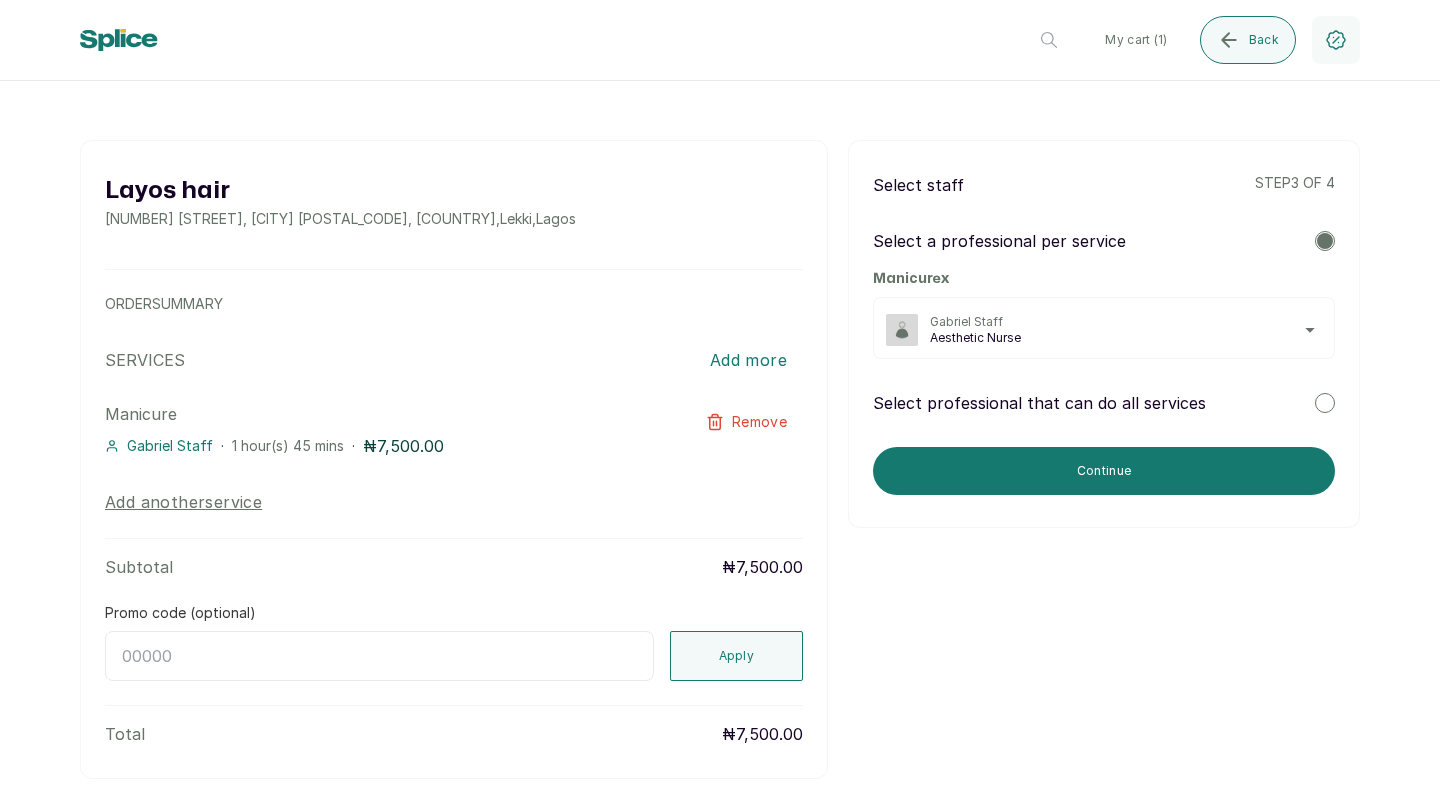 click 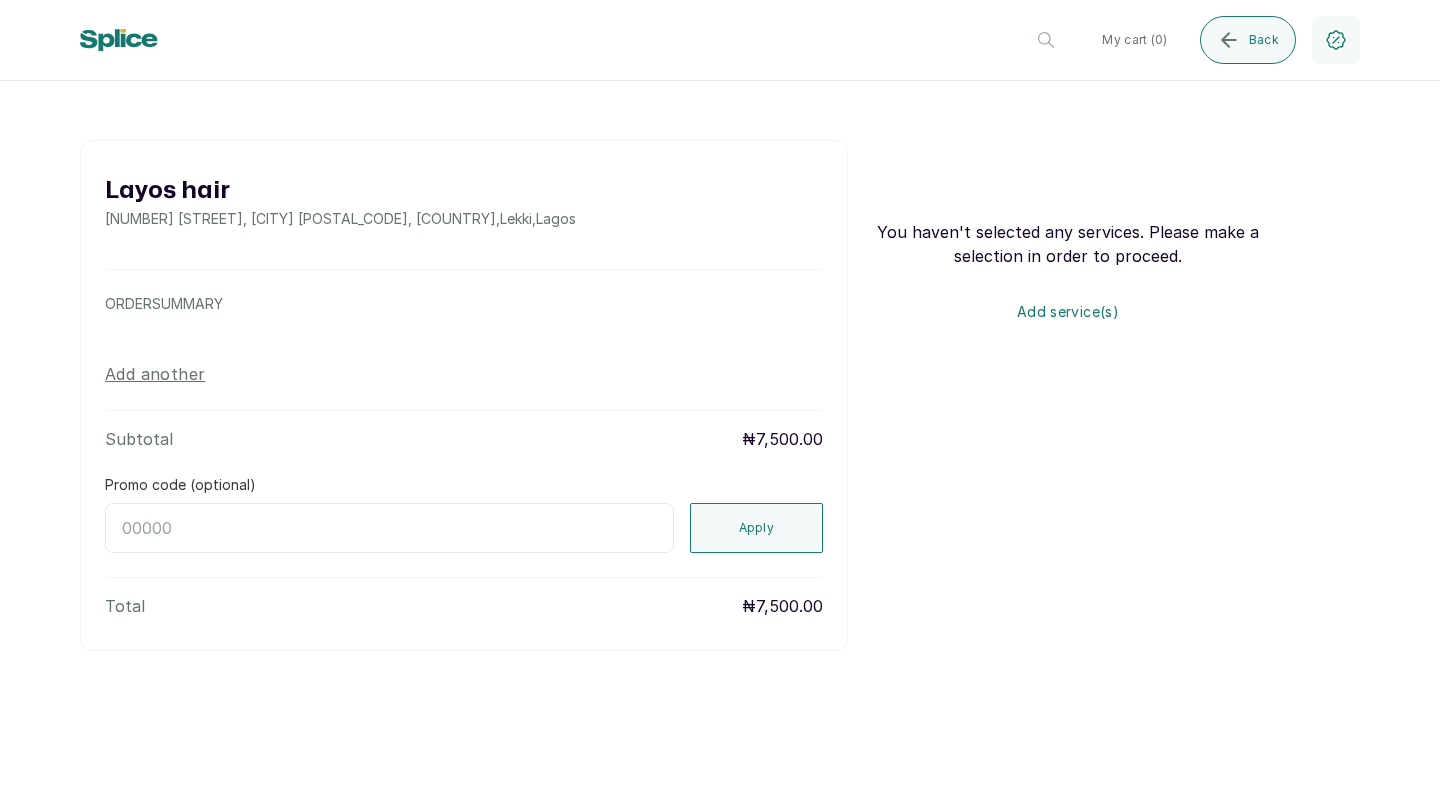click on "Add another" at bounding box center (155, 374) 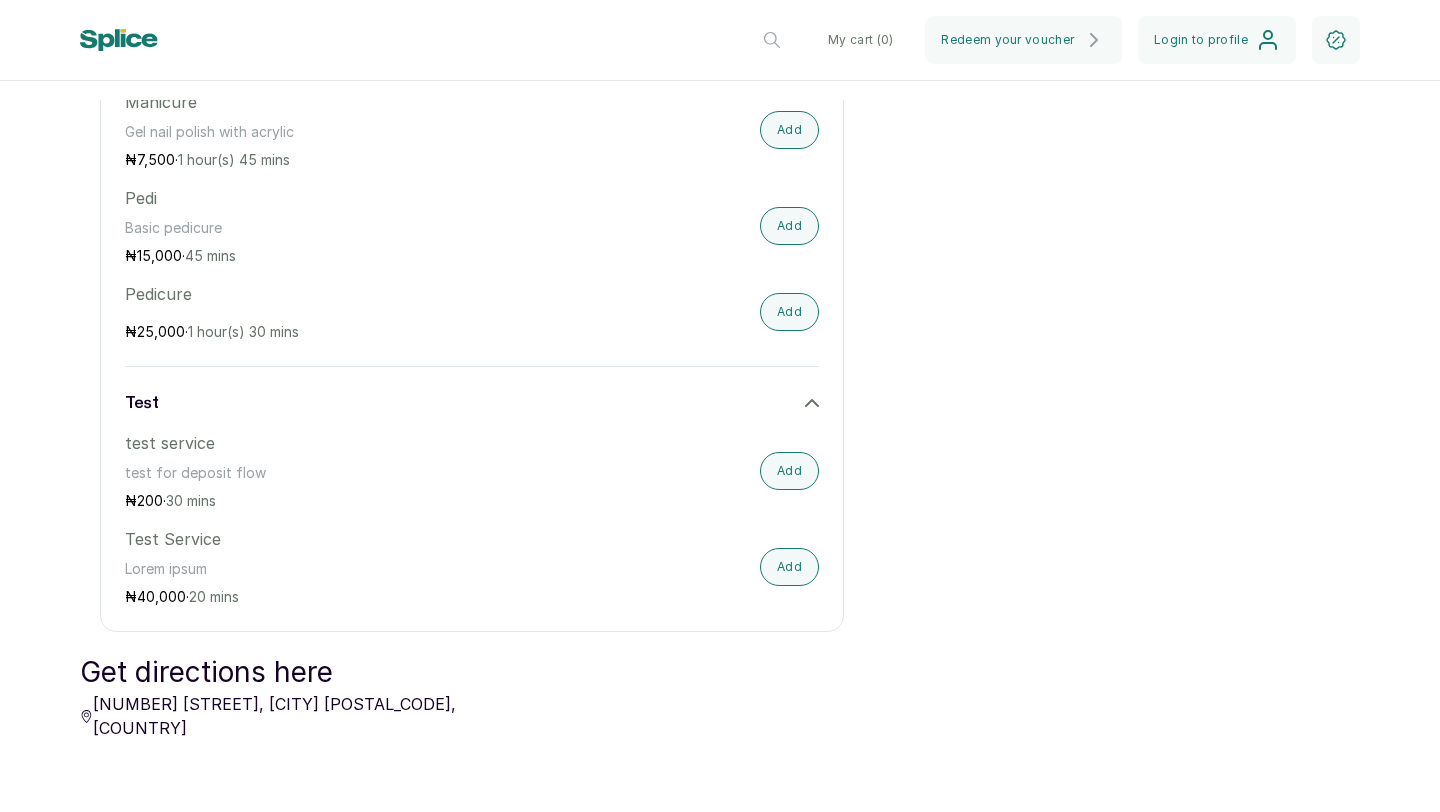 scroll, scrollTop: 1164, scrollLeft: 0, axis: vertical 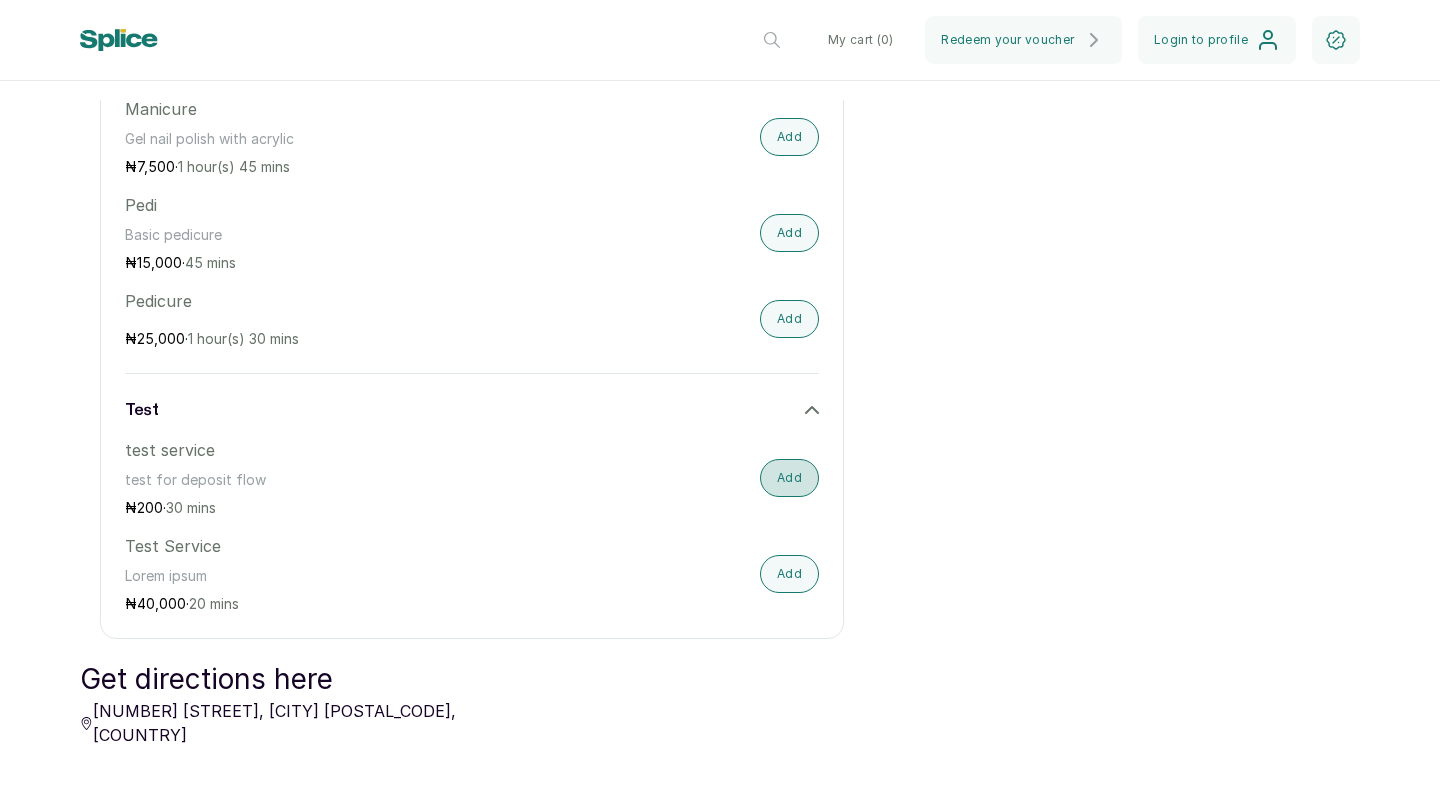 click on "Add" at bounding box center [789, 478] 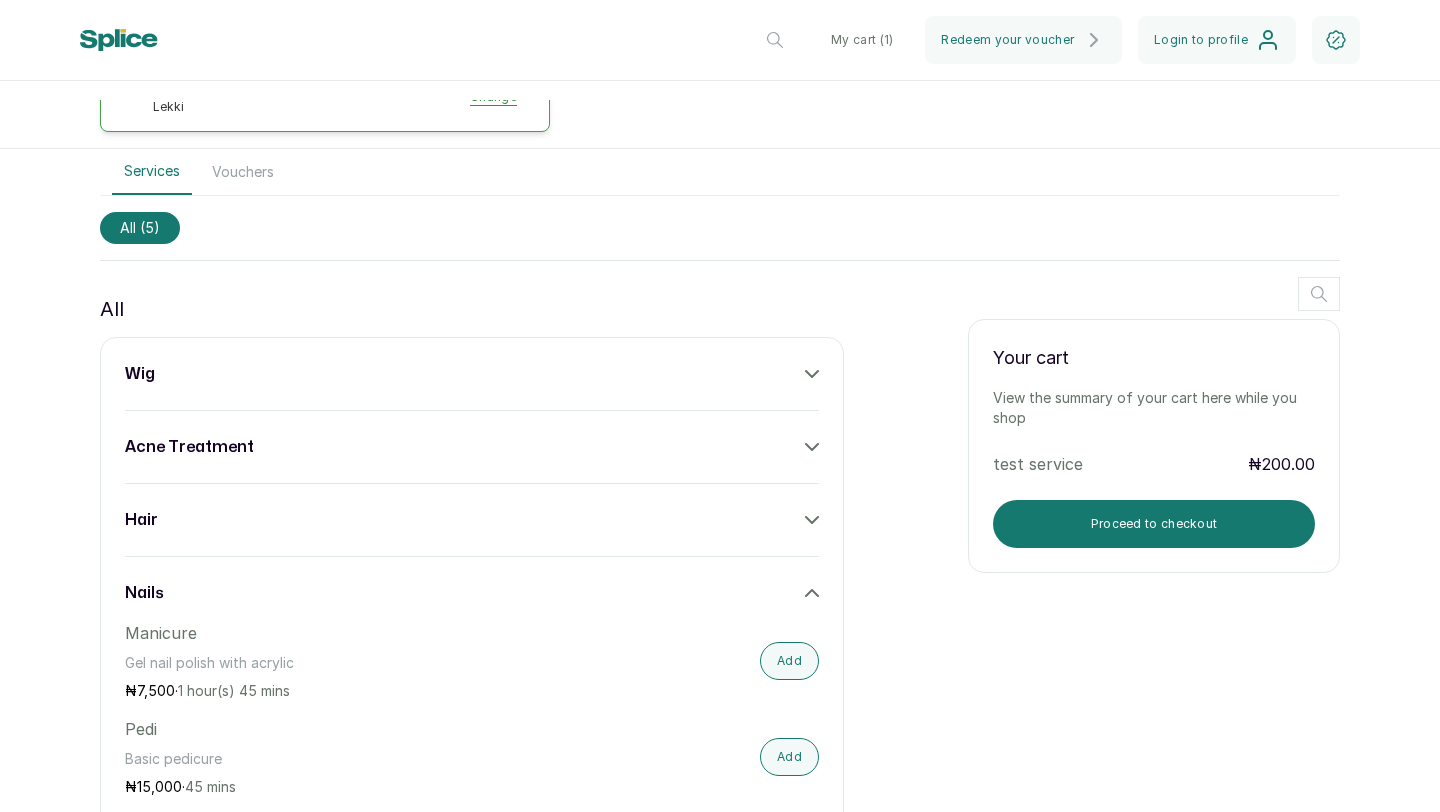 scroll, scrollTop: 641, scrollLeft: 0, axis: vertical 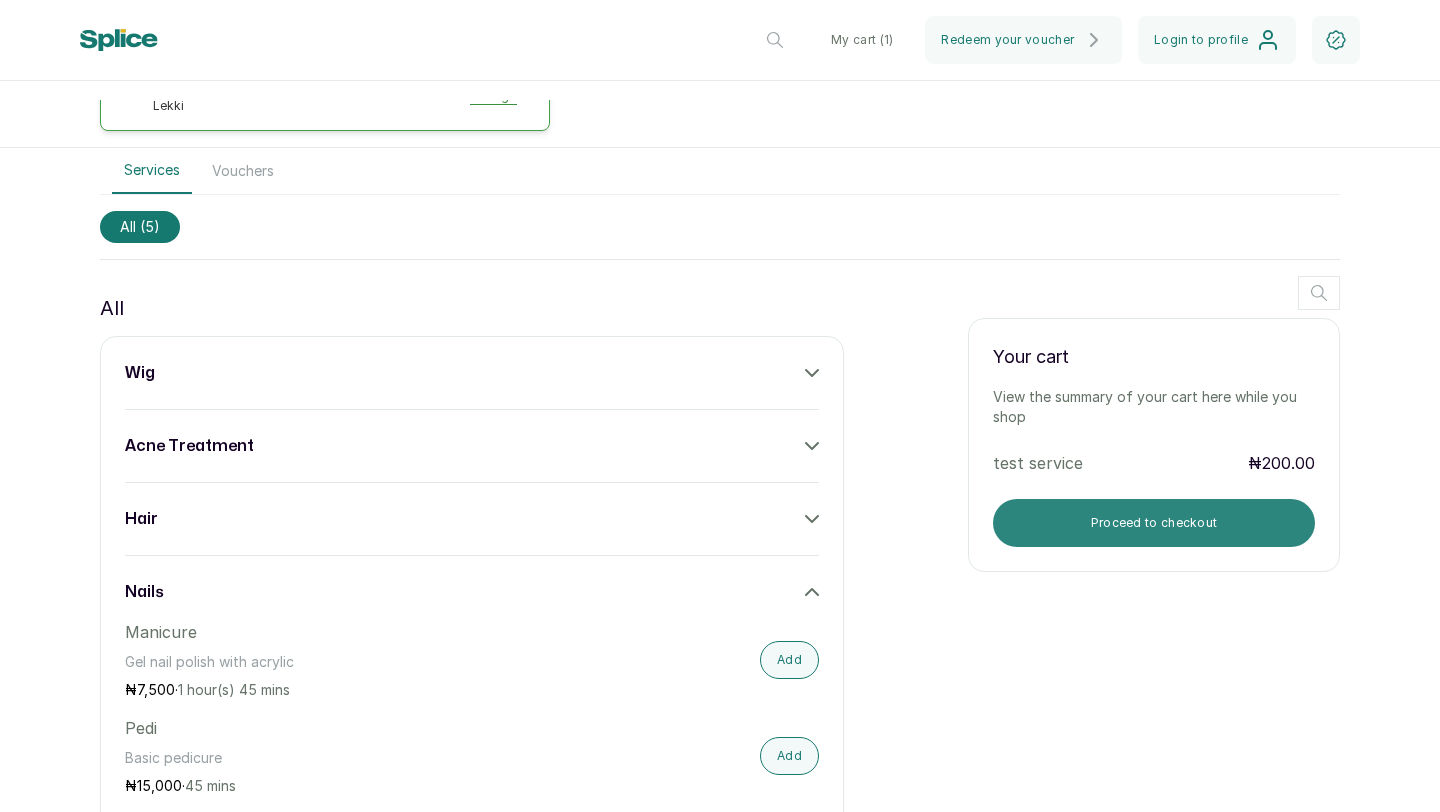 click on "Proceed to checkout" at bounding box center (1154, 523) 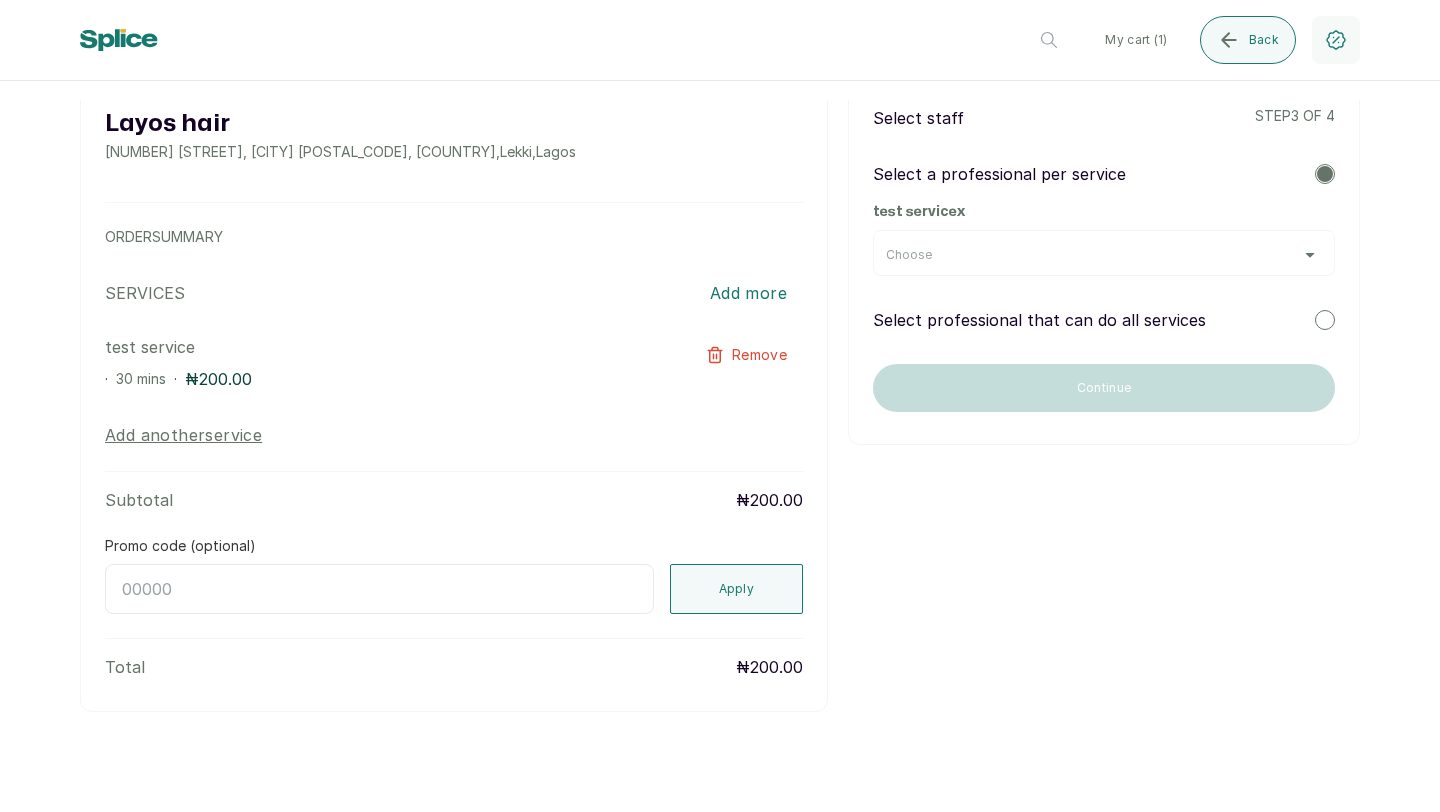 scroll, scrollTop: 0, scrollLeft: 0, axis: both 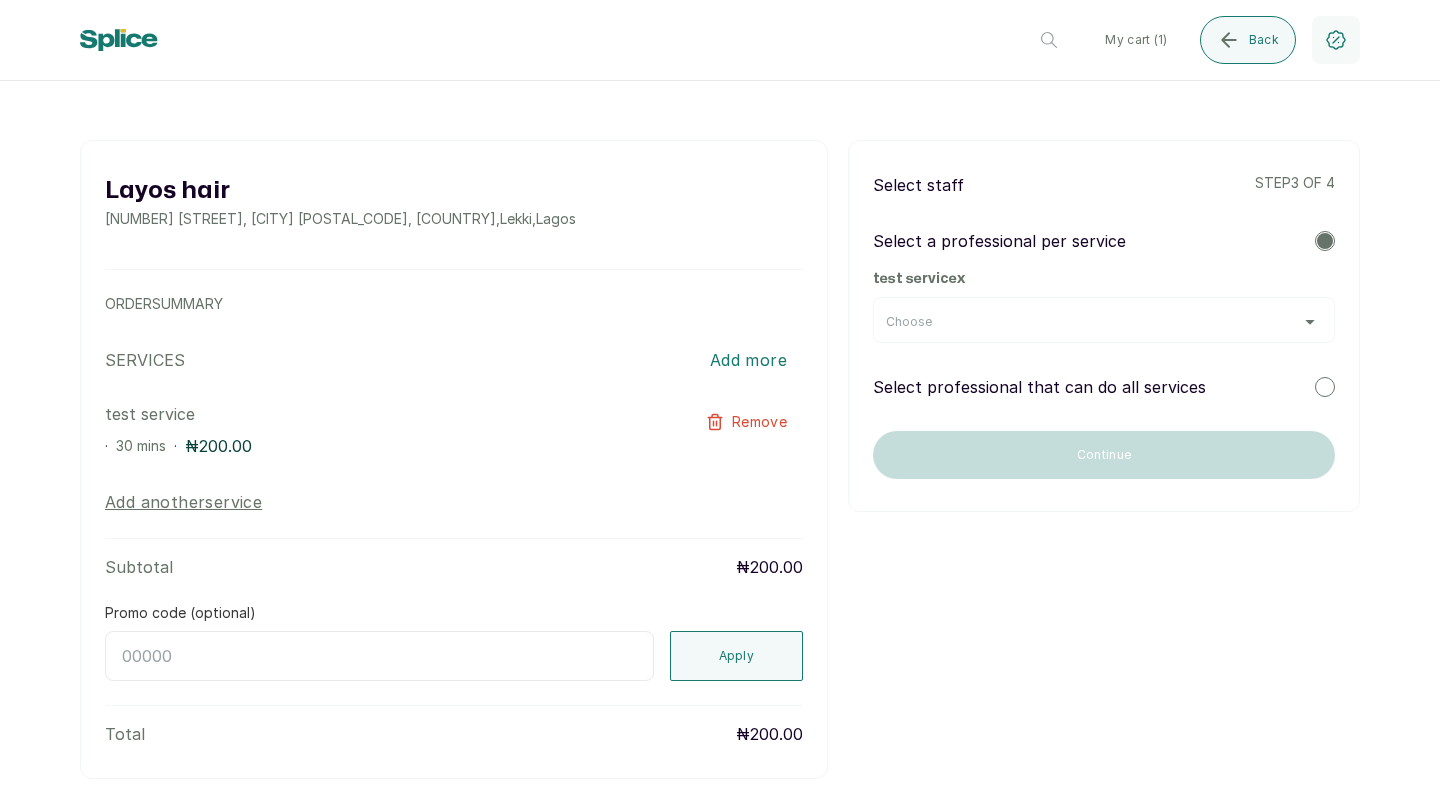 click at bounding box center (1325, 387) 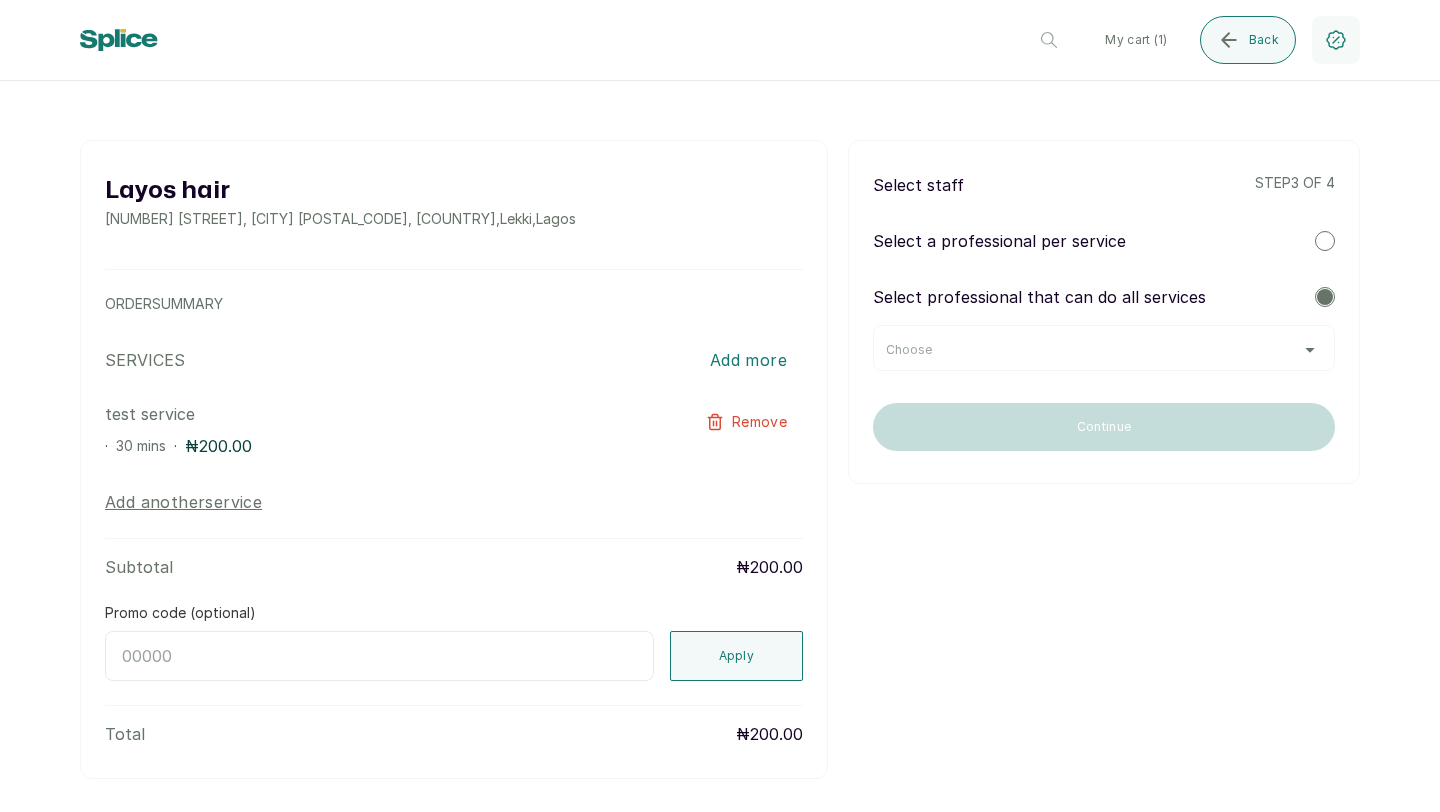 click on "Choose" at bounding box center (1104, 350) 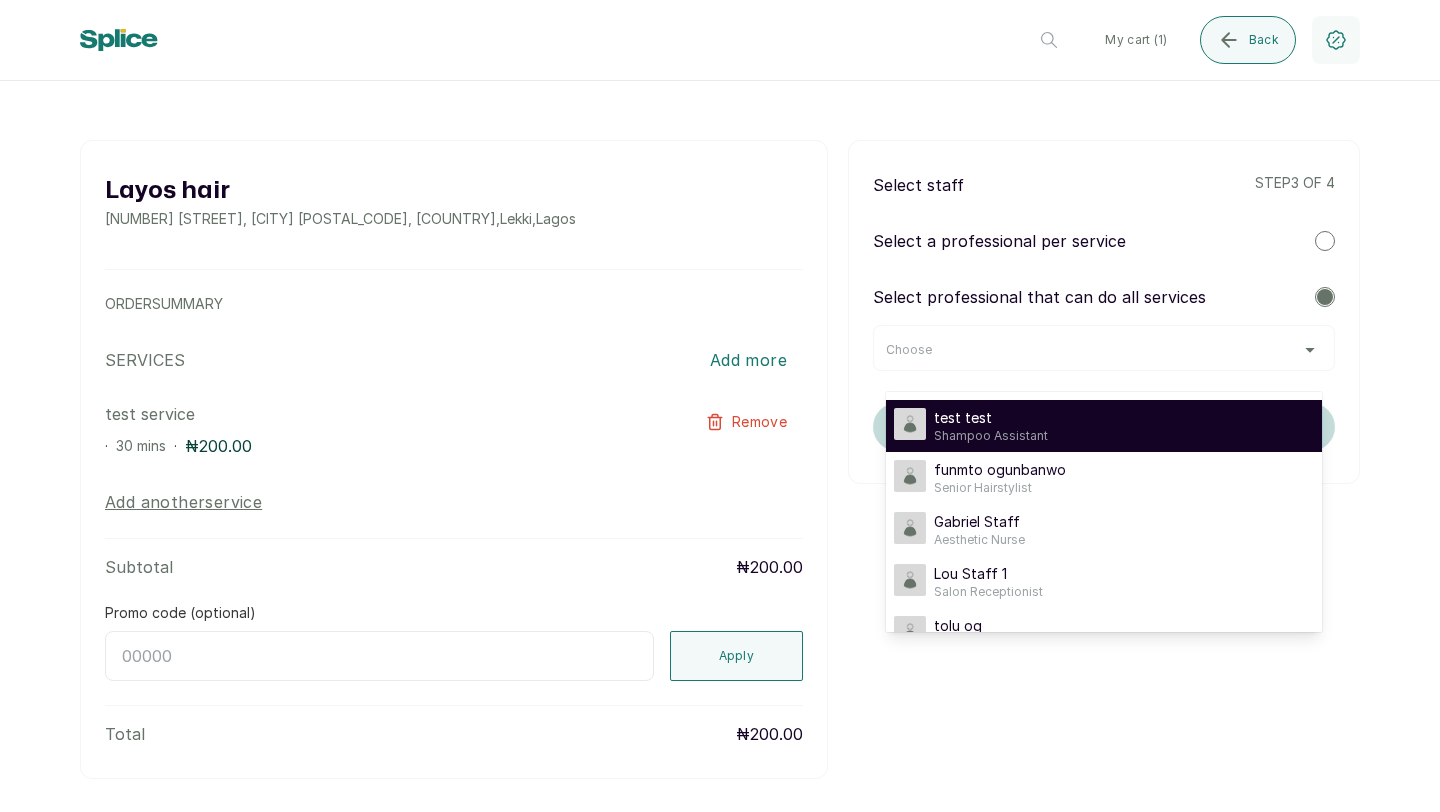 click on "test test Shampoo Assistant" at bounding box center [1104, 426] 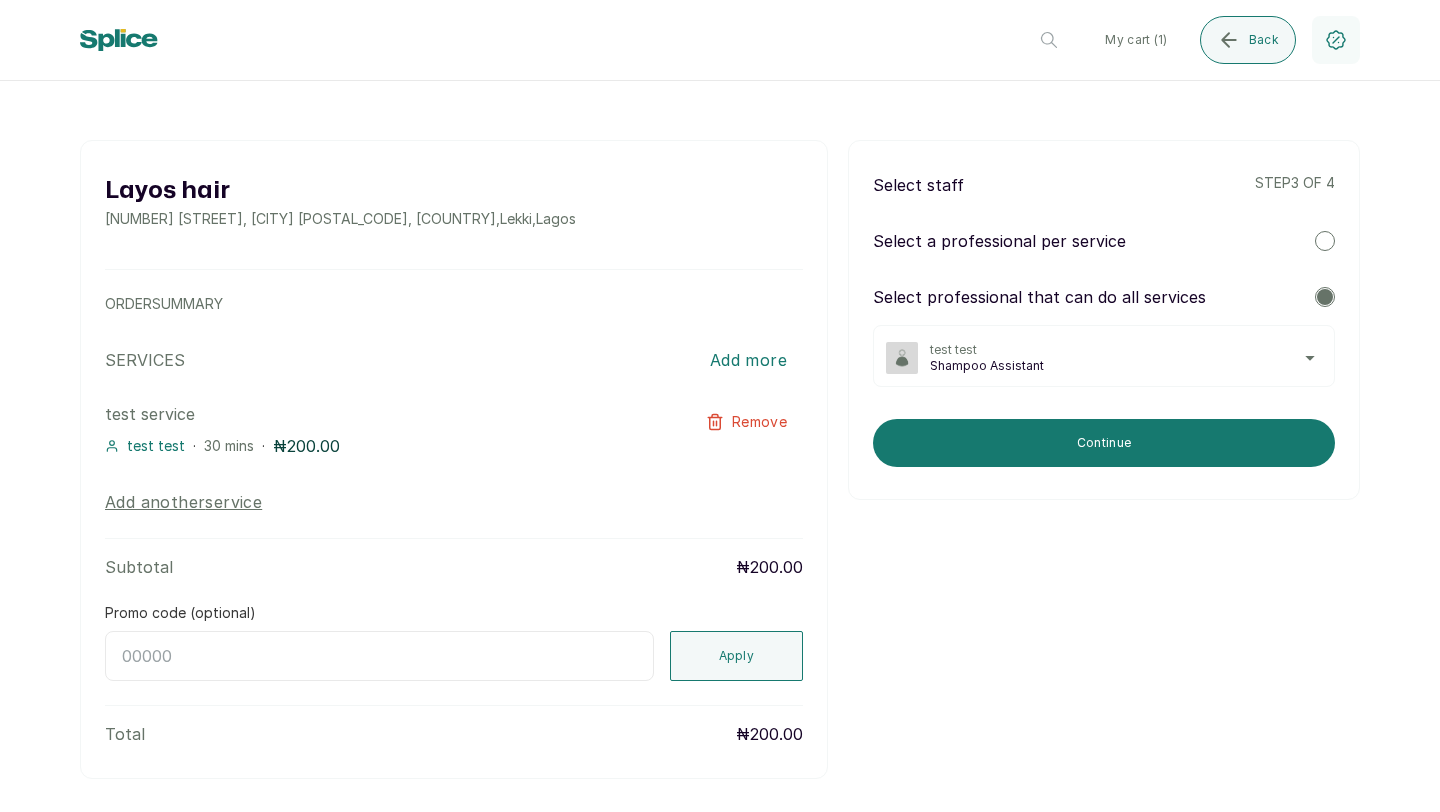 click on "test test" at bounding box center [1126, 350] 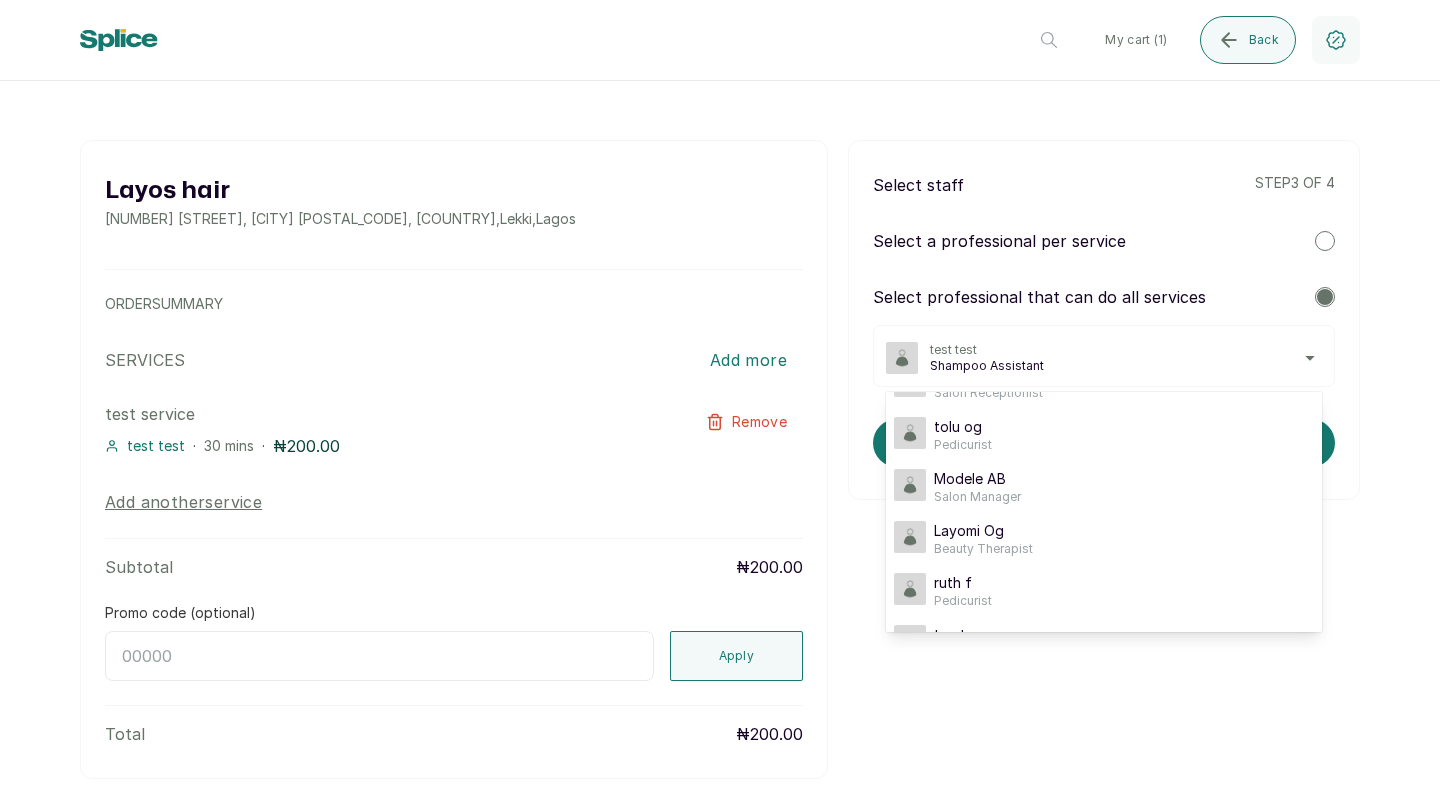 scroll, scrollTop: 296, scrollLeft: 0, axis: vertical 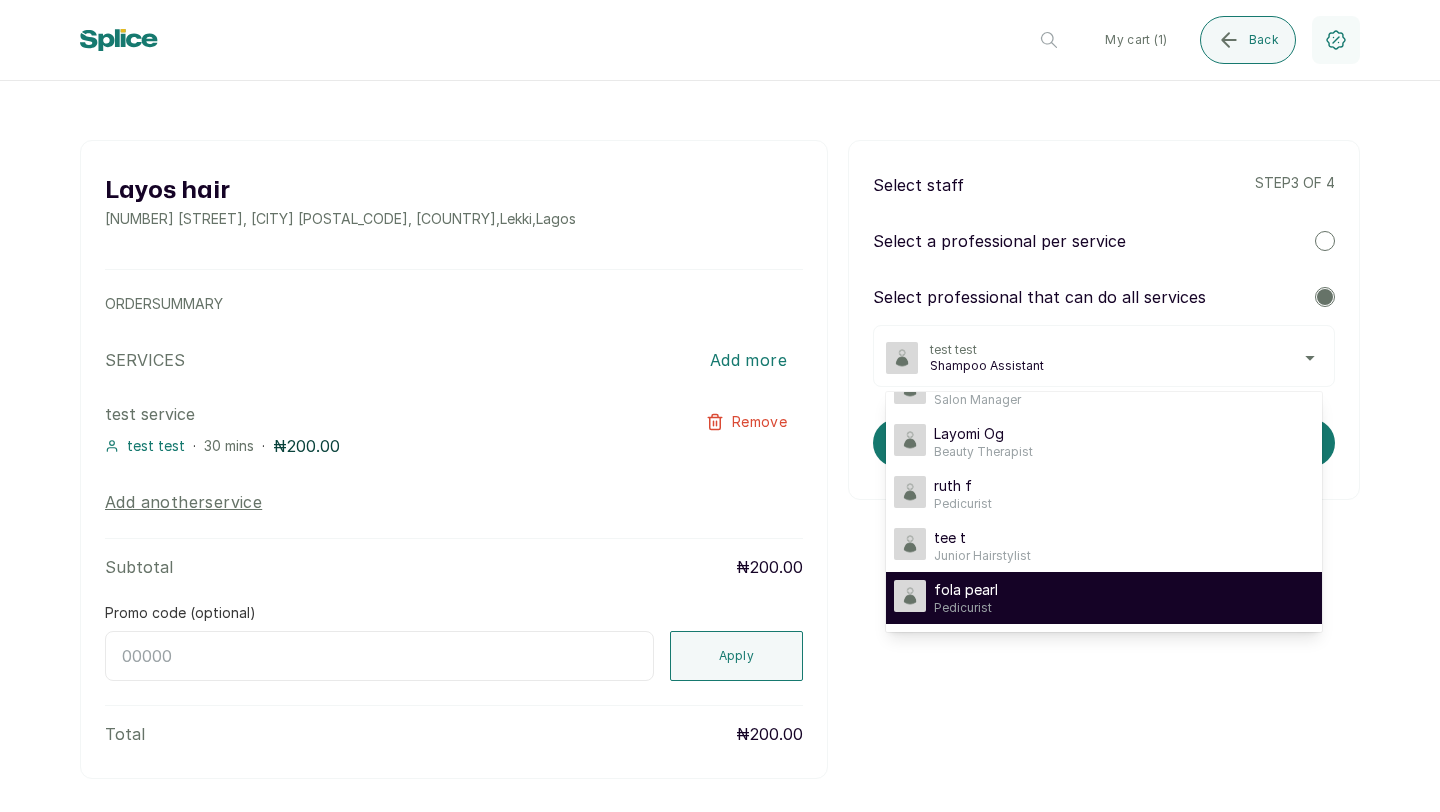 click on "fola pearl Pedicurist" at bounding box center (1104, 598) 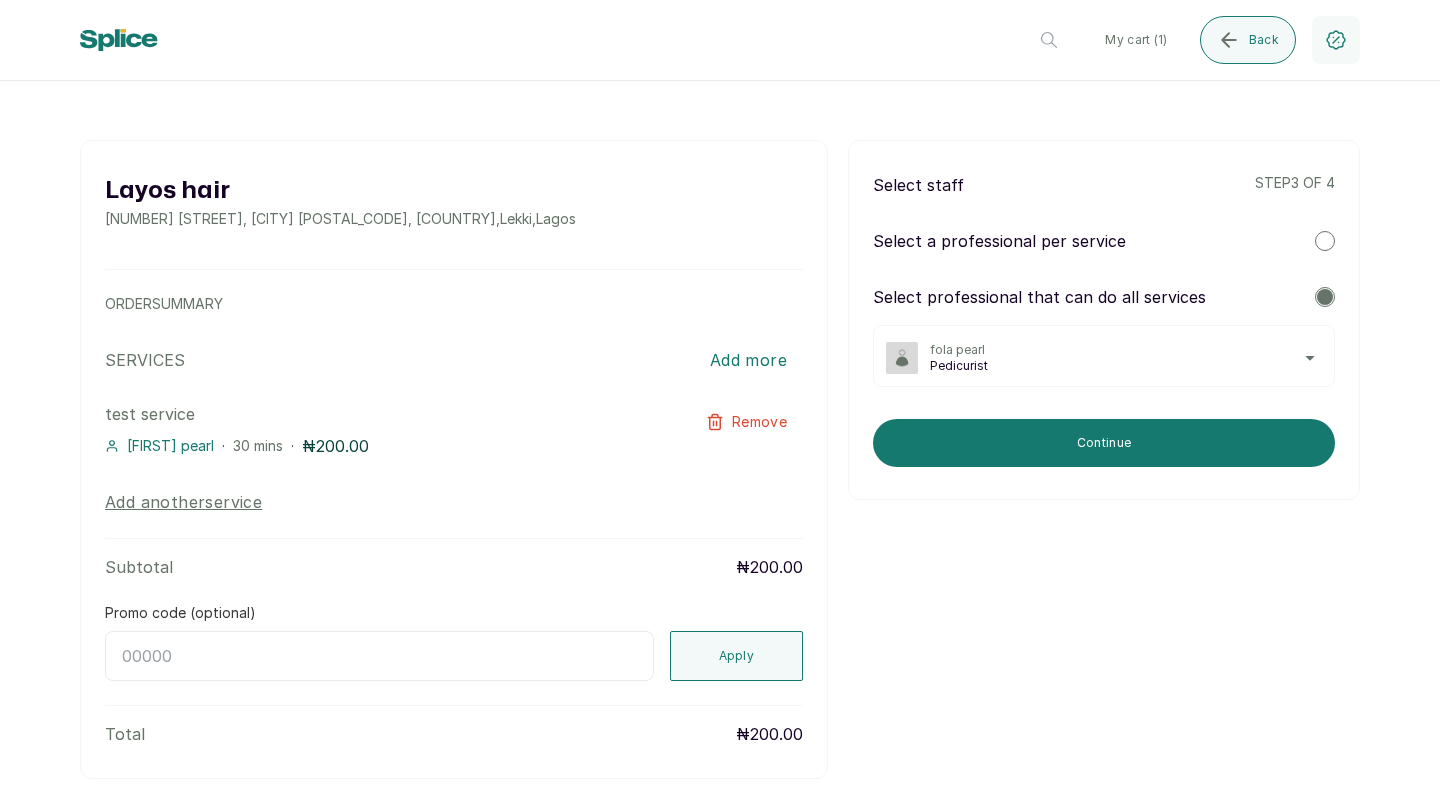click at bounding box center [1325, 241] 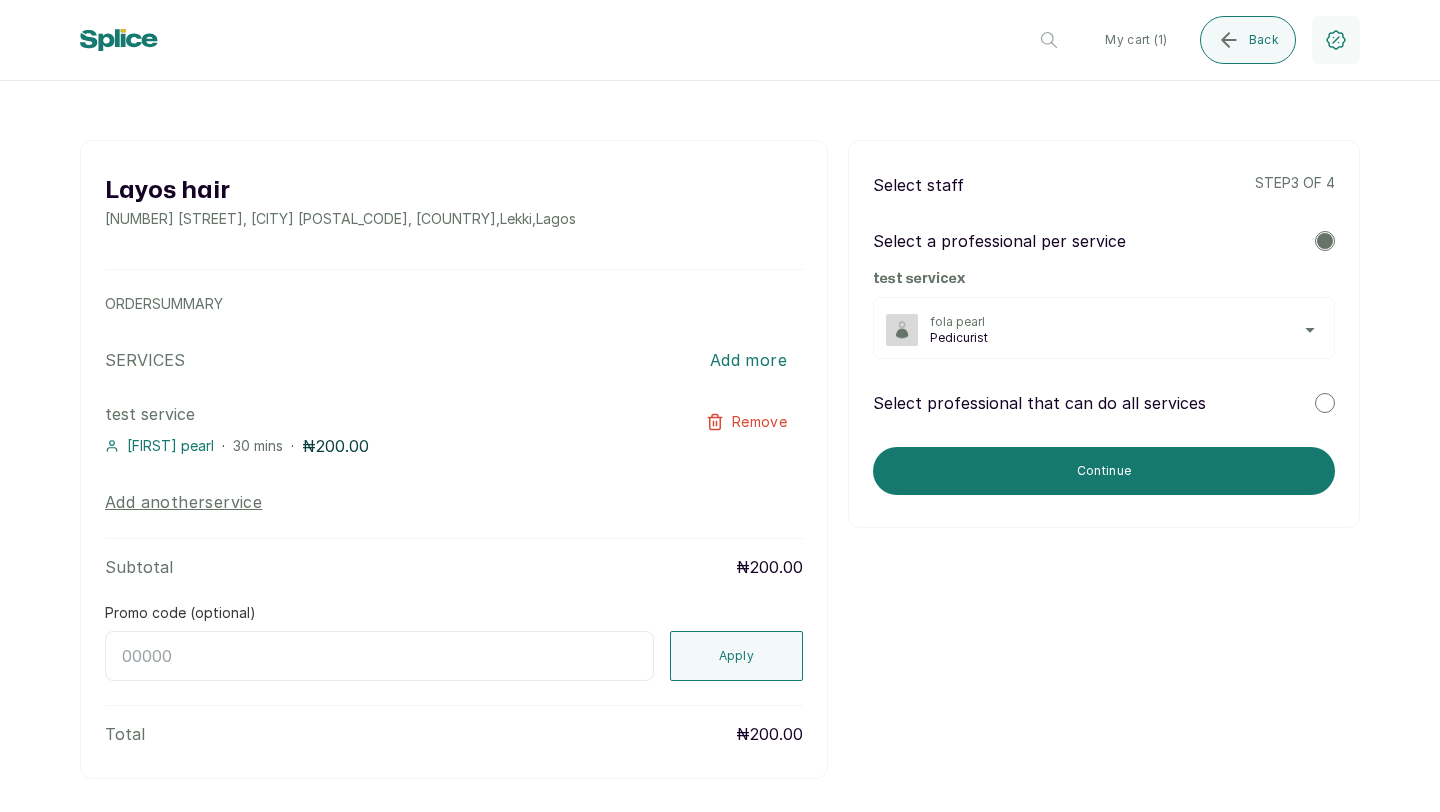 click at bounding box center (1325, 241) 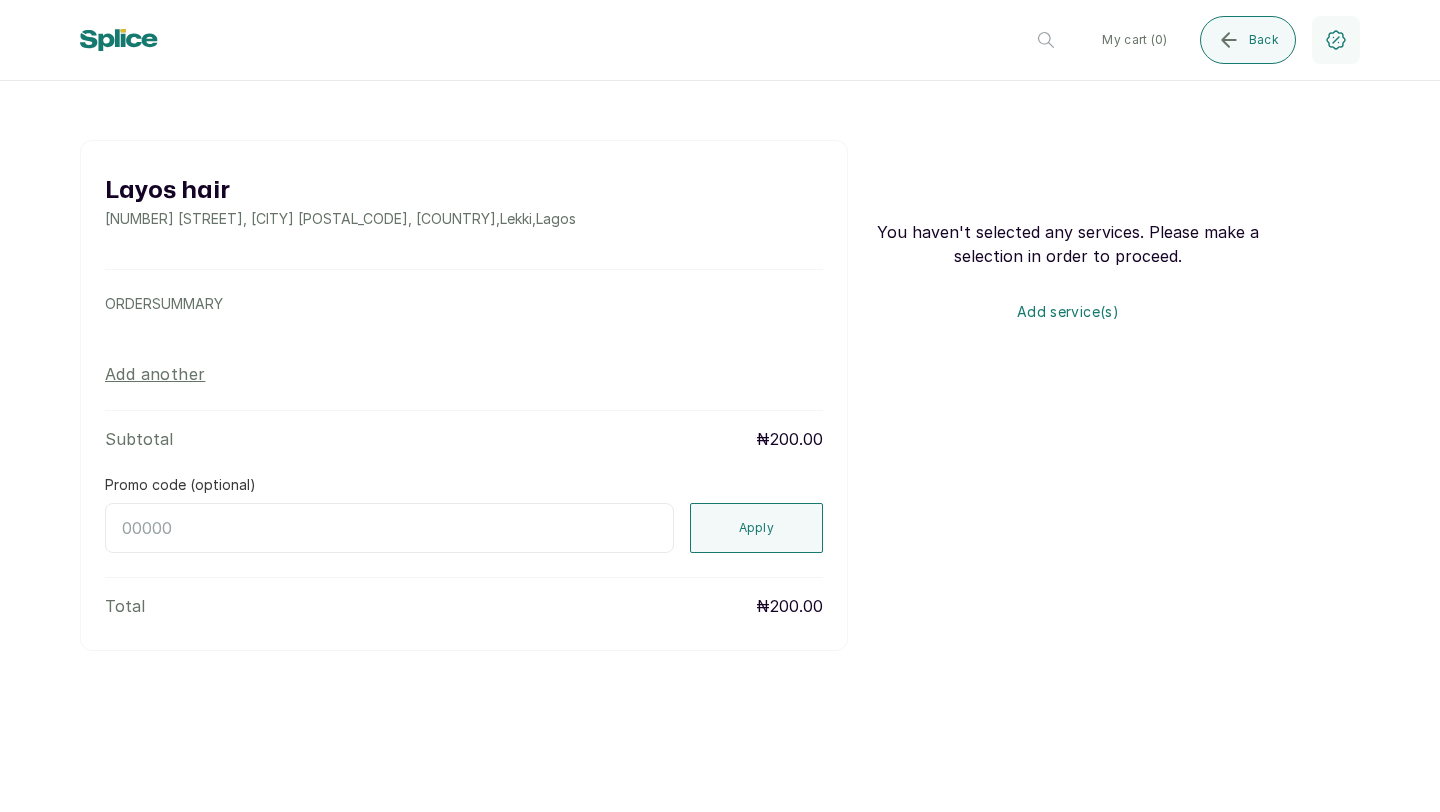 click on "Add another" at bounding box center [155, 374] 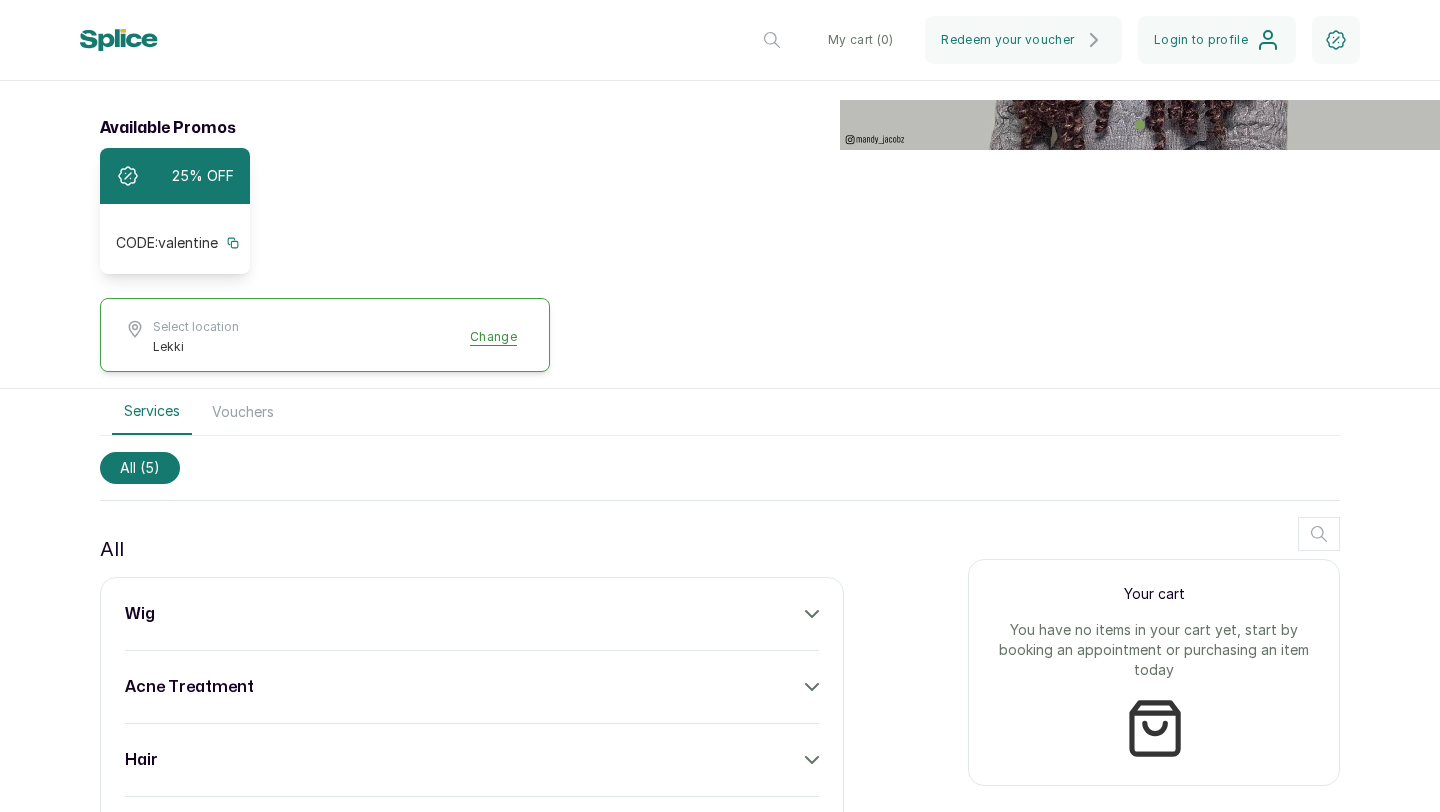 scroll, scrollTop: 709, scrollLeft: 0, axis: vertical 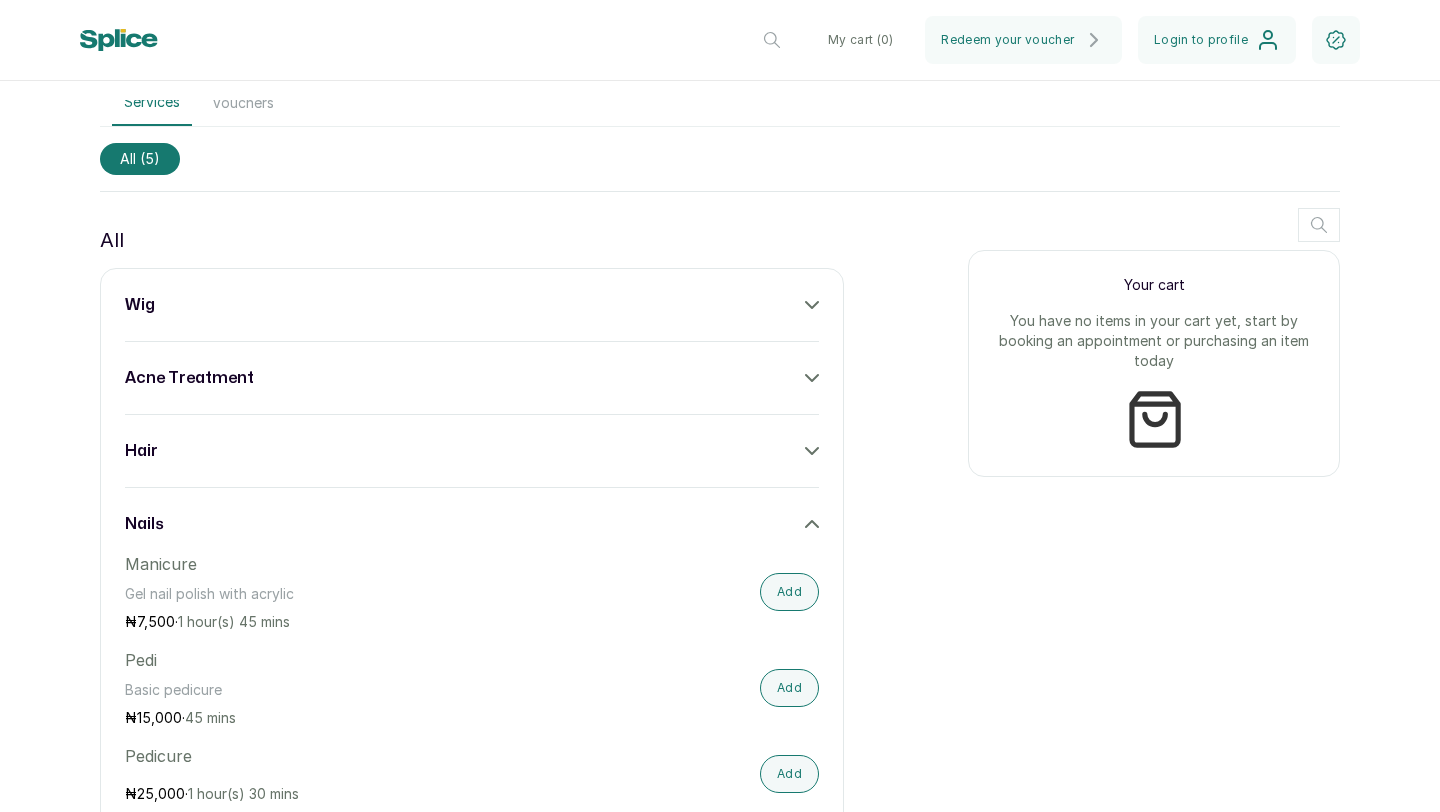 click on "wig" at bounding box center (472, 305) 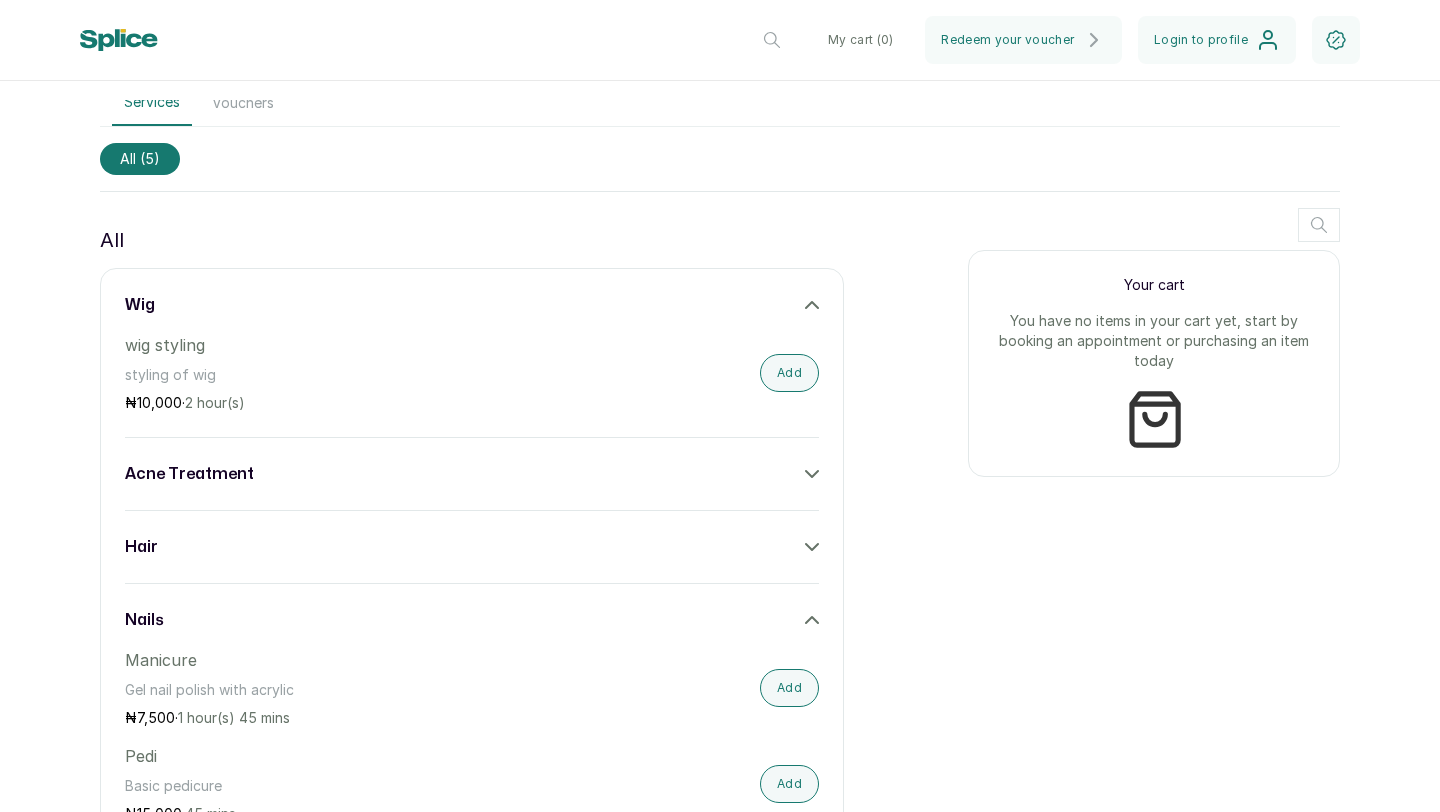 click on "wig wig styling styling of wig     ₦ 10,000  ·  2 hour(s) Add acne treatment hair nails Manicure Gel nail polish with acrylic     ₦ 7,500  ·  1 hour(s) 45 mins Add Pedi Basic pedicure     ₦ 15,000  ·  45 mins Add Pedicure     ₦ 25,000  ·  1 hour(s) 30 mins Add test test service test for deposit flow     ₦ 200  ·  30 mins Add Test Service Lorem ipsum     ₦ 40,000  ·  20 mins Add" at bounding box center (472, 729) 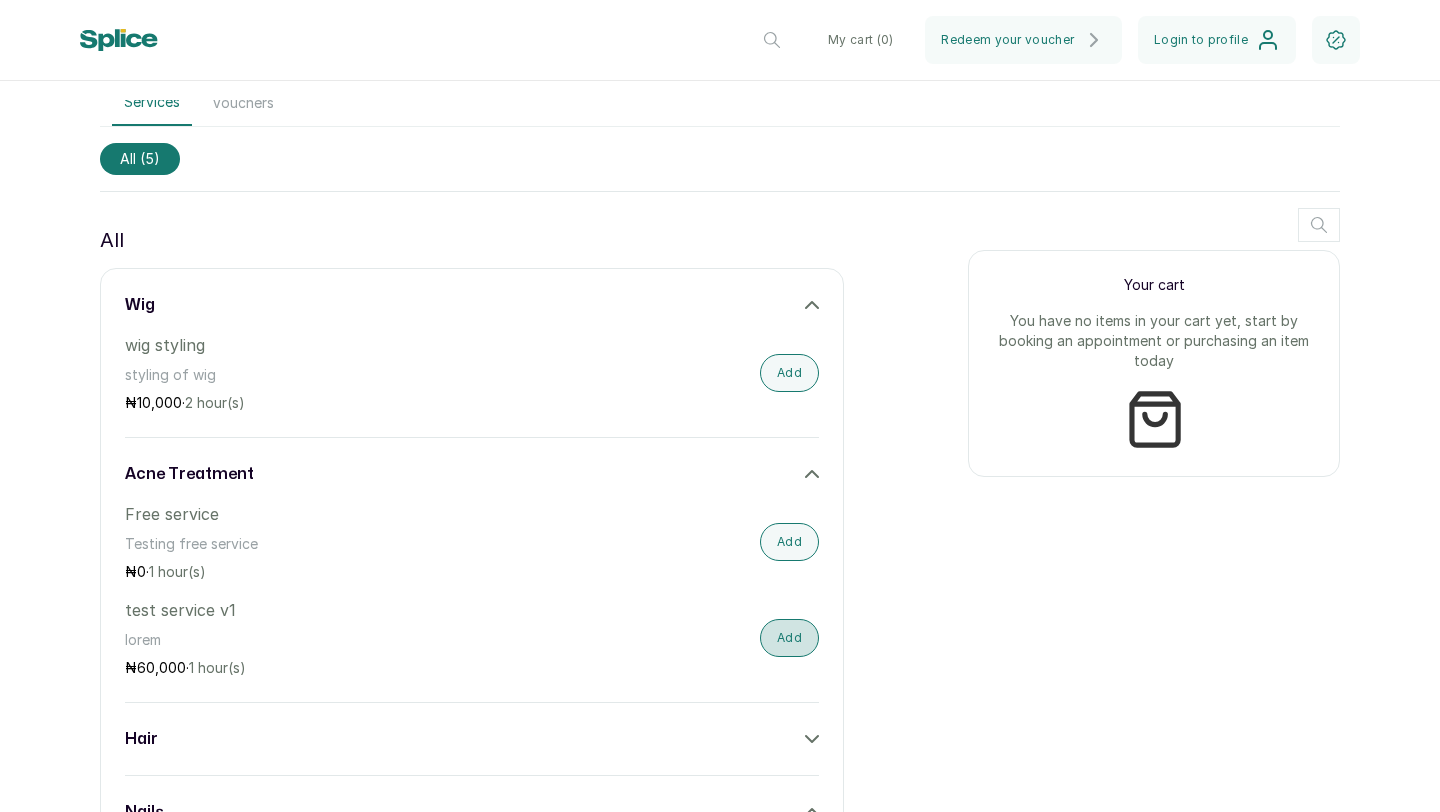 click on "Add" at bounding box center [789, 638] 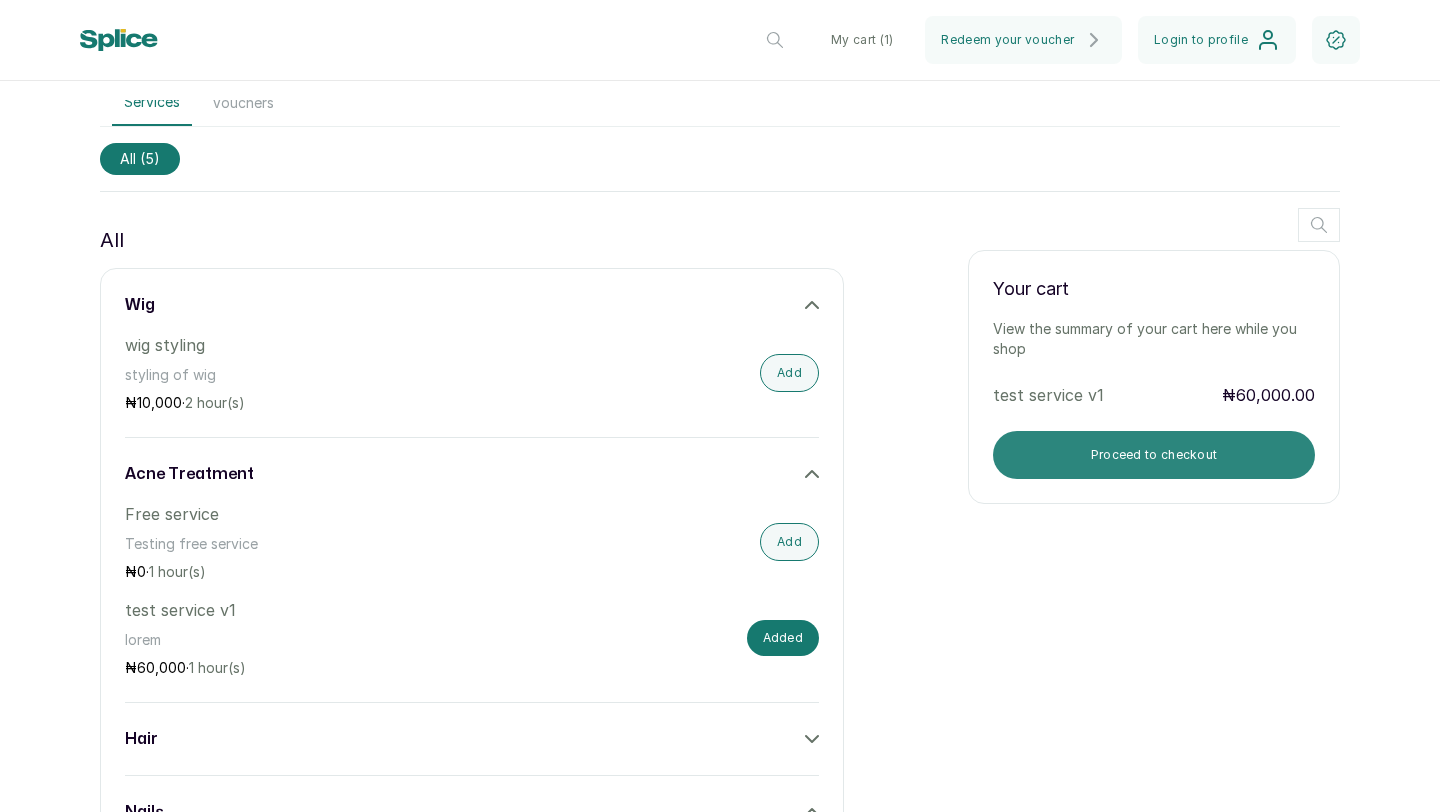 click on "Proceed to checkout" at bounding box center (1154, 455) 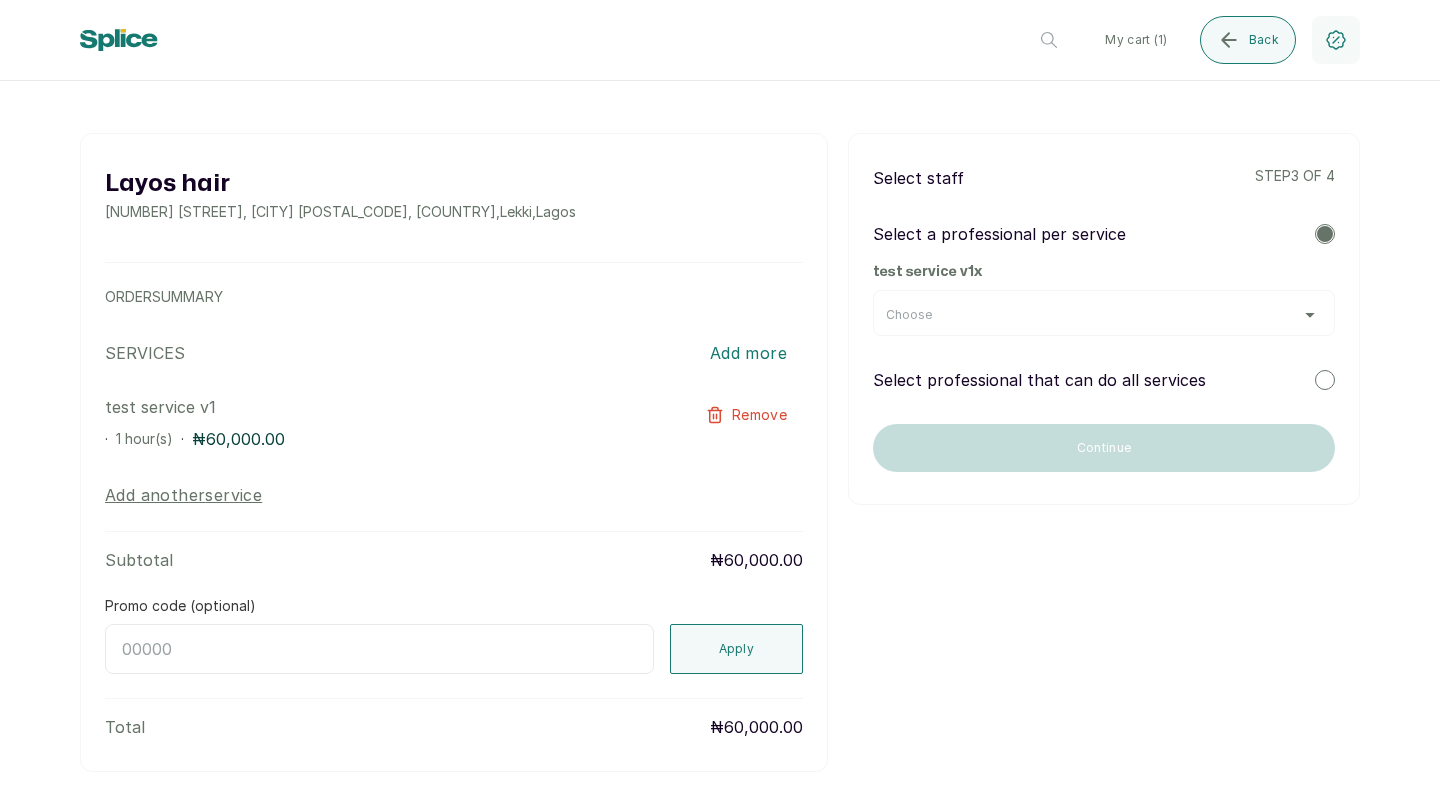 scroll, scrollTop: 0, scrollLeft: 0, axis: both 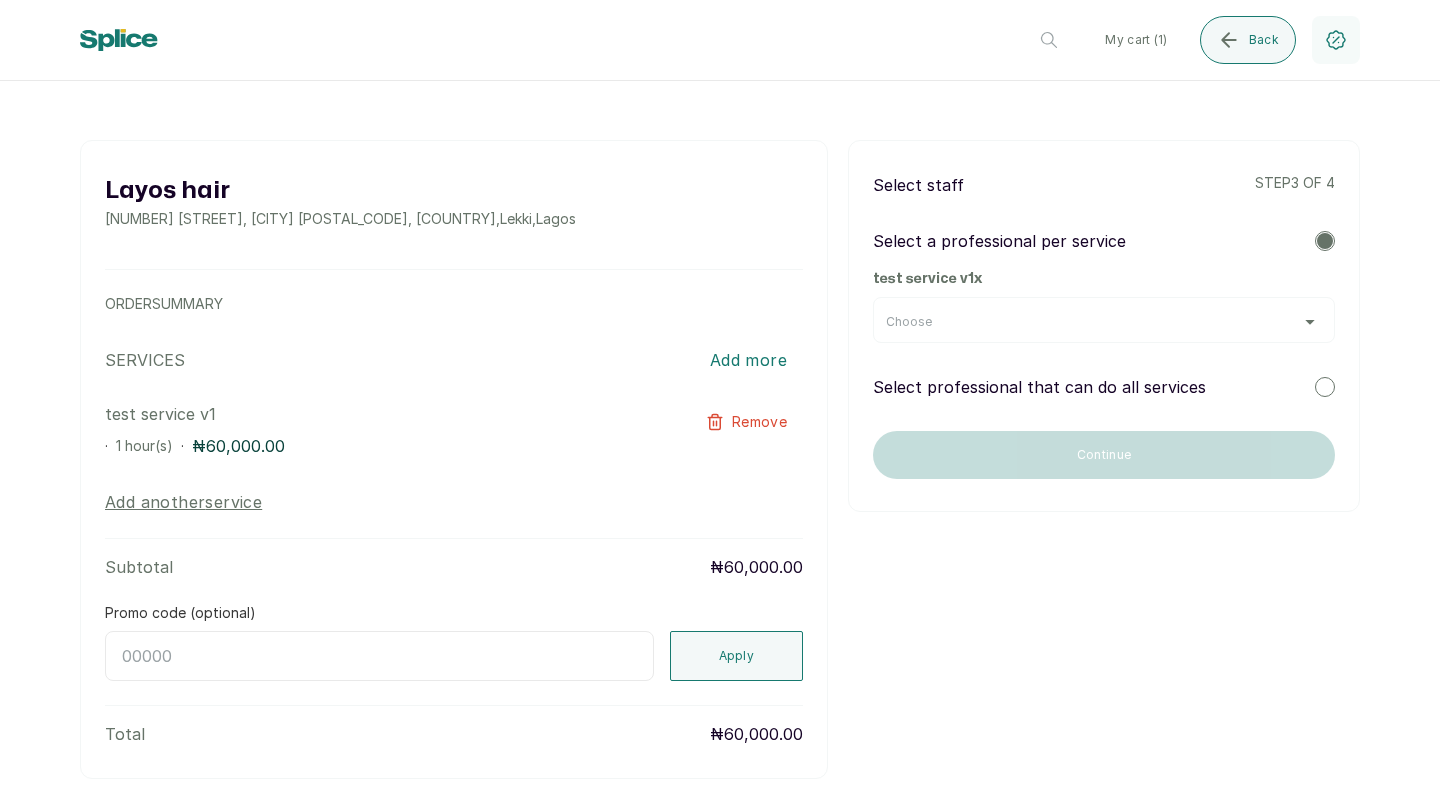 click at bounding box center [1325, 387] 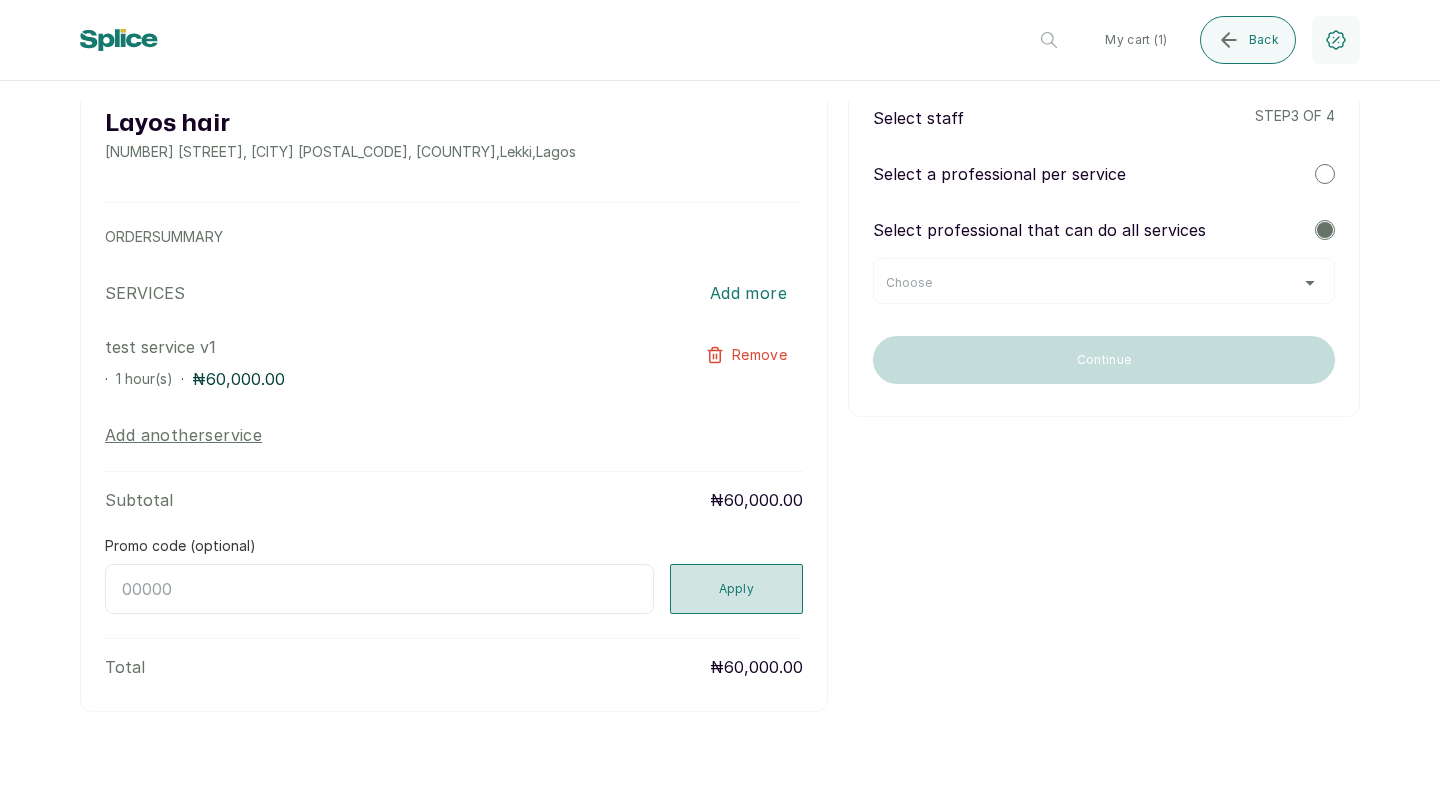 scroll, scrollTop: 0, scrollLeft: 0, axis: both 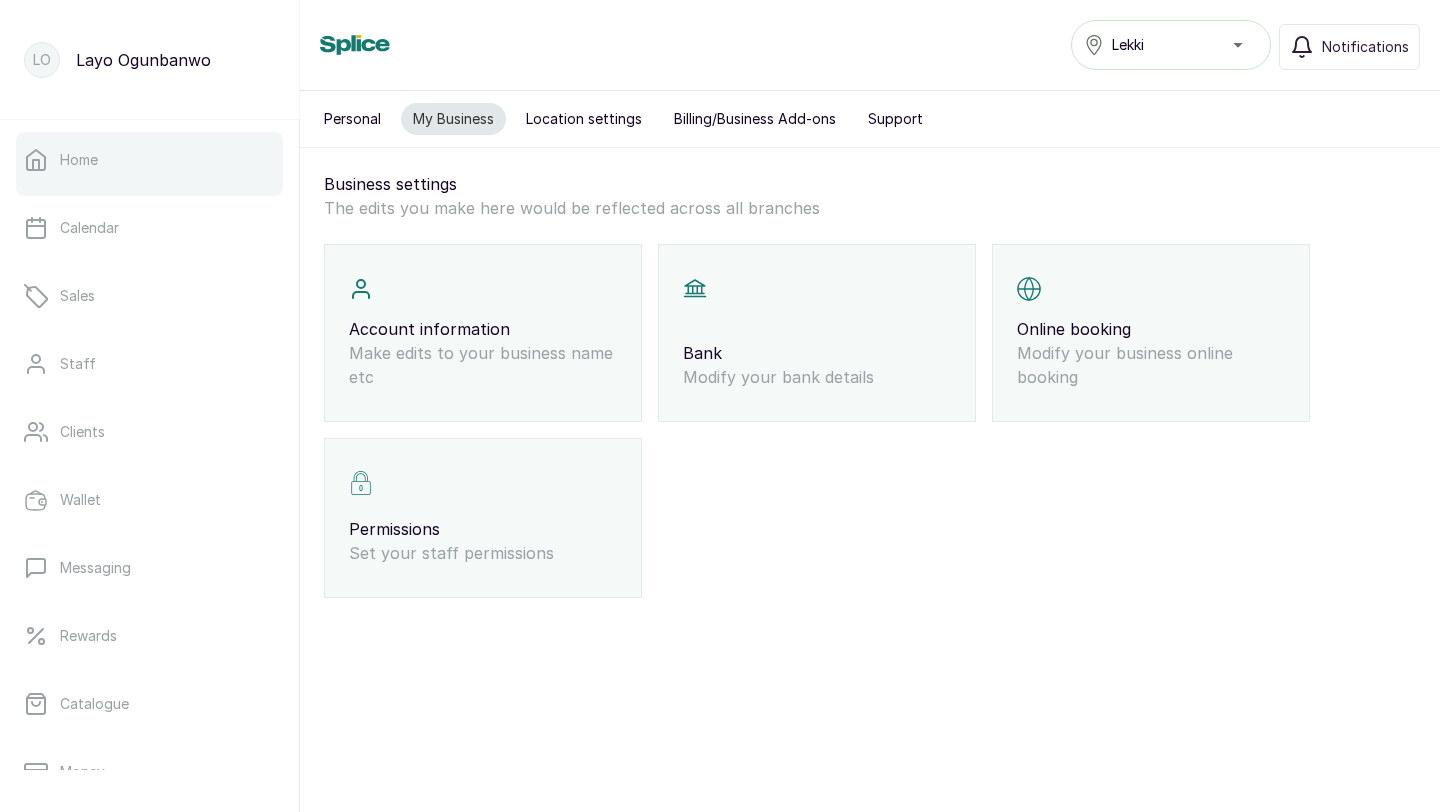 click on "Home" at bounding box center [149, 160] 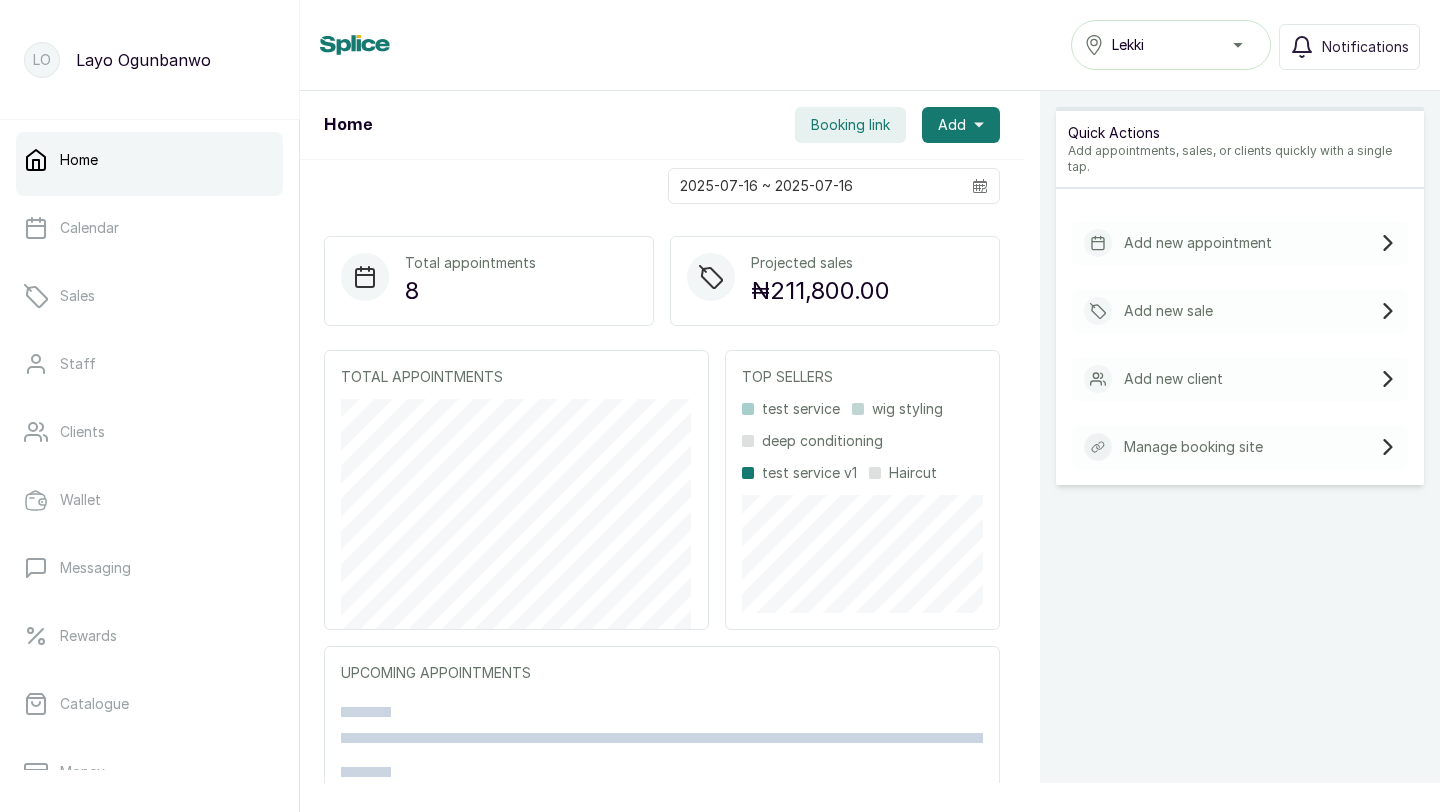 click on "Booking link" at bounding box center (850, 125) 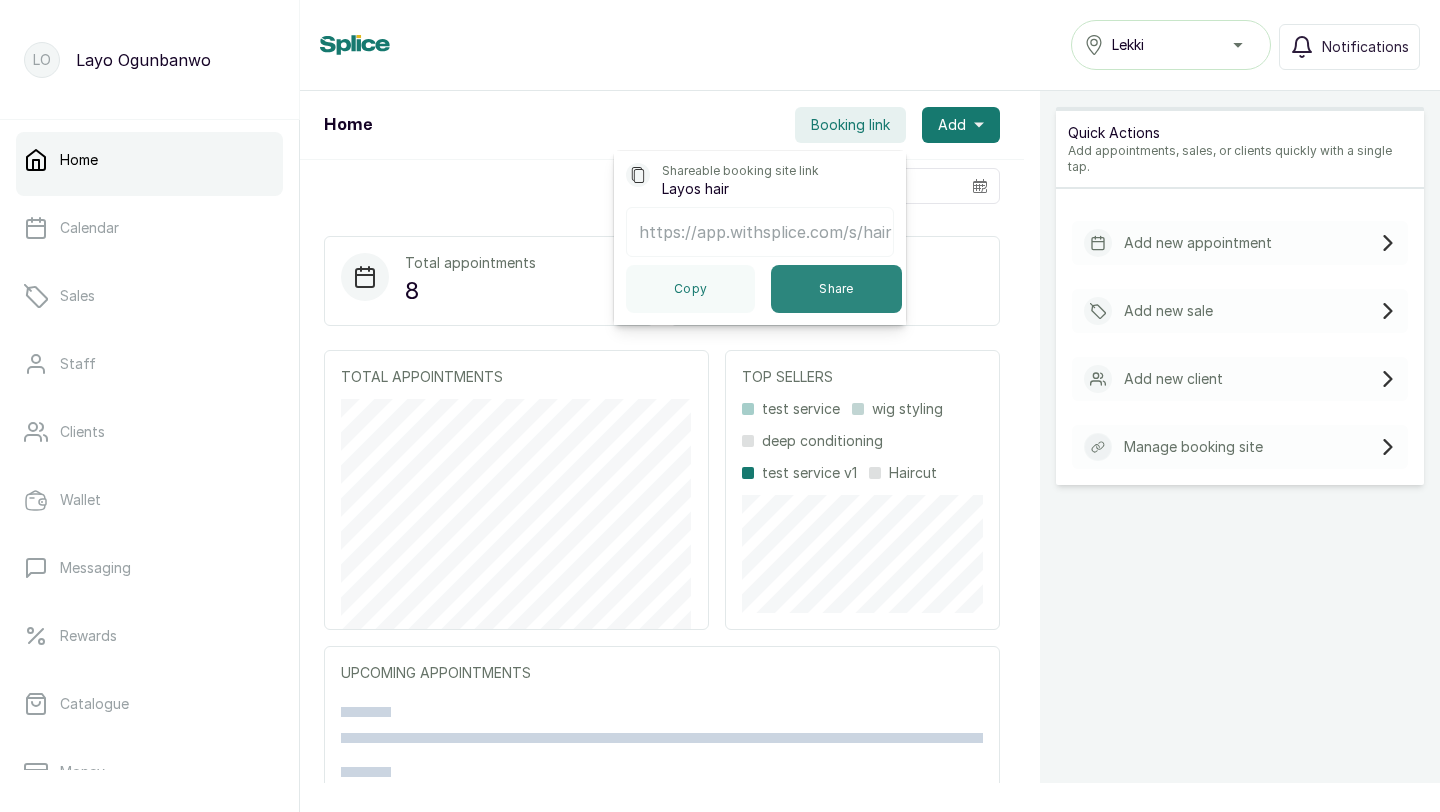 click on "Share" at bounding box center [836, 289] 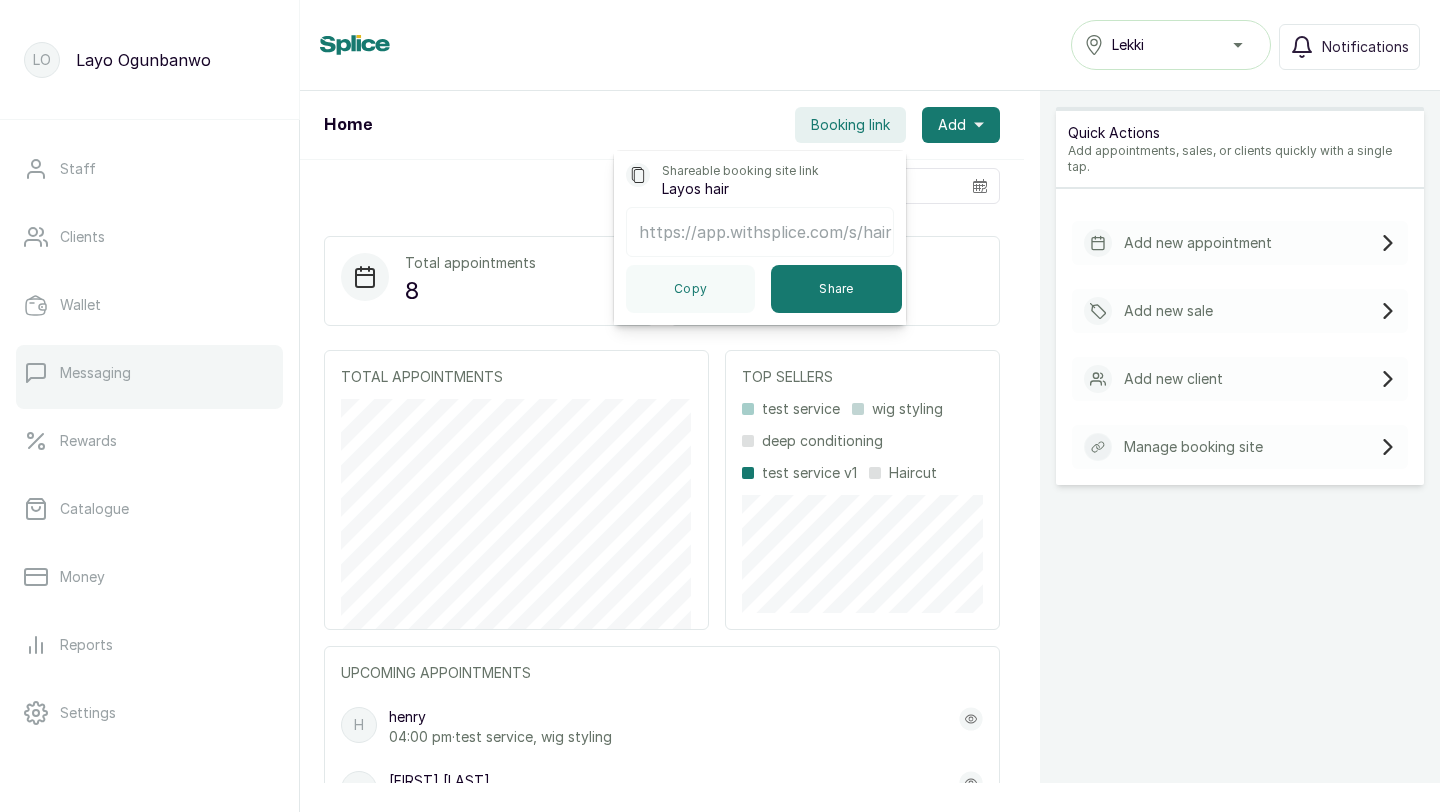 scroll, scrollTop: 324, scrollLeft: 0, axis: vertical 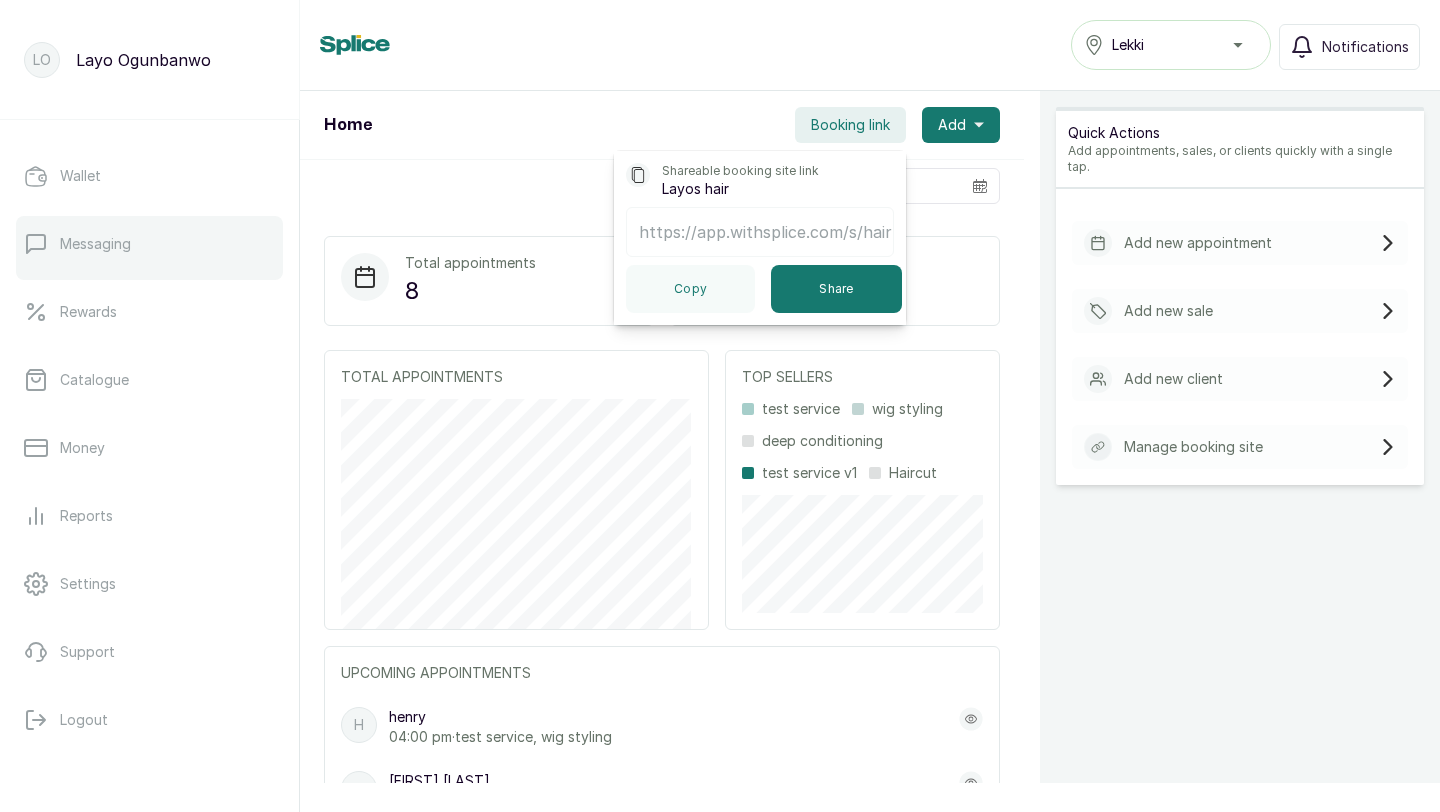 click on "Settings" at bounding box center [88, 584] 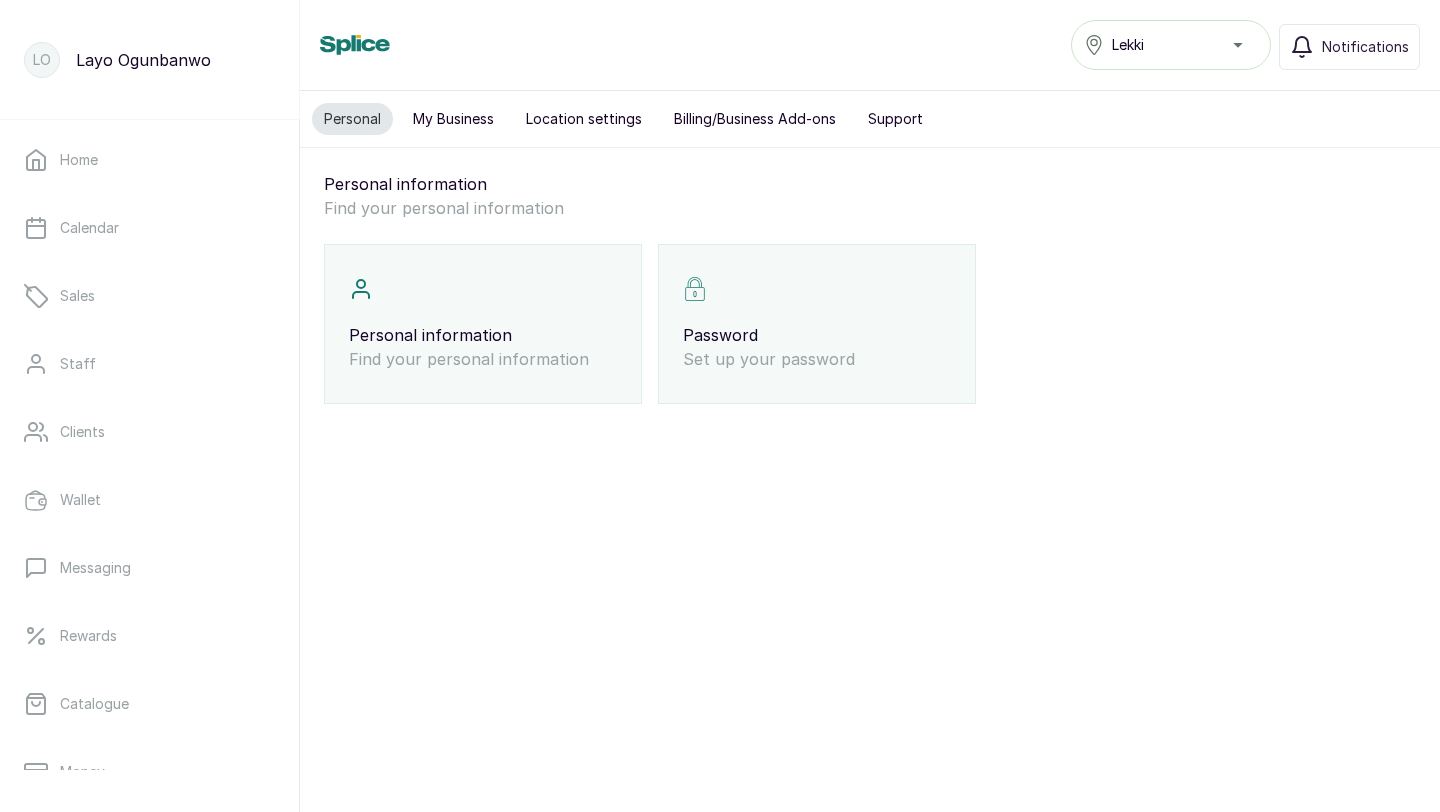 click on "Location settings" at bounding box center (584, 119) 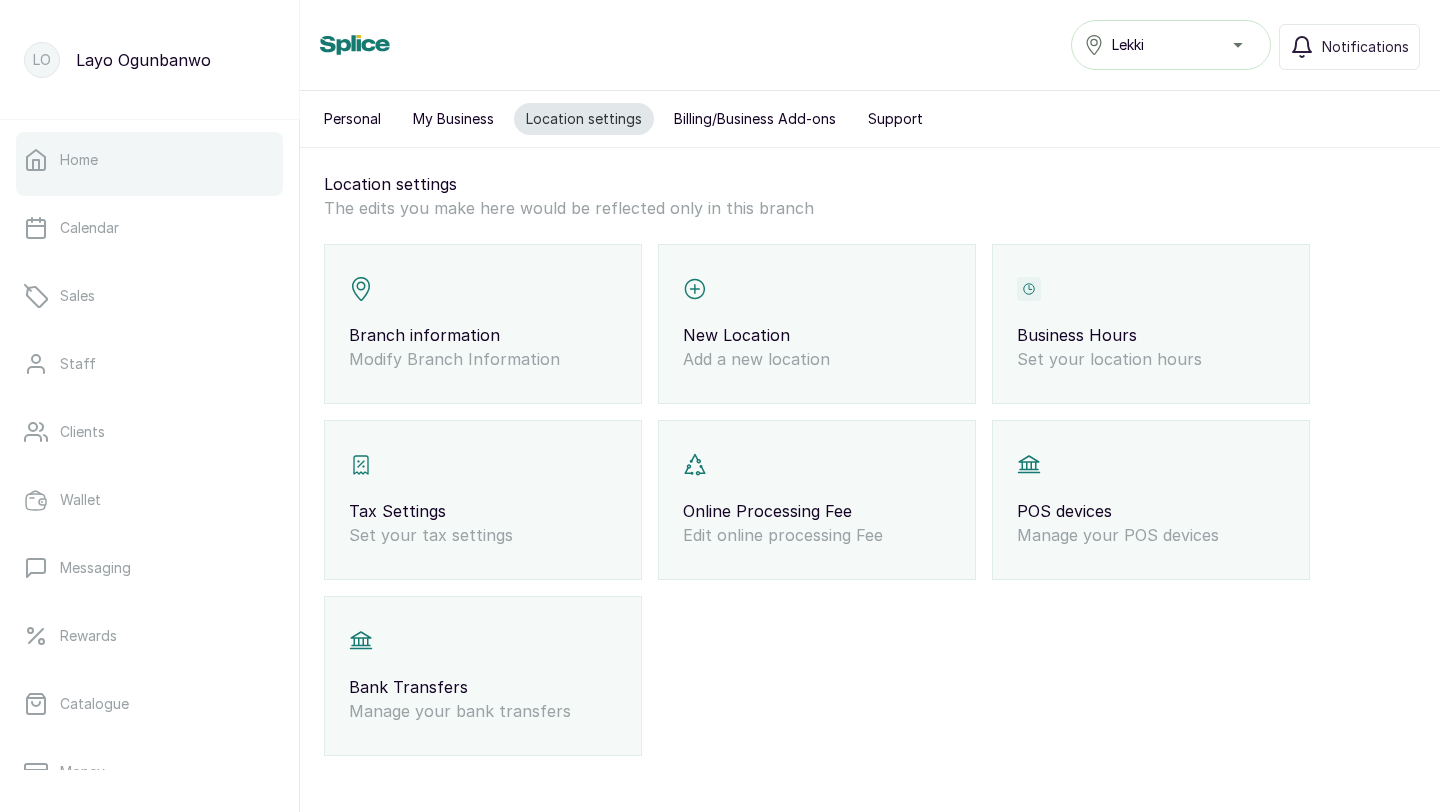 click on "Home" at bounding box center [149, 160] 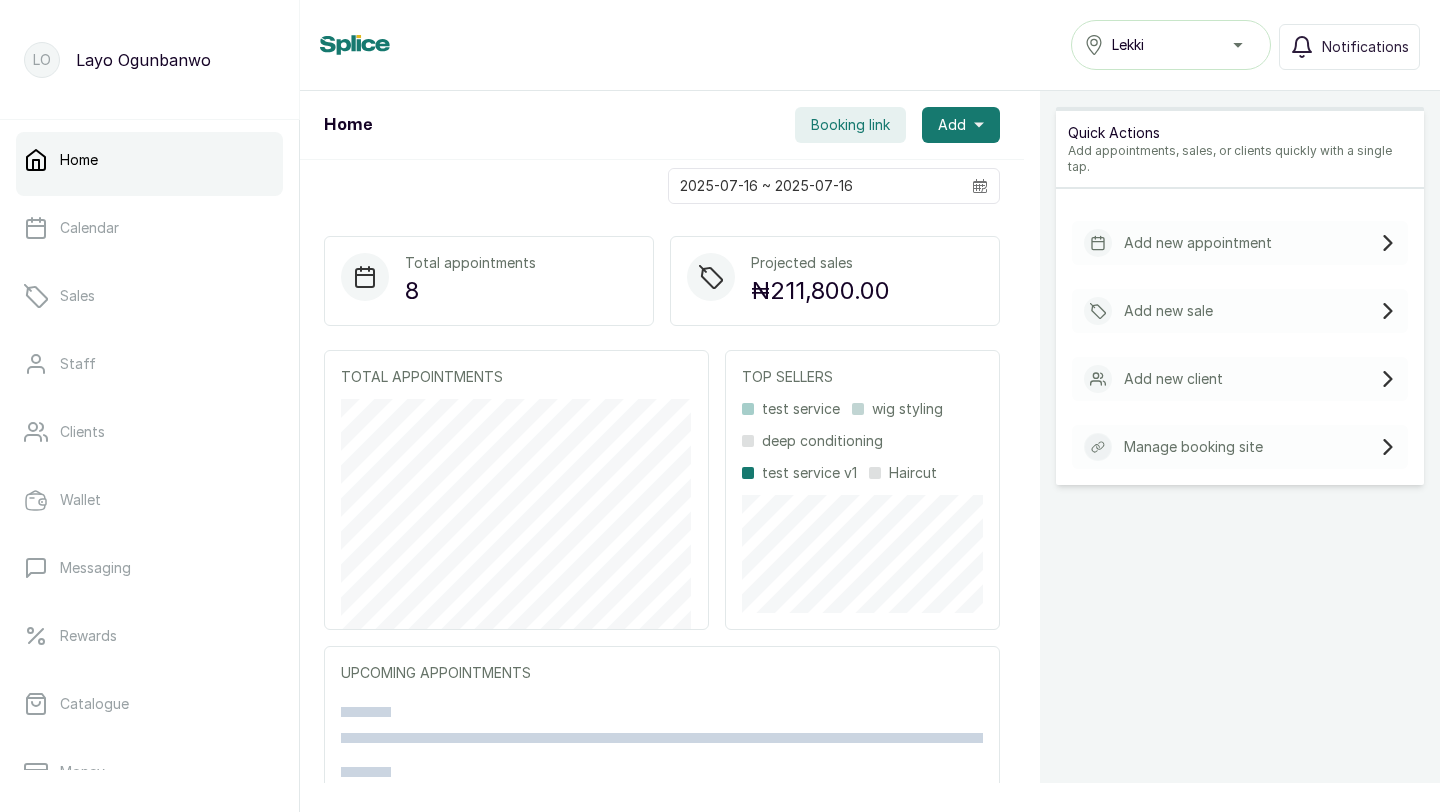 click on "Booking link" at bounding box center (850, 125) 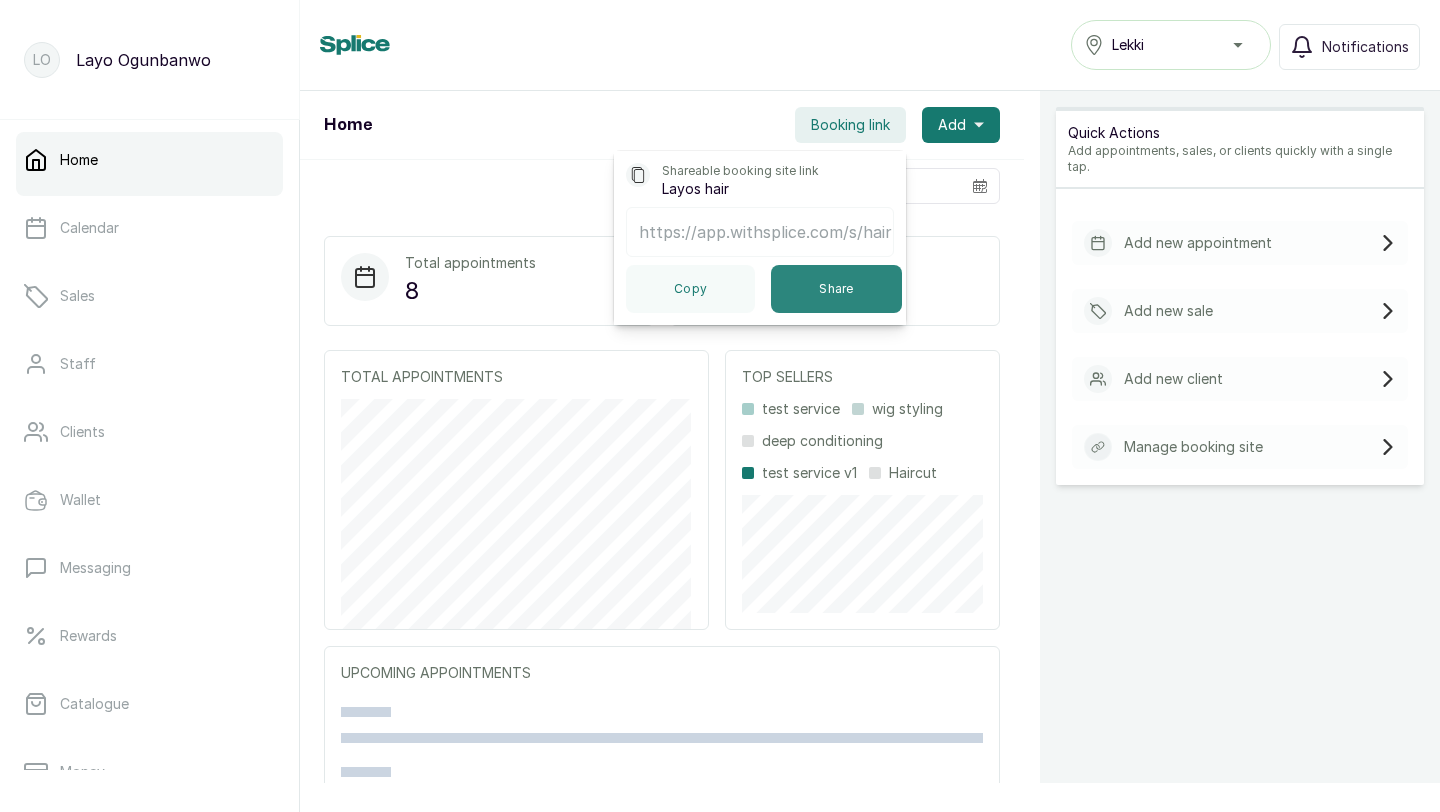 click on "Share" at bounding box center (836, 289) 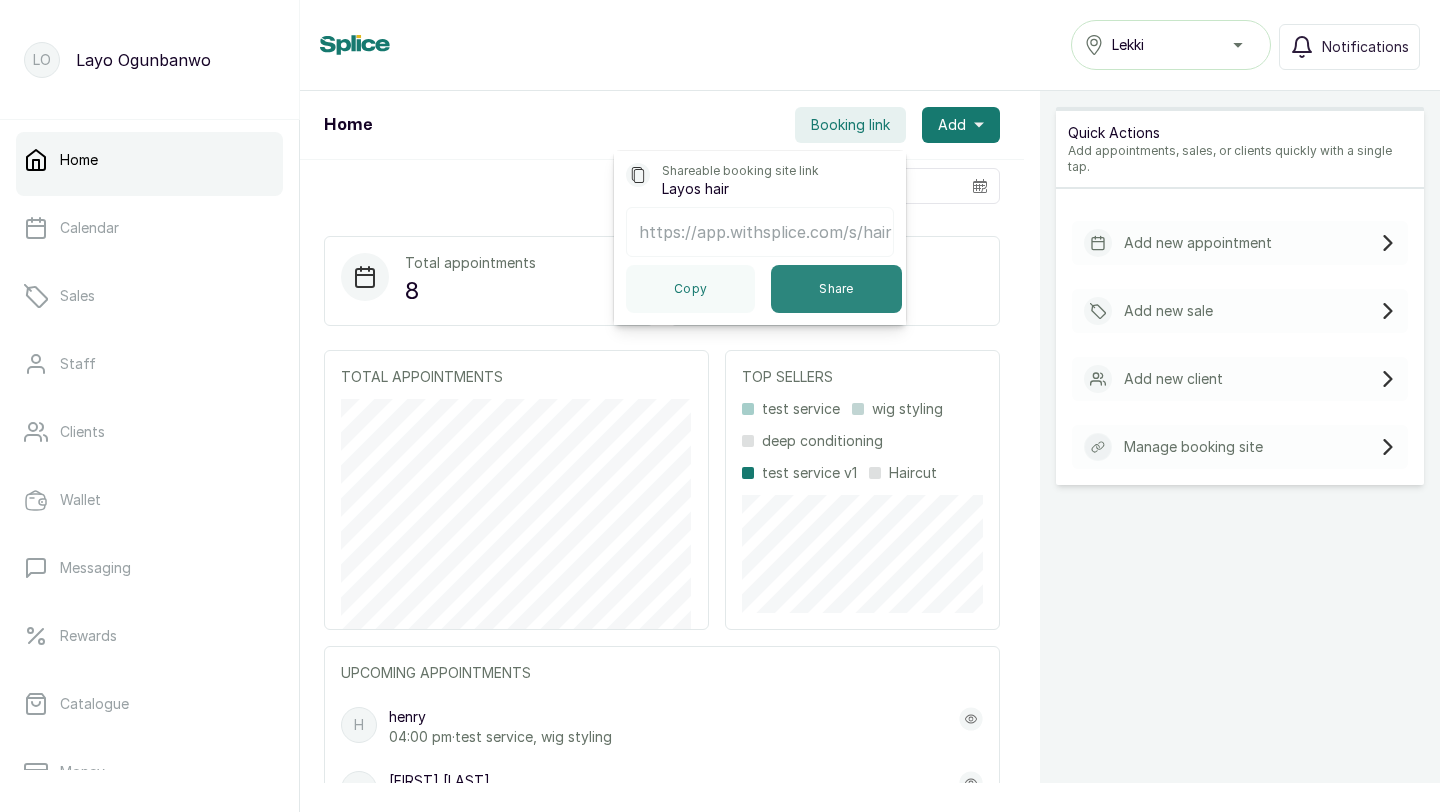click on "Share" at bounding box center (836, 289) 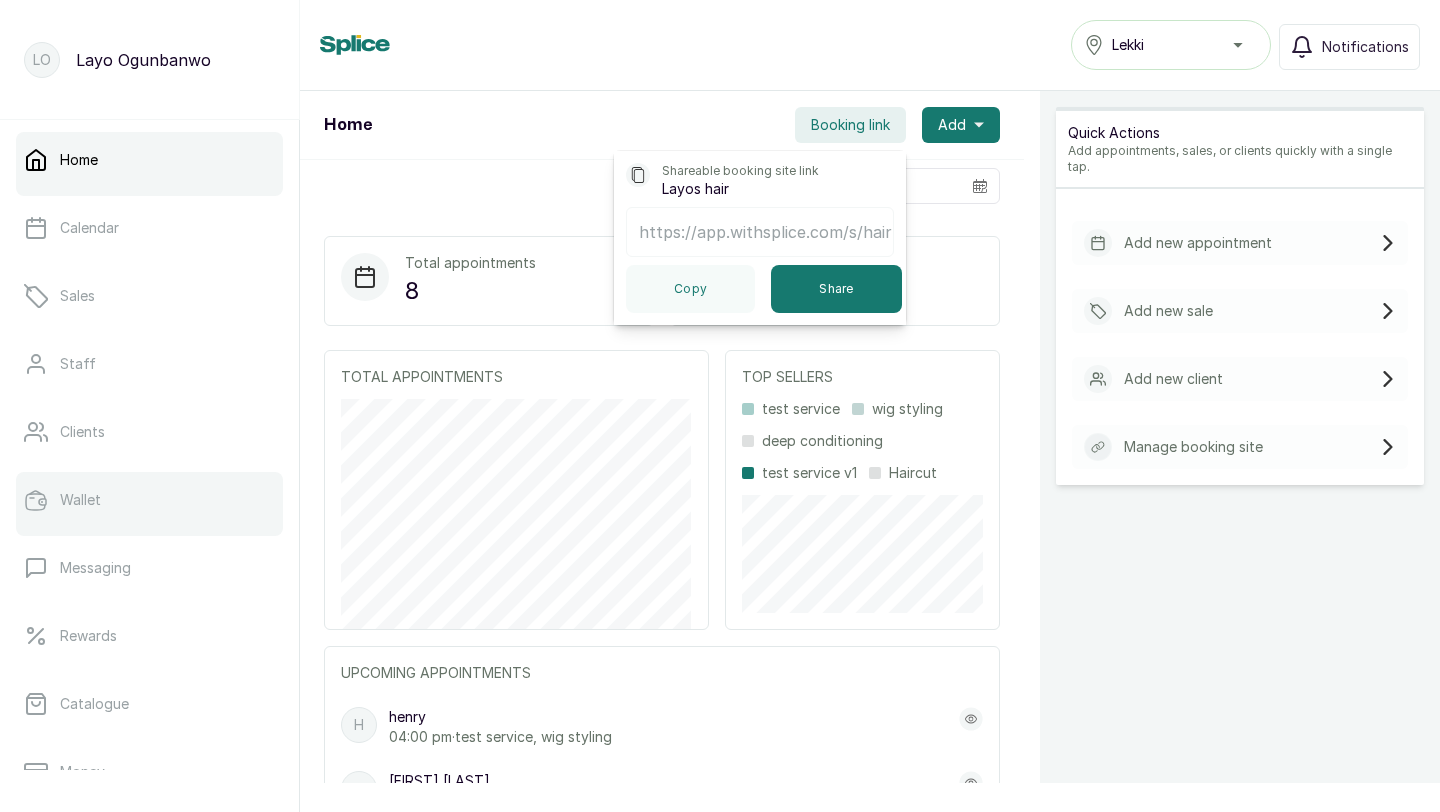 scroll, scrollTop: 324, scrollLeft: 0, axis: vertical 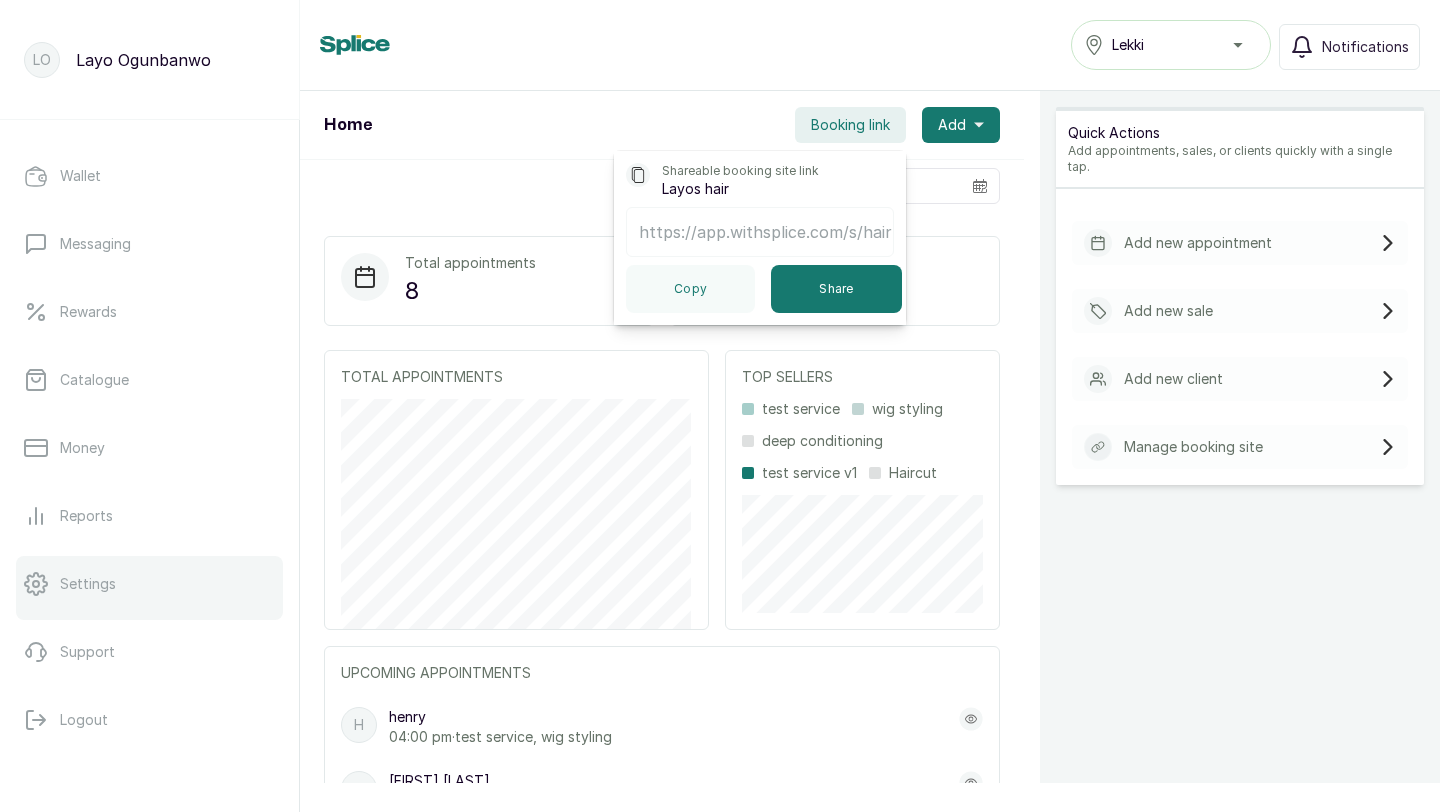 click on "Settings" at bounding box center [149, 584] 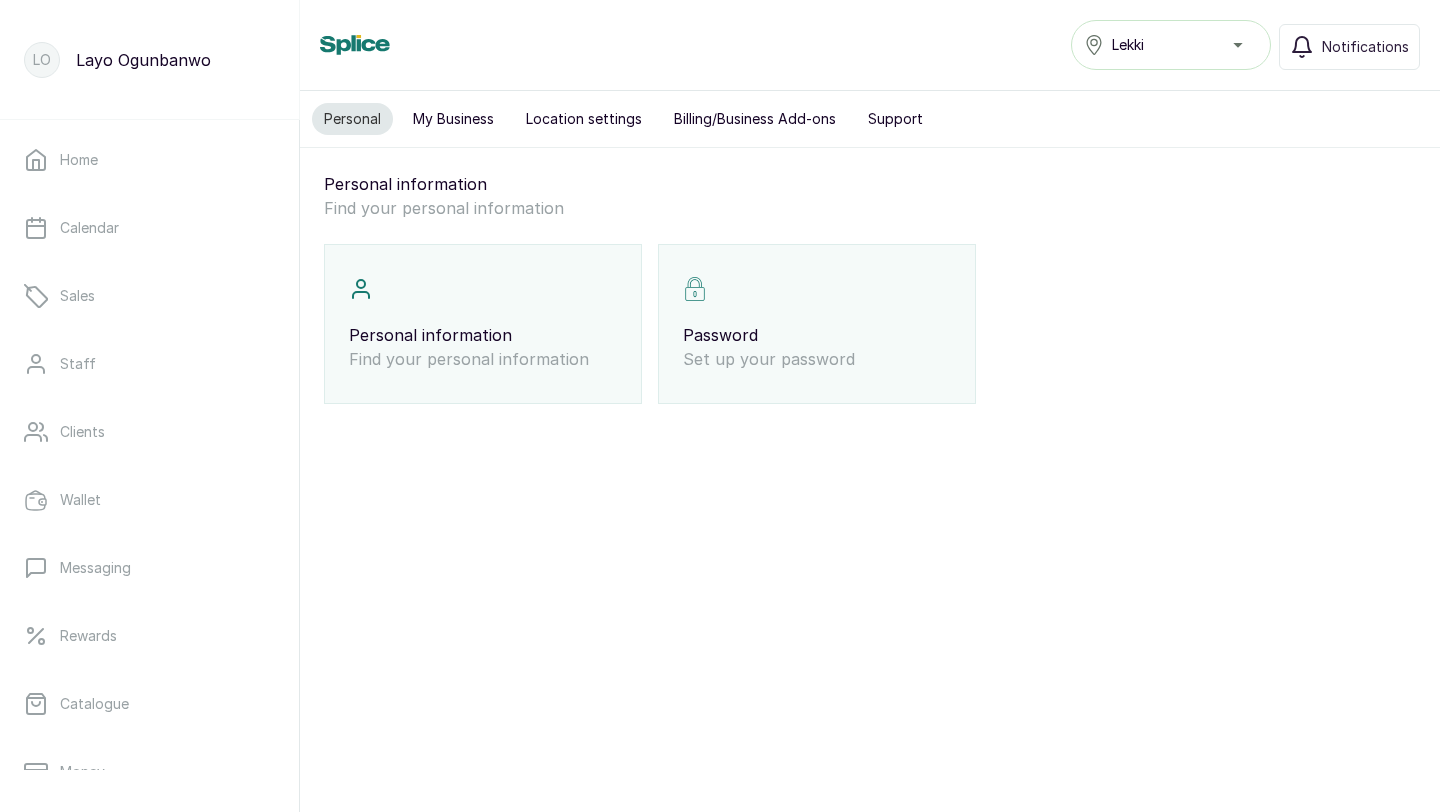 click on "My Business" at bounding box center [453, 119] 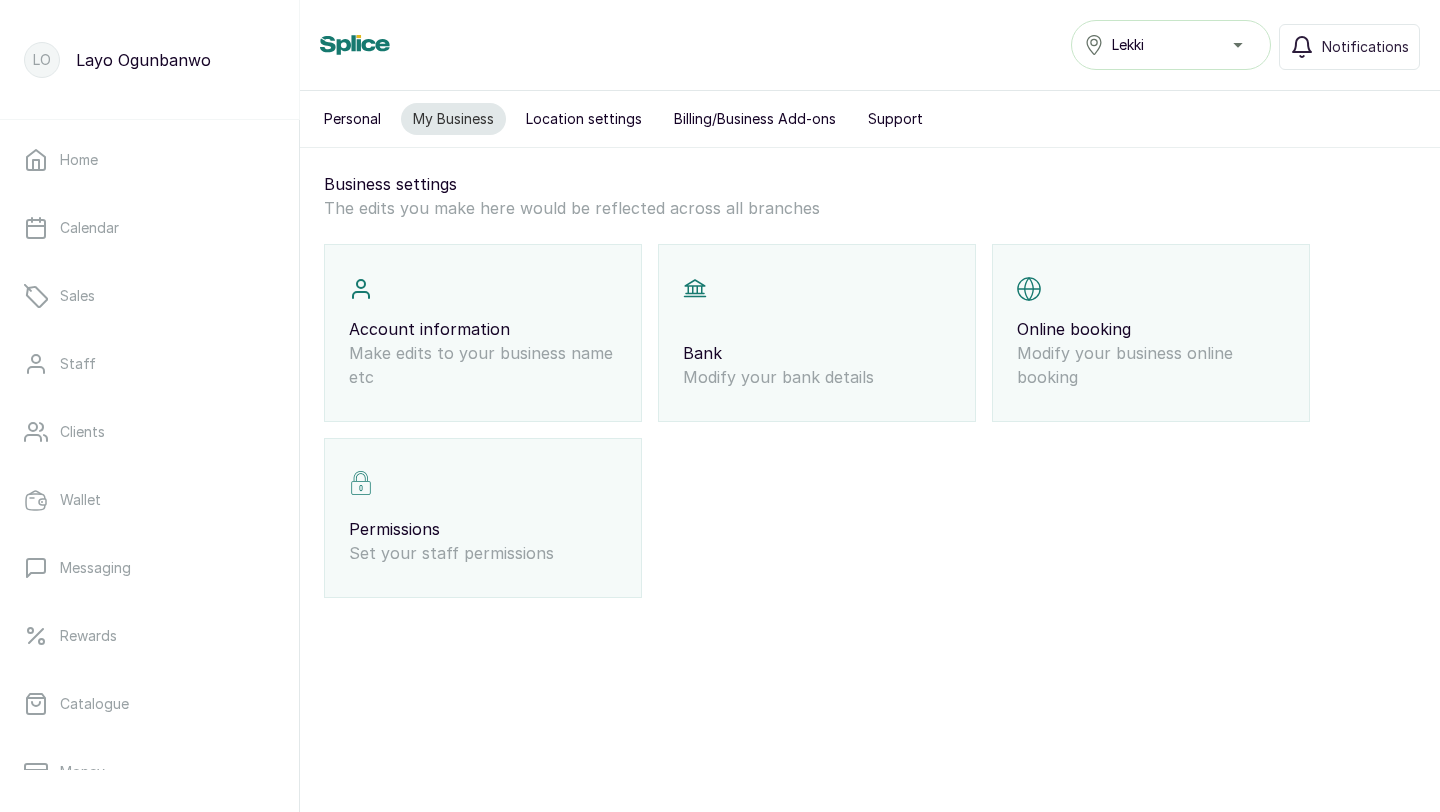 click on "Modify your business online booking" at bounding box center [1151, 365] 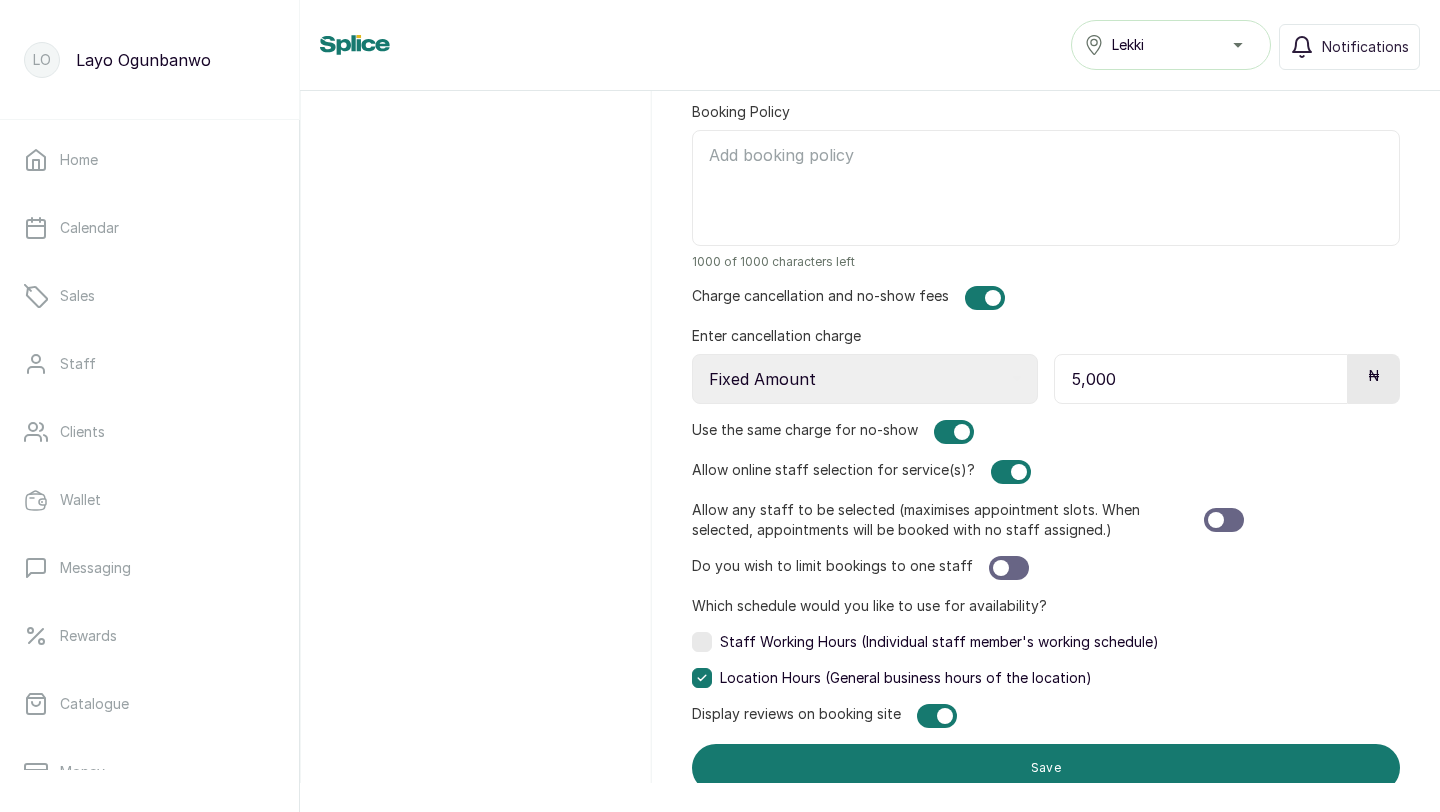 scroll, scrollTop: 1719, scrollLeft: 0, axis: vertical 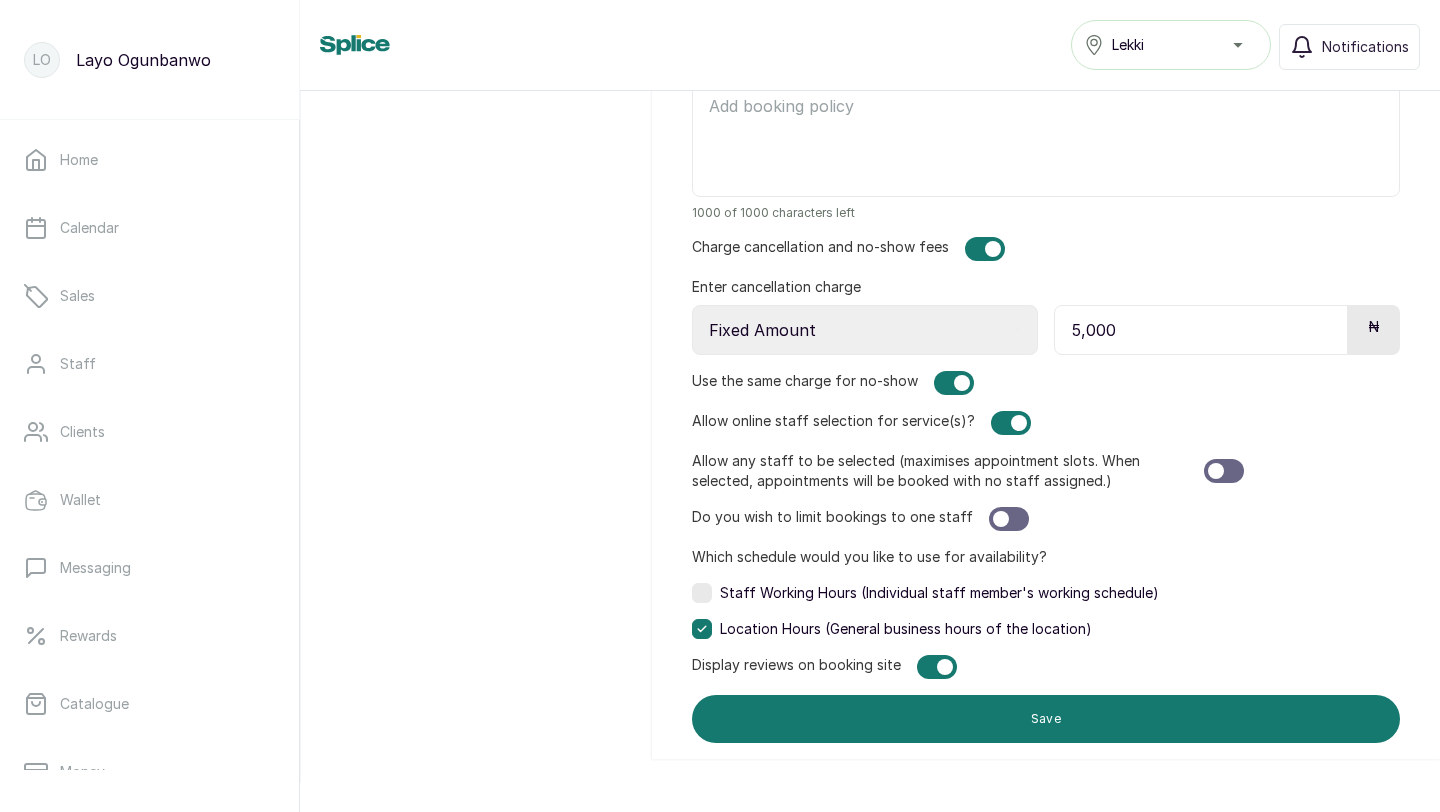 click at bounding box center [1011, 423] 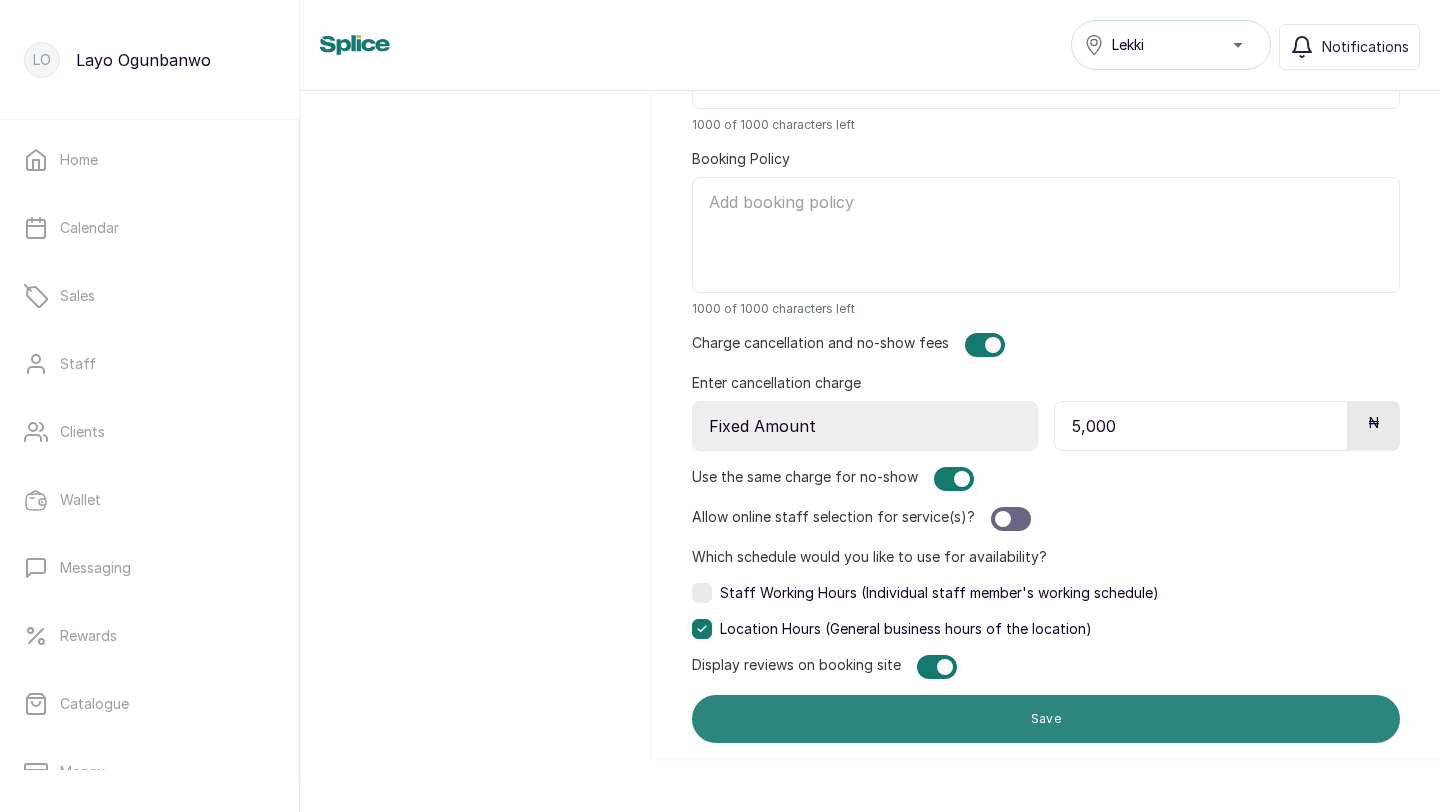 click on "Save" at bounding box center [1046, 719] 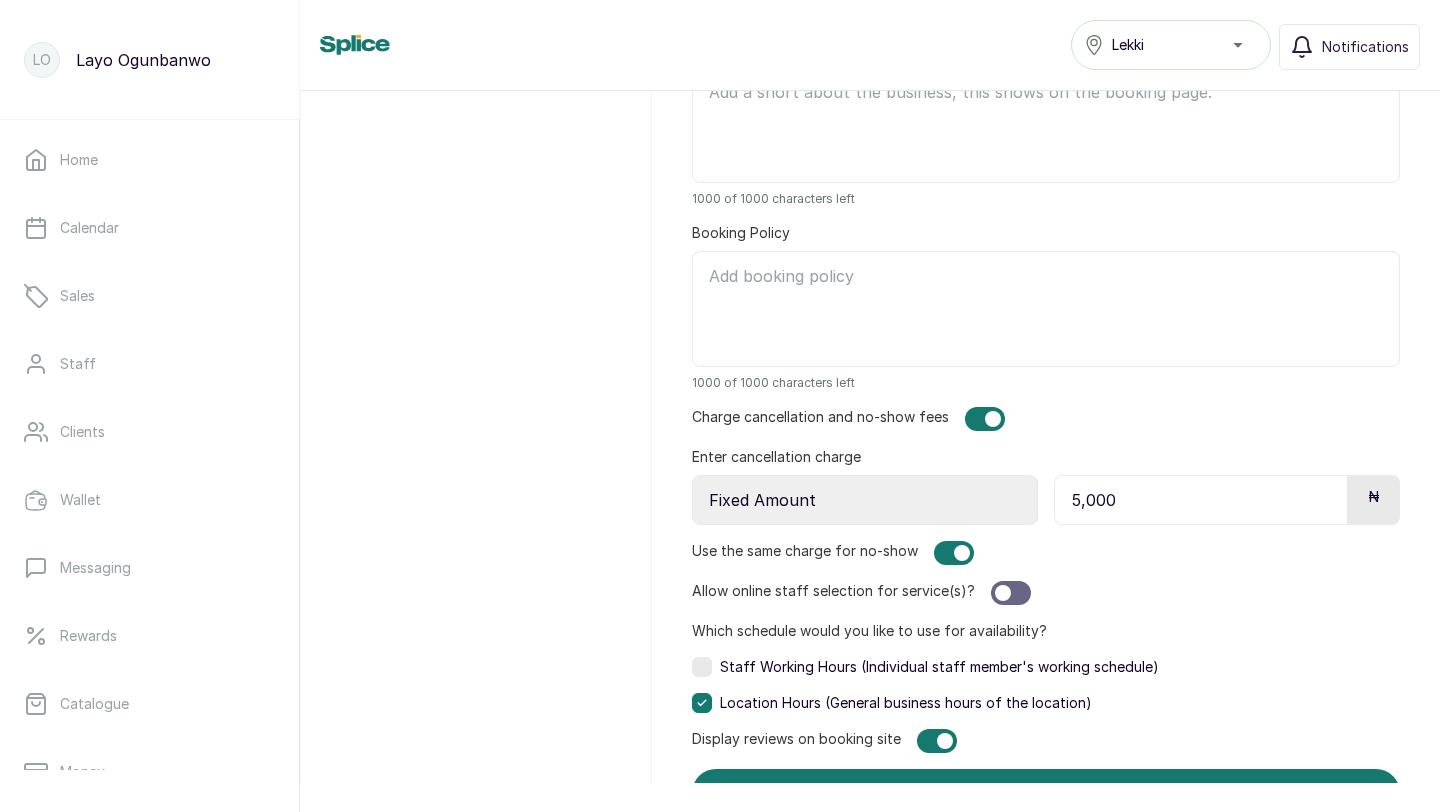 scroll, scrollTop: 1623, scrollLeft: 0, axis: vertical 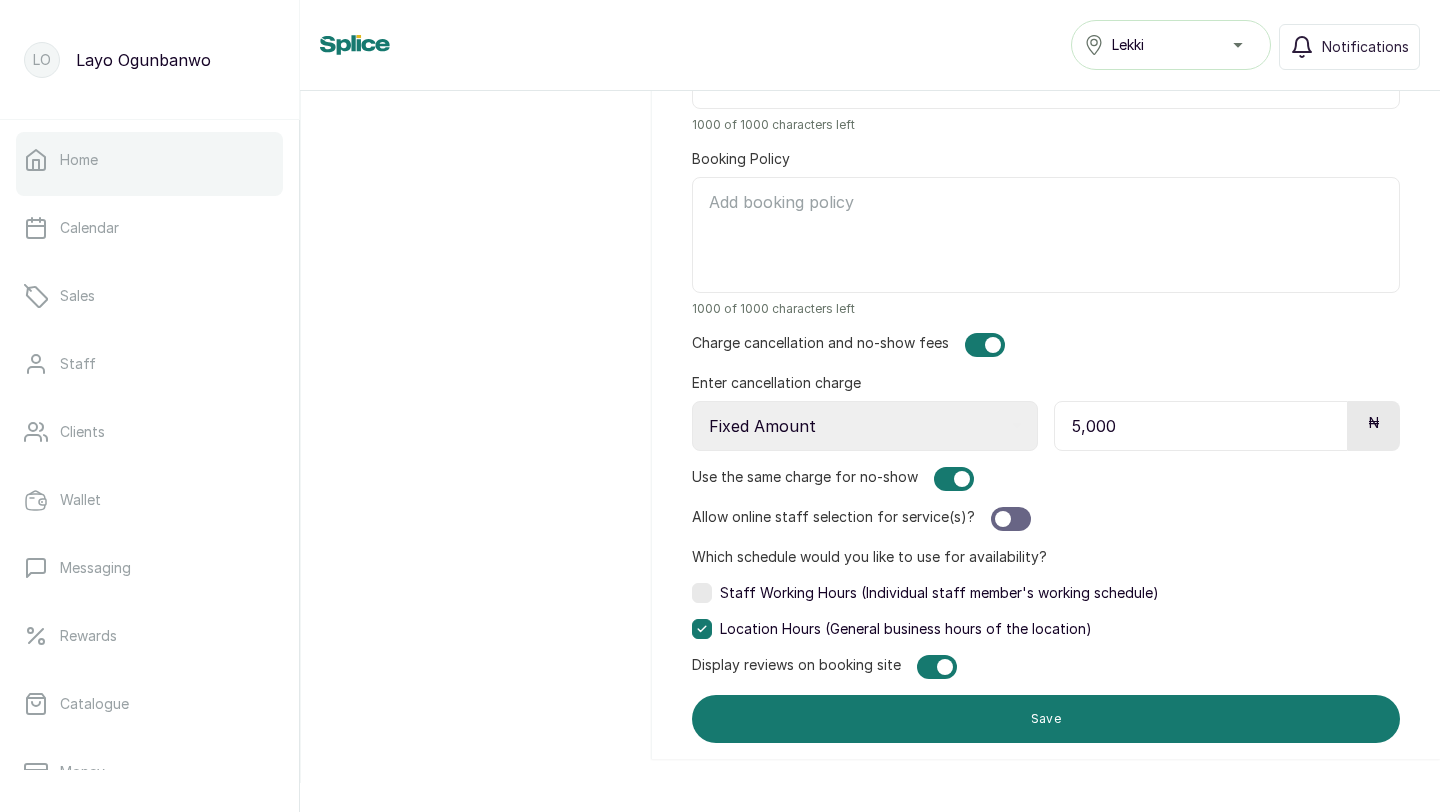 click on "Home" at bounding box center (79, 160) 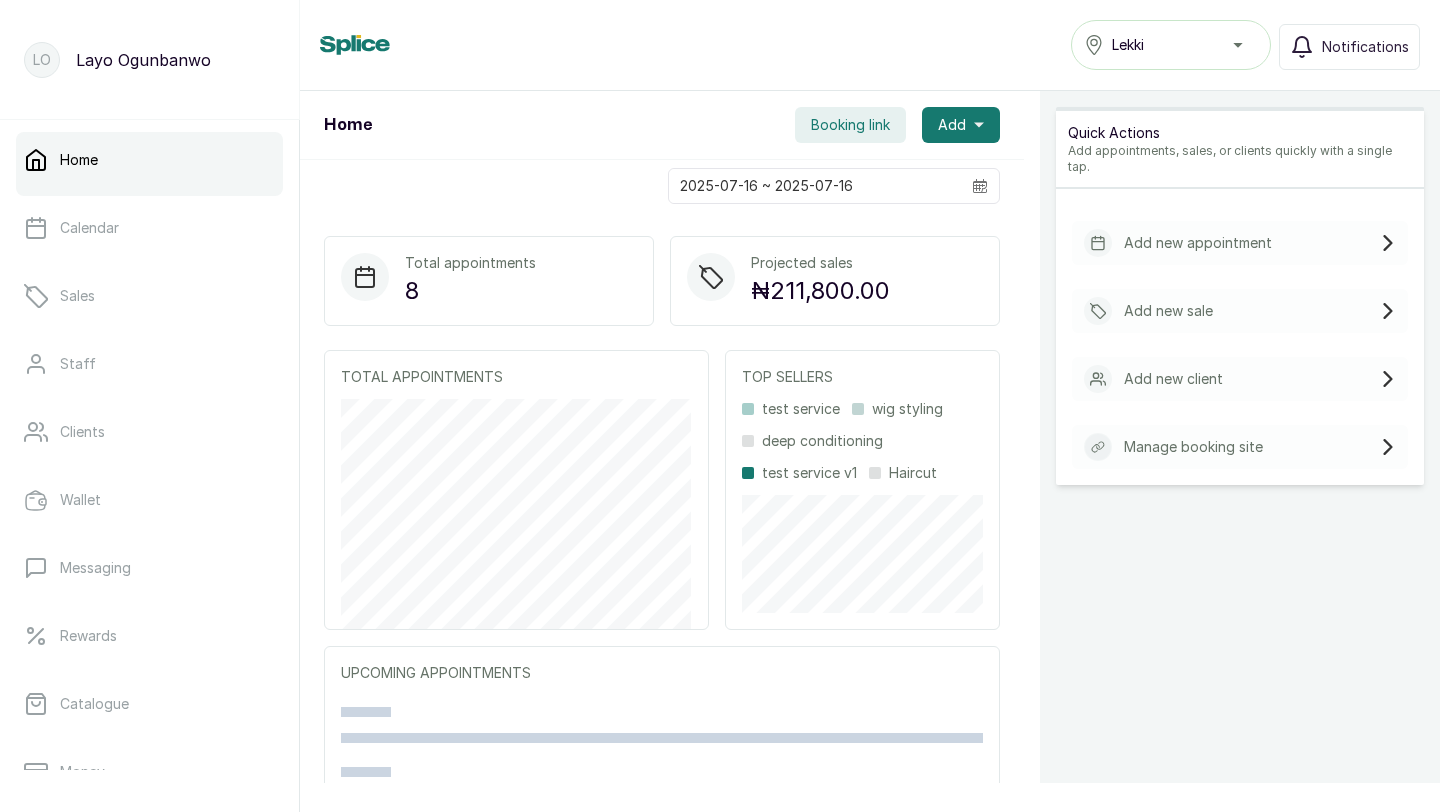 click on "Booking link" at bounding box center (850, 125) 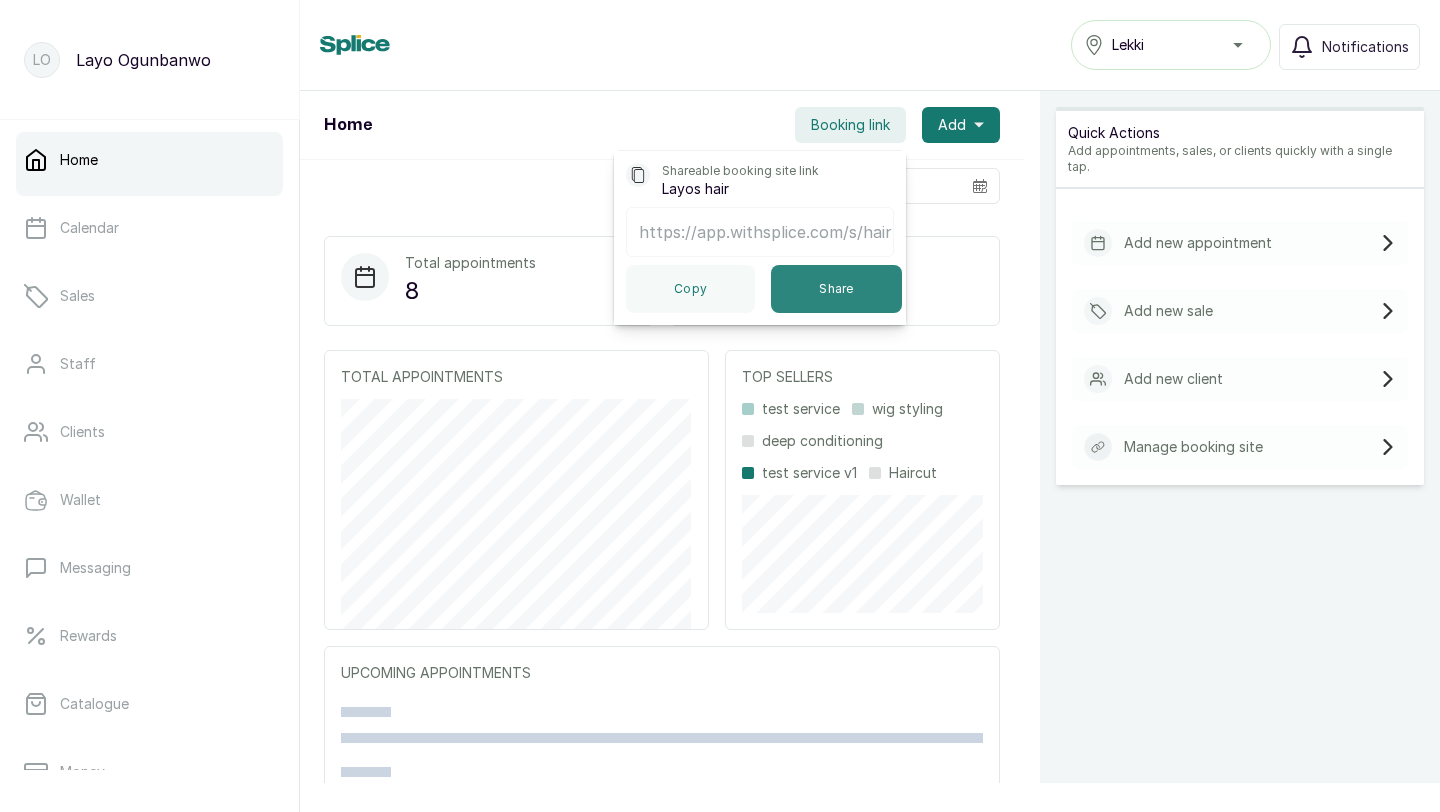 click on "Share" at bounding box center (836, 289) 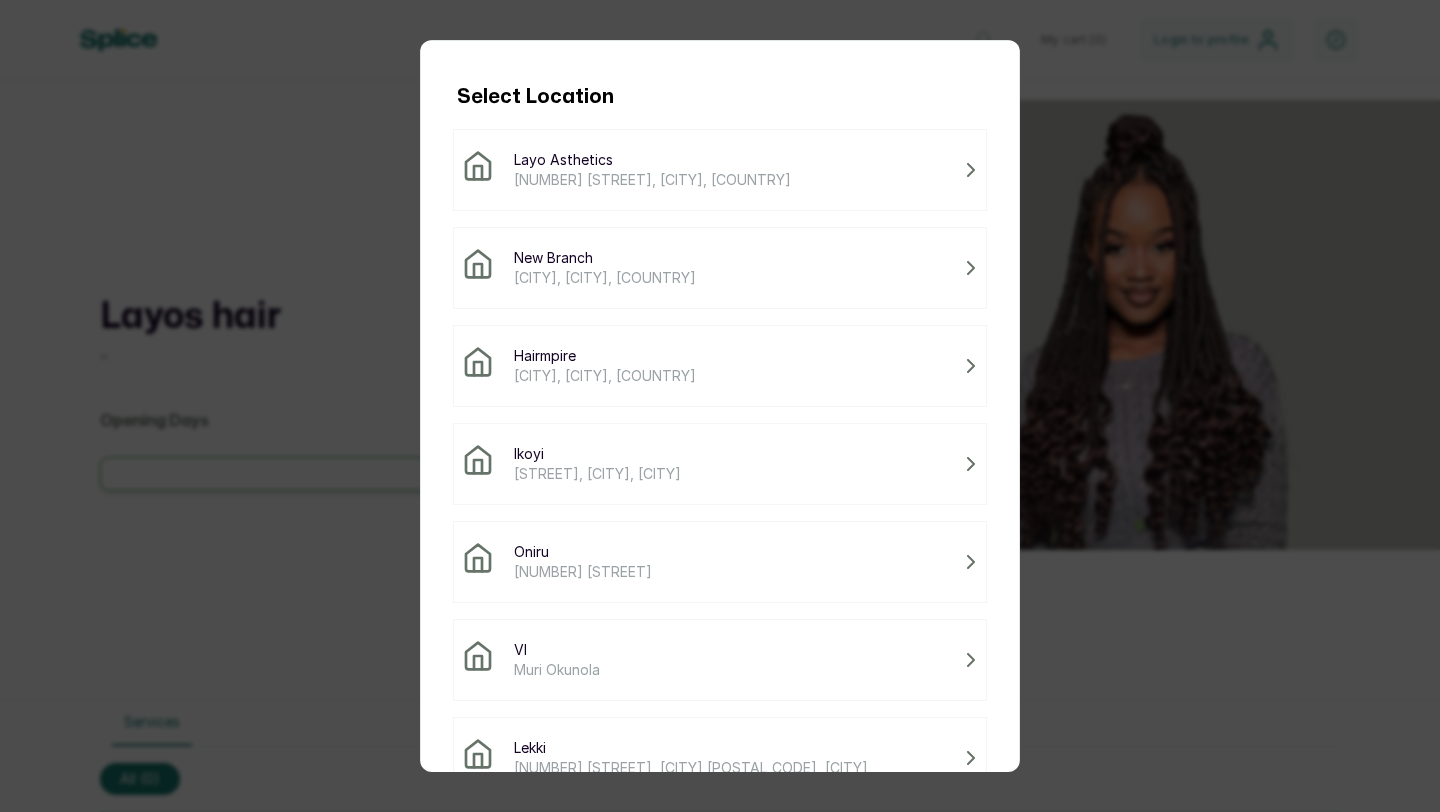 scroll, scrollTop: 0, scrollLeft: 0, axis: both 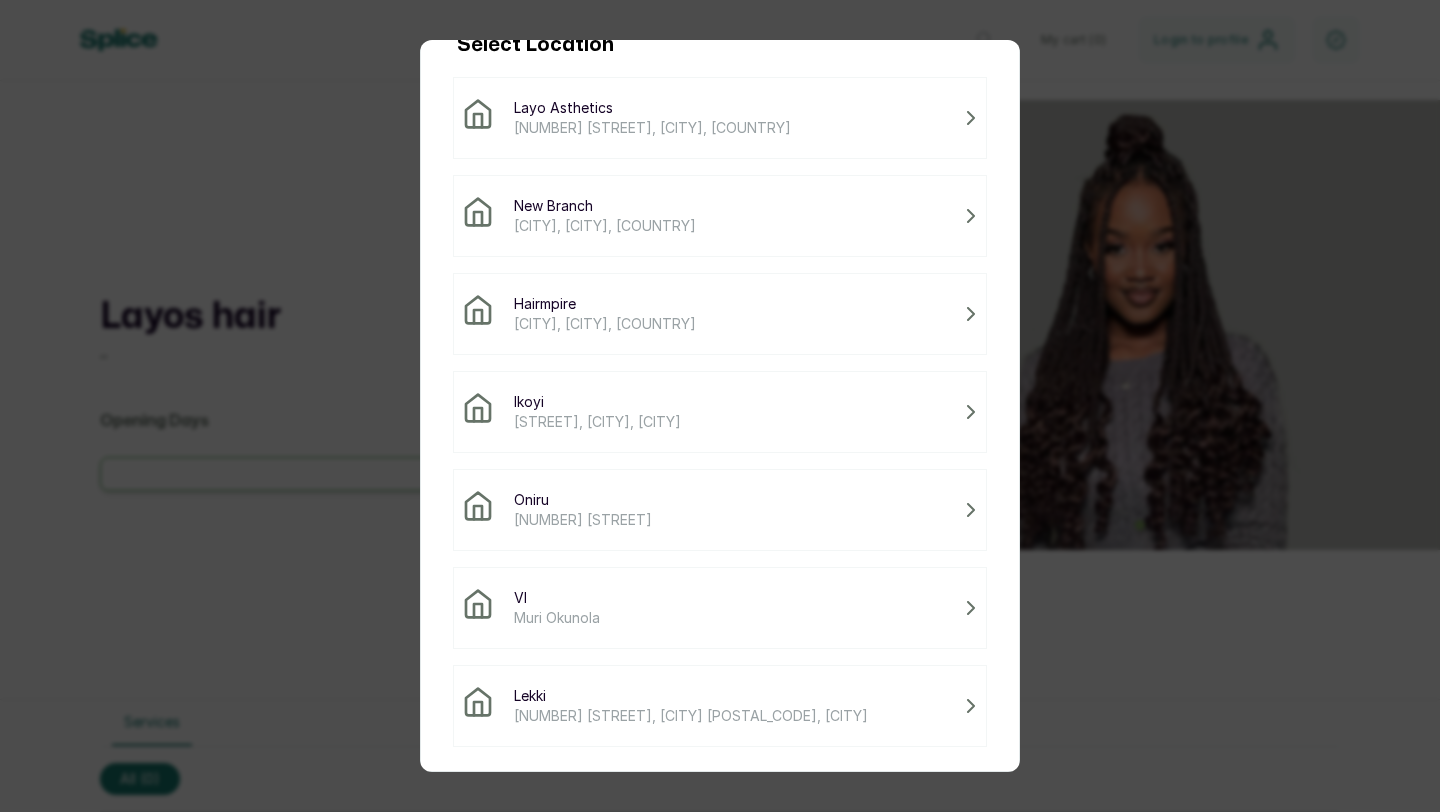 click on "Lekki" at bounding box center (691, 696) 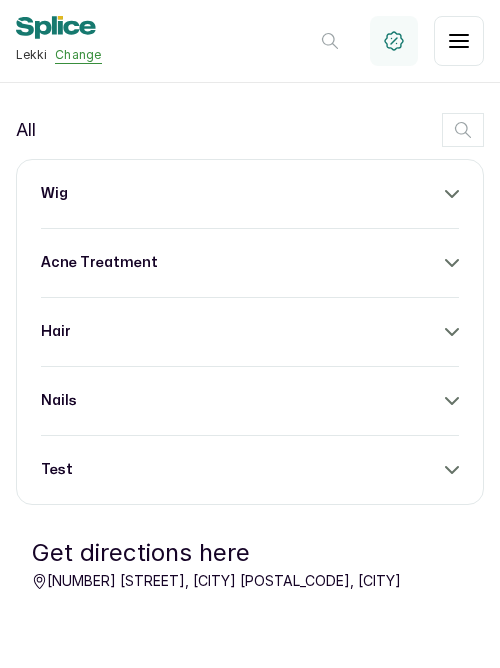 scroll, scrollTop: 762, scrollLeft: 0, axis: vertical 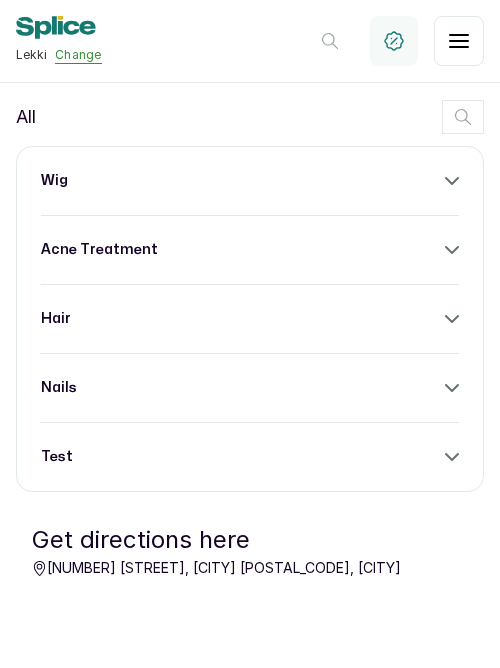 click on "test" at bounding box center (250, 457) 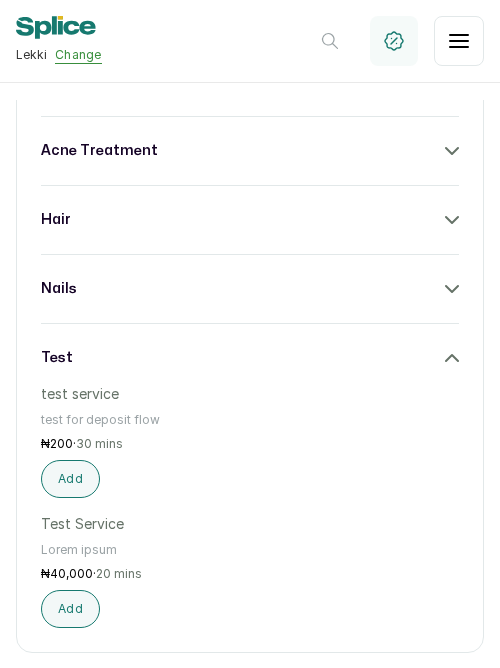 scroll, scrollTop: 914, scrollLeft: 0, axis: vertical 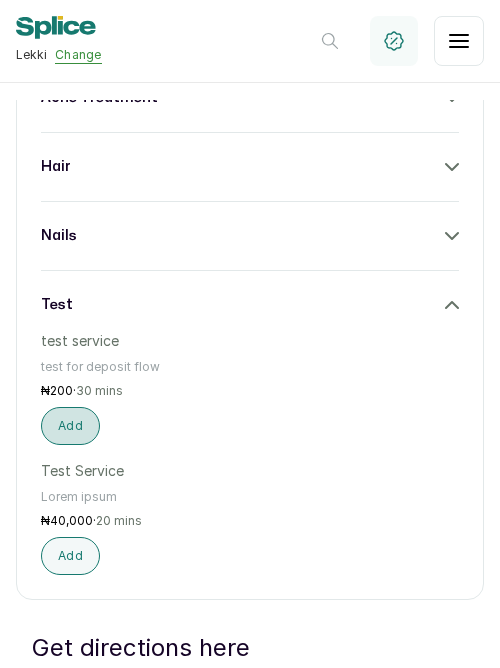 click on "Add" at bounding box center (70, 426) 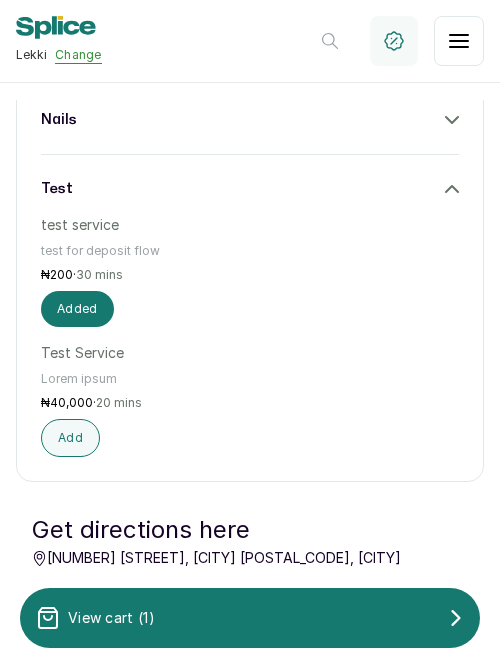 scroll, scrollTop: 1099, scrollLeft: 0, axis: vertical 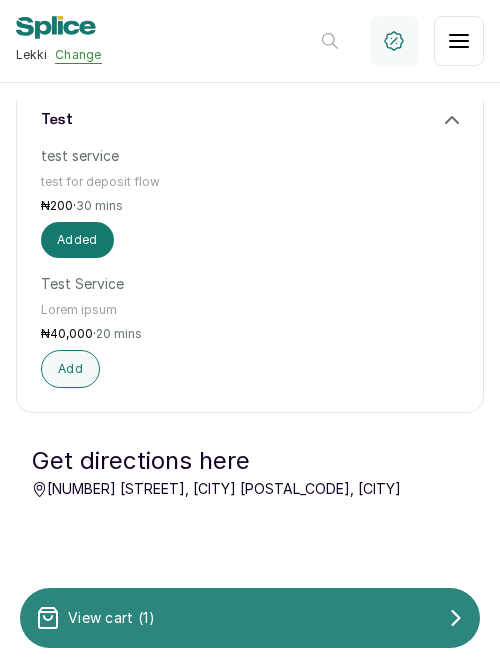 click on "View cart ( 1 )" at bounding box center (95, 618) 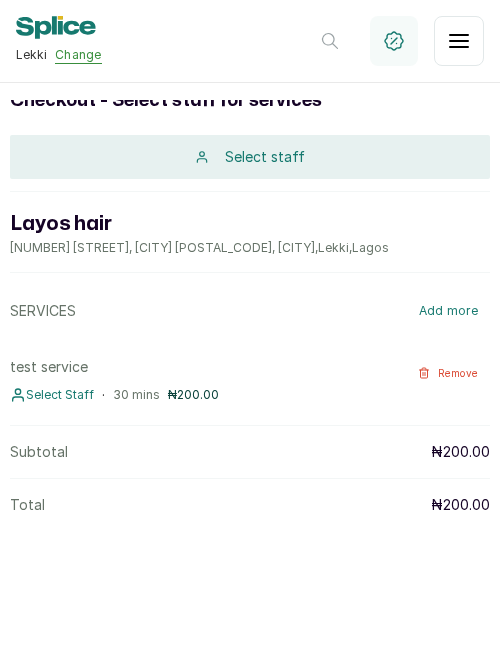 scroll, scrollTop: 0, scrollLeft: 0, axis: both 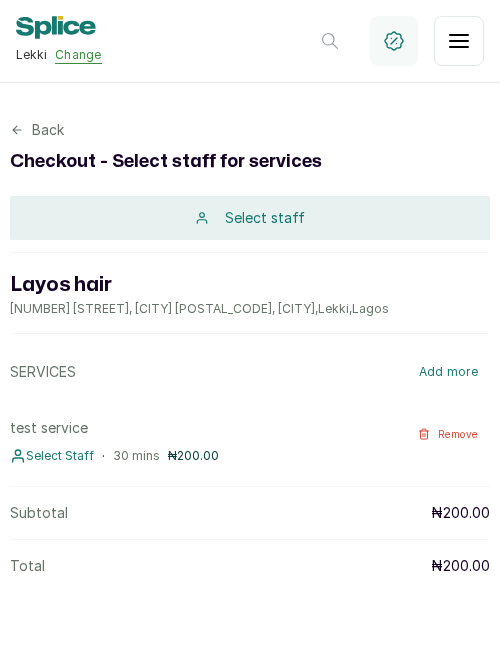 drag, startPoint x: 441, startPoint y: 86, endPoint x: 971, endPoint y: 79, distance: 530.0462 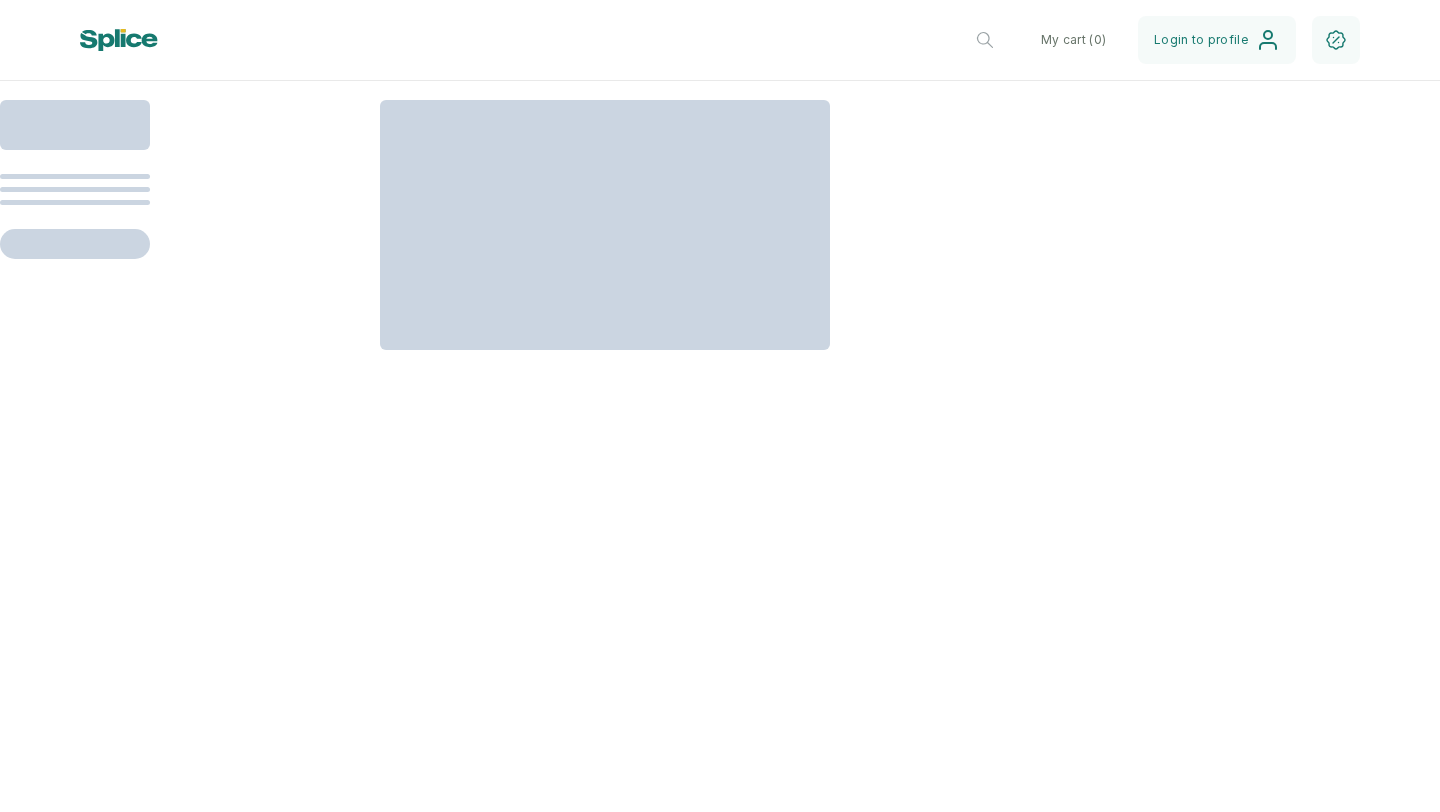 scroll, scrollTop: 0, scrollLeft: 0, axis: both 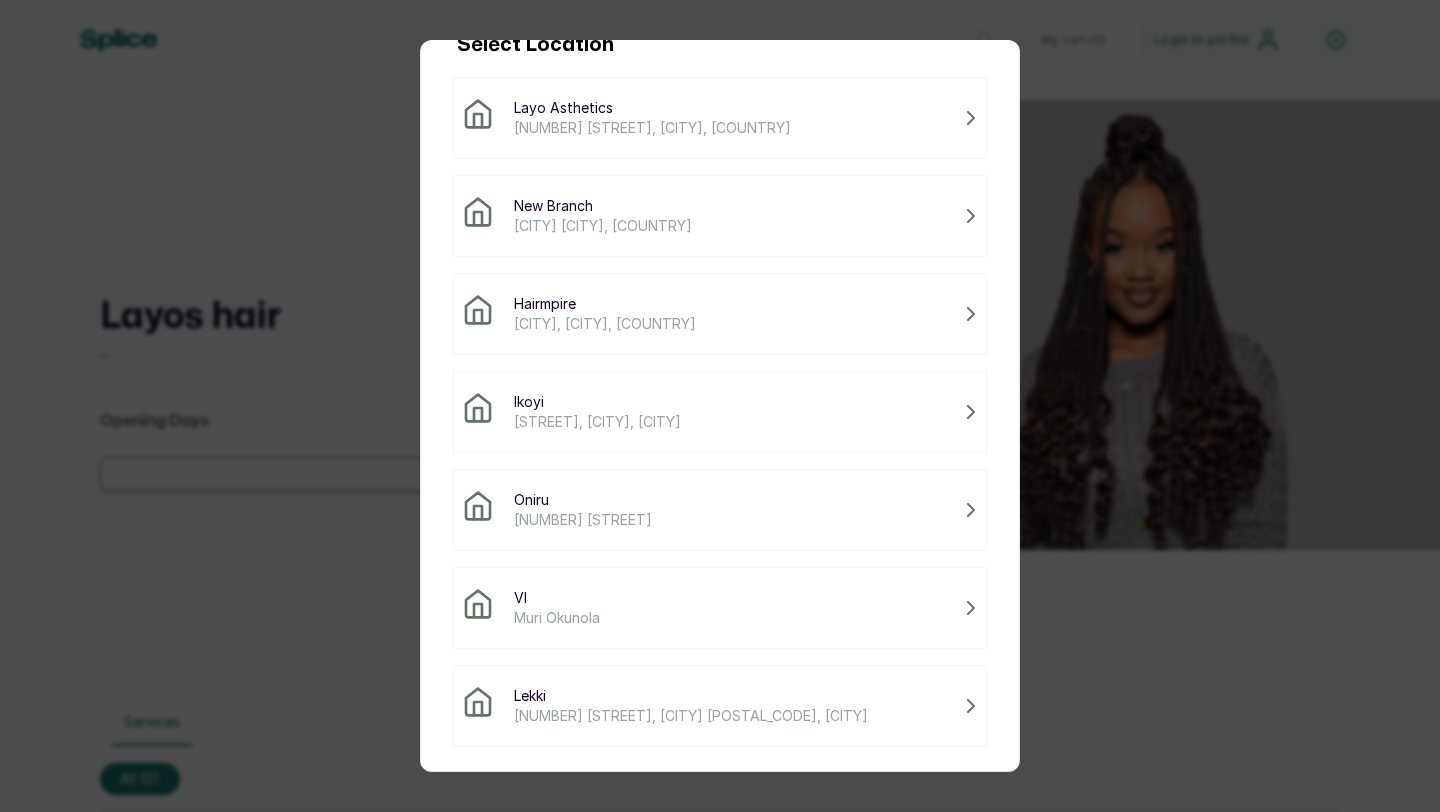 click on "[NUMBER] [STREET], [CITY] [POSTAL_CODE], [CITY]" at bounding box center [691, 716] 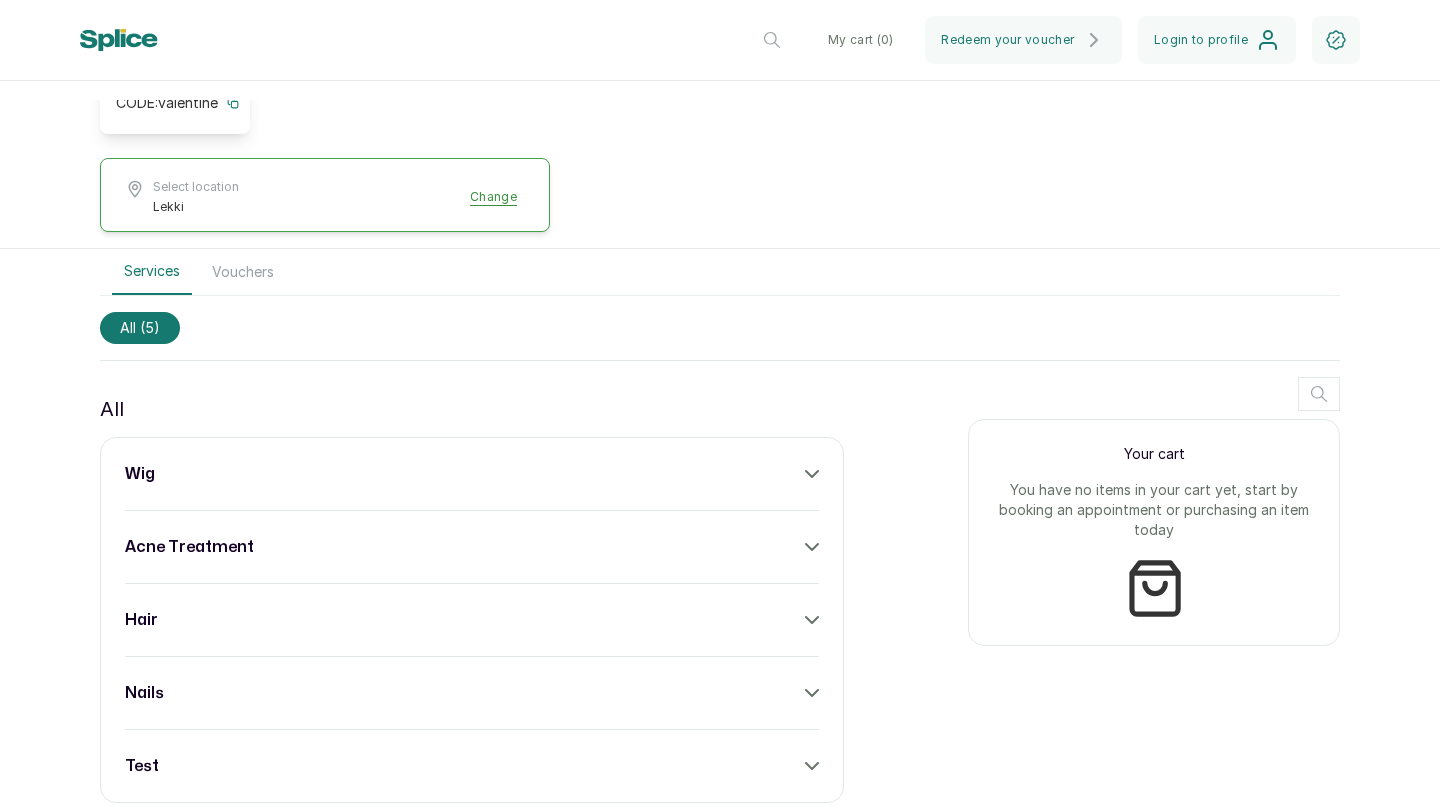 scroll, scrollTop: 539, scrollLeft: 0, axis: vertical 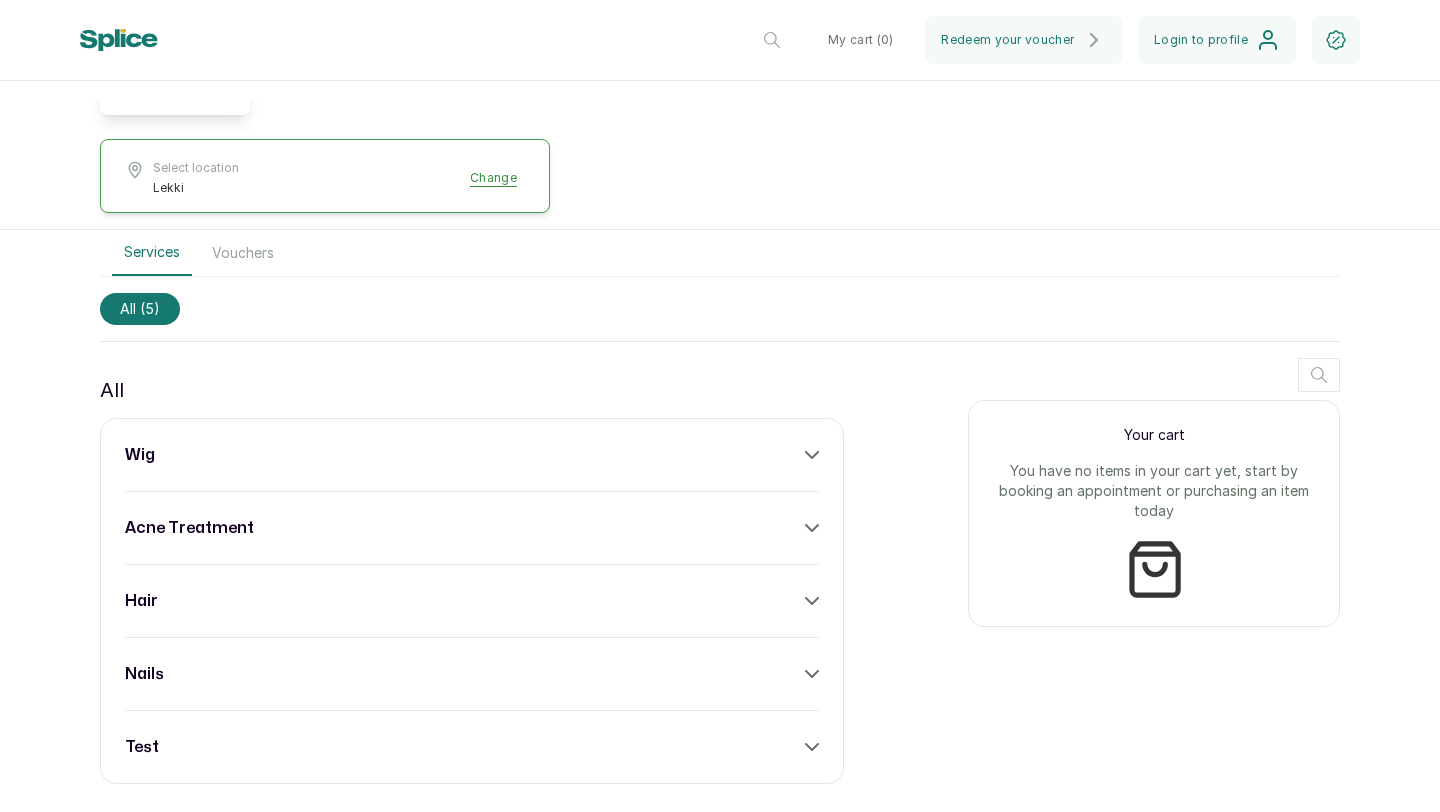 click on "wig" at bounding box center (472, 455) 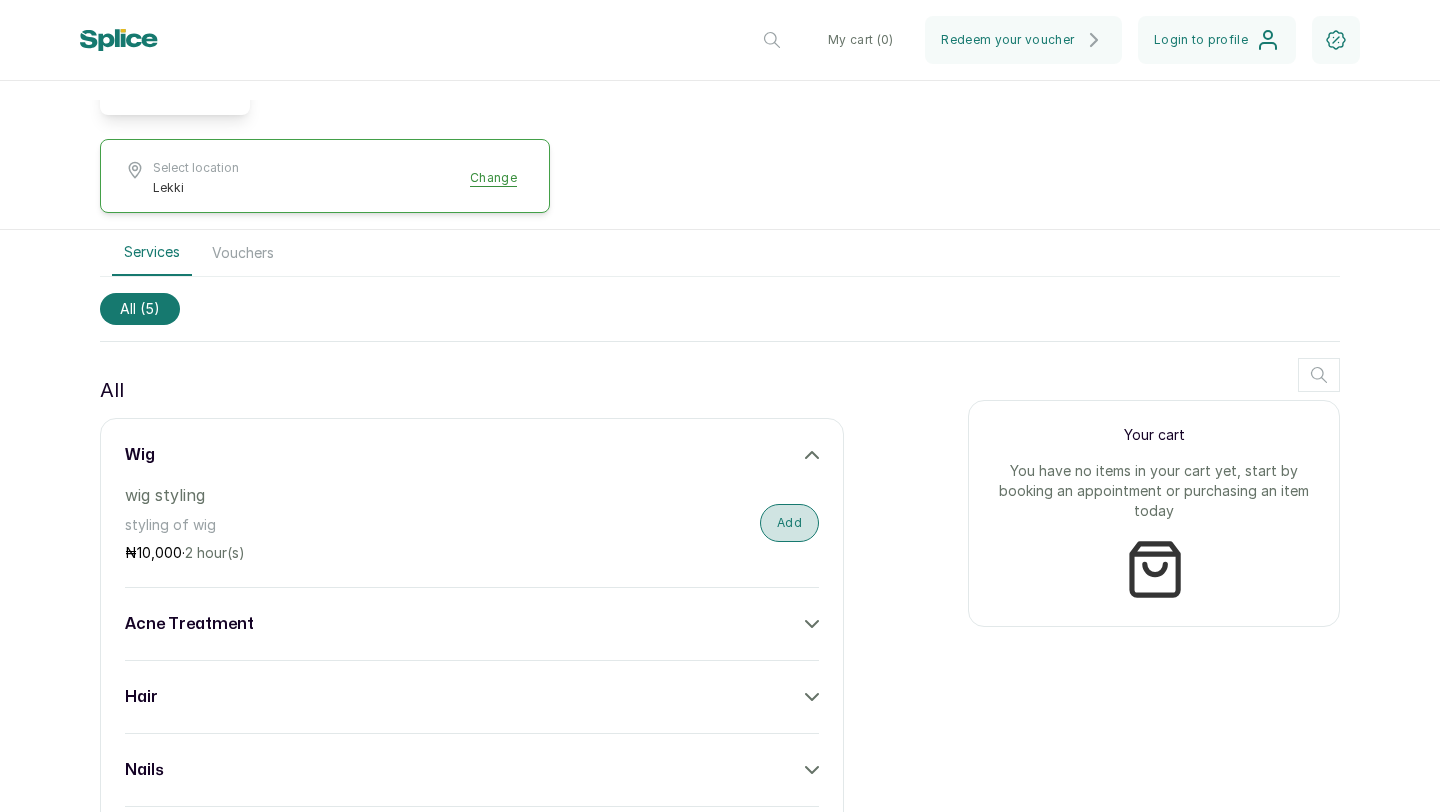 click on "Add" at bounding box center (789, 523) 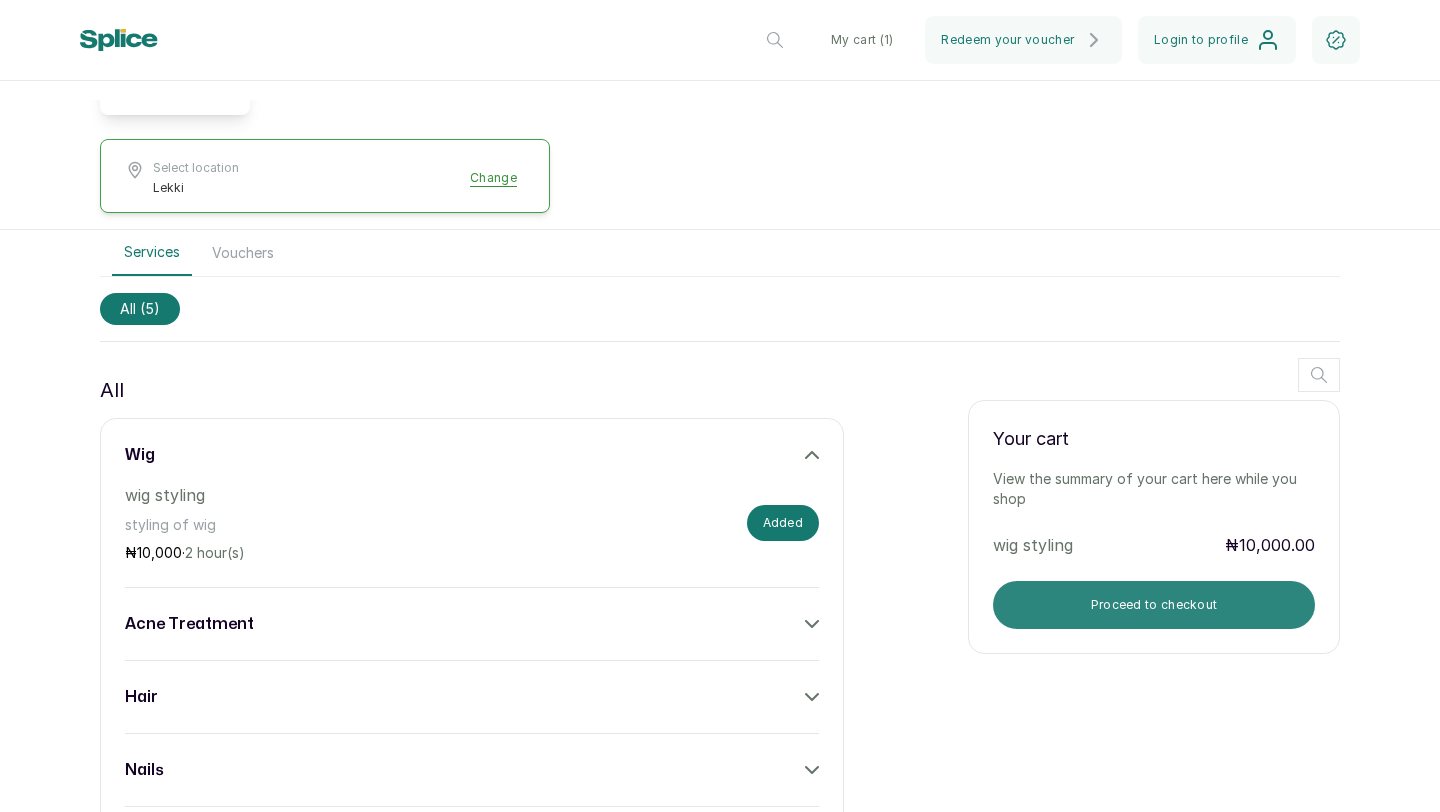 click on "Proceed to checkout" at bounding box center [1154, 605] 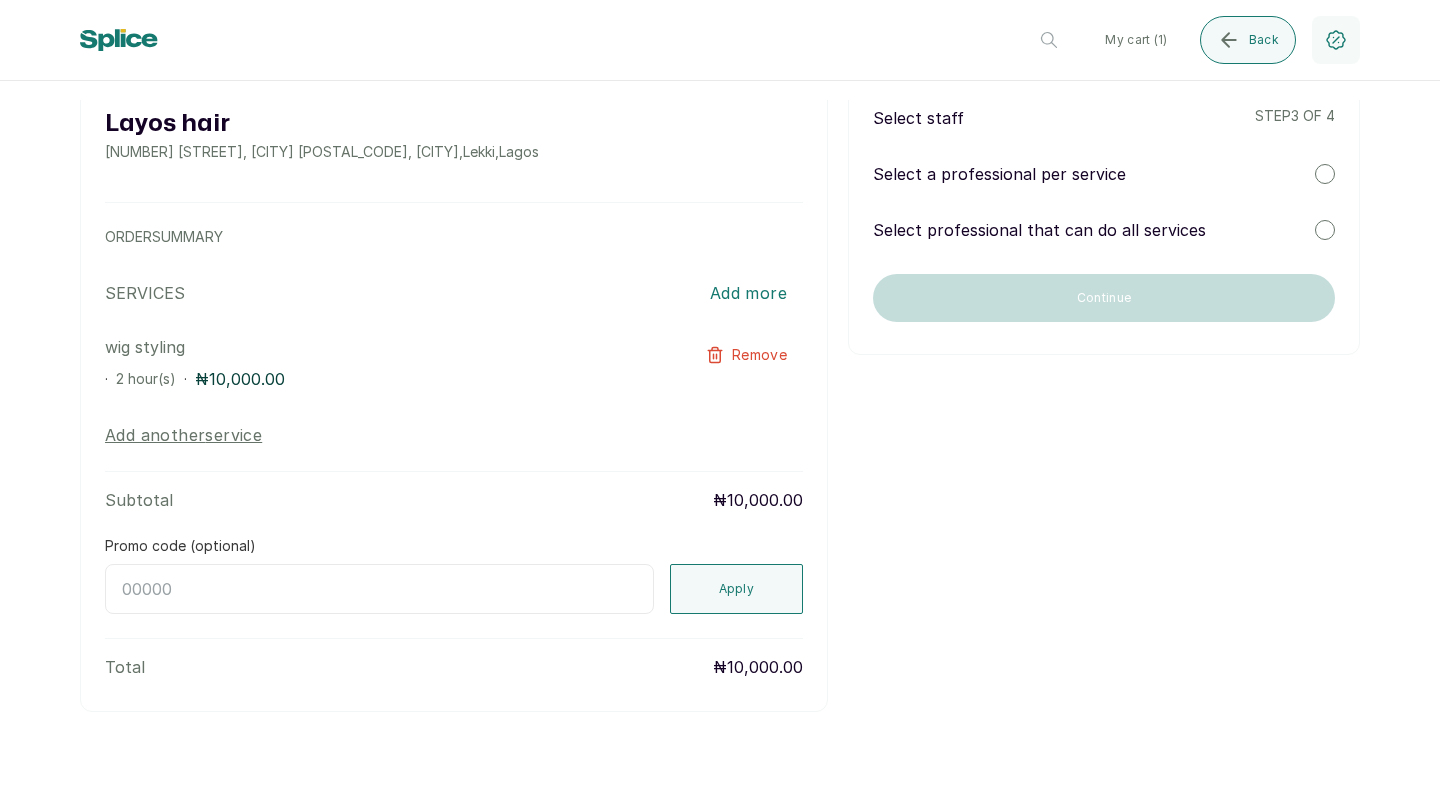 click on "Select staff step  3 of 4 Select a professional per service Select professional that can do all services Continue" at bounding box center [1104, 214] 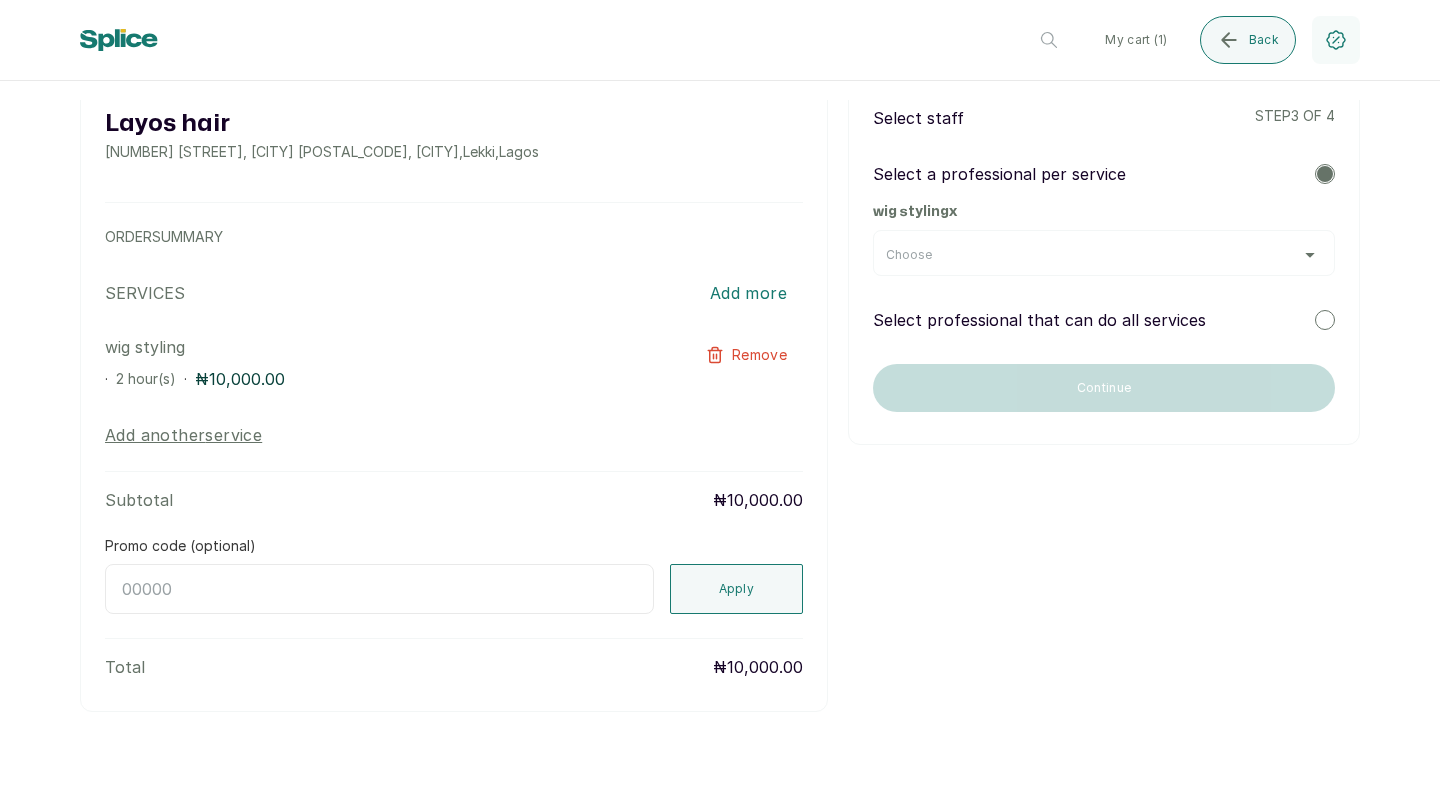click on "Choose" at bounding box center [1104, 255] 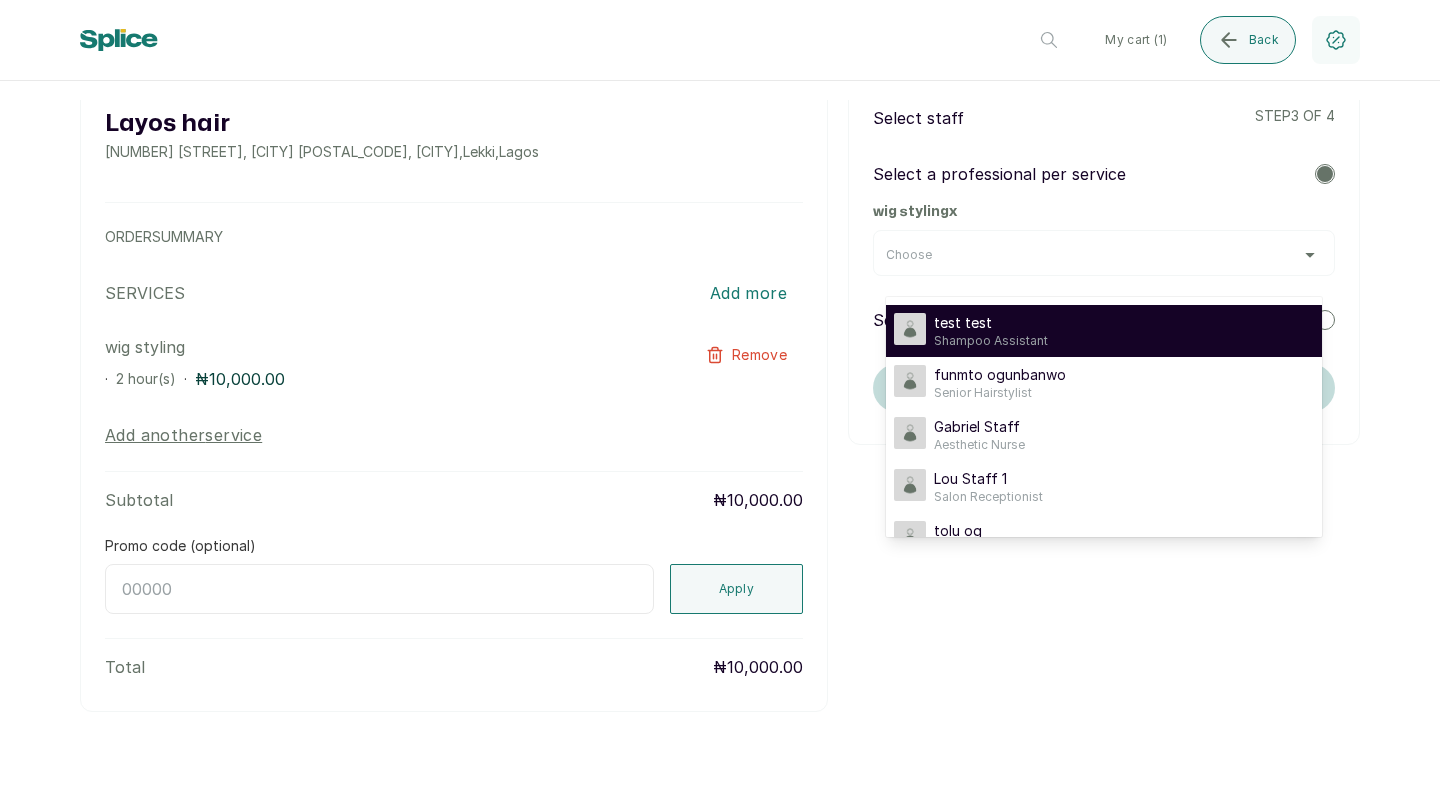 click on "test test Shampoo Assistant" at bounding box center [1104, 331] 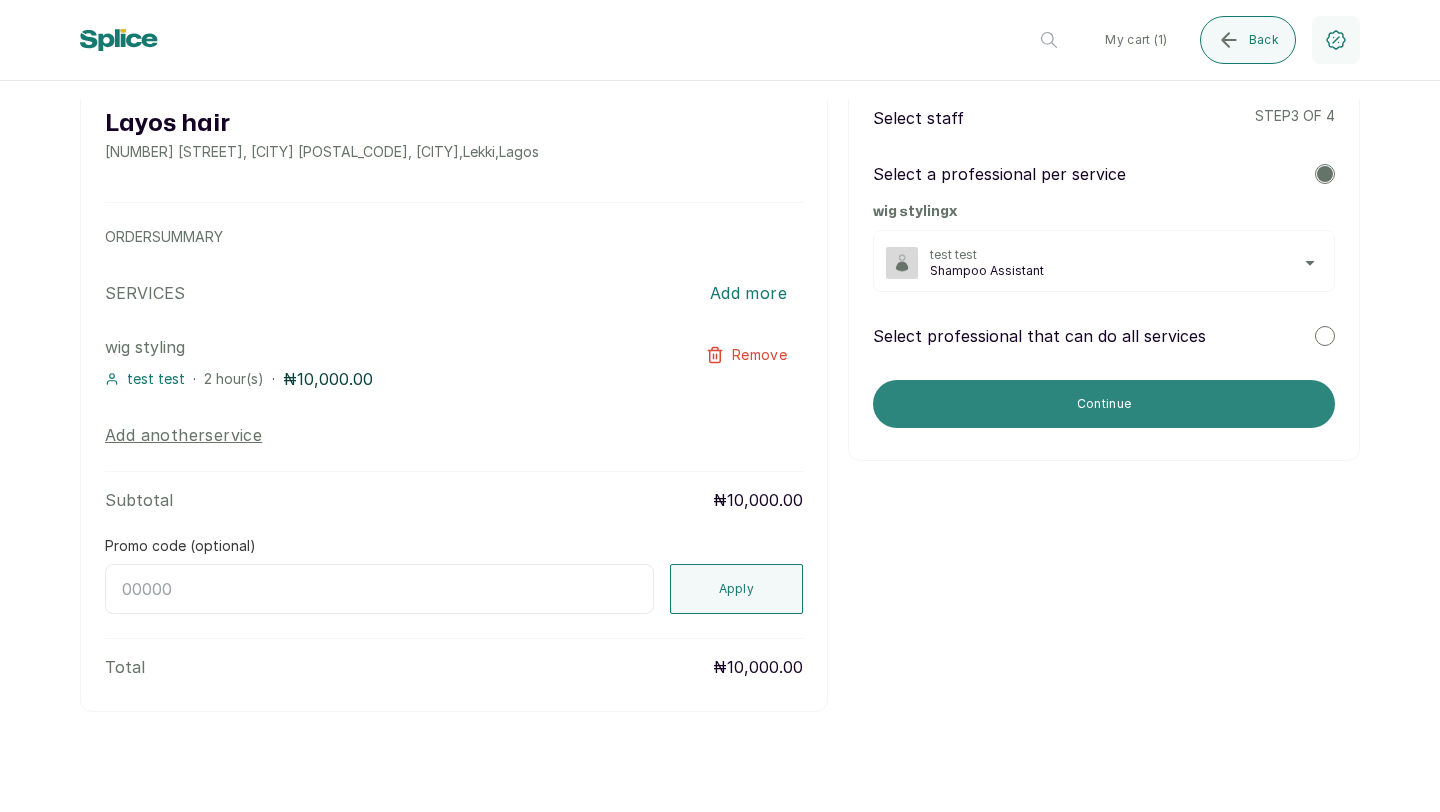 click on "Continue" at bounding box center (1104, 404) 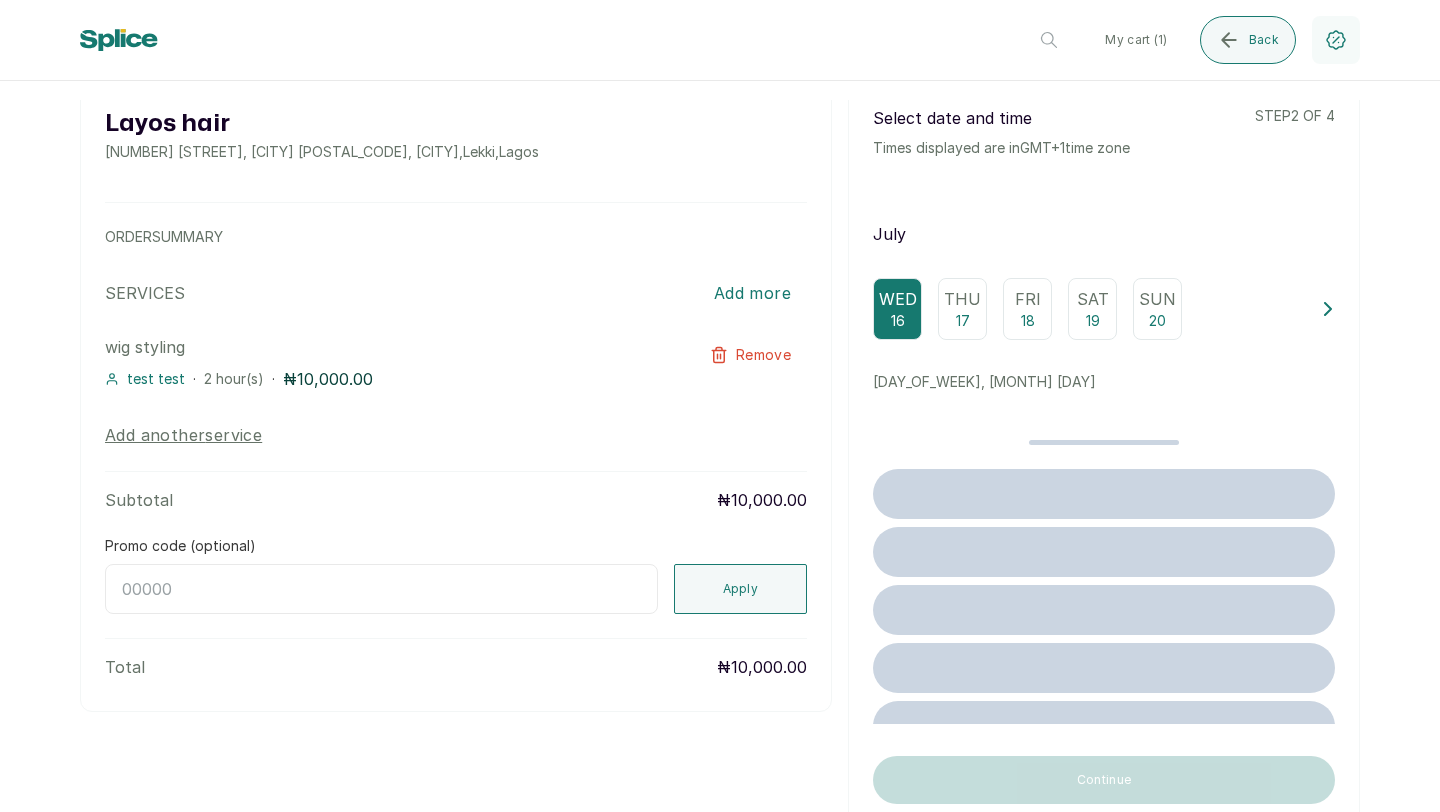 scroll, scrollTop: 67, scrollLeft: 0, axis: vertical 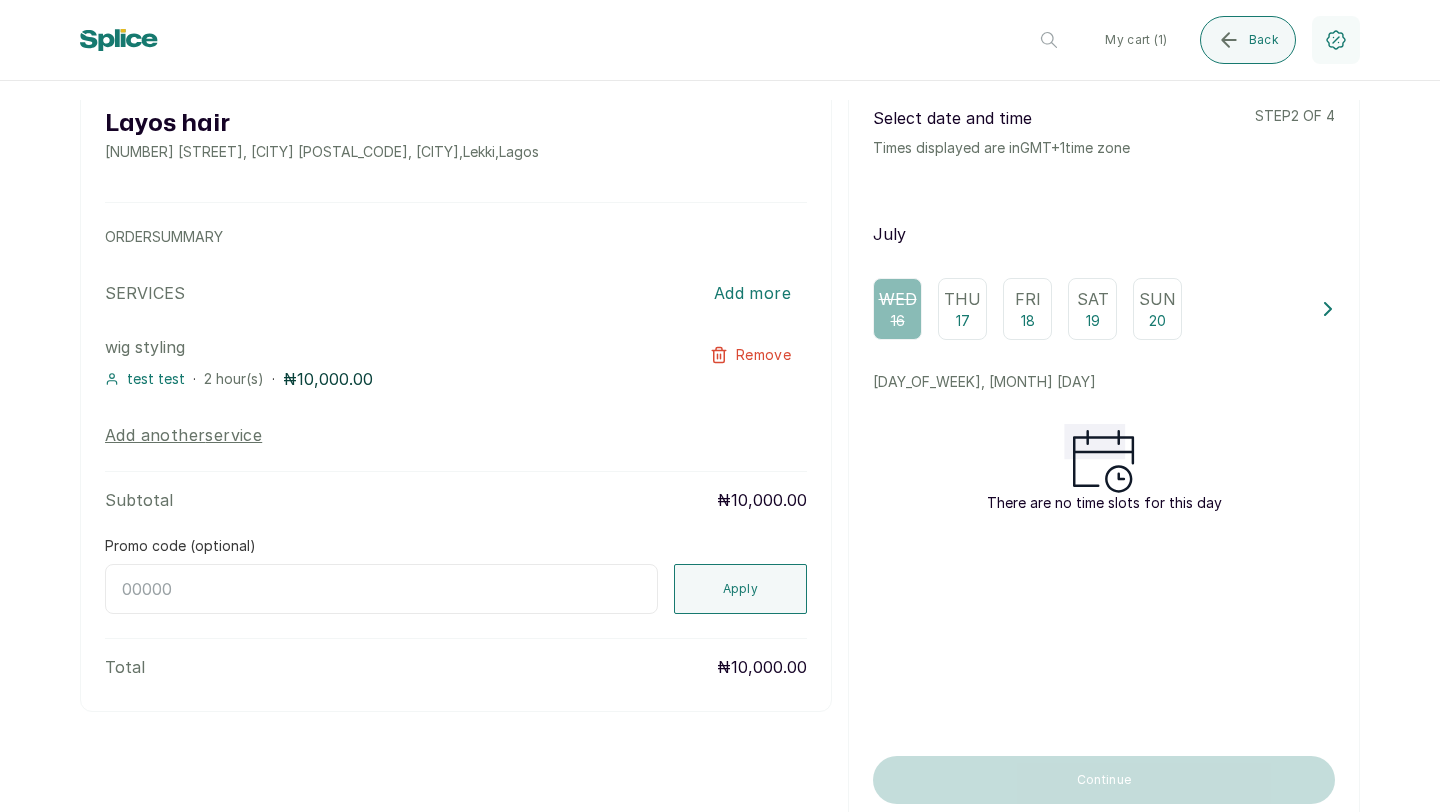 click on "17" at bounding box center (963, 321) 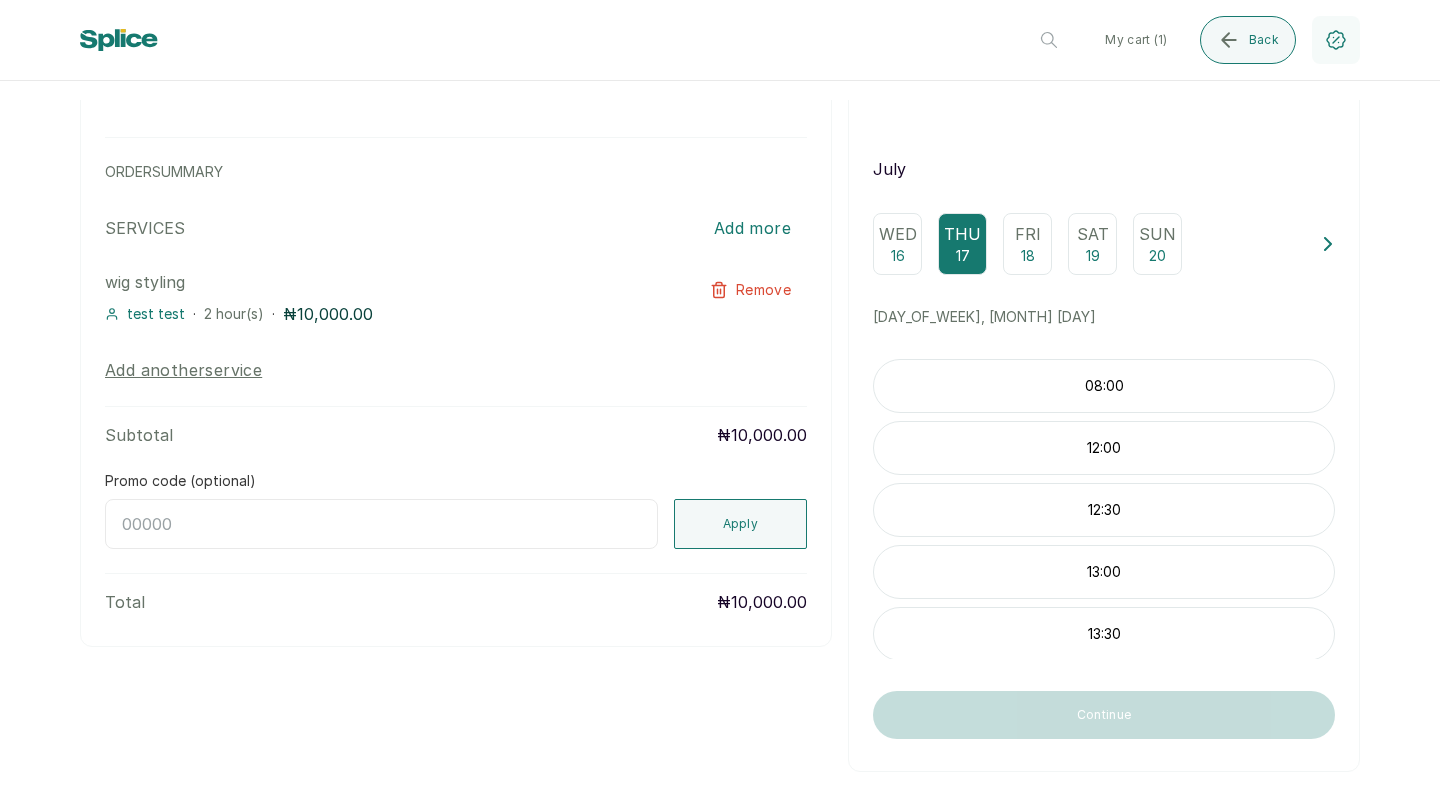 scroll, scrollTop: 142, scrollLeft: 0, axis: vertical 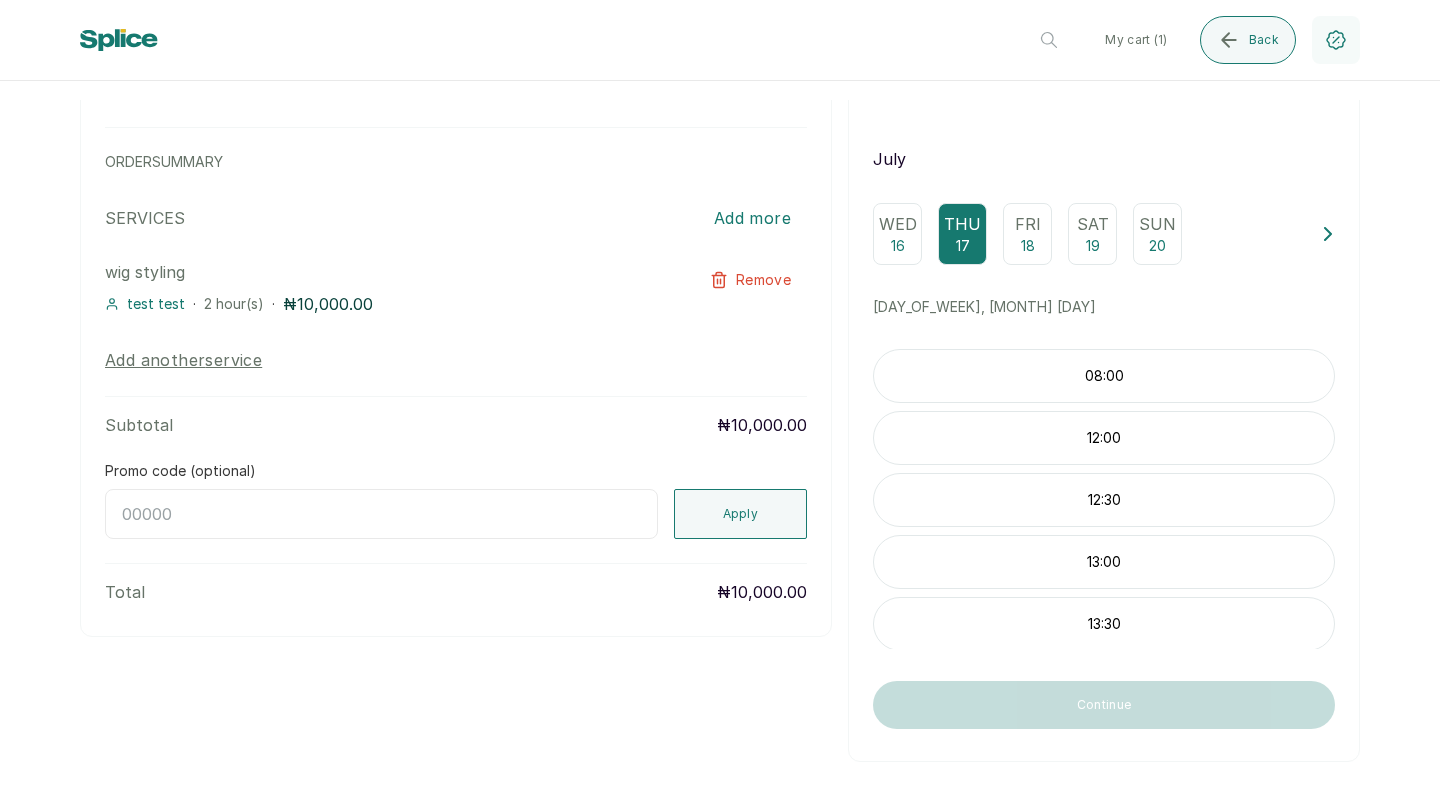 click on "08:00" at bounding box center (1104, 376) 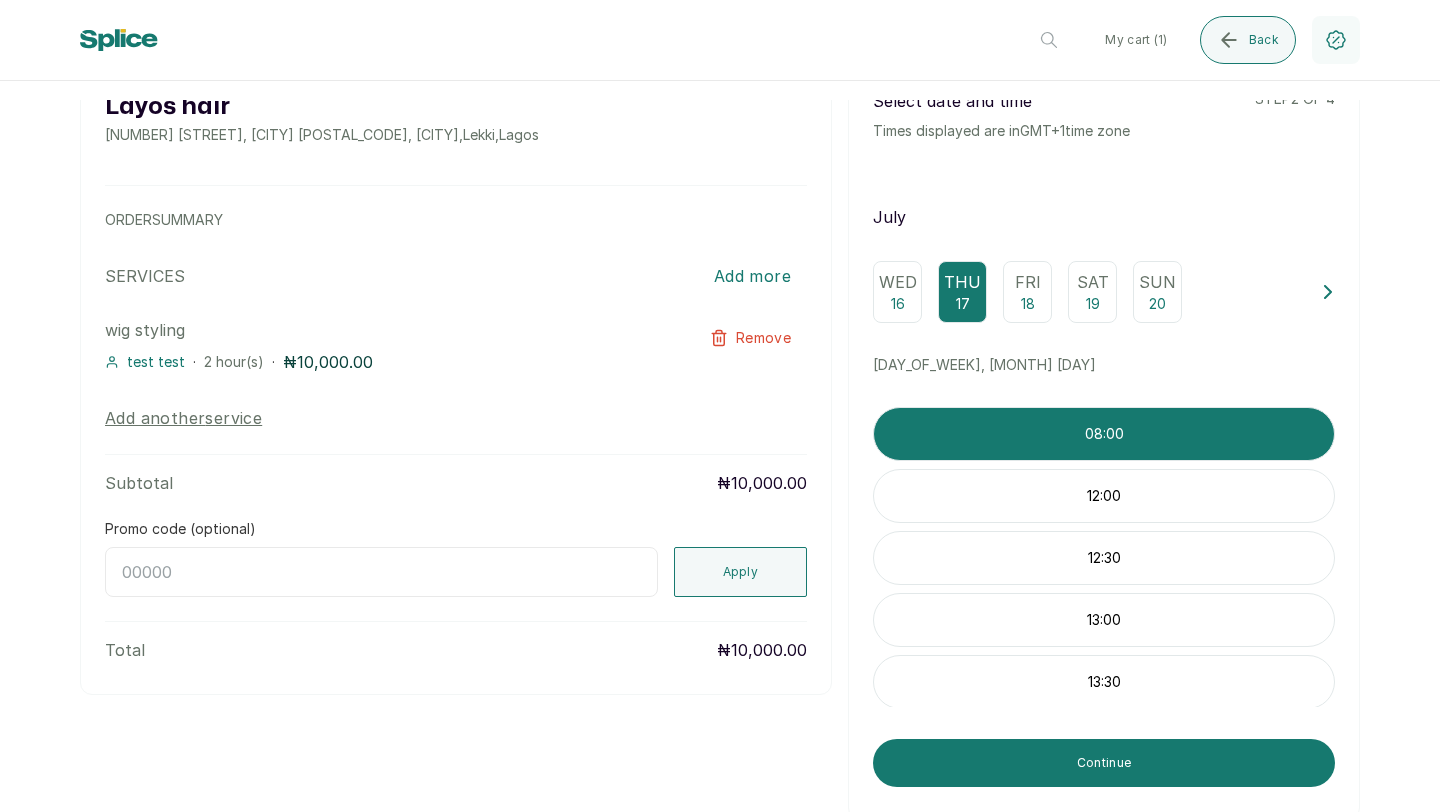scroll, scrollTop: 0, scrollLeft: 0, axis: both 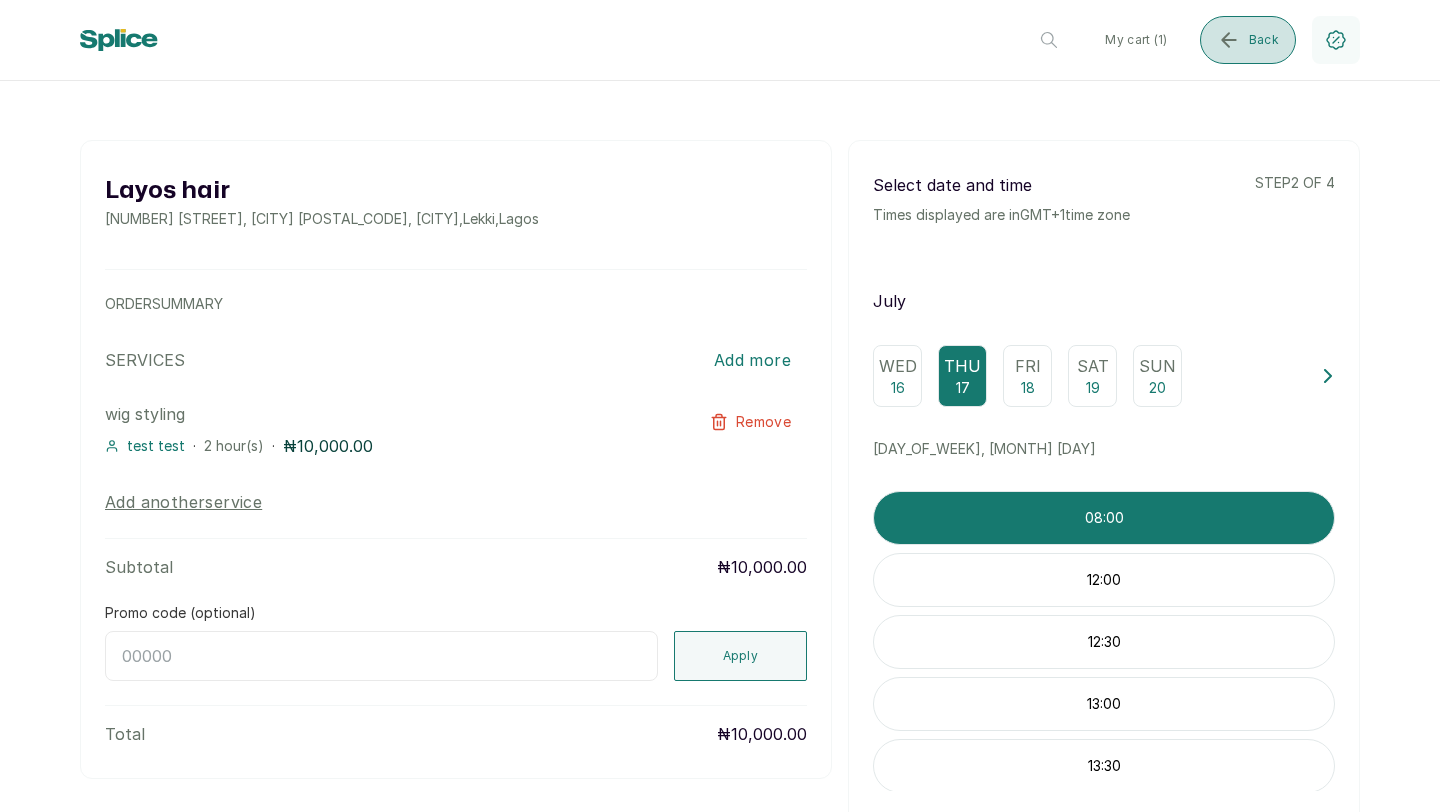 click on "Back" at bounding box center [1248, 40] 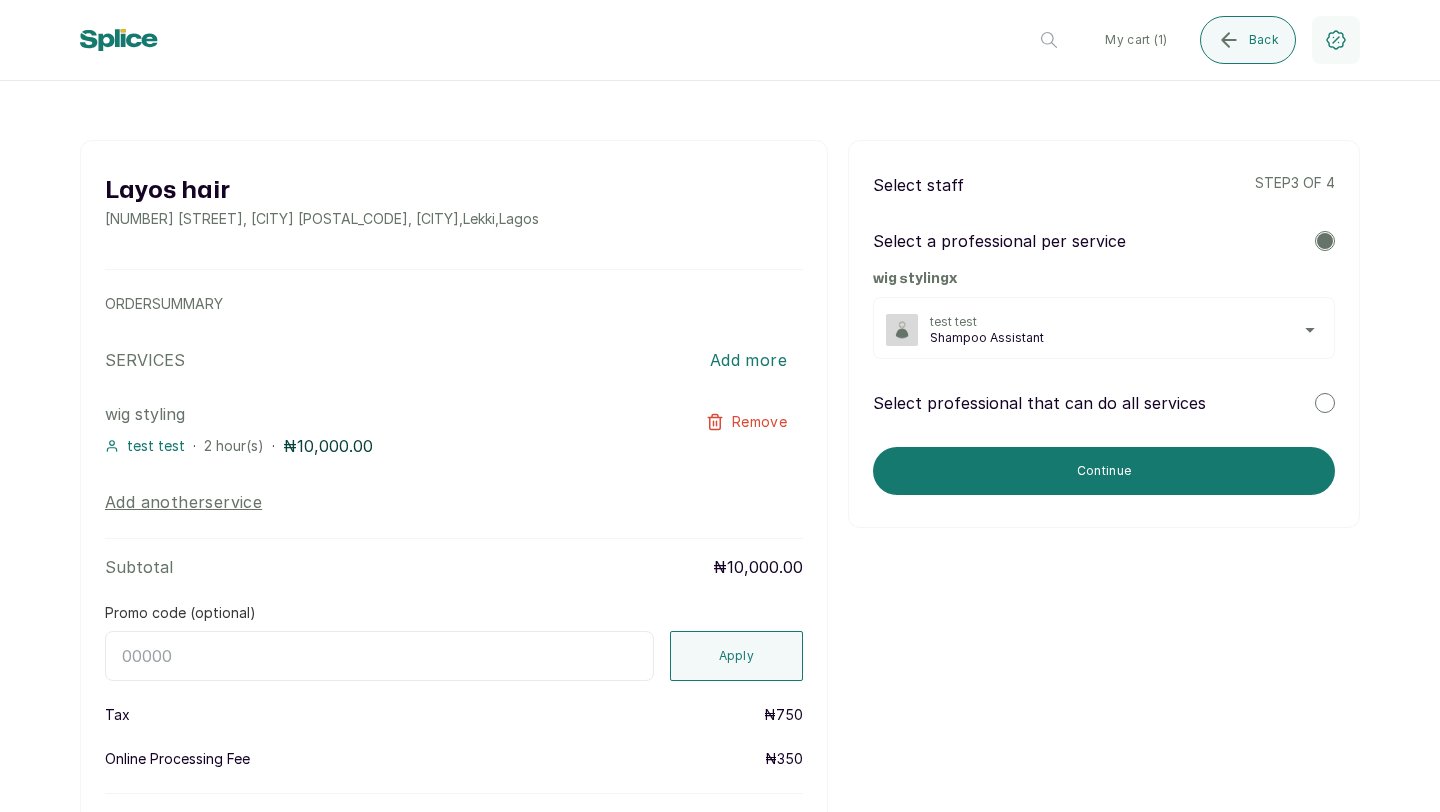 click at bounding box center (1325, 241) 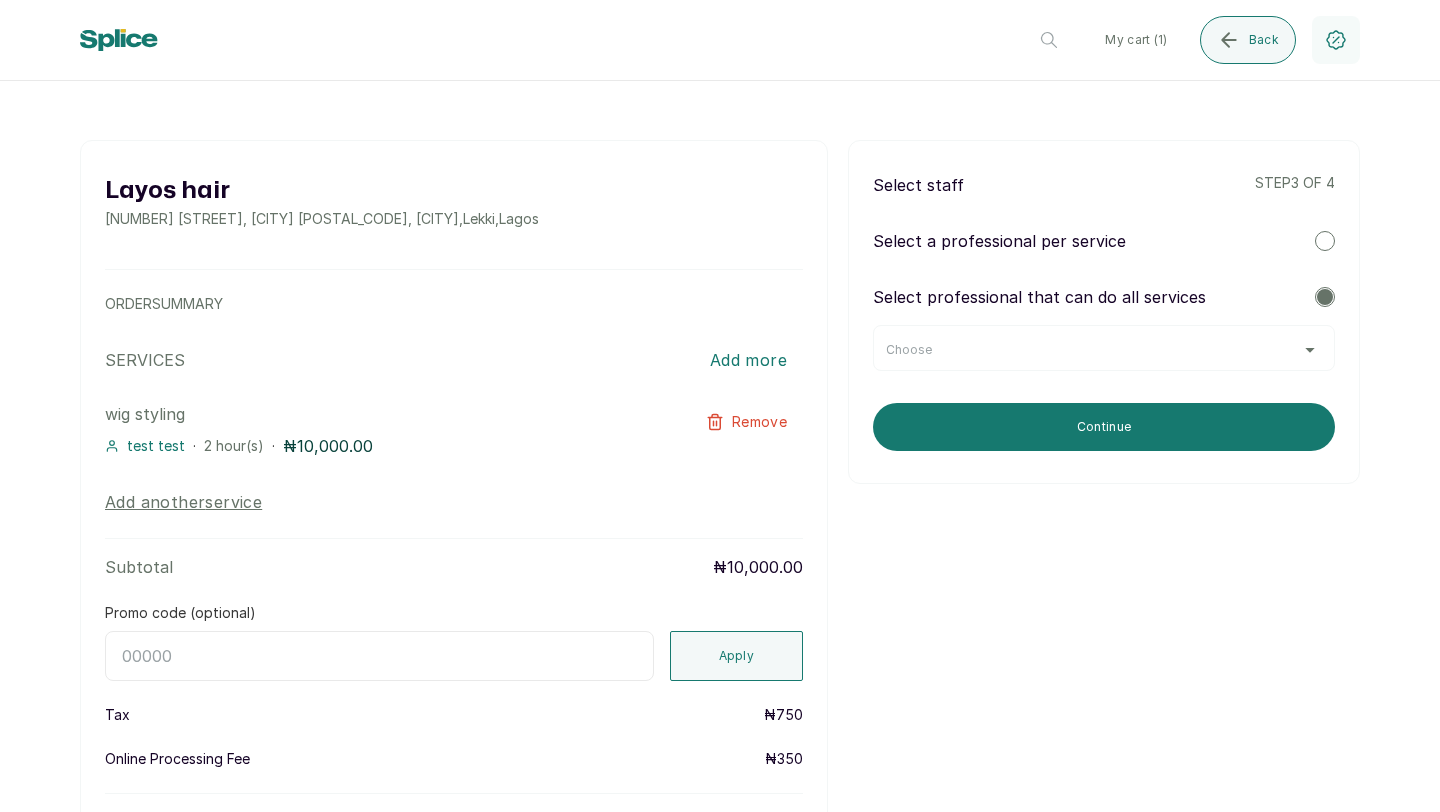 click at bounding box center (1325, 297) 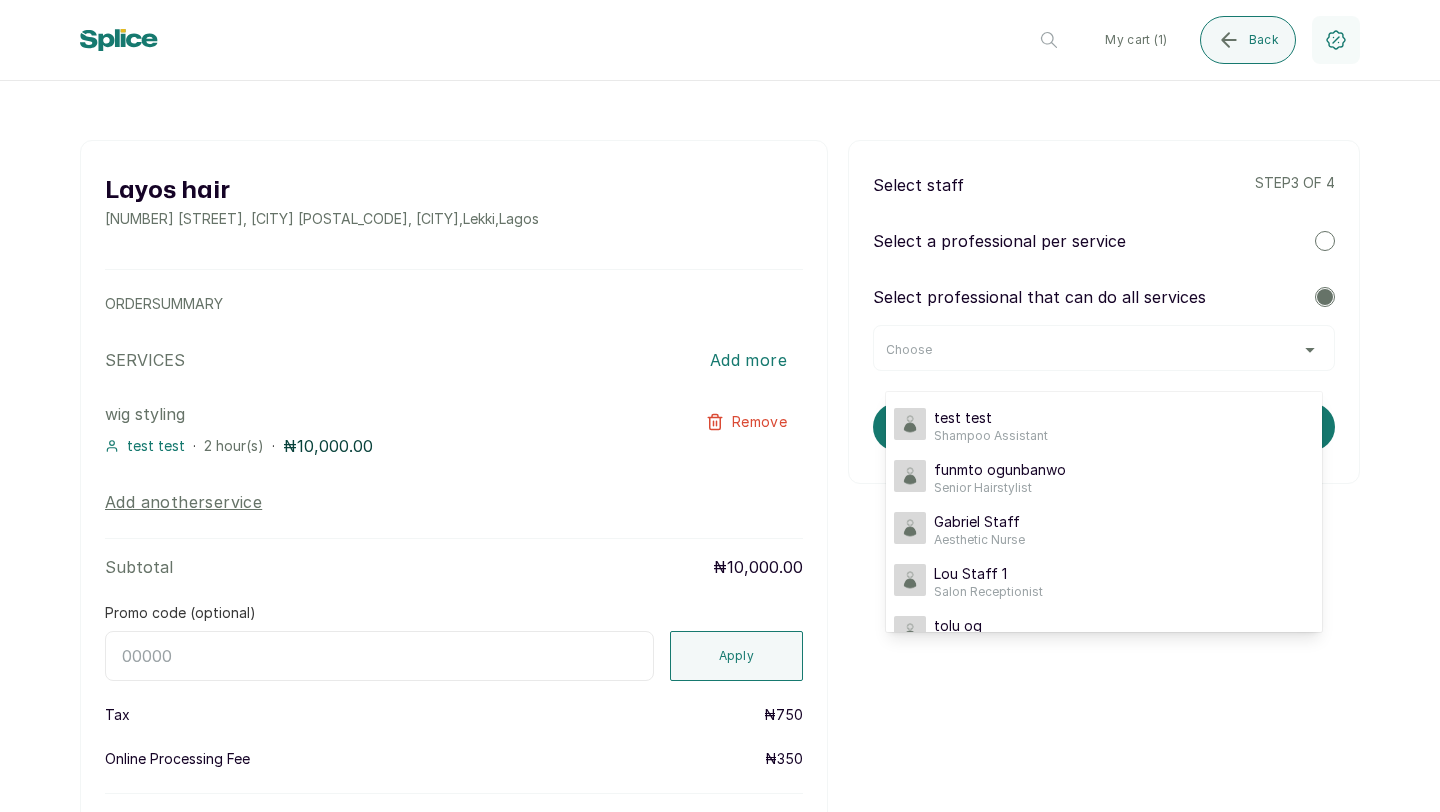 click on "Remove" at bounding box center [746, 422] 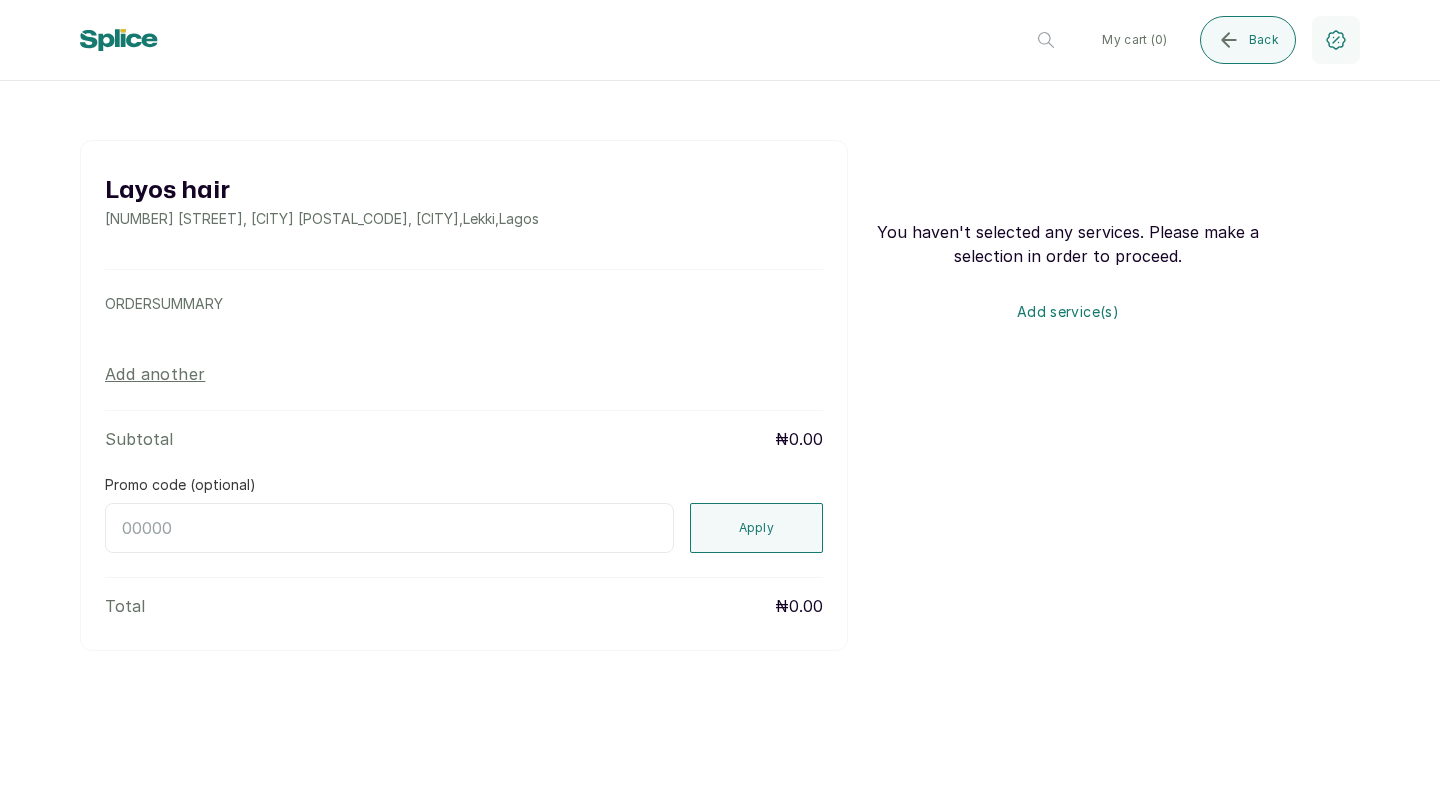 click on "Add another" at bounding box center (155, 374) 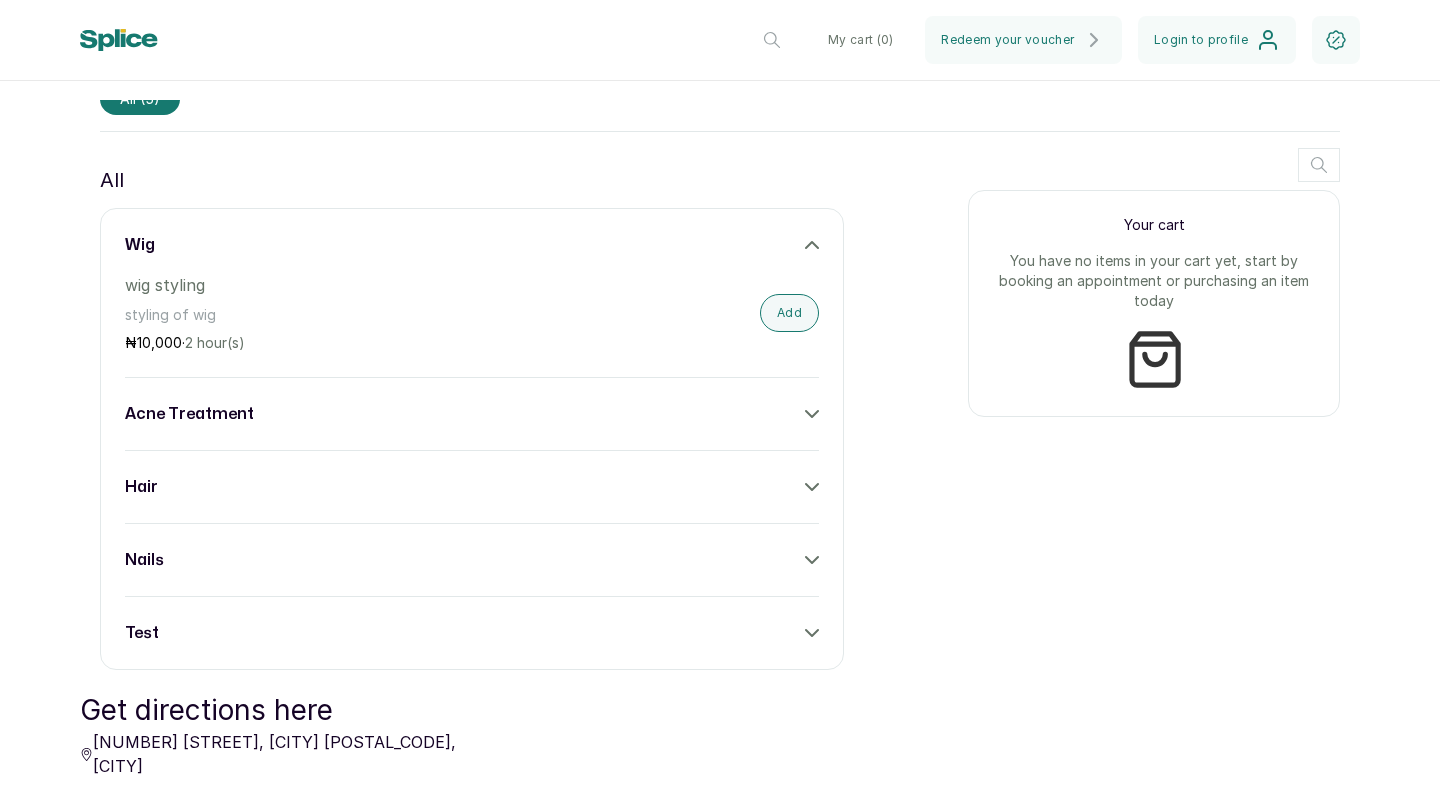 scroll, scrollTop: 836, scrollLeft: 0, axis: vertical 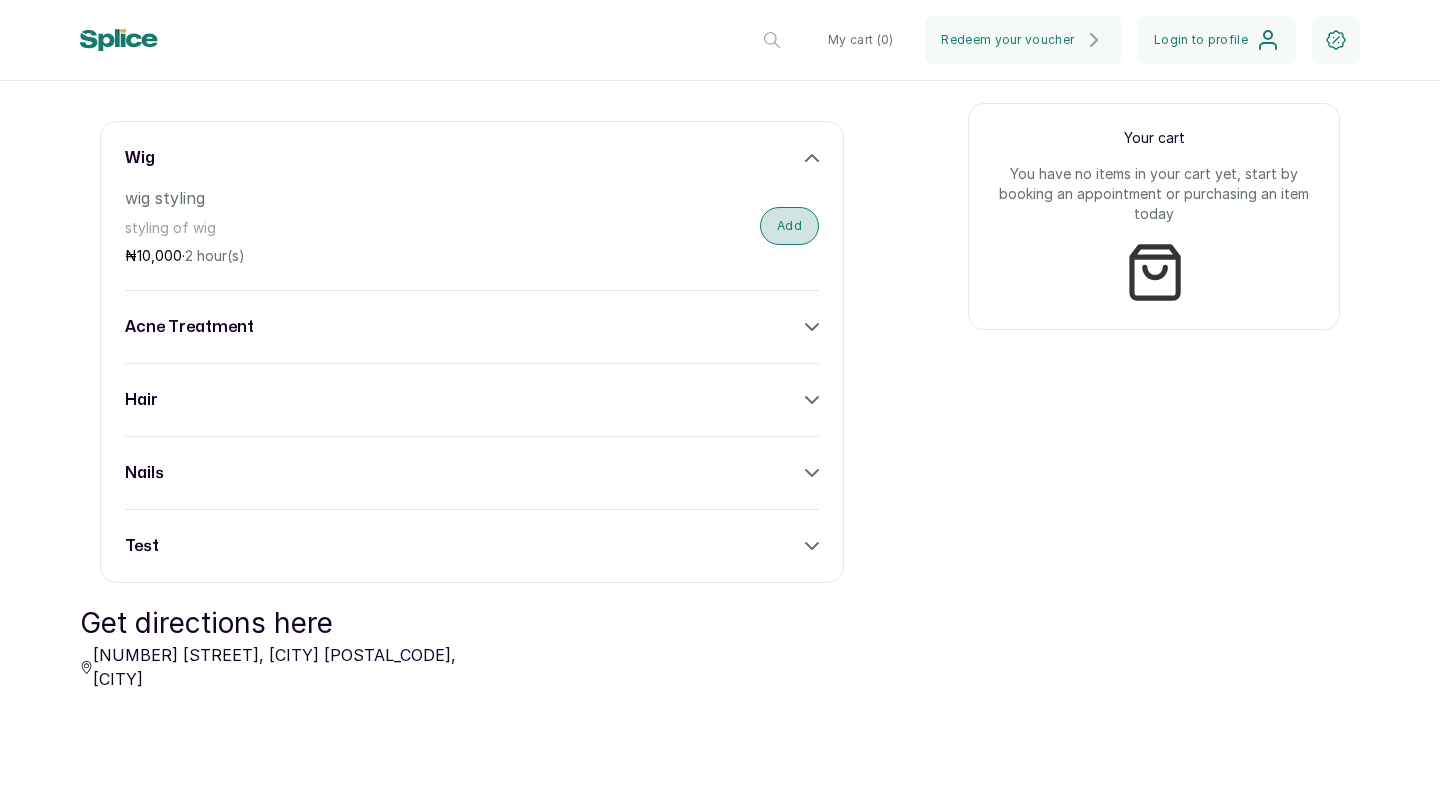 click on "Add" at bounding box center [789, 226] 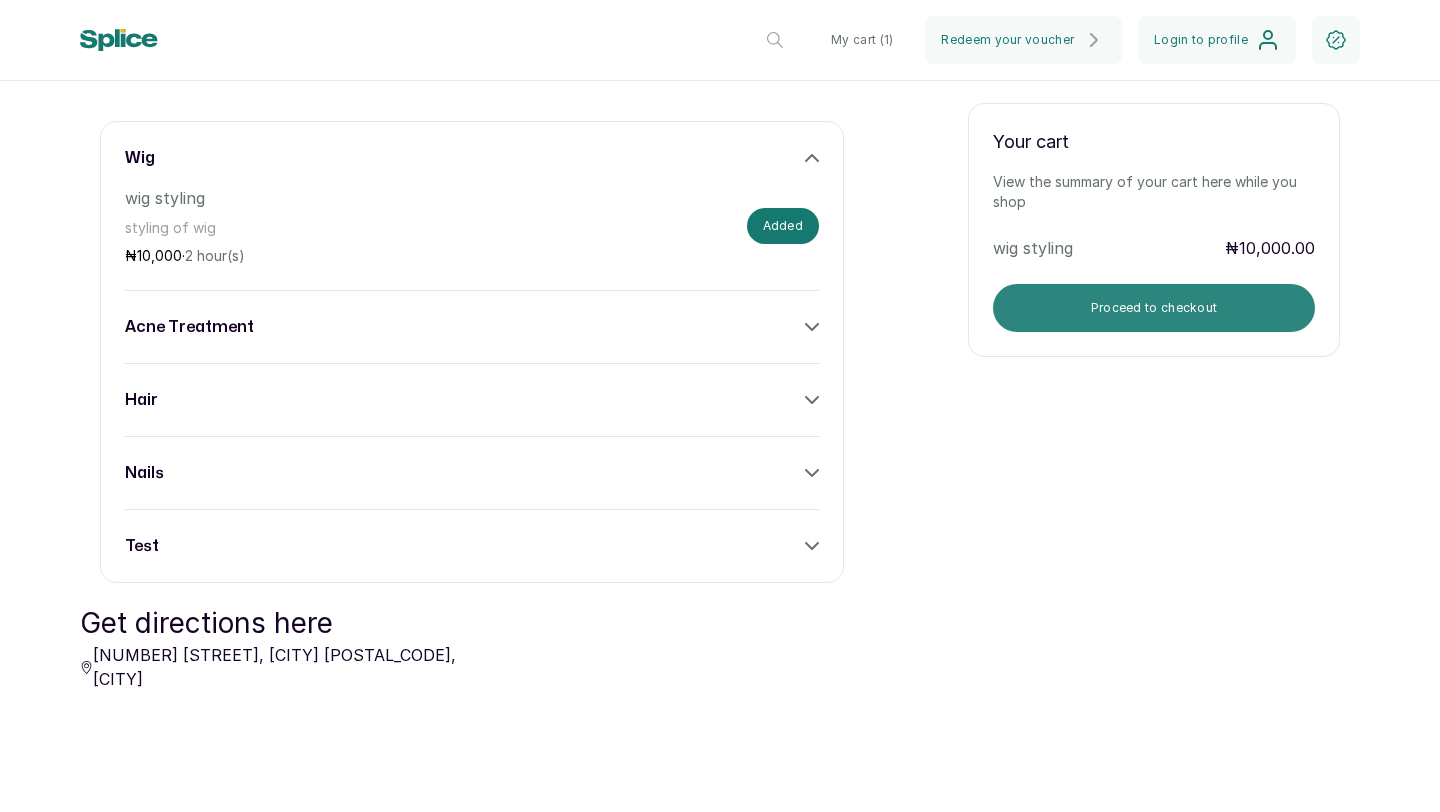 click on "Proceed to checkout" at bounding box center (1154, 308) 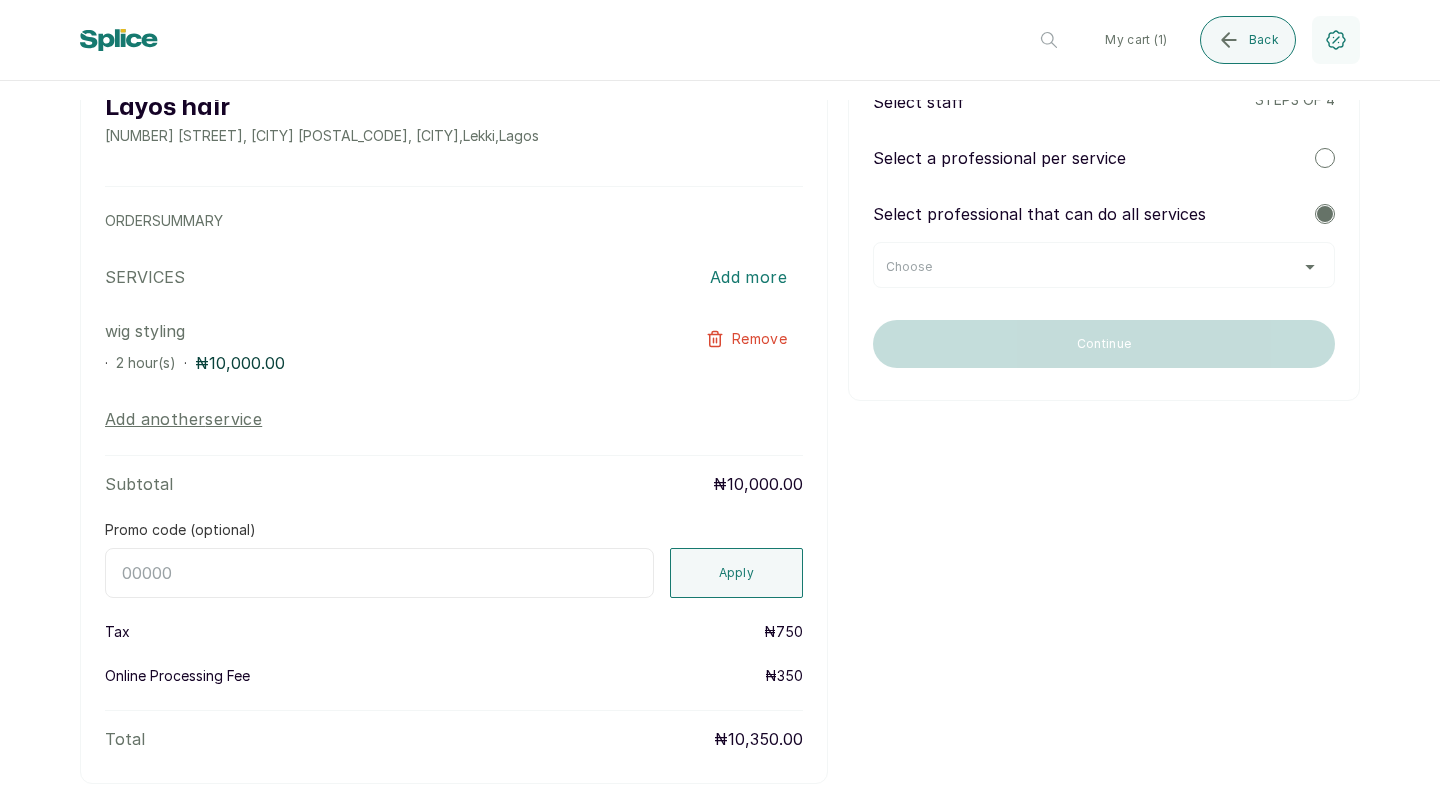 scroll, scrollTop: 62, scrollLeft: 0, axis: vertical 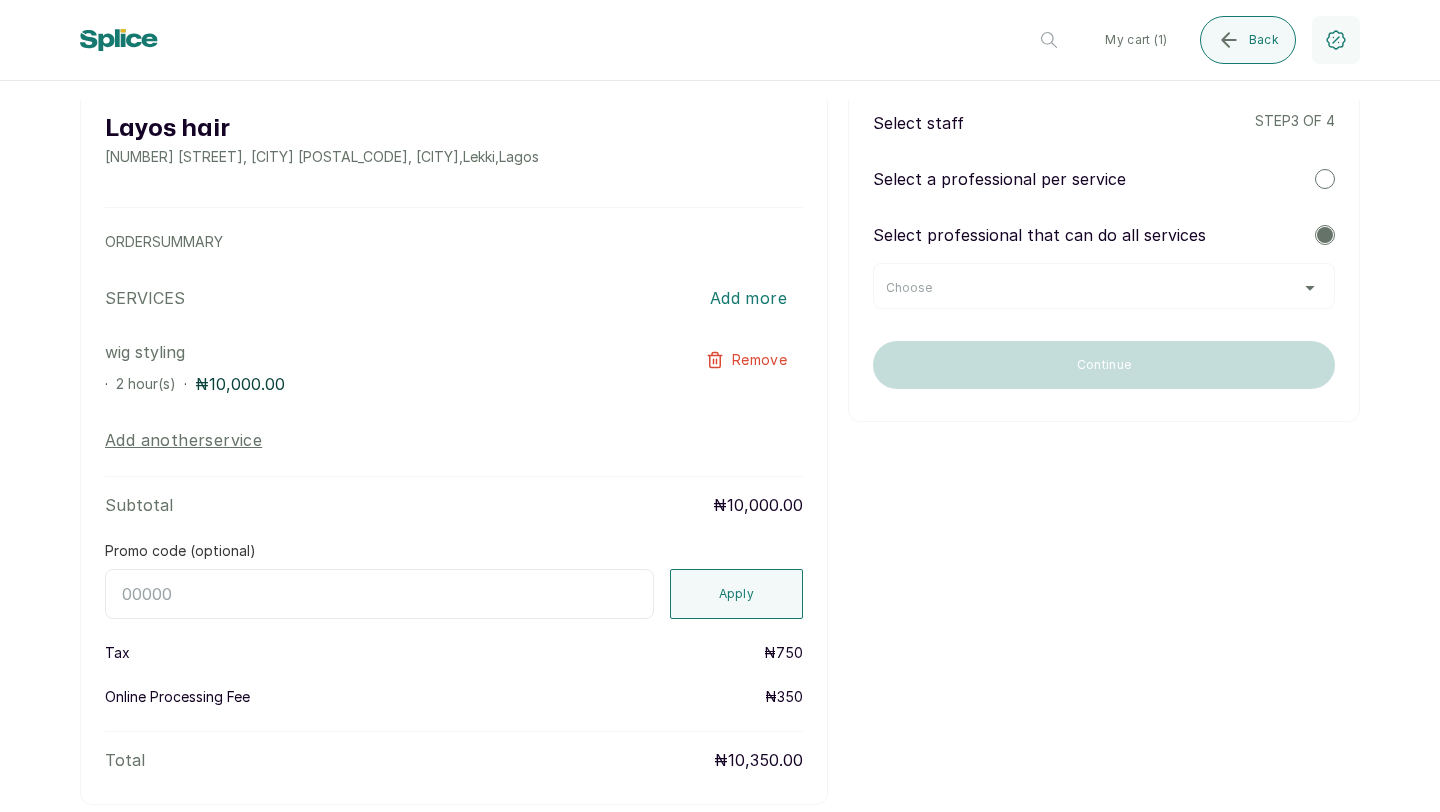 click at bounding box center [1325, 179] 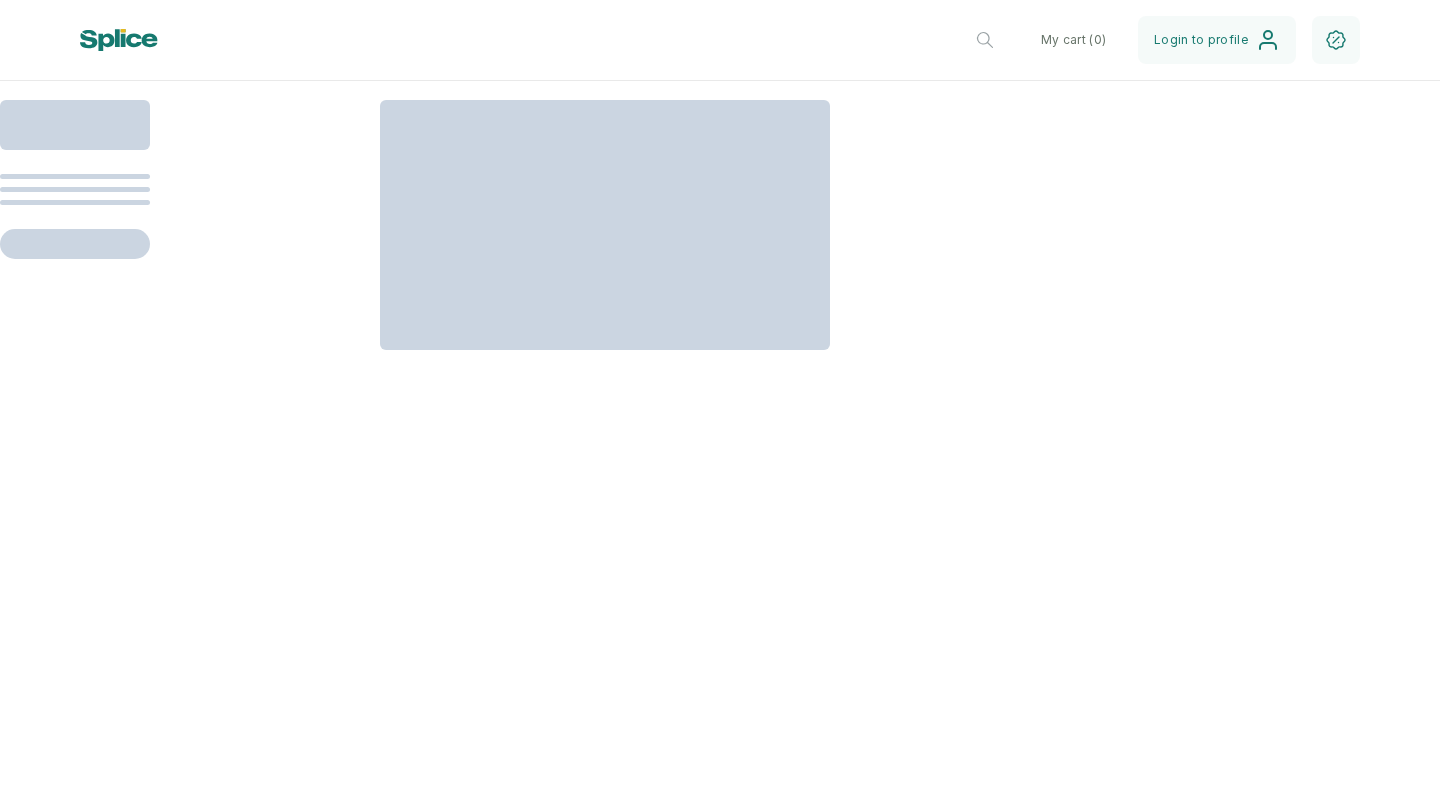 scroll, scrollTop: 0, scrollLeft: 0, axis: both 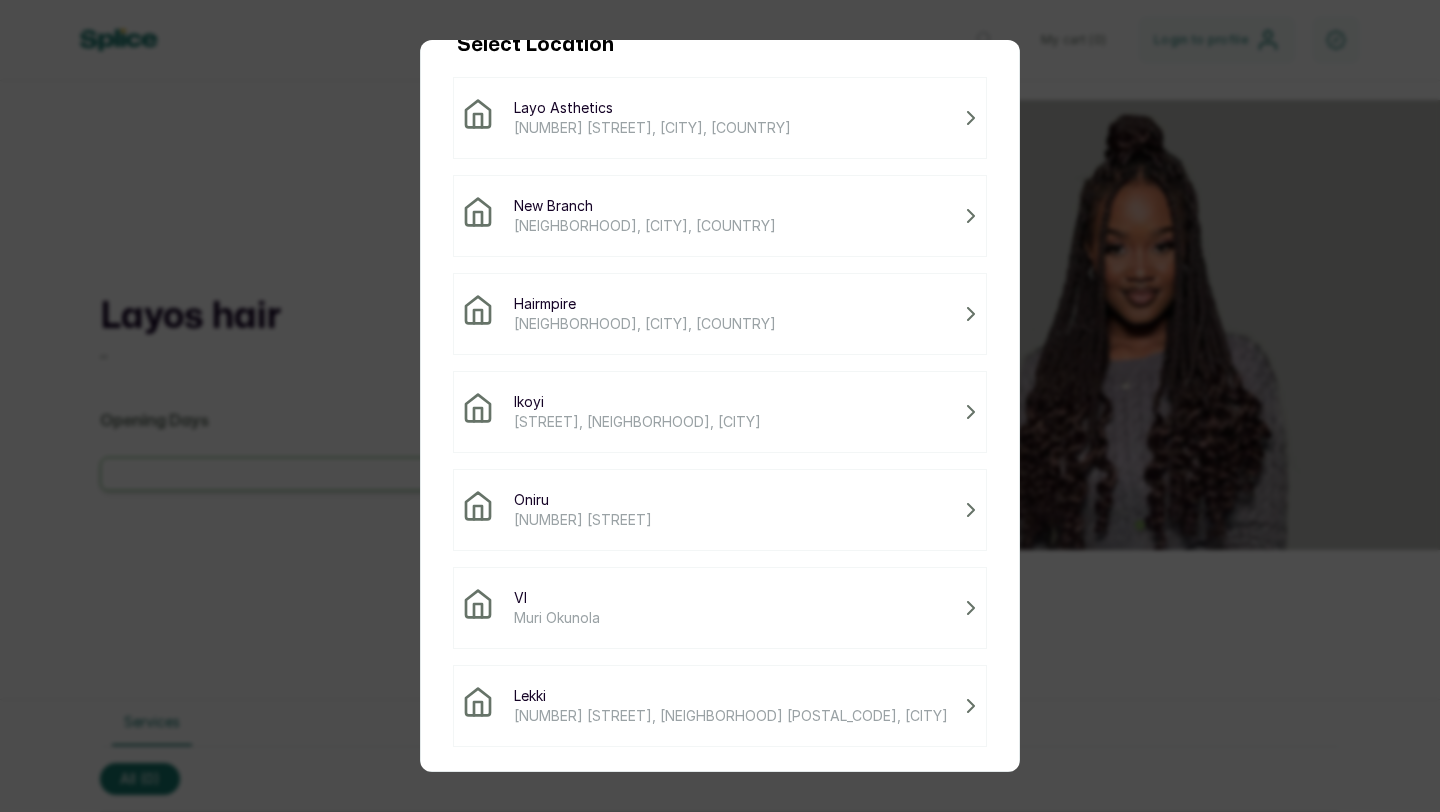 click on "Lekki" at bounding box center (731, 696) 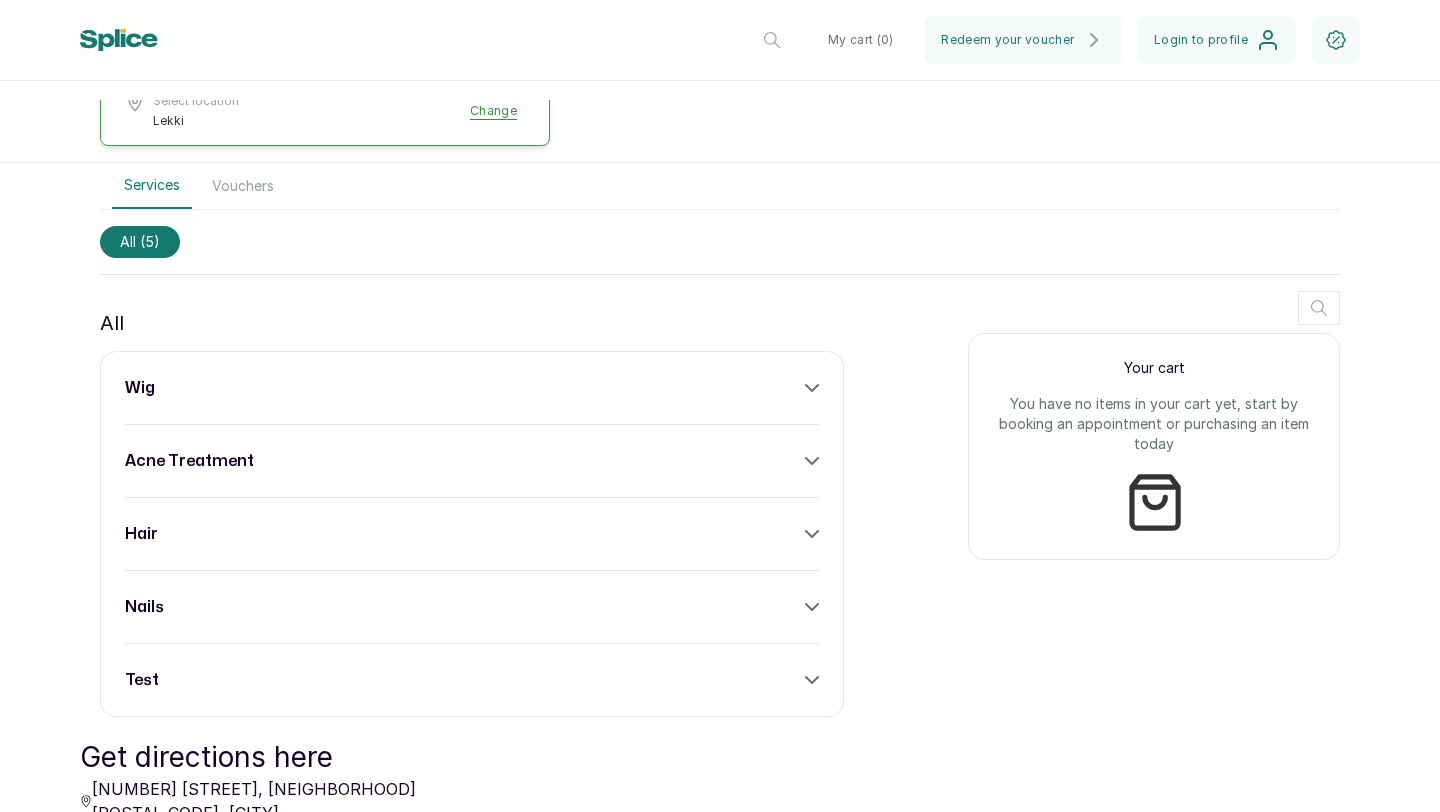 scroll, scrollTop: 631, scrollLeft: 0, axis: vertical 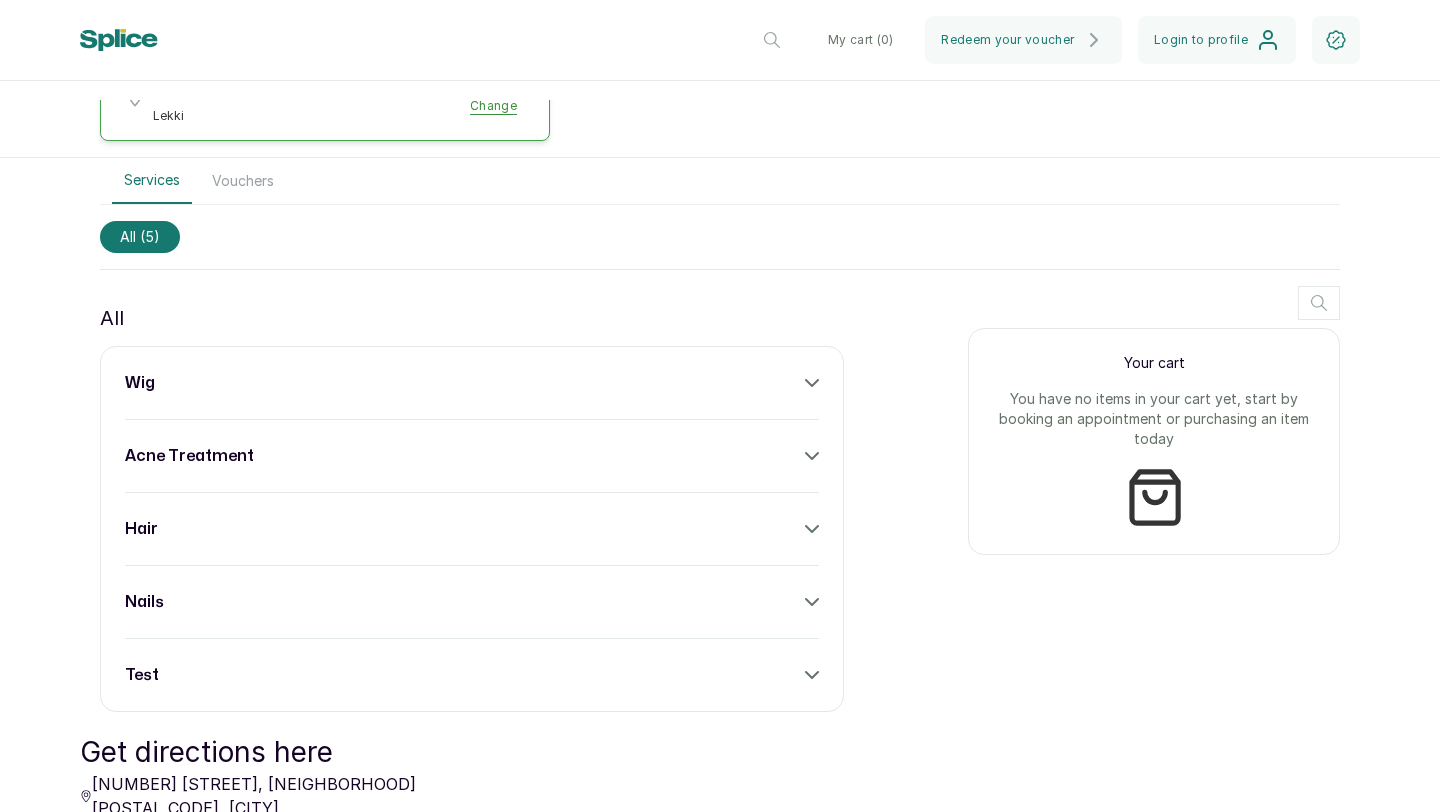 click on "wig acne treatment hair nails test" at bounding box center (472, 529) 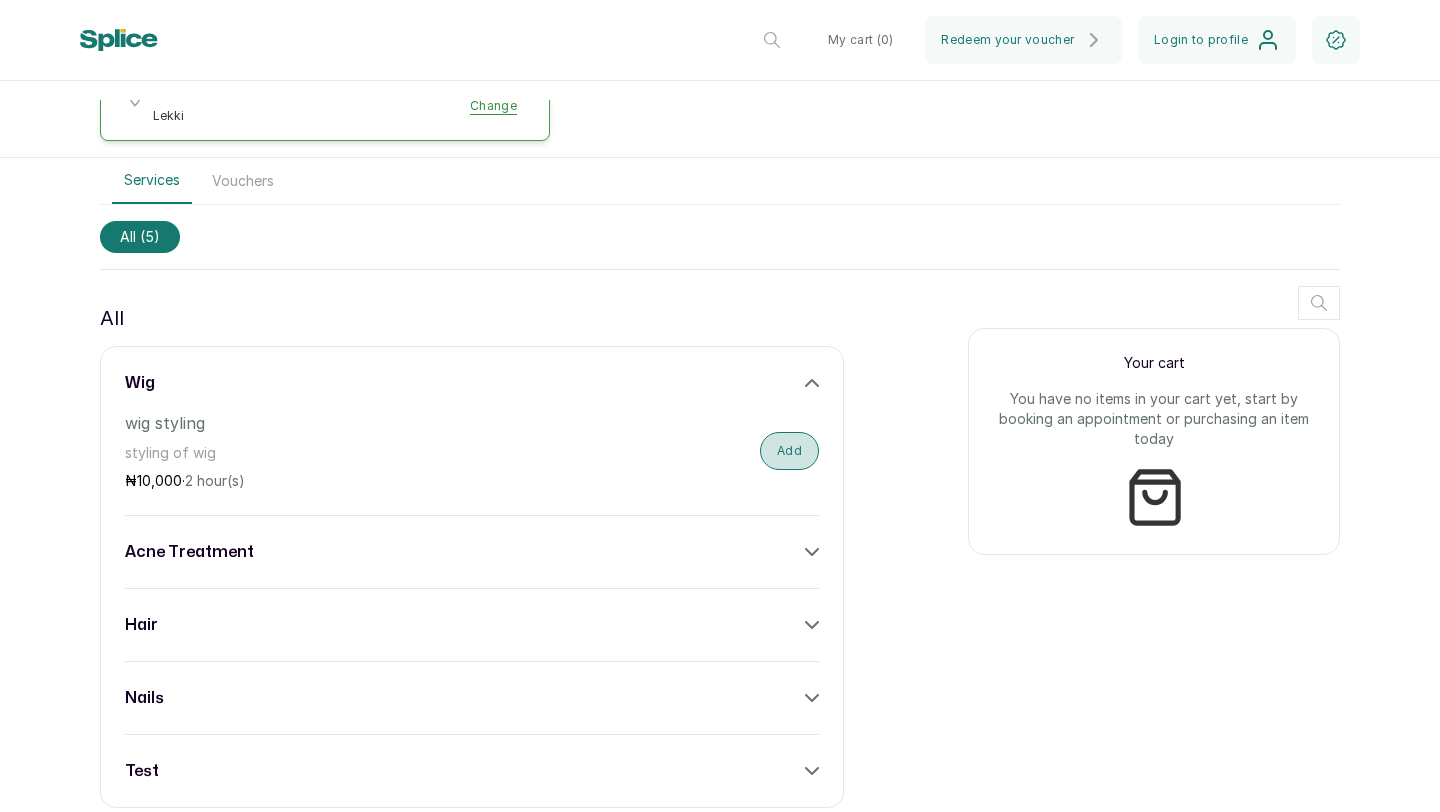 click on "Add" at bounding box center (789, 451) 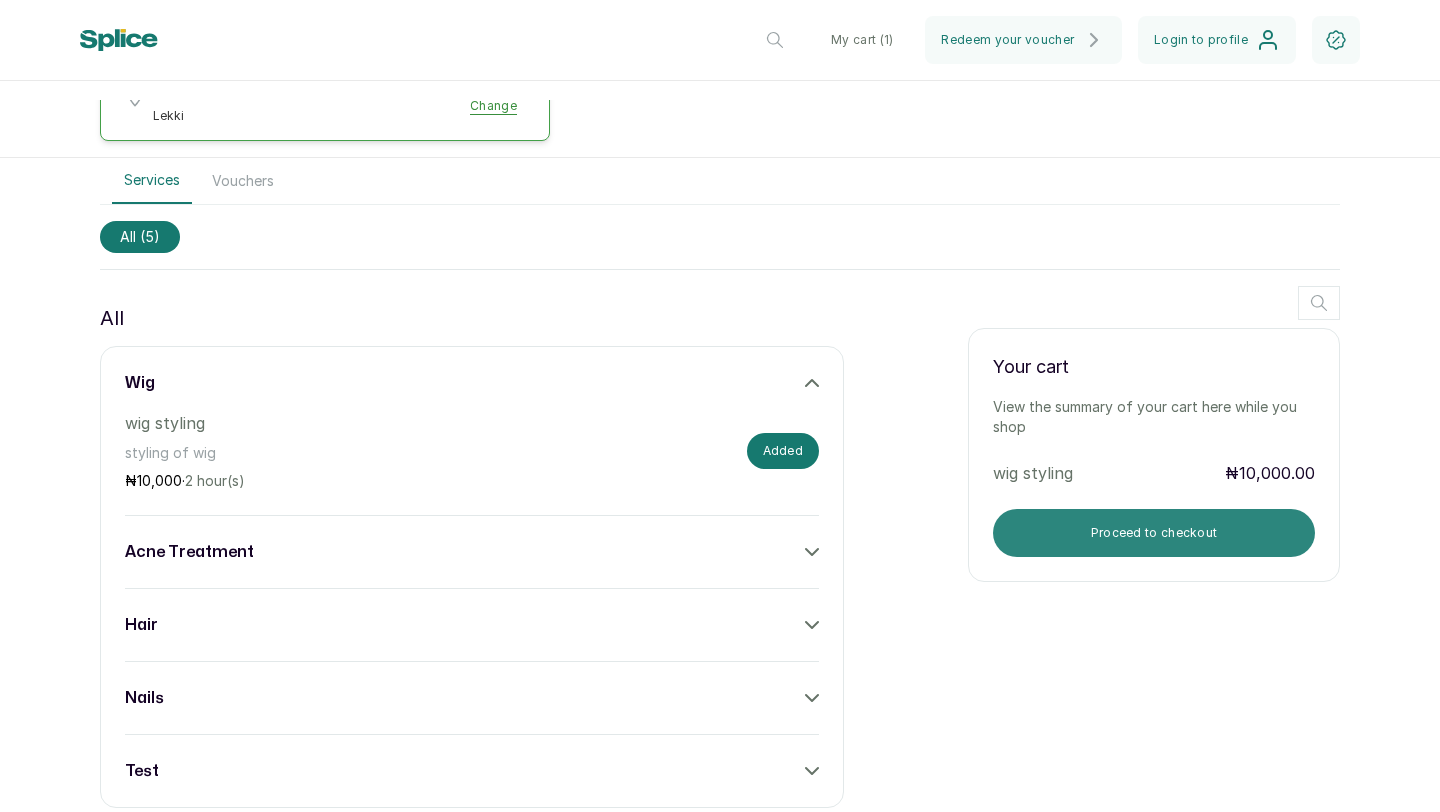 click on "Proceed to checkout" at bounding box center [1154, 533] 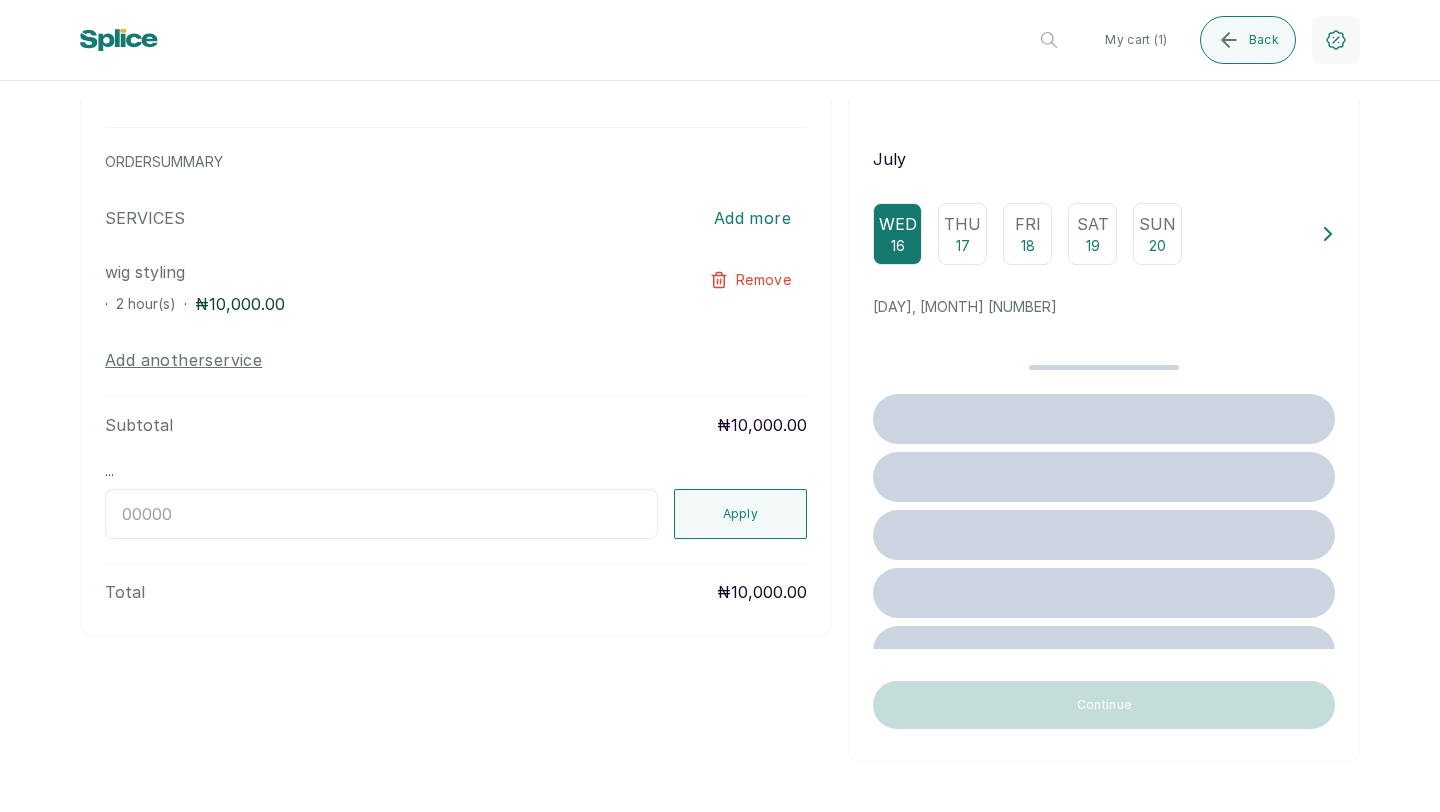 scroll, scrollTop: 142, scrollLeft: 0, axis: vertical 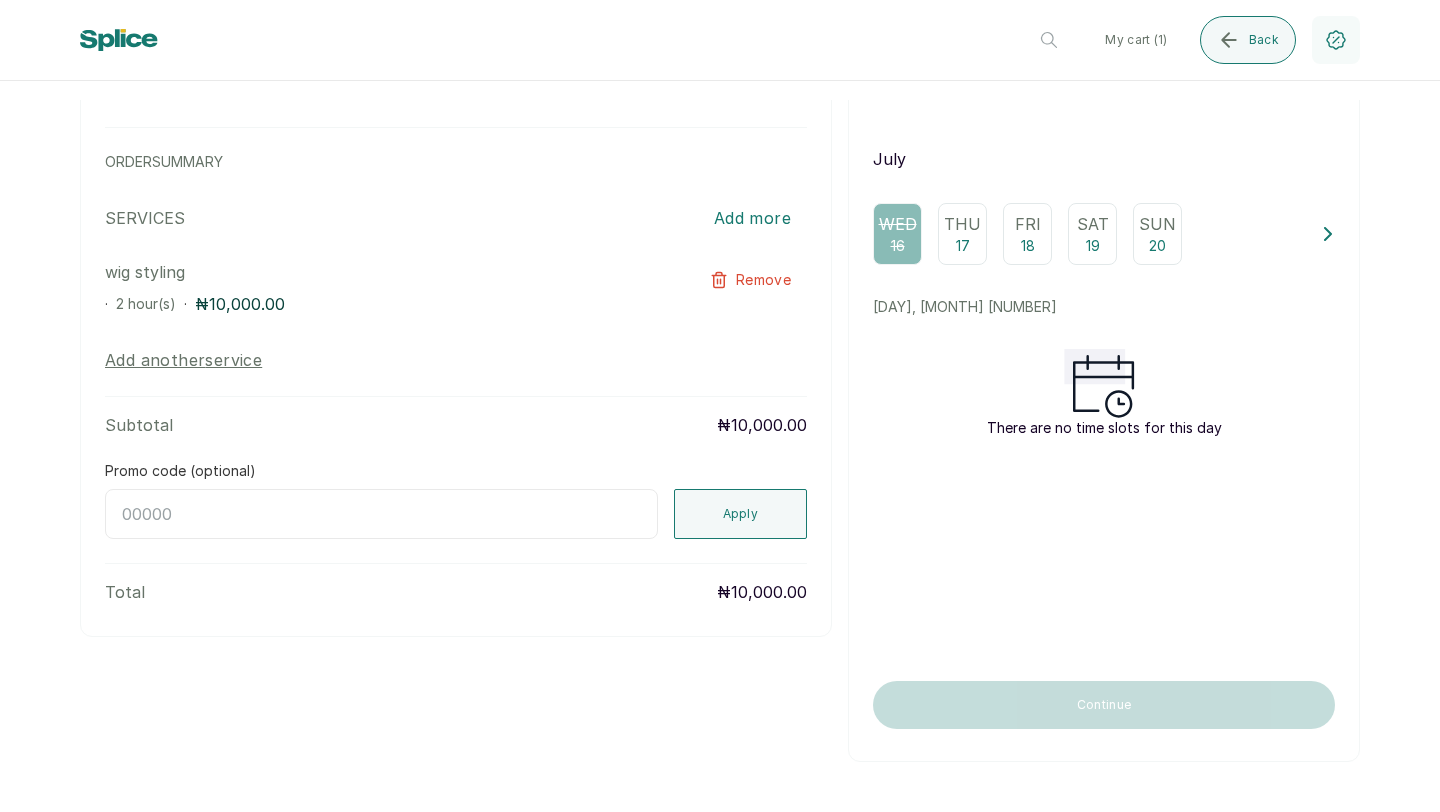 click on "Thu" at bounding box center (962, 224) 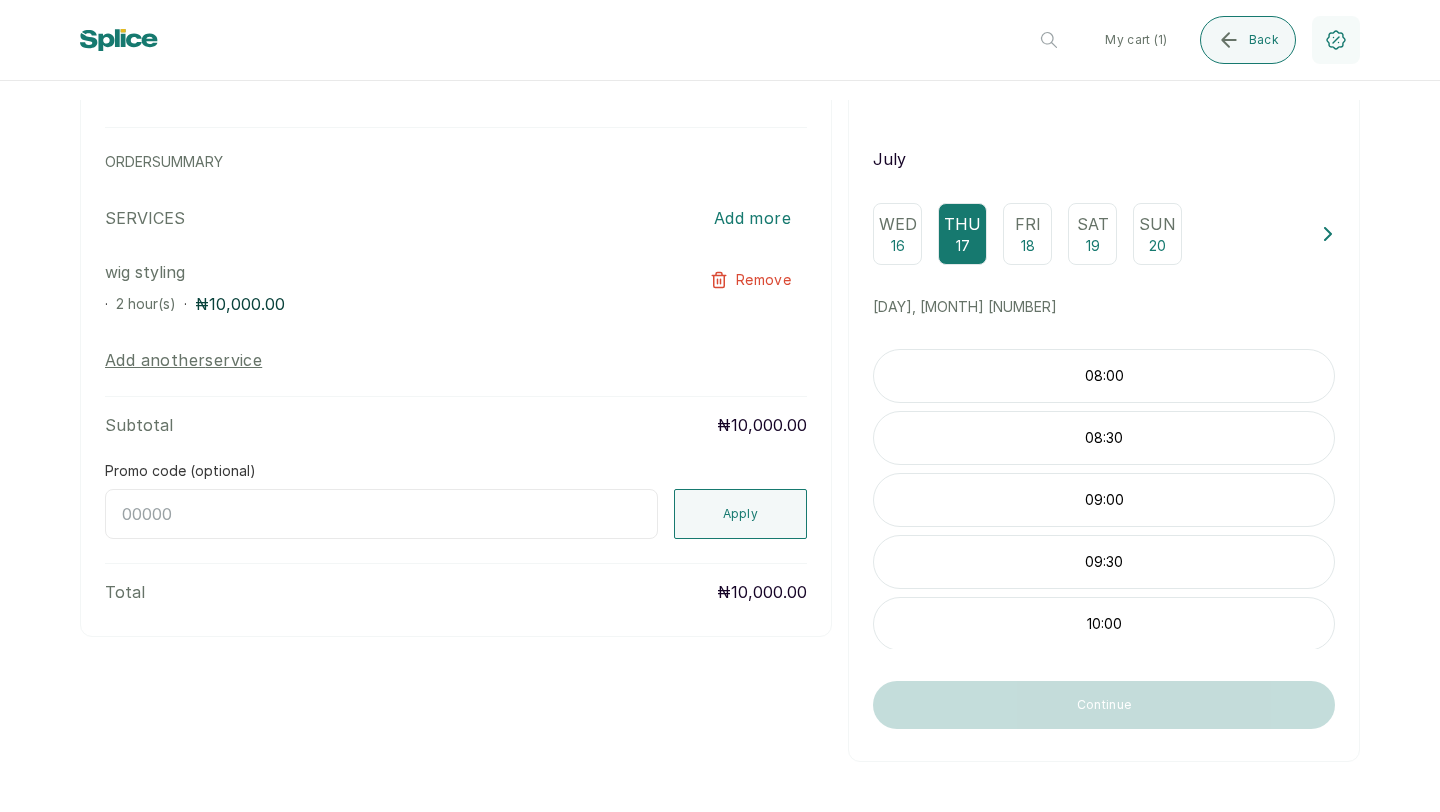 click on "08:00" at bounding box center (1104, 376) 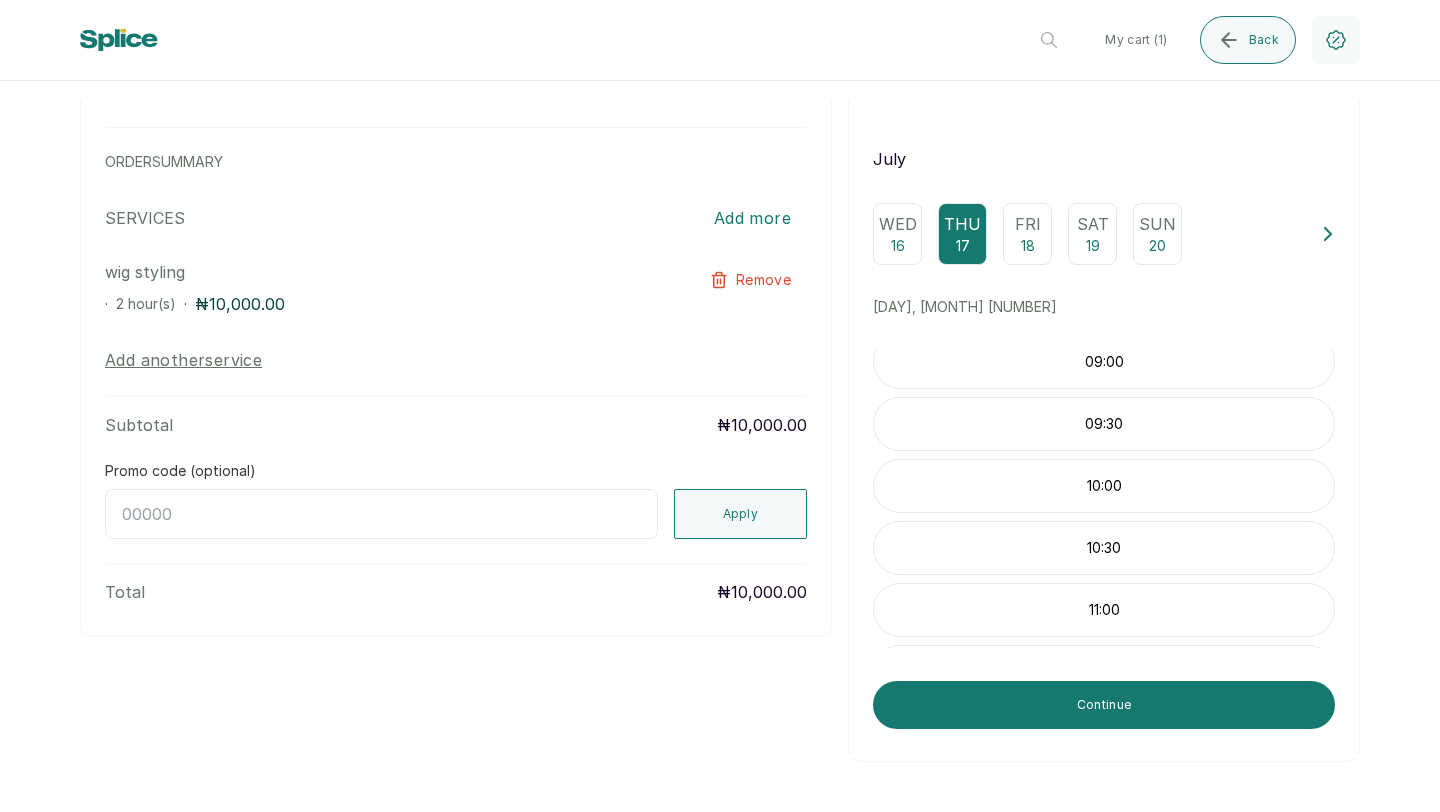 scroll, scrollTop: 148, scrollLeft: 0, axis: vertical 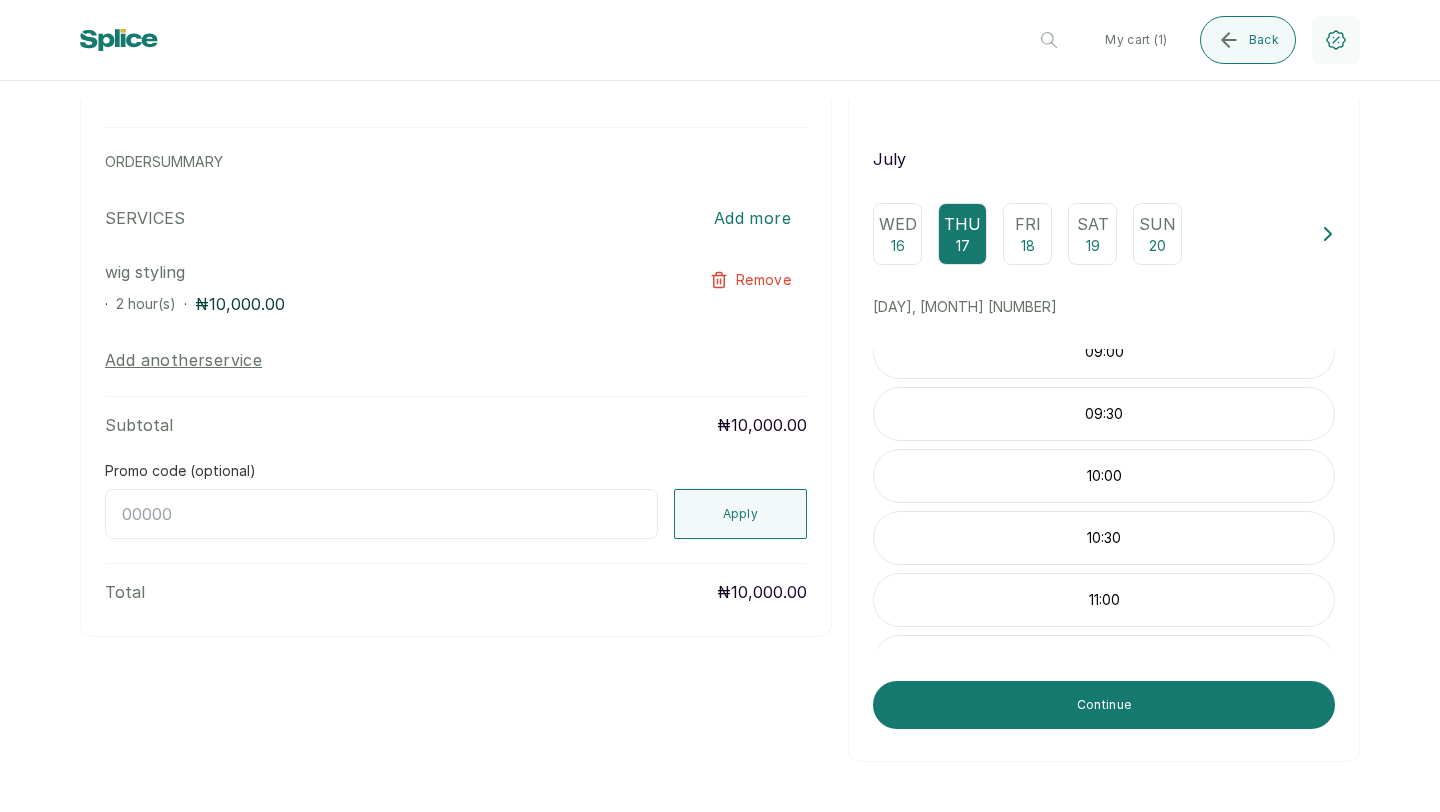 click on "10:00" at bounding box center [1104, 476] 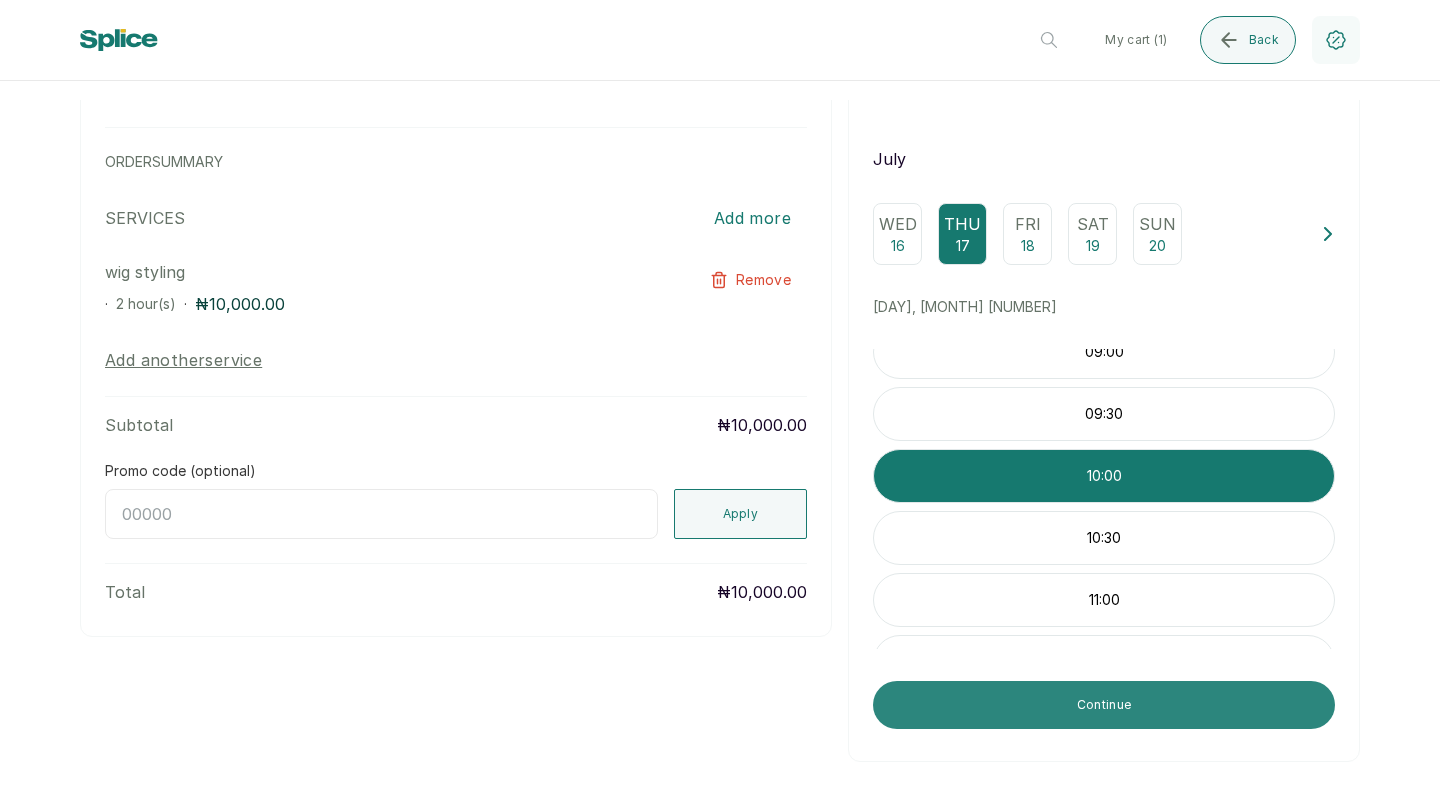 click on "Continue" at bounding box center (1104, 705) 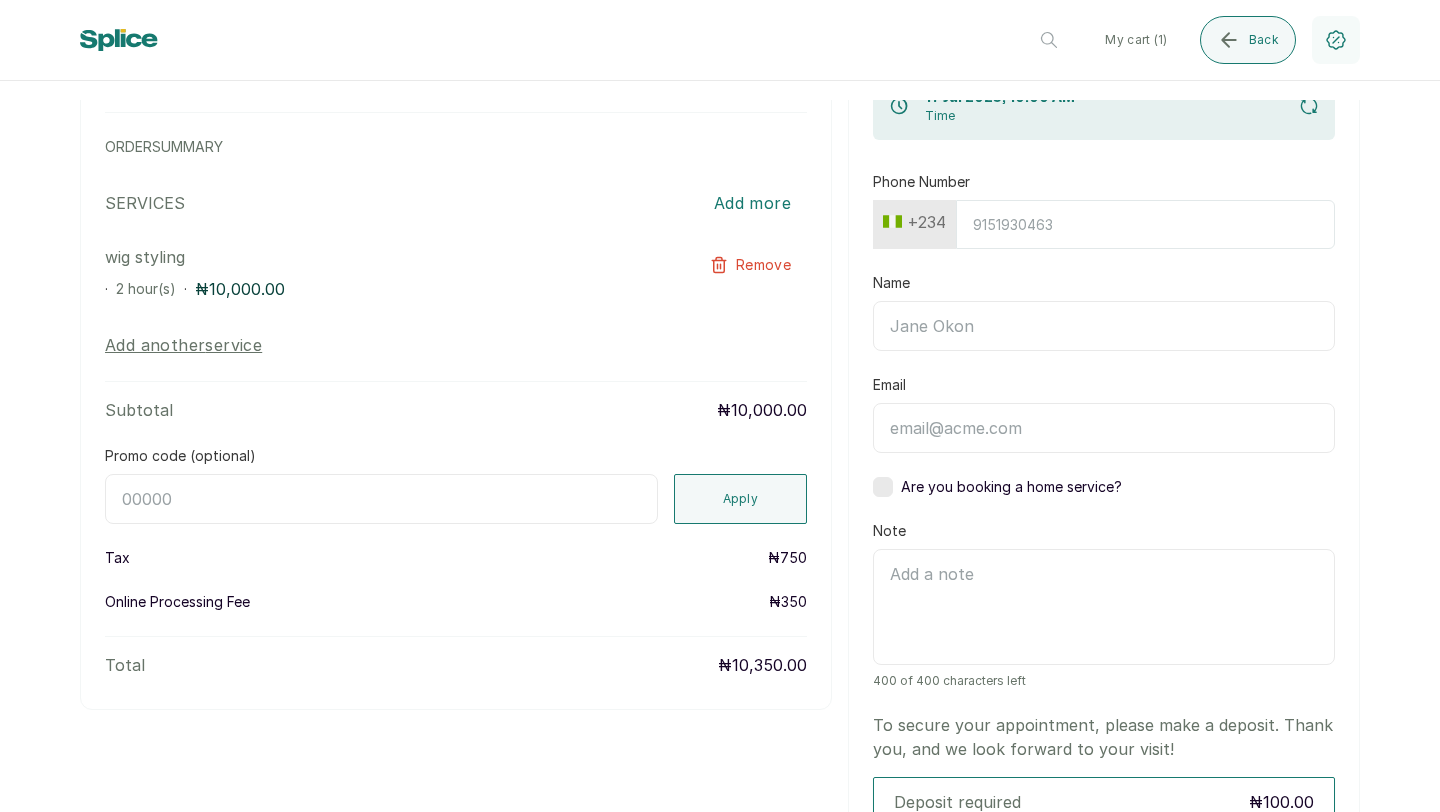 scroll, scrollTop: 0, scrollLeft: 0, axis: both 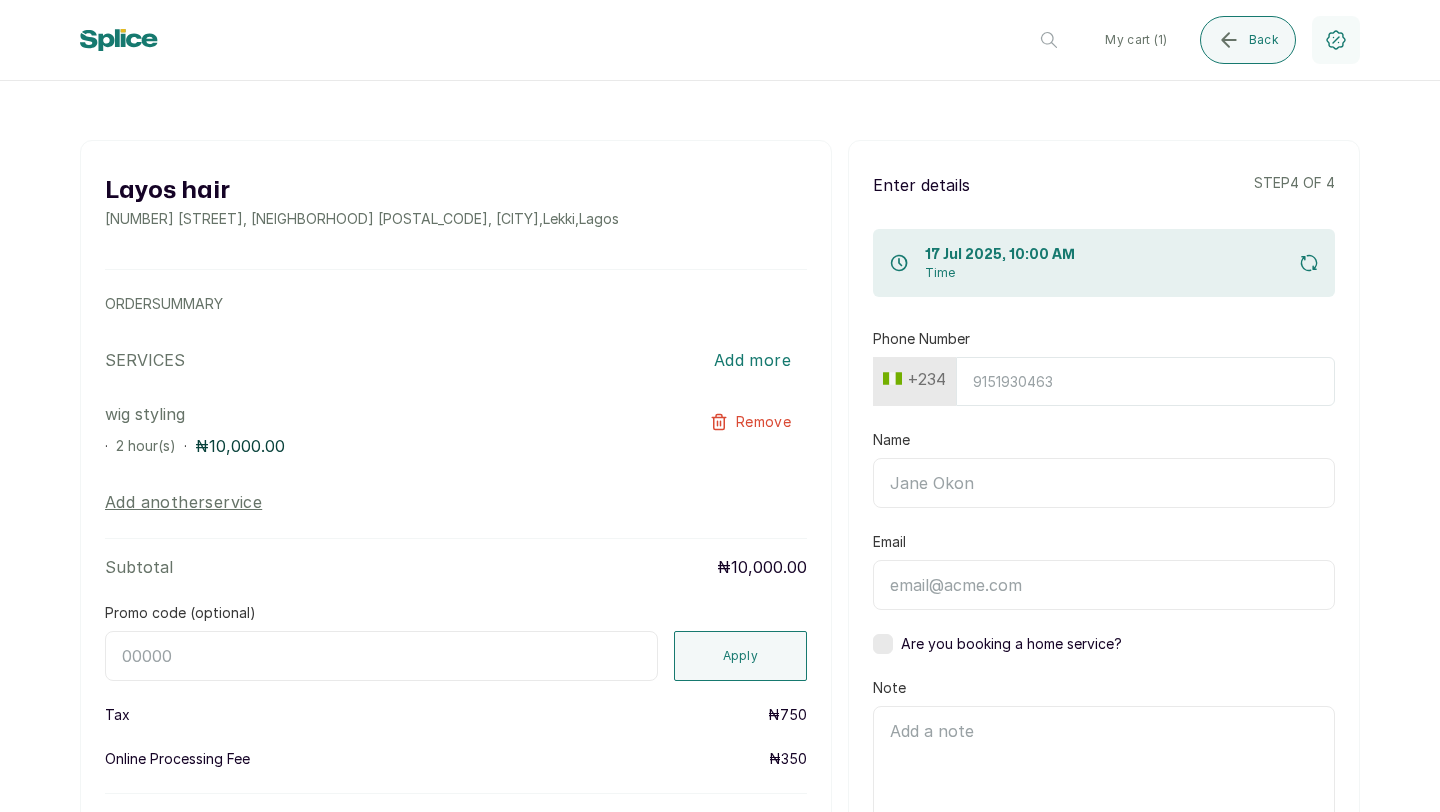 click on "Phone Number" at bounding box center (1145, 381) 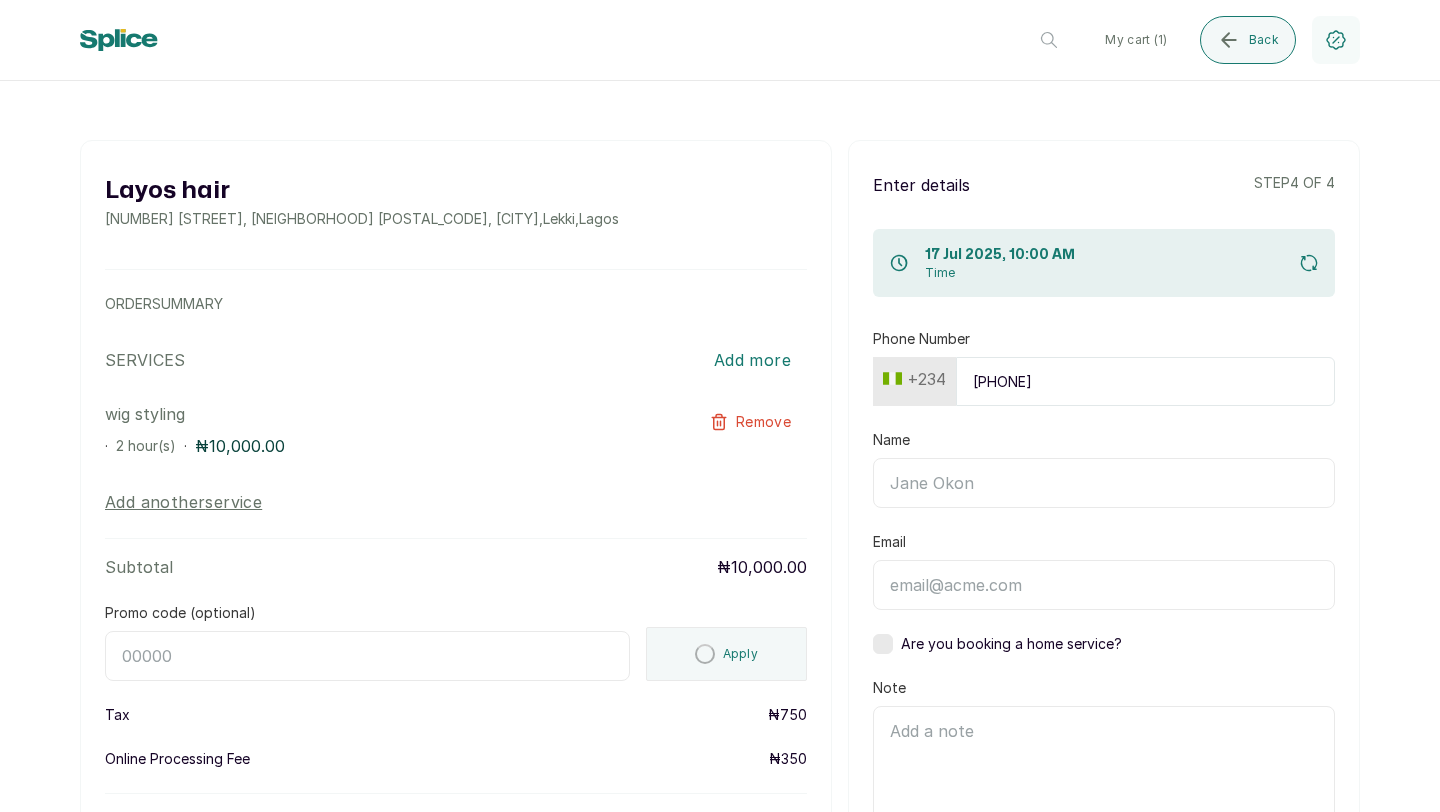 type on "[PHONE]" 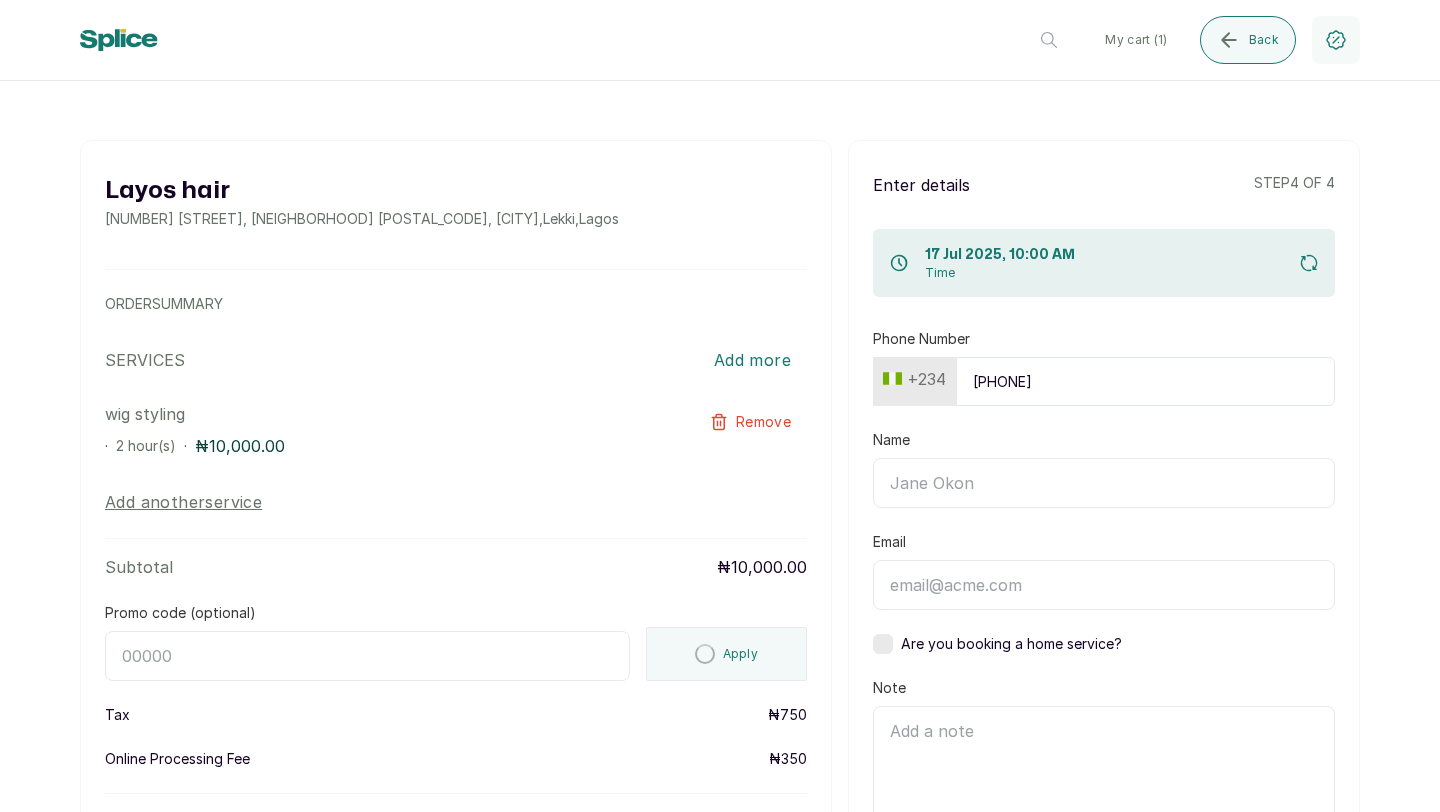 type on "henry" 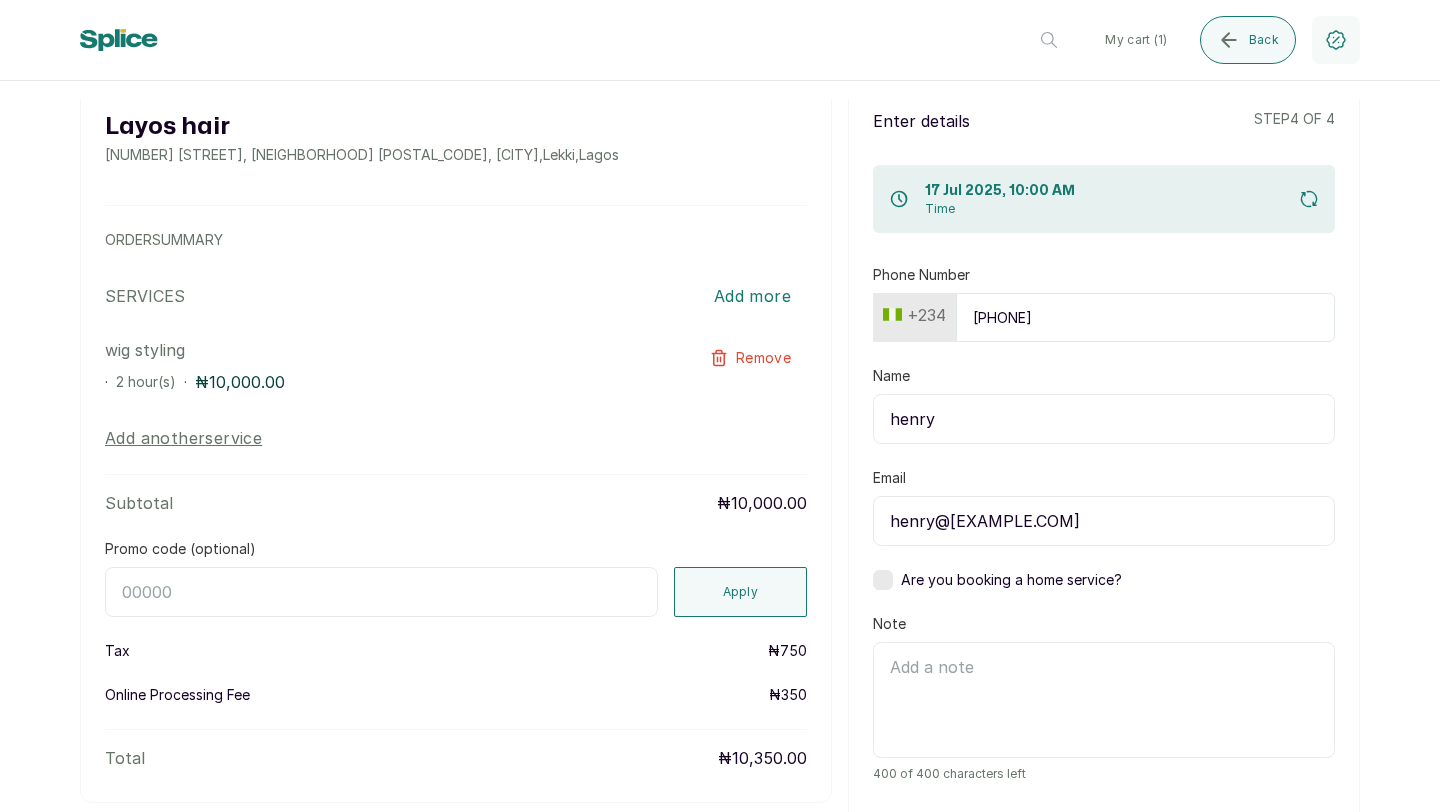 scroll, scrollTop: 0, scrollLeft: 0, axis: both 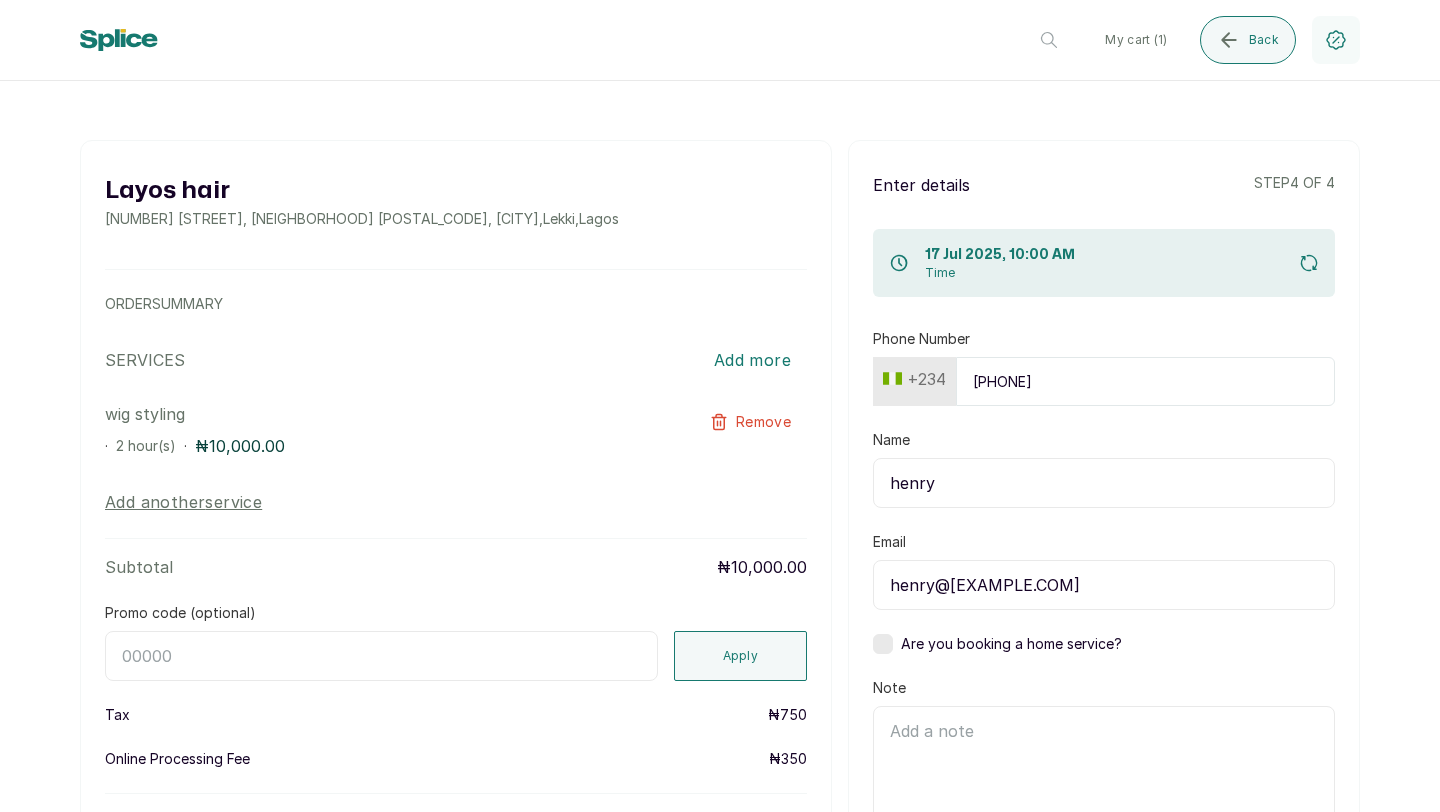 type on "[PHONE]" 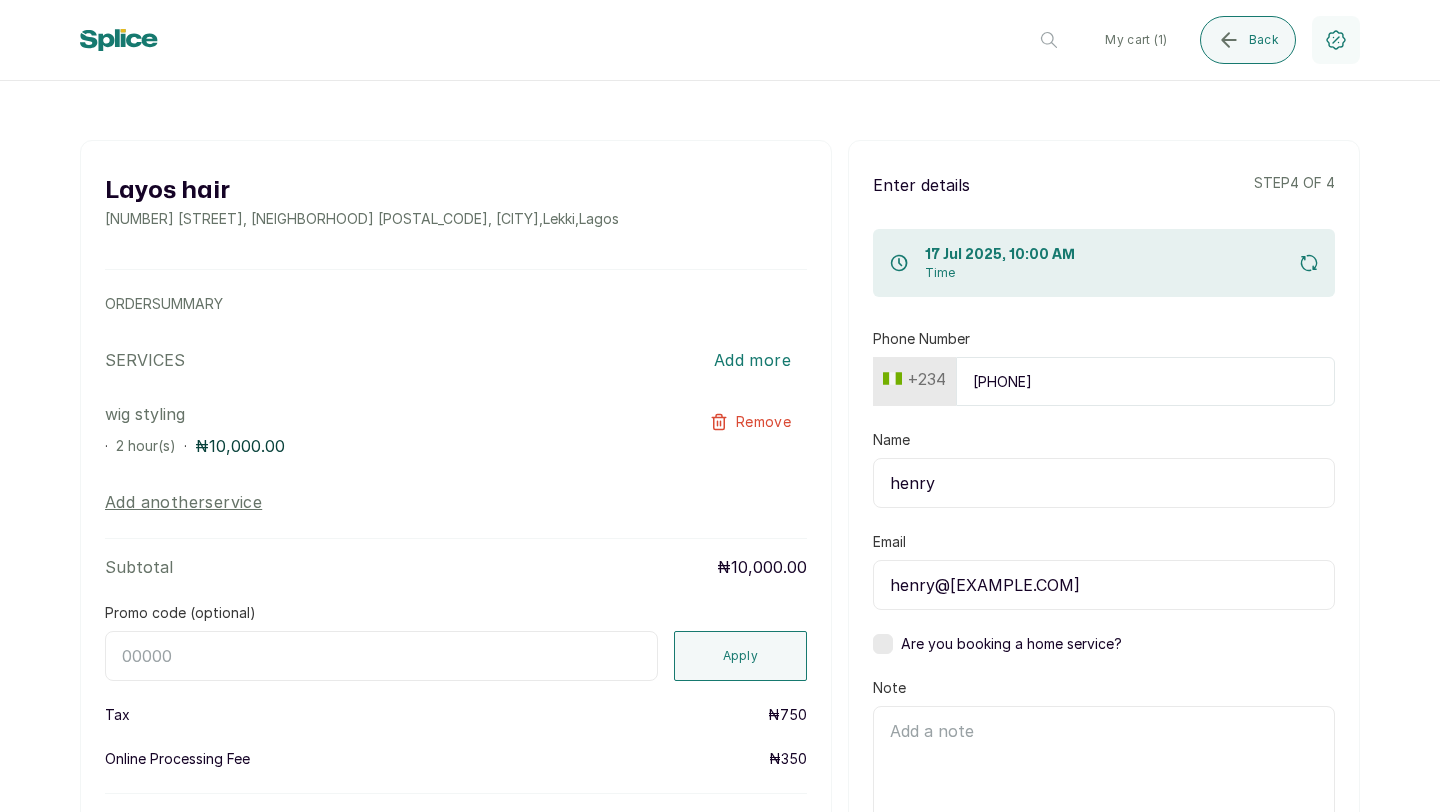 type 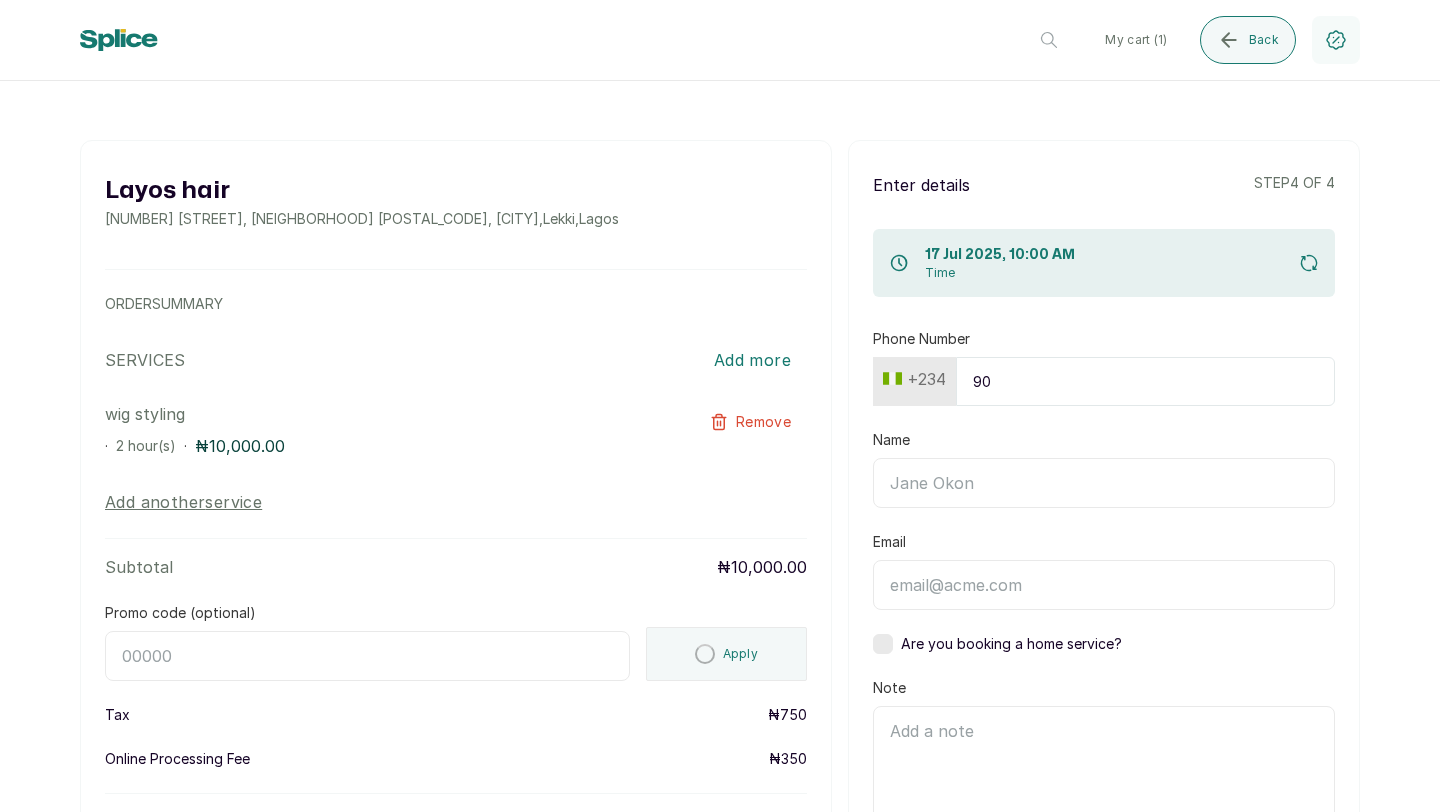 type on "9" 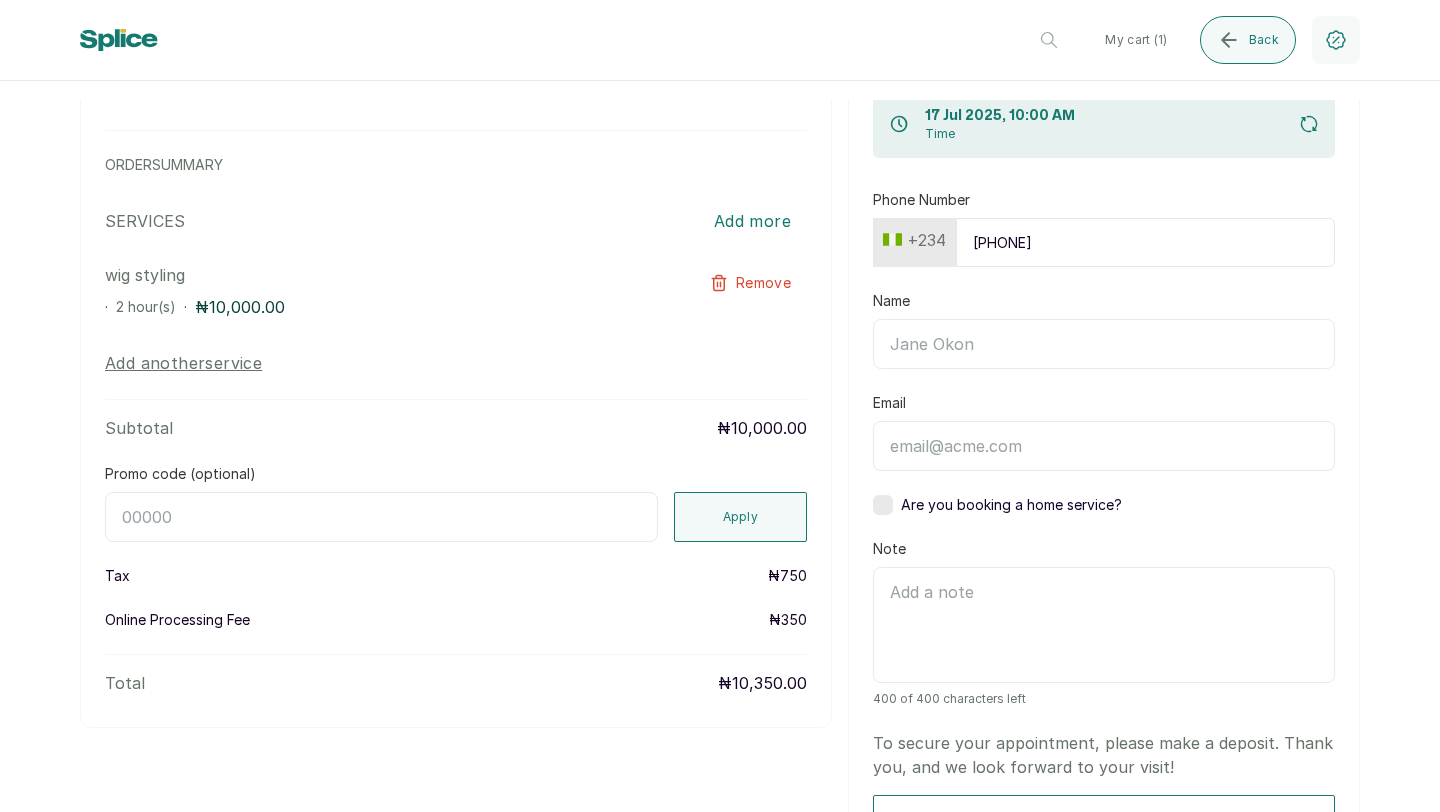 scroll, scrollTop: 149, scrollLeft: 0, axis: vertical 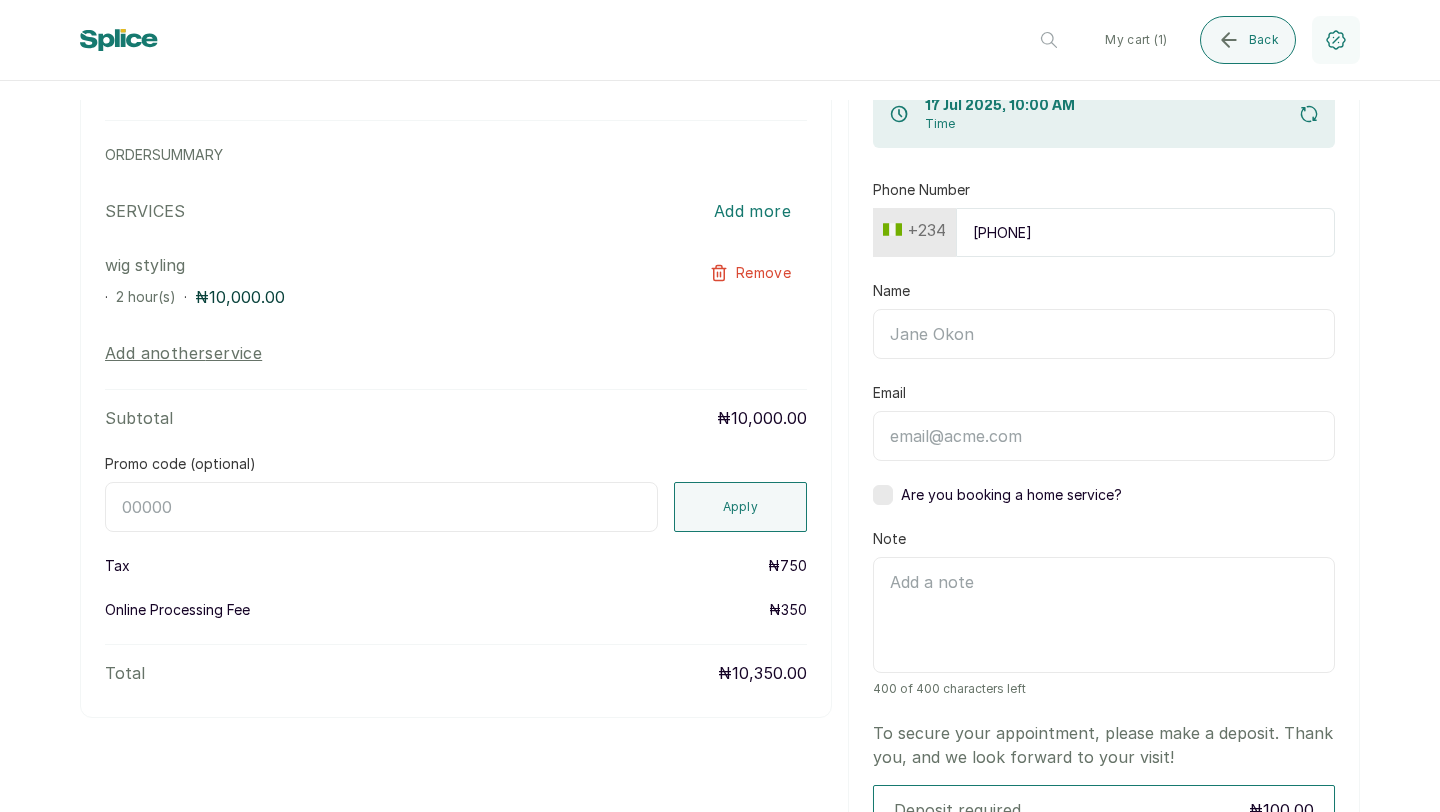 type on "[PHONE]" 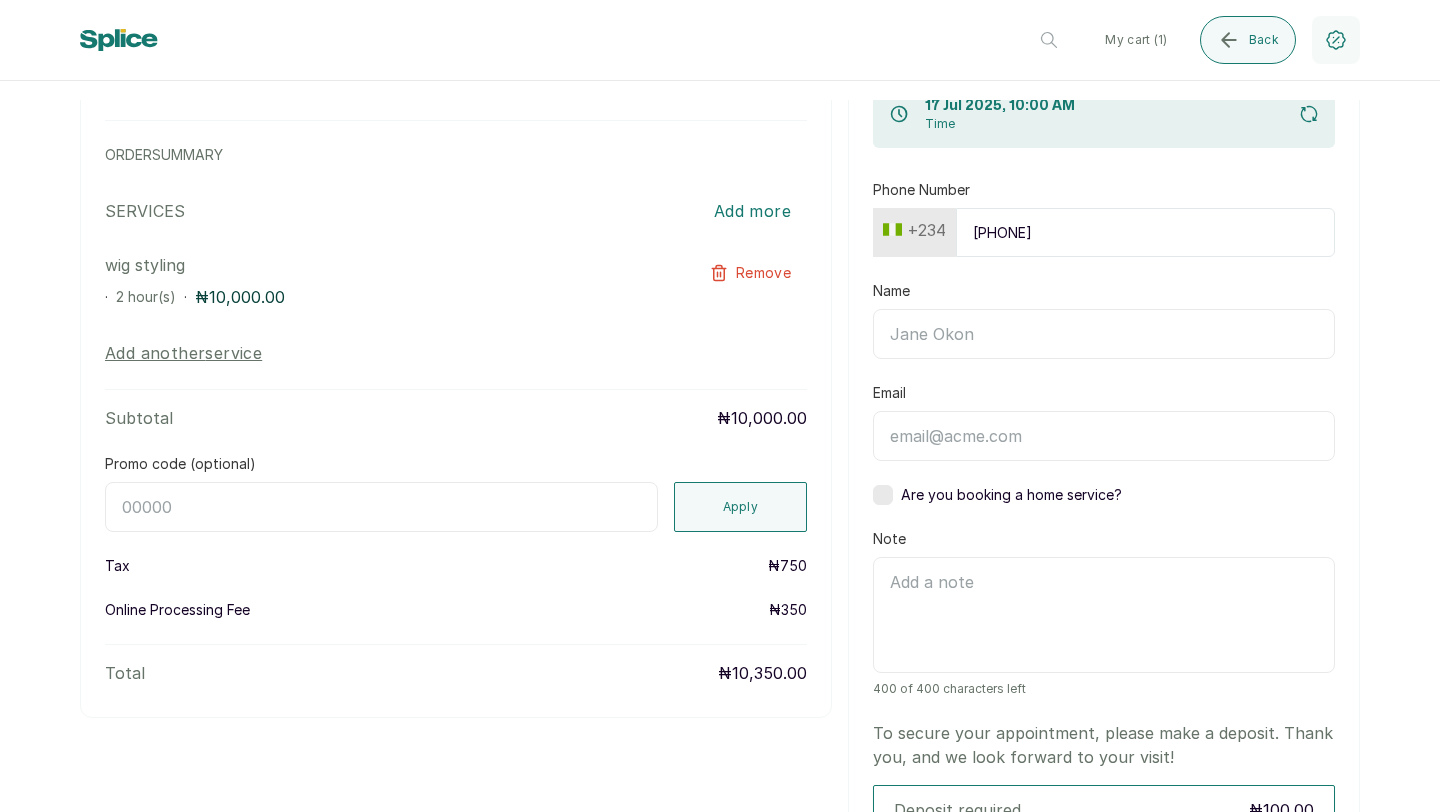 click on "Name" at bounding box center (1104, 334) 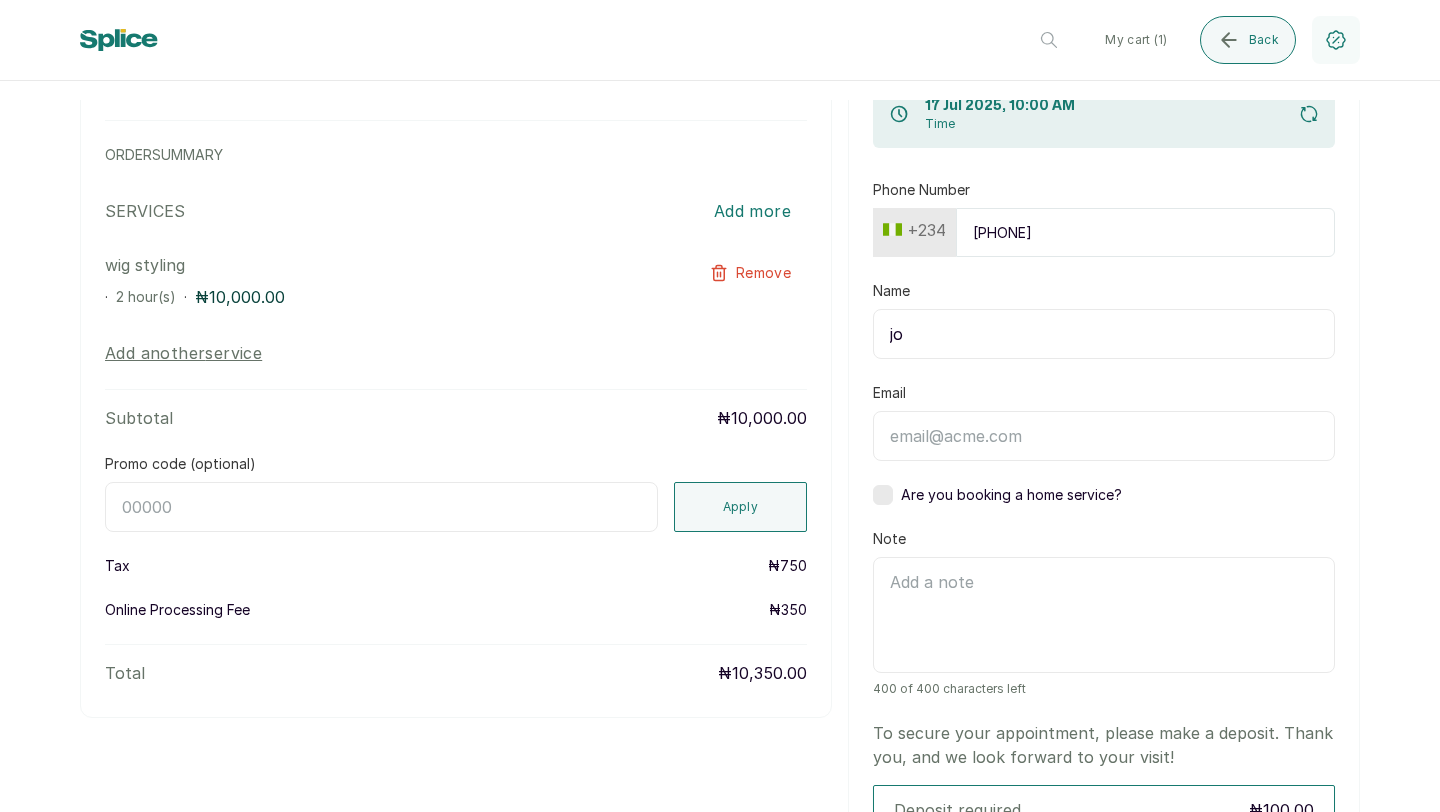type on "j" 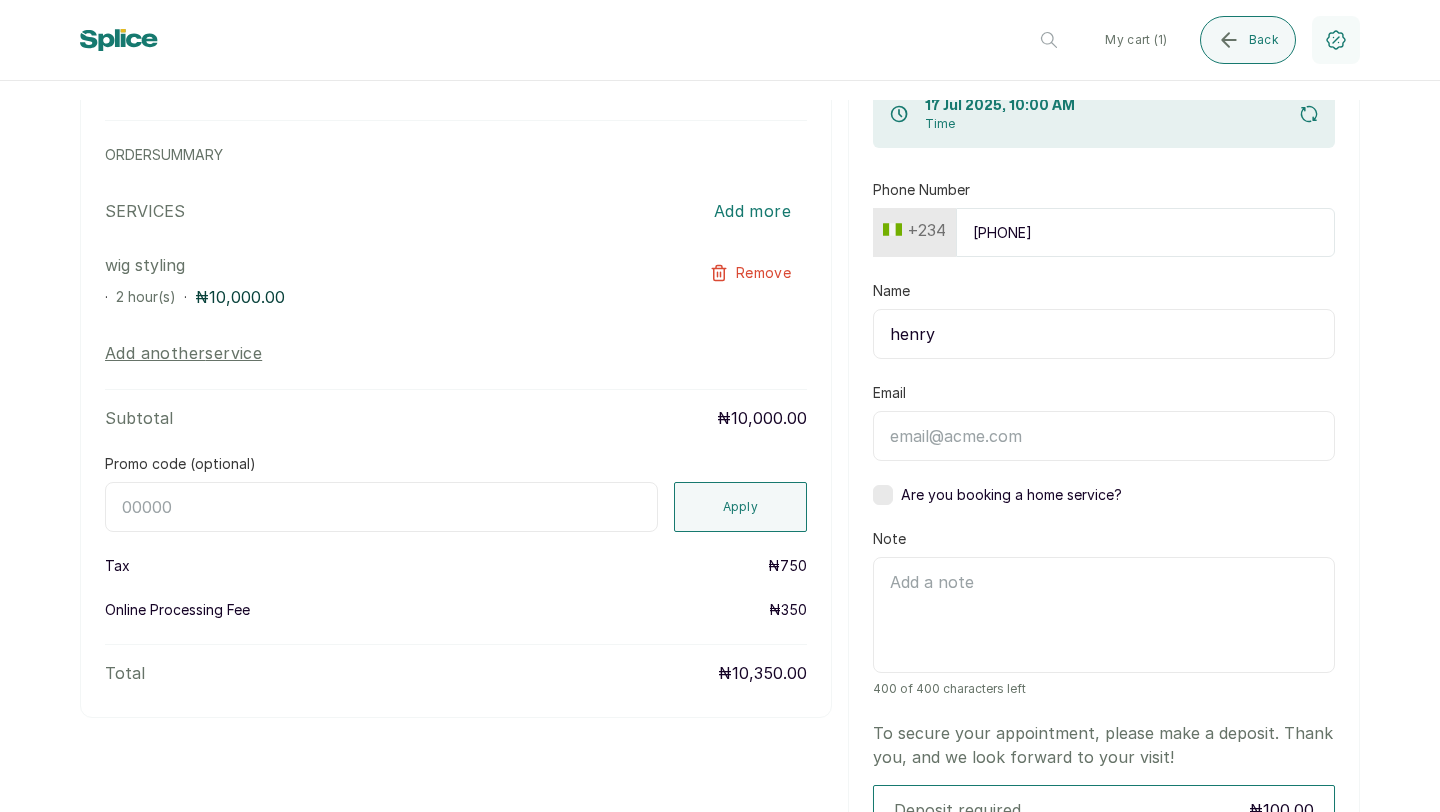type on "henry" 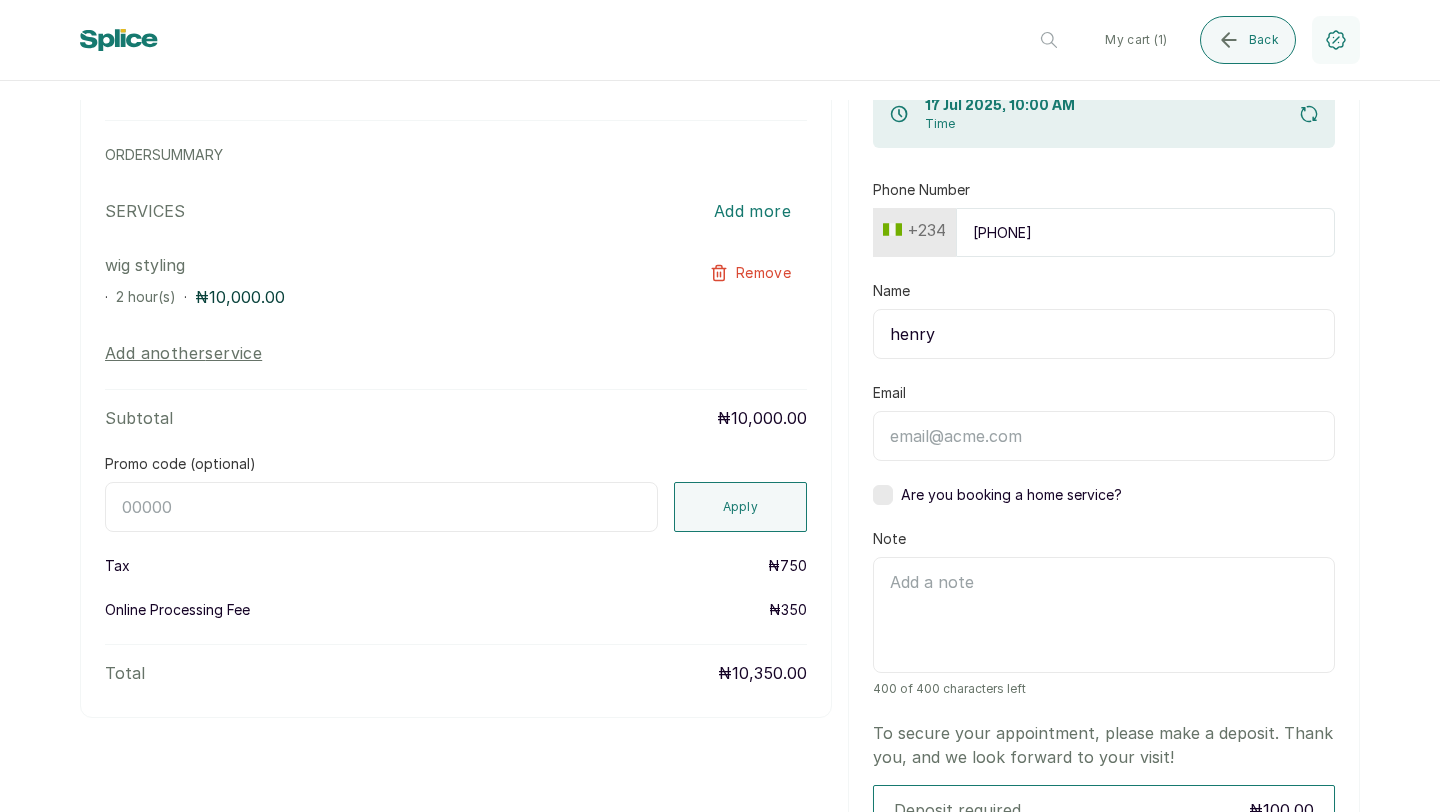 click on "Email" at bounding box center (1104, 436) 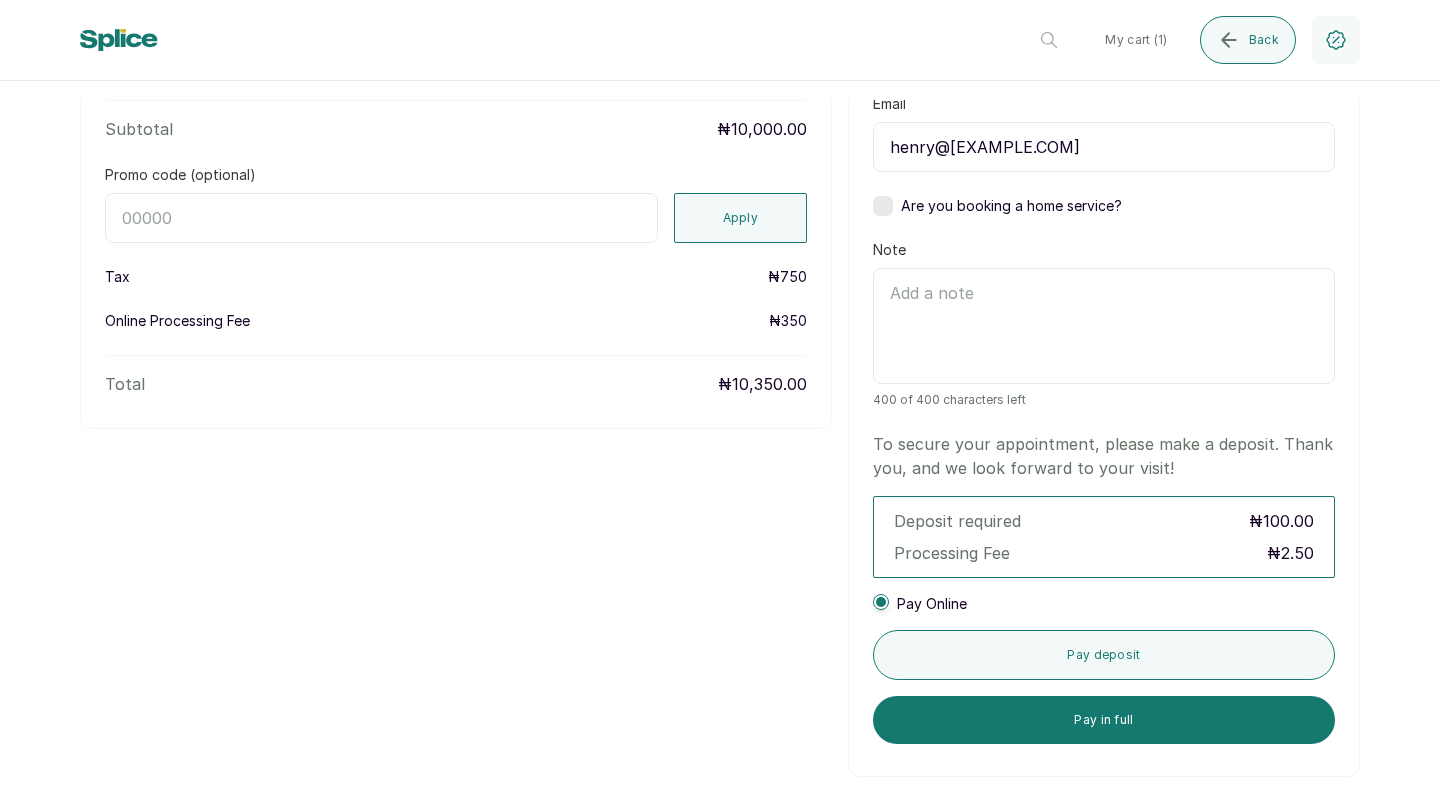 scroll, scrollTop: 450, scrollLeft: 0, axis: vertical 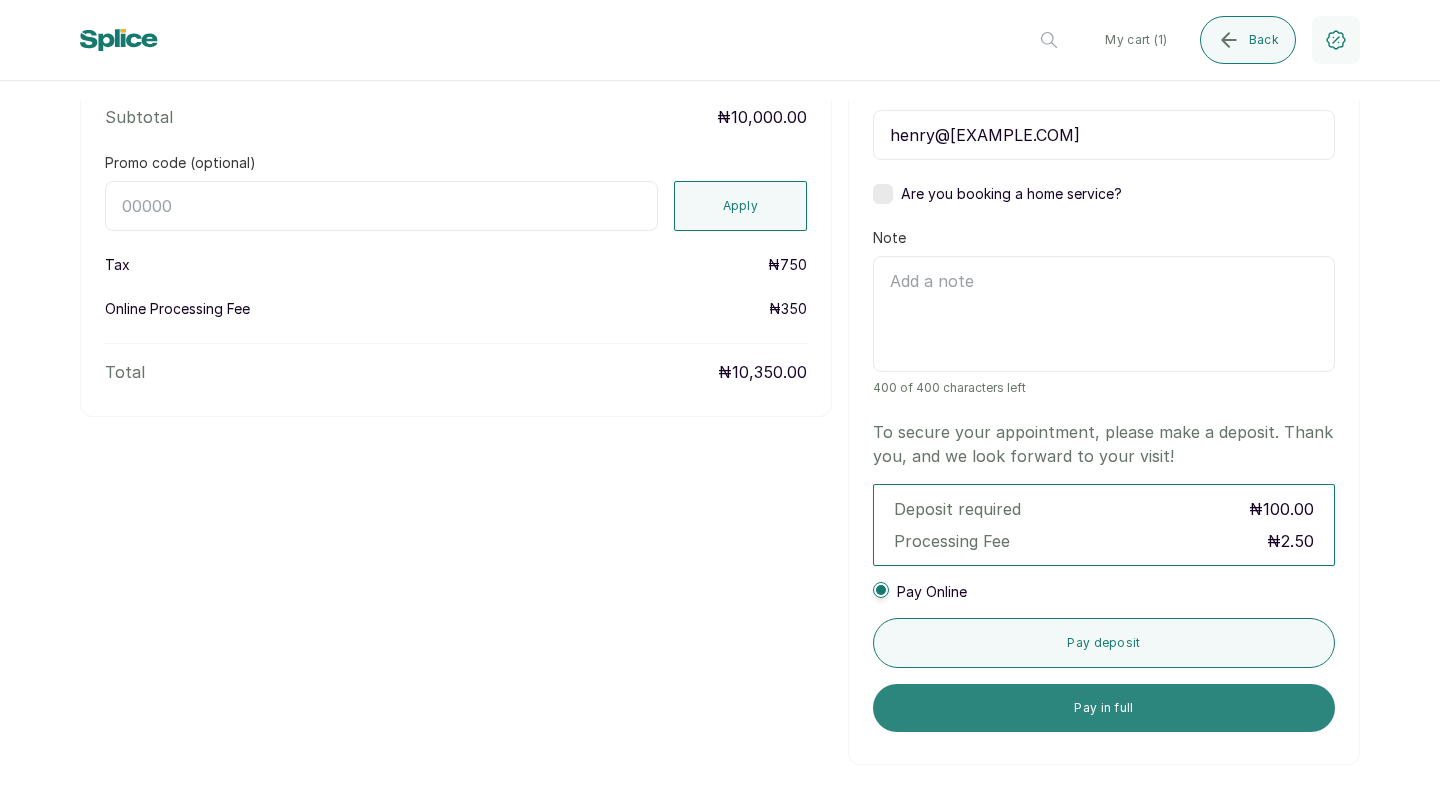 type on "henry@[EXAMPLE.COM]" 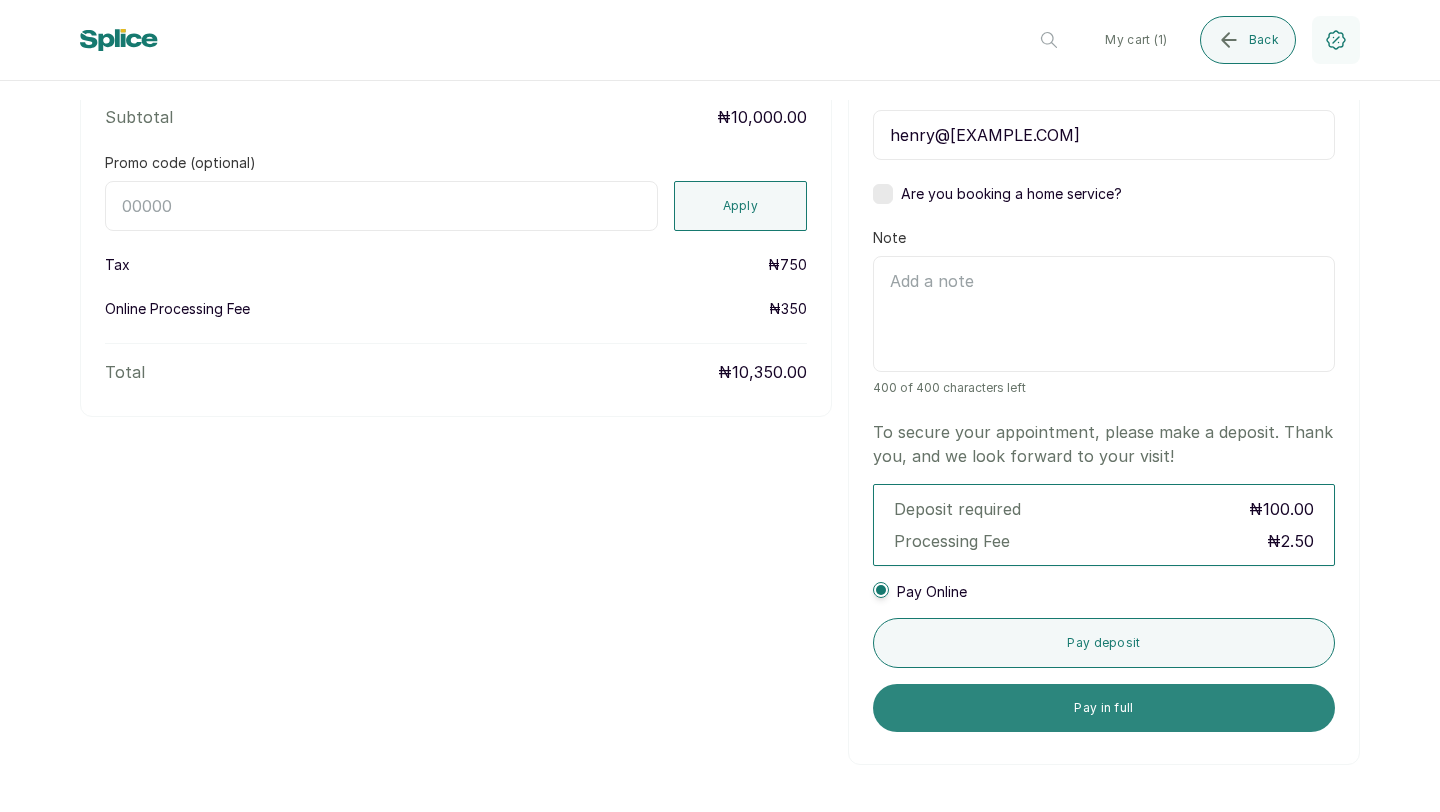 click on "Pay in full" at bounding box center [1104, 708] 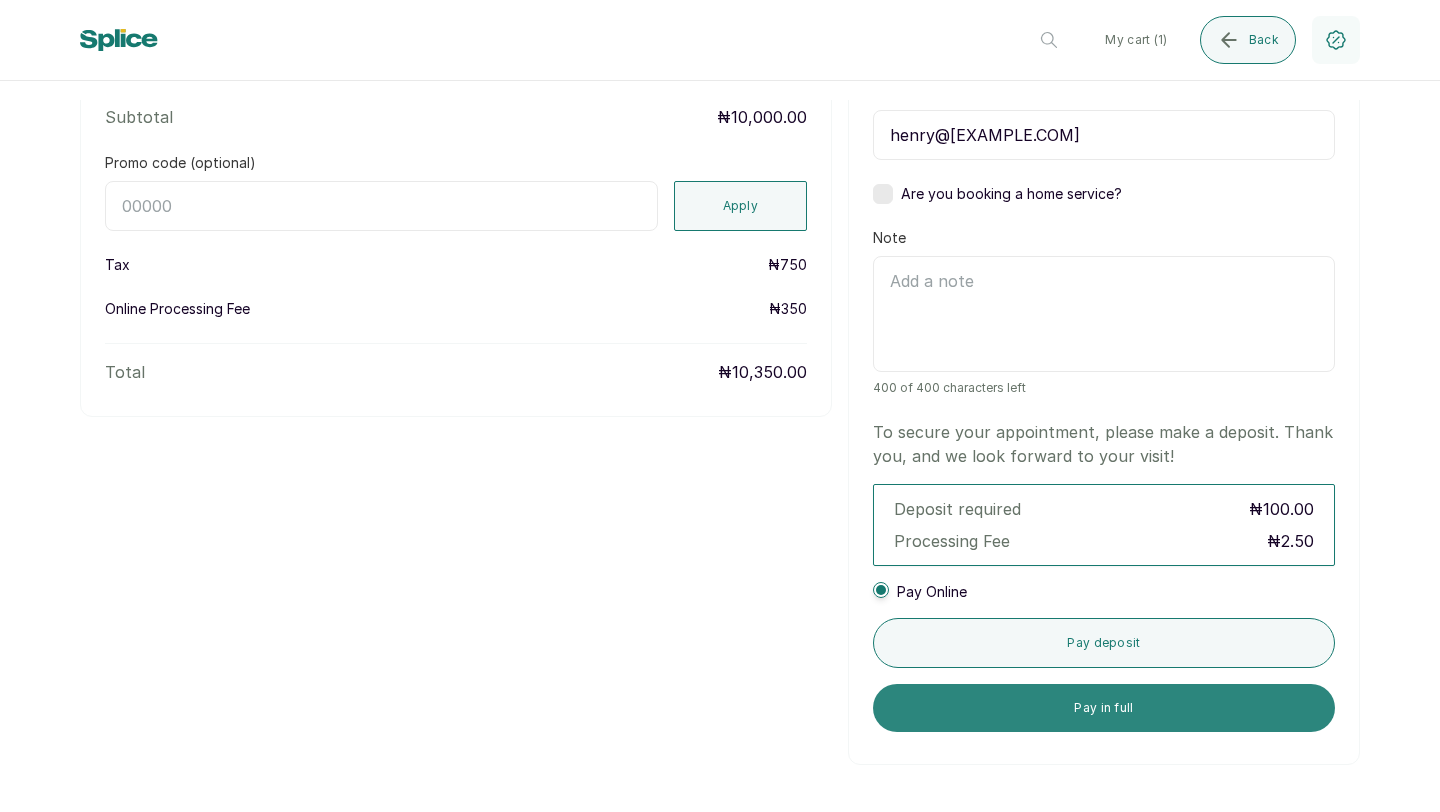 click on "Pay in full" at bounding box center (1104, 708) 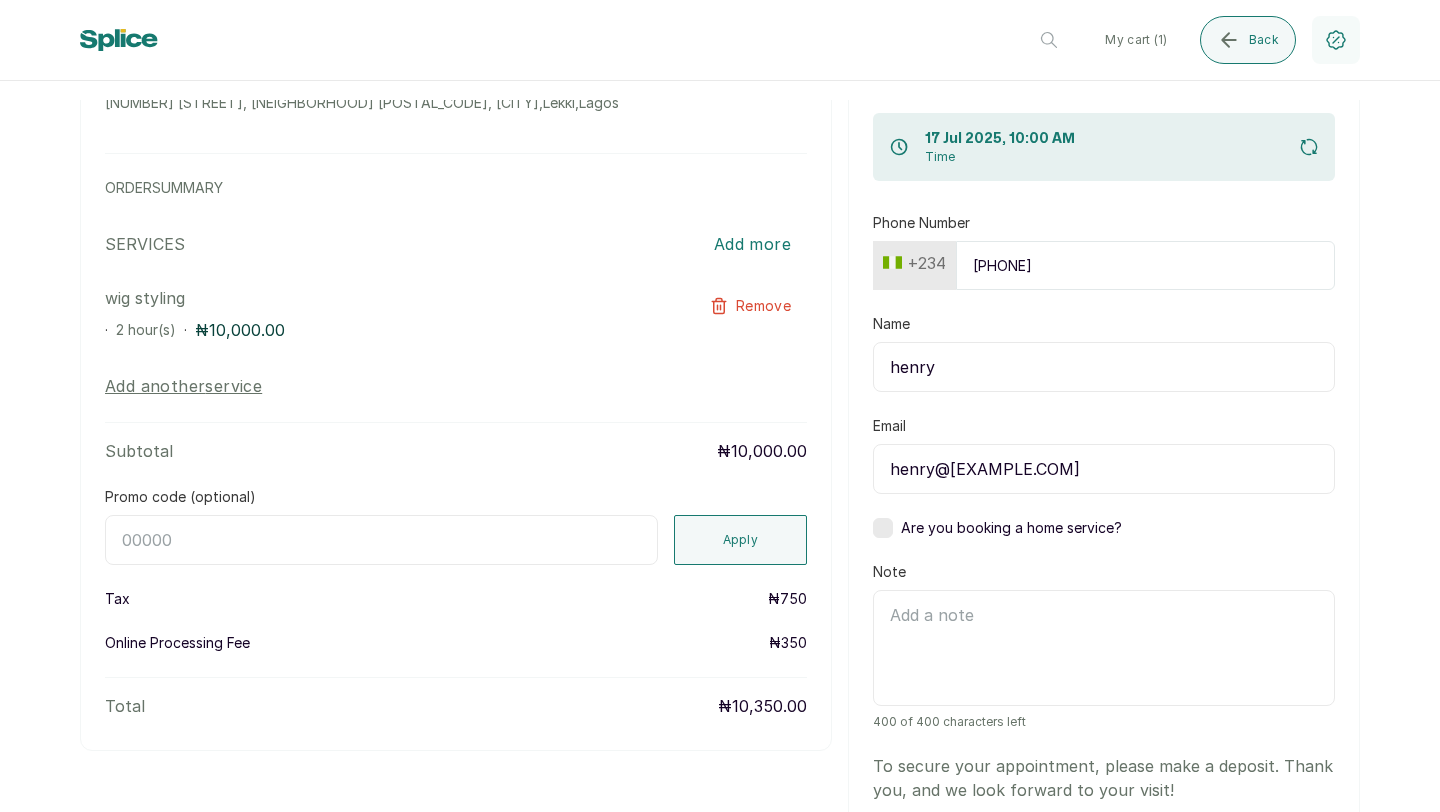 scroll, scrollTop: 131, scrollLeft: 0, axis: vertical 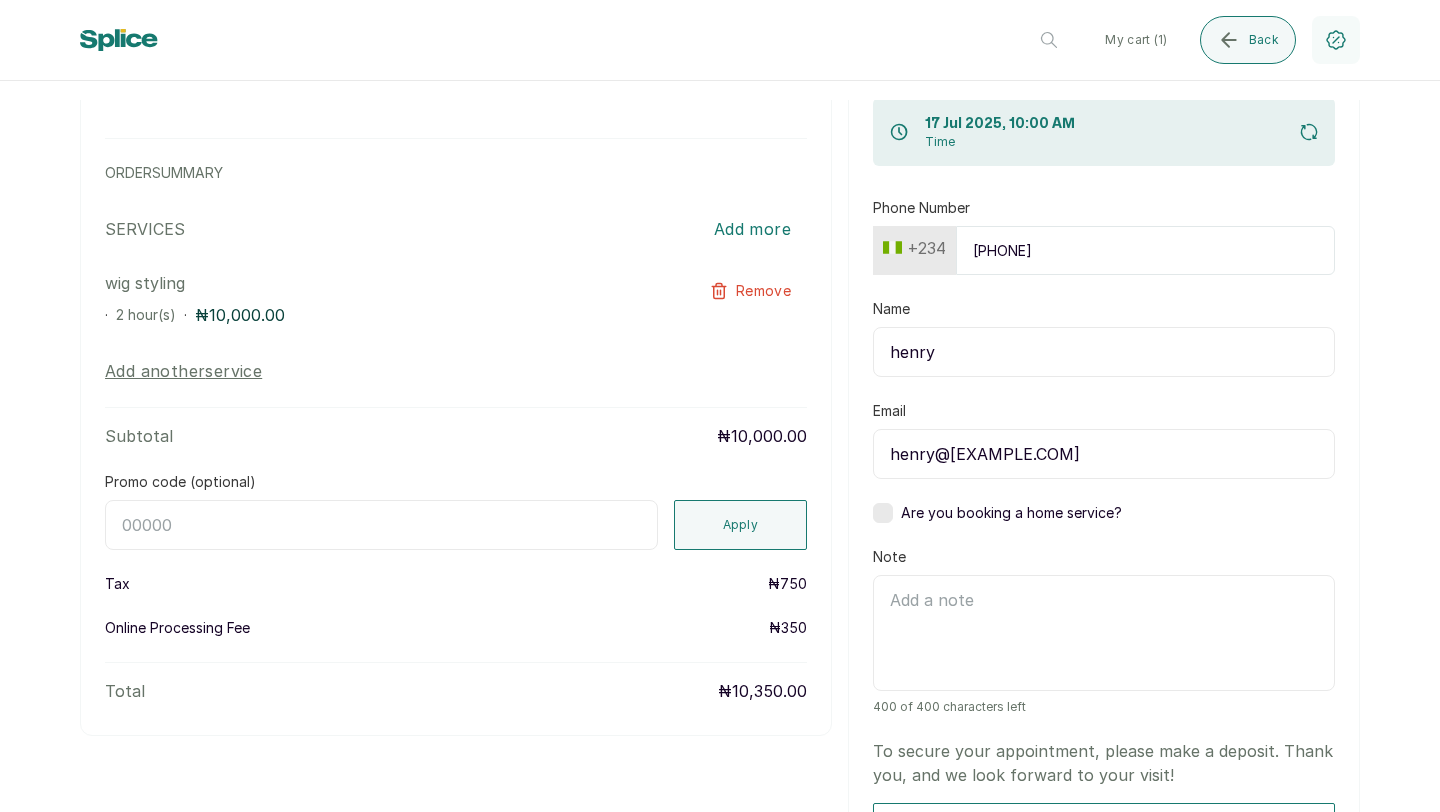 click on "henry" at bounding box center (1104, 352) 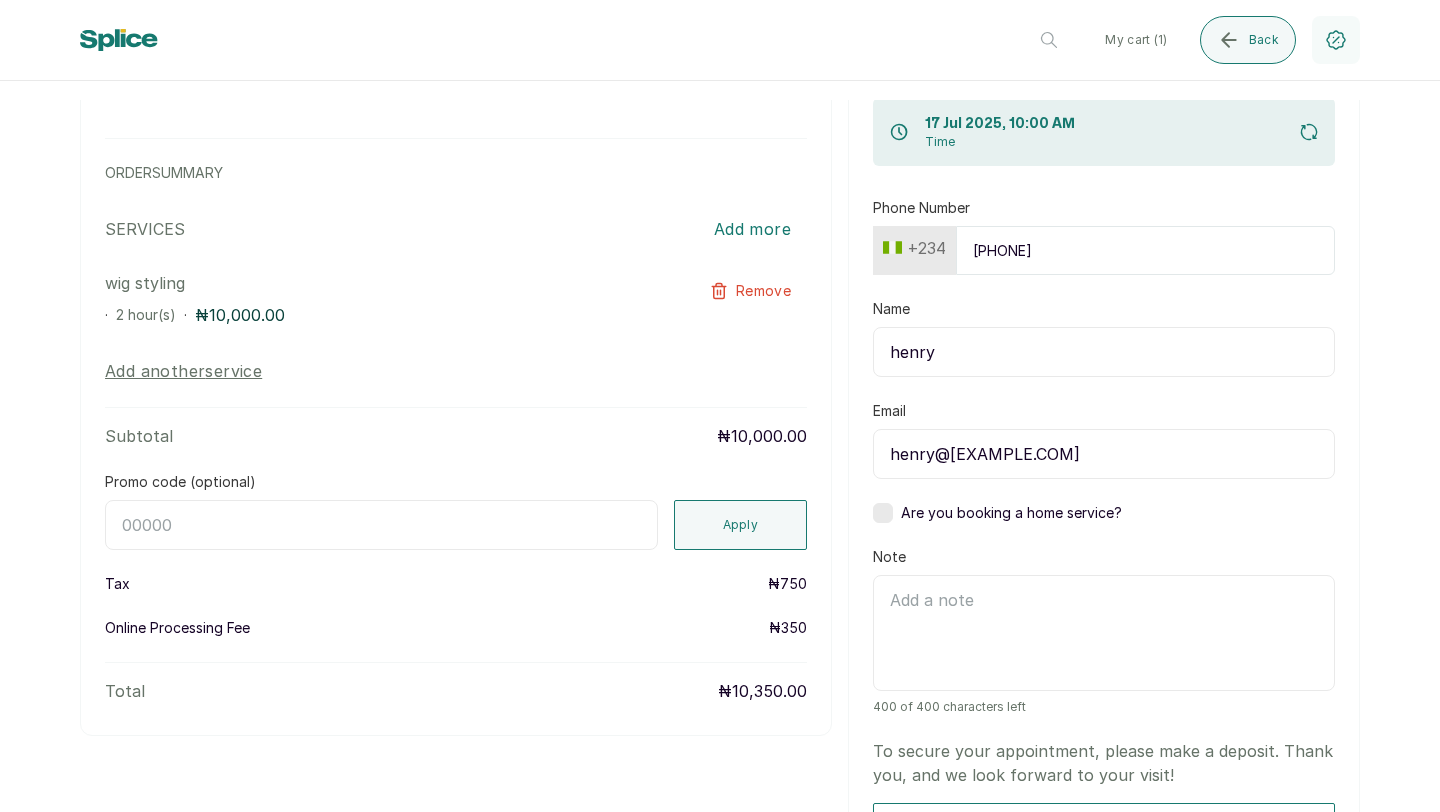type on "henry" 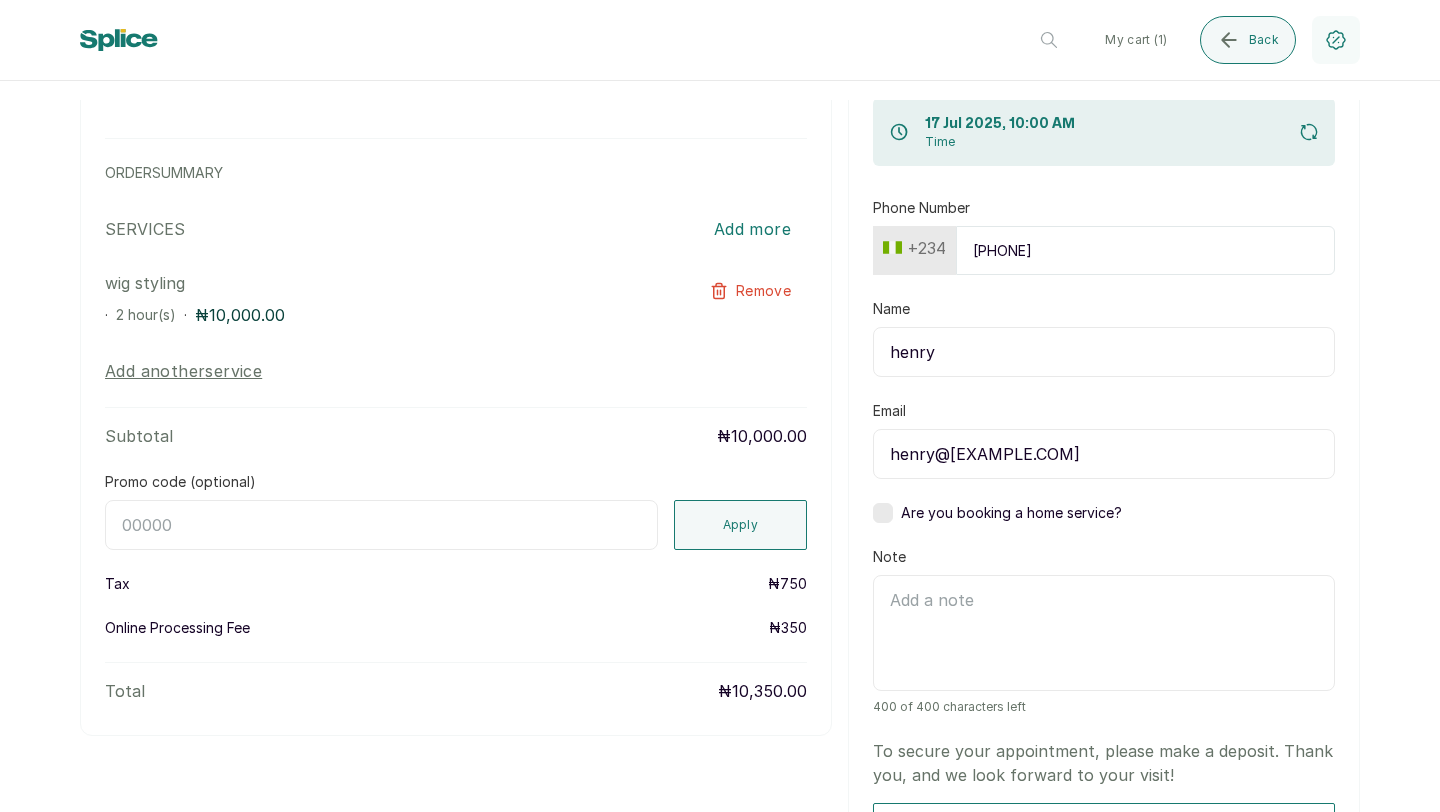 click on "8134910224" at bounding box center [1145, 250] 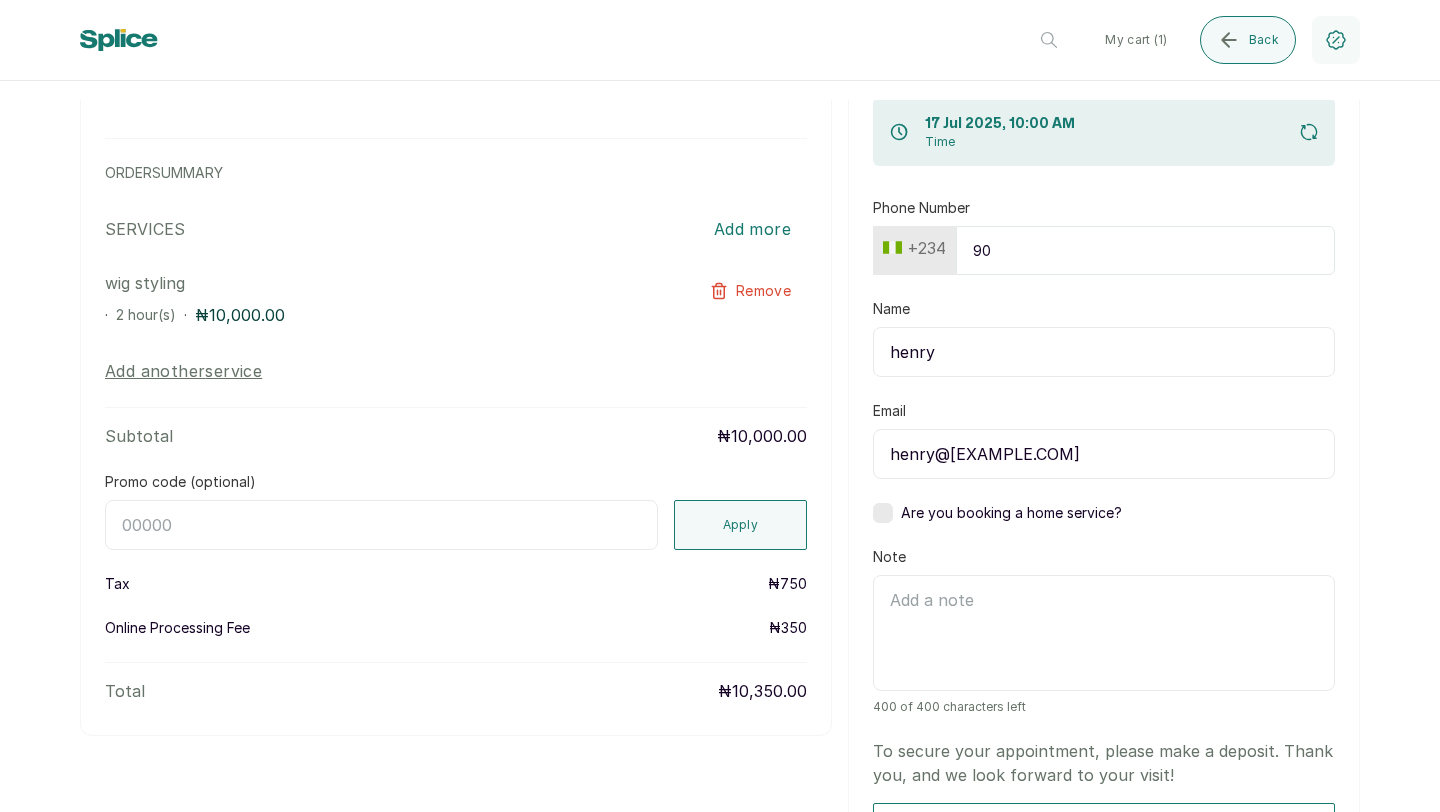 type on "9" 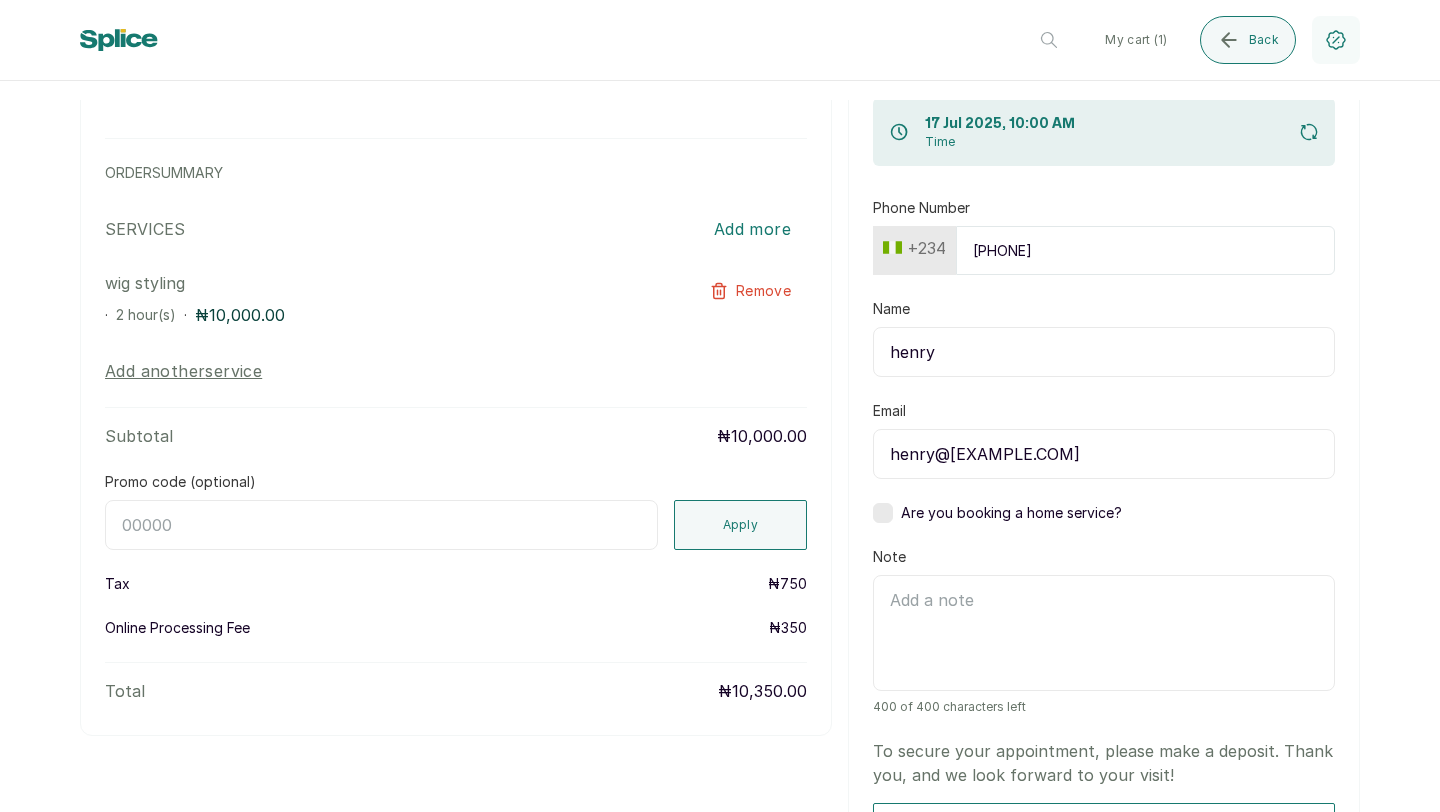 type on "[NUMBER]" 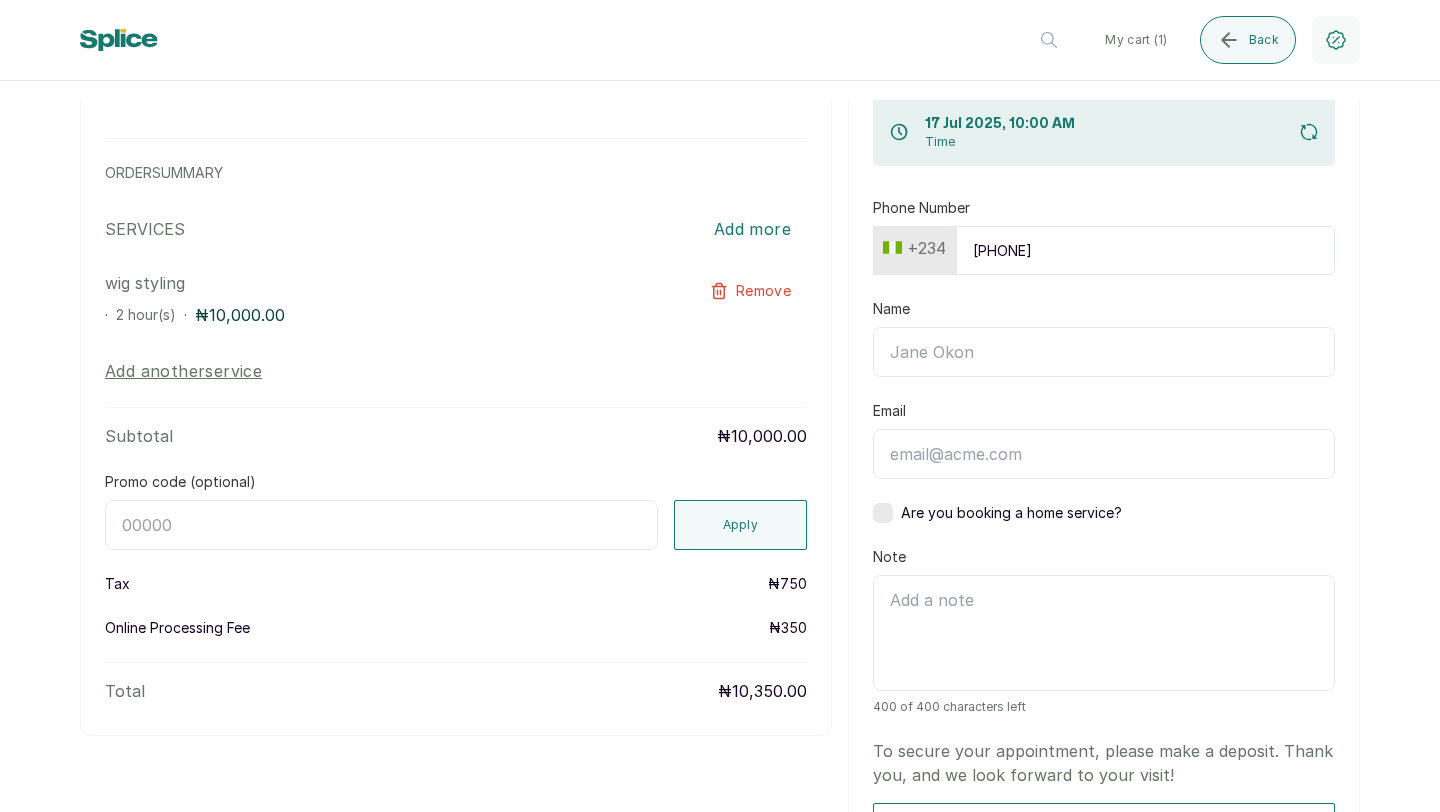 type on "[PHONE]" 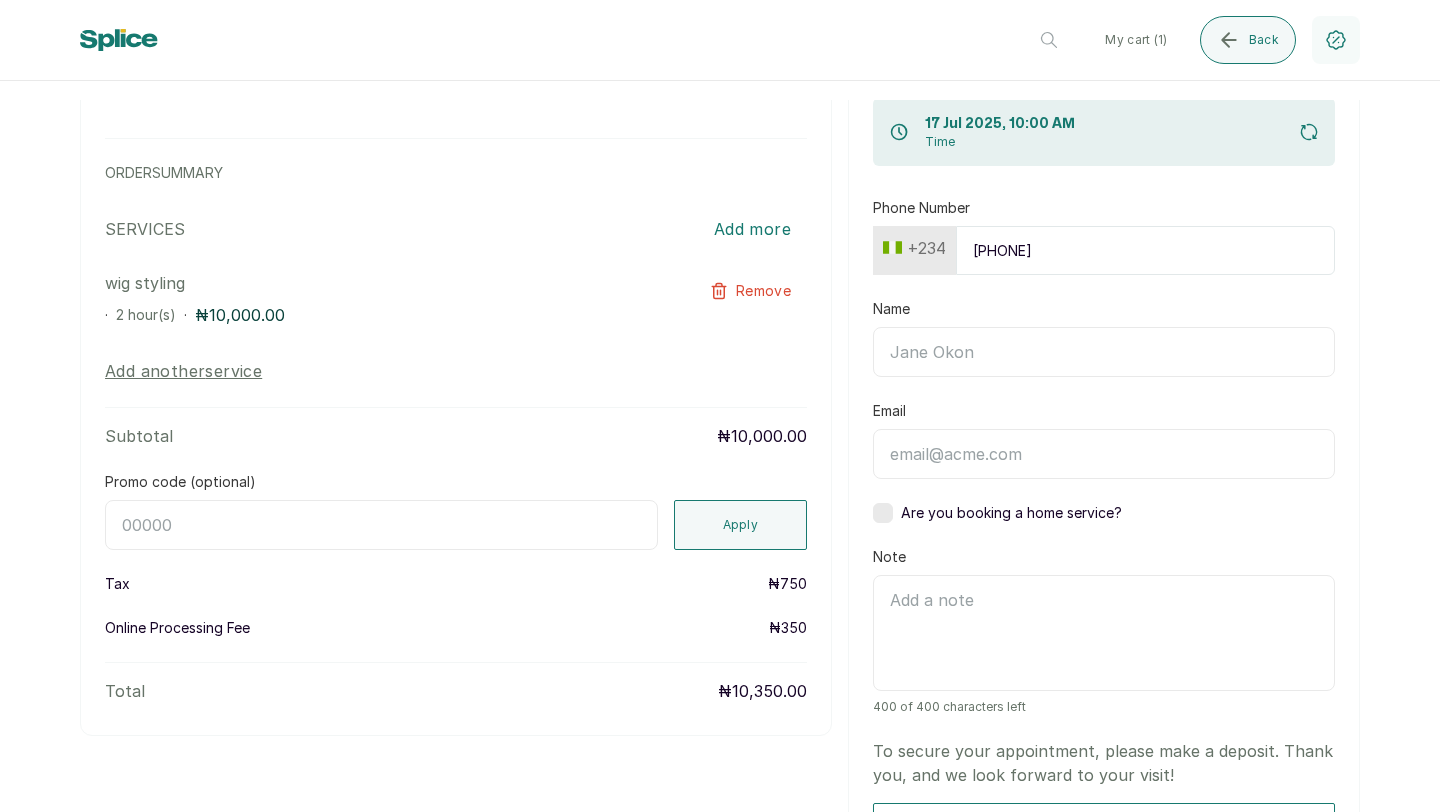 click on "Name" at bounding box center [1104, 352] 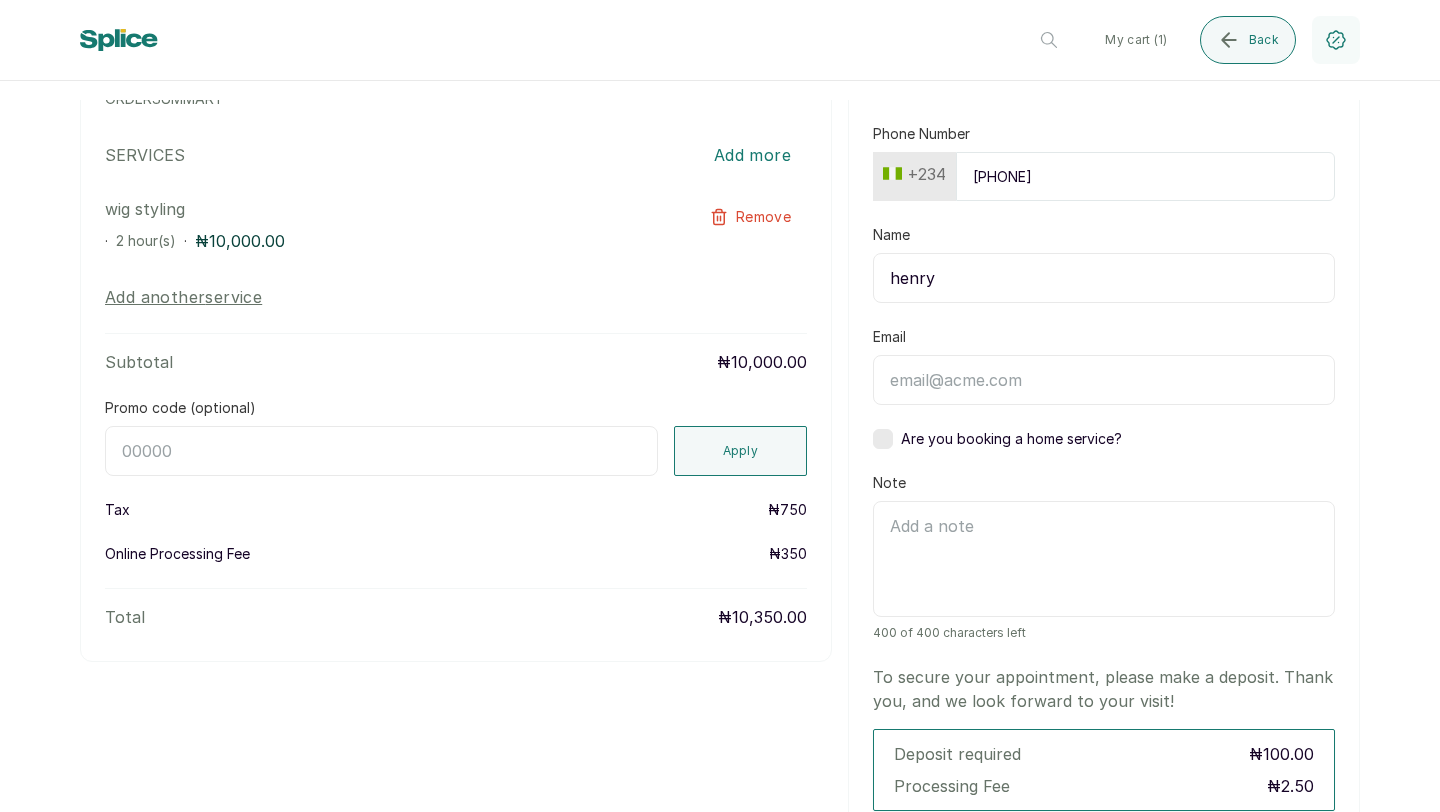 scroll, scrollTop: 206, scrollLeft: 0, axis: vertical 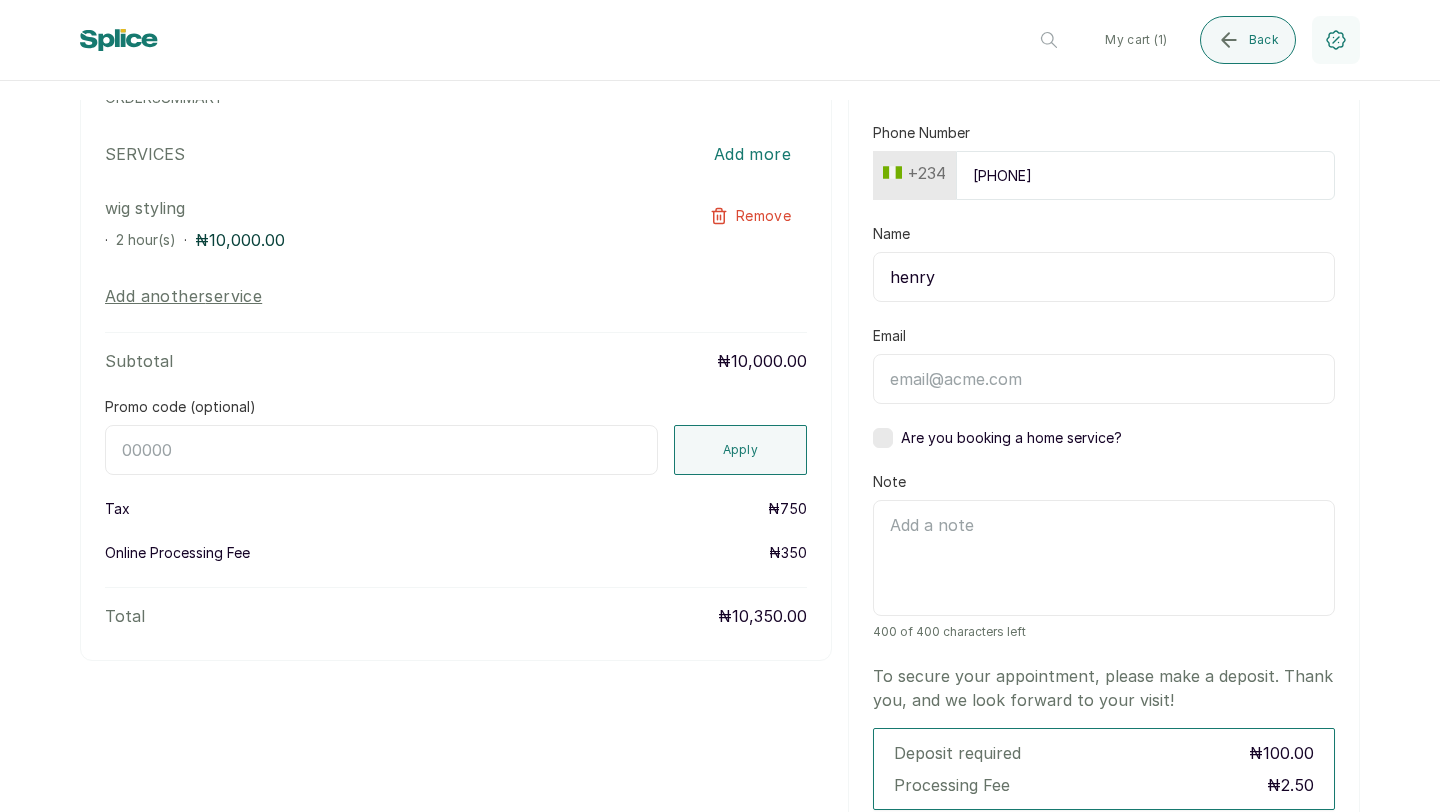 type on "henry" 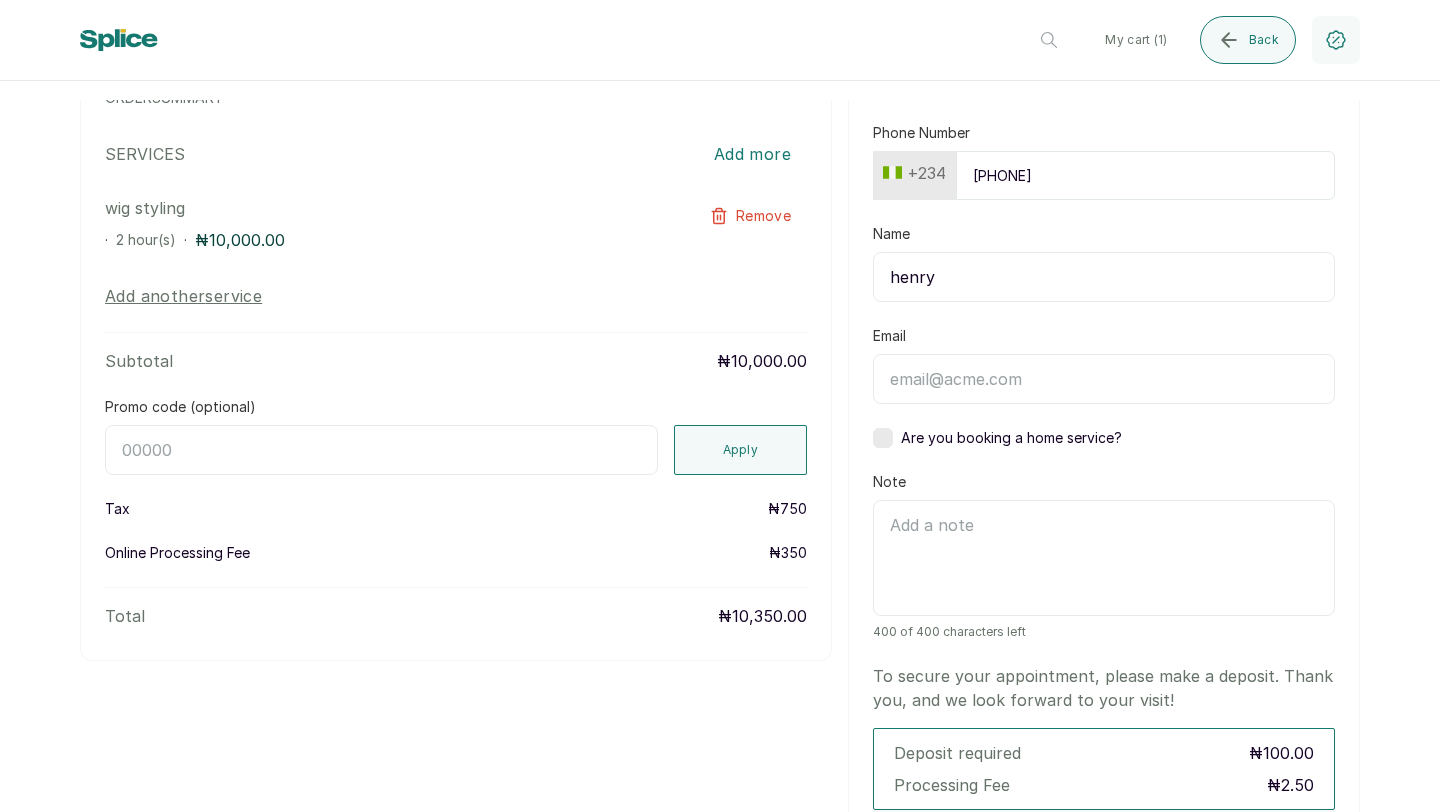 click on "Email" at bounding box center [1104, 379] 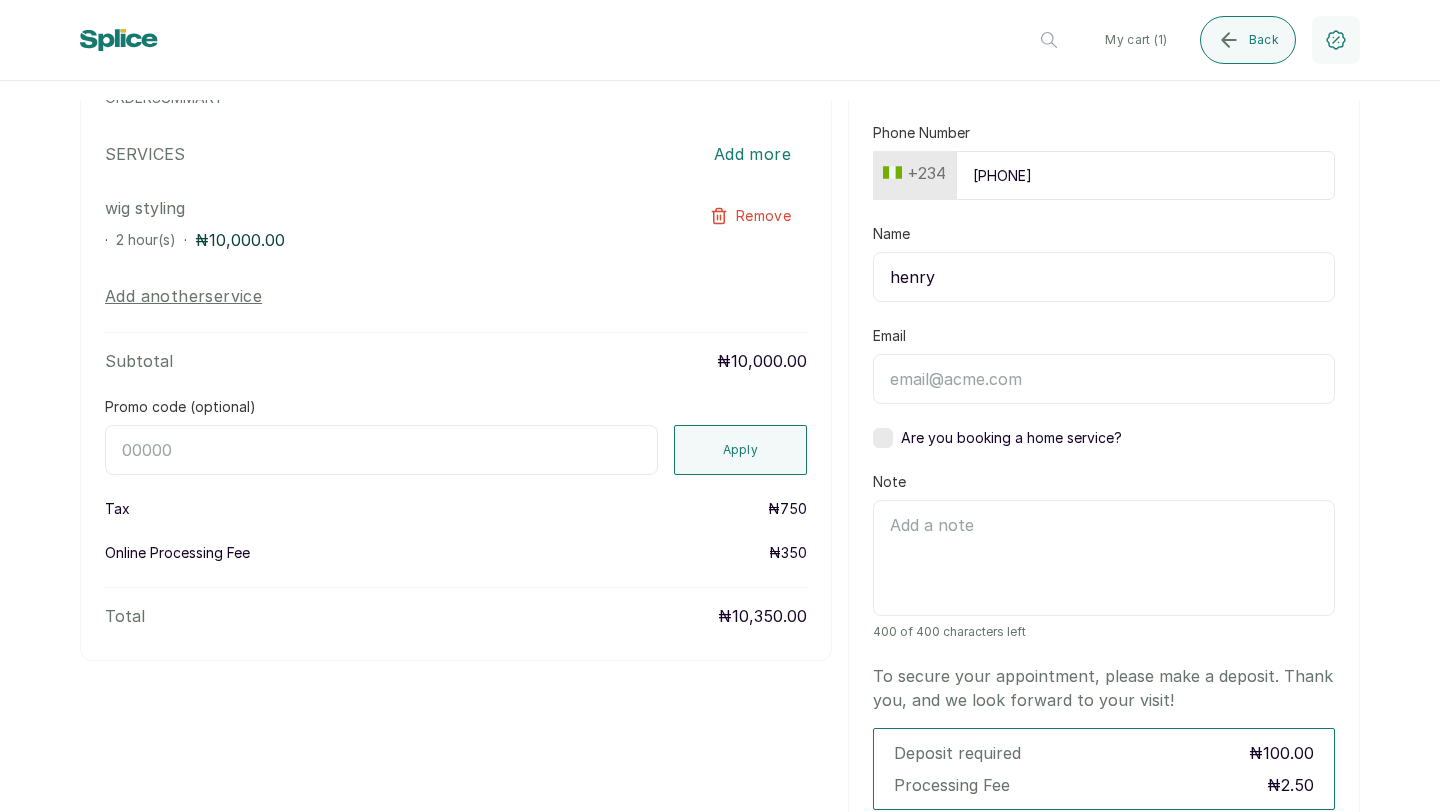 type on "o" 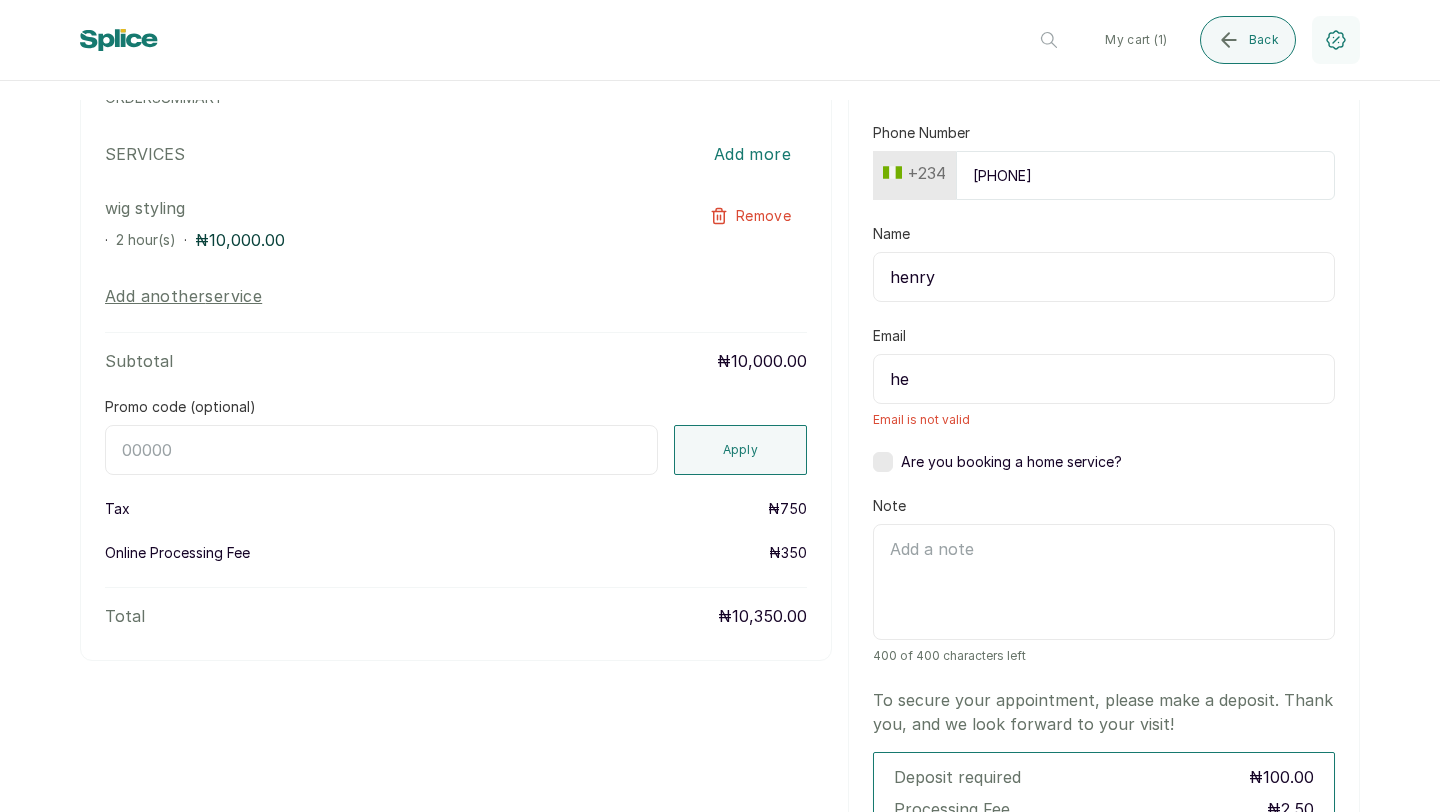 type on "h" 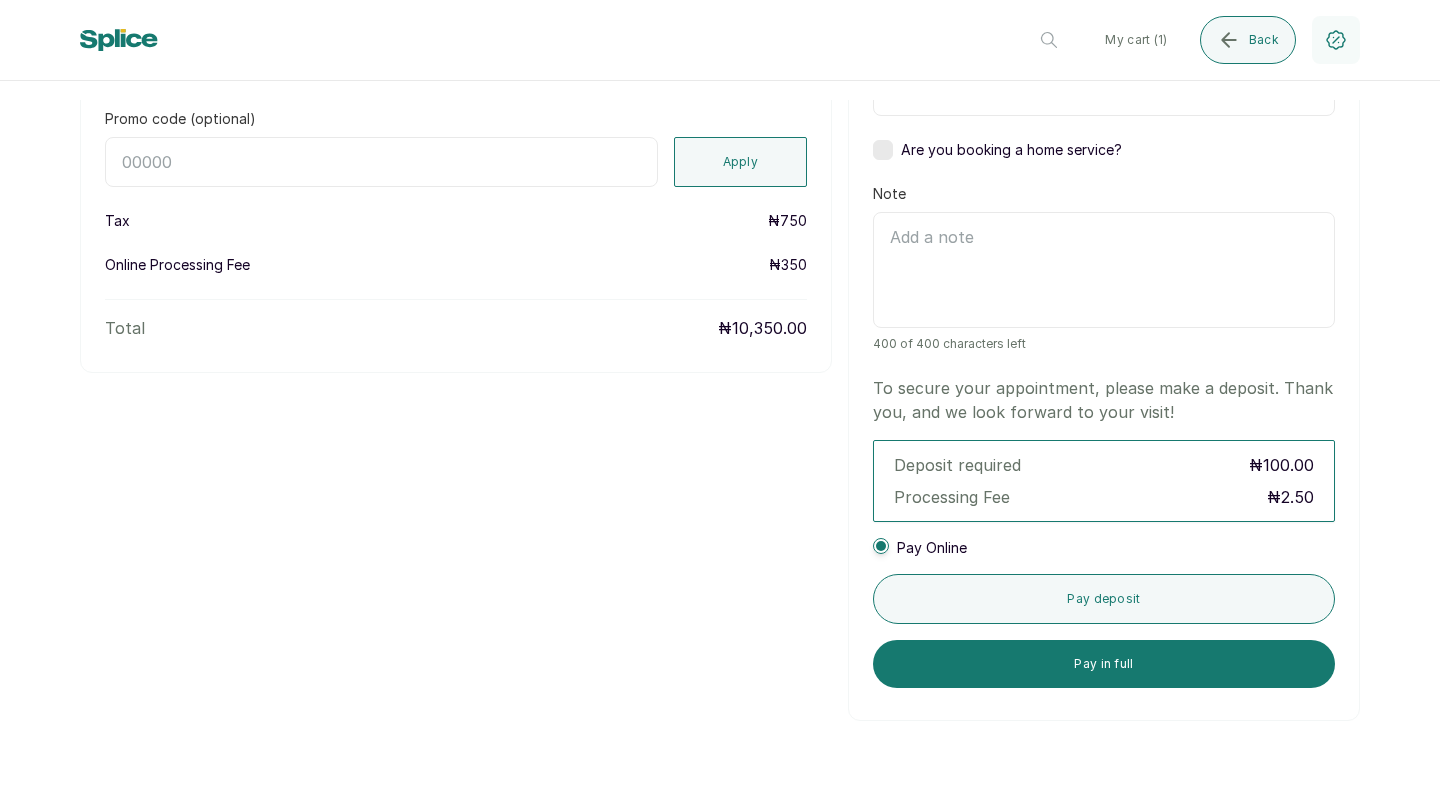 scroll, scrollTop: 547, scrollLeft: 0, axis: vertical 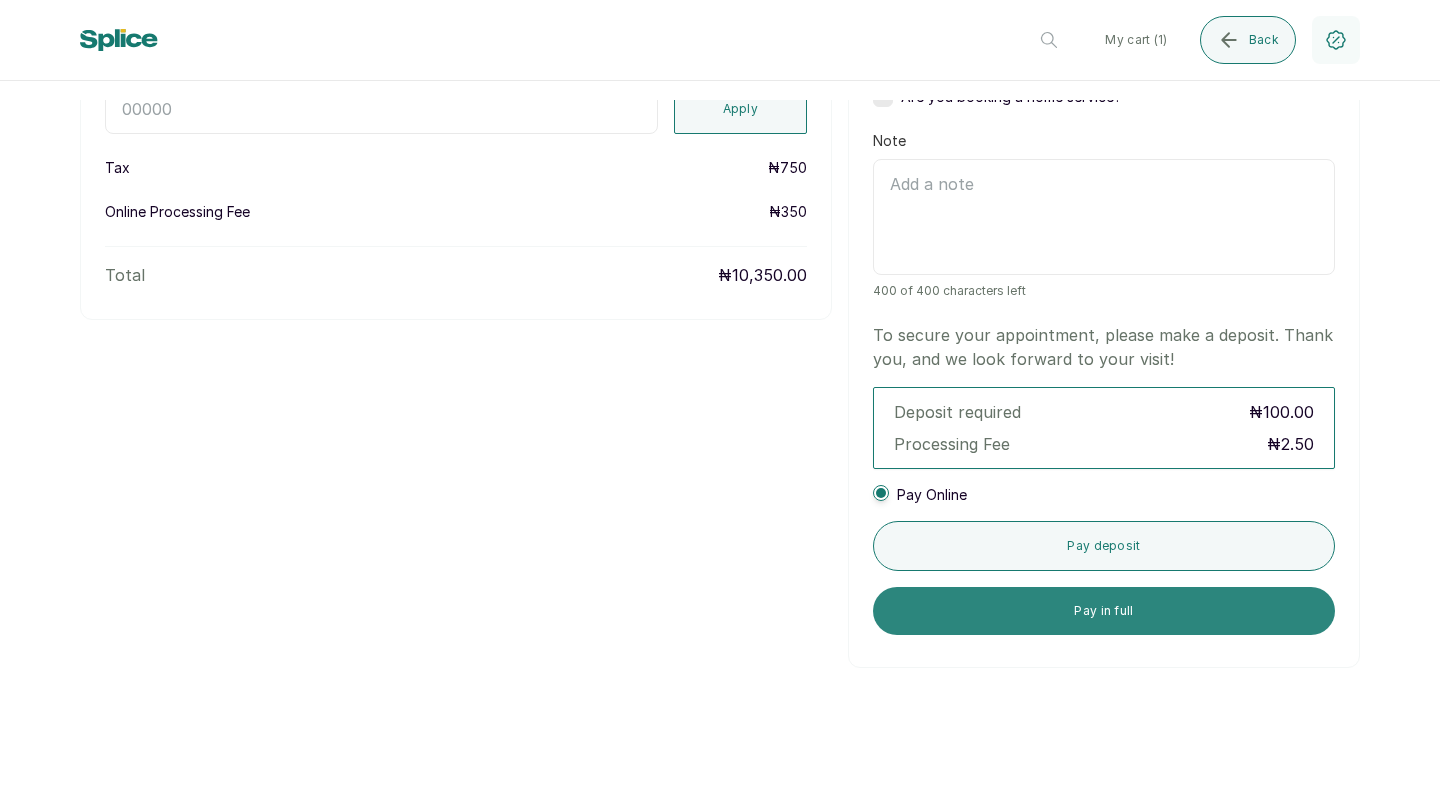 type on "[EMAIL]" 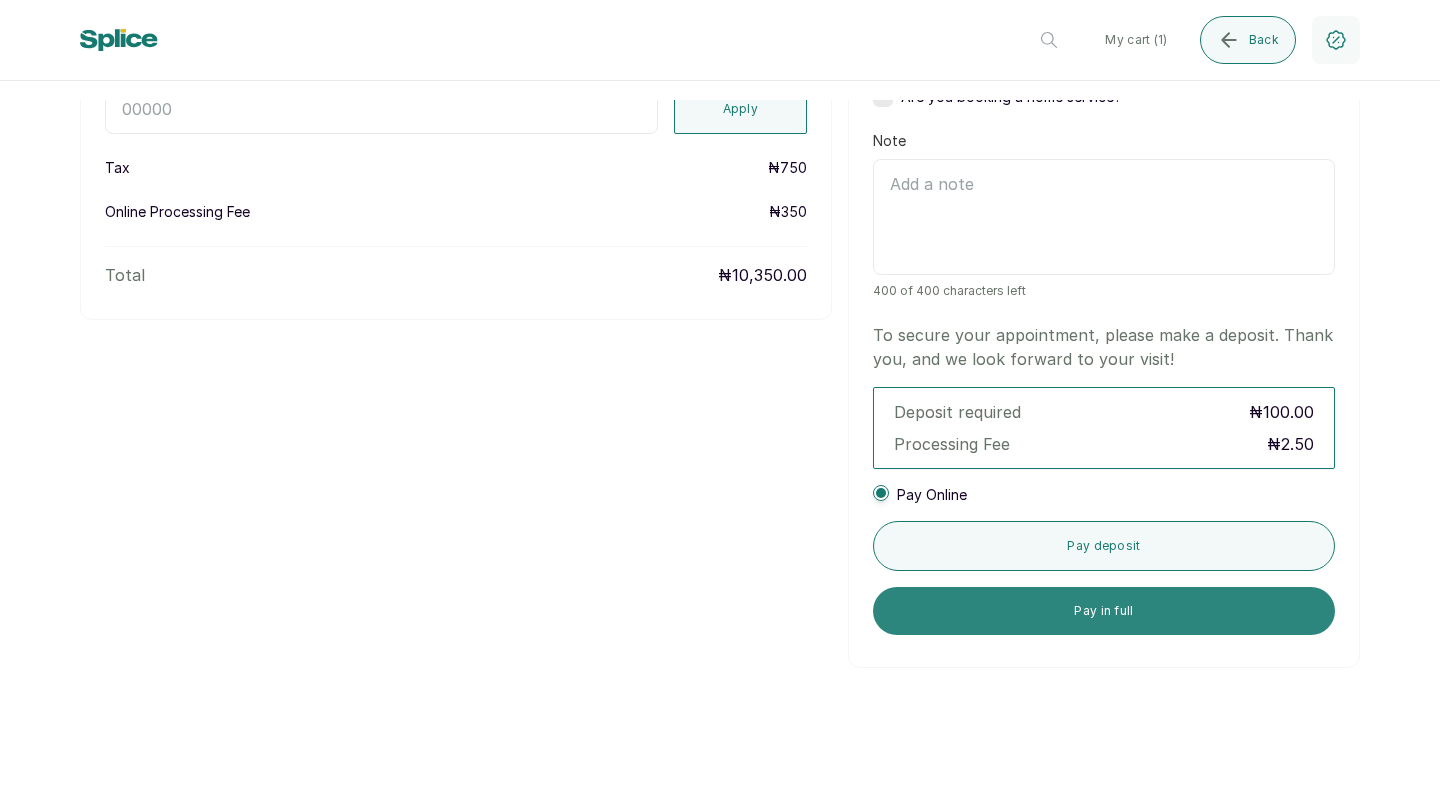 click on "Pay in full" at bounding box center (1104, 611) 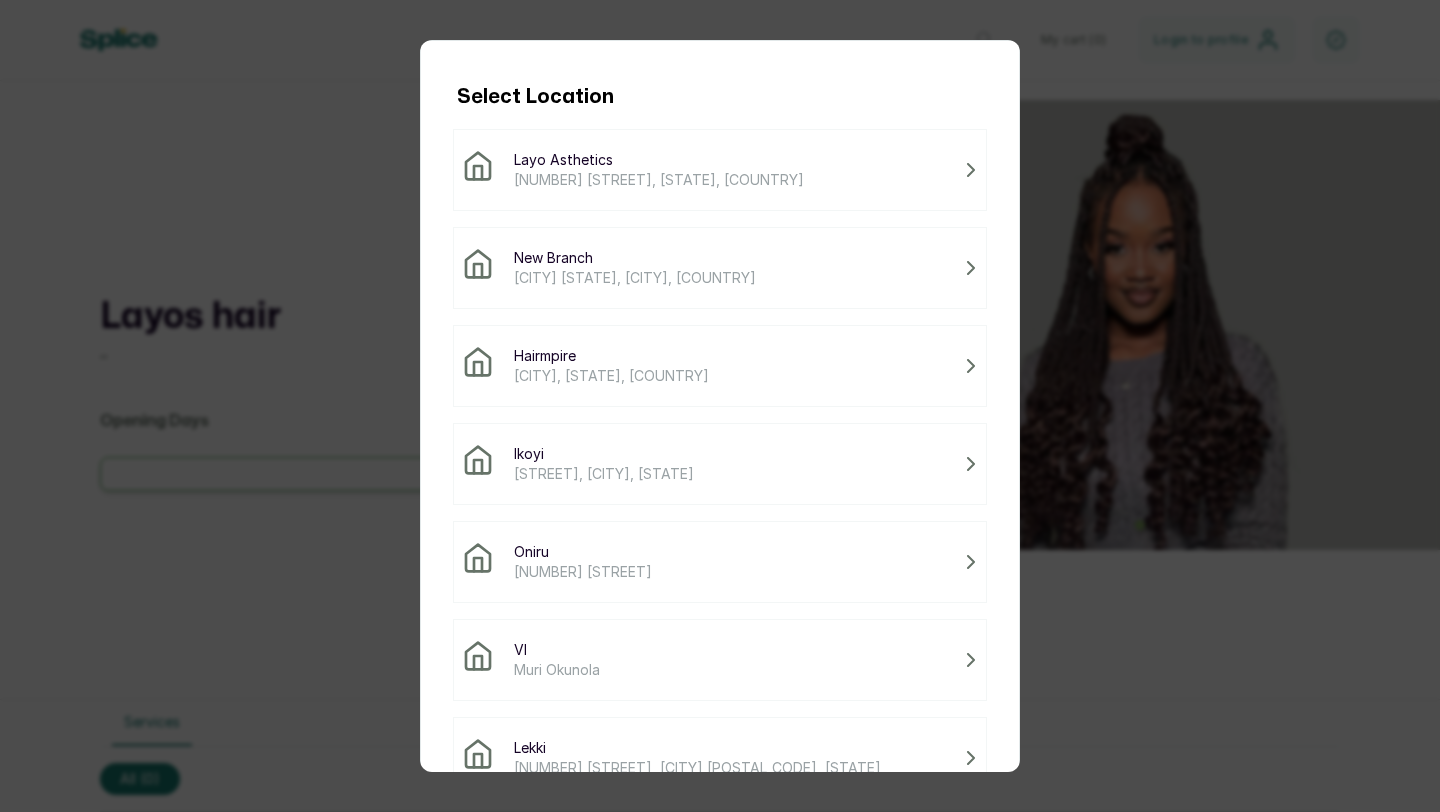 scroll, scrollTop: 0, scrollLeft: 0, axis: both 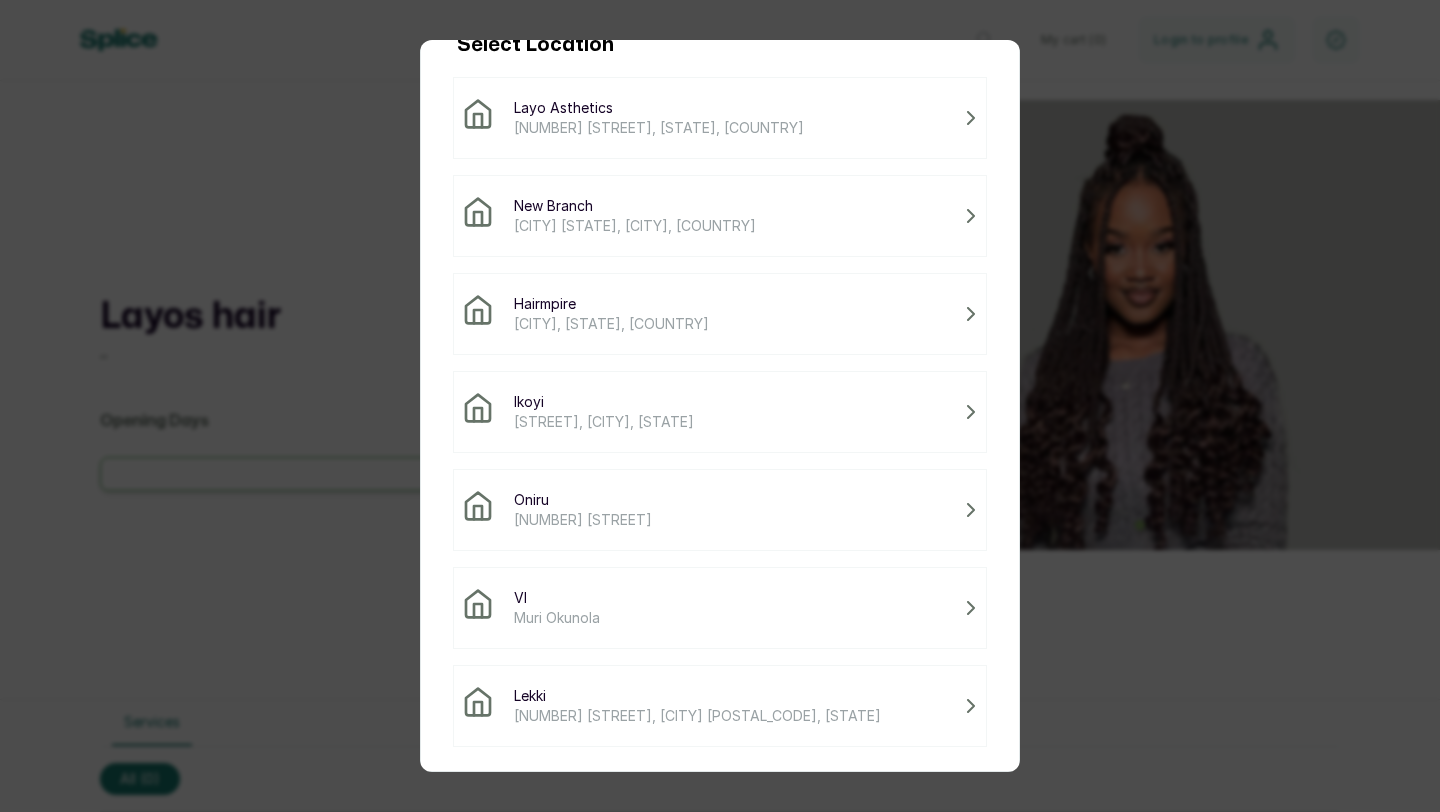 click on "Lekki" at bounding box center (697, 696) 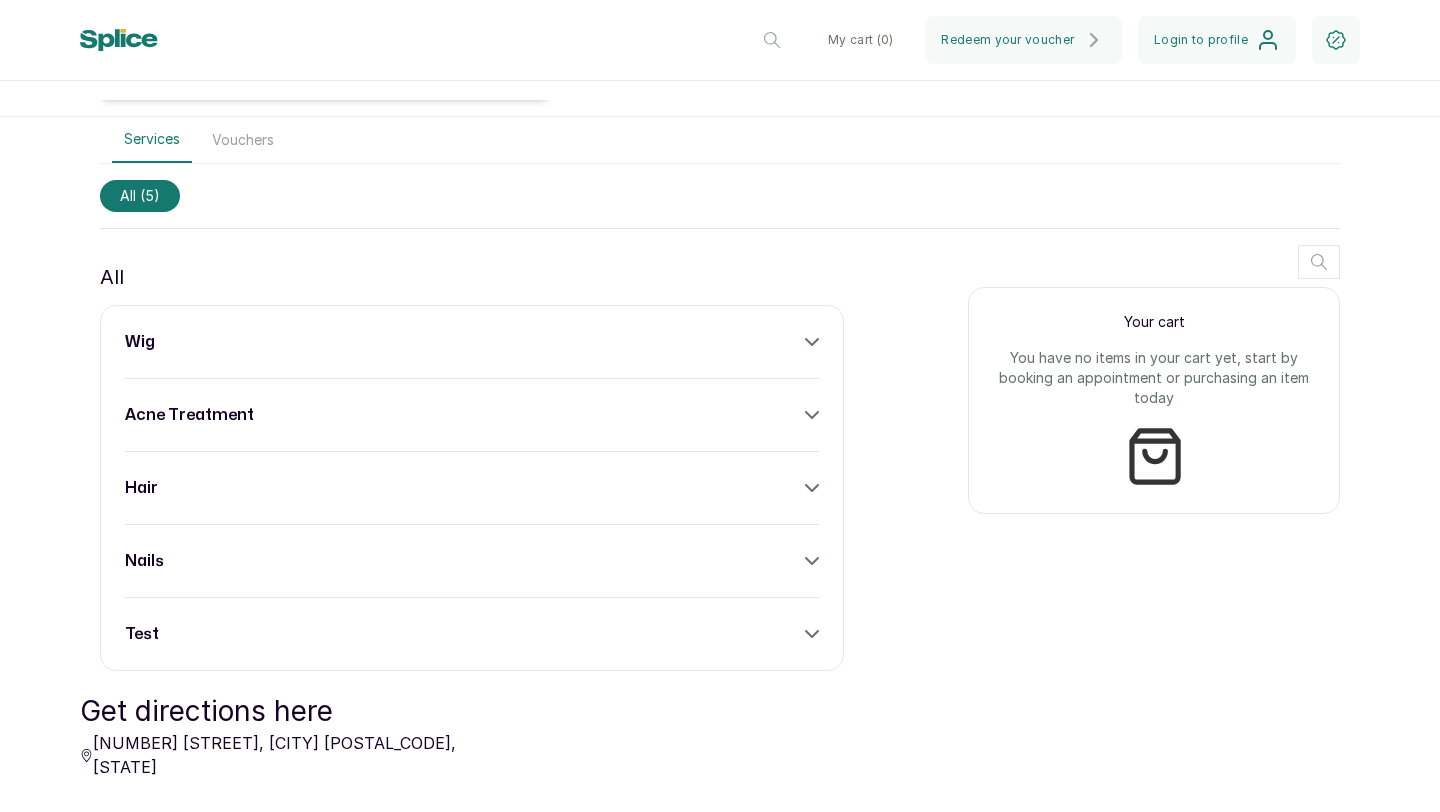 scroll, scrollTop: 714, scrollLeft: 0, axis: vertical 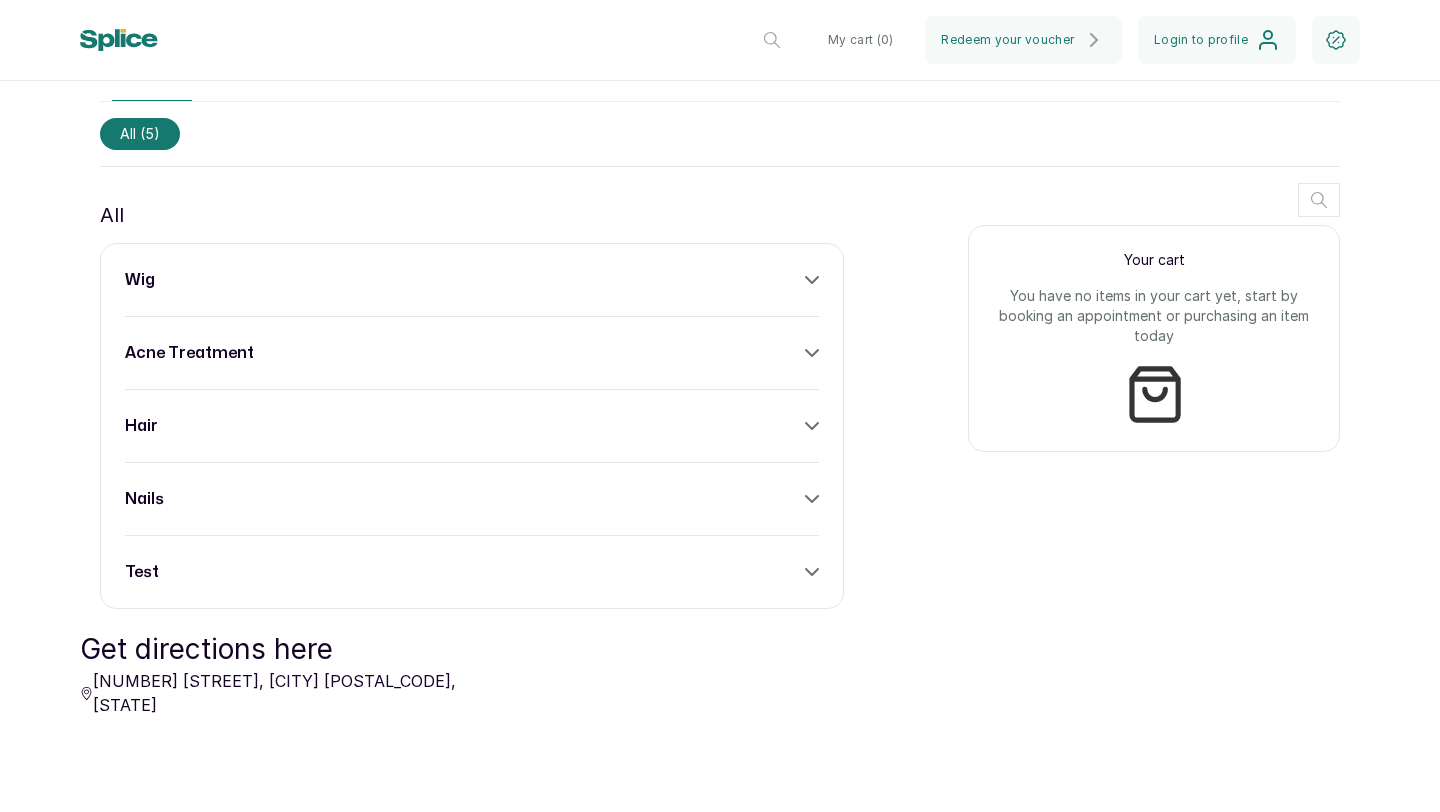 click on "wig acne treatment hair nails test" at bounding box center [472, 426] 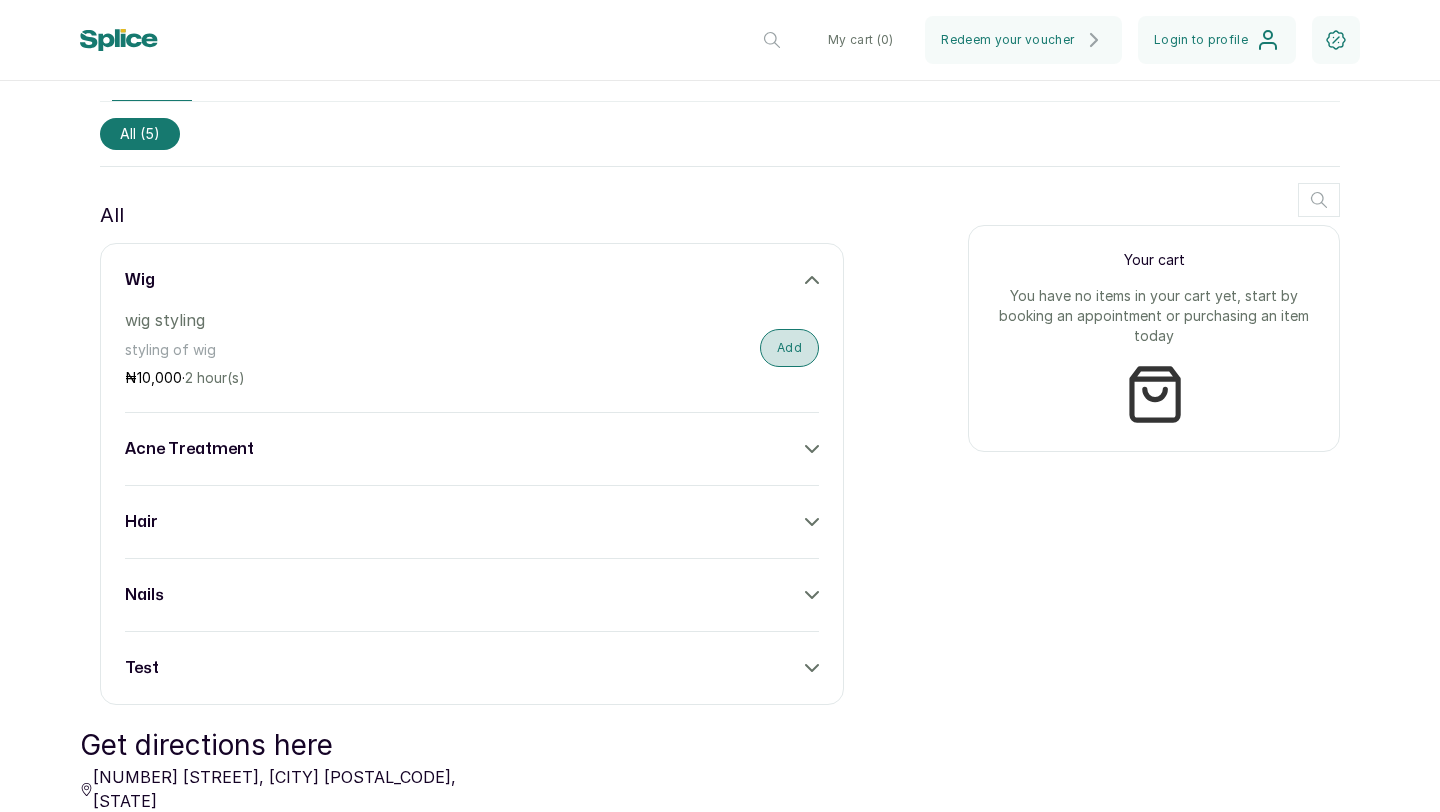 click on "Add" at bounding box center [789, 348] 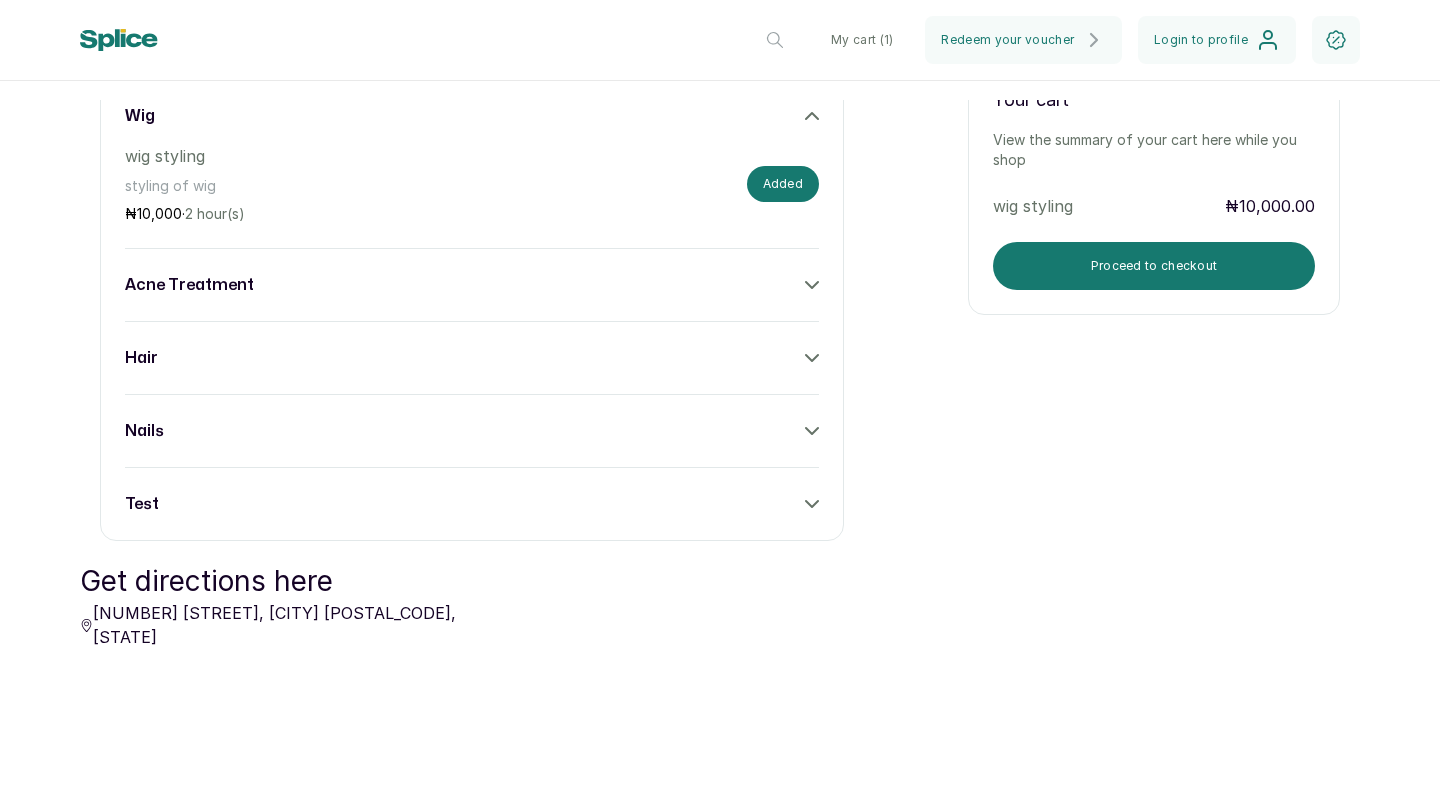 scroll, scrollTop: 891, scrollLeft: 0, axis: vertical 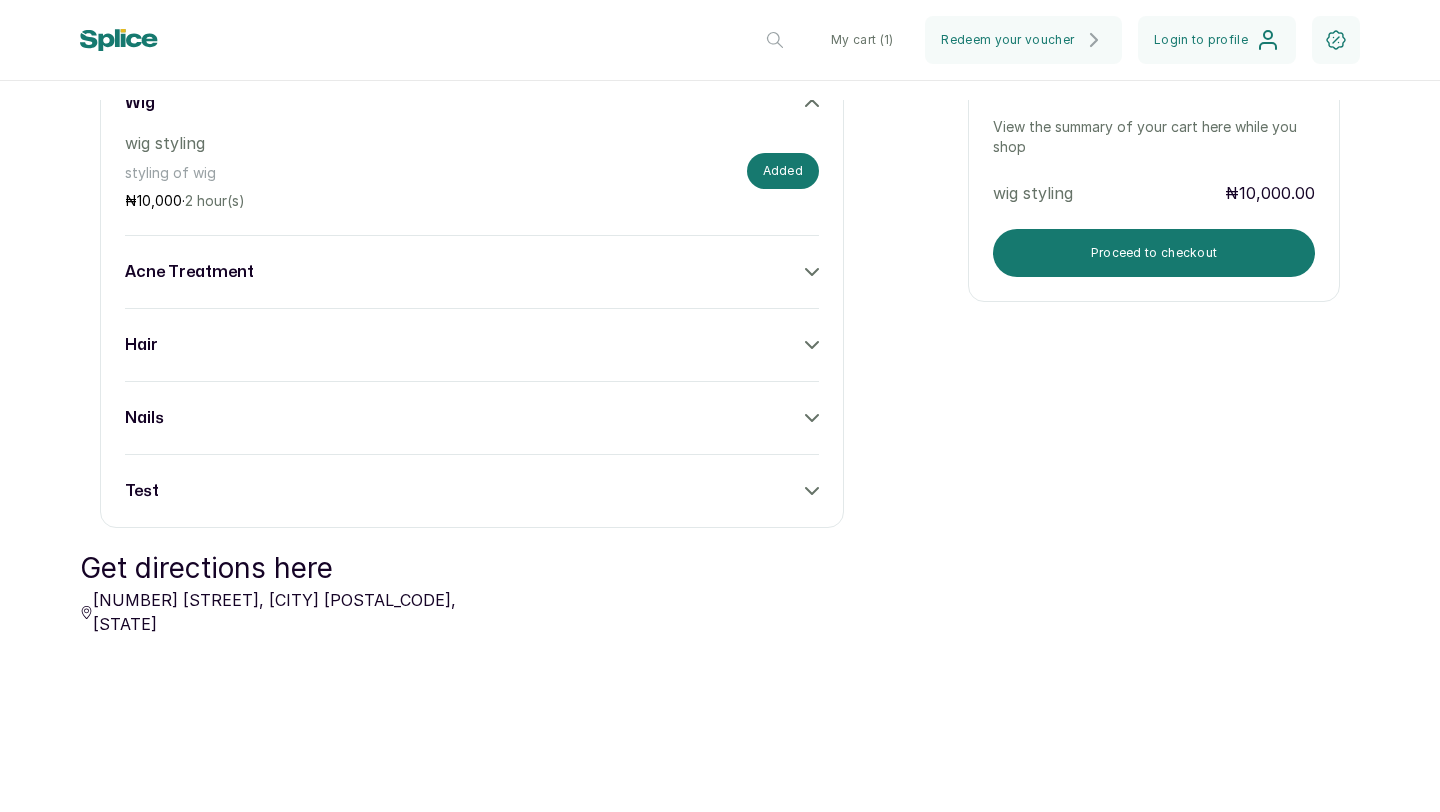 click on "wig wig styling styling of wig     ₦ 10,000  ·  2 hour(s) Added acne treatment hair nails test" at bounding box center (472, 297) 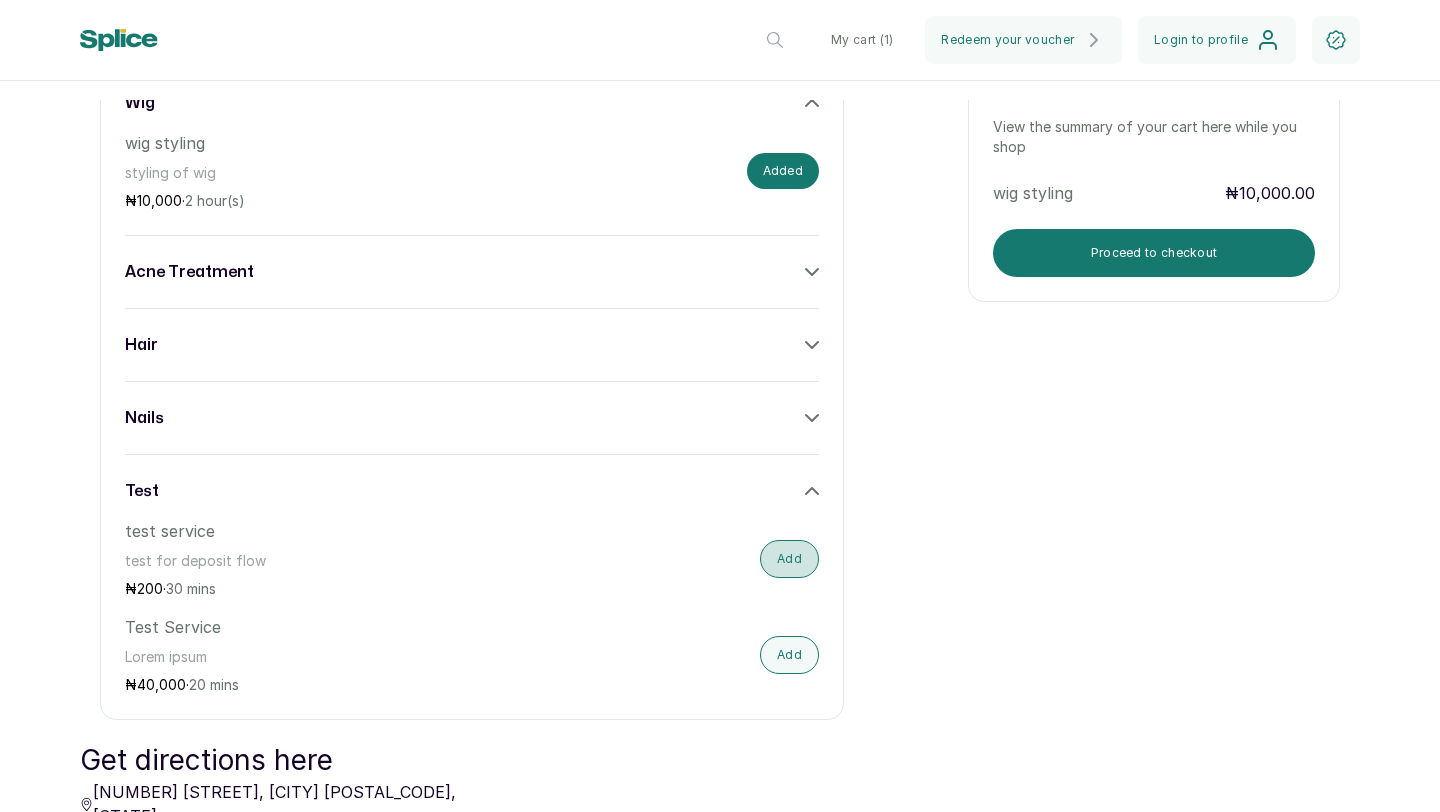 click on "Add" at bounding box center (789, 559) 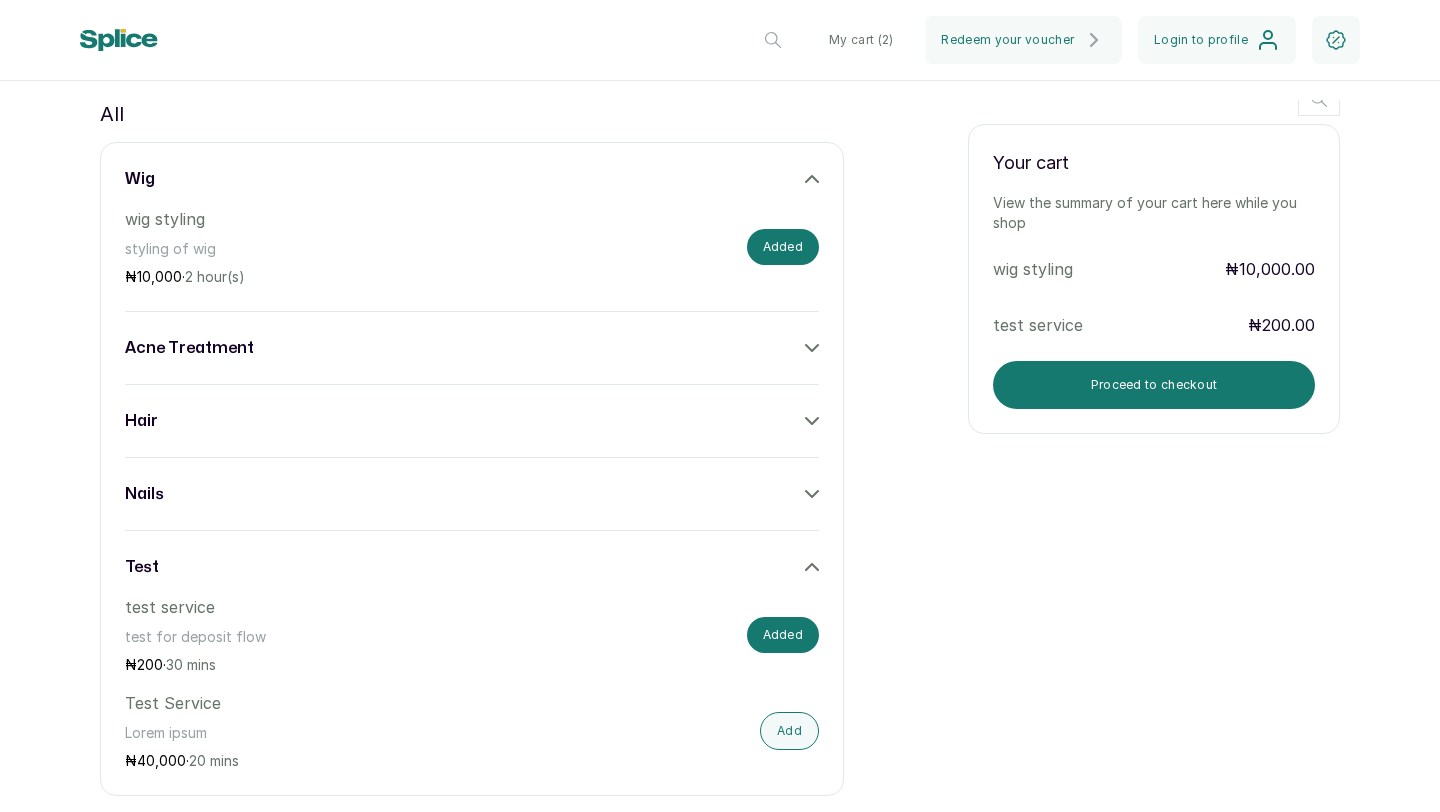 scroll, scrollTop: 787, scrollLeft: 0, axis: vertical 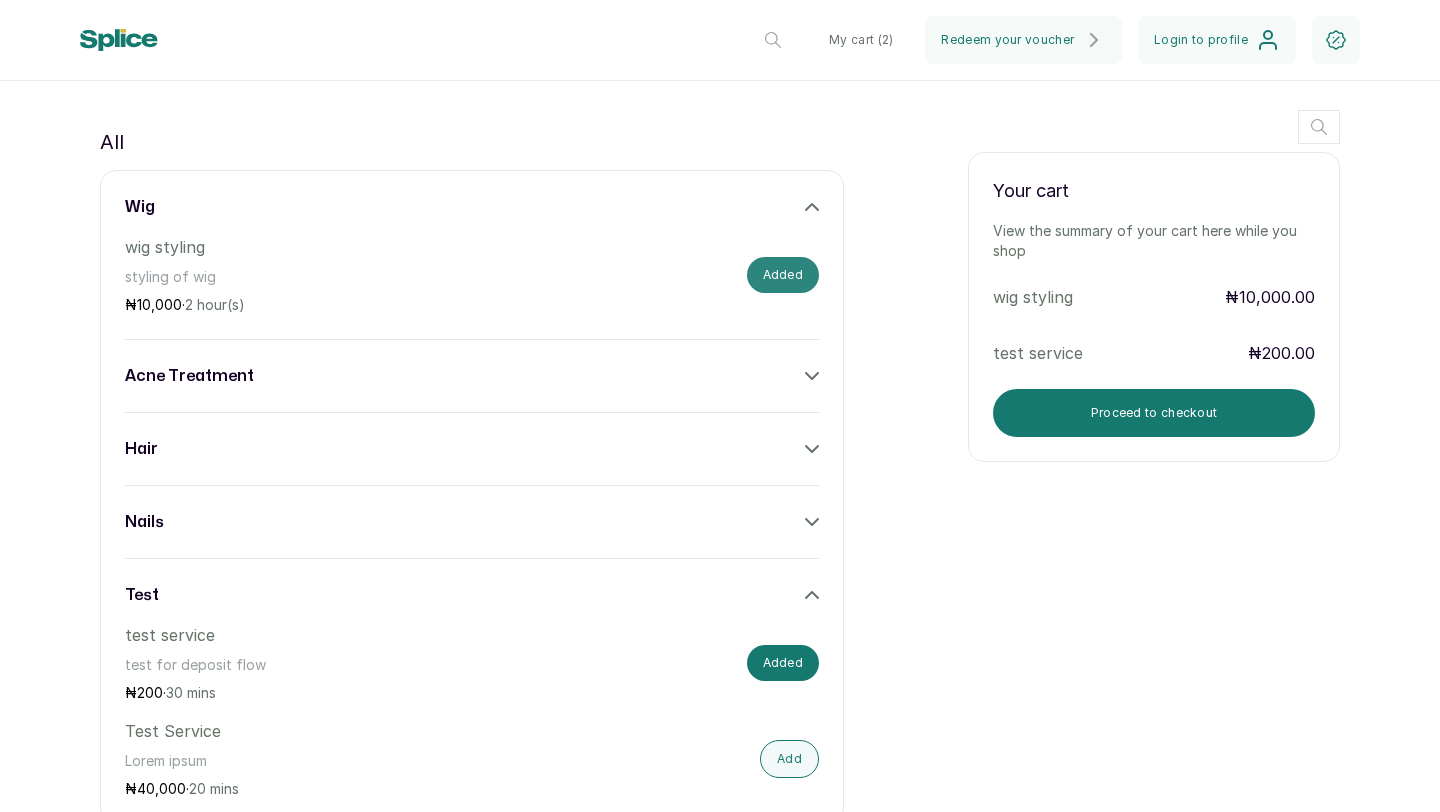 click on "Added" at bounding box center [783, 275] 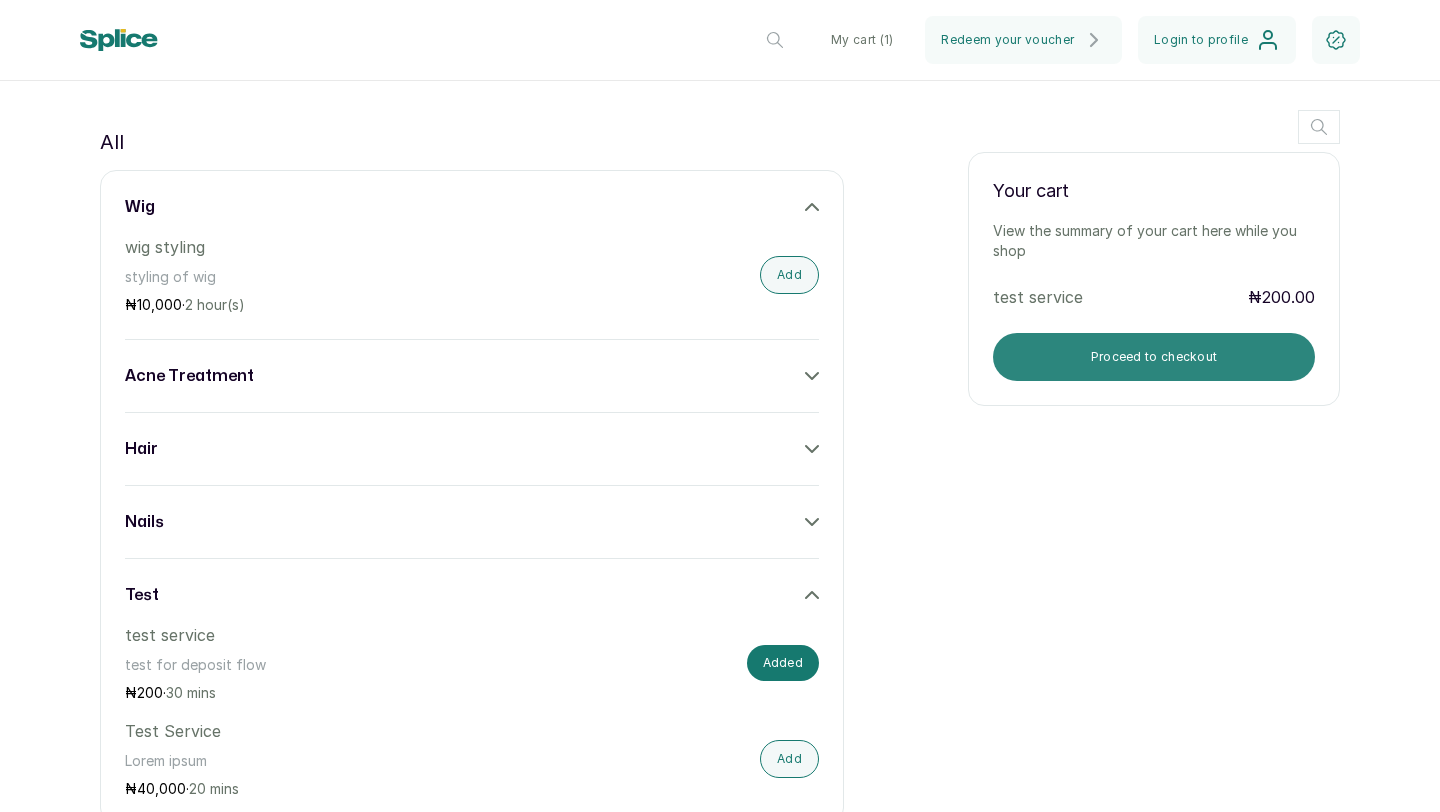 click on "Proceed to checkout" at bounding box center [1154, 357] 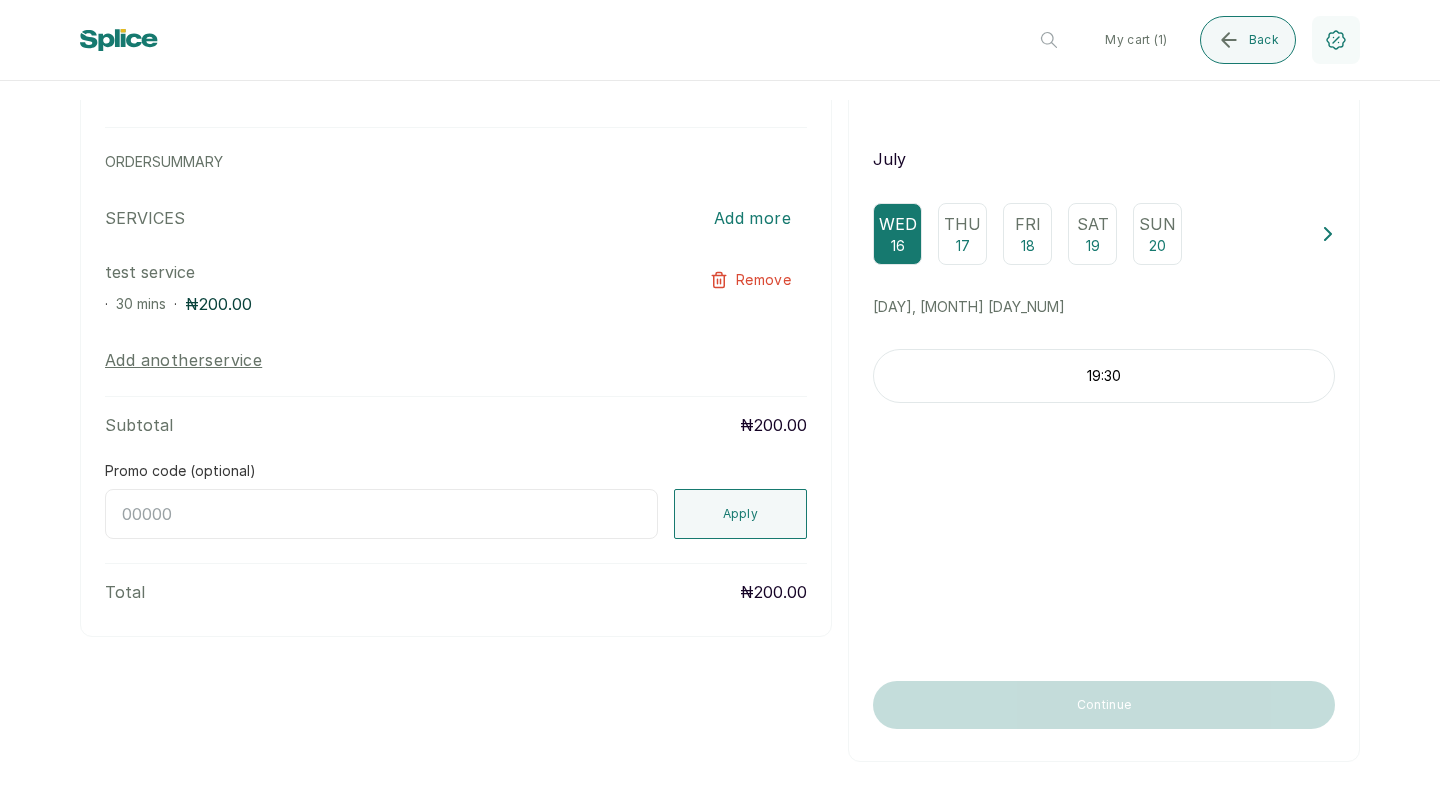 click on "Thu" at bounding box center (962, 224) 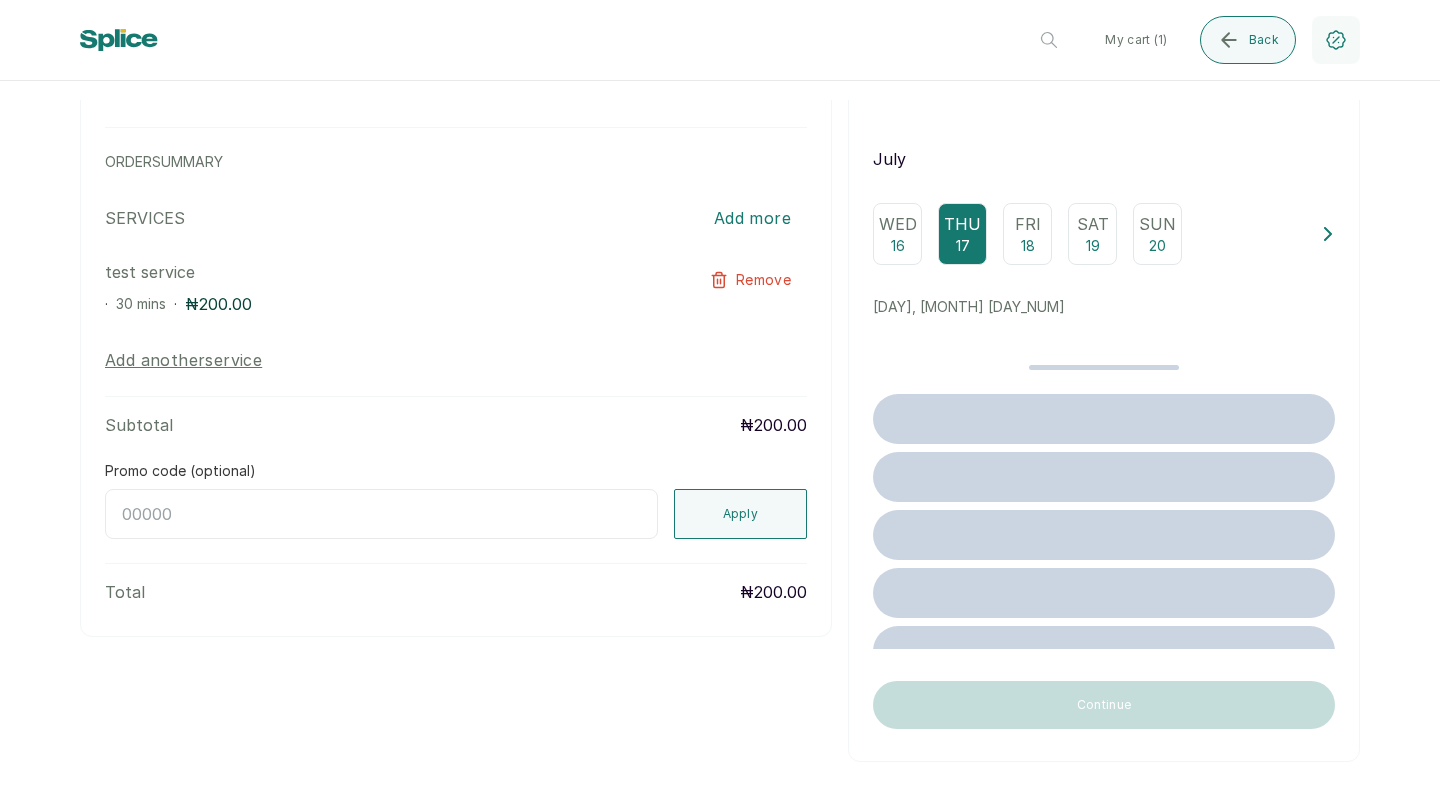 click on "16" at bounding box center [898, 246] 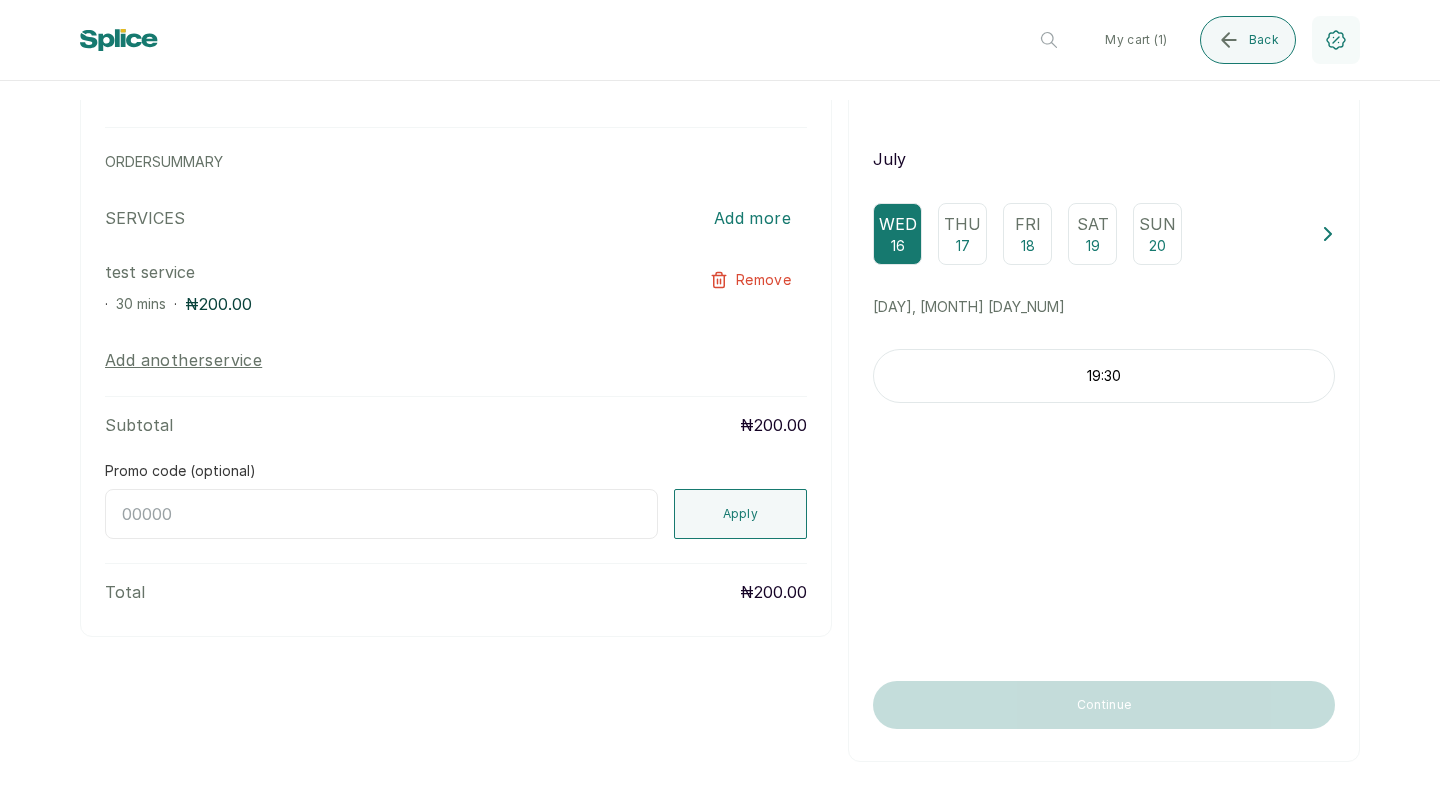 click on "19:30" at bounding box center (1104, 376) 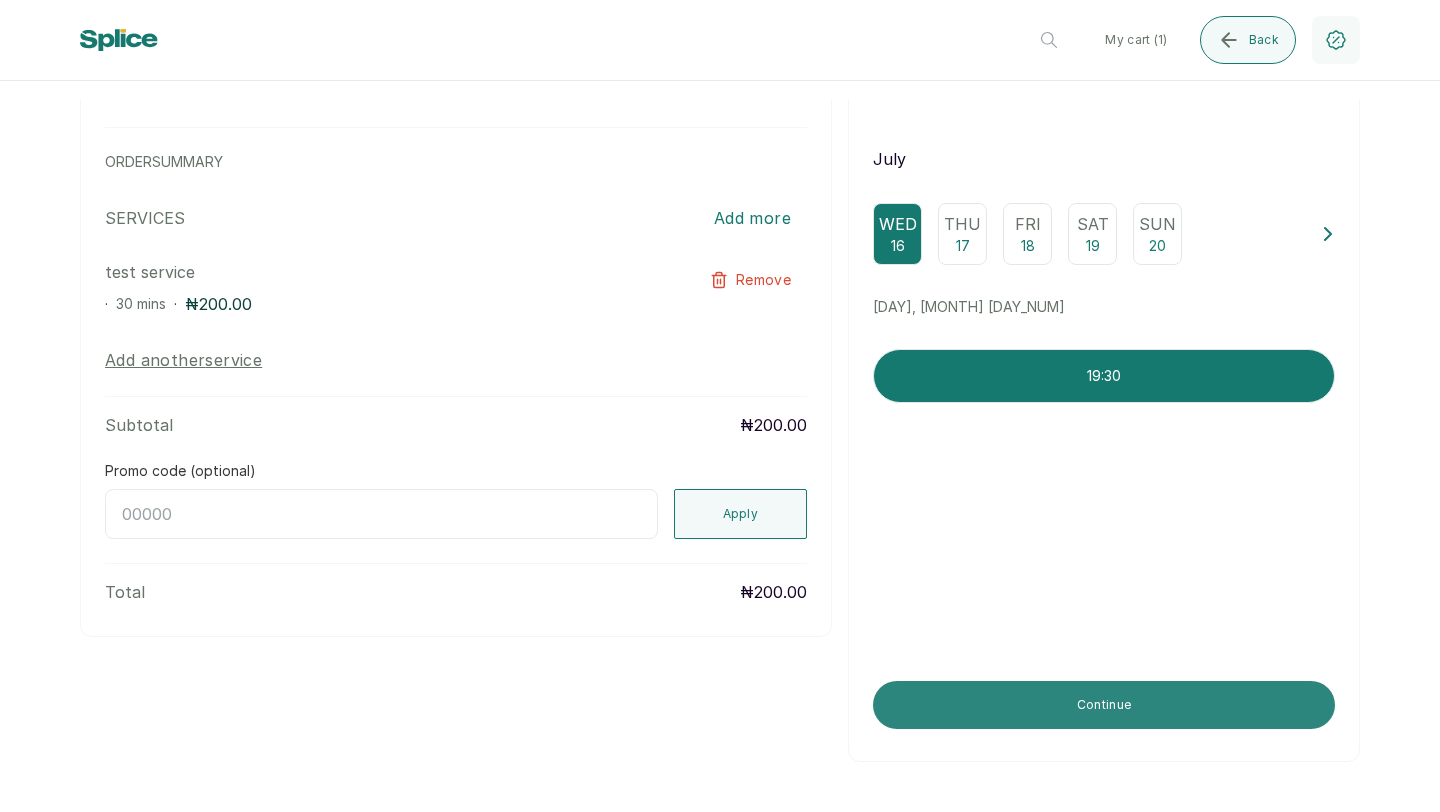 click on "Continue" at bounding box center [1104, 705] 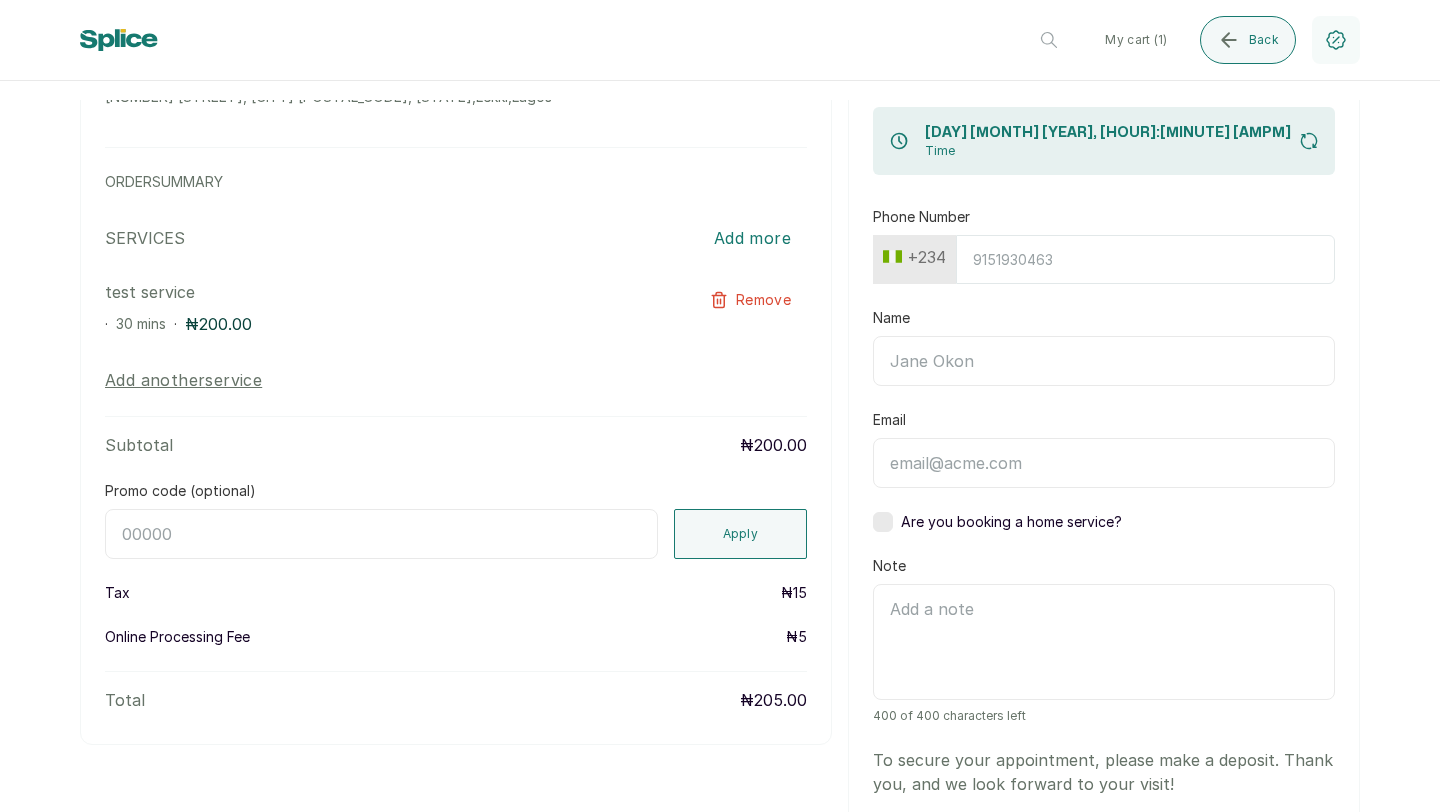 scroll, scrollTop: 63, scrollLeft: 0, axis: vertical 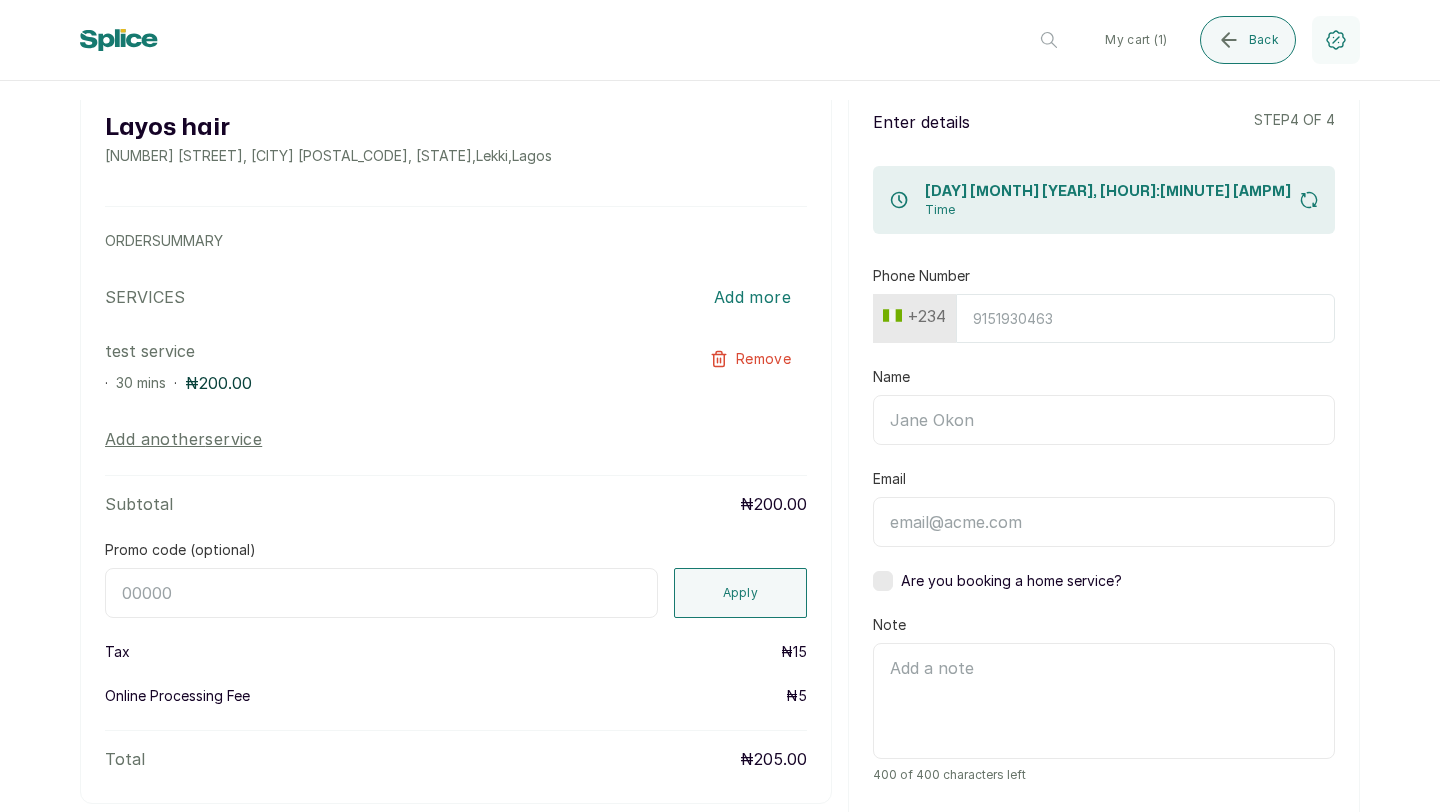 click on "Phone Number" at bounding box center (1145, 318) 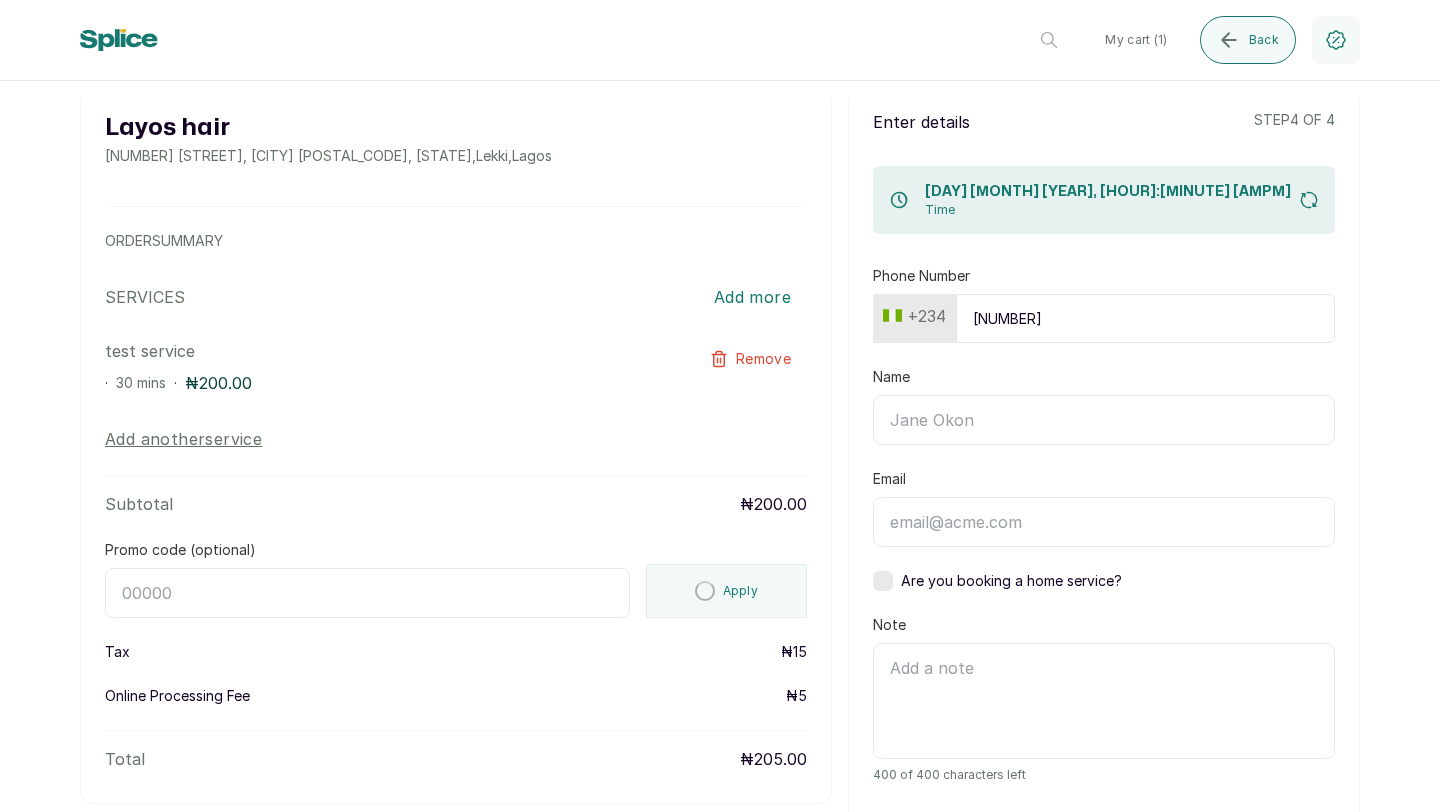 type on "[PHONE]" 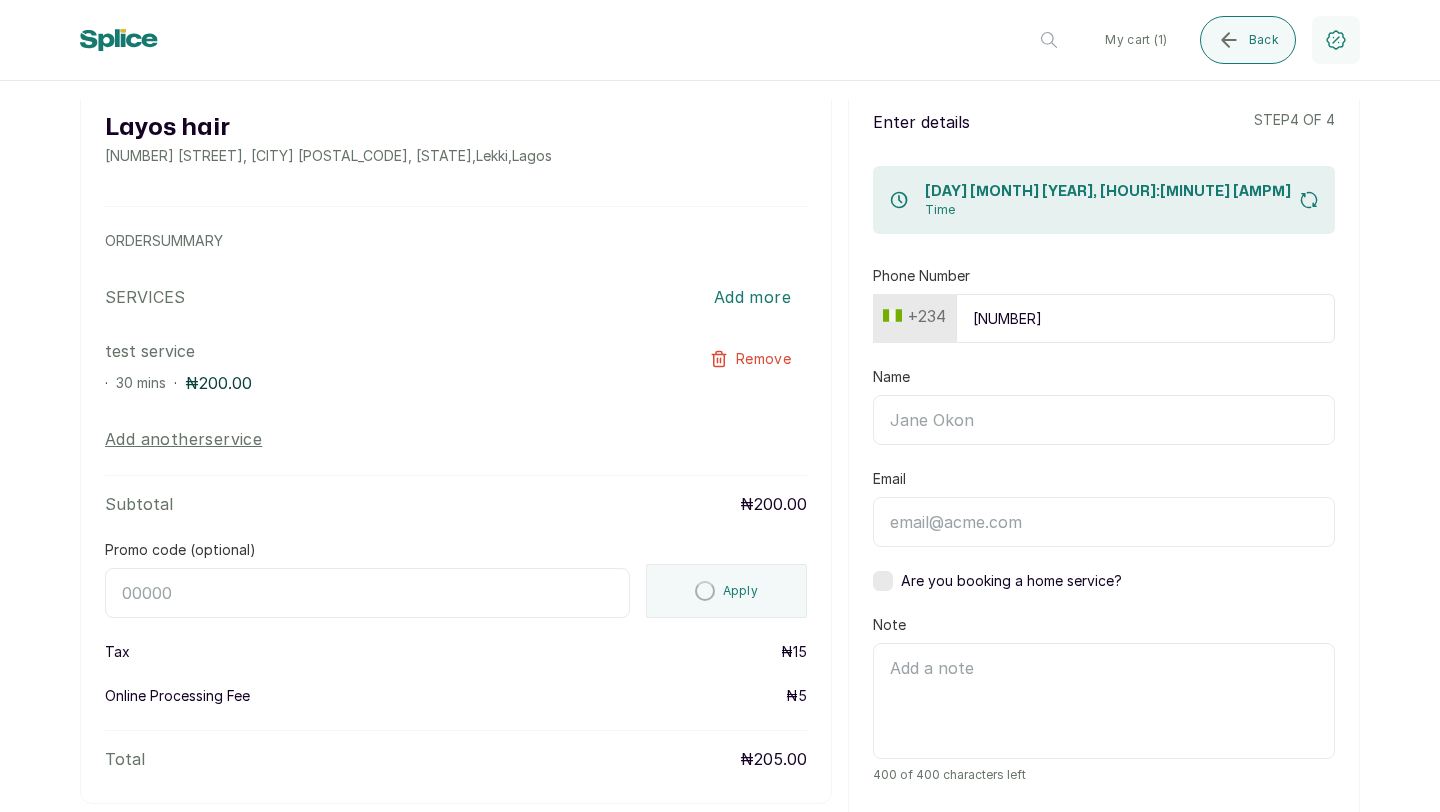 type on "henry" 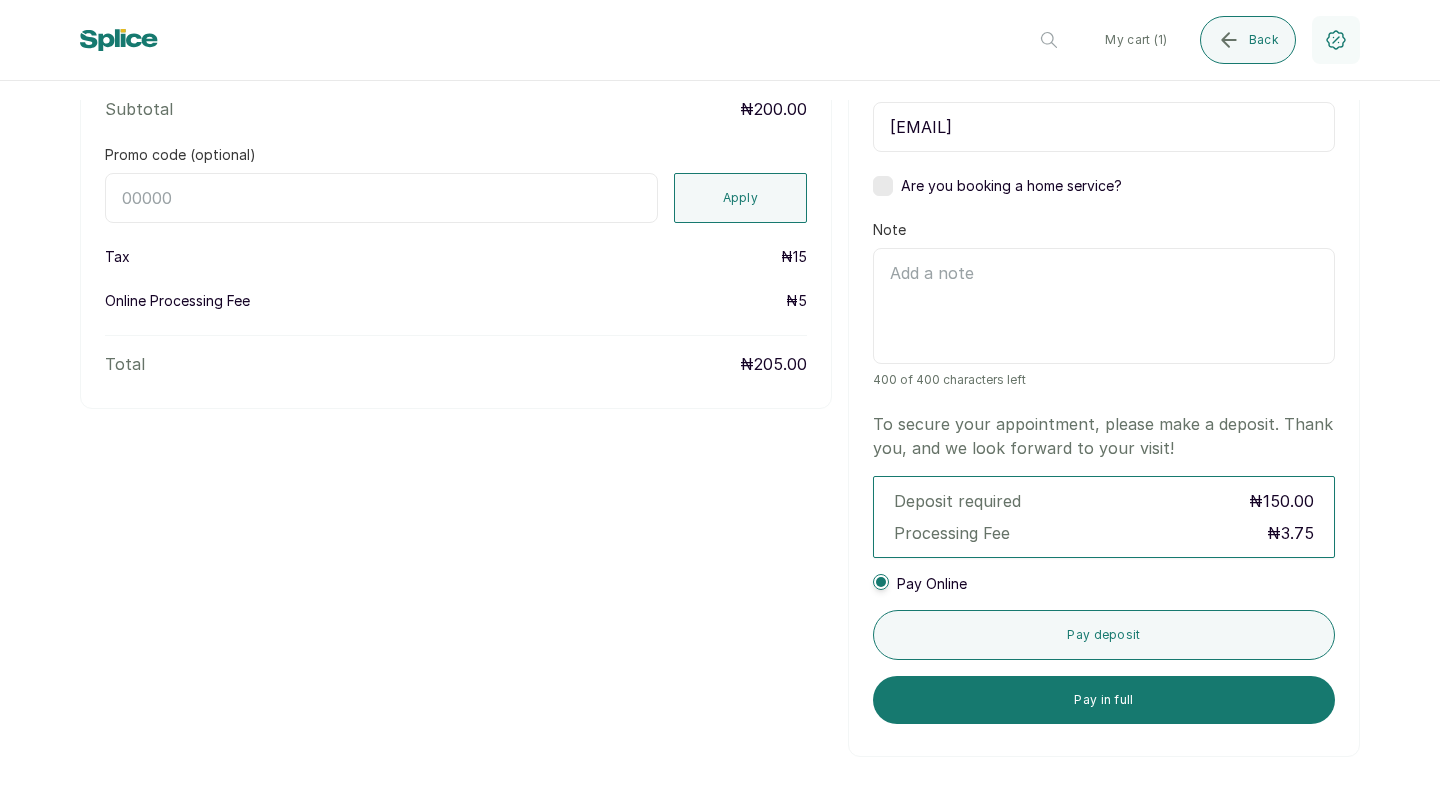 scroll, scrollTop: 573, scrollLeft: 0, axis: vertical 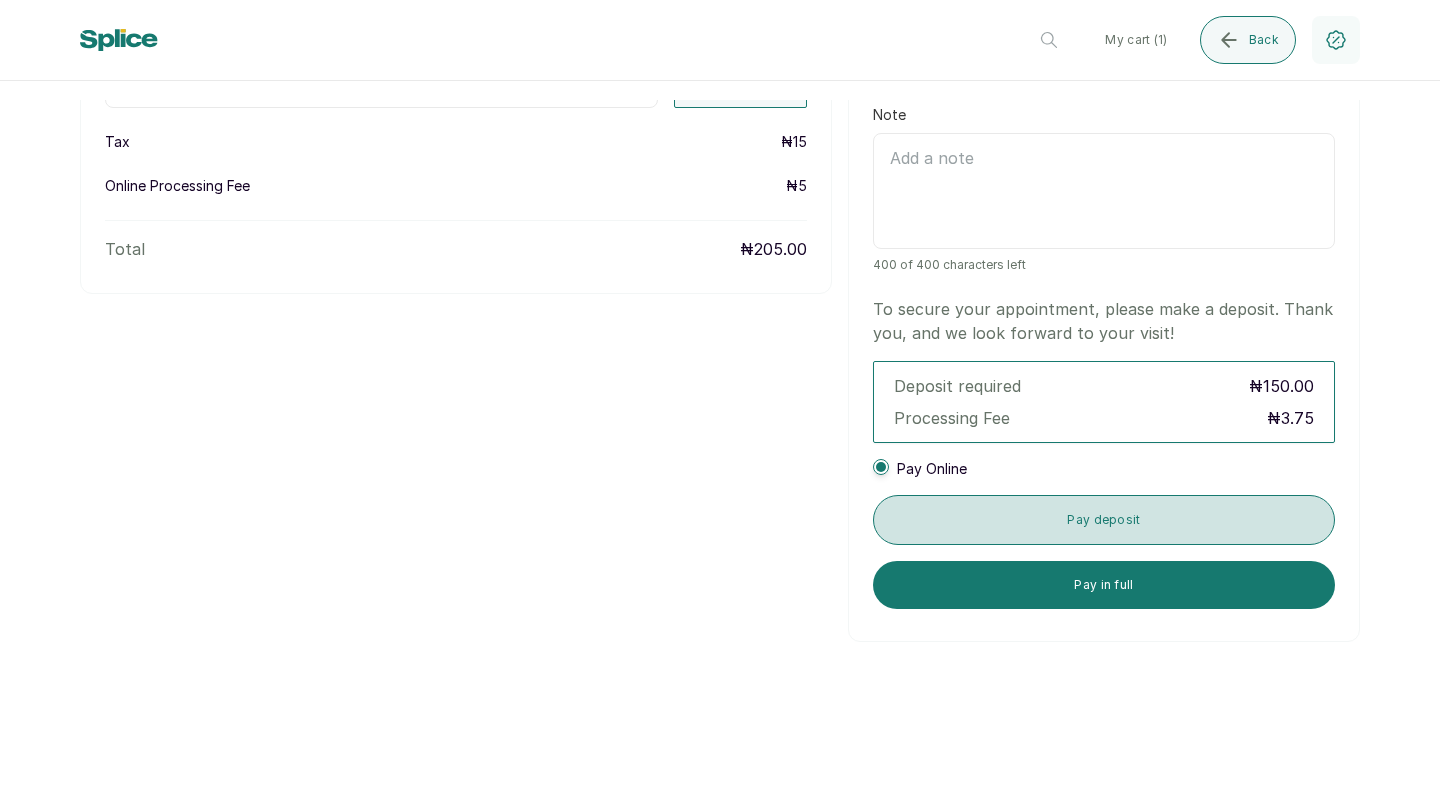 type on "[PHONE]" 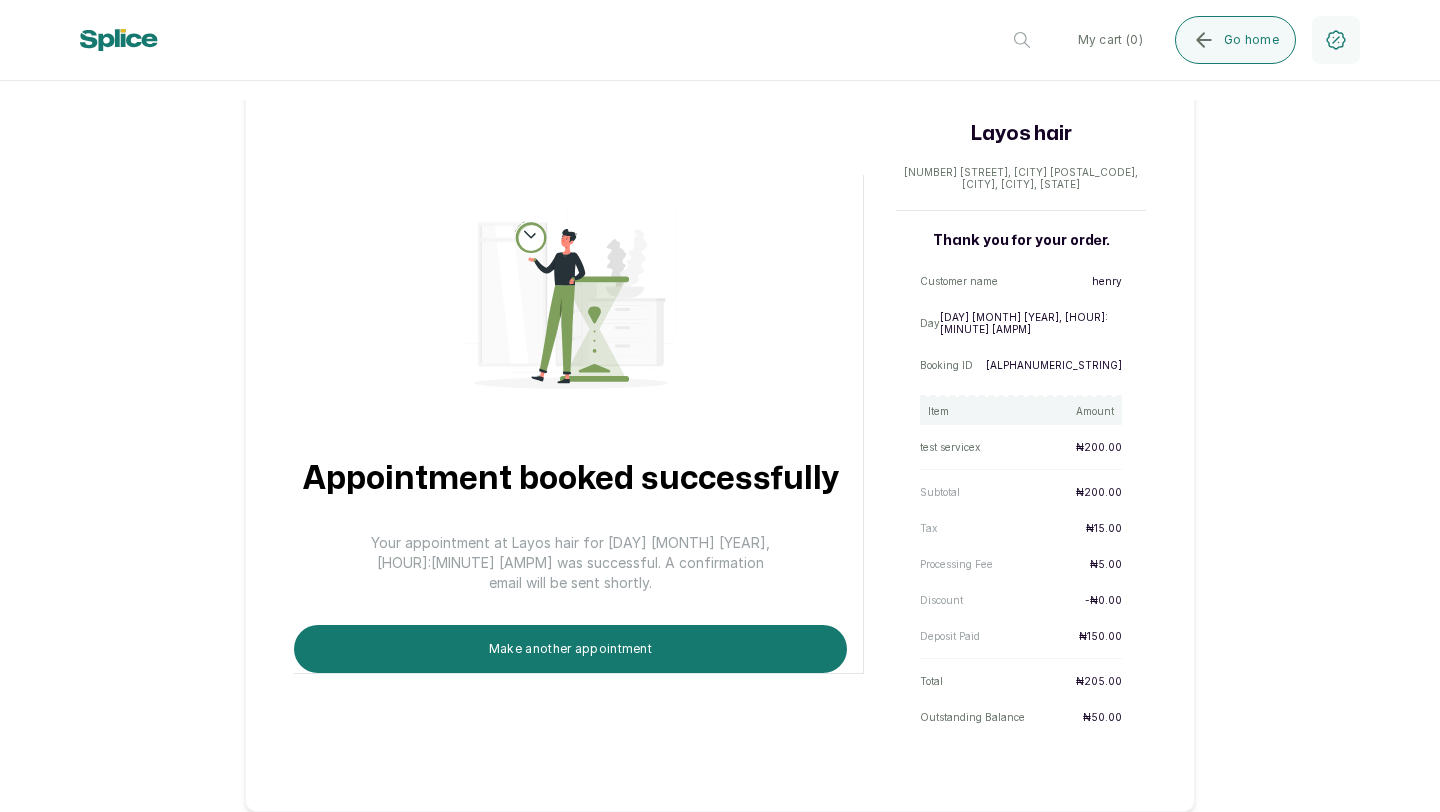scroll, scrollTop: 0, scrollLeft: 0, axis: both 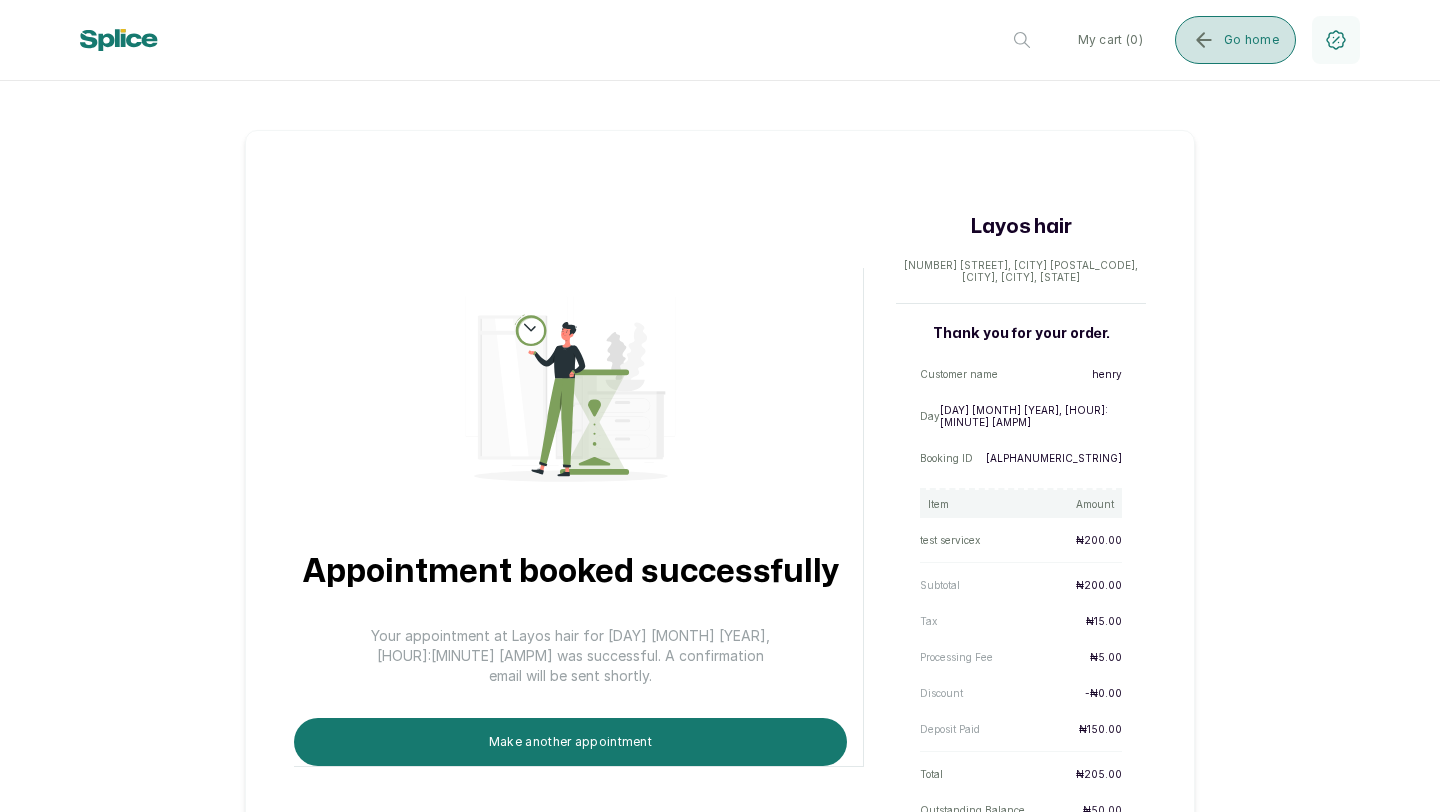 click on "Go home" at bounding box center [1251, 40] 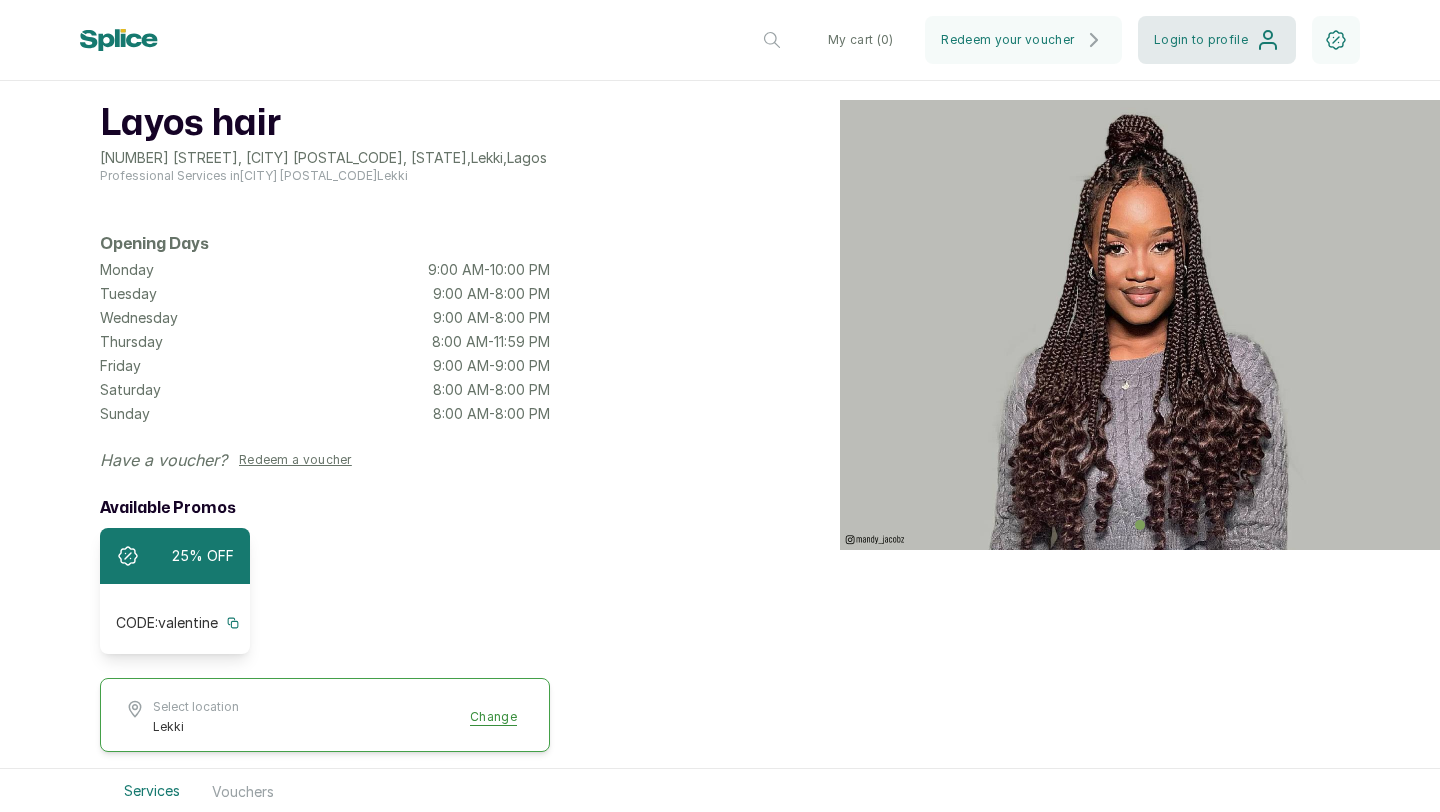 click on "Login to profile" at bounding box center (1201, 40) 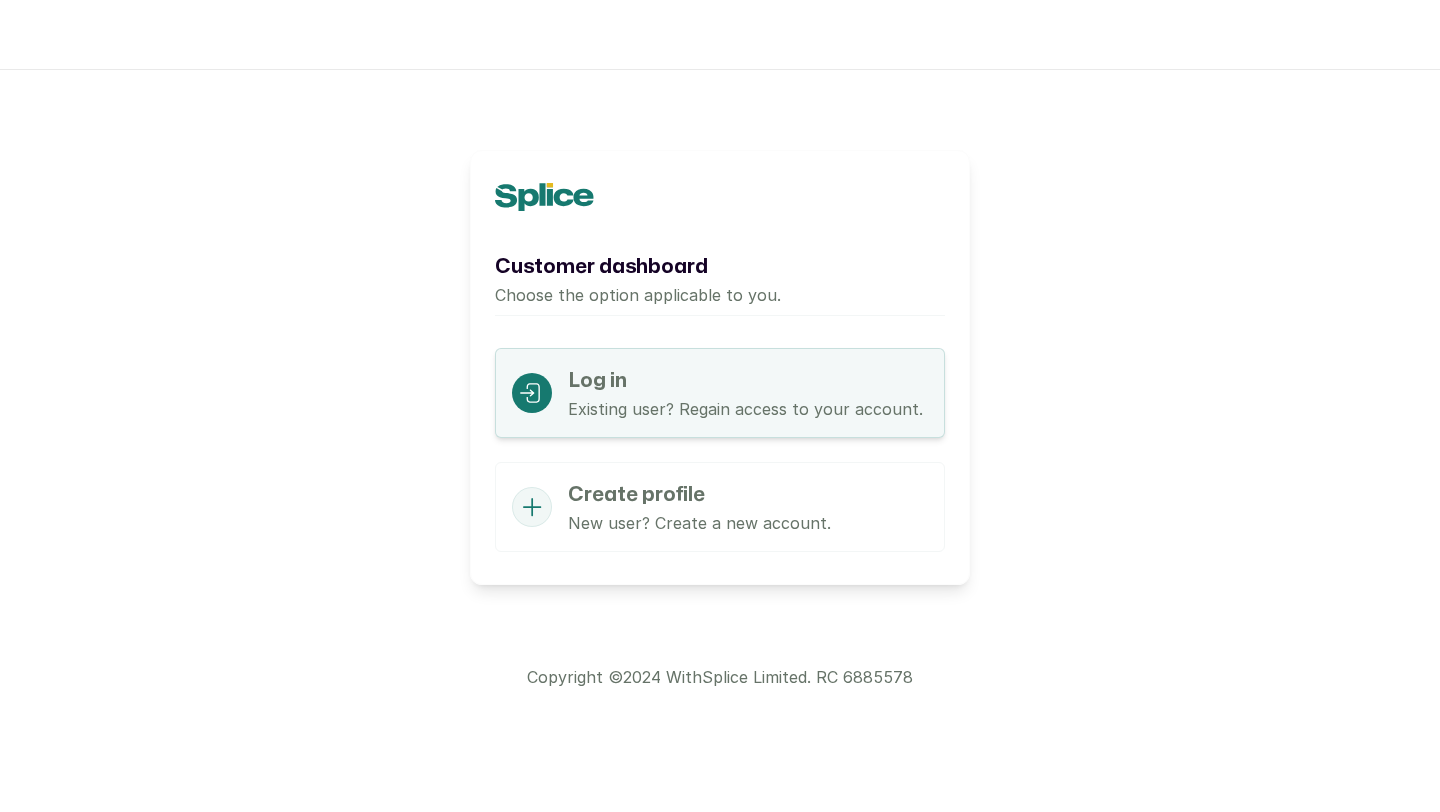 click 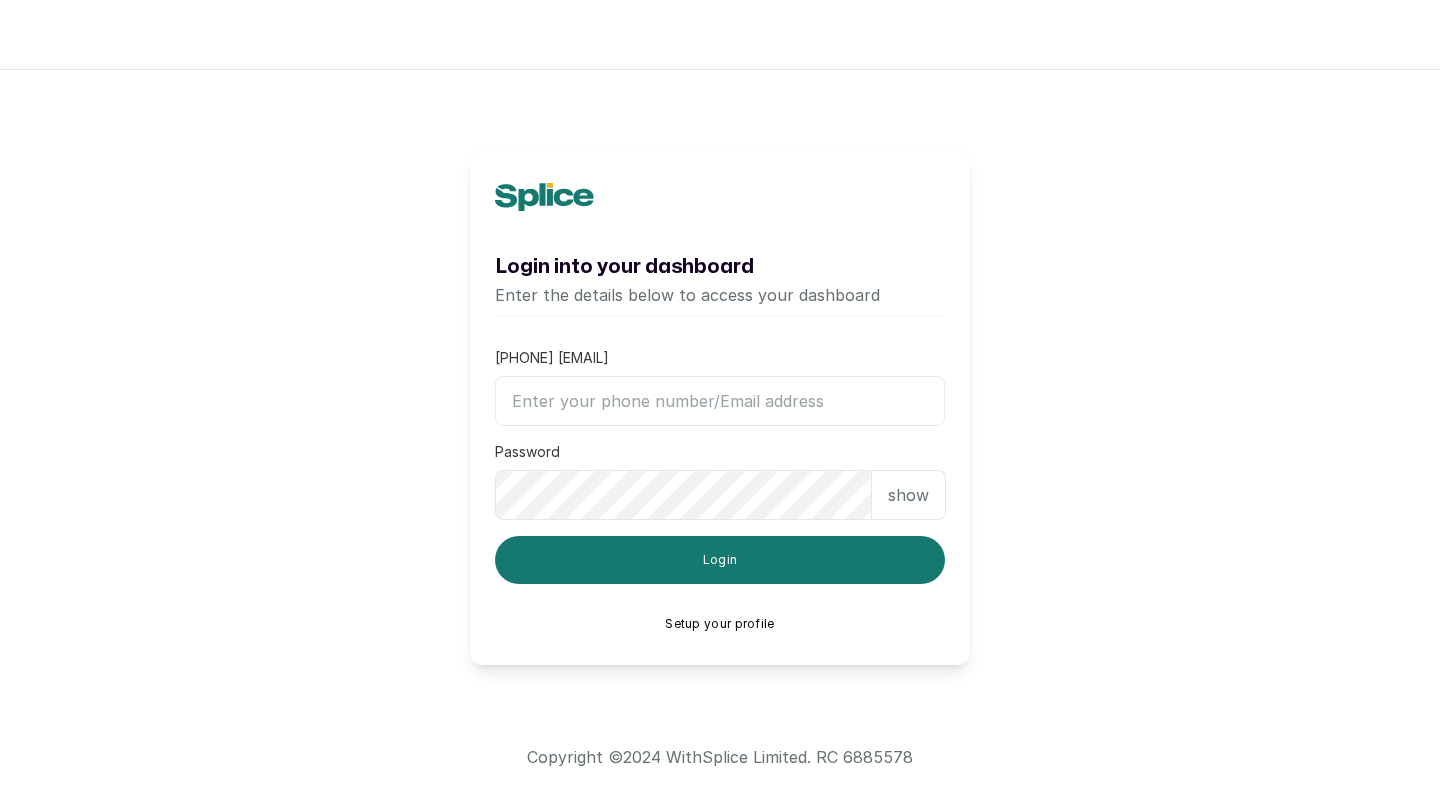 type on "[EMAIL]" 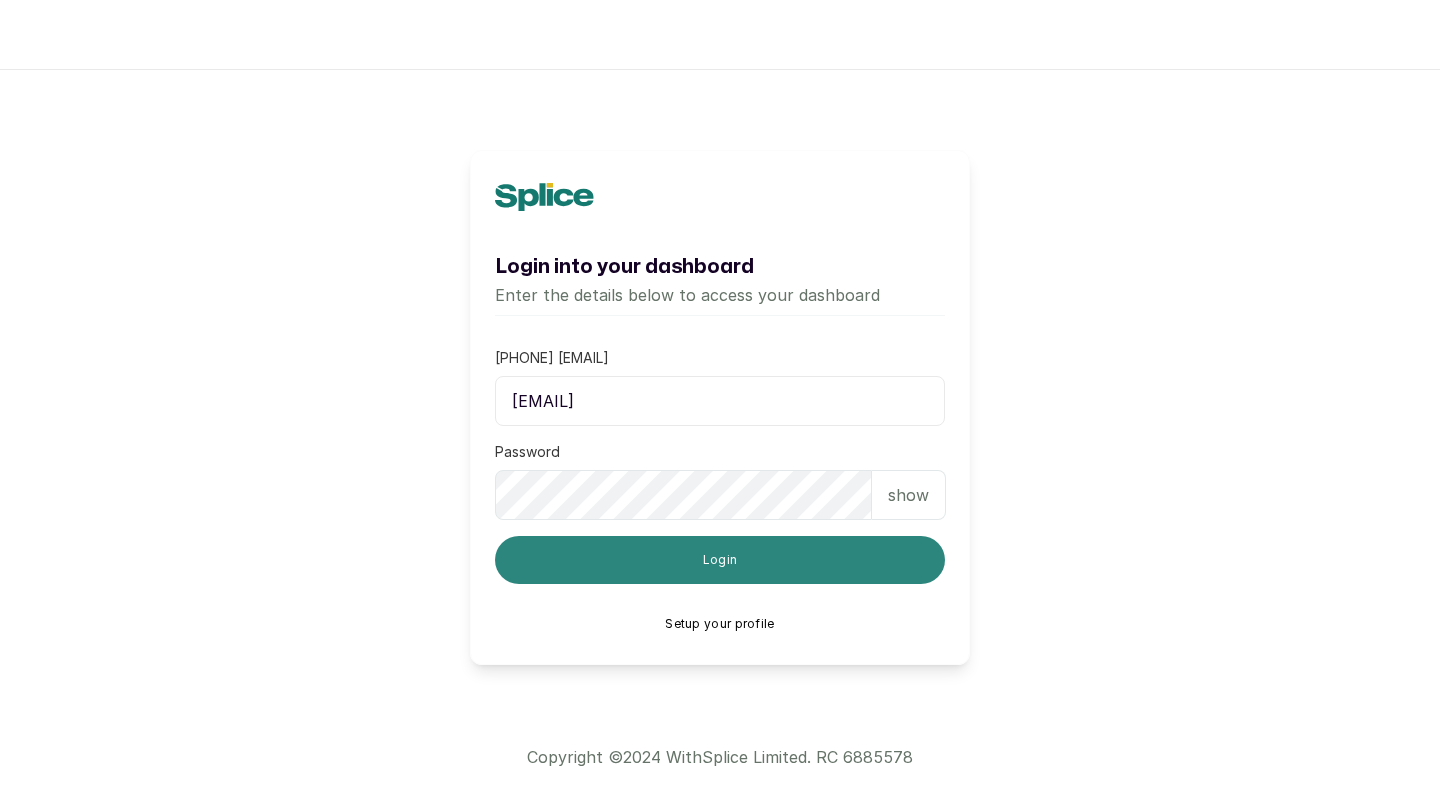 click on "Login" at bounding box center [720, 560] 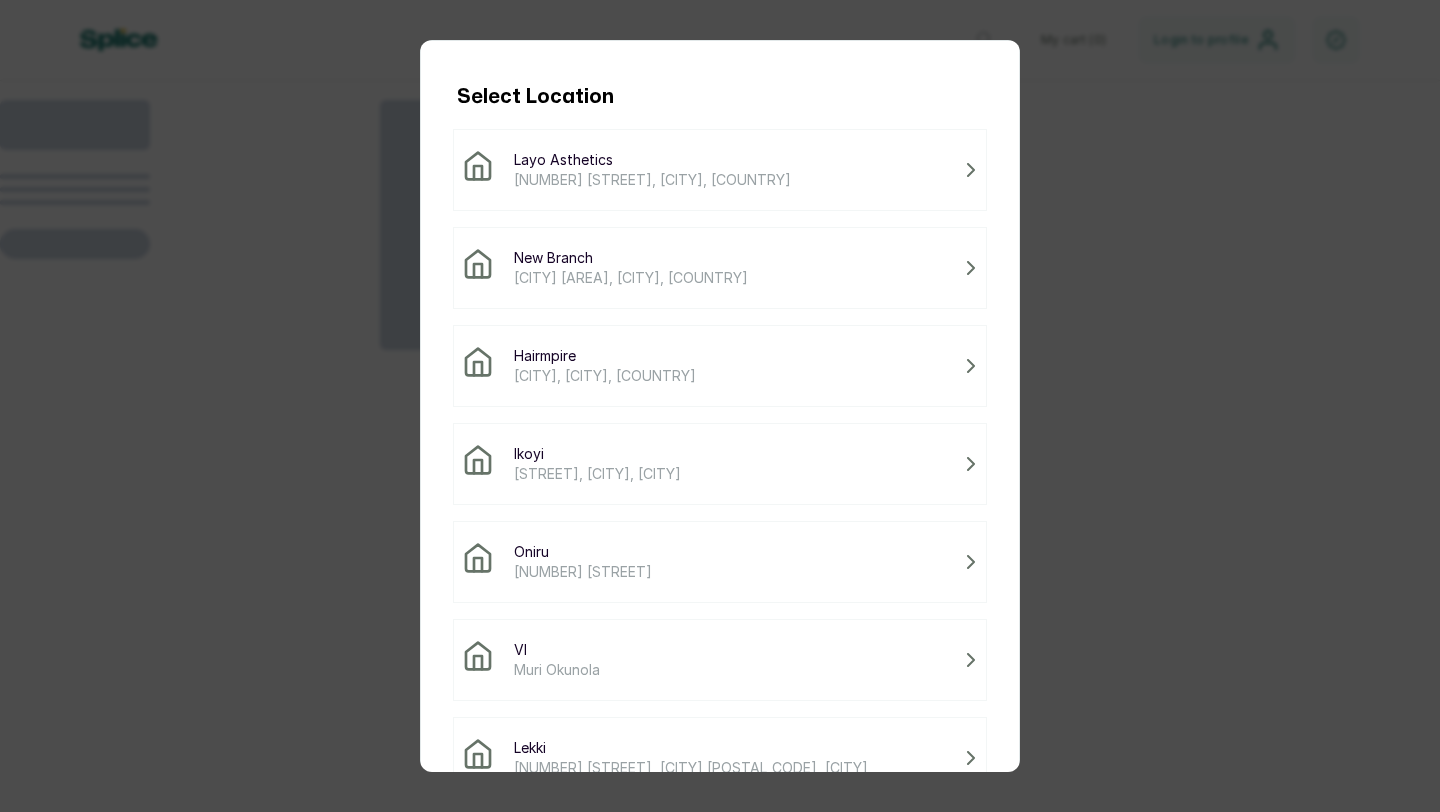 scroll, scrollTop: 0, scrollLeft: 0, axis: both 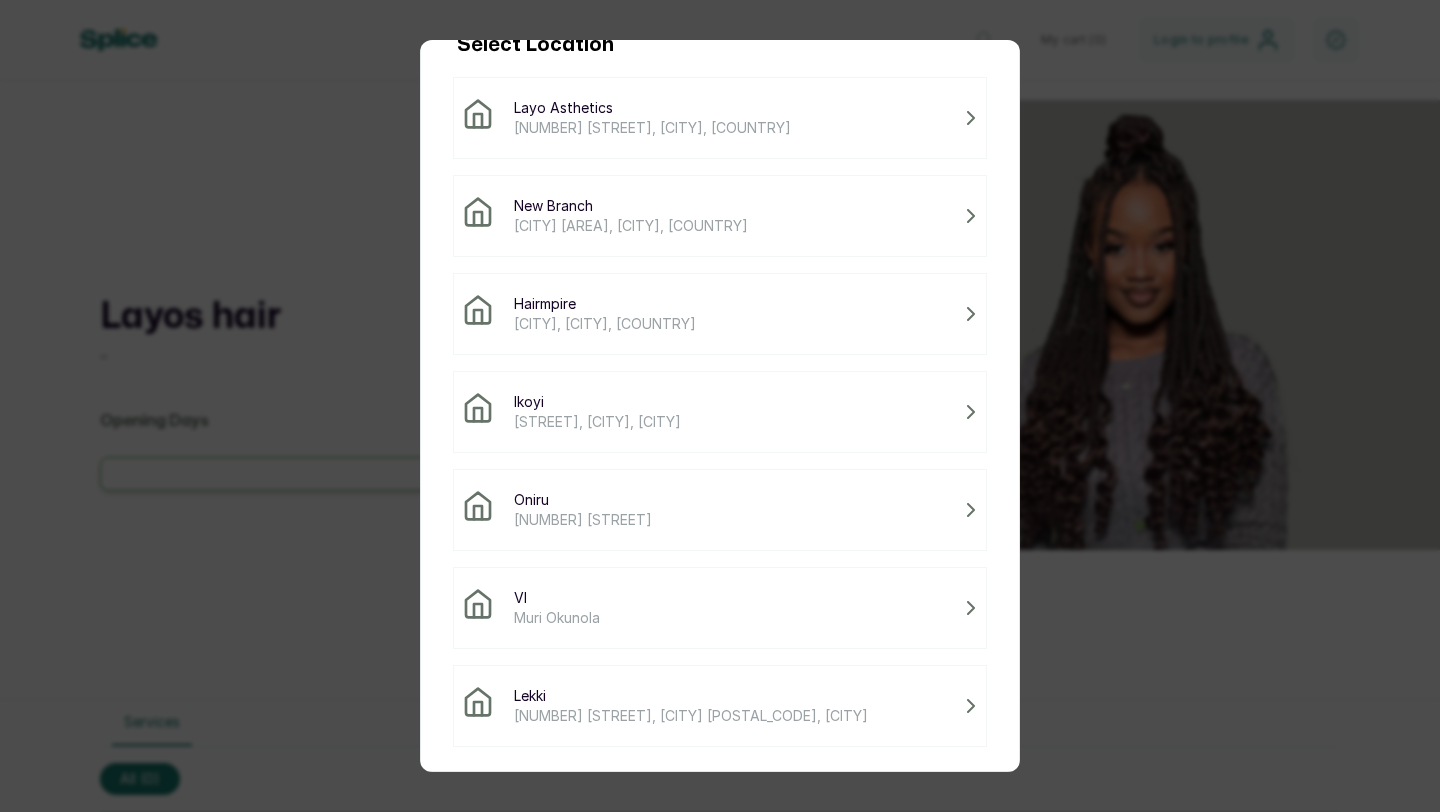 click on "[NUMBER] [STREET], [CITY] [POSTAL_CODE], [CITY]" at bounding box center (720, 706) 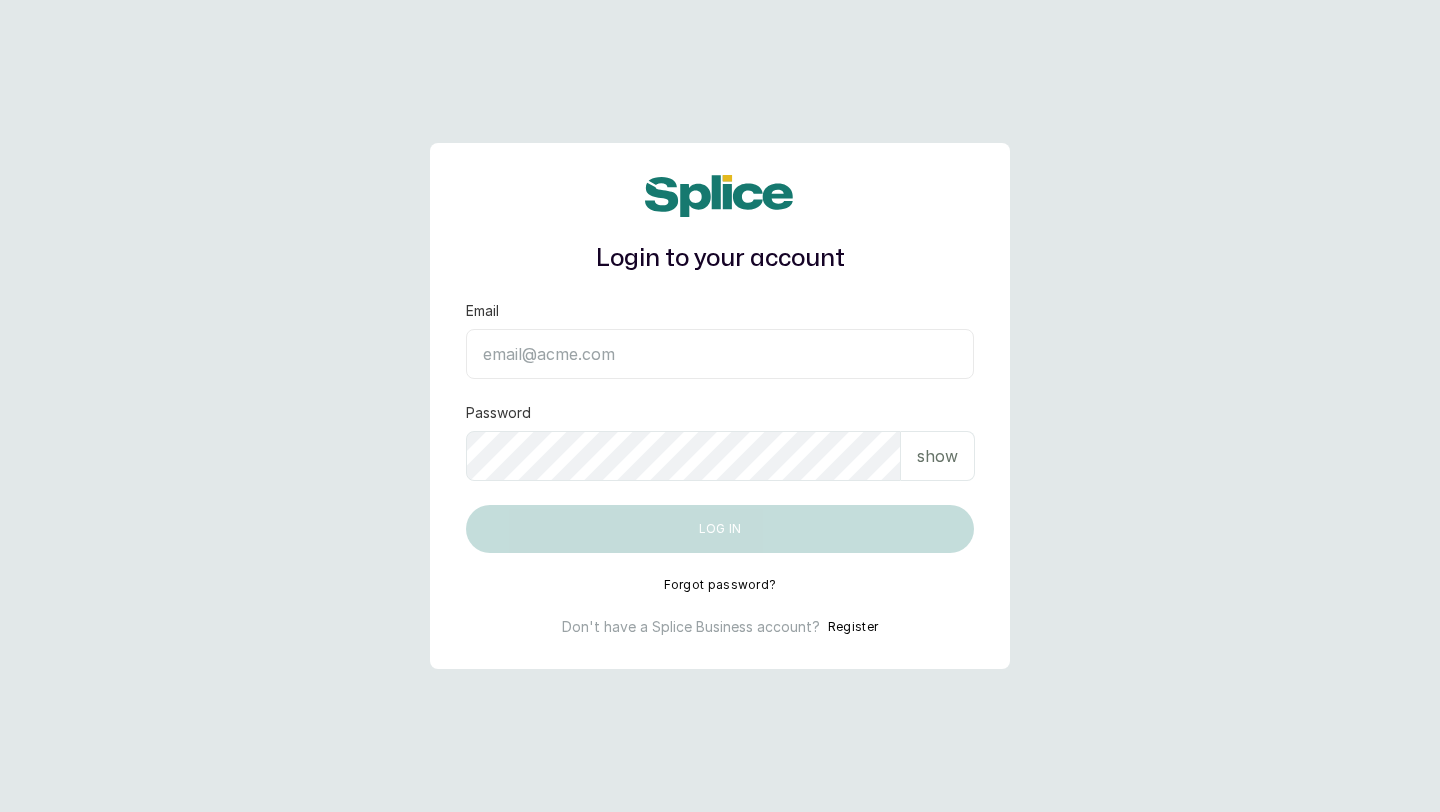 scroll, scrollTop: 0, scrollLeft: 0, axis: both 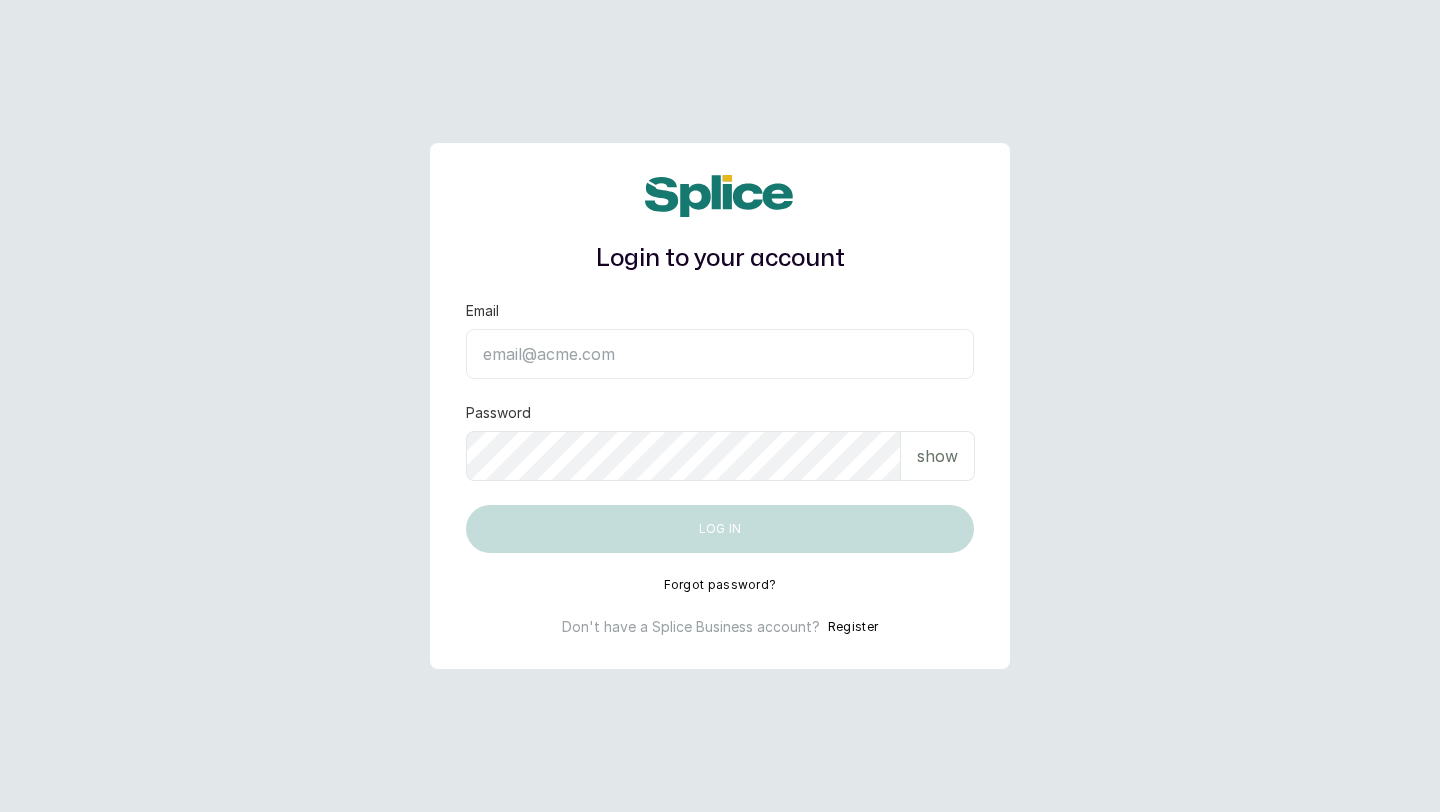 type on "[EMAIL]" 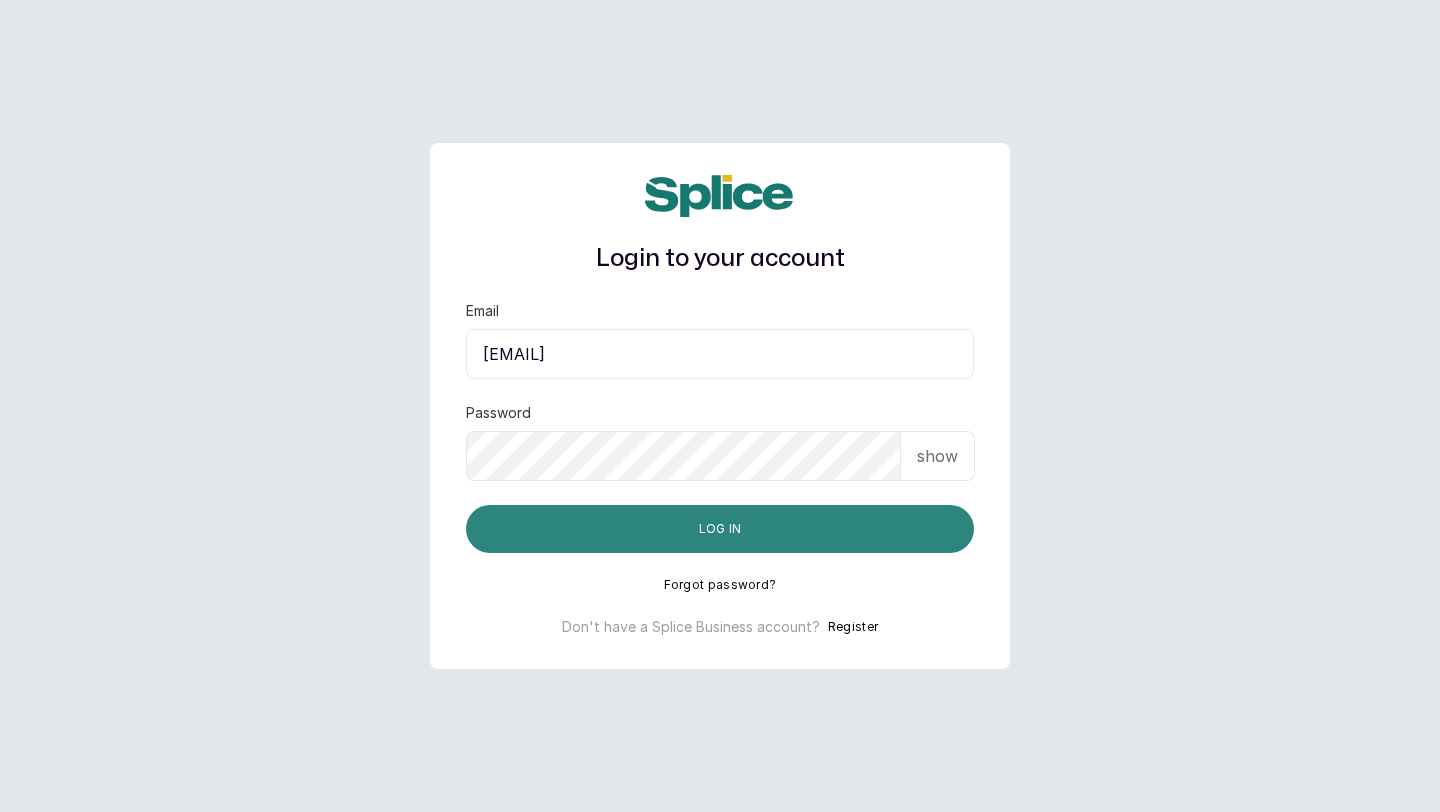 click on "Log in" at bounding box center (720, 529) 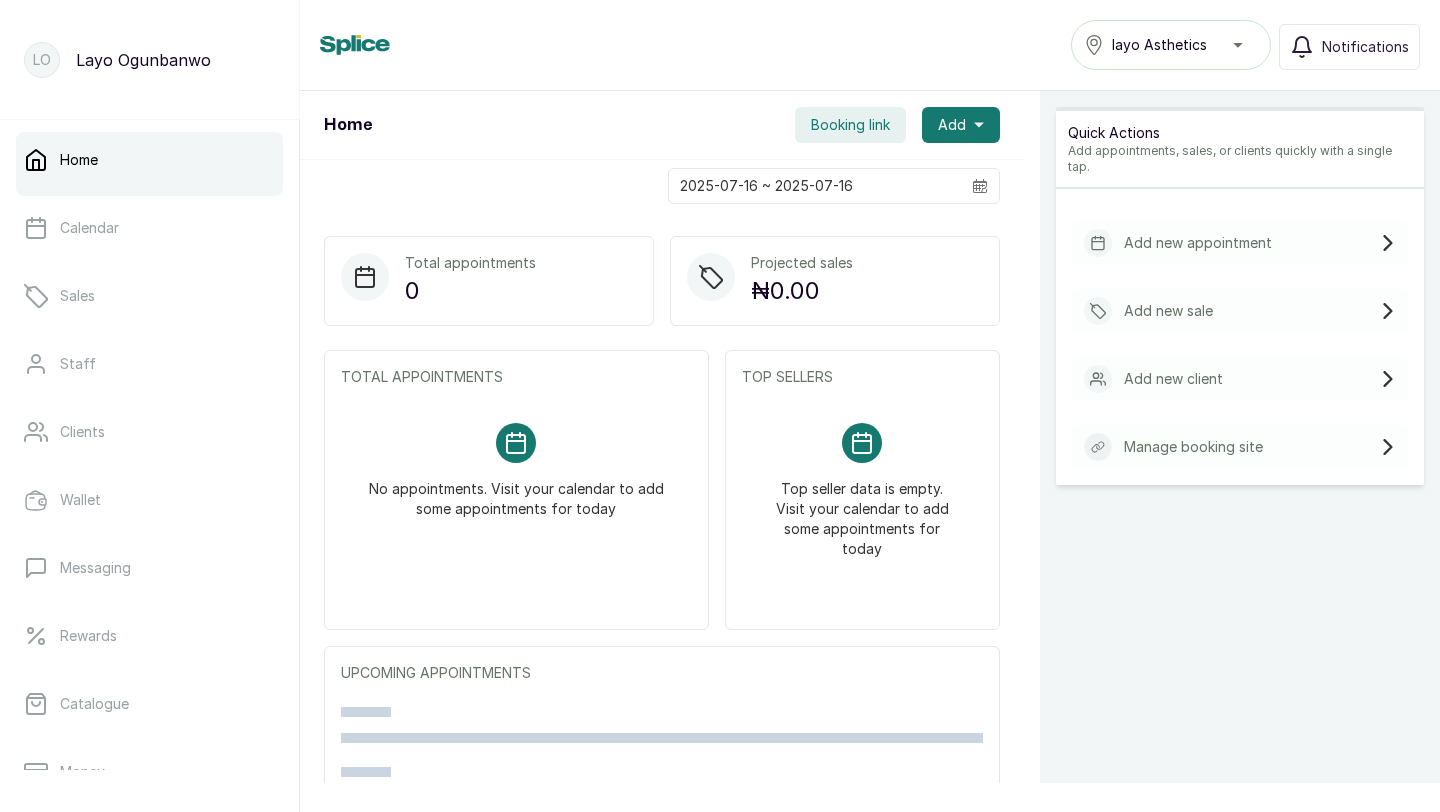 scroll, scrollTop: 0, scrollLeft: 0, axis: both 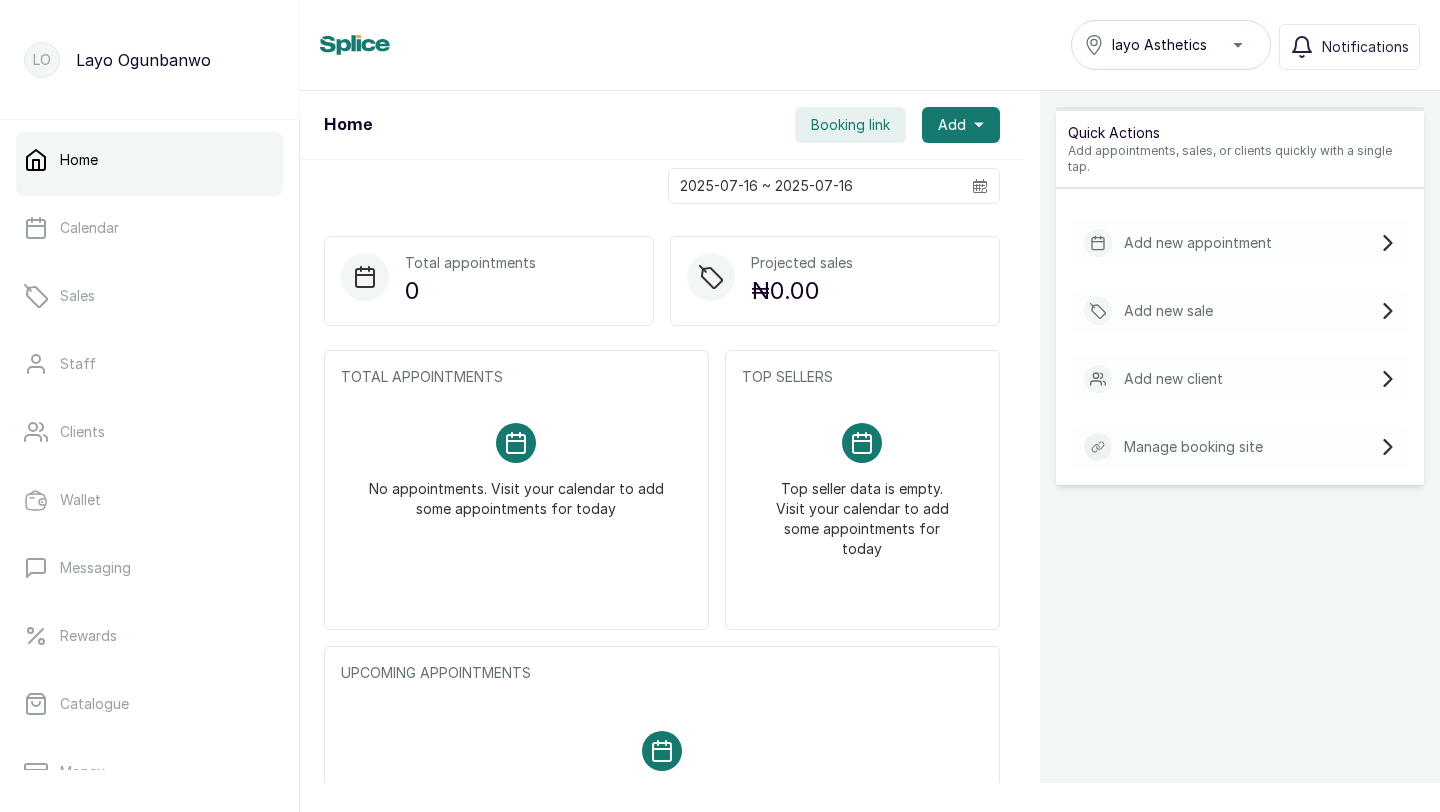click on "layo Asthetics" at bounding box center (1171, 45) 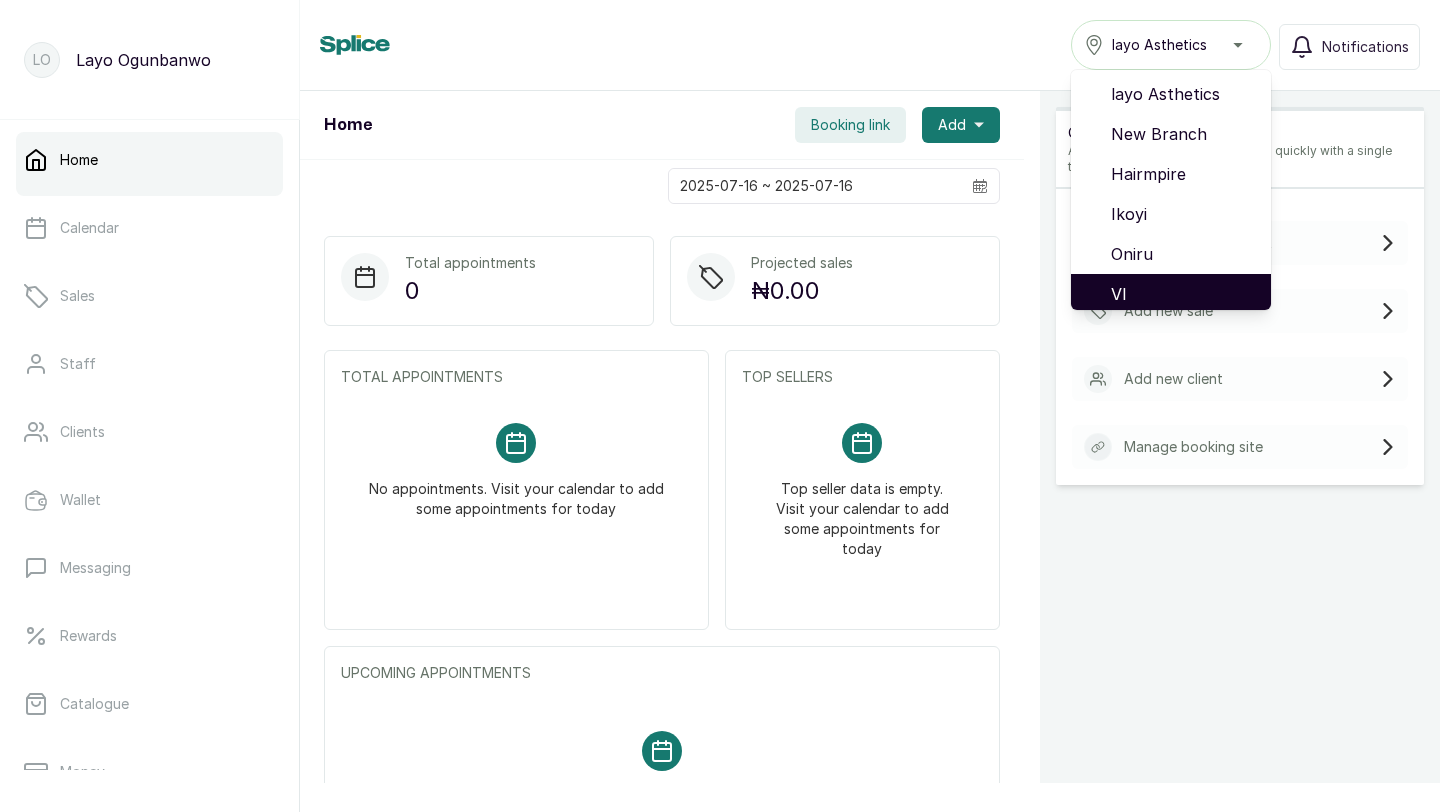 scroll, scrollTop: 48, scrollLeft: 0, axis: vertical 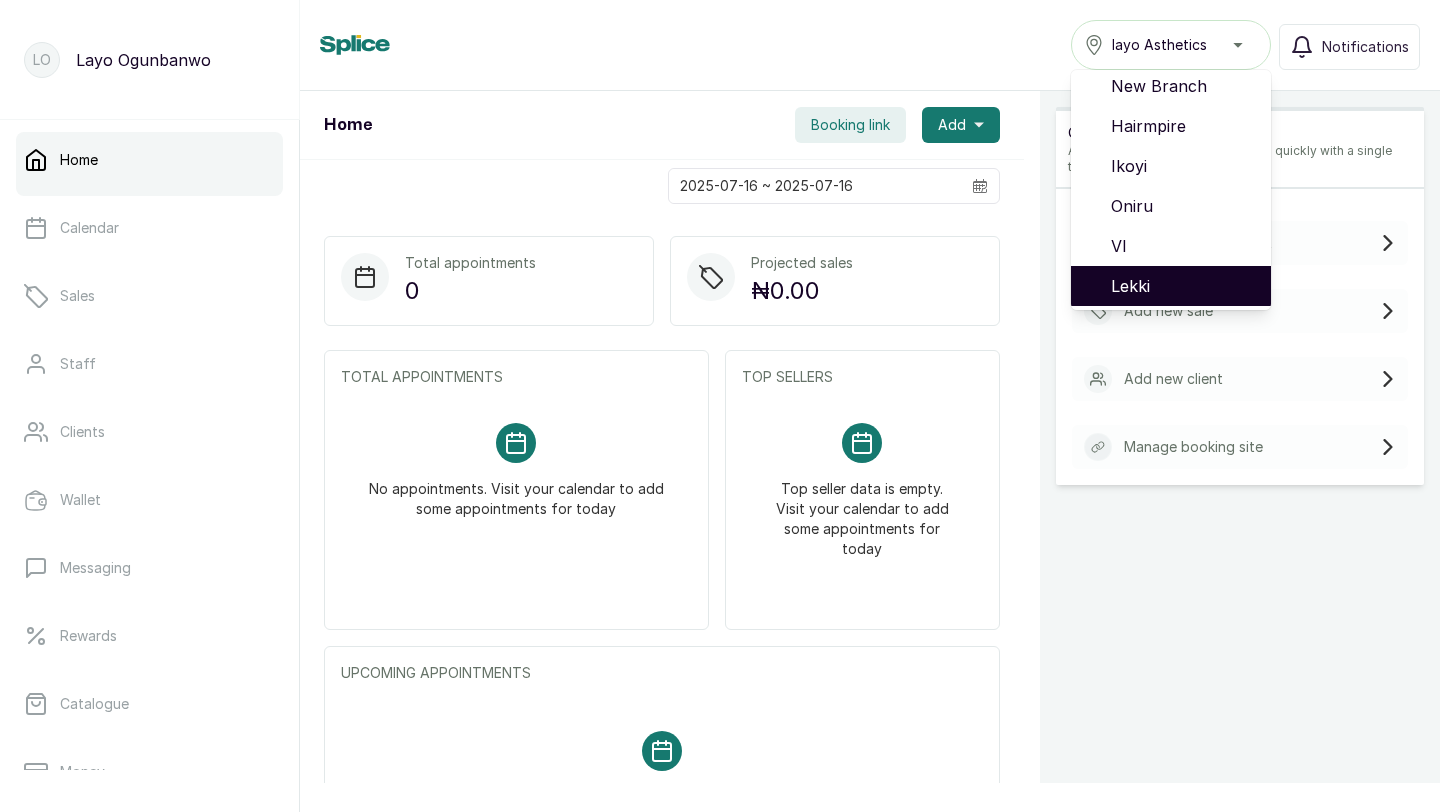 click on "Lekki" at bounding box center [1183, 286] 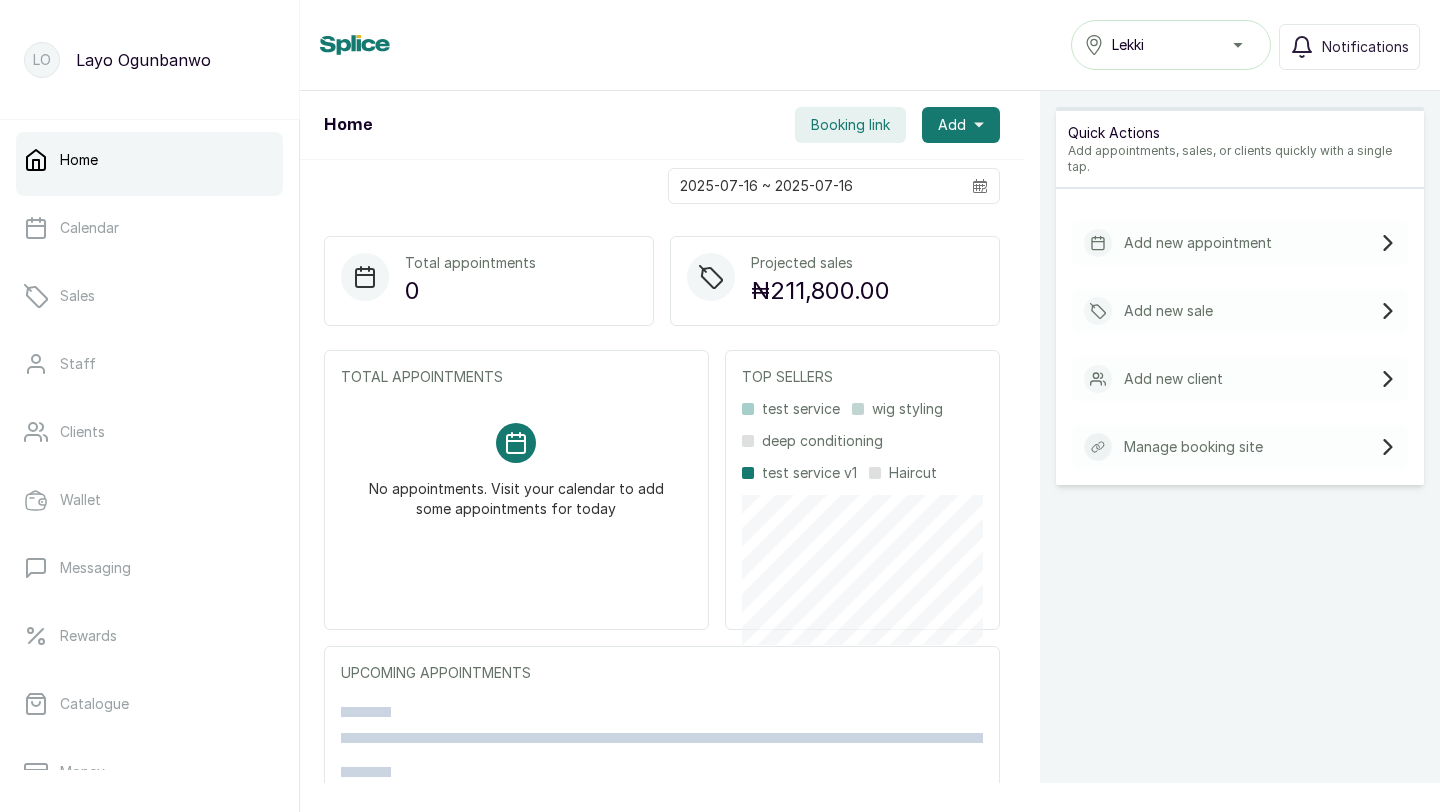 scroll, scrollTop: 0, scrollLeft: 0, axis: both 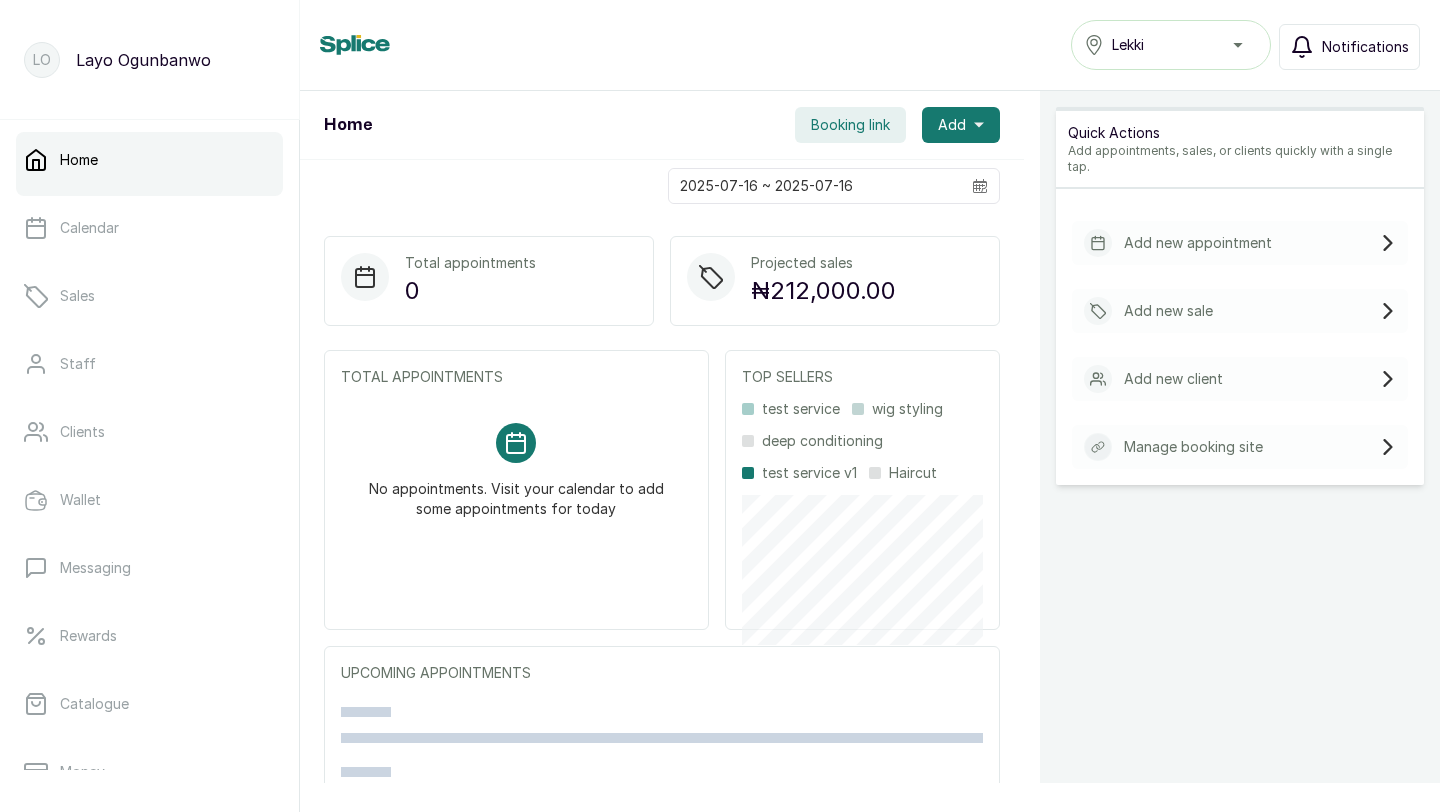 click on "Notifications" at bounding box center (1365, 47) 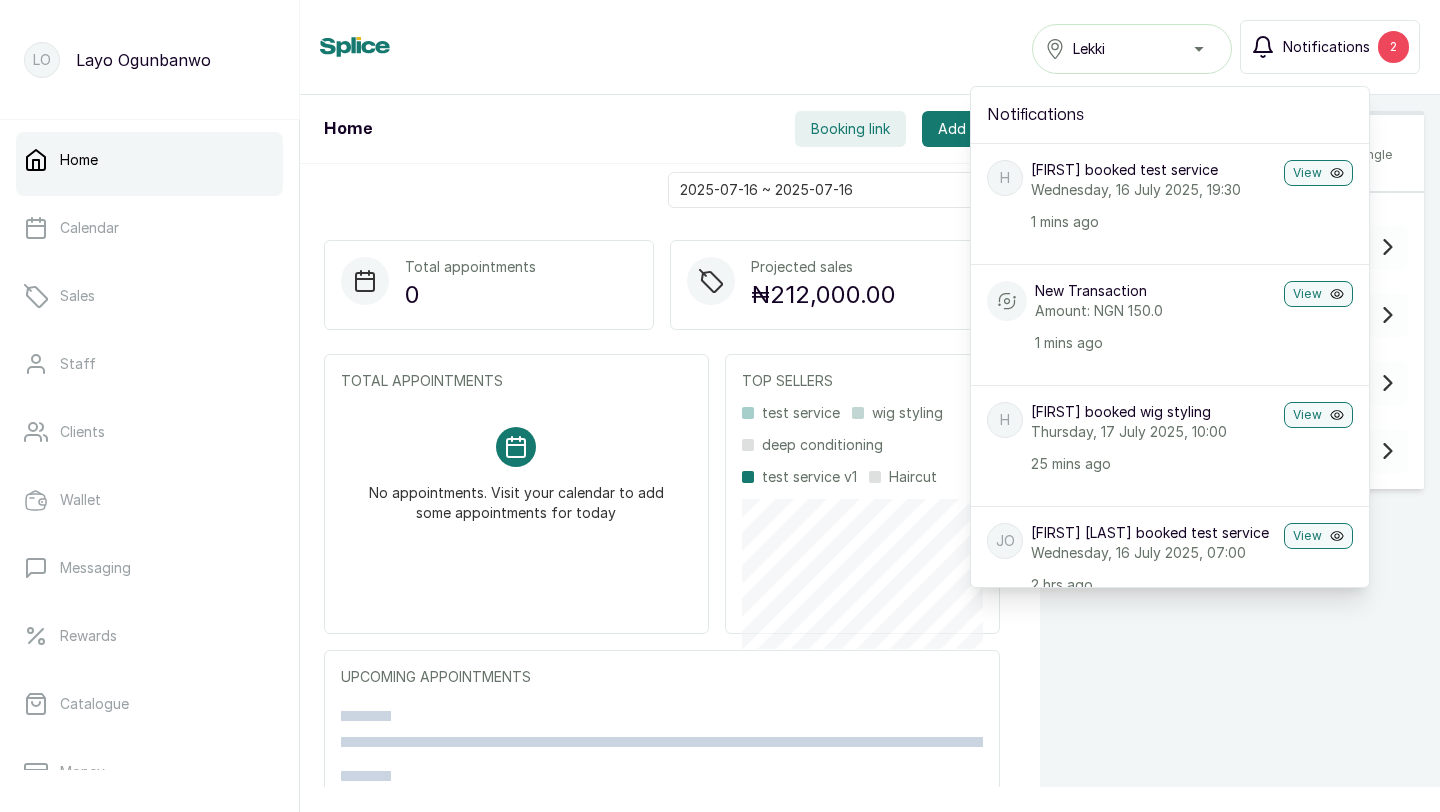 click on "Notifications" at bounding box center (1326, 47) 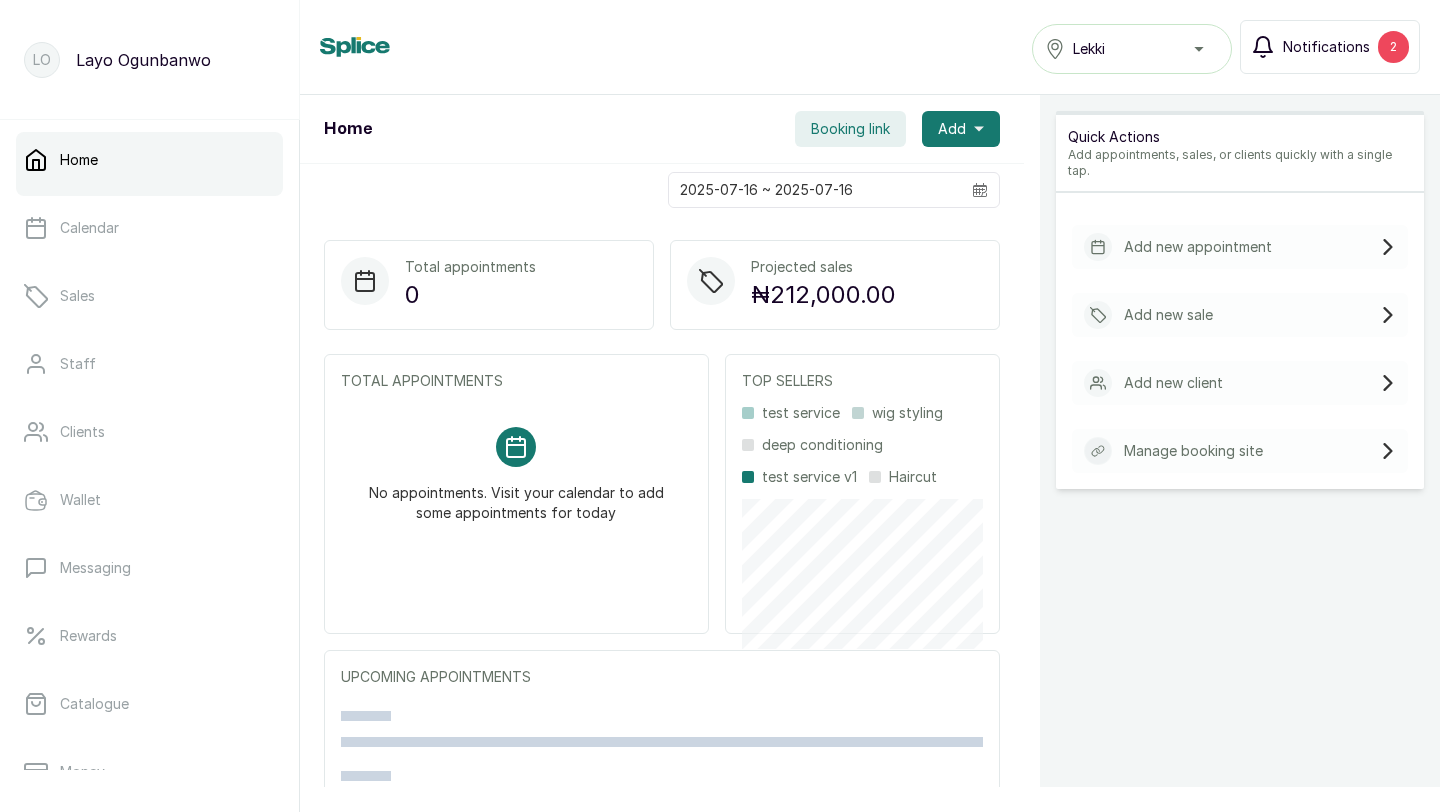 click on "Notifications" at bounding box center [1326, 47] 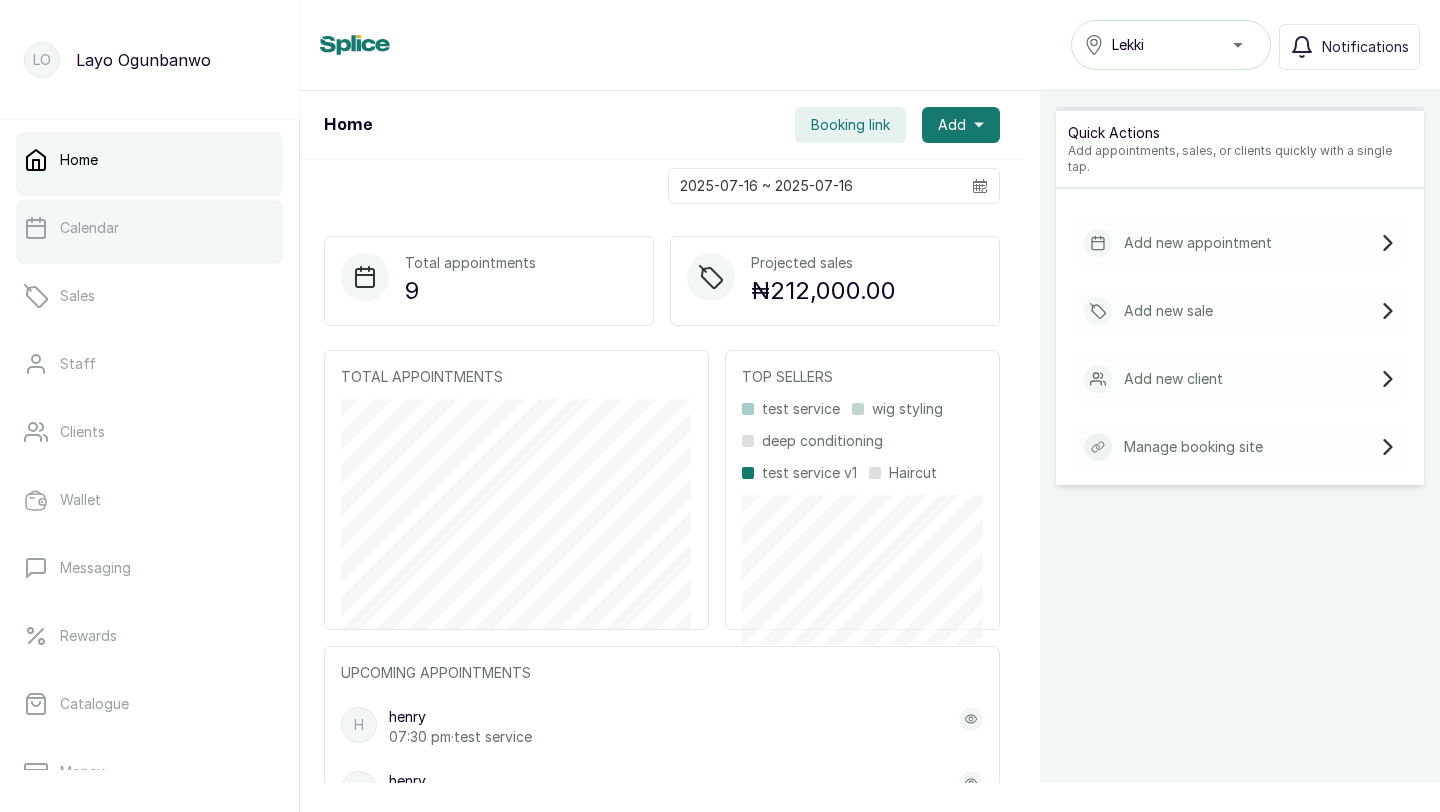 click on "Calendar" at bounding box center (149, 228) 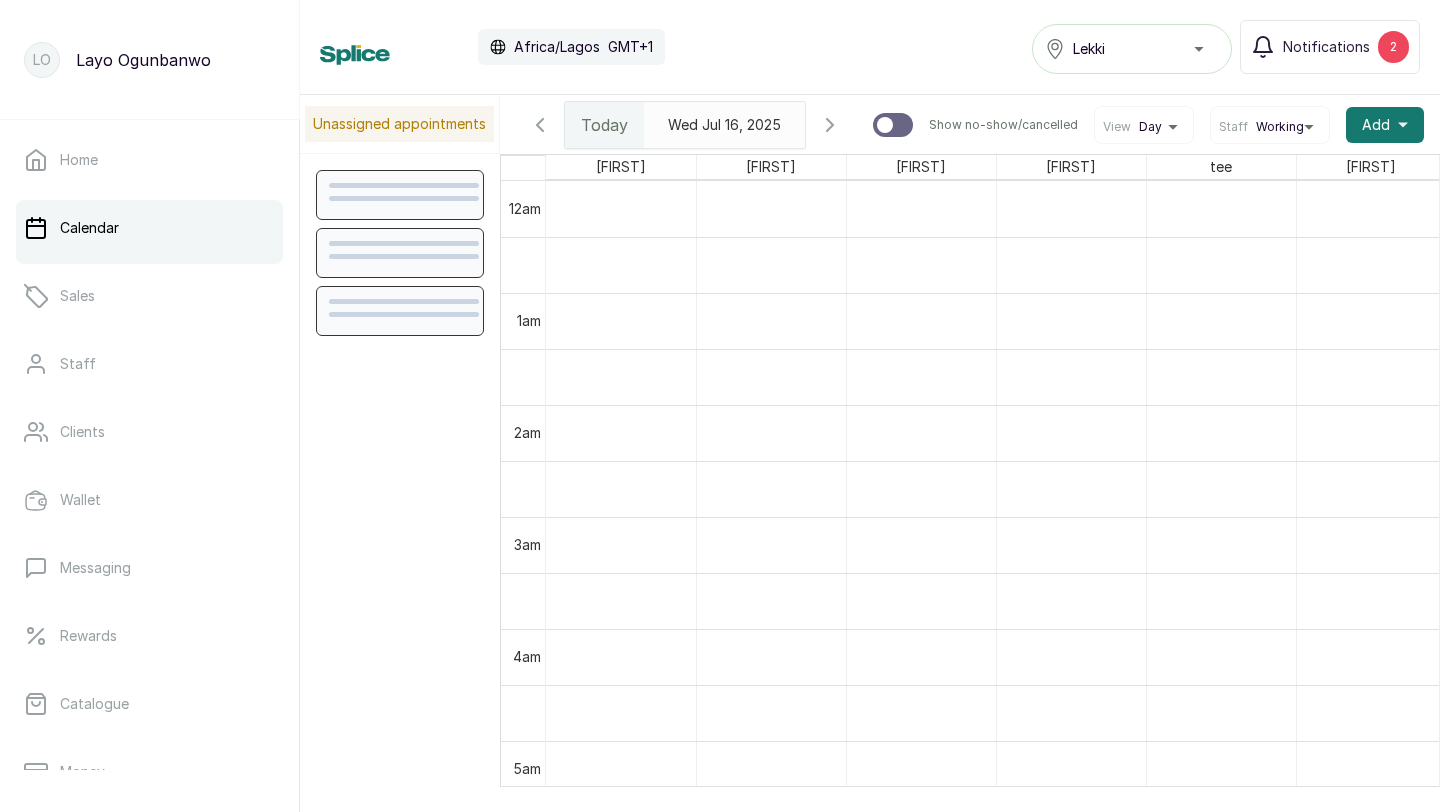 scroll, scrollTop: 673, scrollLeft: 0, axis: vertical 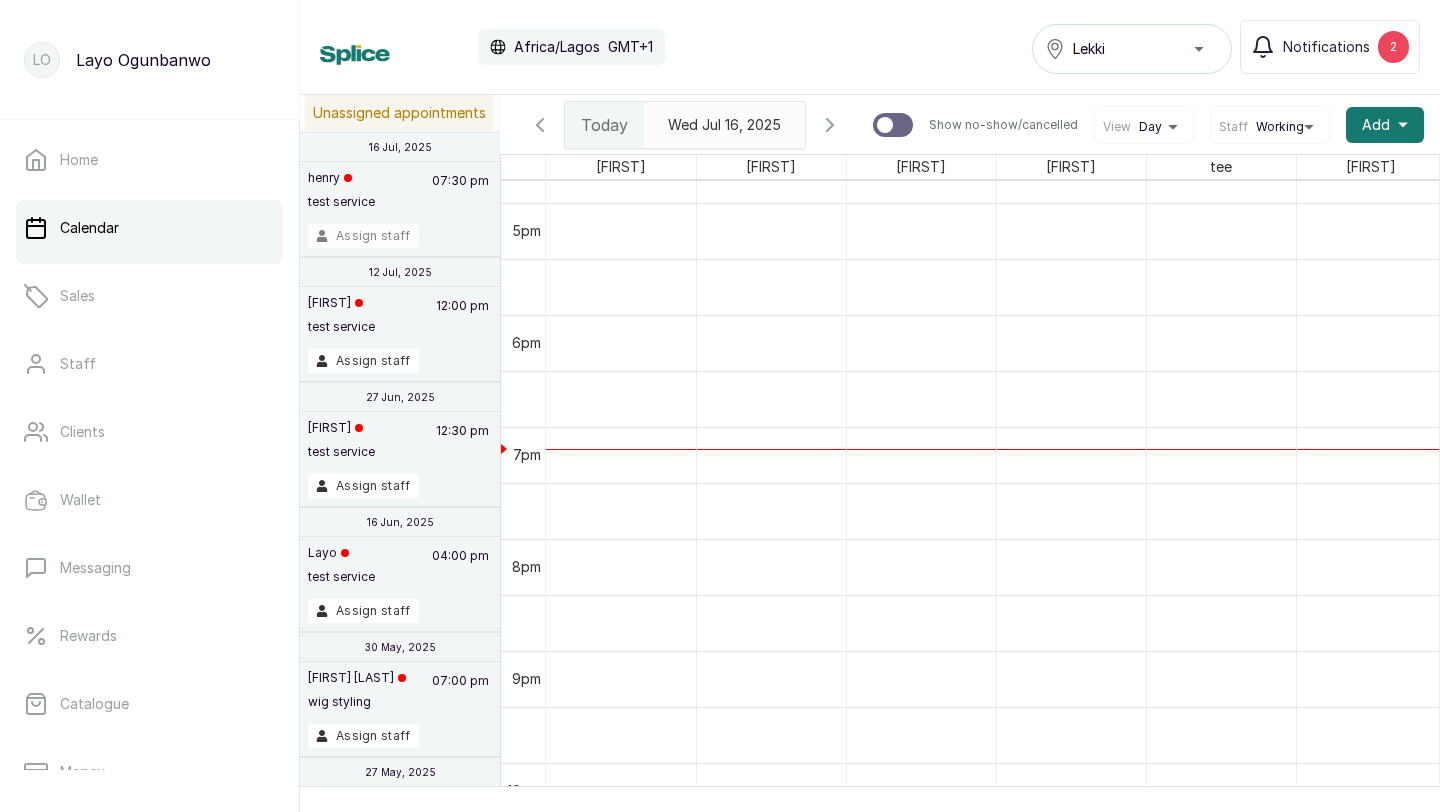 click on "Assign staff" at bounding box center [363, 236] 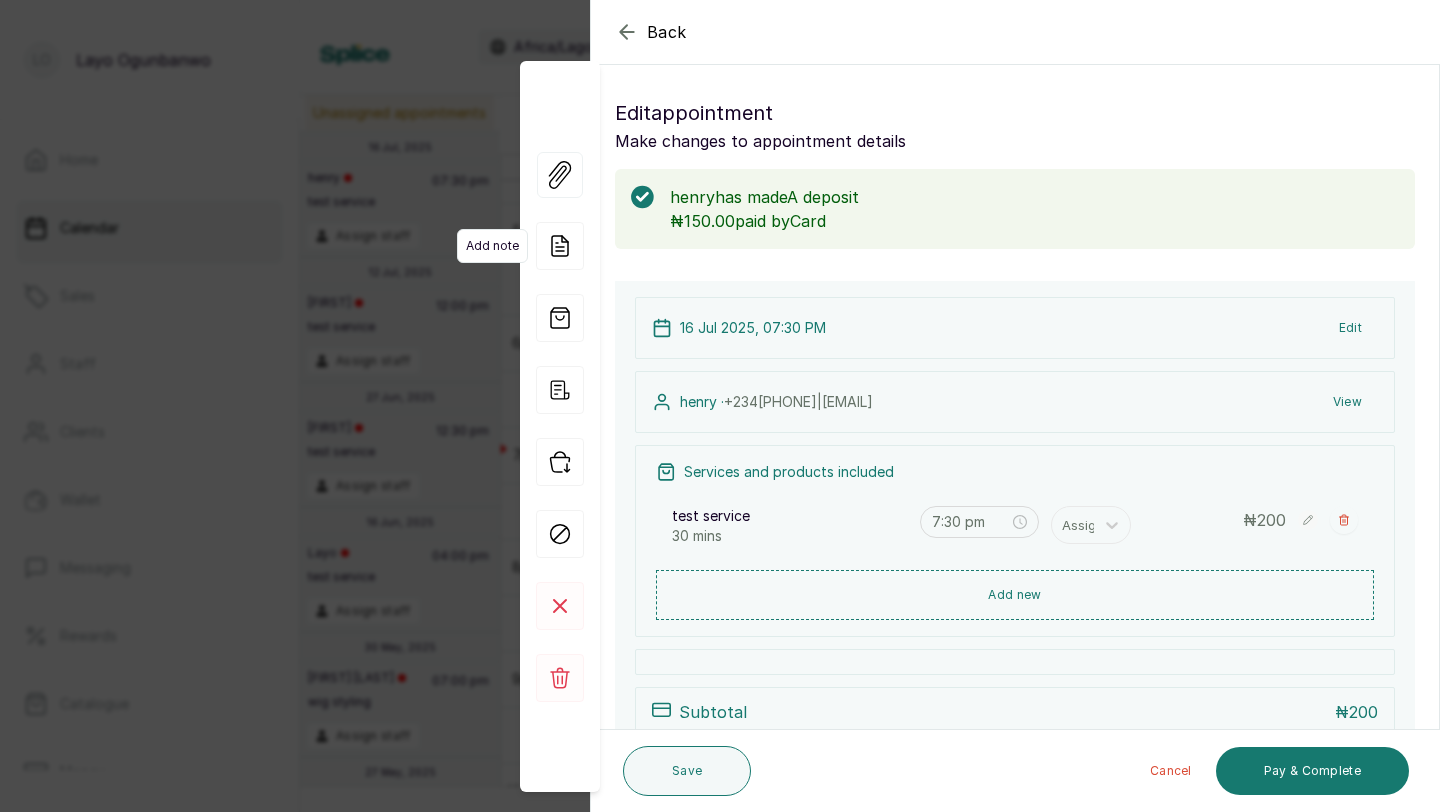click 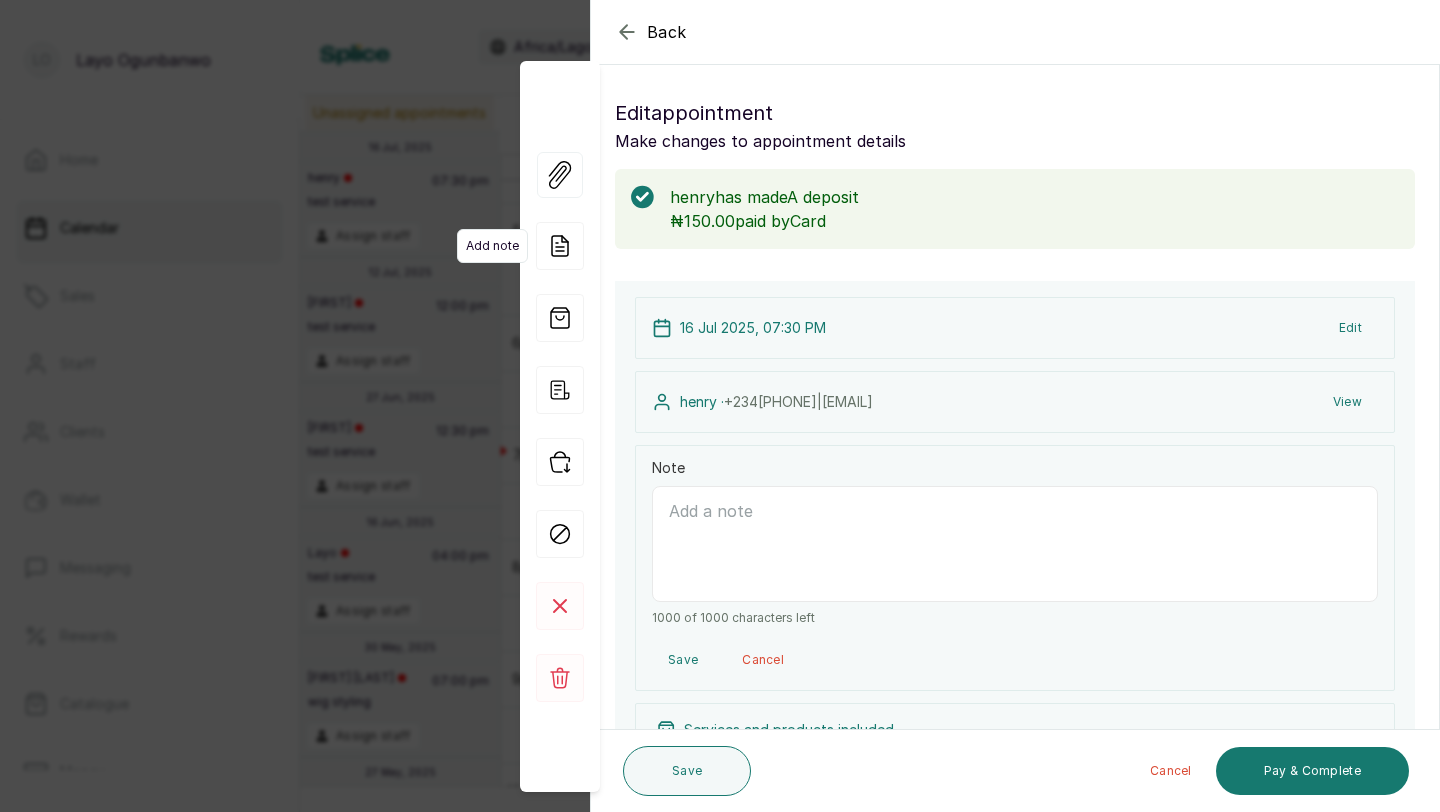 click 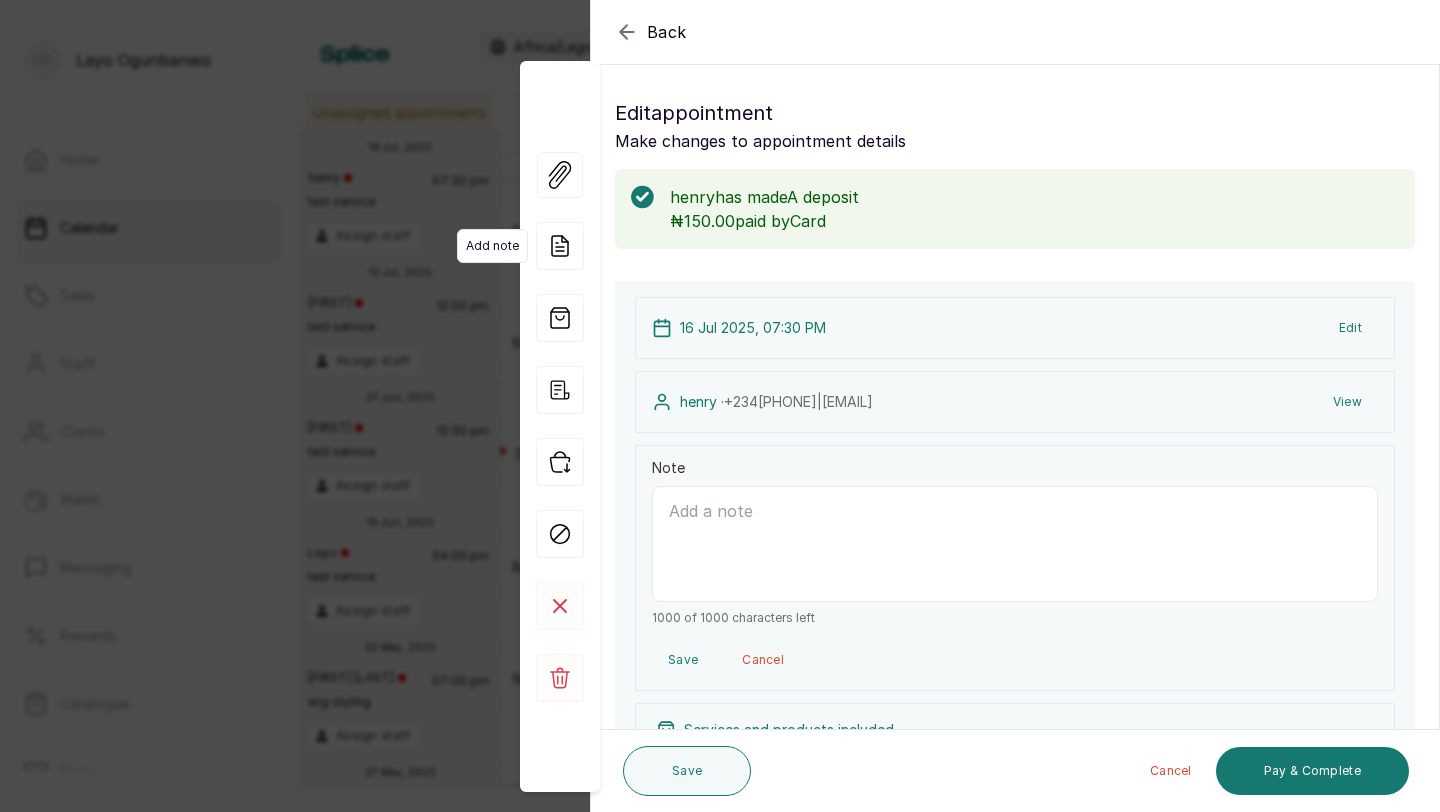 click 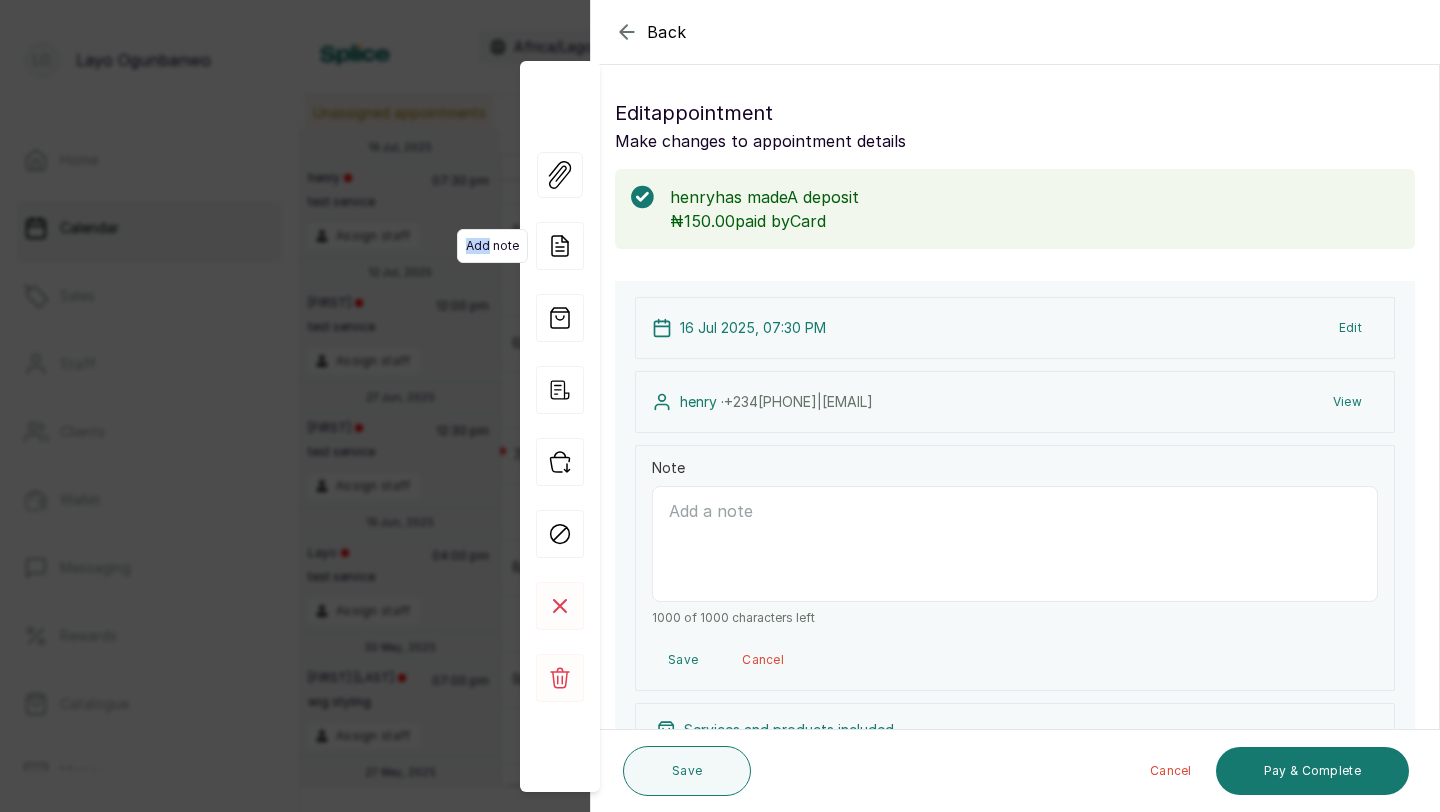 click 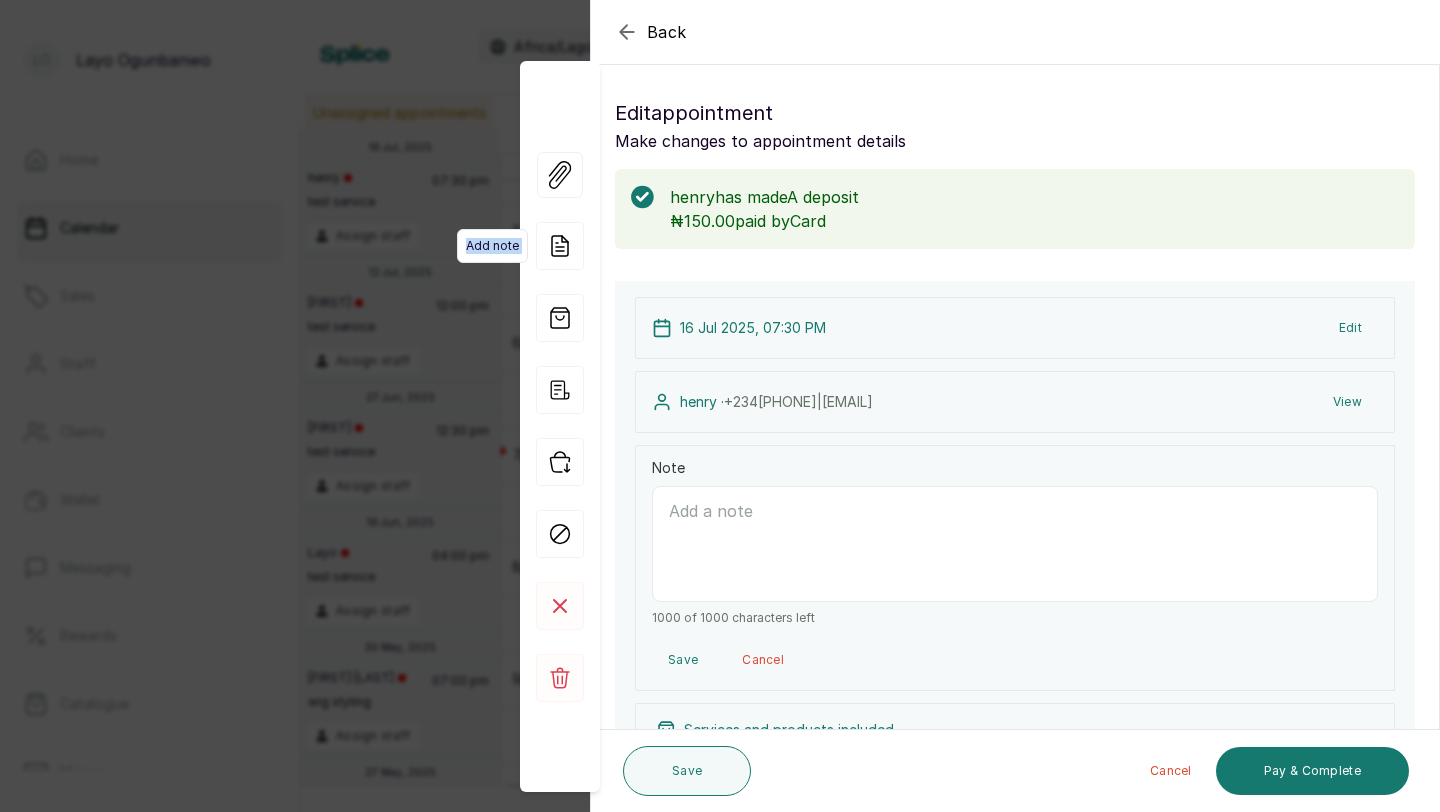 click 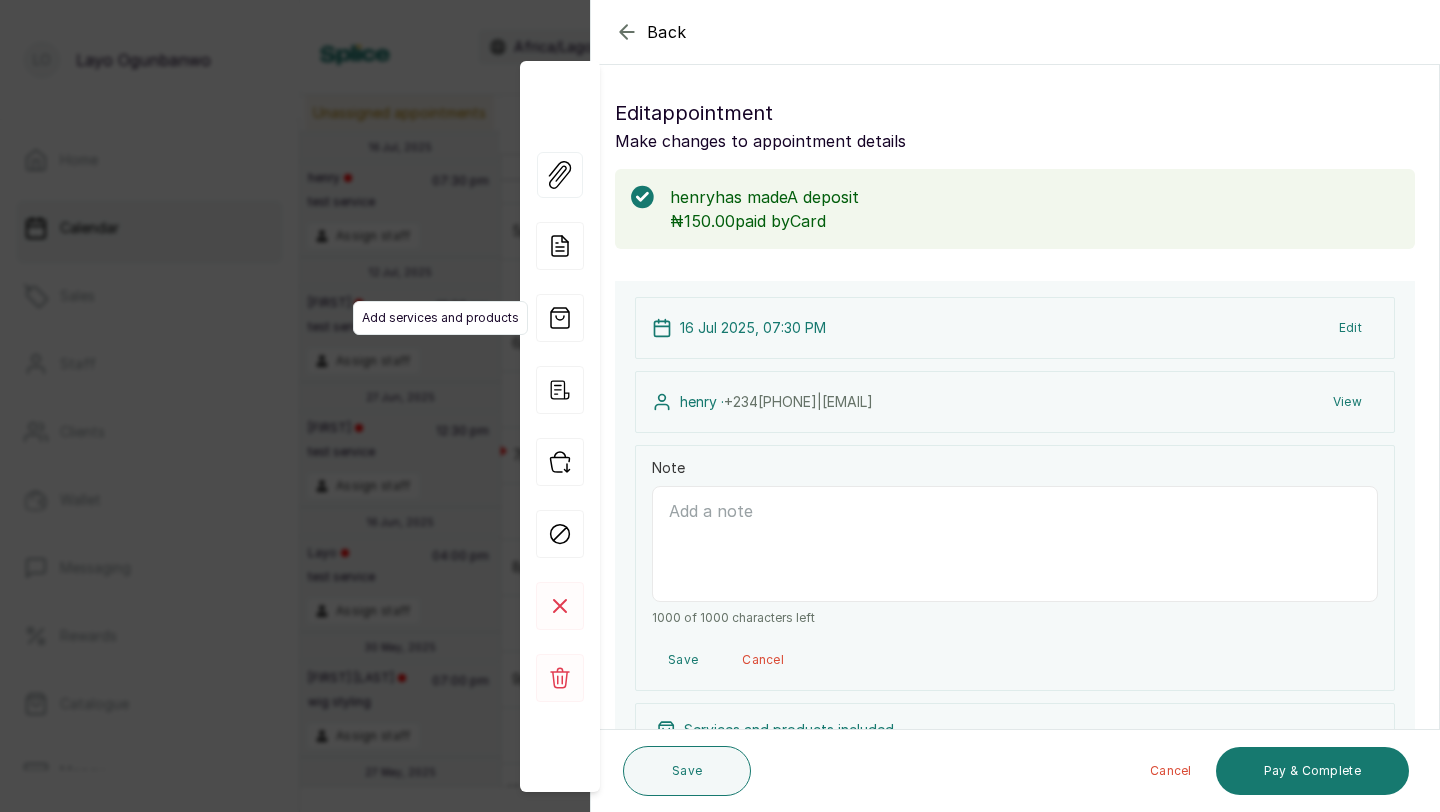 click 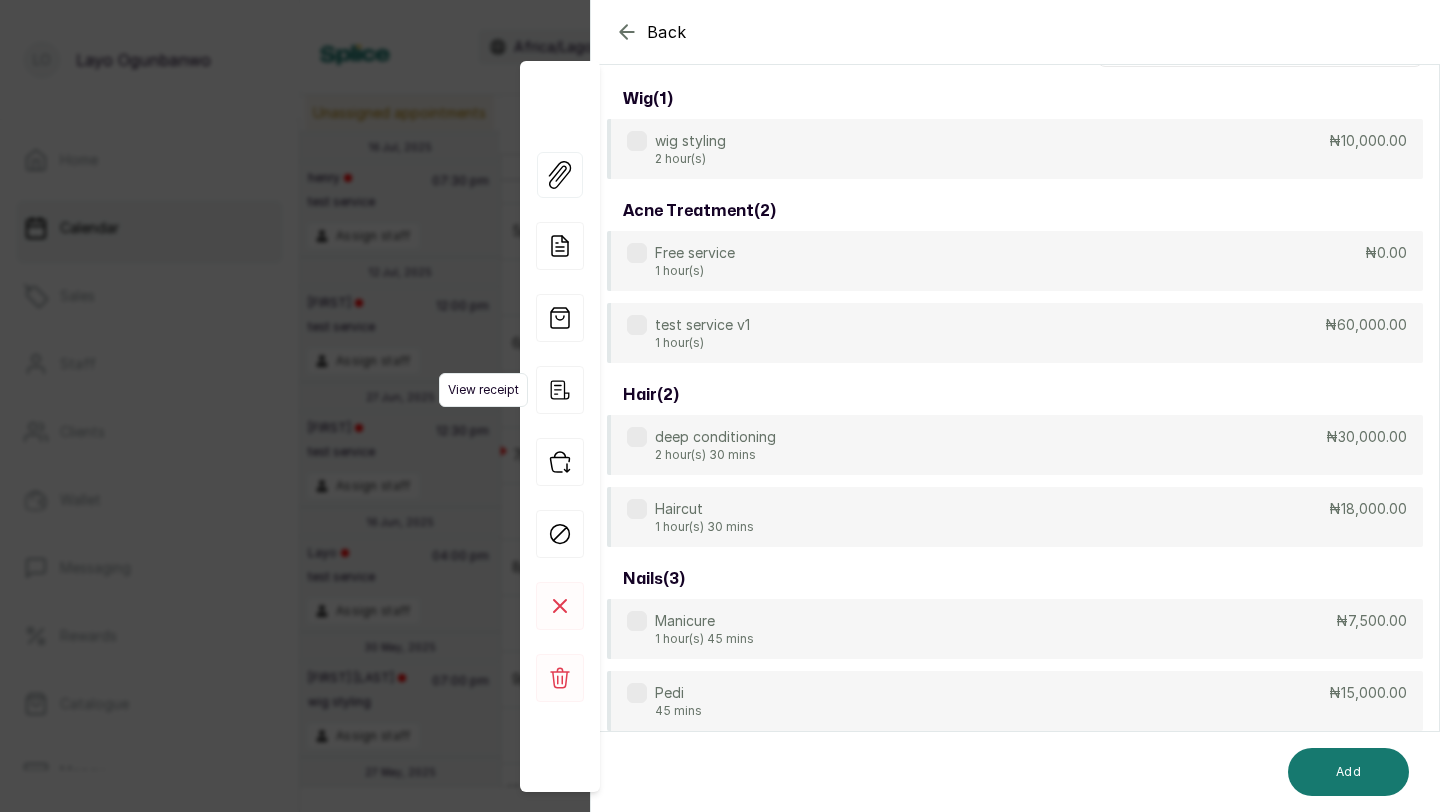 click 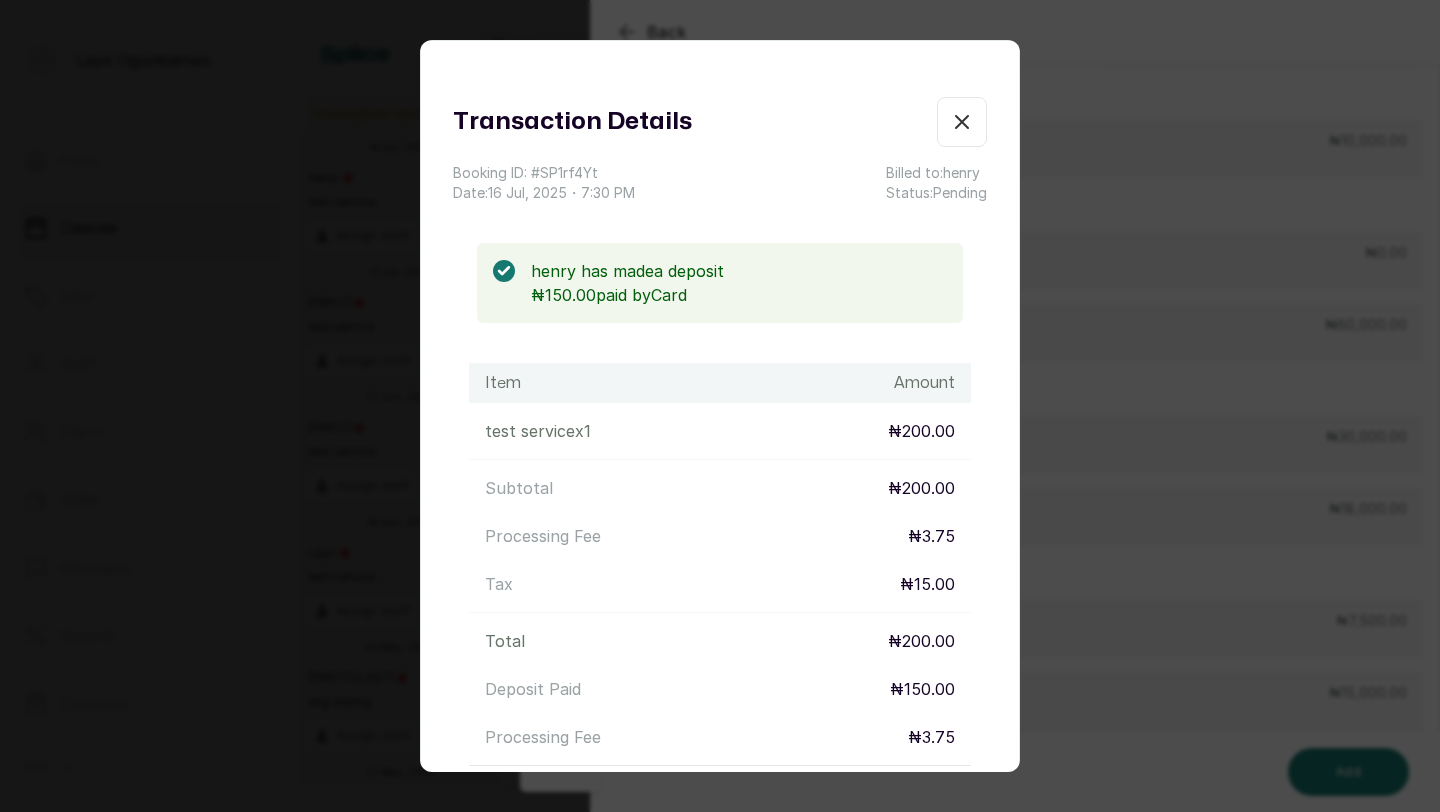 click 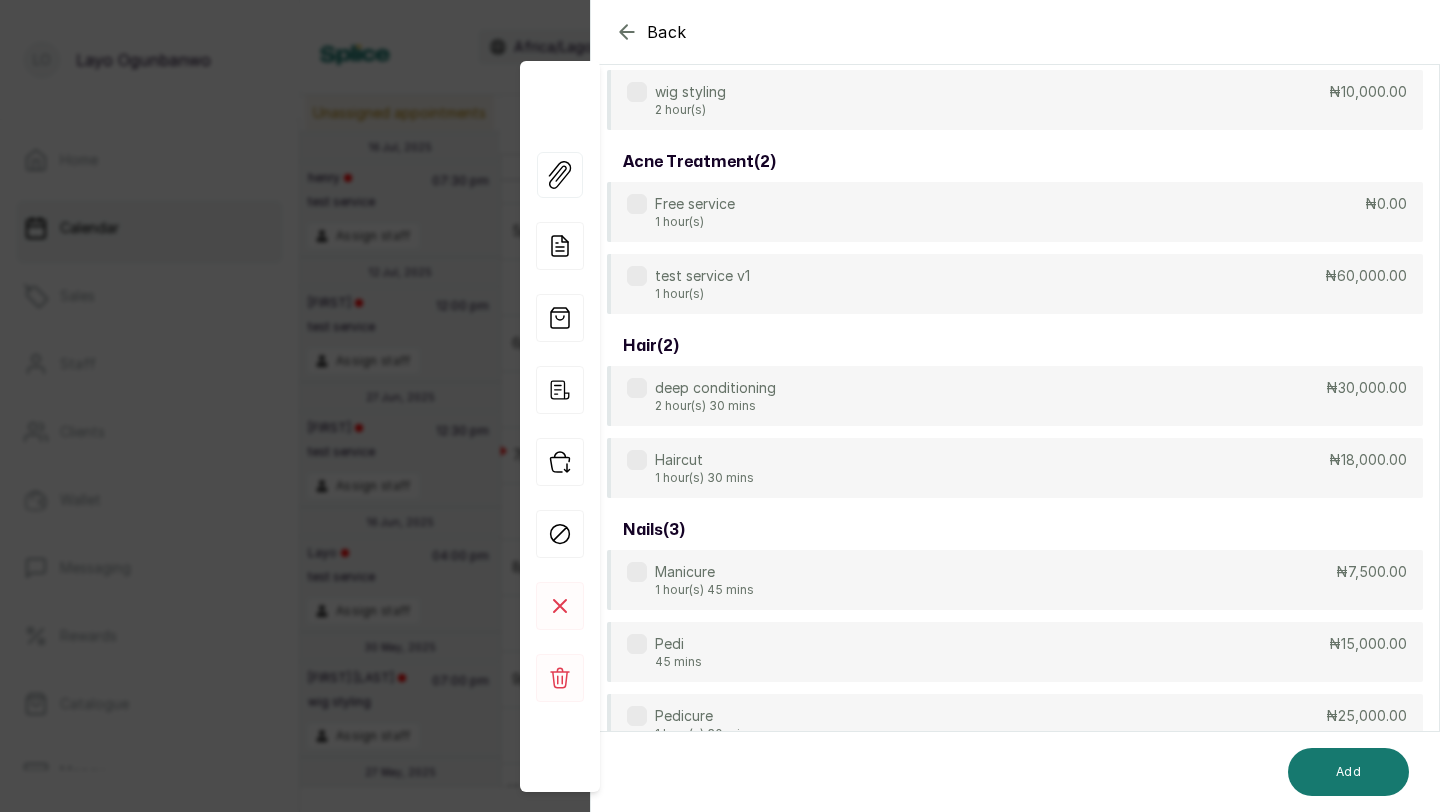 scroll, scrollTop: 0, scrollLeft: 0, axis: both 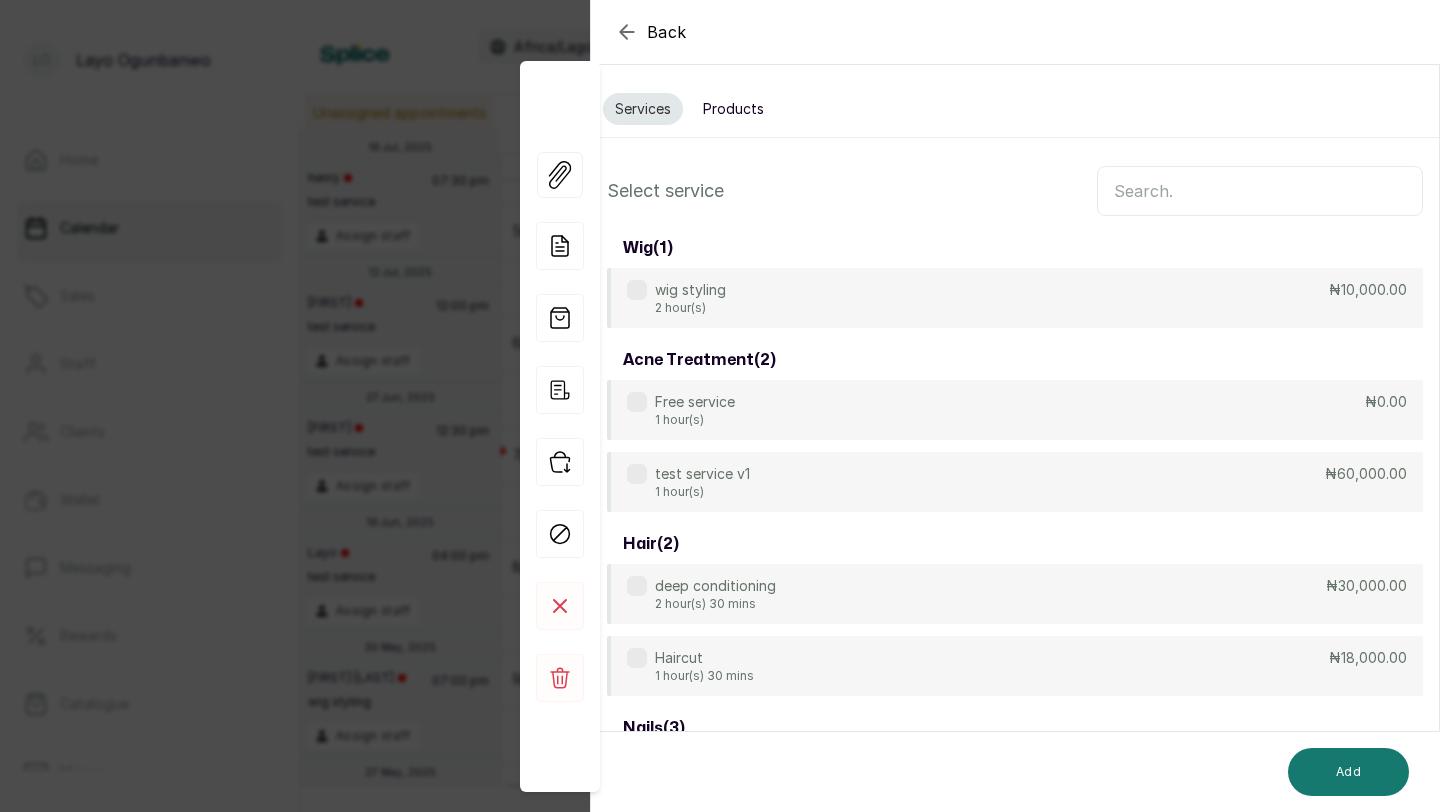click 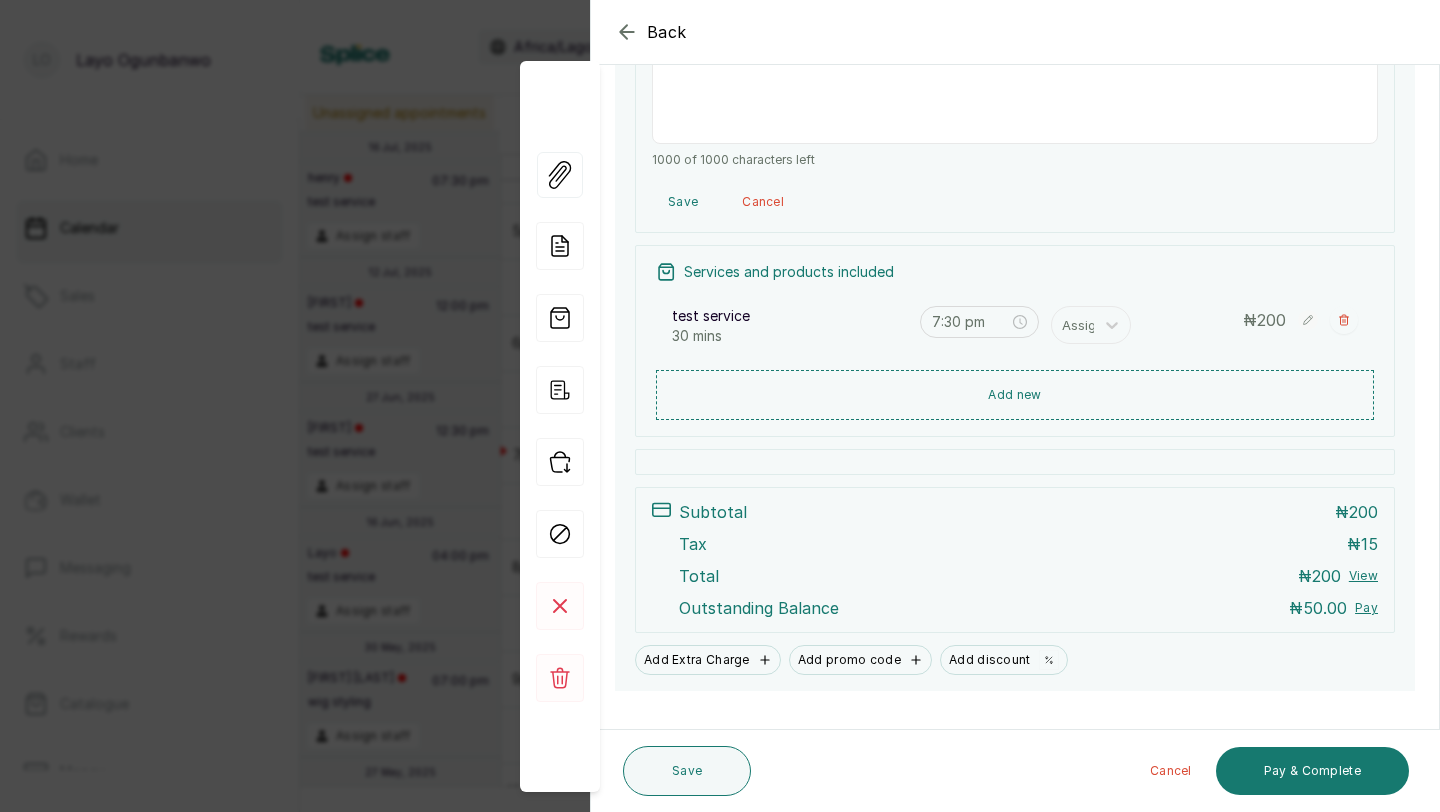 scroll, scrollTop: 488, scrollLeft: 0, axis: vertical 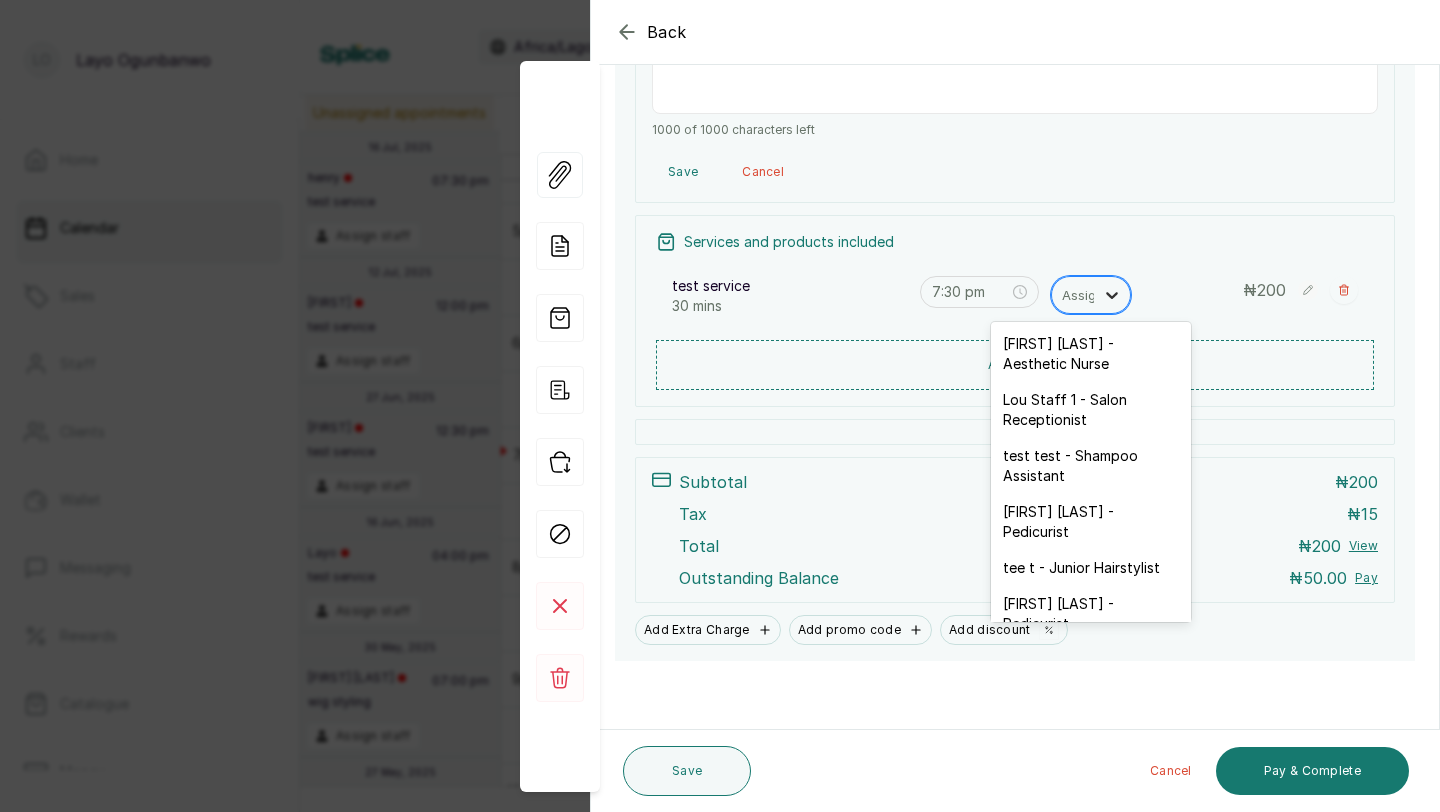 click 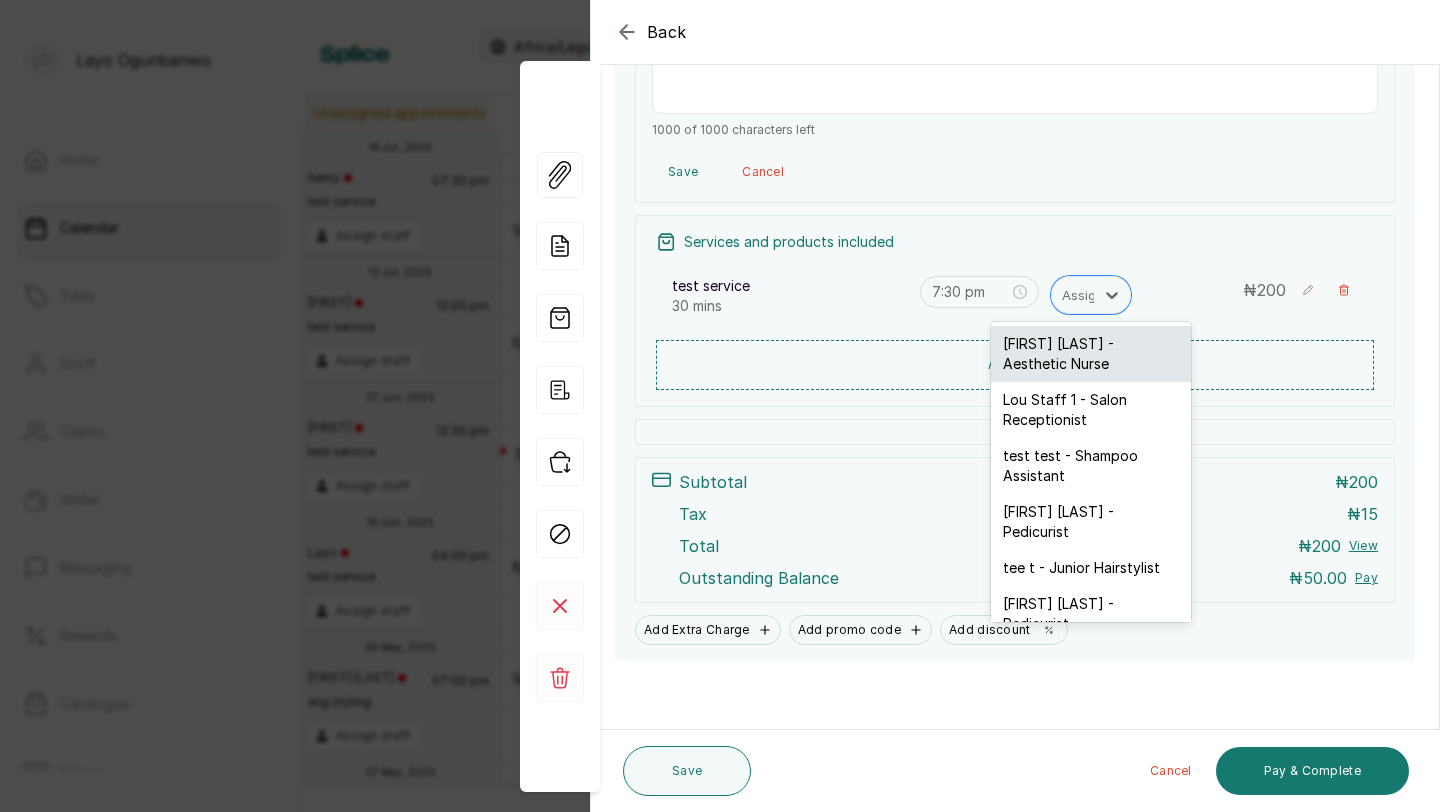 click on "[FIRST] [LAST] - Aesthetic Nurse" at bounding box center (1091, 354) 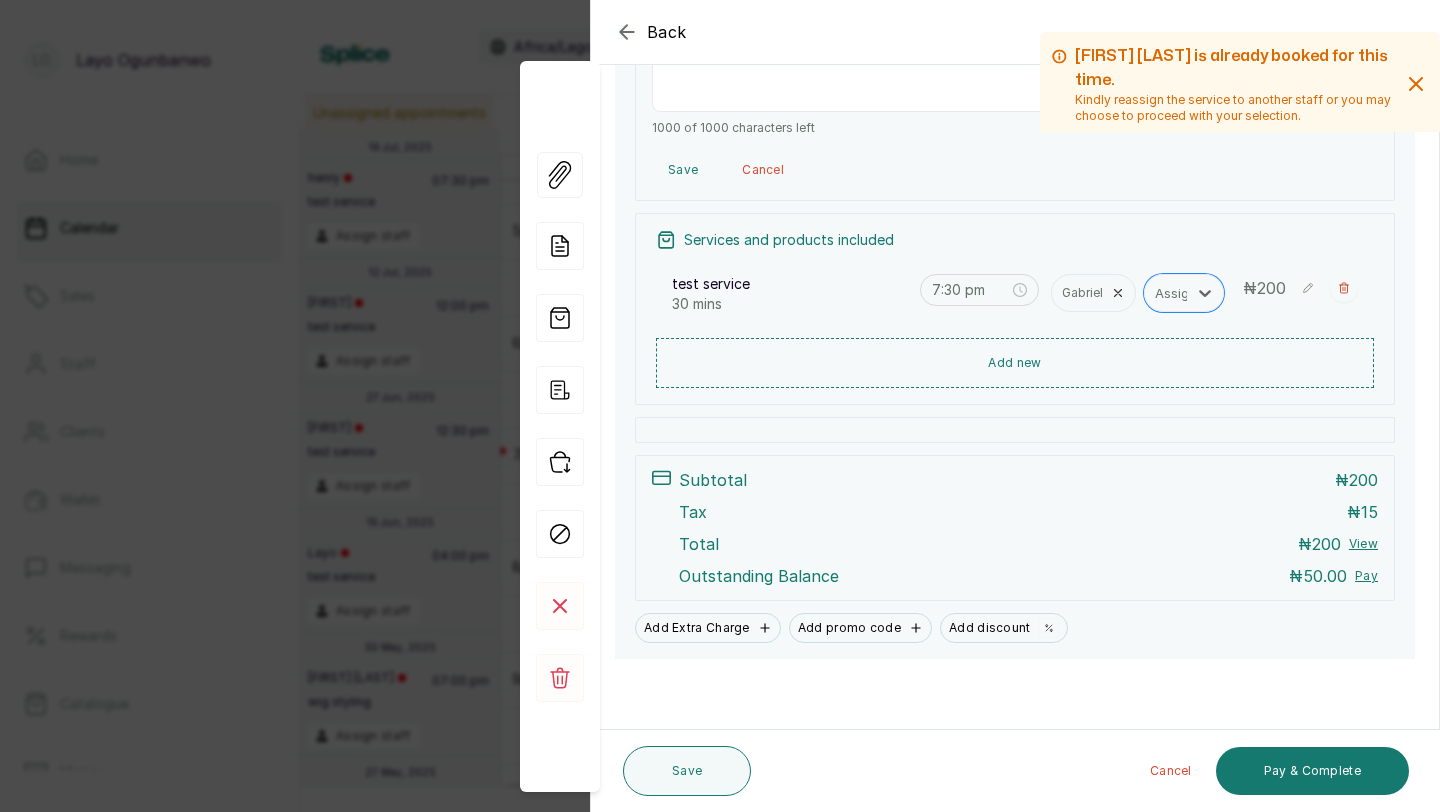 scroll, scrollTop: 490, scrollLeft: 0, axis: vertical 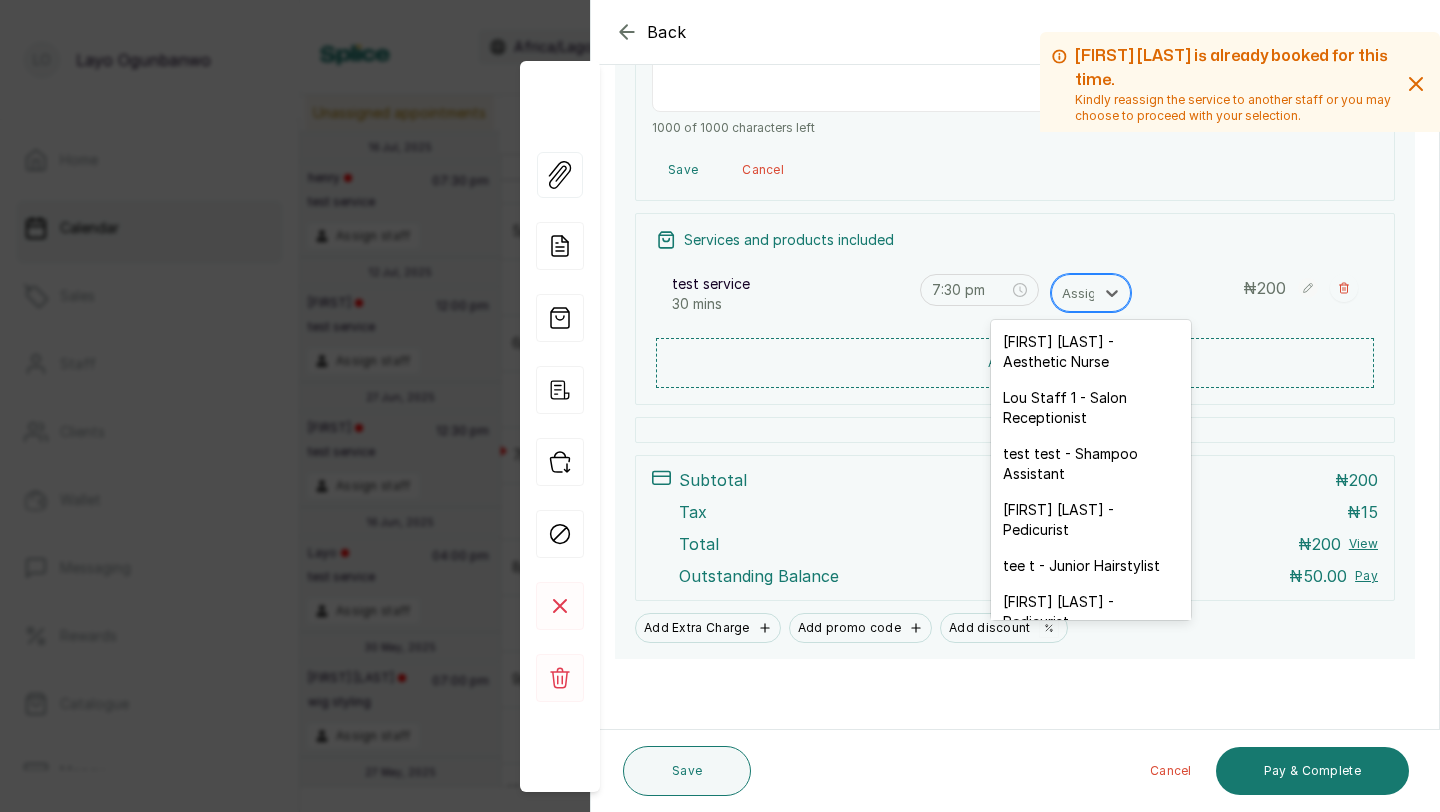 click at bounding box center [1083, 293] 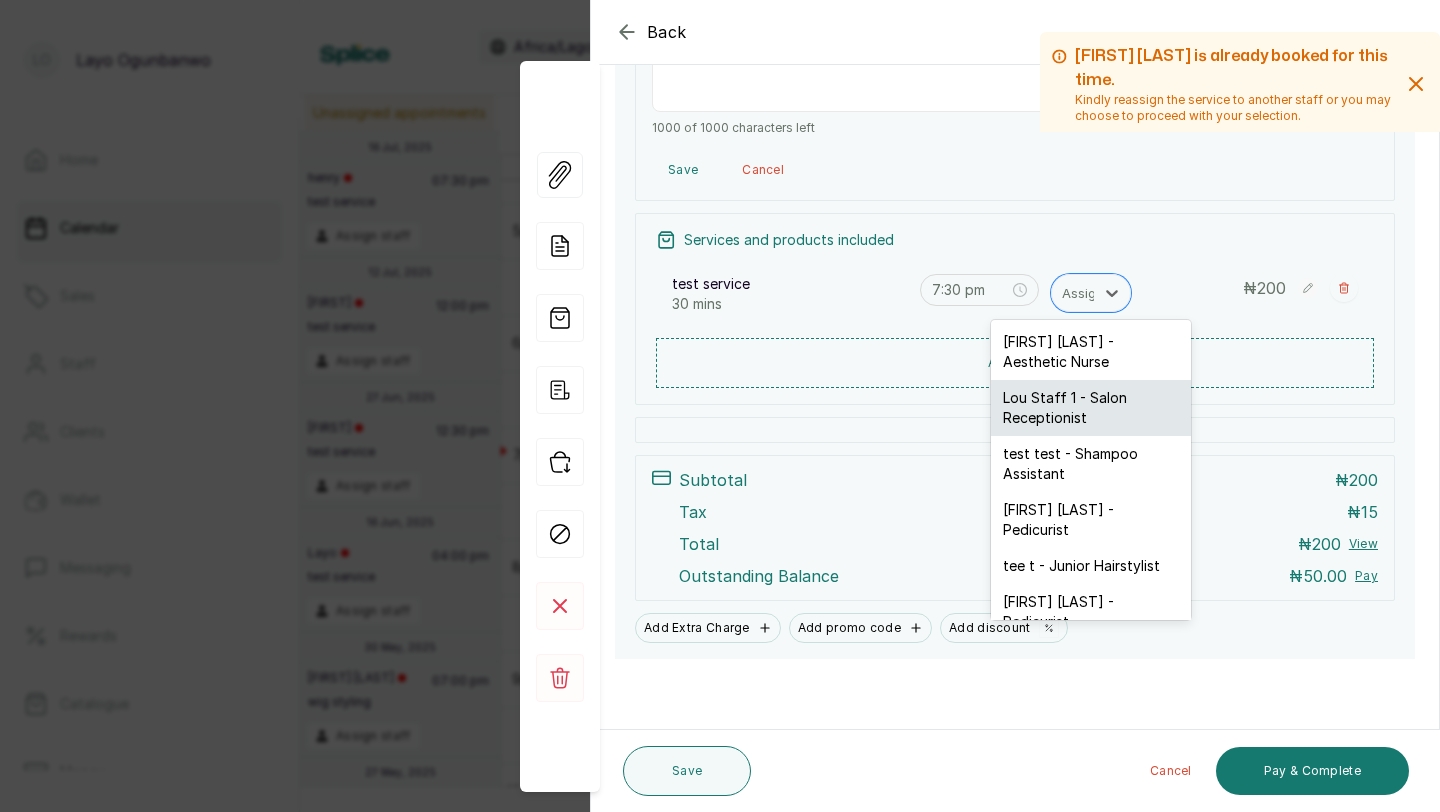 click on "Lou Staff 1 - Salon Receptionist" at bounding box center [1091, 408] 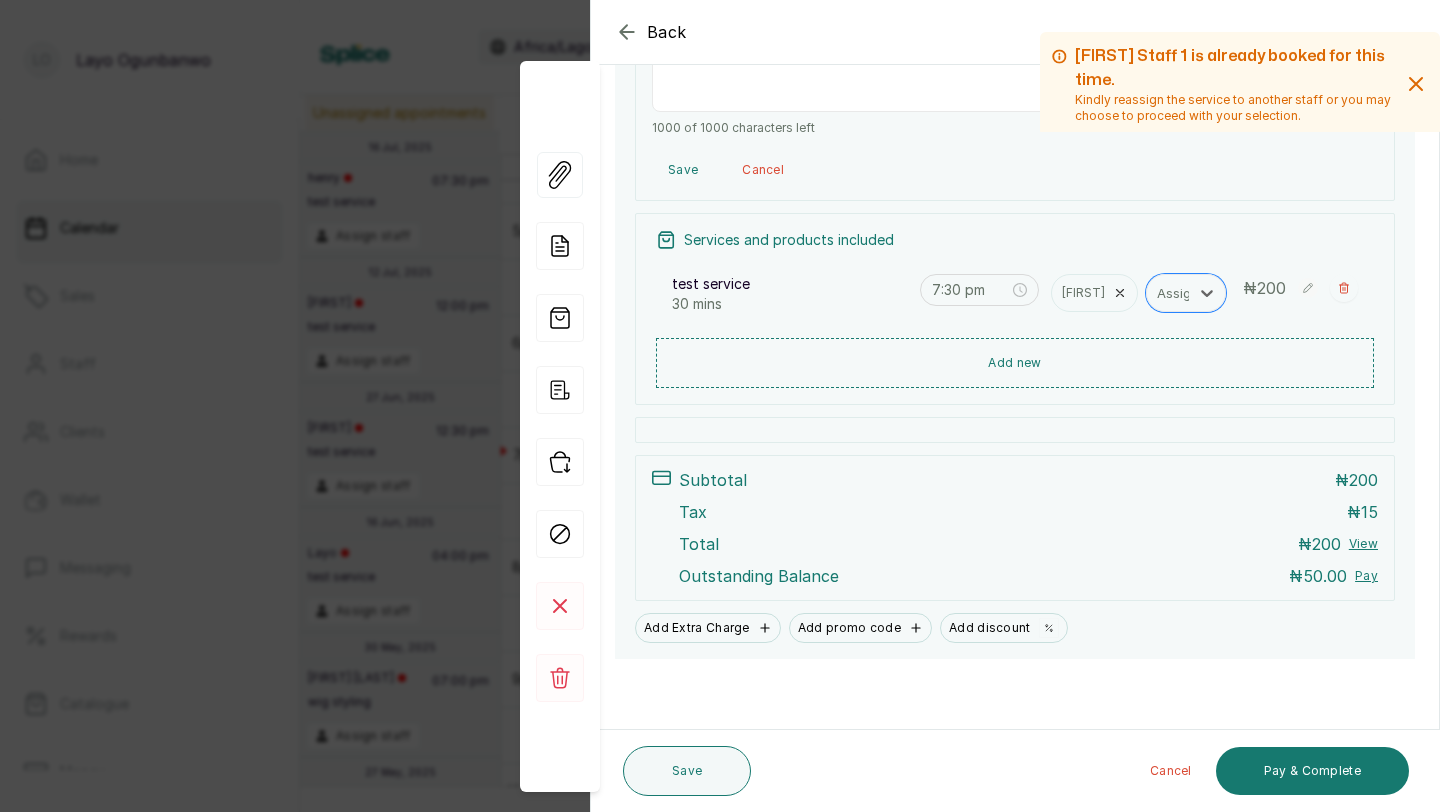 scroll, scrollTop: 490, scrollLeft: 0, axis: vertical 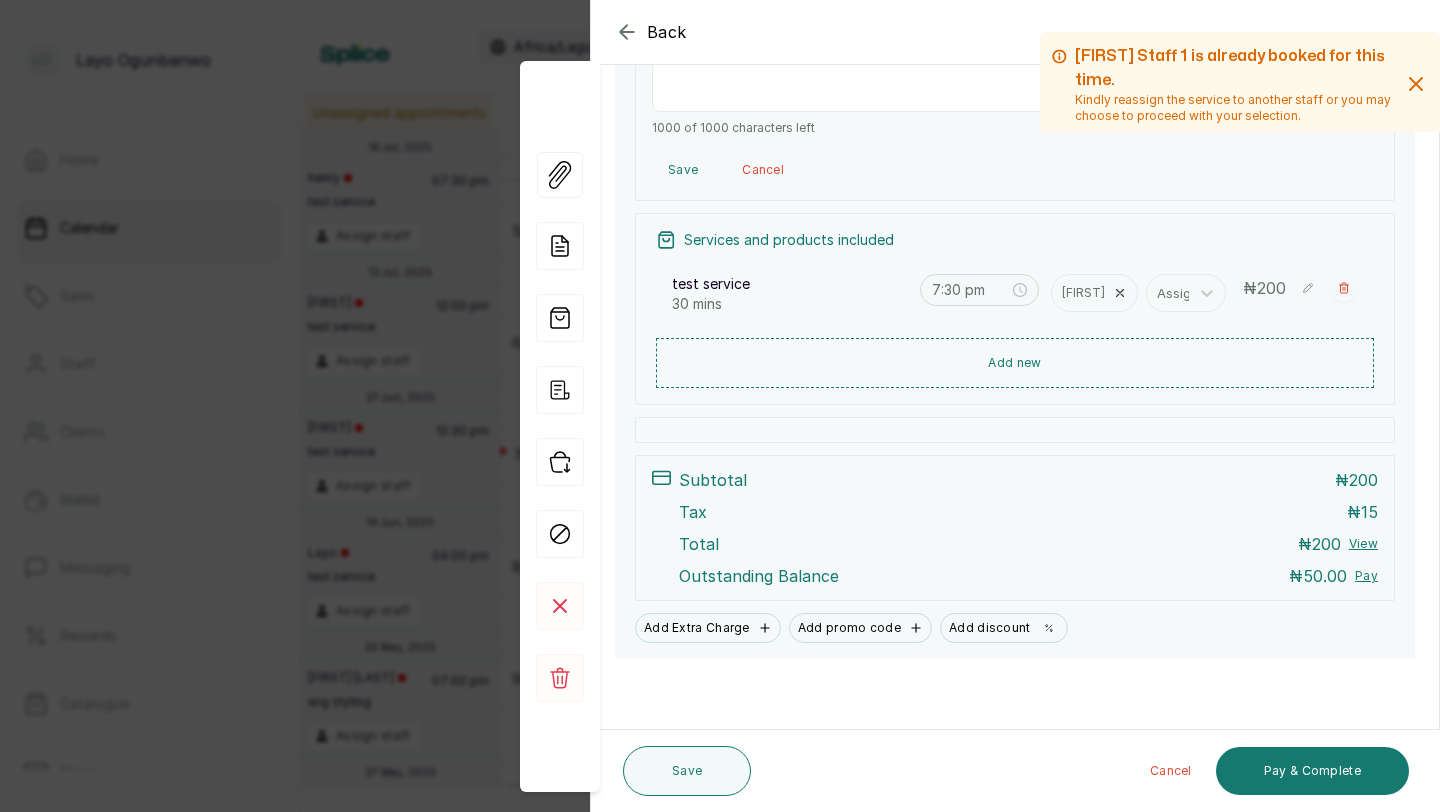 click 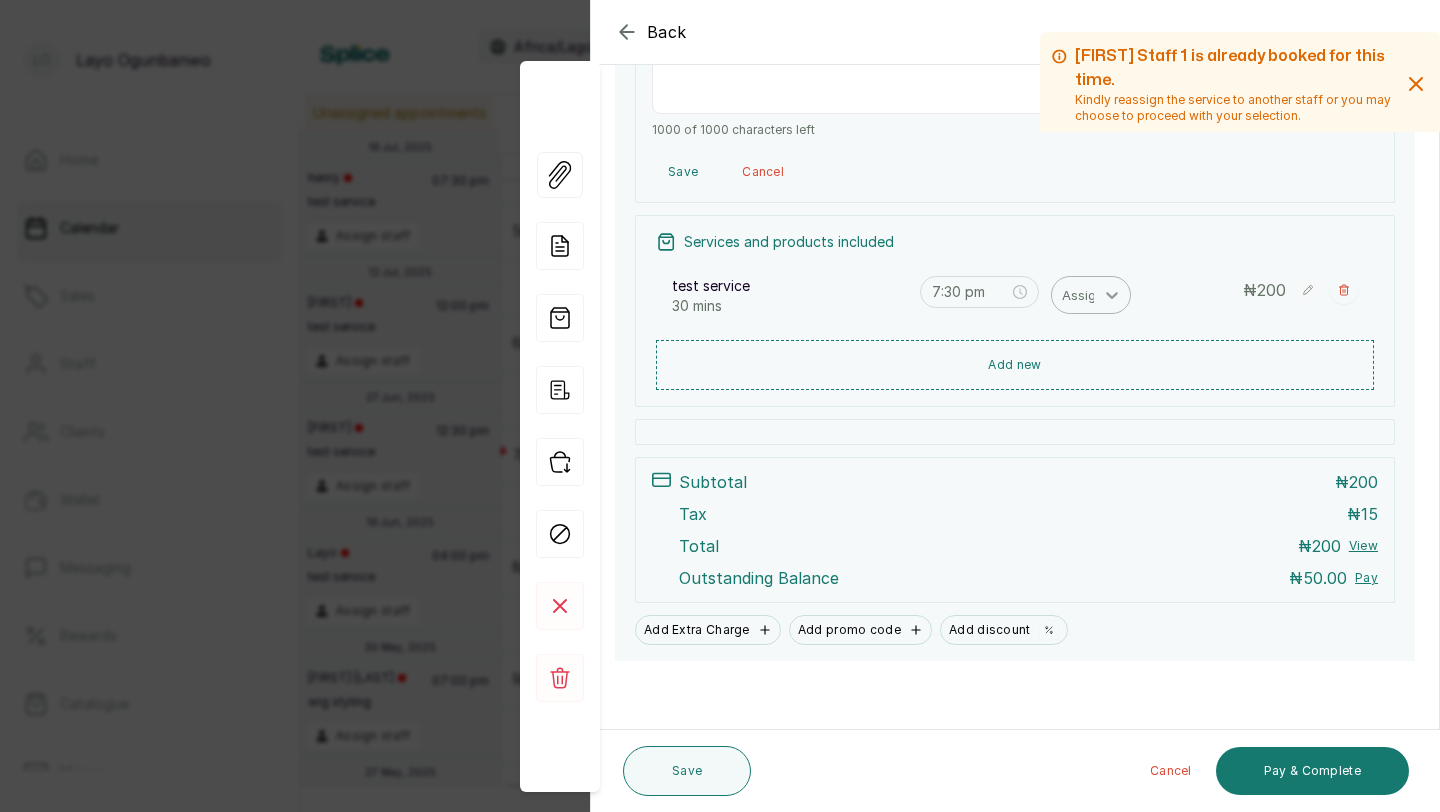 scroll, scrollTop: 490, scrollLeft: 0, axis: vertical 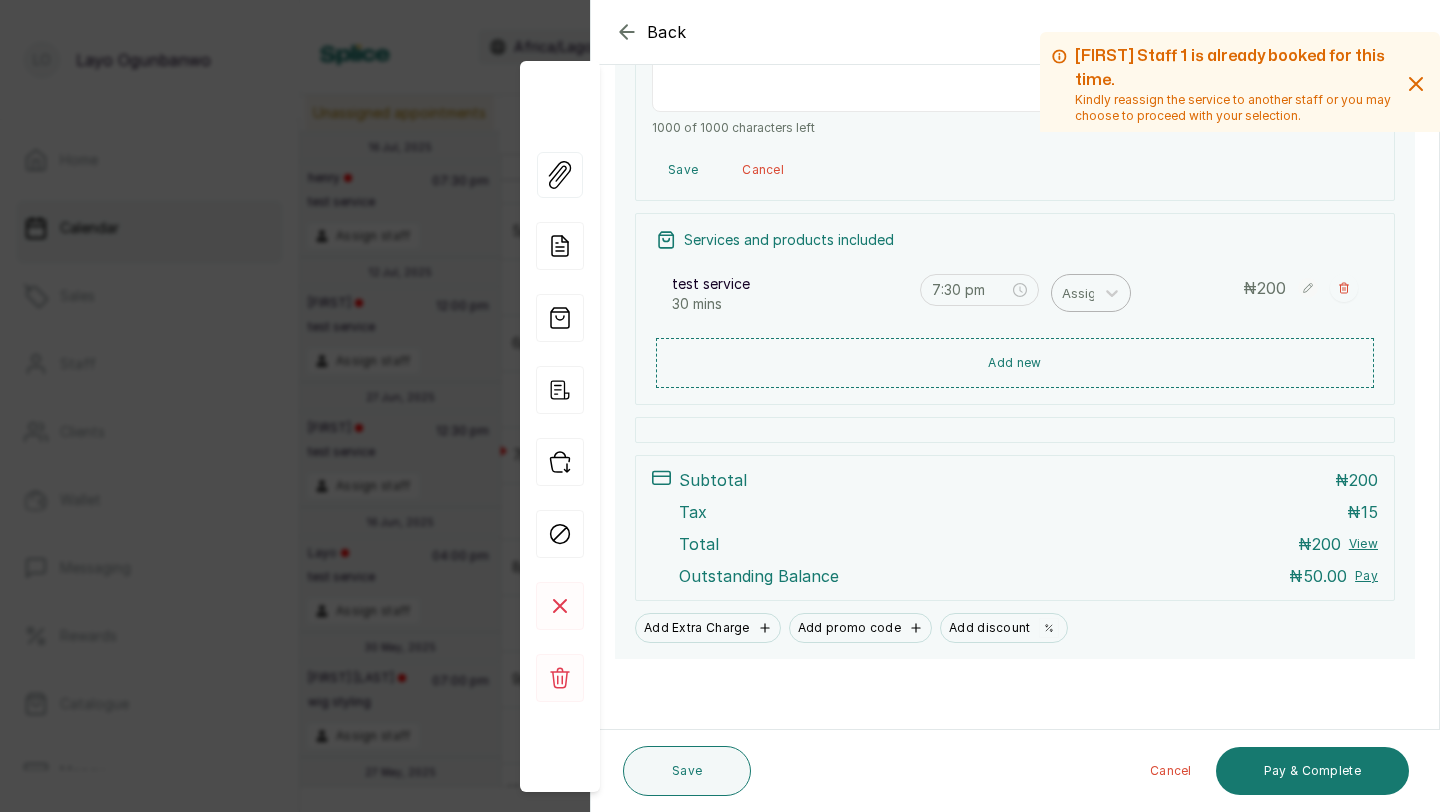 click at bounding box center (1083, 293) 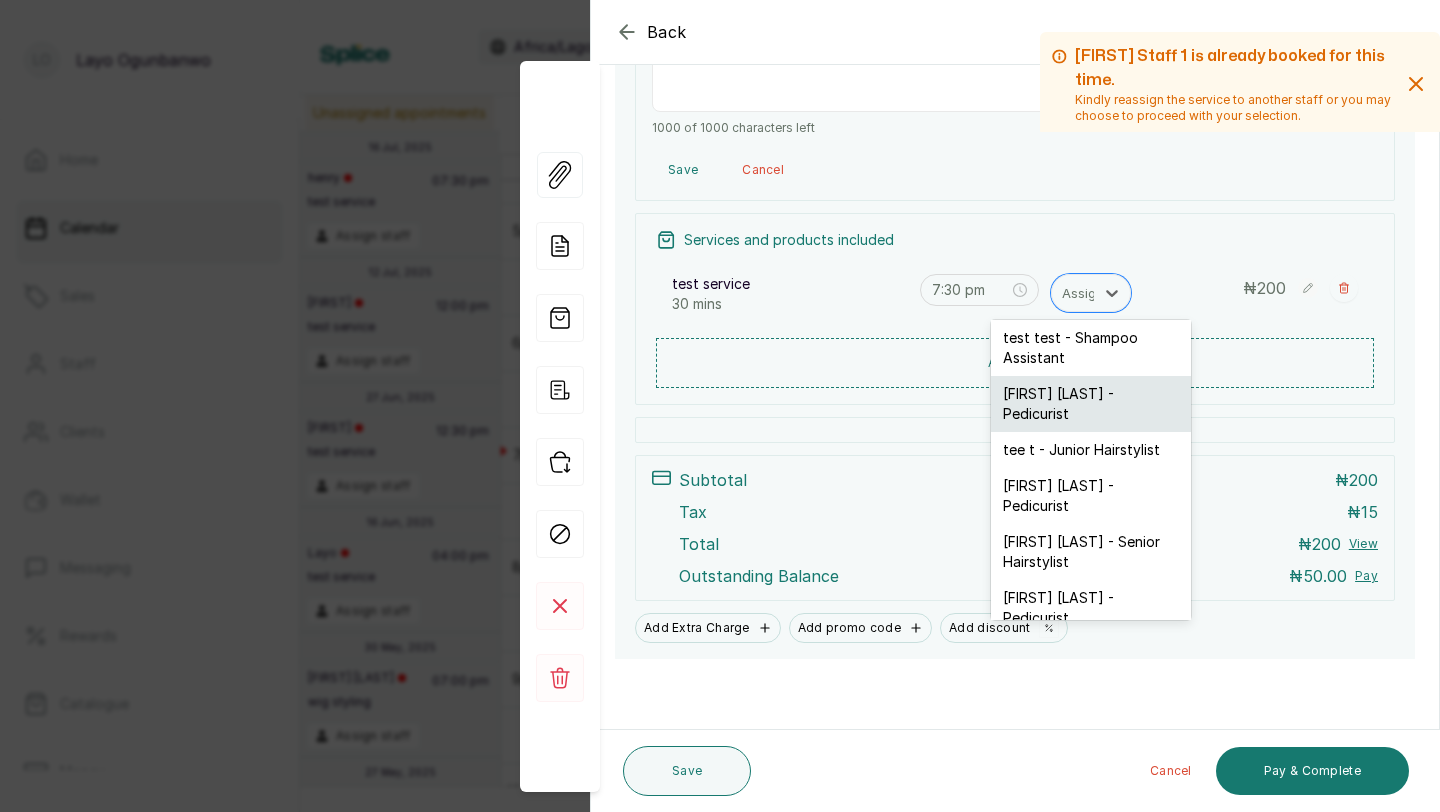 scroll, scrollTop: 188, scrollLeft: 0, axis: vertical 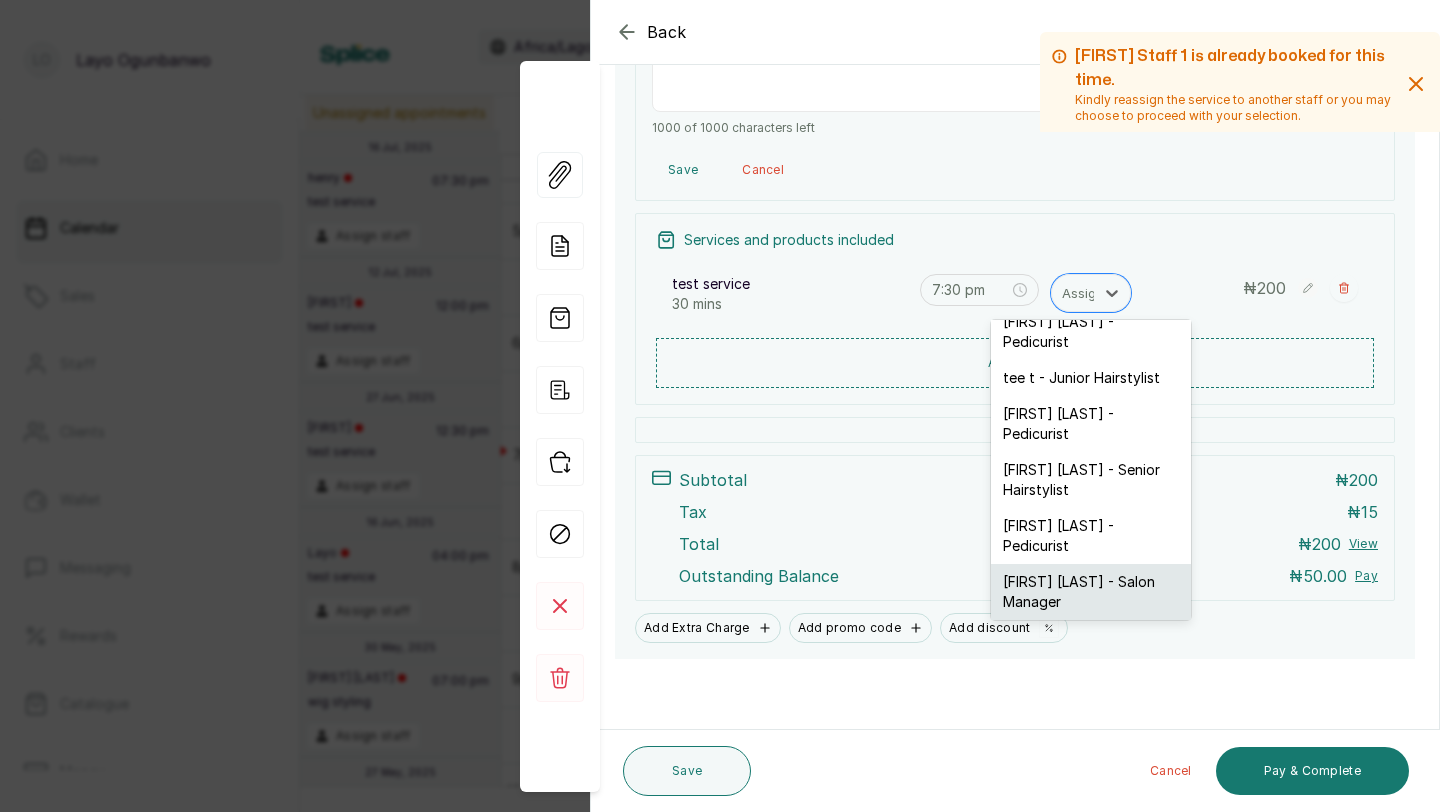 click on "[FIRST] [LAST] - Salon Manager" at bounding box center [1091, 592] 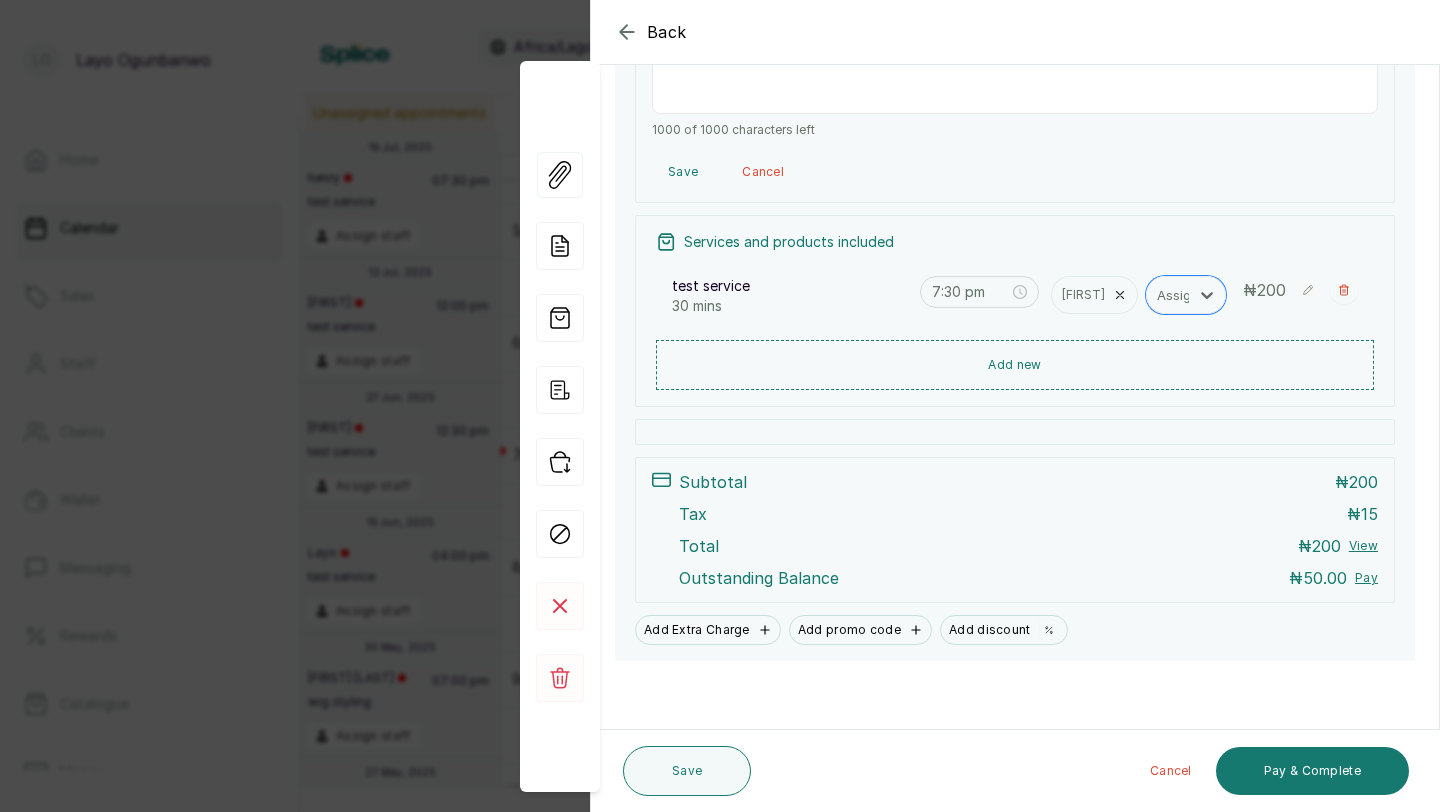 scroll, scrollTop: 490, scrollLeft: 0, axis: vertical 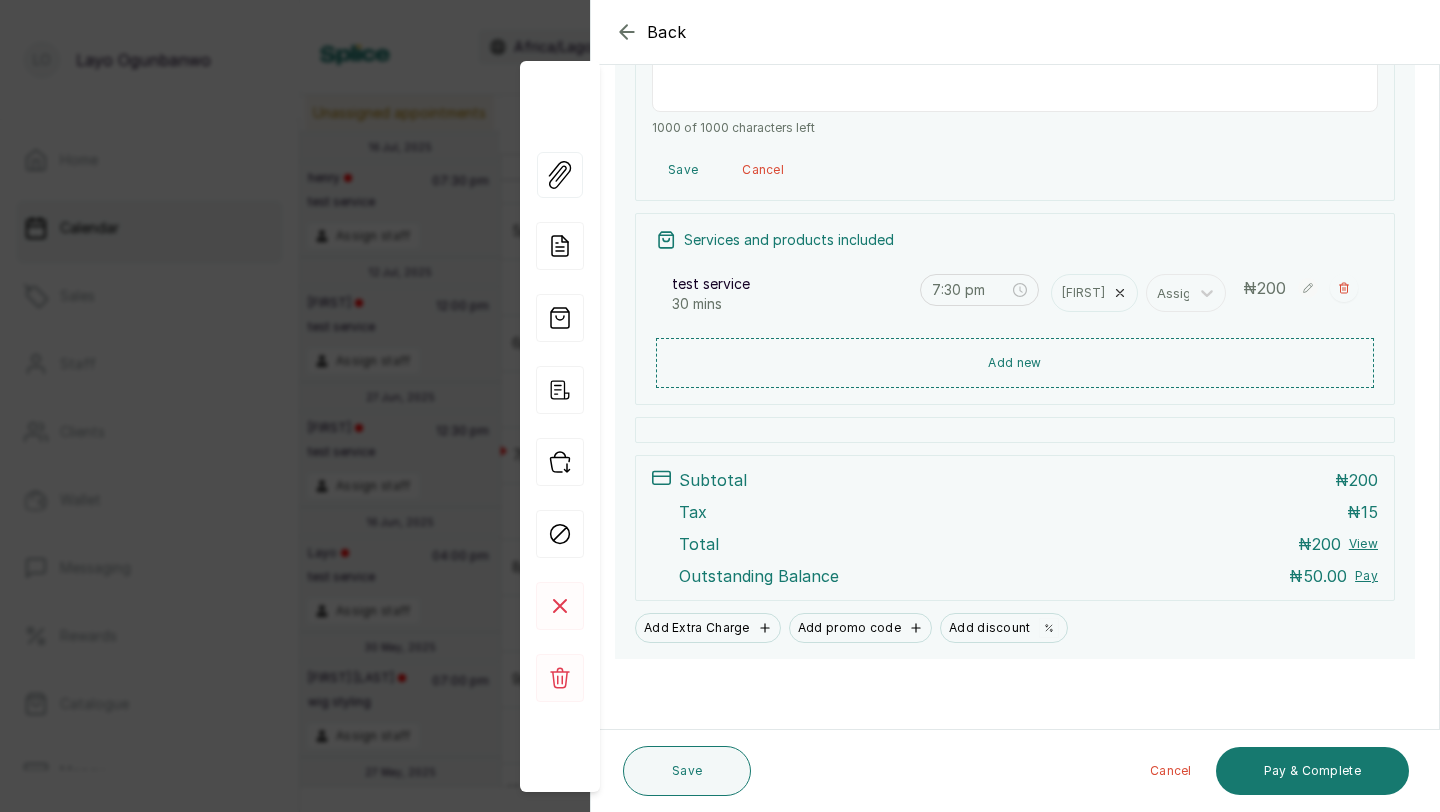 click on "Pay" at bounding box center [1366, 576] 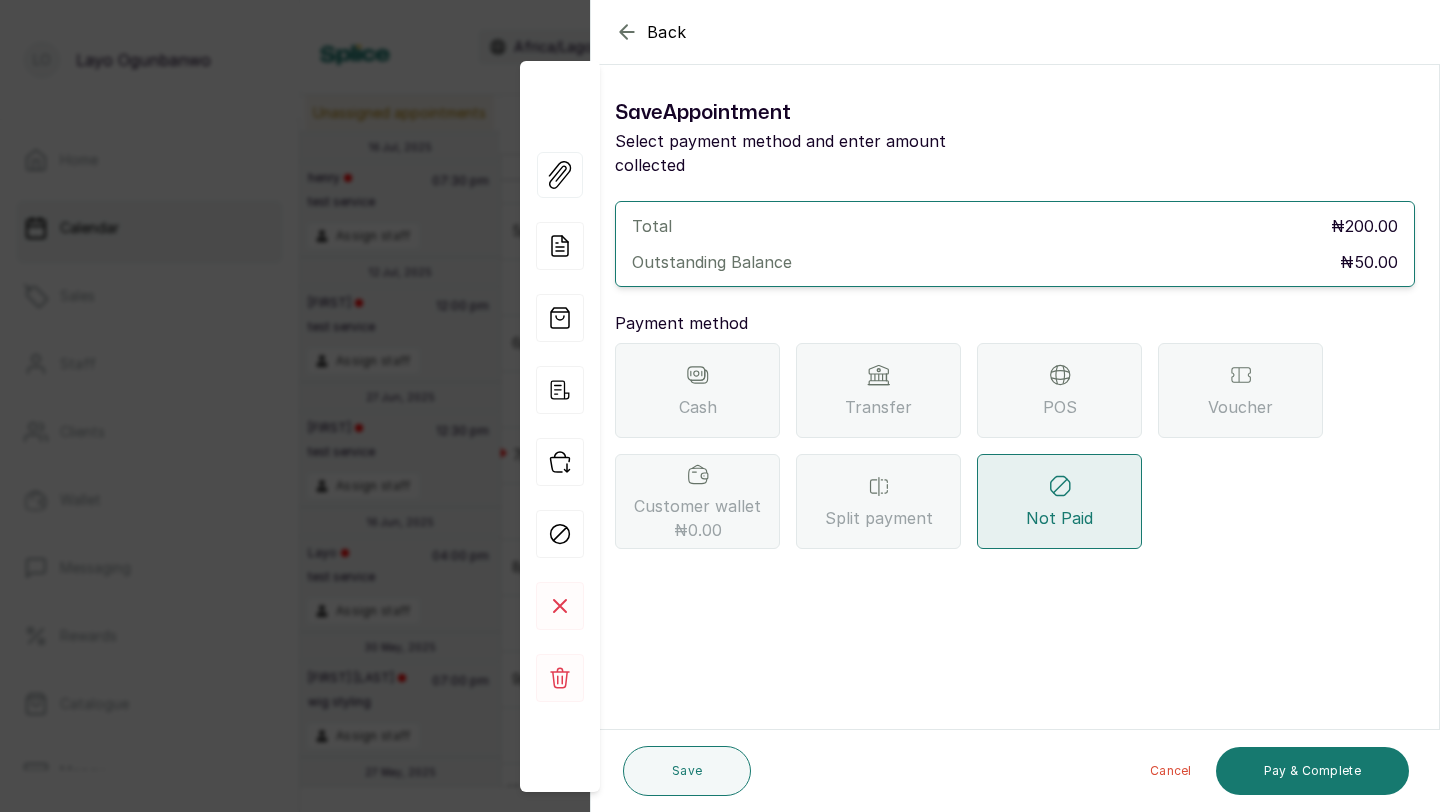 click 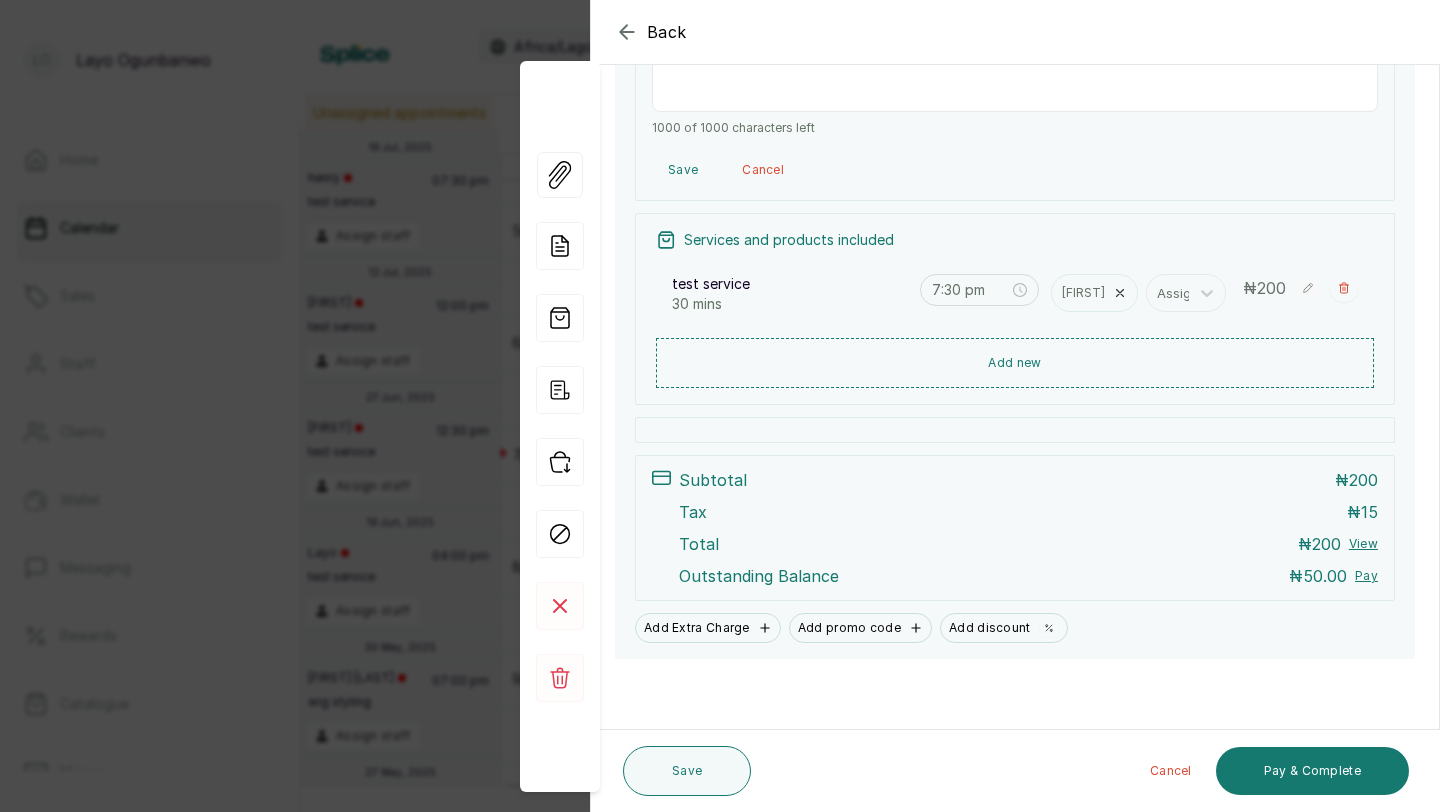 scroll, scrollTop: 0, scrollLeft: 0, axis: both 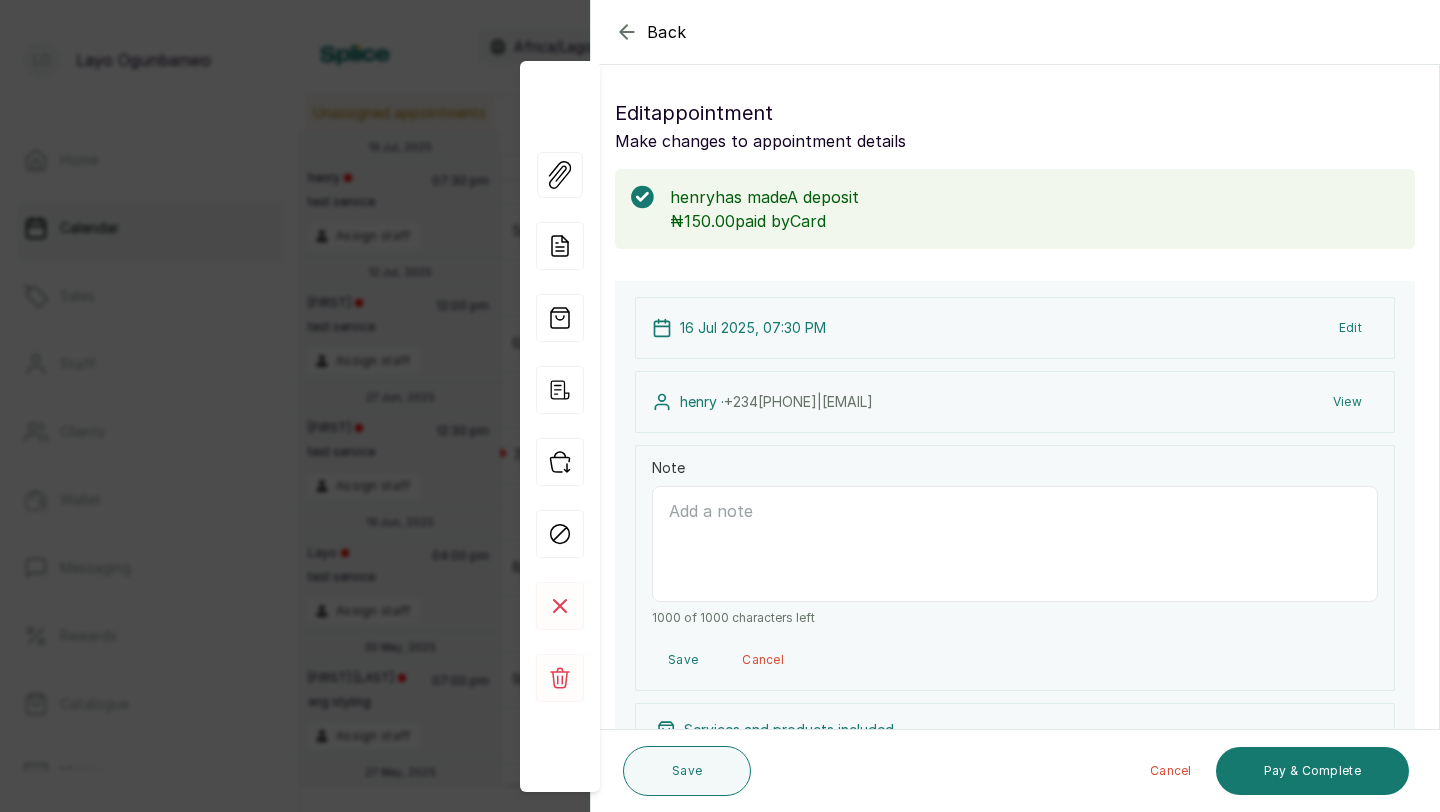 click 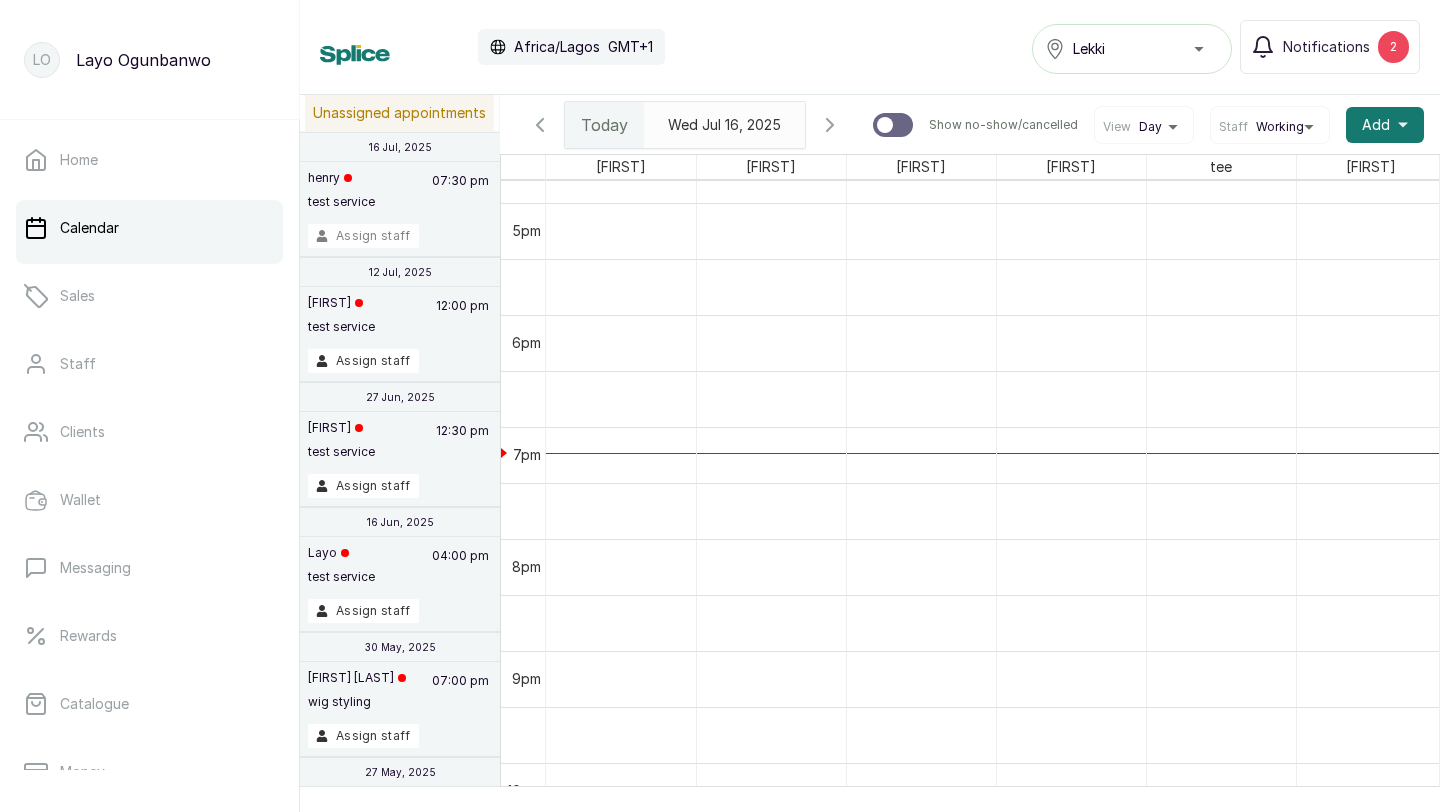 click on "Assign staff" at bounding box center (363, 236) 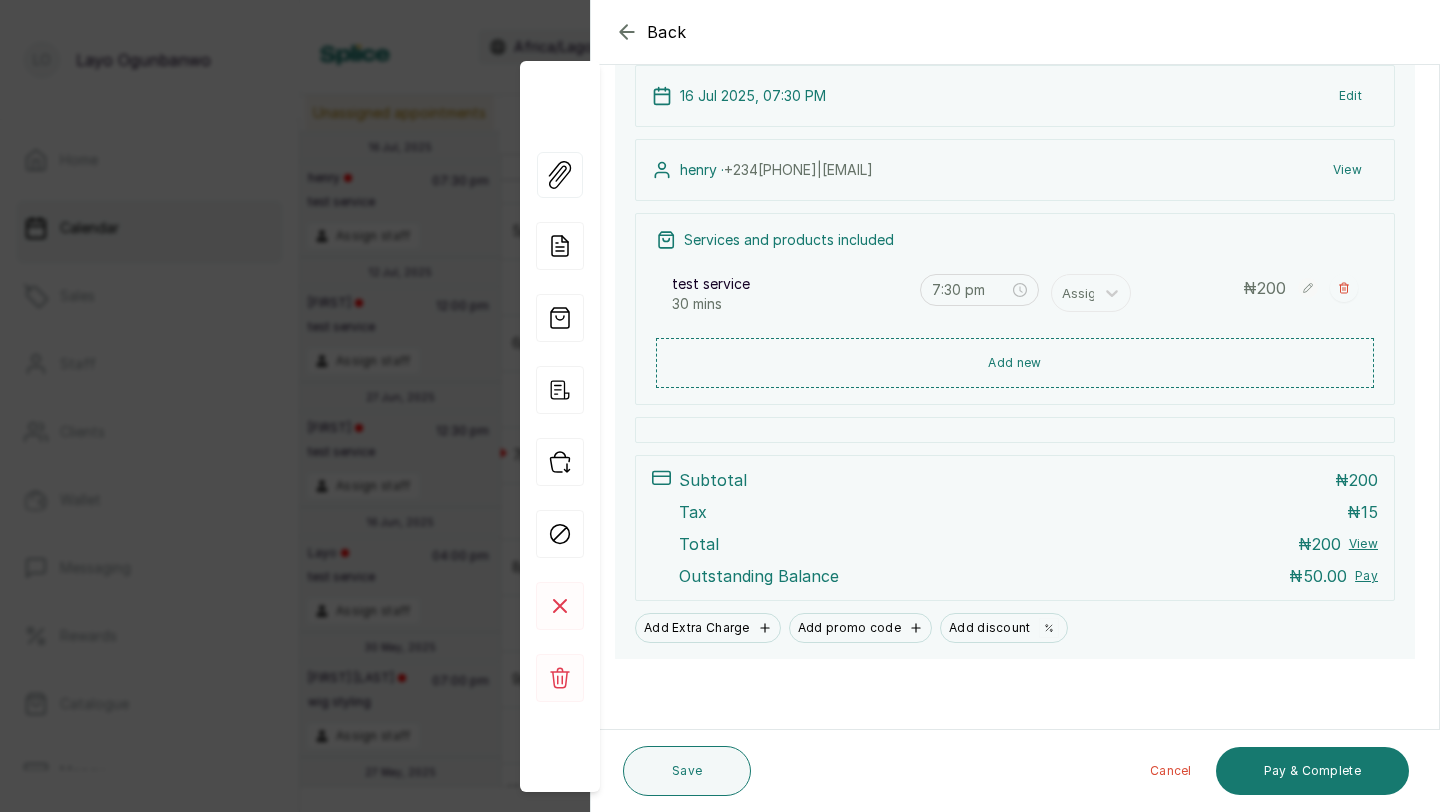 scroll, scrollTop: 232, scrollLeft: 0, axis: vertical 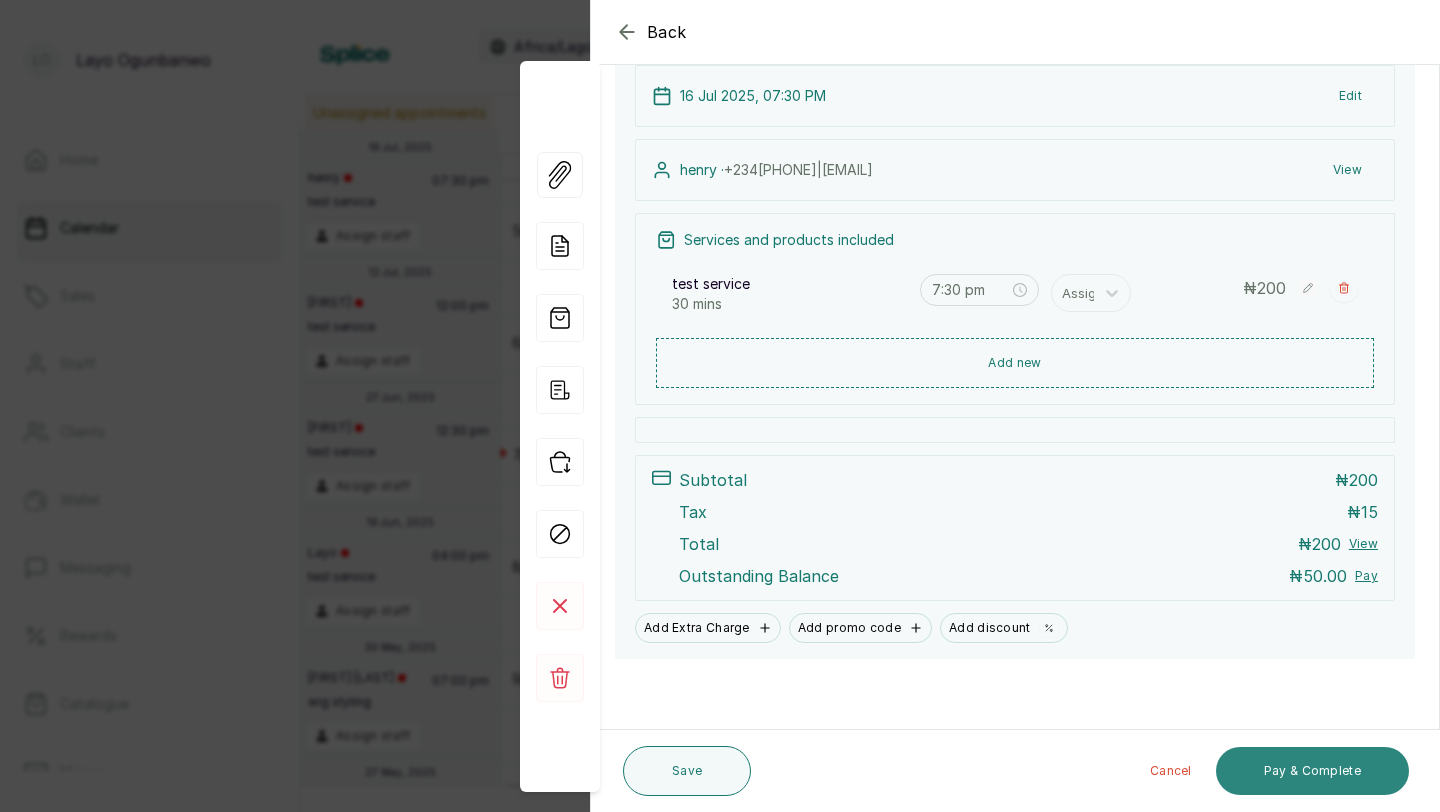 click on "Pay & Complete" at bounding box center [1312, 771] 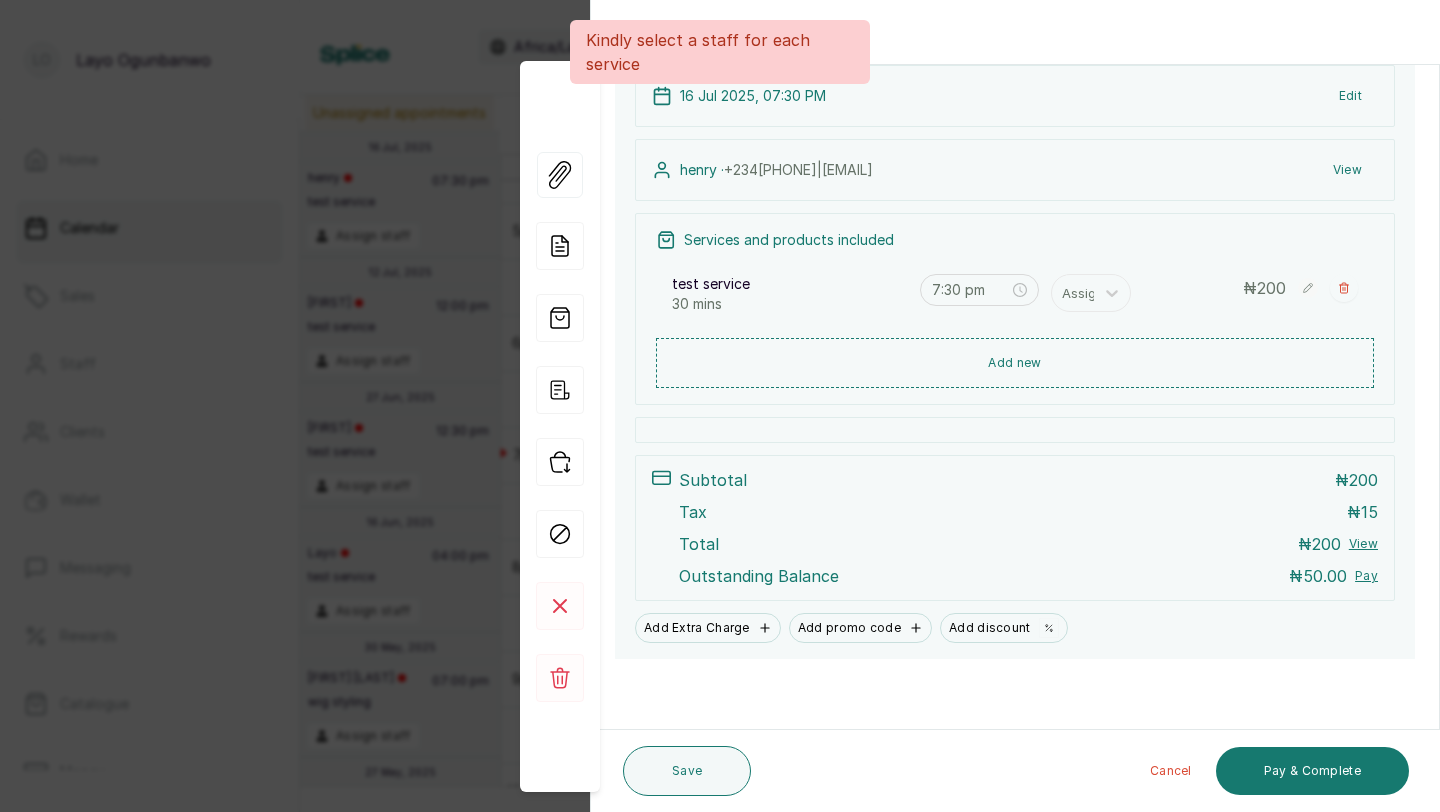 scroll, scrollTop: 232, scrollLeft: 0, axis: vertical 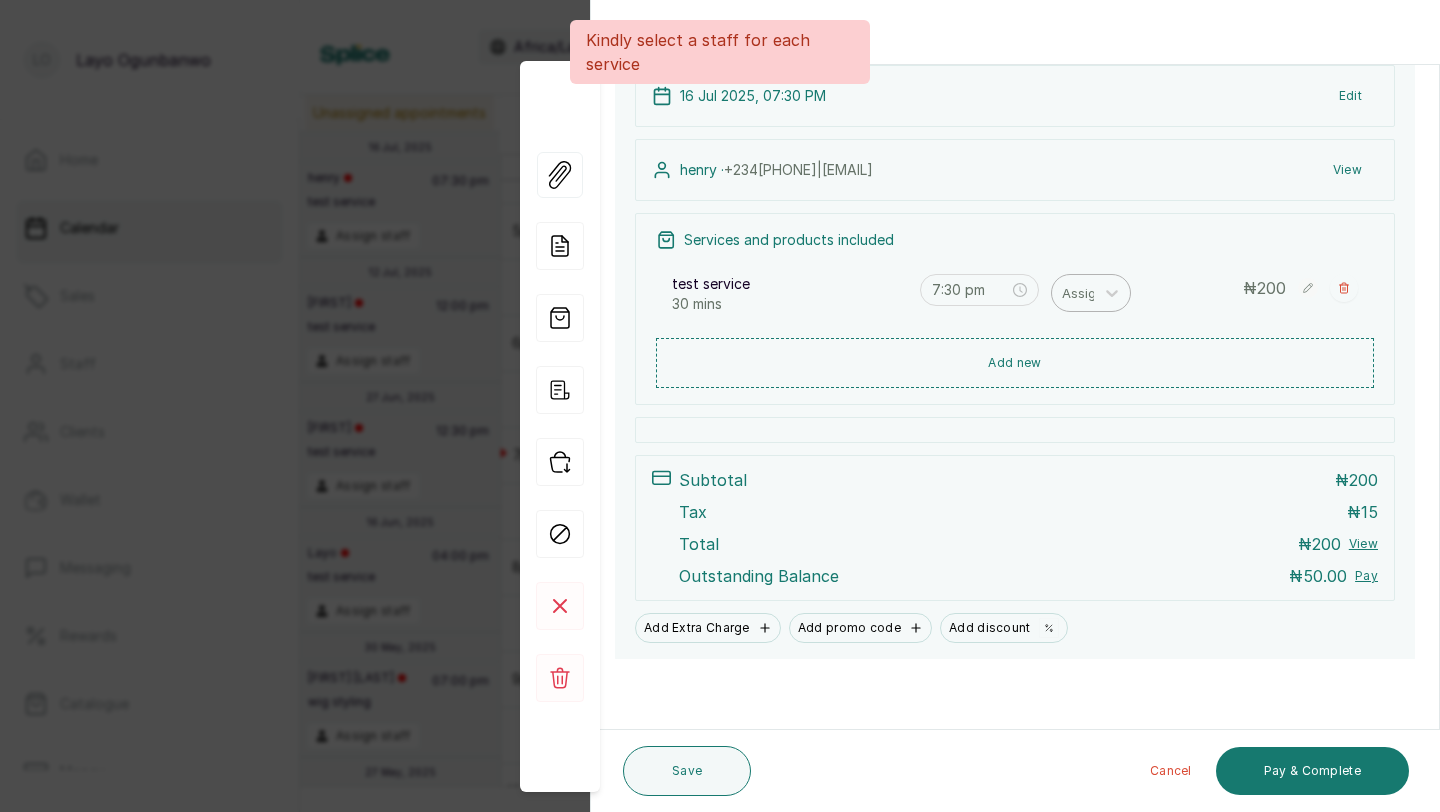 click at bounding box center (1083, 293) 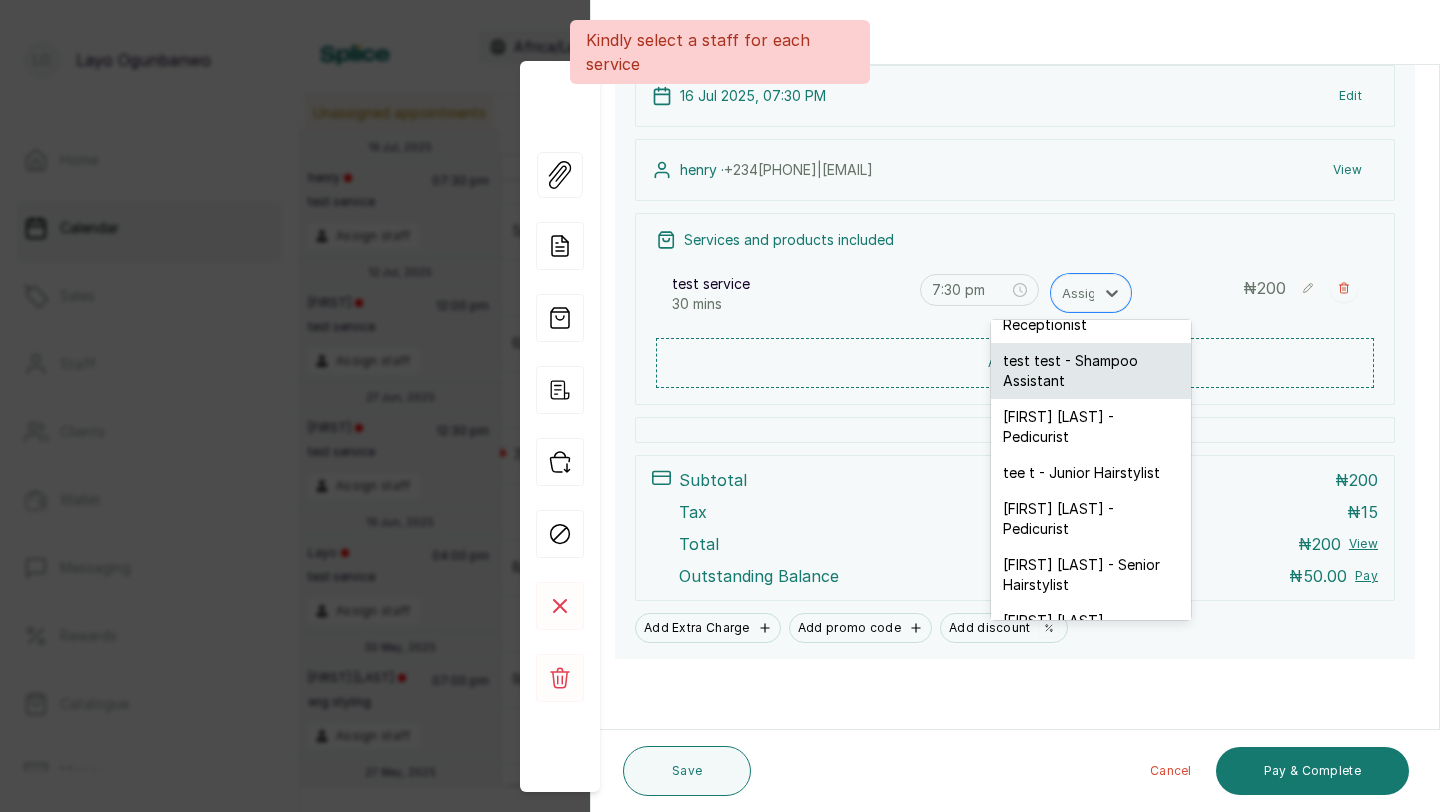 scroll, scrollTop: 98, scrollLeft: 0, axis: vertical 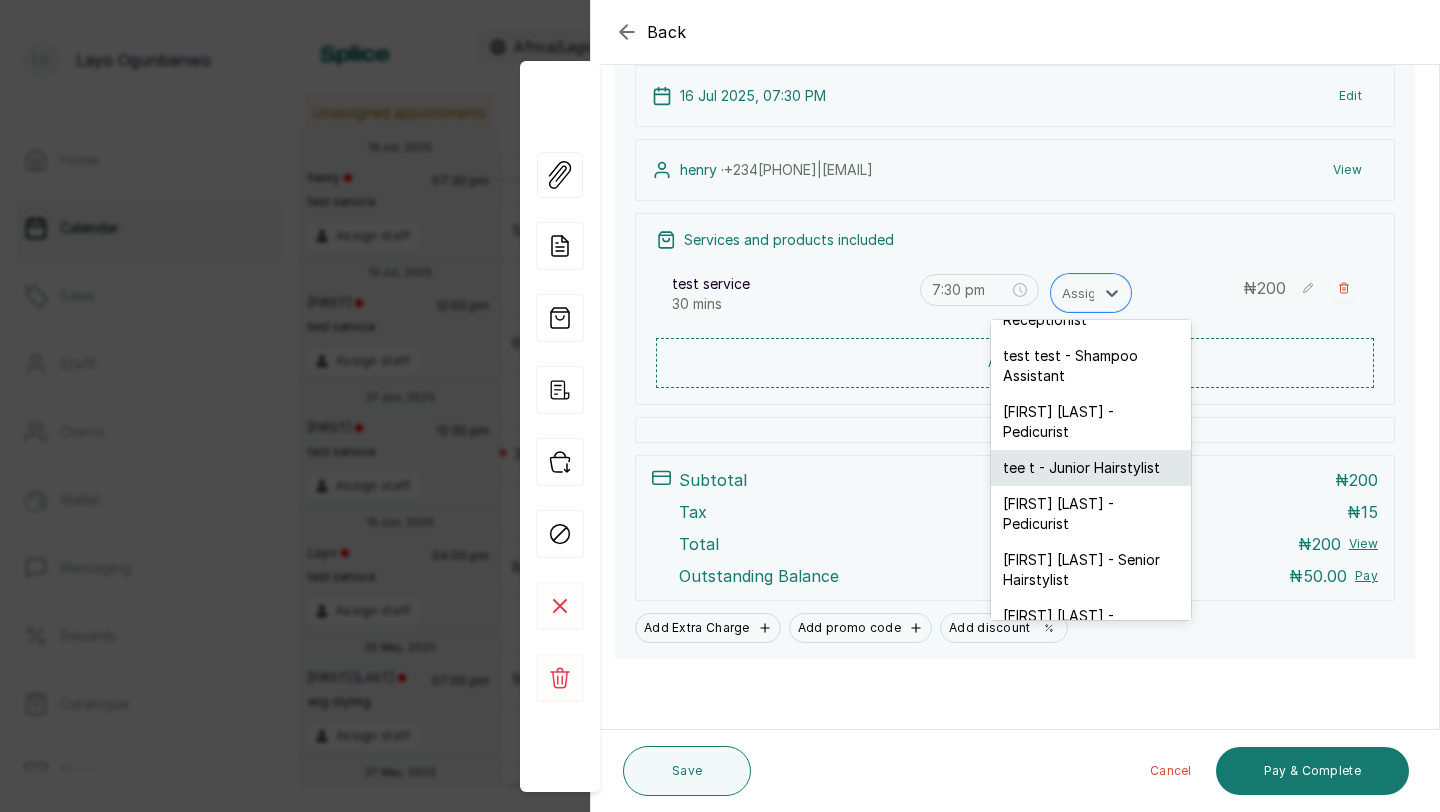 click on "tee t - Junior Hairstylist" at bounding box center (1091, 468) 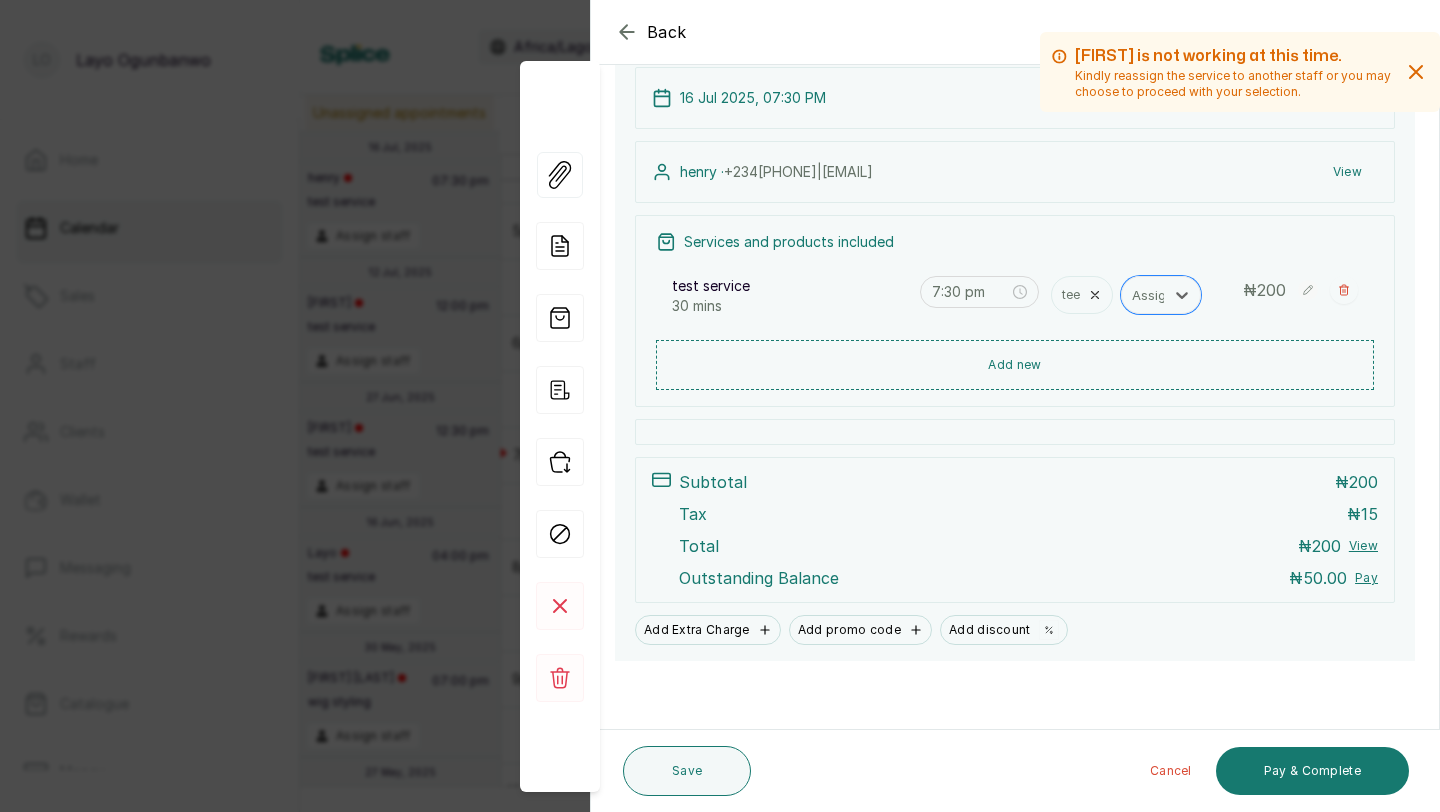 scroll, scrollTop: 232, scrollLeft: 0, axis: vertical 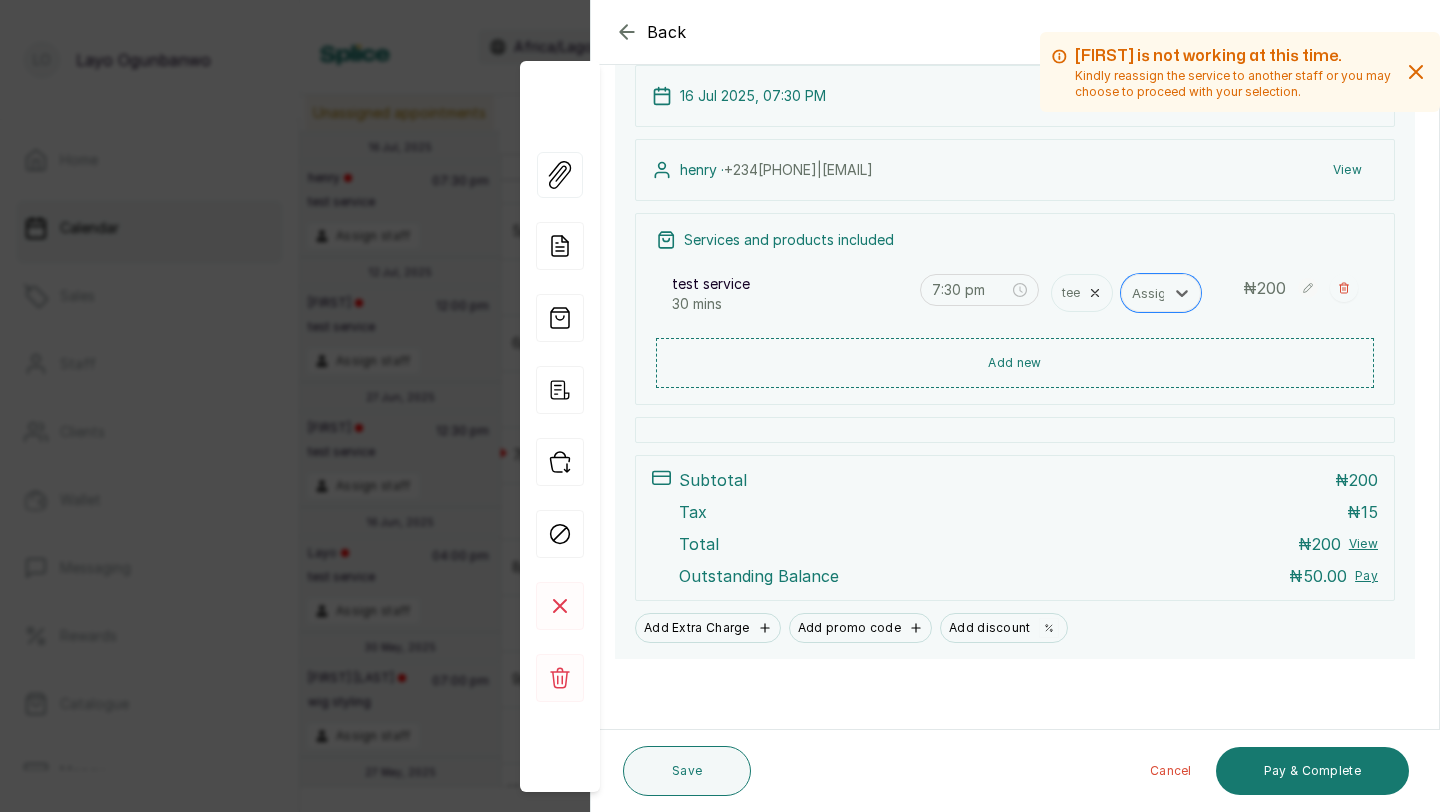 click 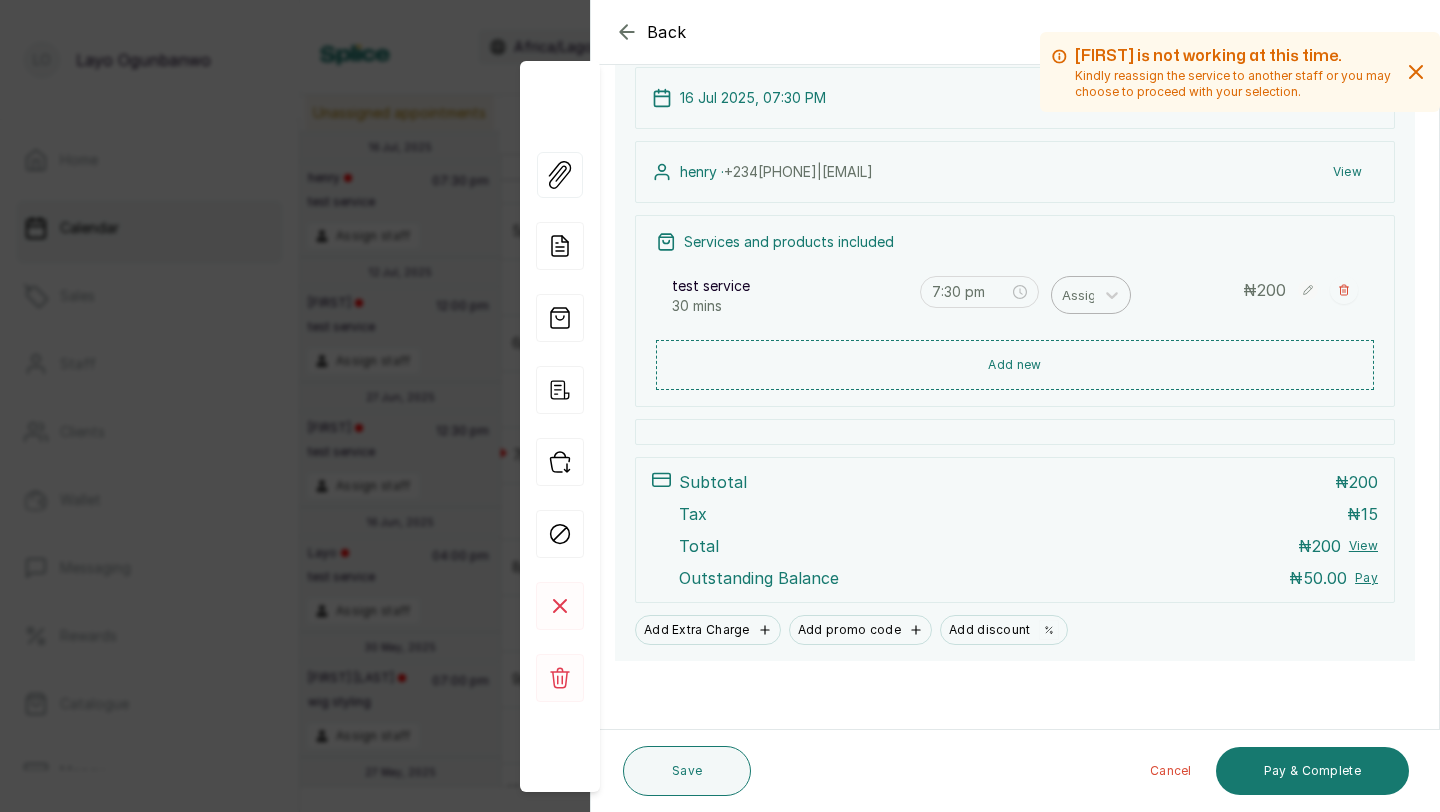 scroll, scrollTop: 232, scrollLeft: 0, axis: vertical 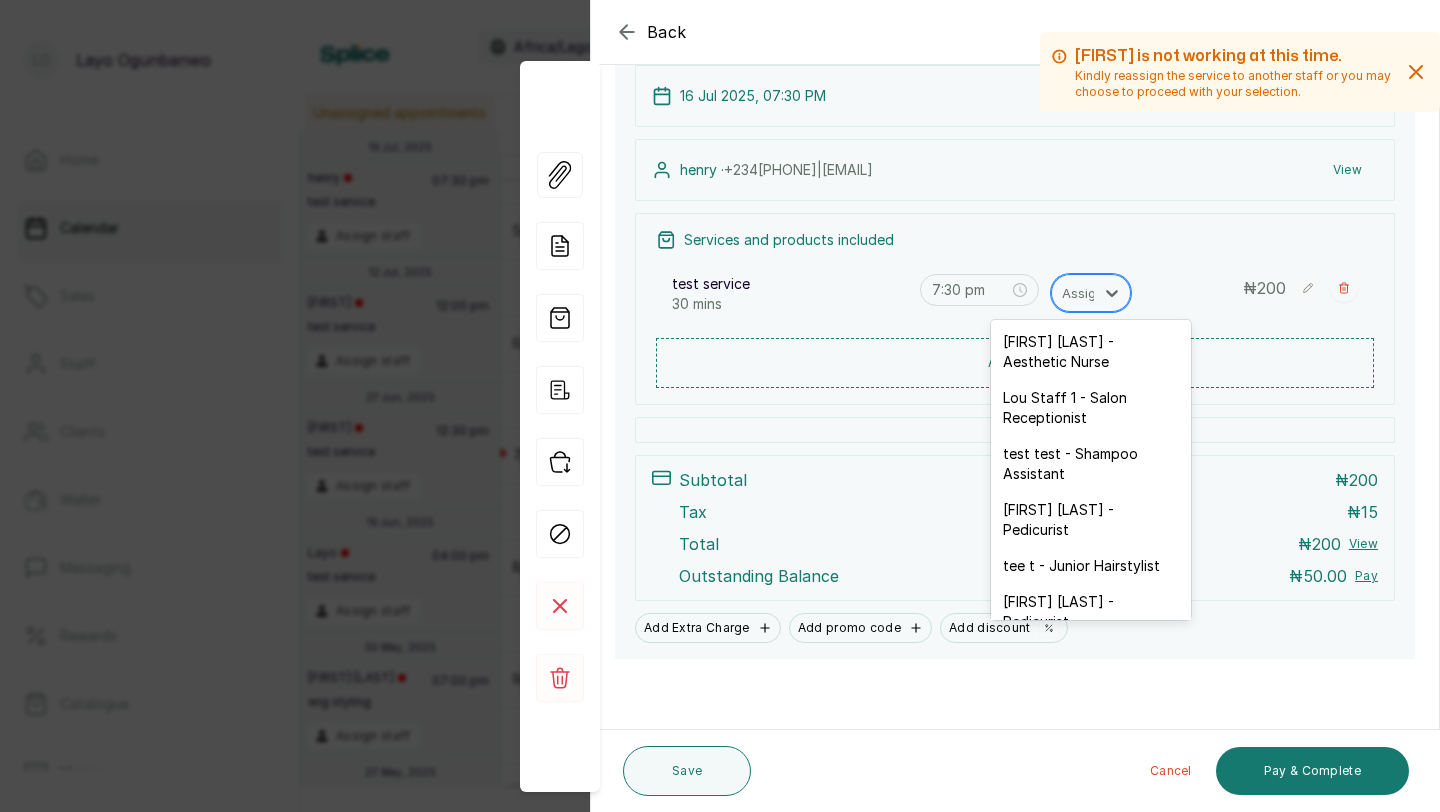 click at bounding box center [1083, 293] 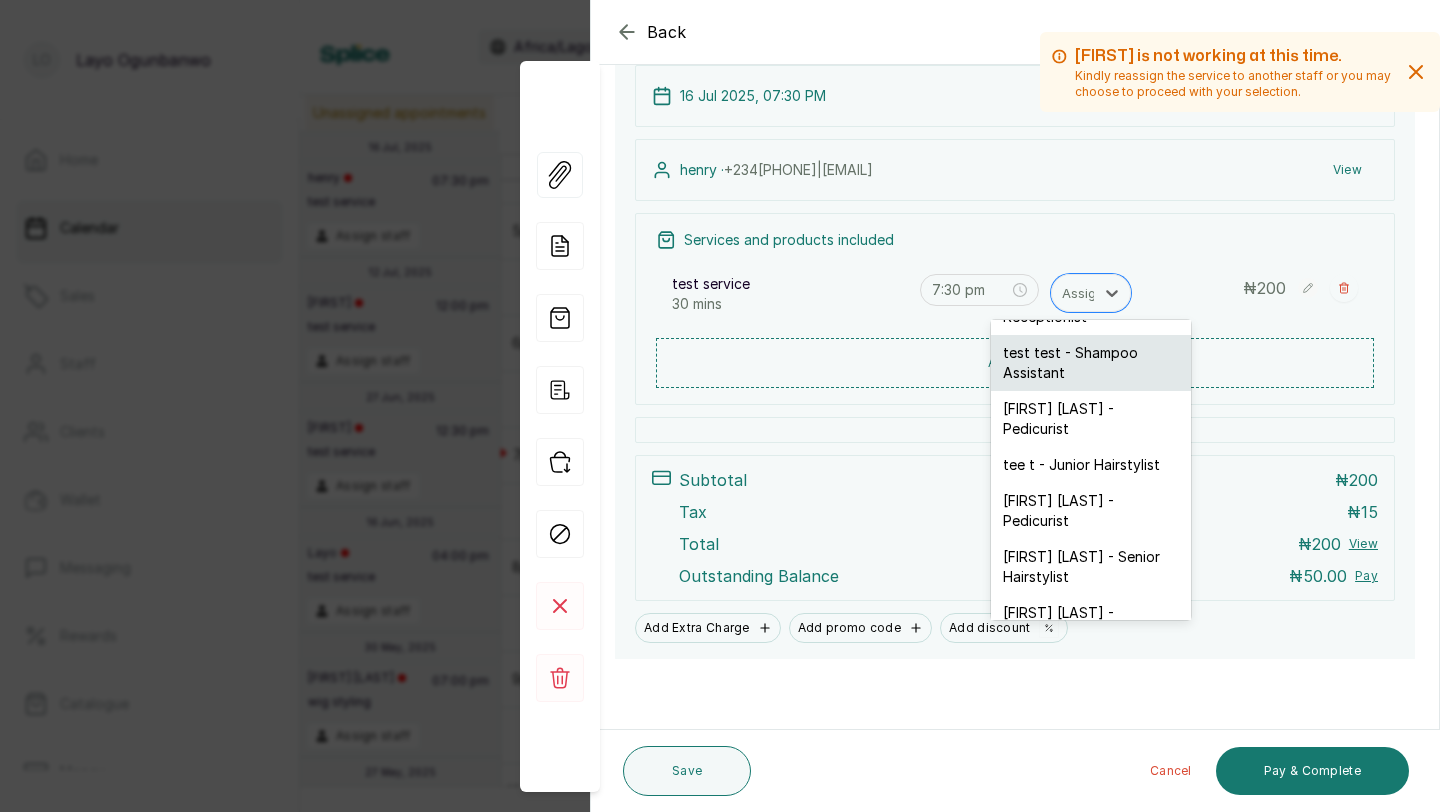 scroll, scrollTop: 188, scrollLeft: 0, axis: vertical 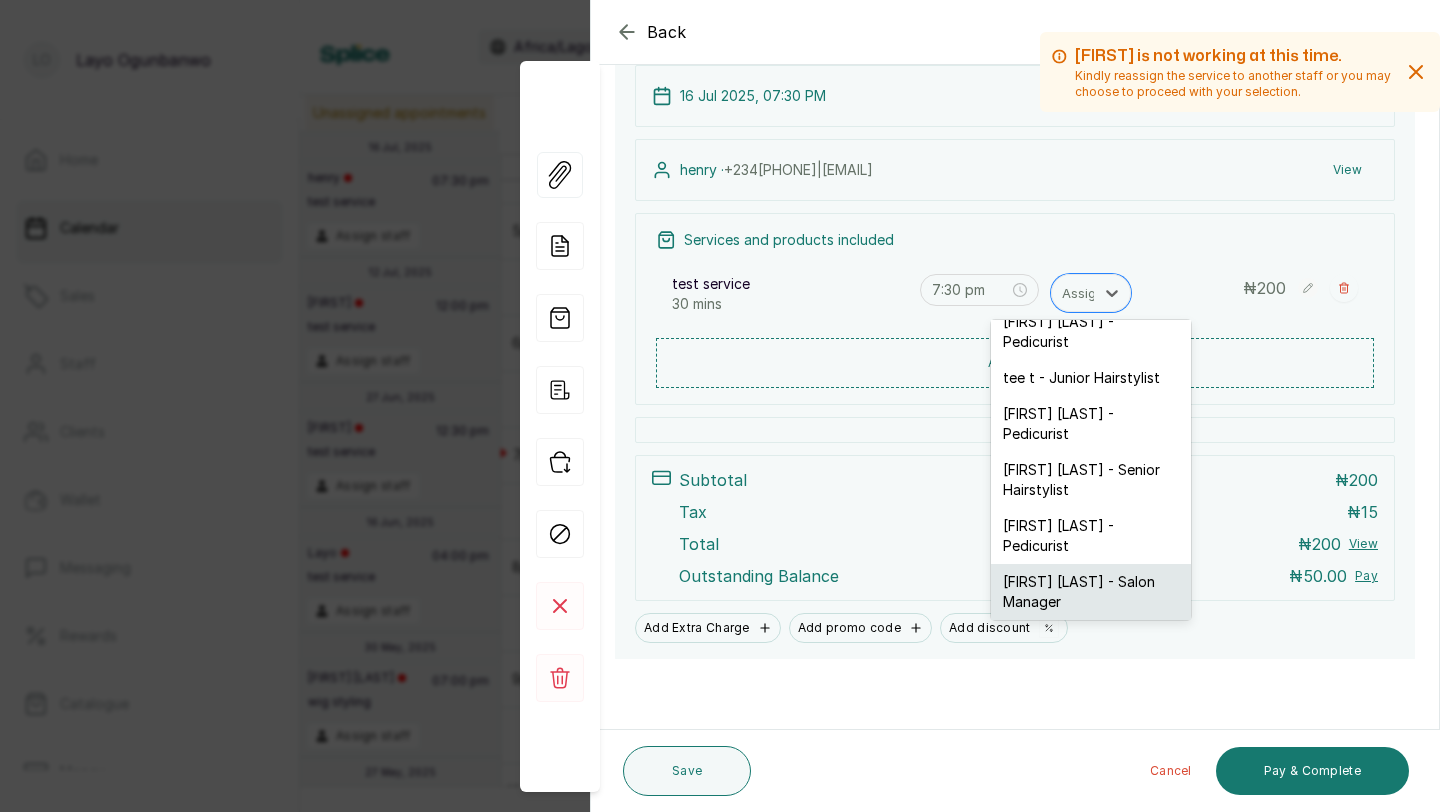 click on "[FIRST] [LAST] - Salon Manager" at bounding box center [1091, 592] 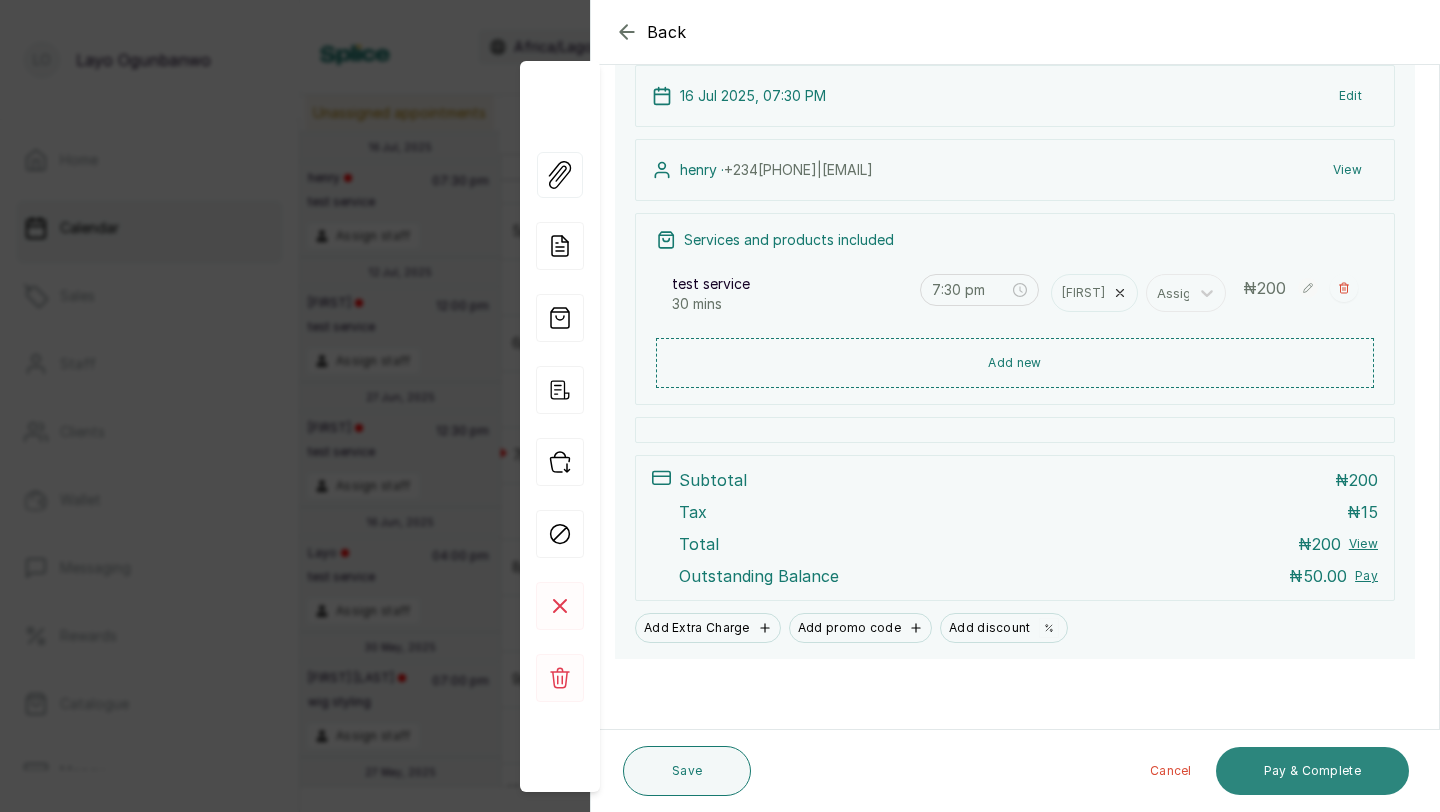 click on "Pay & Complete" at bounding box center [1312, 771] 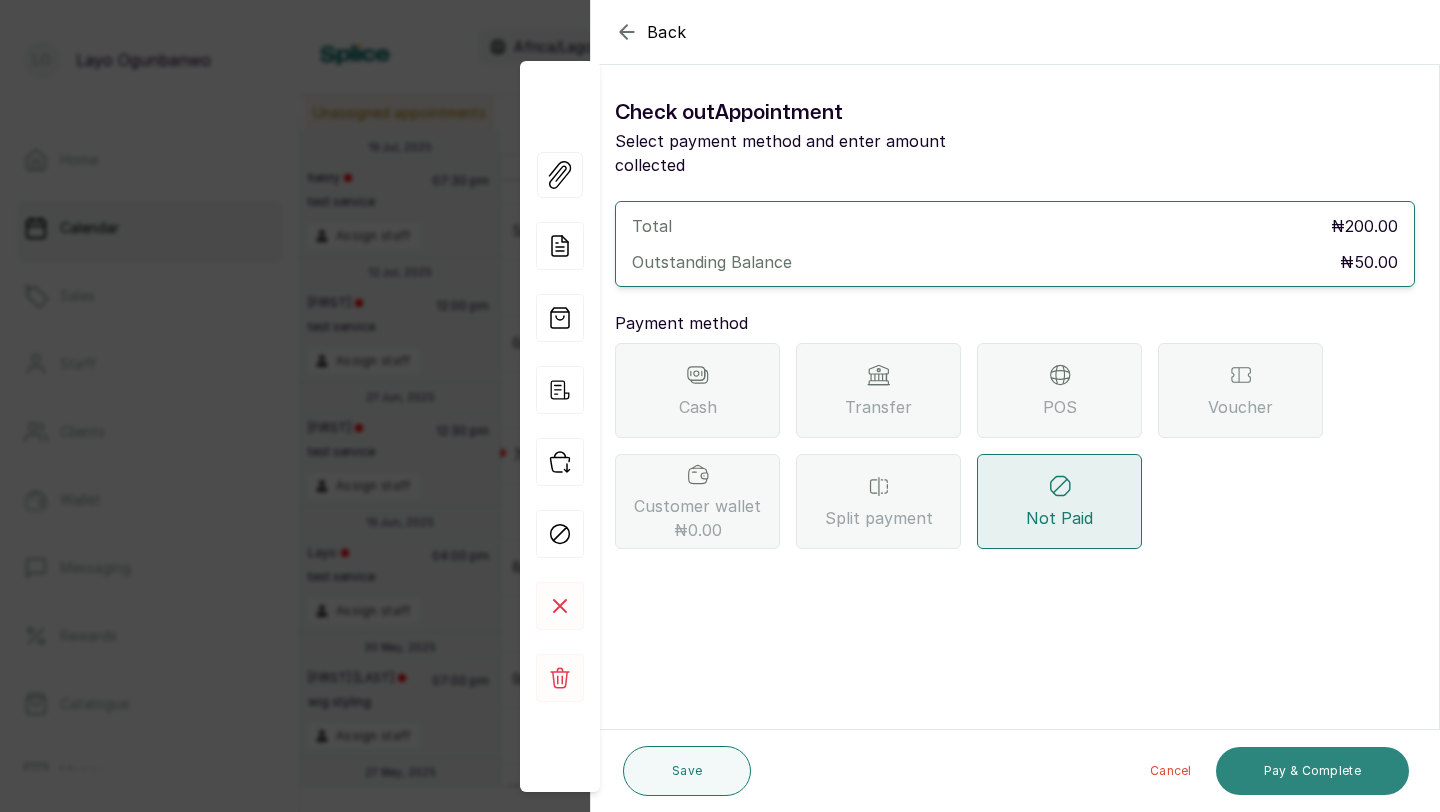 scroll, scrollTop: 0, scrollLeft: 0, axis: both 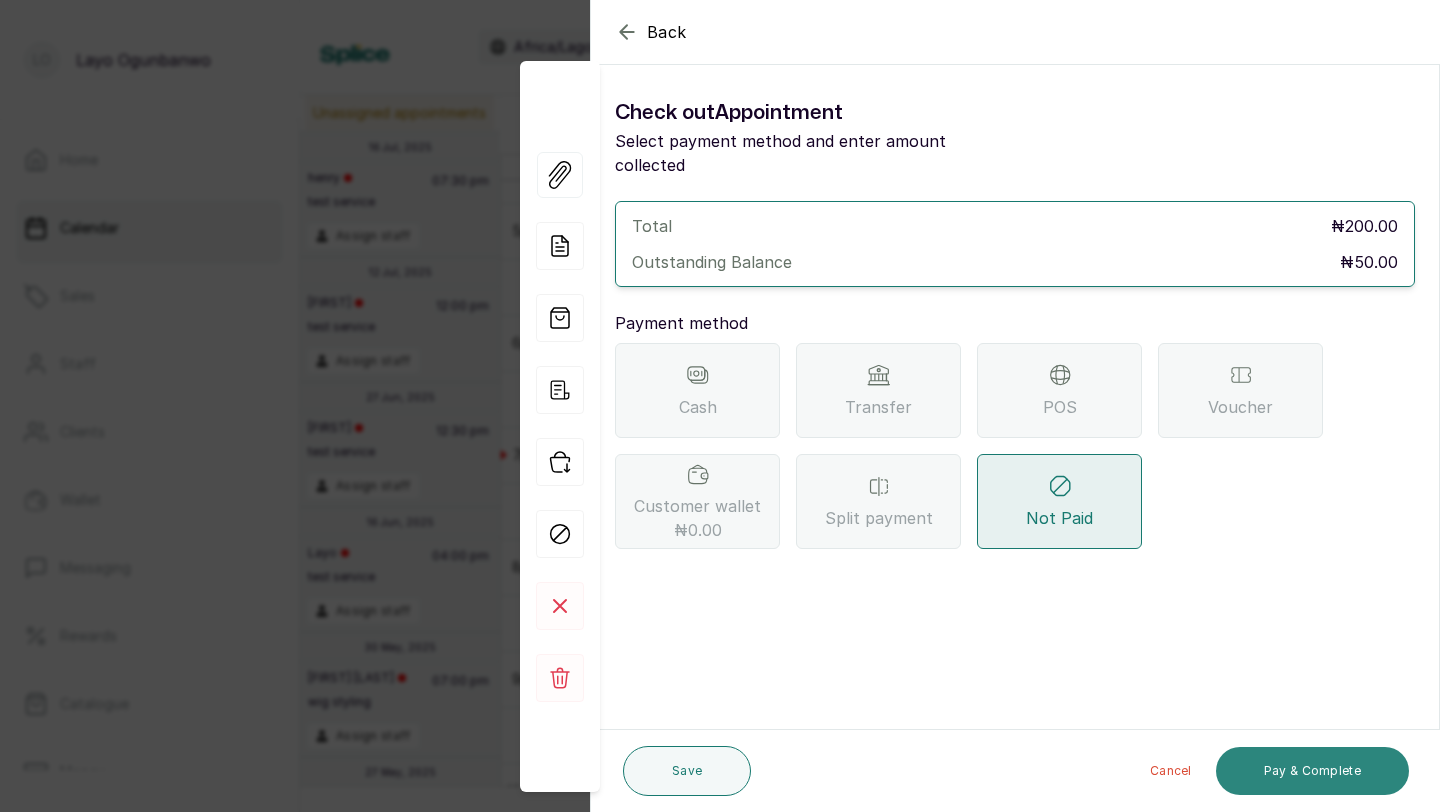 click on "Pay & Complete" at bounding box center (1312, 771) 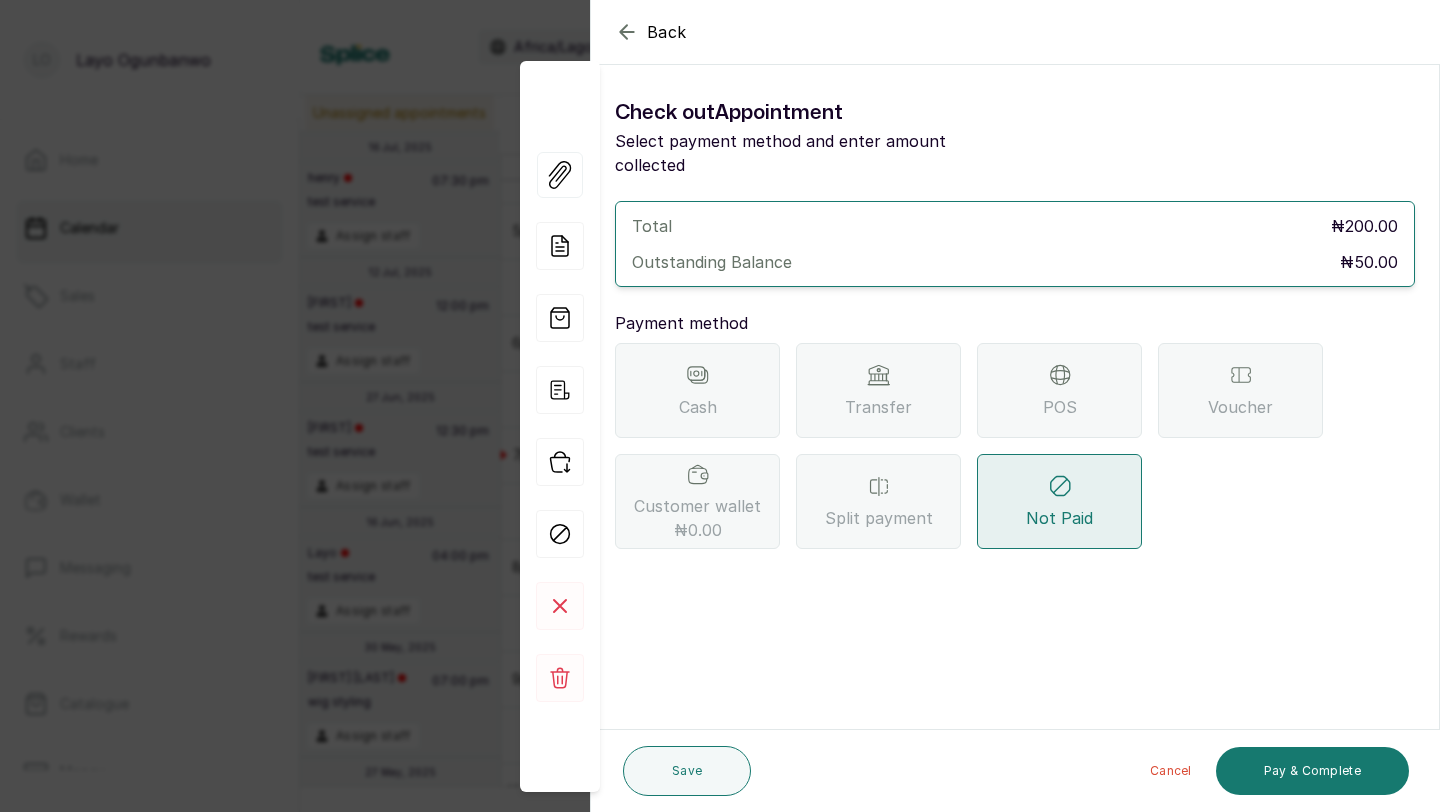 click on "Transfer" at bounding box center [878, 390] 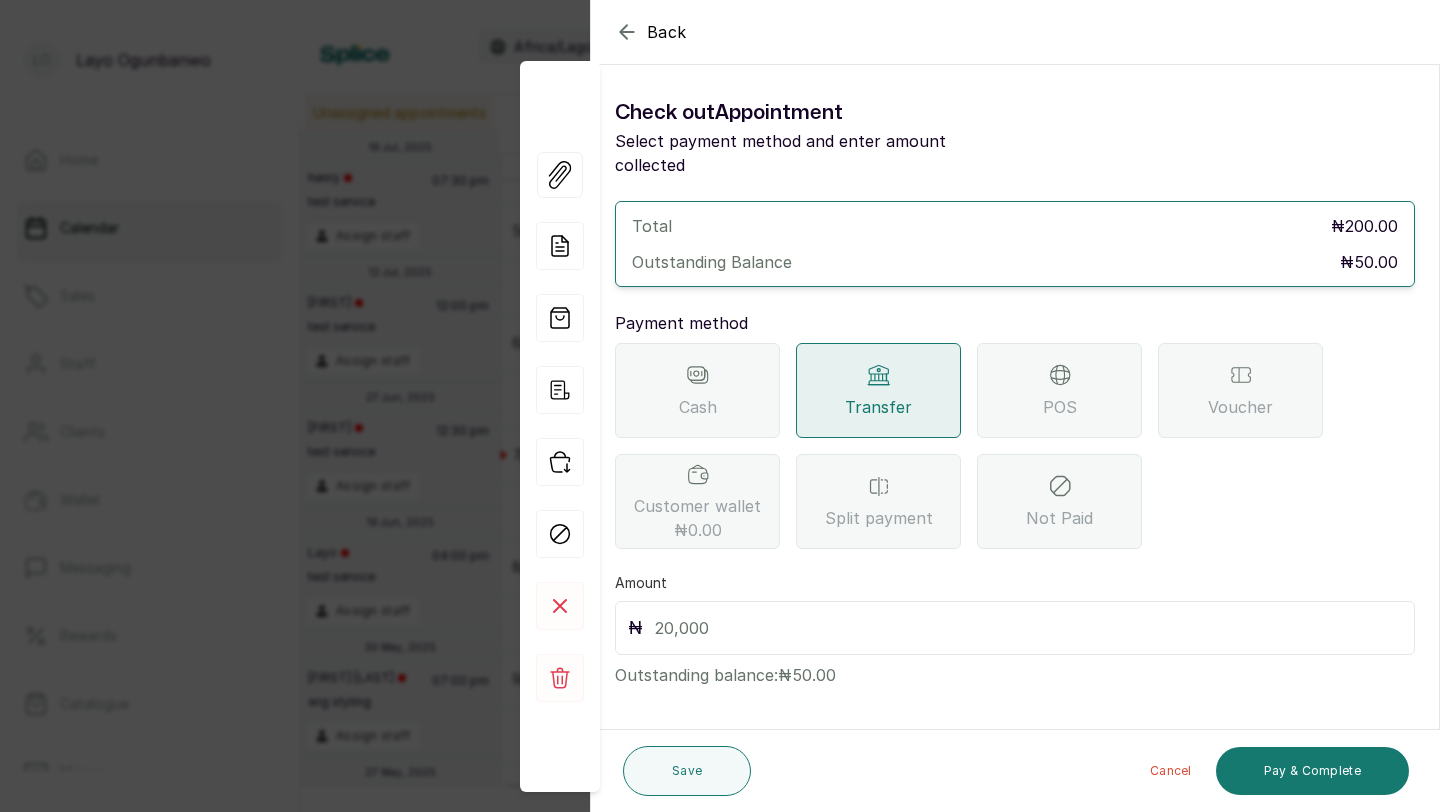 click at bounding box center (1028, 628) 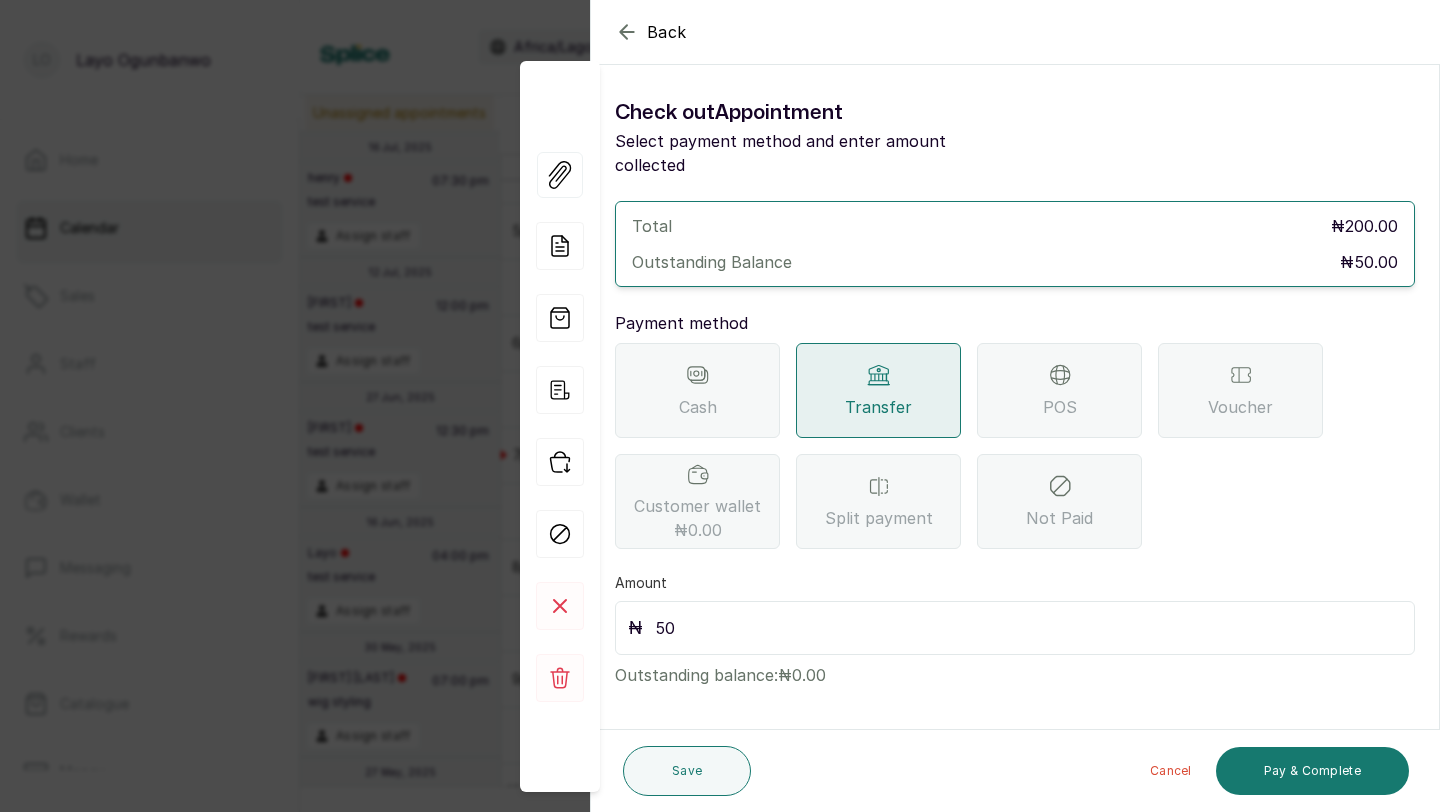 click on "Cash" at bounding box center [697, 390] 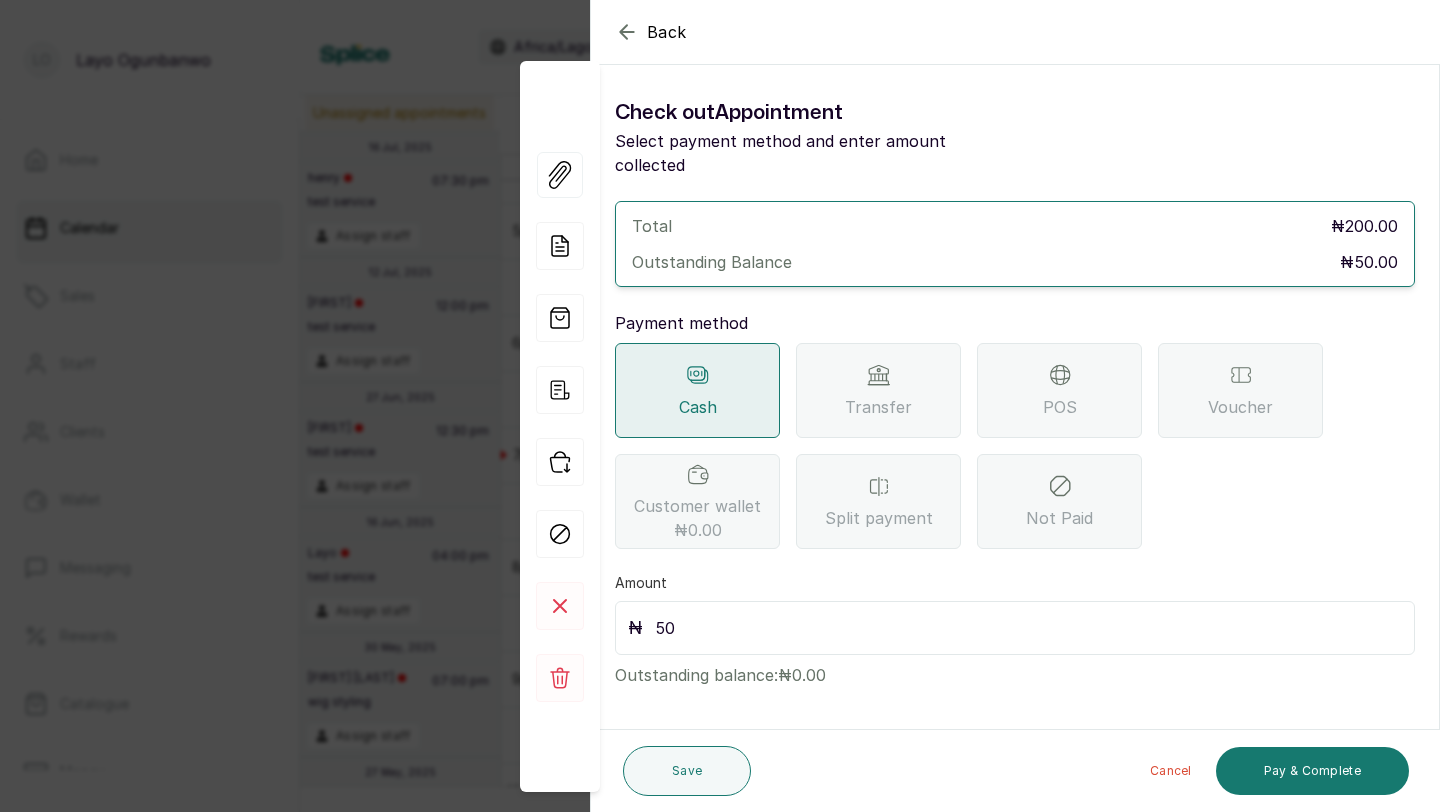 click on "50" at bounding box center [1028, 628] 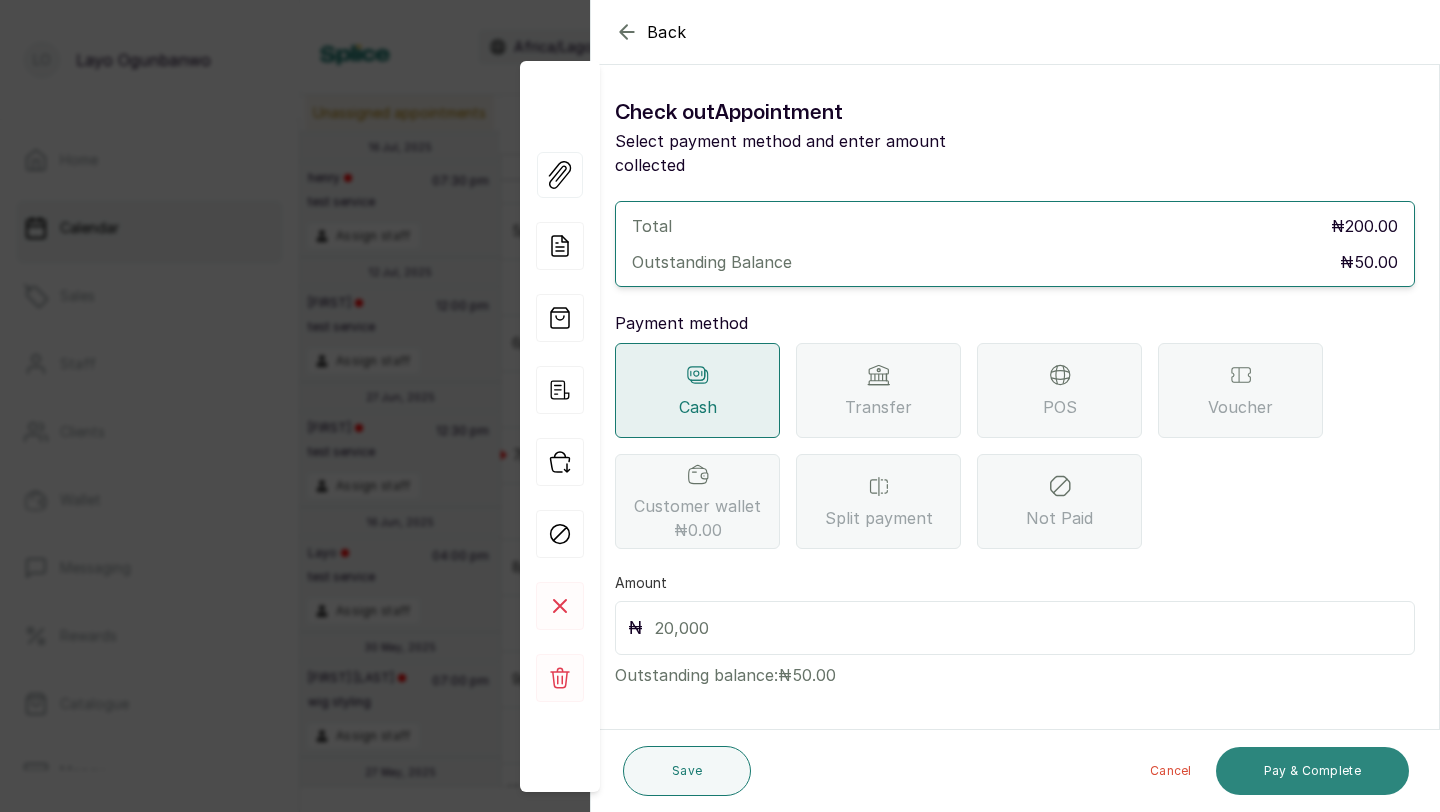 click on "Pay & Complete" at bounding box center [1312, 771] 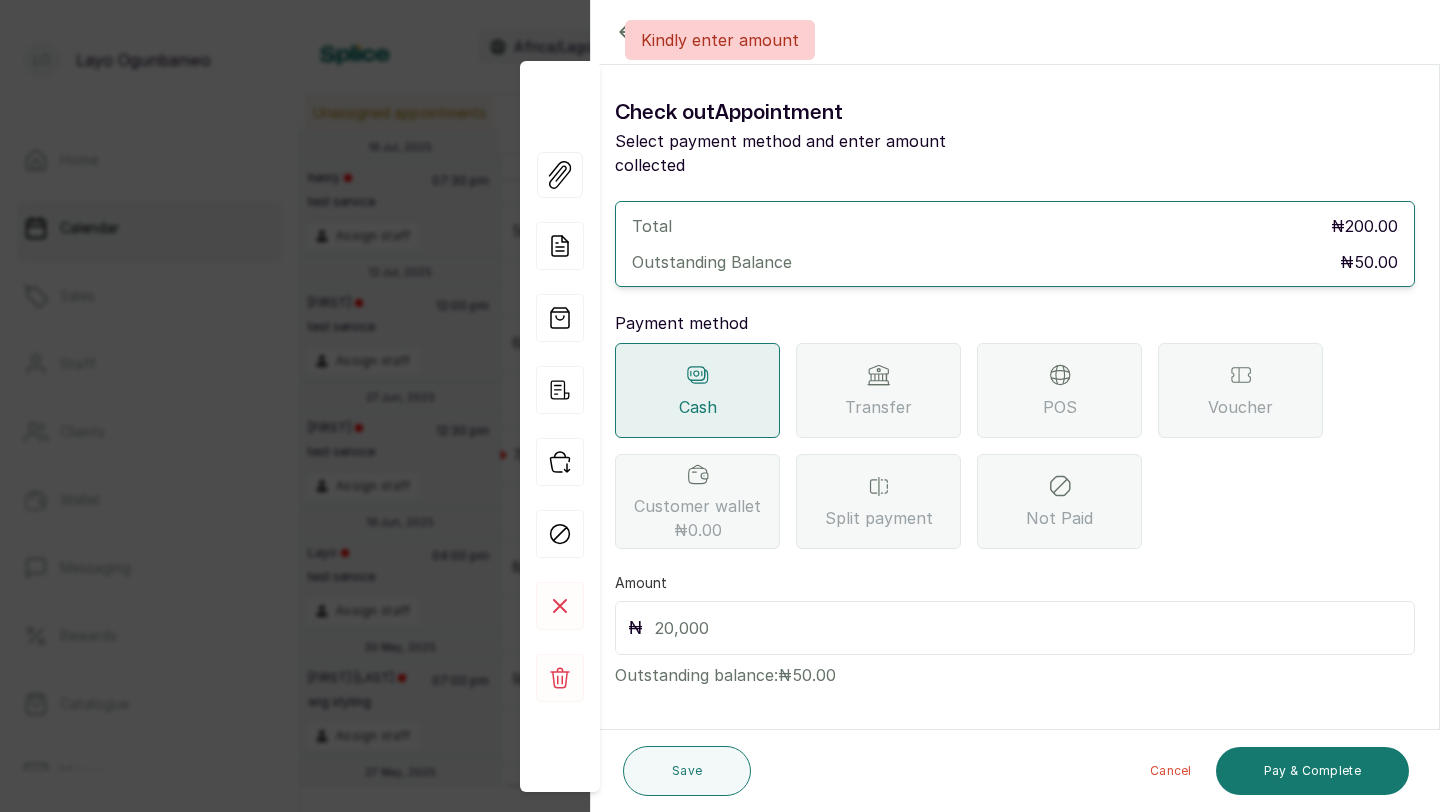 click at bounding box center (1028, 628) 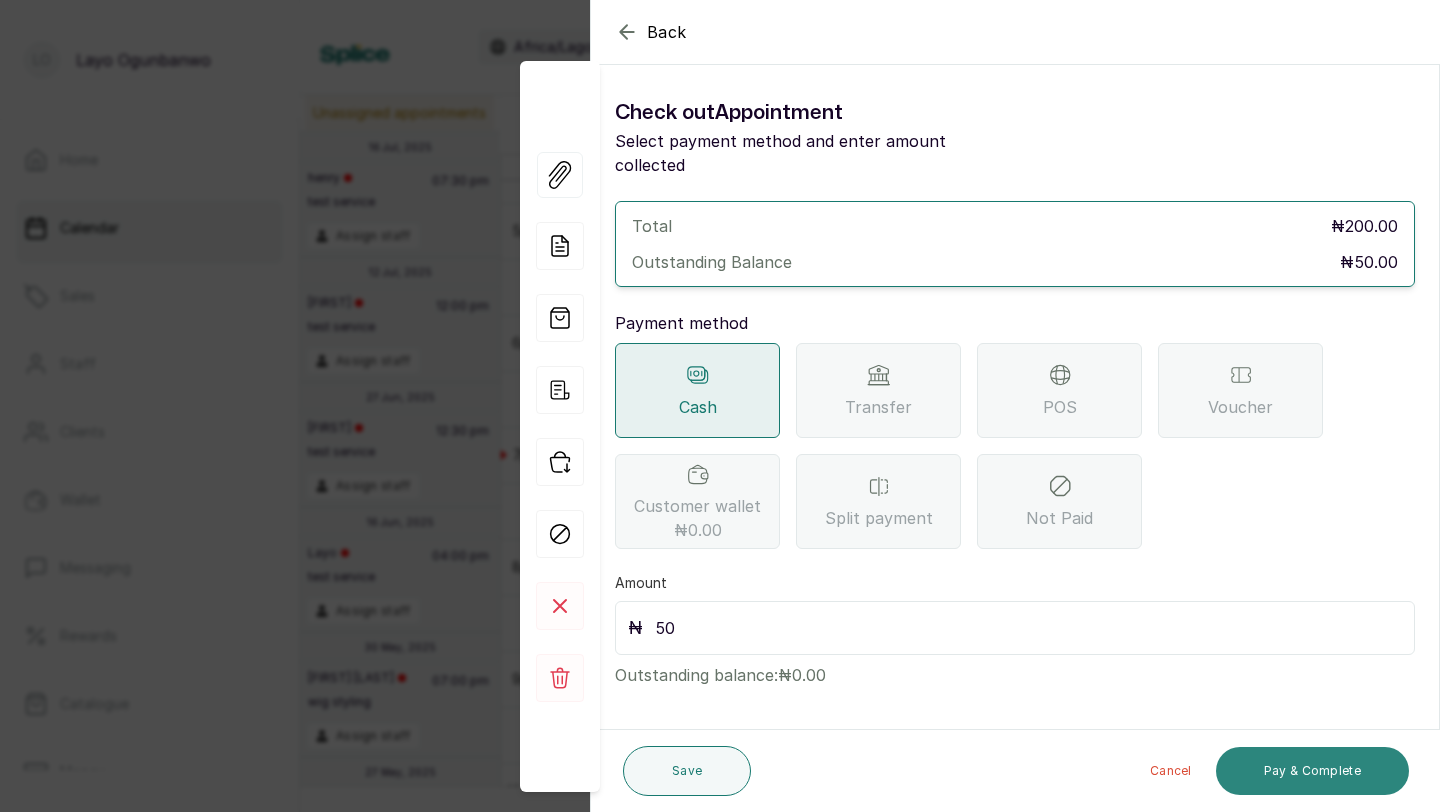 type on "50" 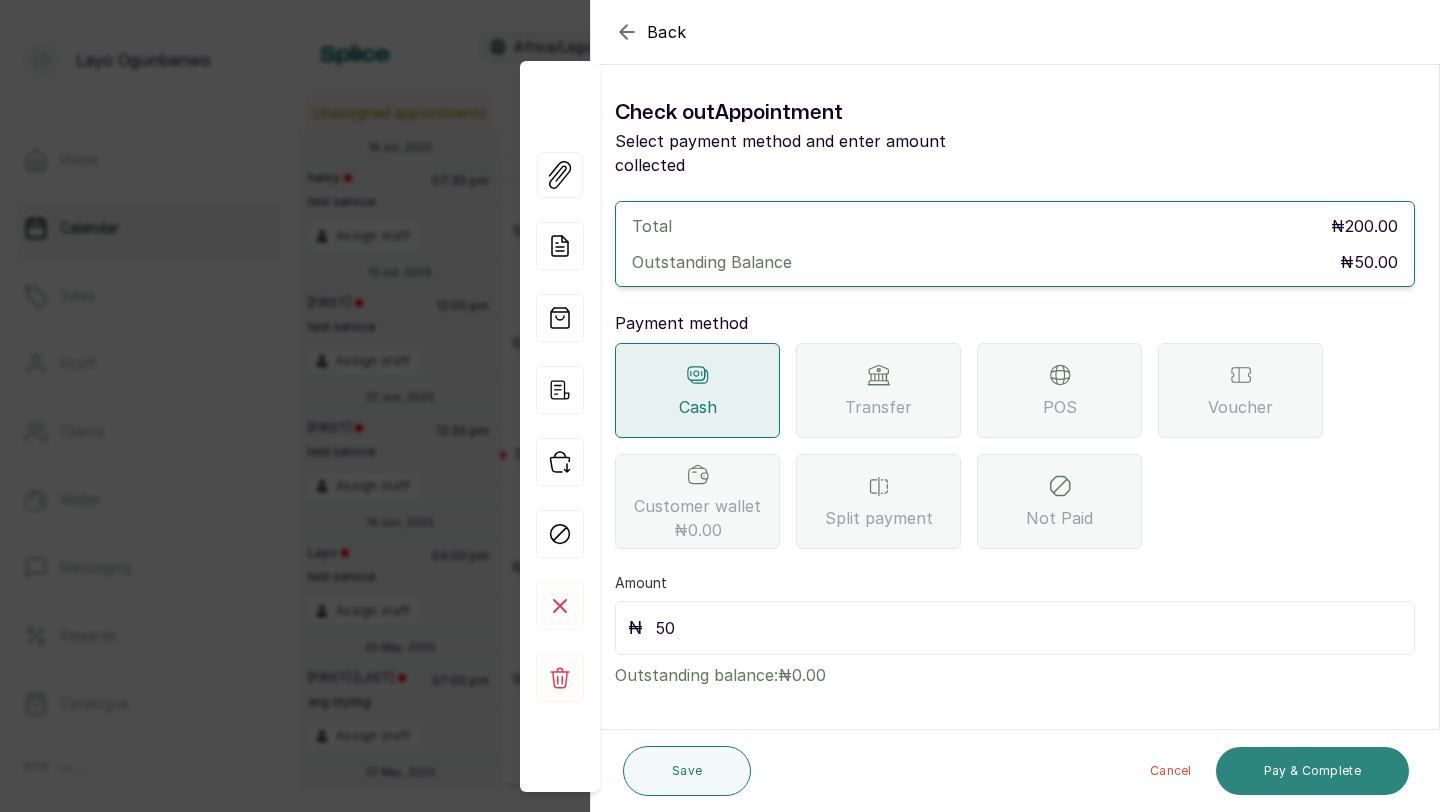 click on "Pay & Complete" at bounding box center [1312, 771] 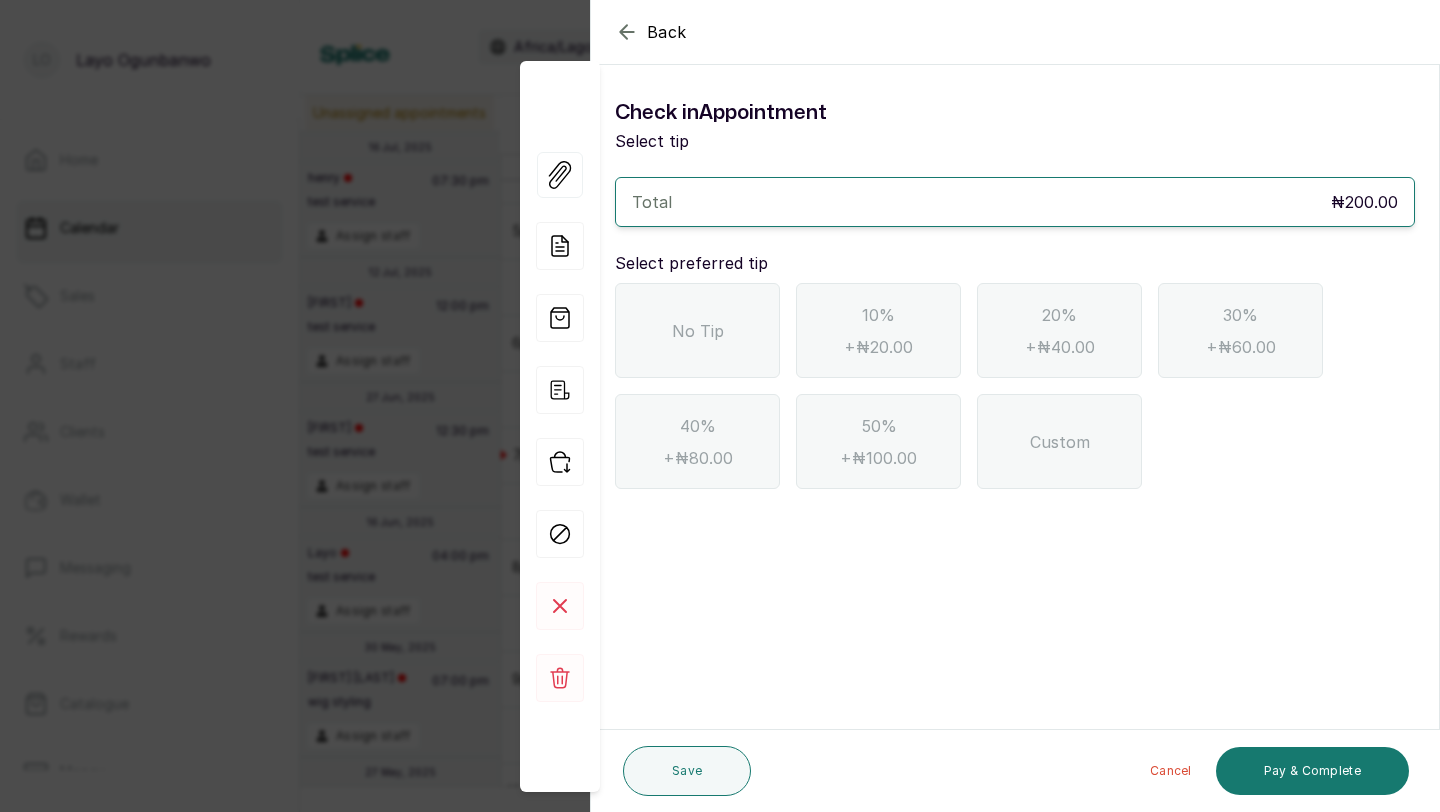 click on "No Tip" at bounding box center [697, 330] 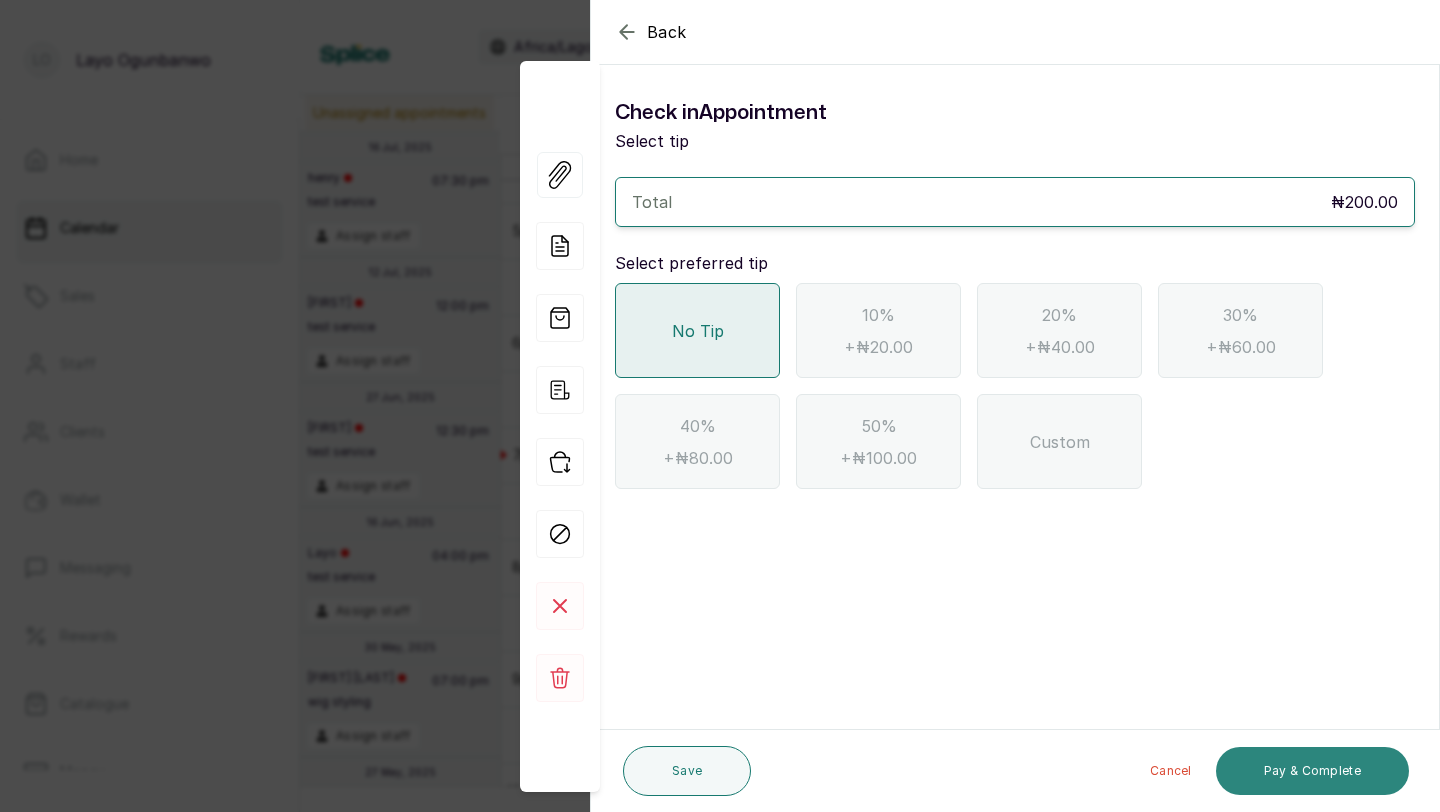 click on "Pay & Complete" at bounding box center [1312, 771] 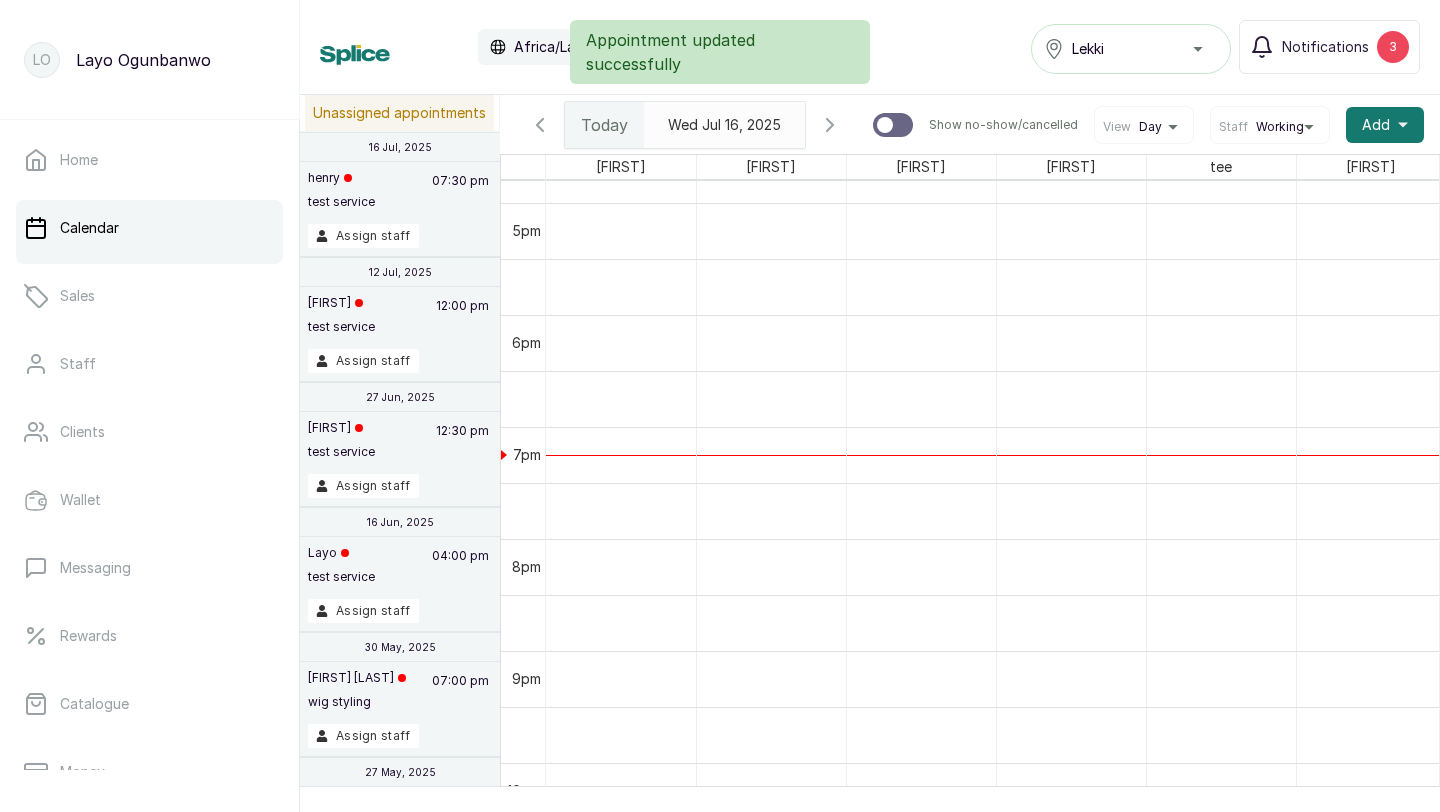 scroll, scrollTop: 1882, scrollLeft: 7, axis: both 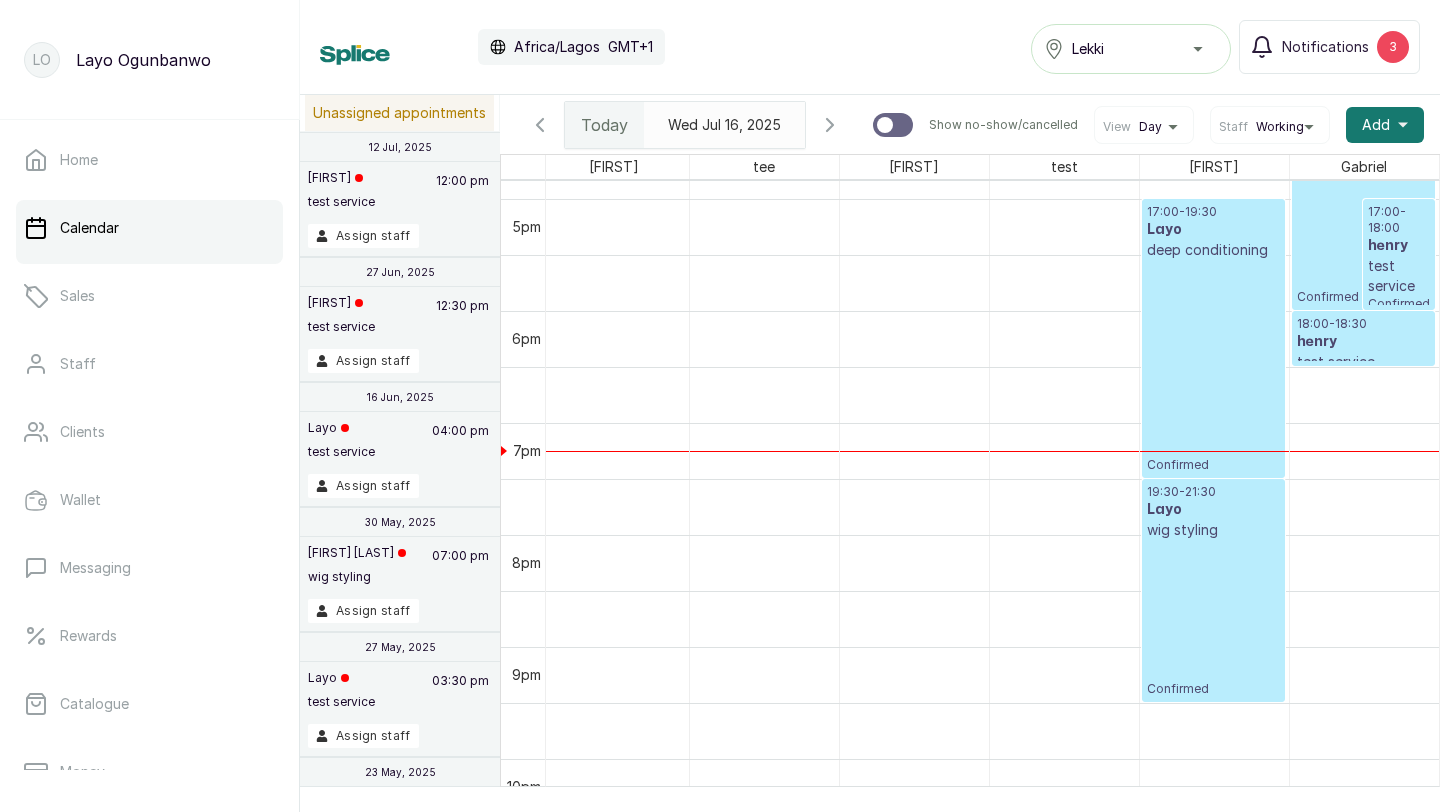 click on "16:00  -  18:00 [FIRST] wig styling Confirmed" at bounding box center [1364, 198] 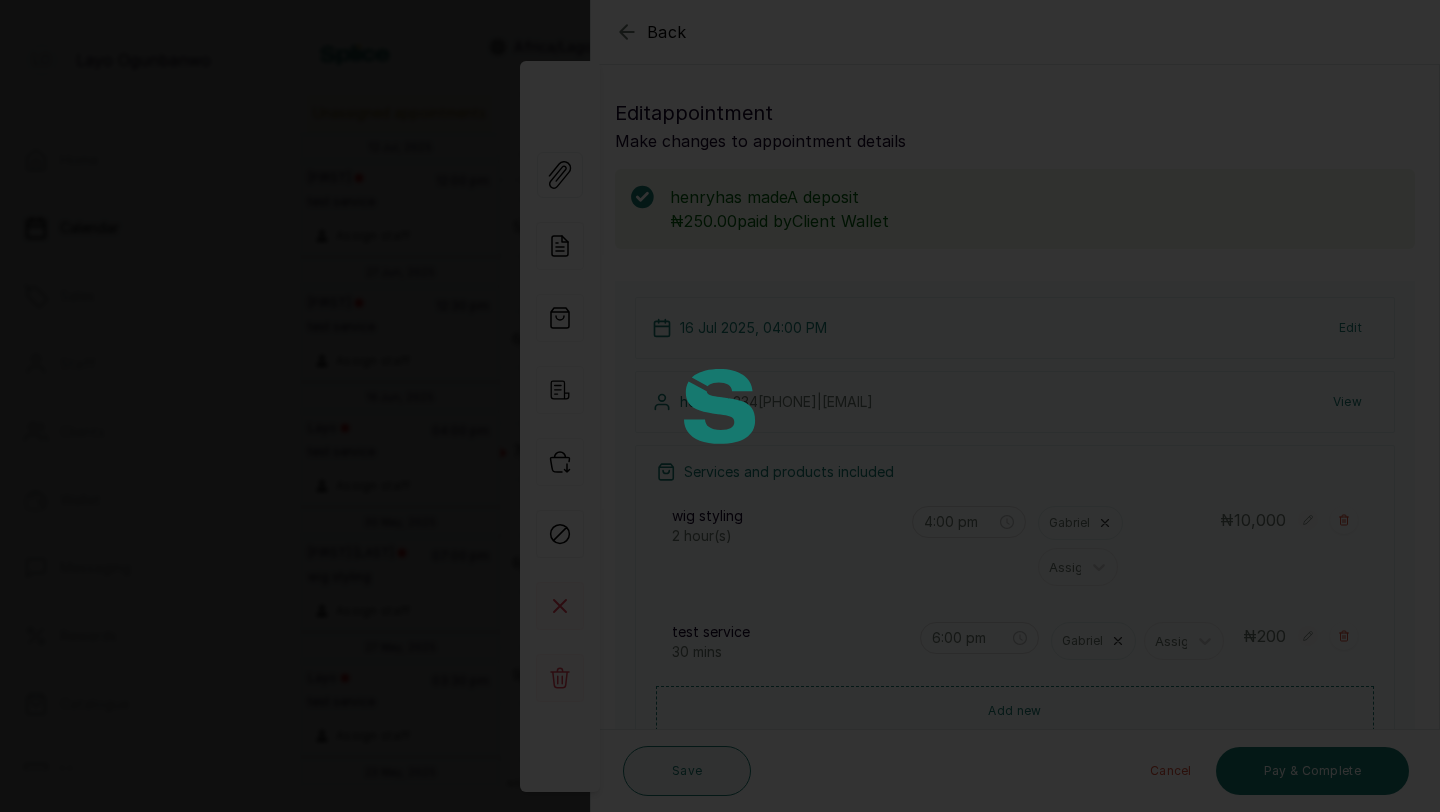 click at bounding box center [720, 406] 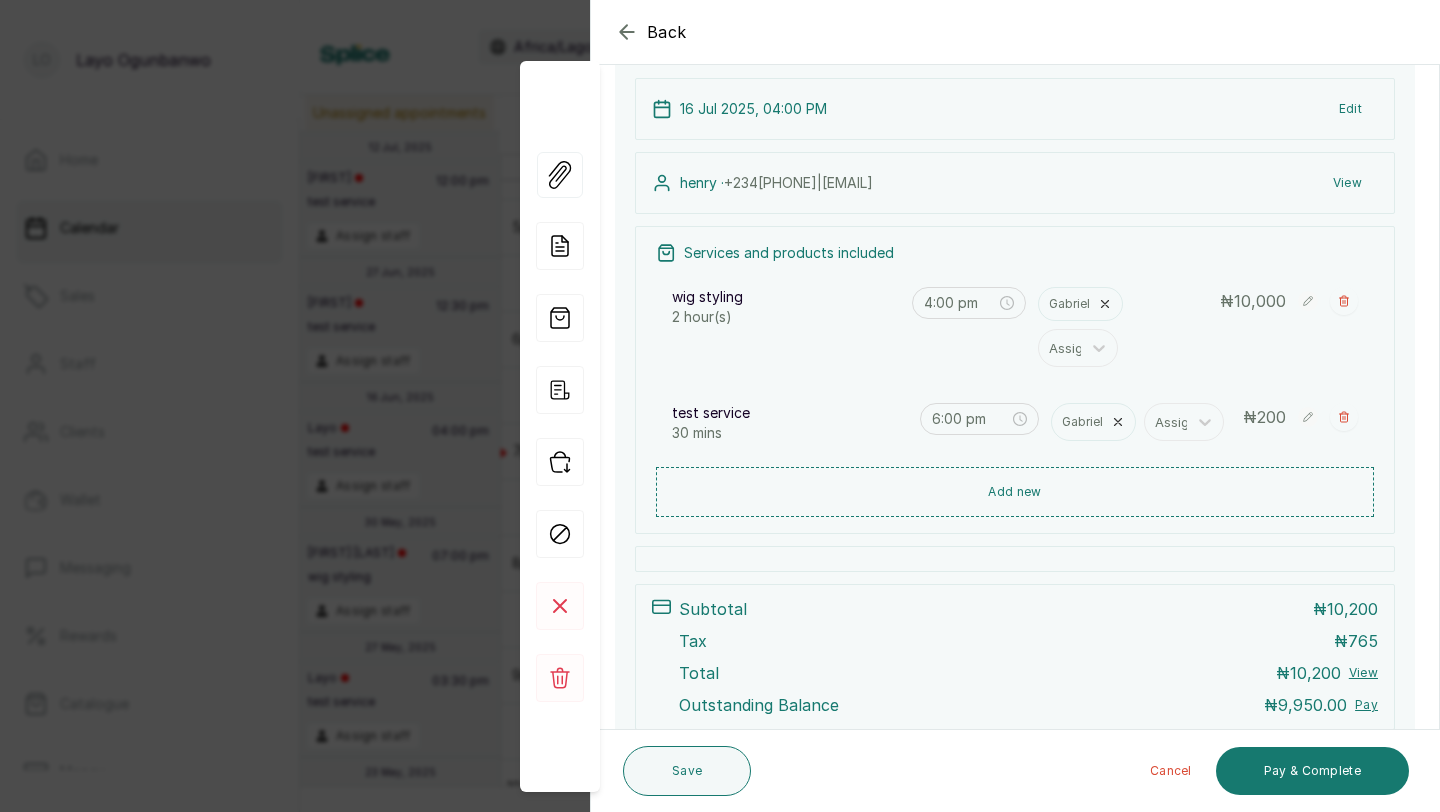 scroll, scrollTop: 348, scrollLeft: 0, axis: vertical 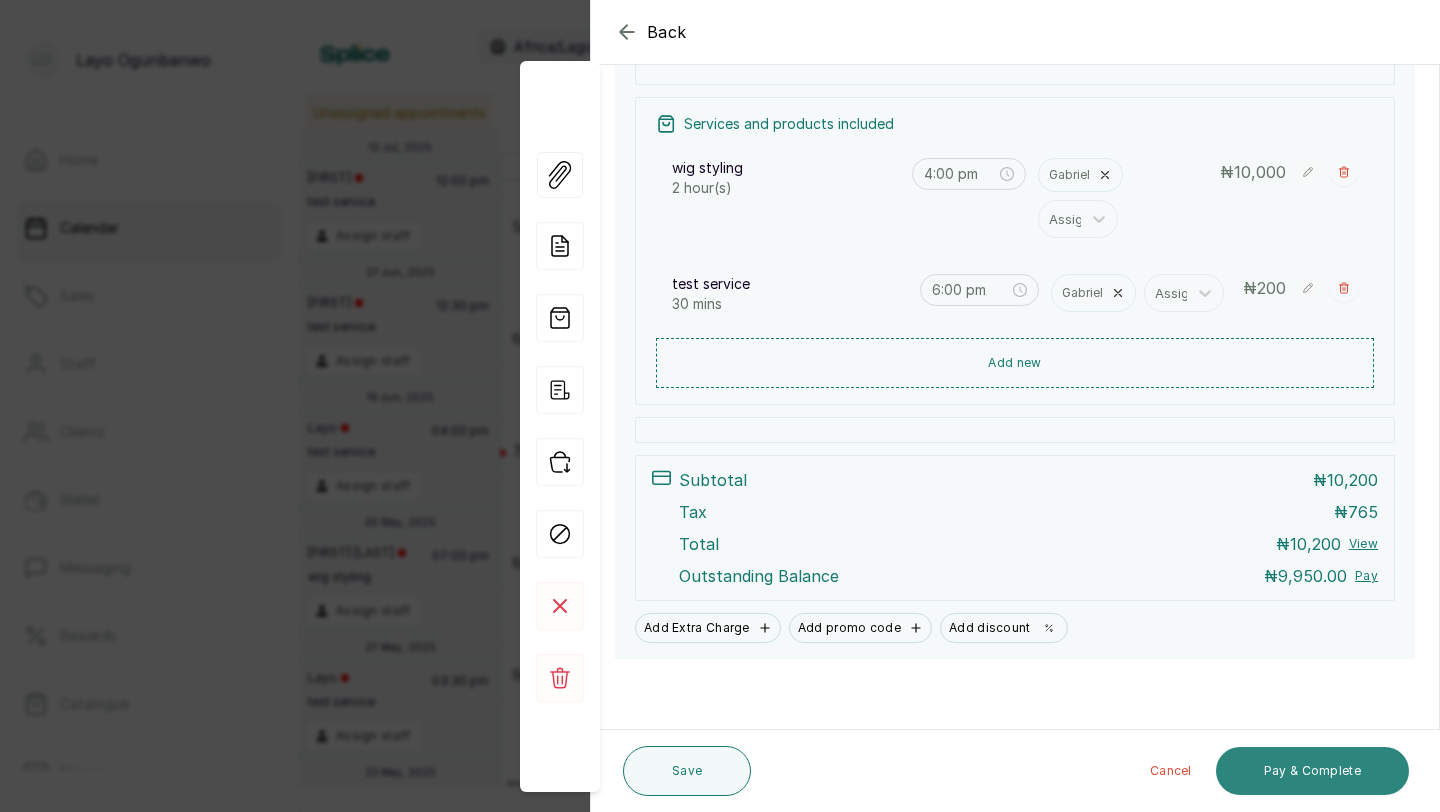 click on "Pay & Complete" at bounding box center [1312, 771] 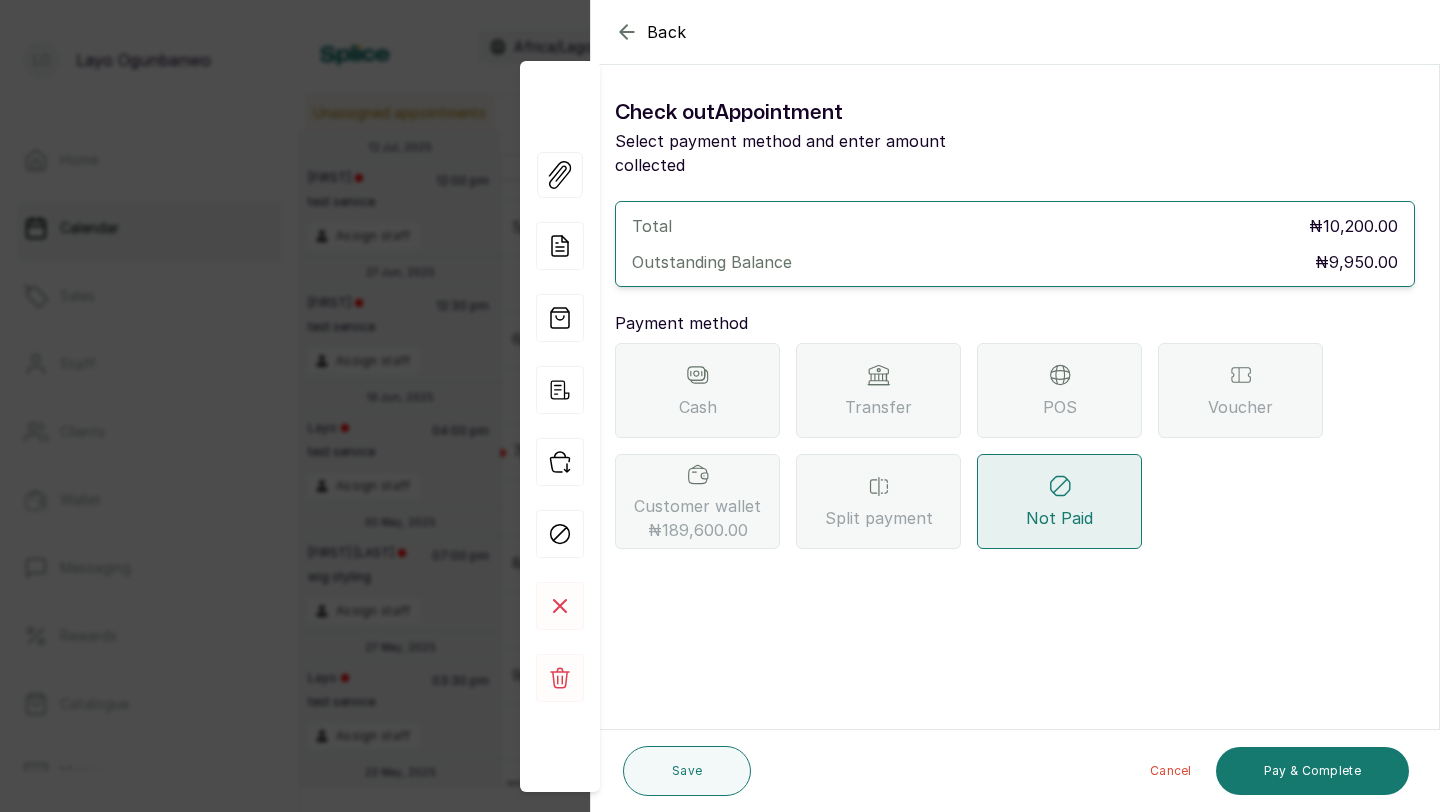 click 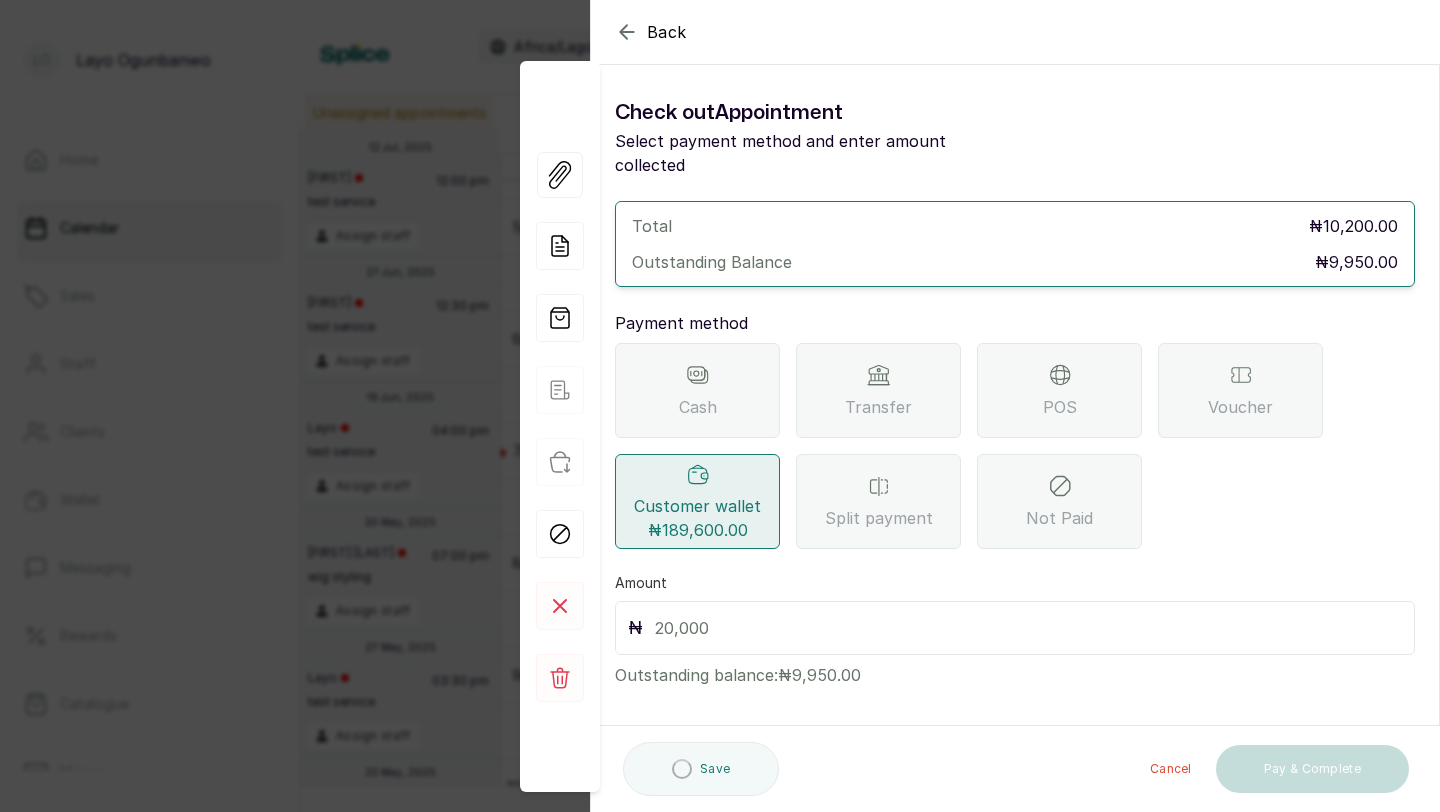 click at bounding box center [1028, 628] 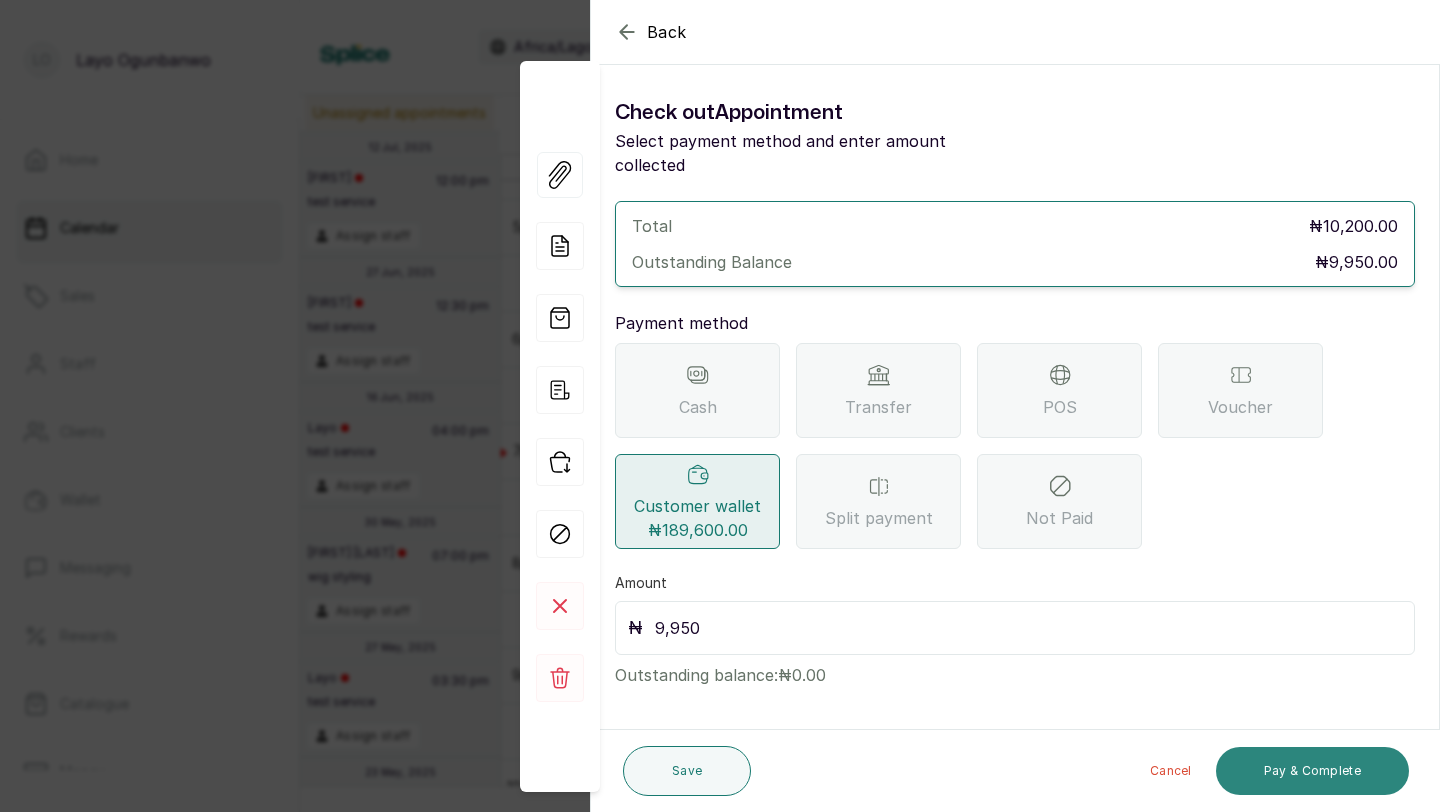 type on "9,950" 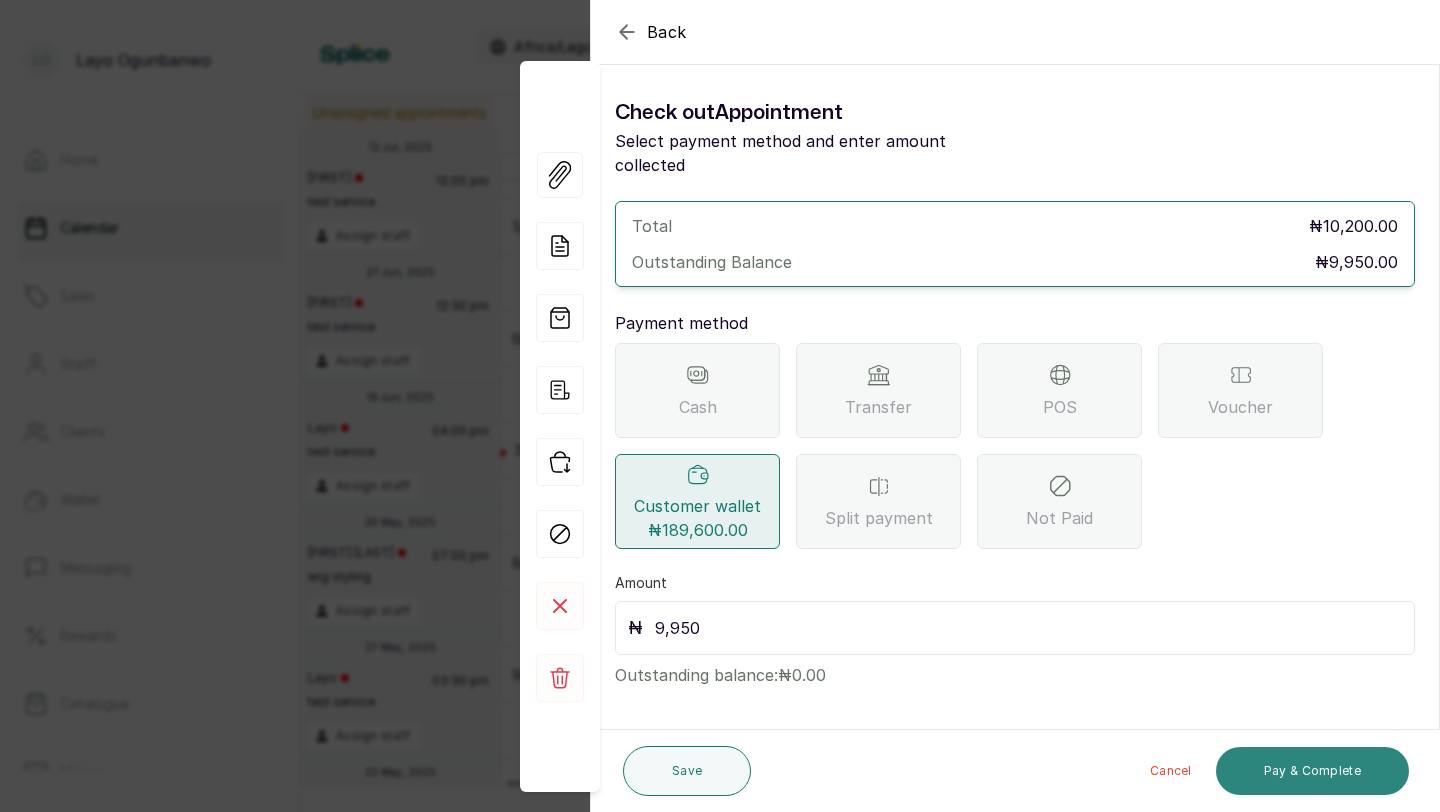 click on "Pay & Complete" at bounding box center [1312, 771] 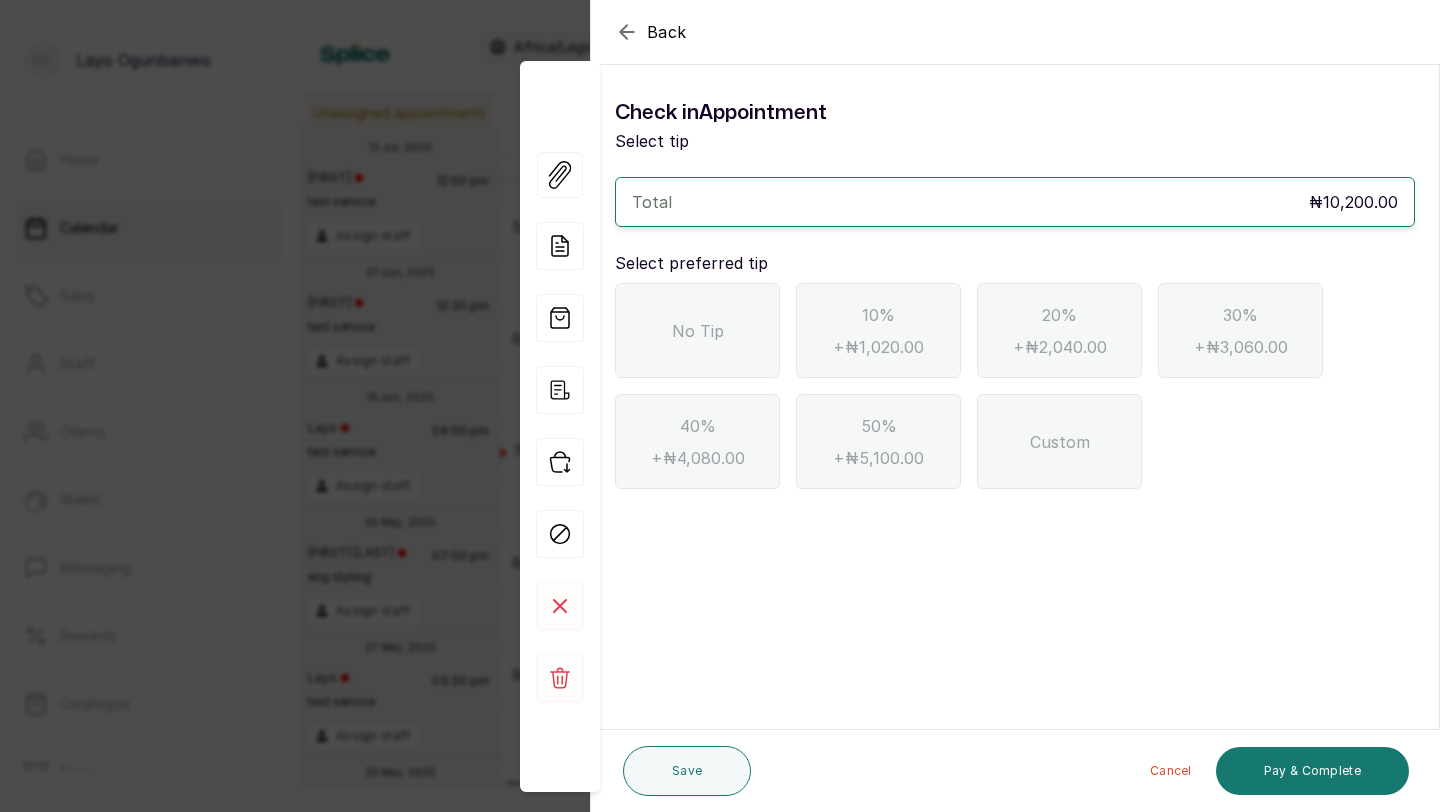 click on "No Tip" at bounding box center [697, 330] 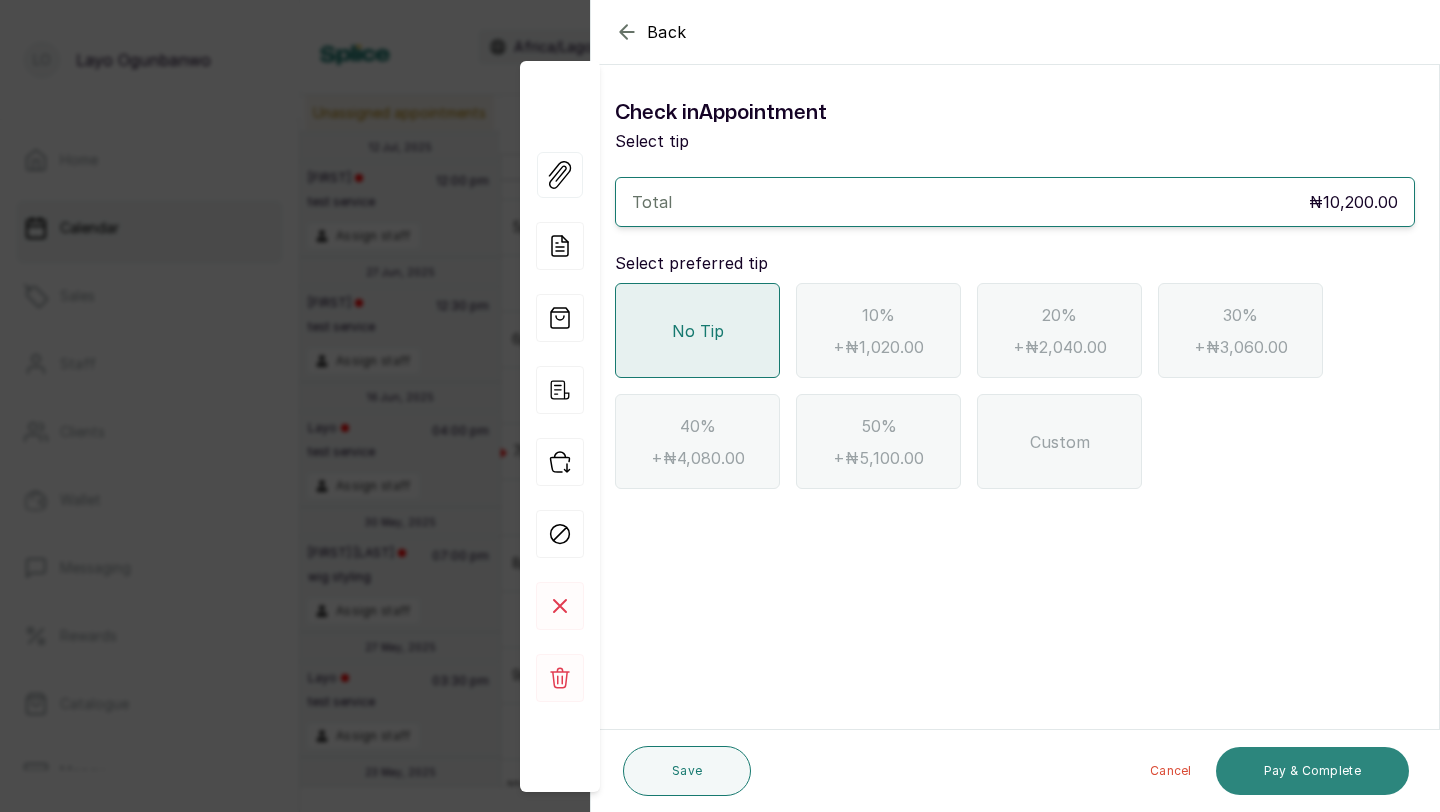 click on "Pay & Complete" at bounding box center (1312, 771) 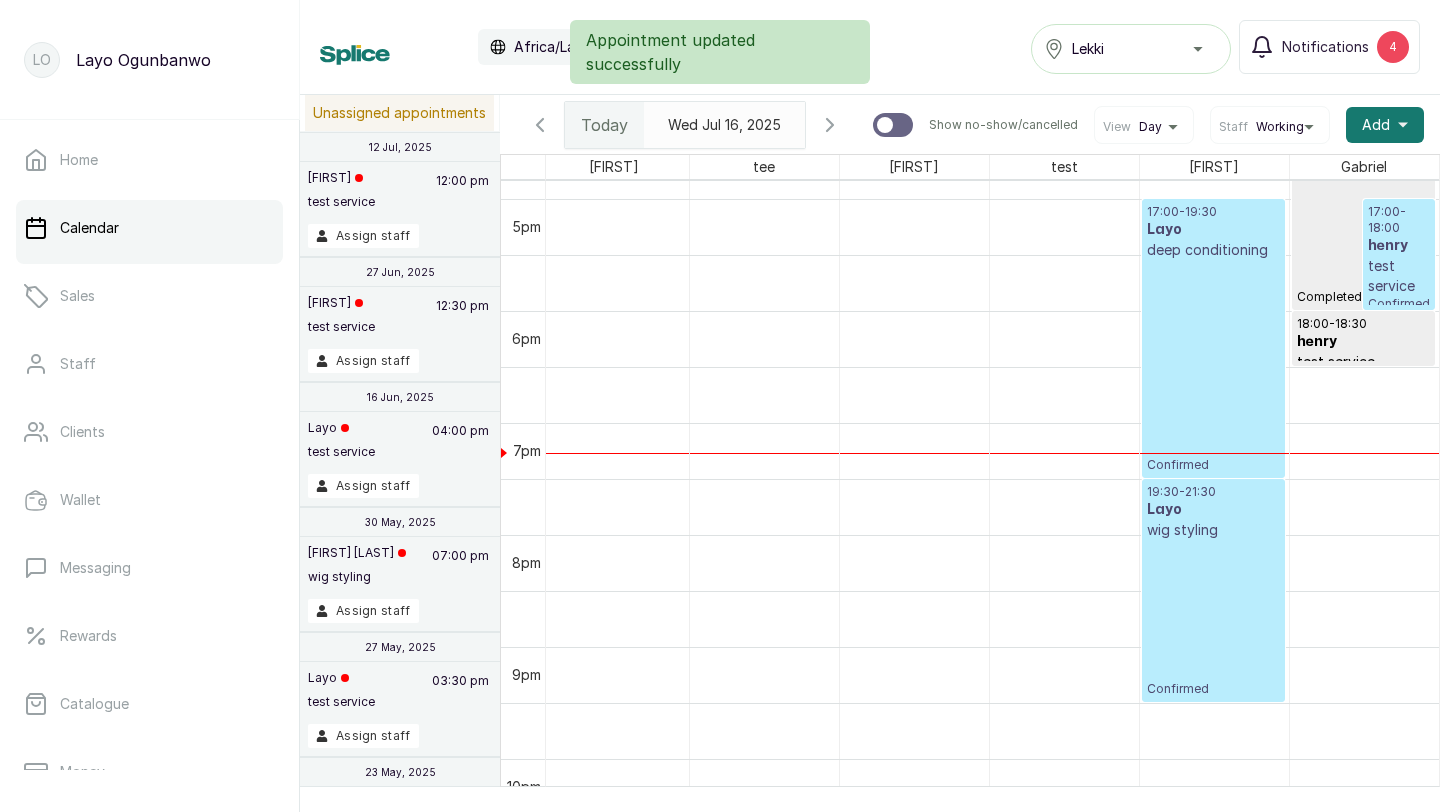 click on "17:00  -  19:30 [FIRST] deep conditioning Confirmed" at bounding box center [1213, 338] 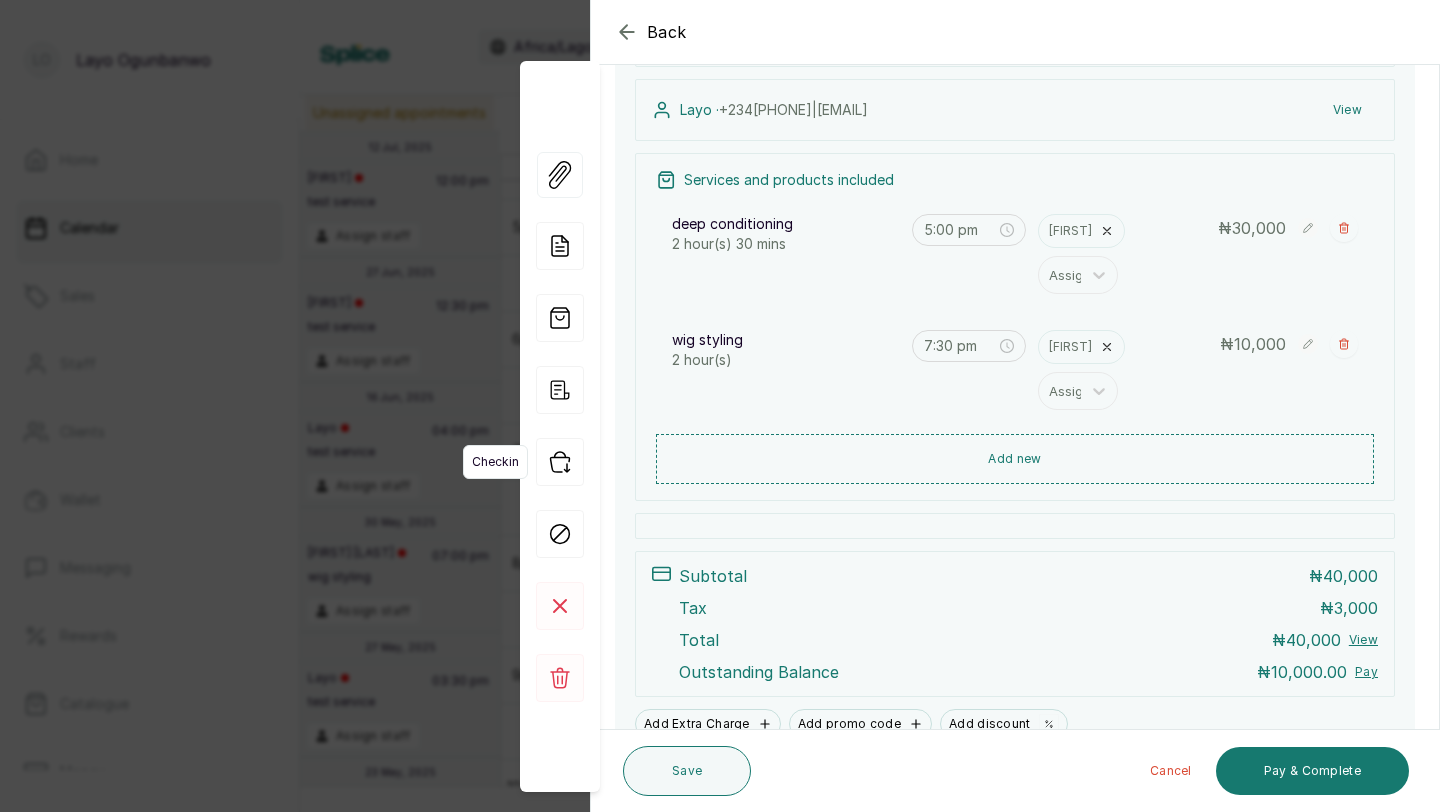 click 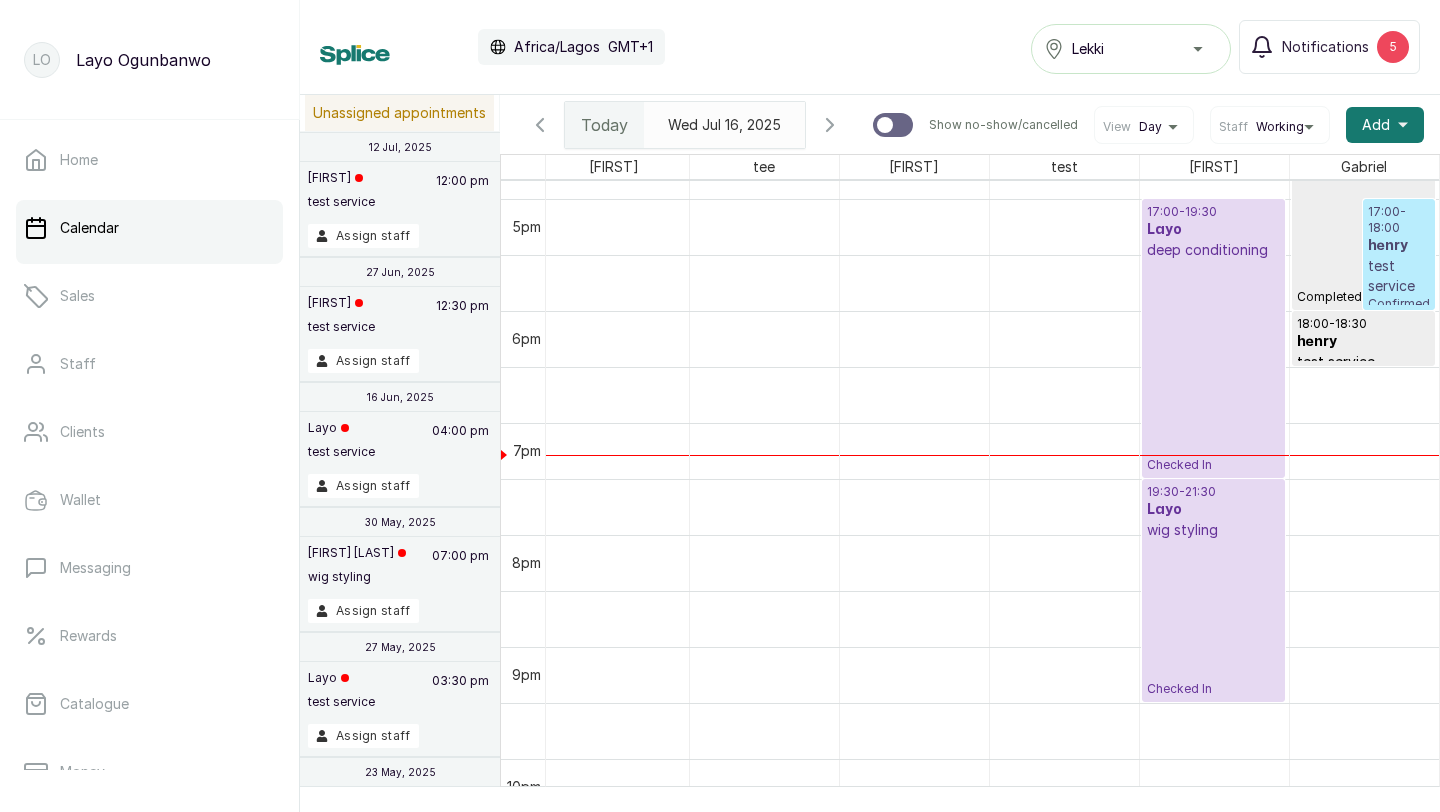scroll, scrollTop: 1842, scrollLeft: 457, axis: both 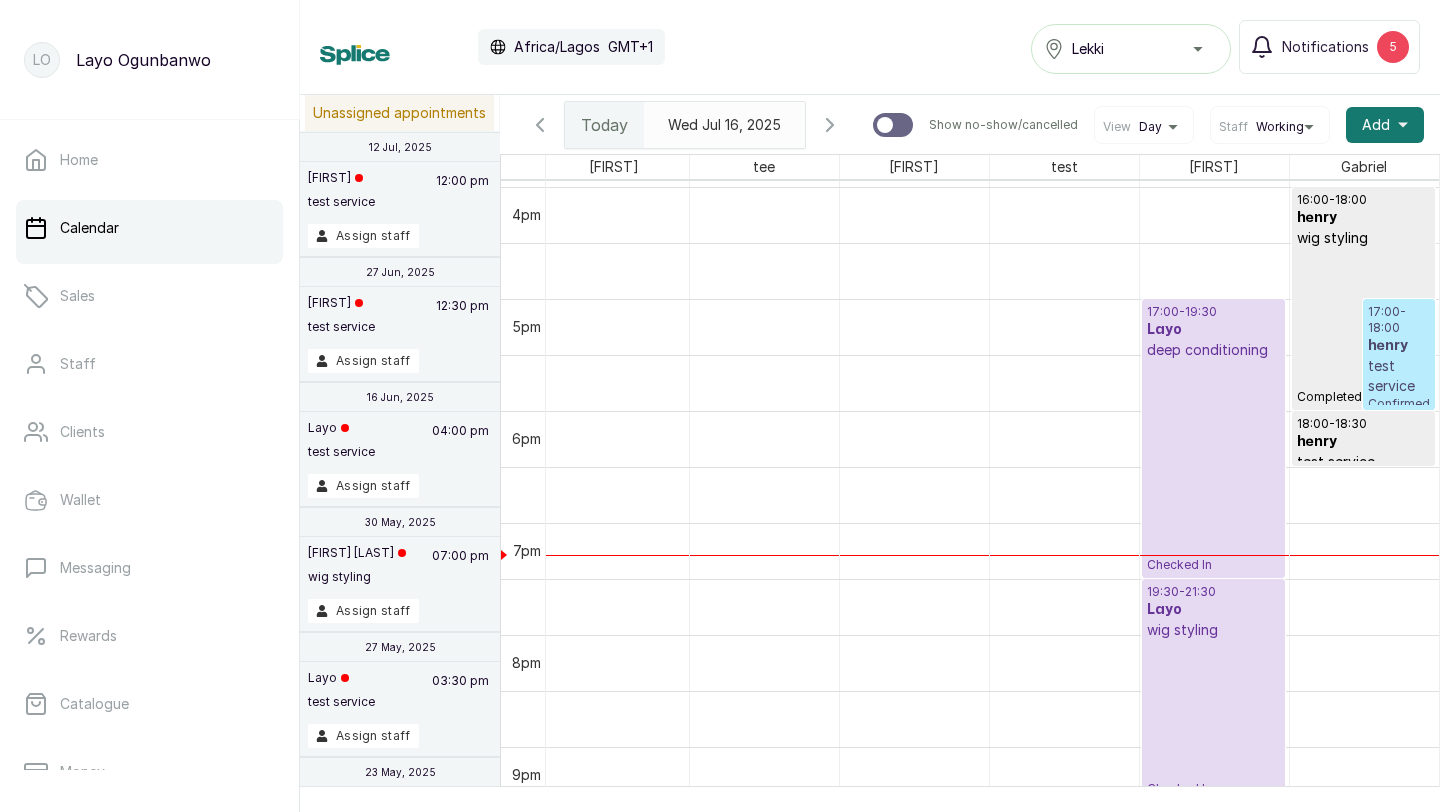 click on "test service" at bounding box center (1399, 376) 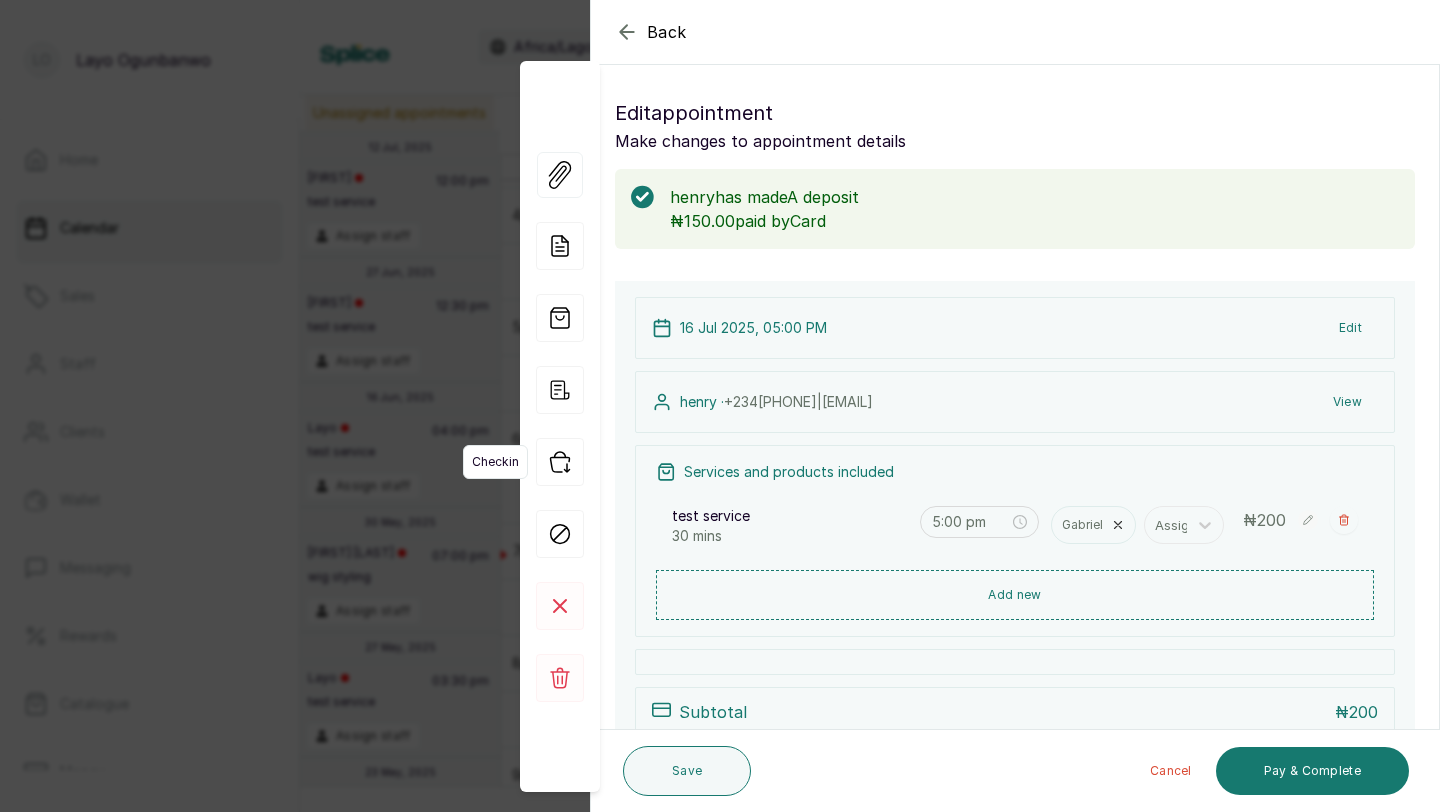 click 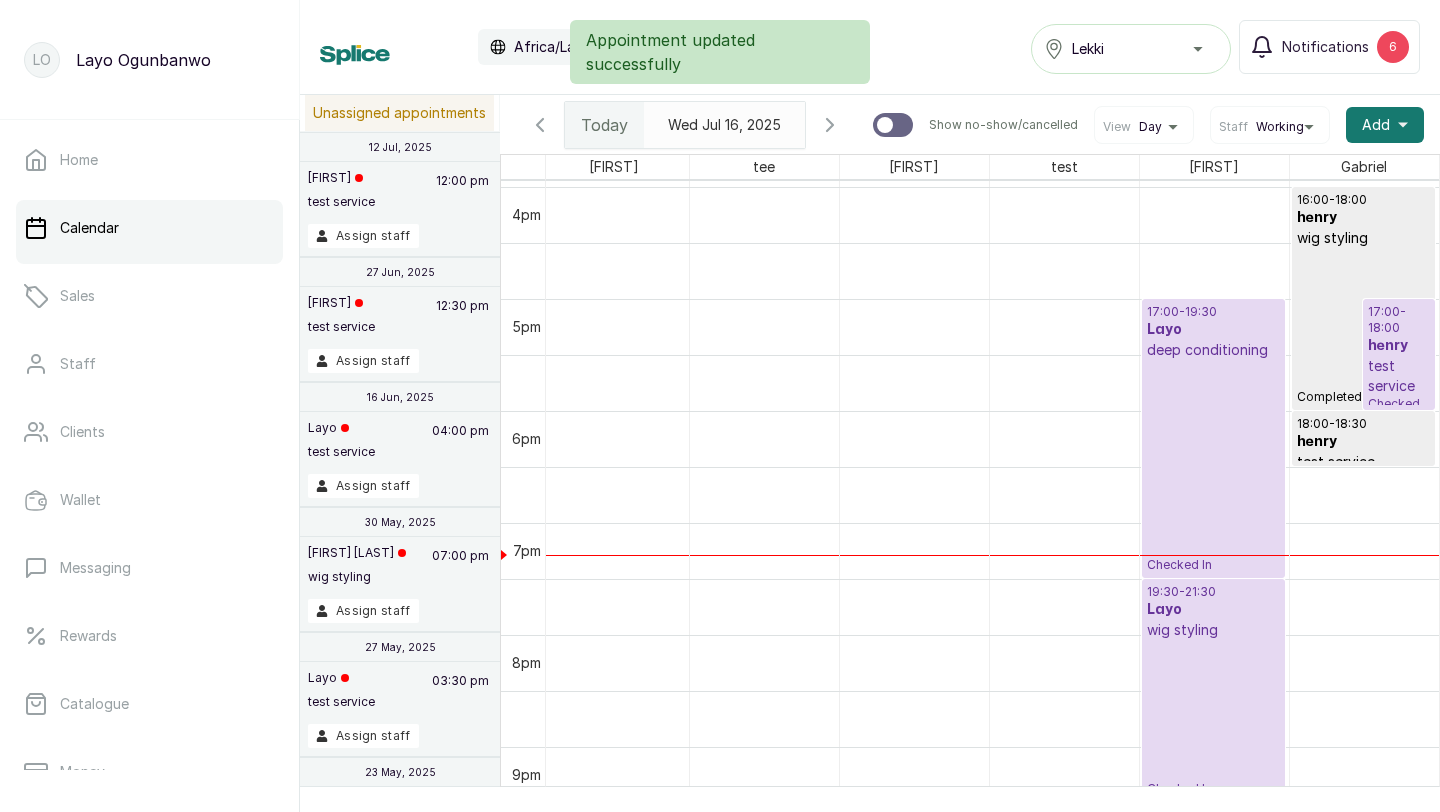 click on "17:00  -  19:30 [FIRST] deep conditioning Checked In" at bounding box center [1213, 438] 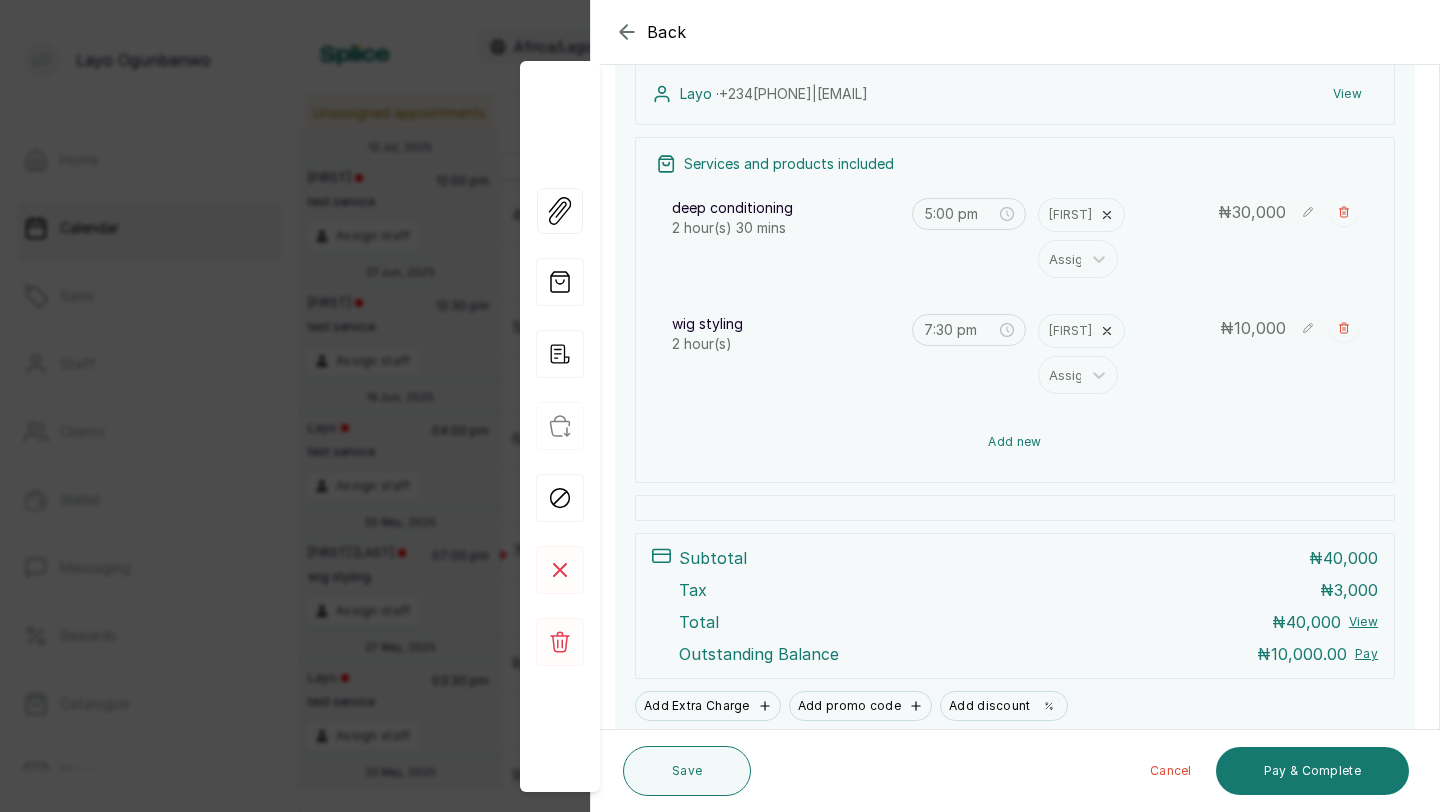 scroll, scrollTop: 306, scrollLeft: 0, axis: vertical 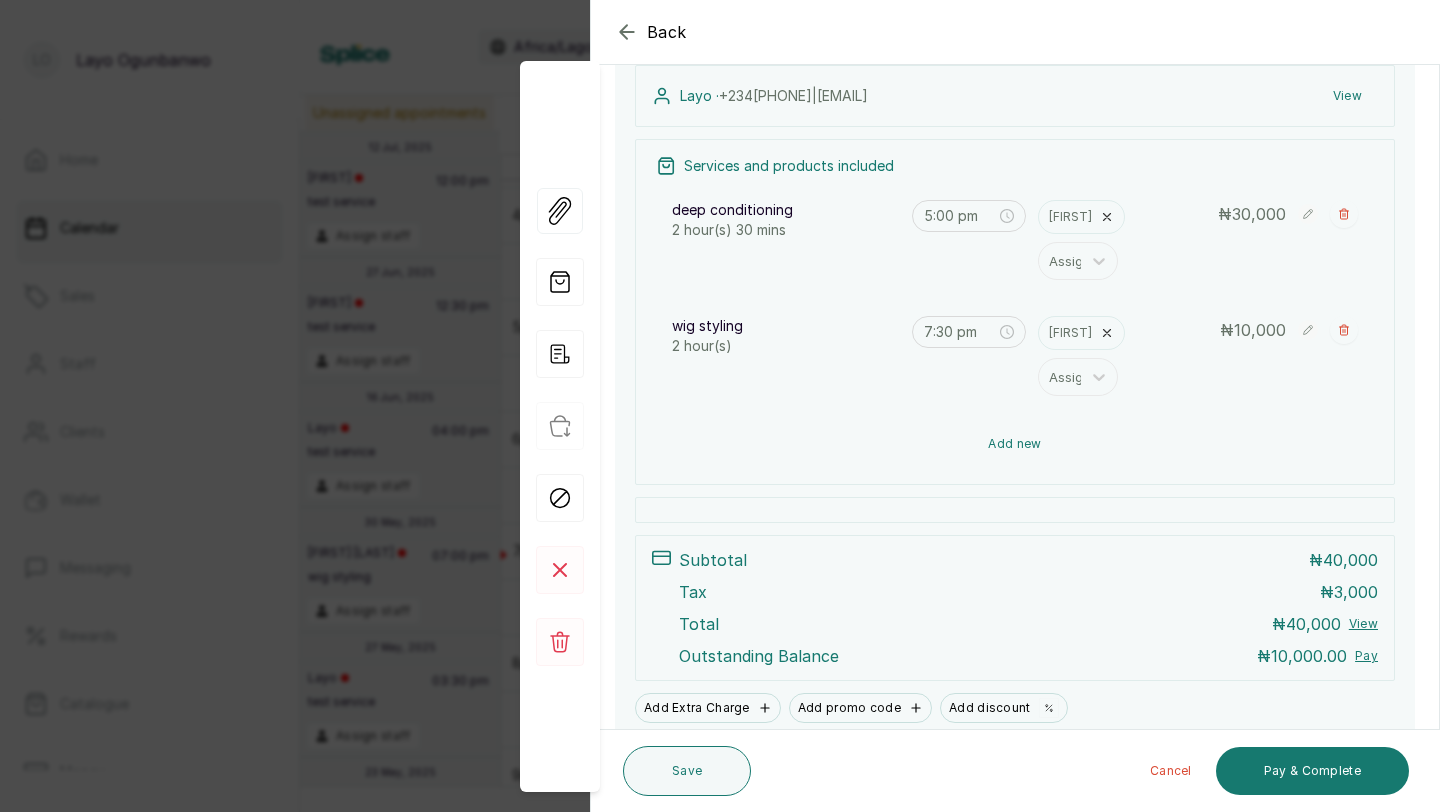 click on "Add new" at bounding box center [1015, 444] 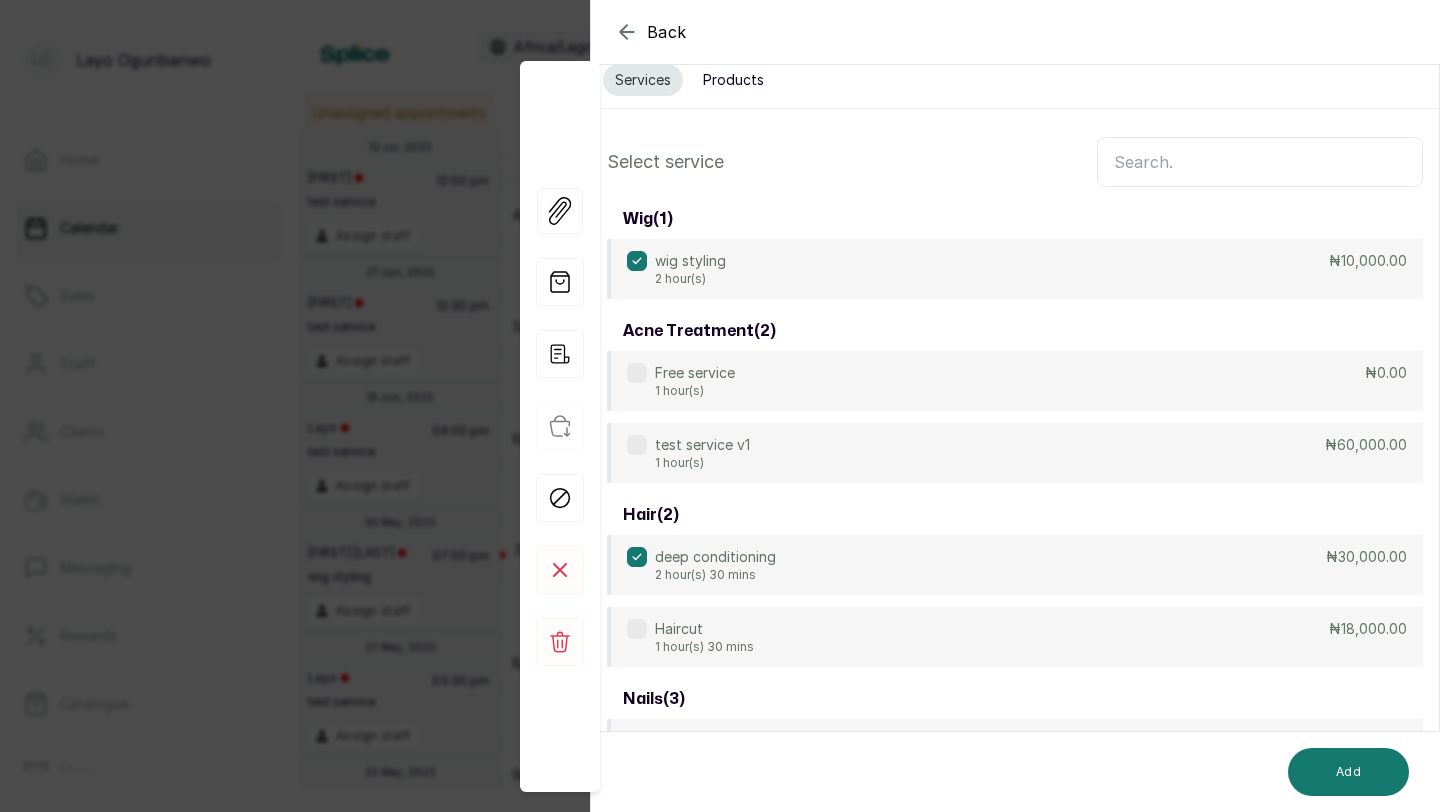 scroll, scrollTop: 0, scrollLeft: 0, axis: both 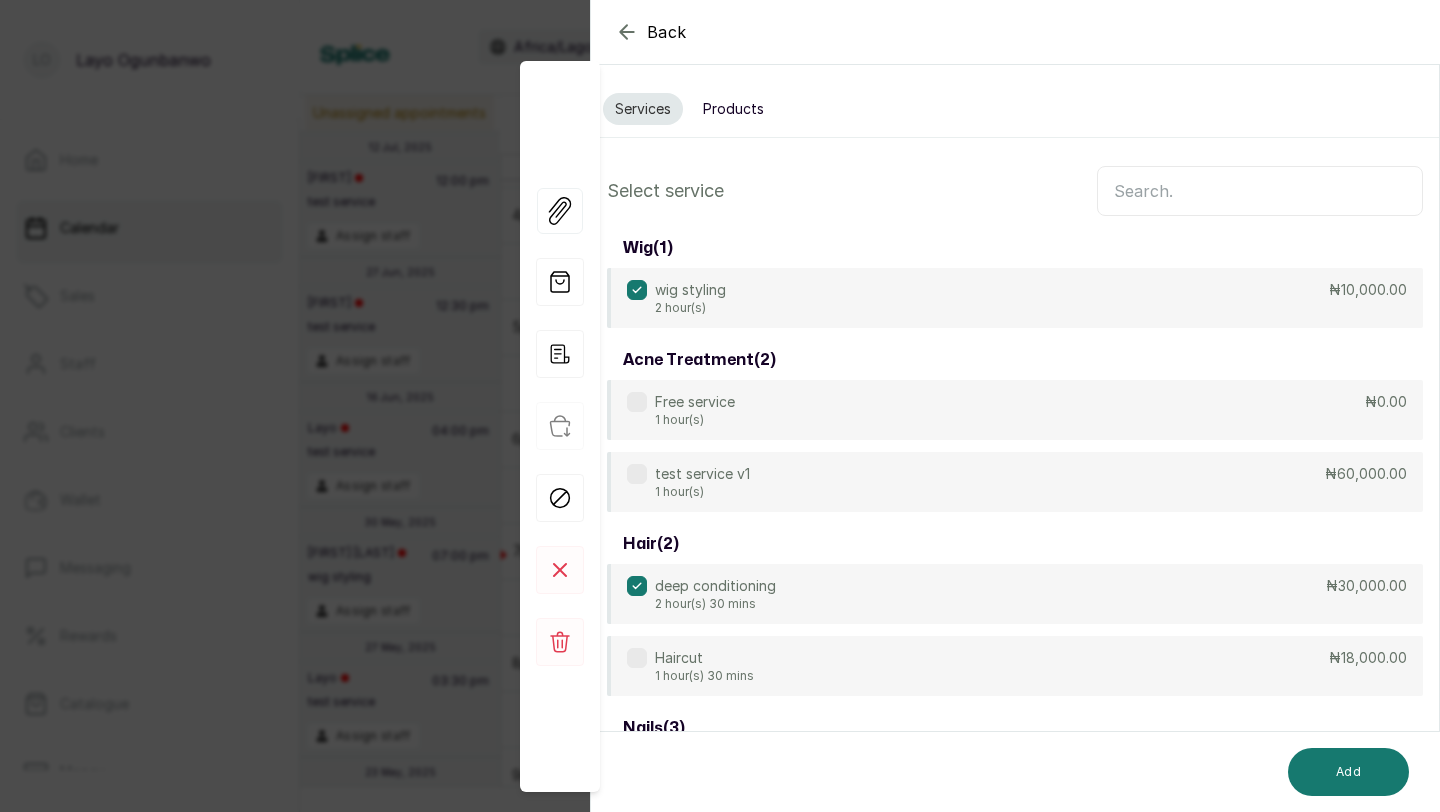 click on "Products" at bounding box center (733, 109) 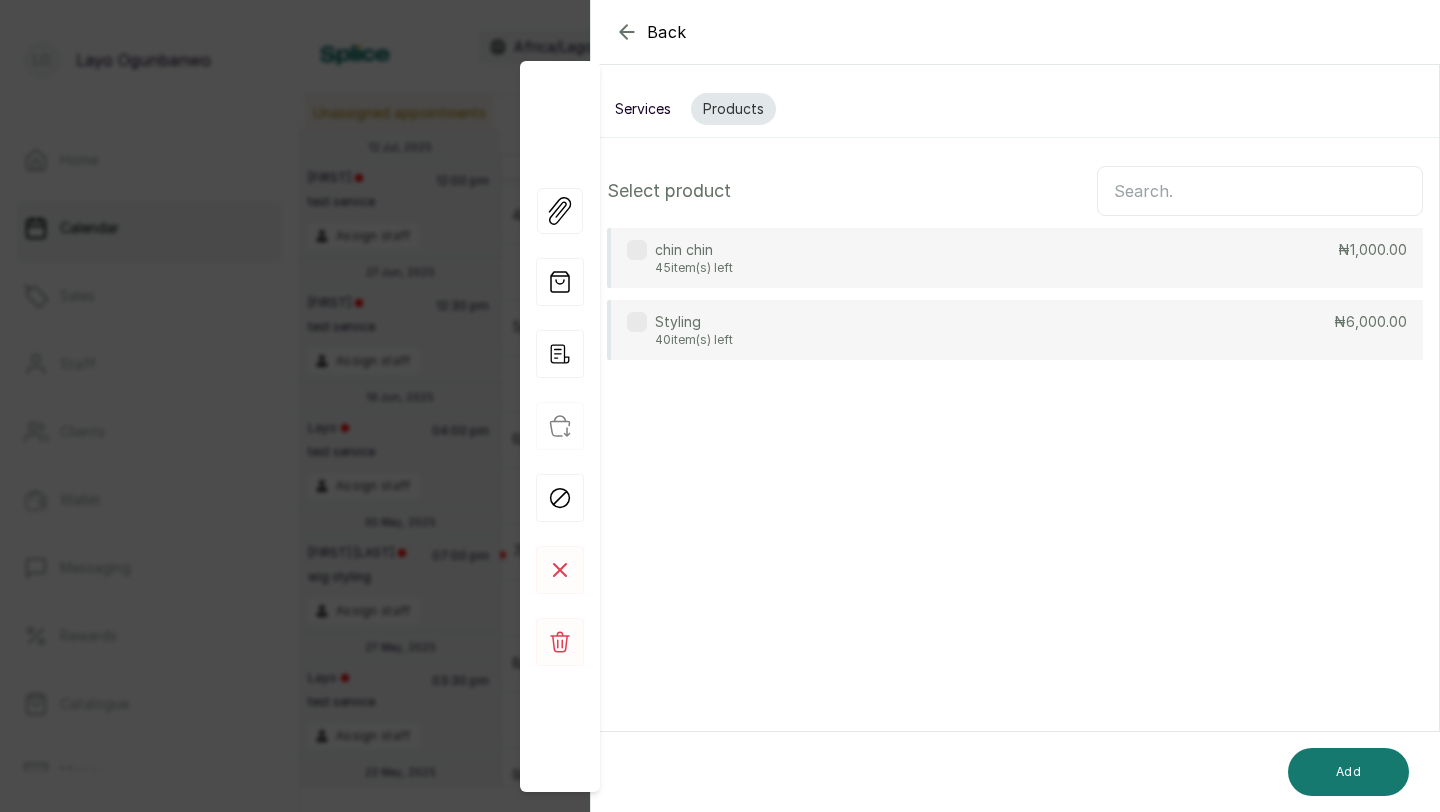click at bounding box center [637, 250] 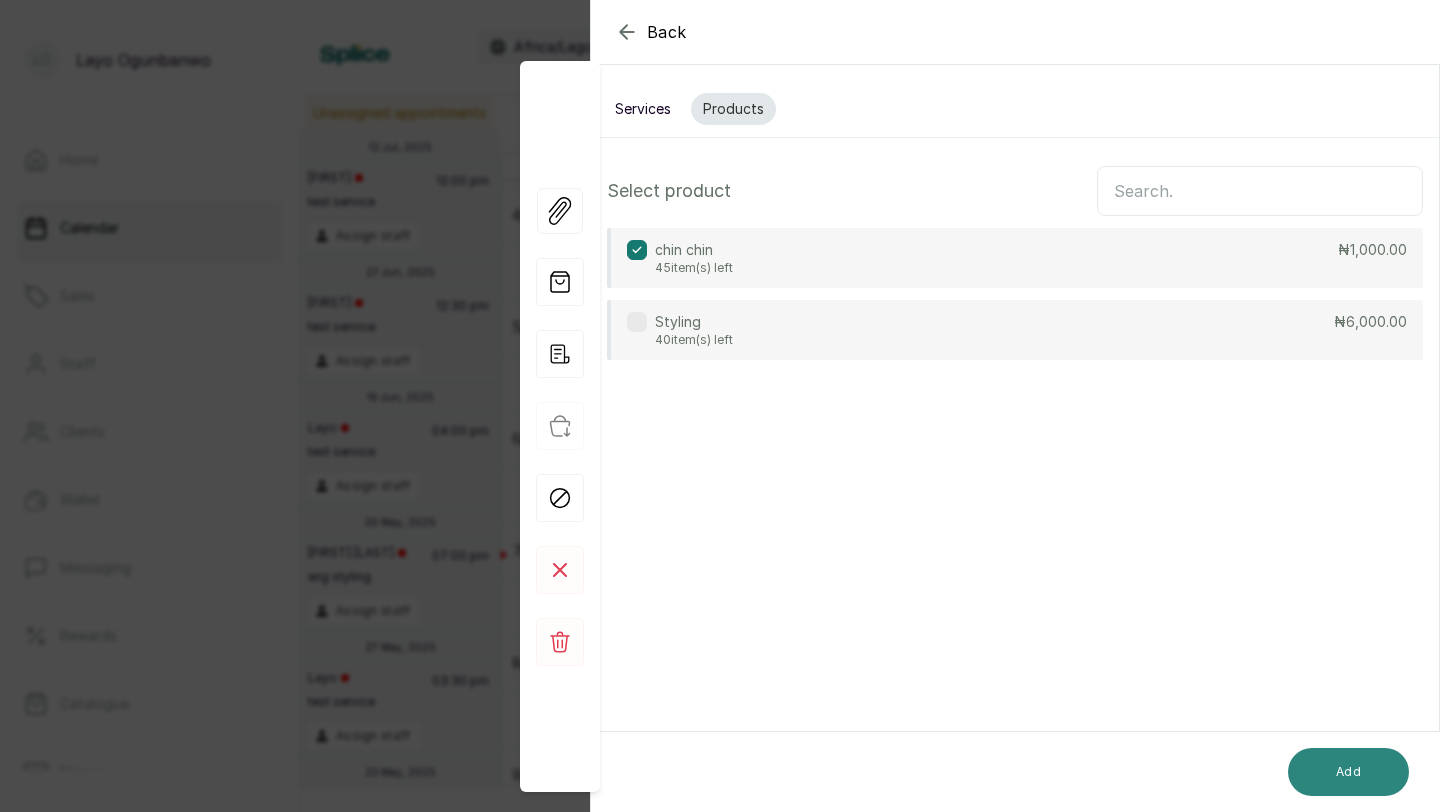click on "Add" at bounding box center [1348, 772] 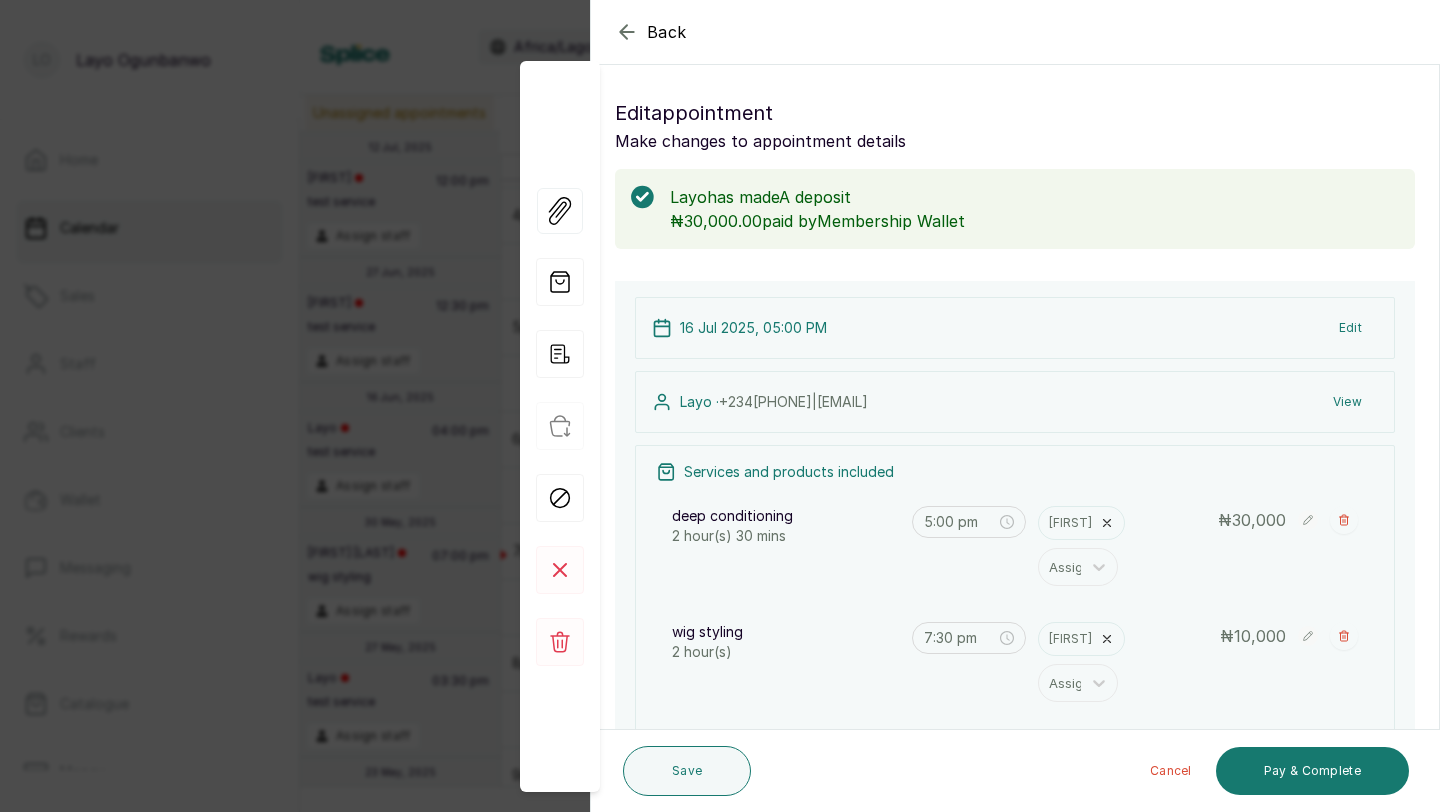 click 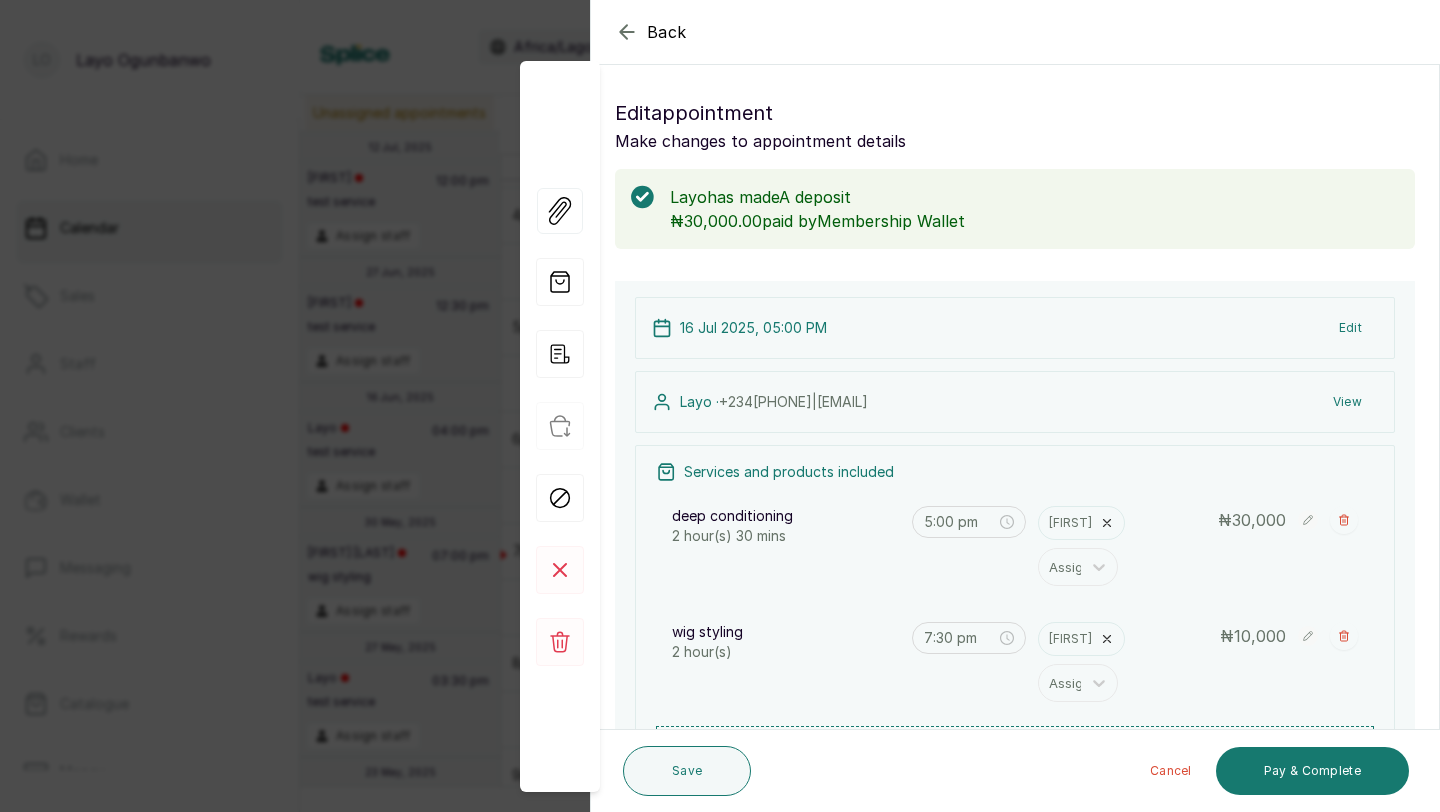 click on "Add new" at bounding box center [1015, 751] 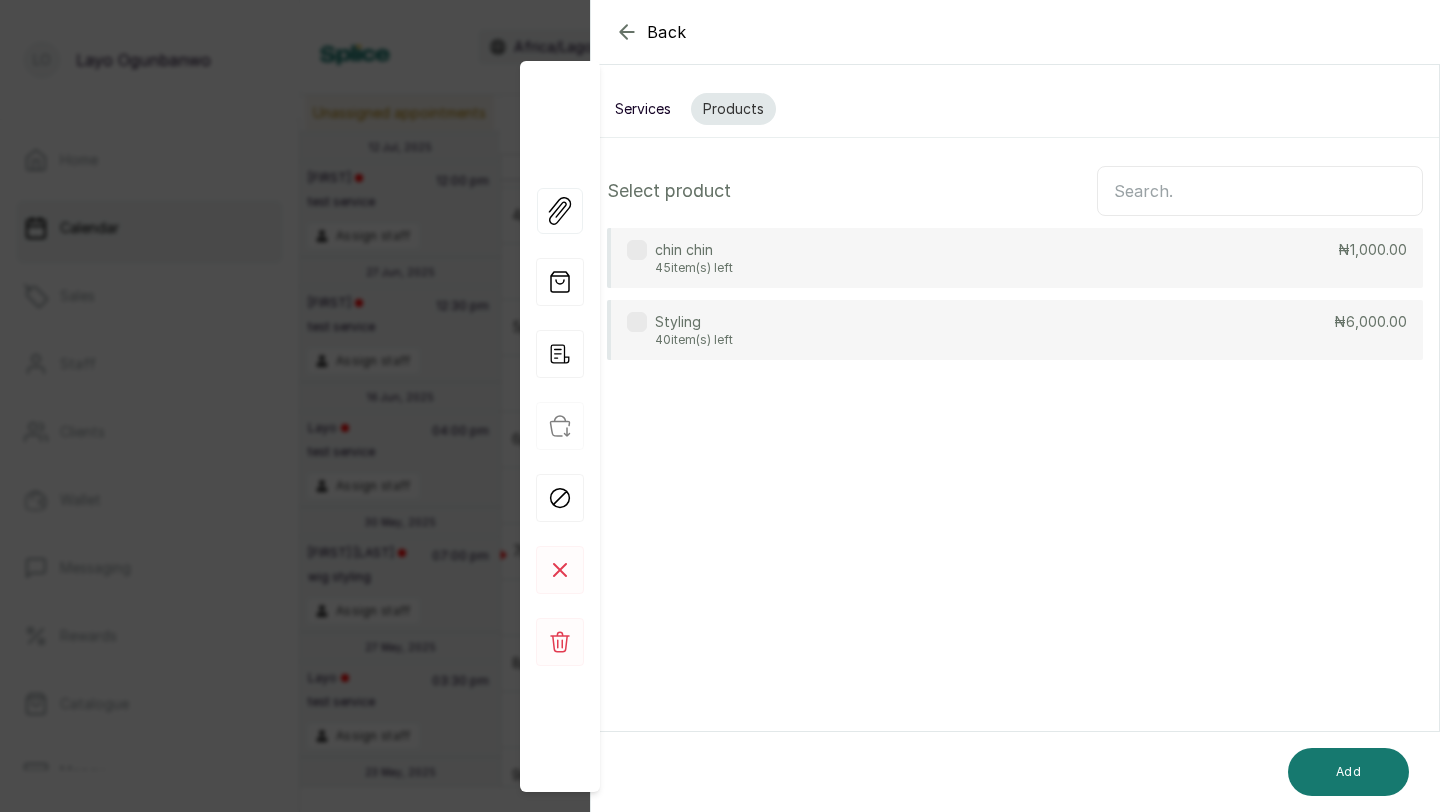 click at bounding box center [637, 250] 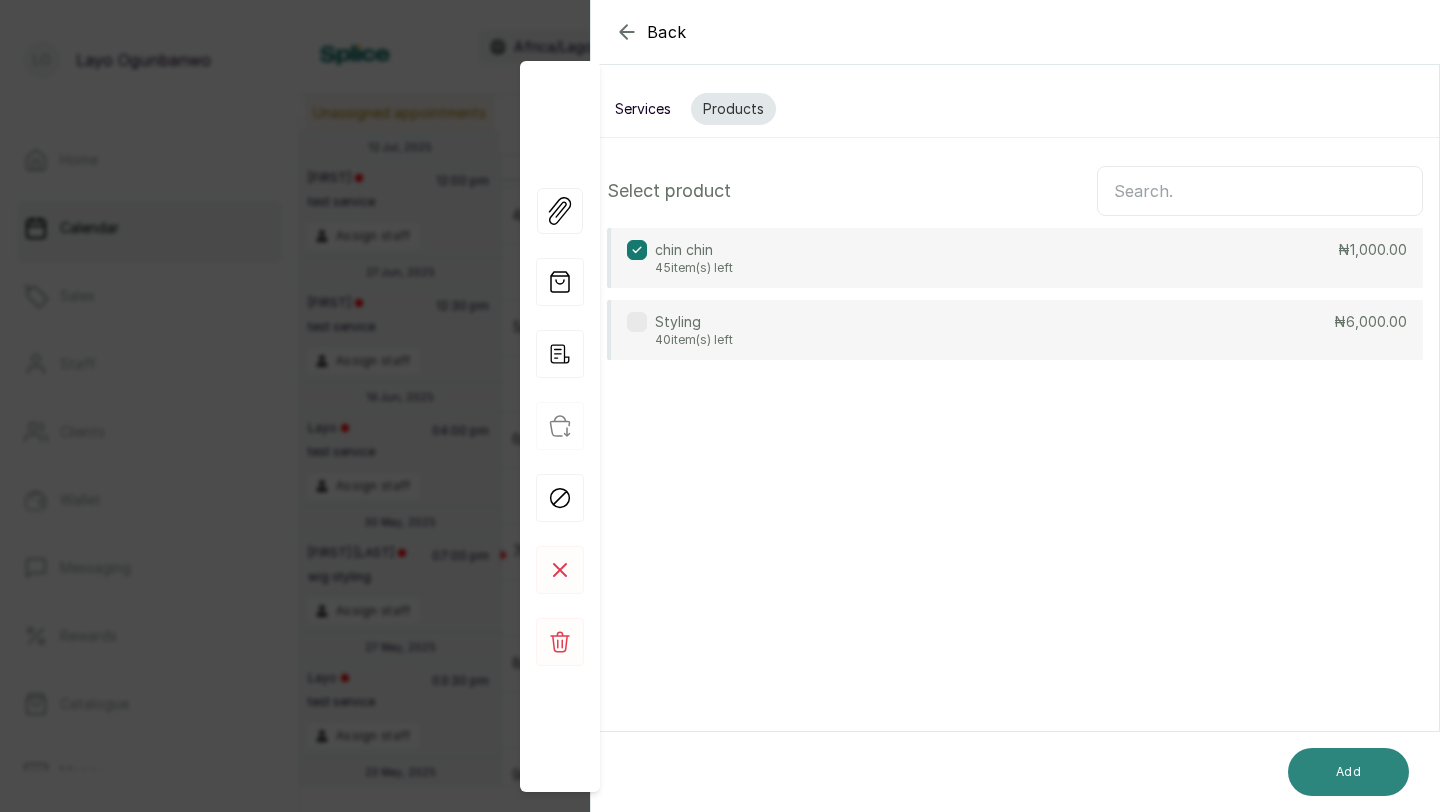 click on "Add" at bounding box center [1348, 772] 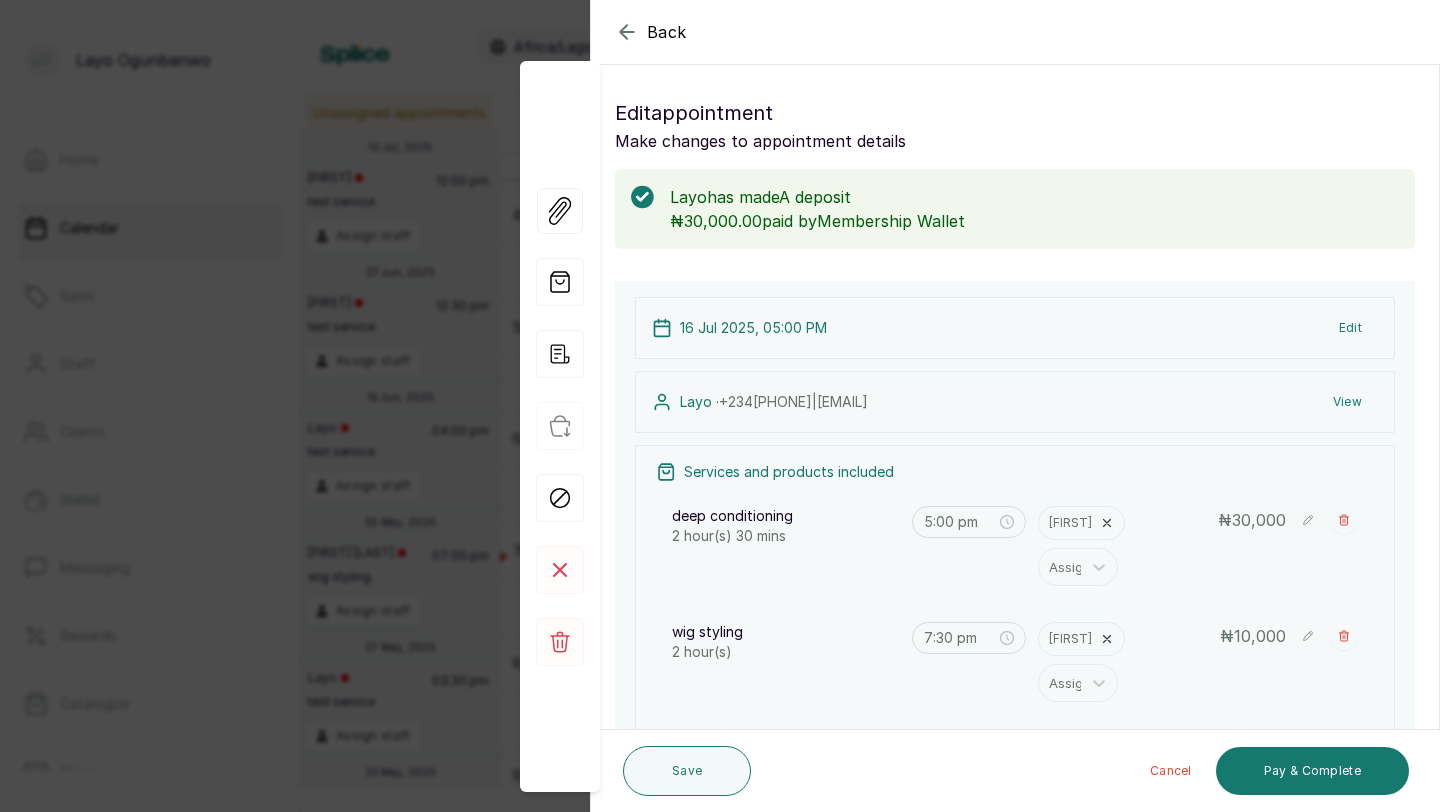 click 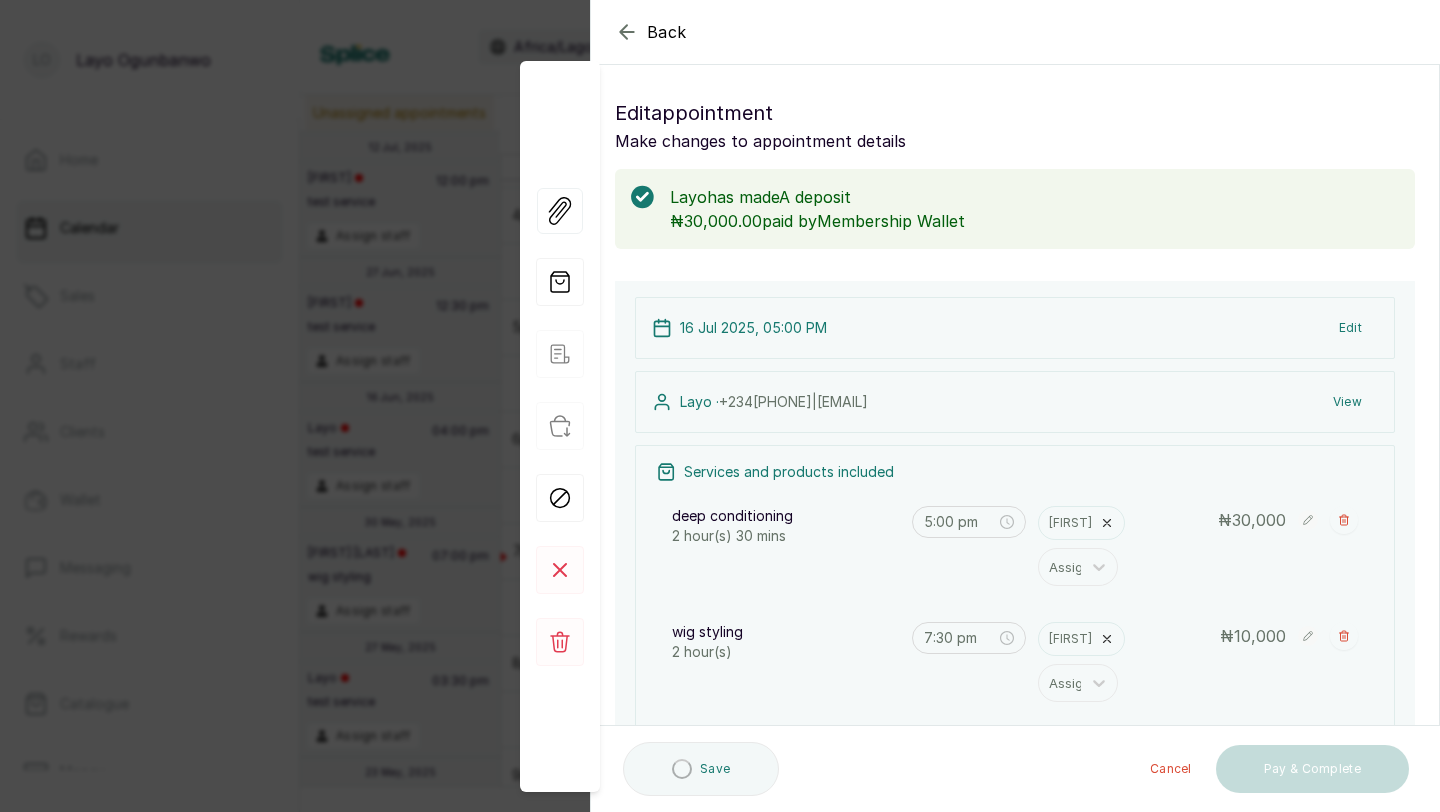 click 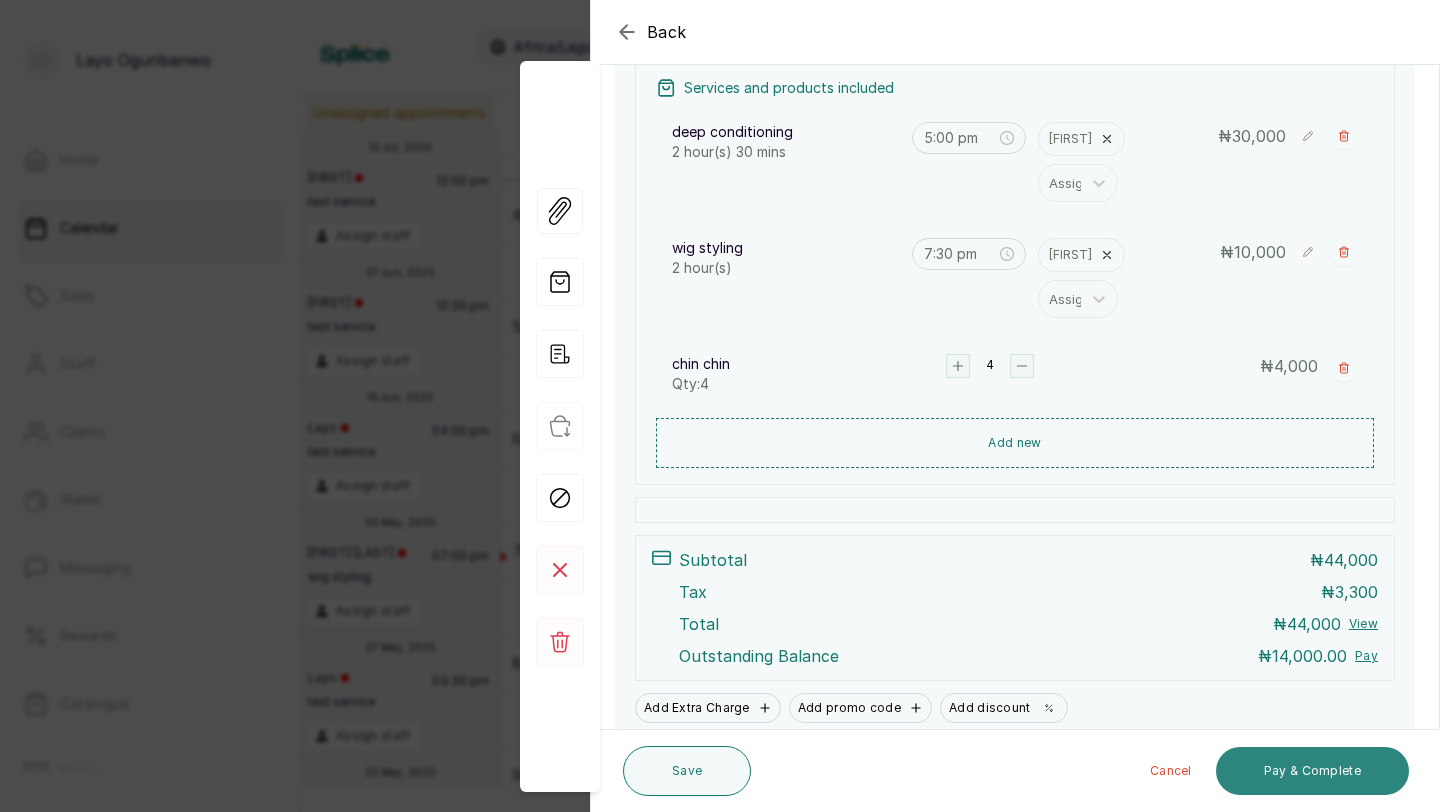 scroll, scrollTop: 384, scrollLeft: 0, axis: vertical 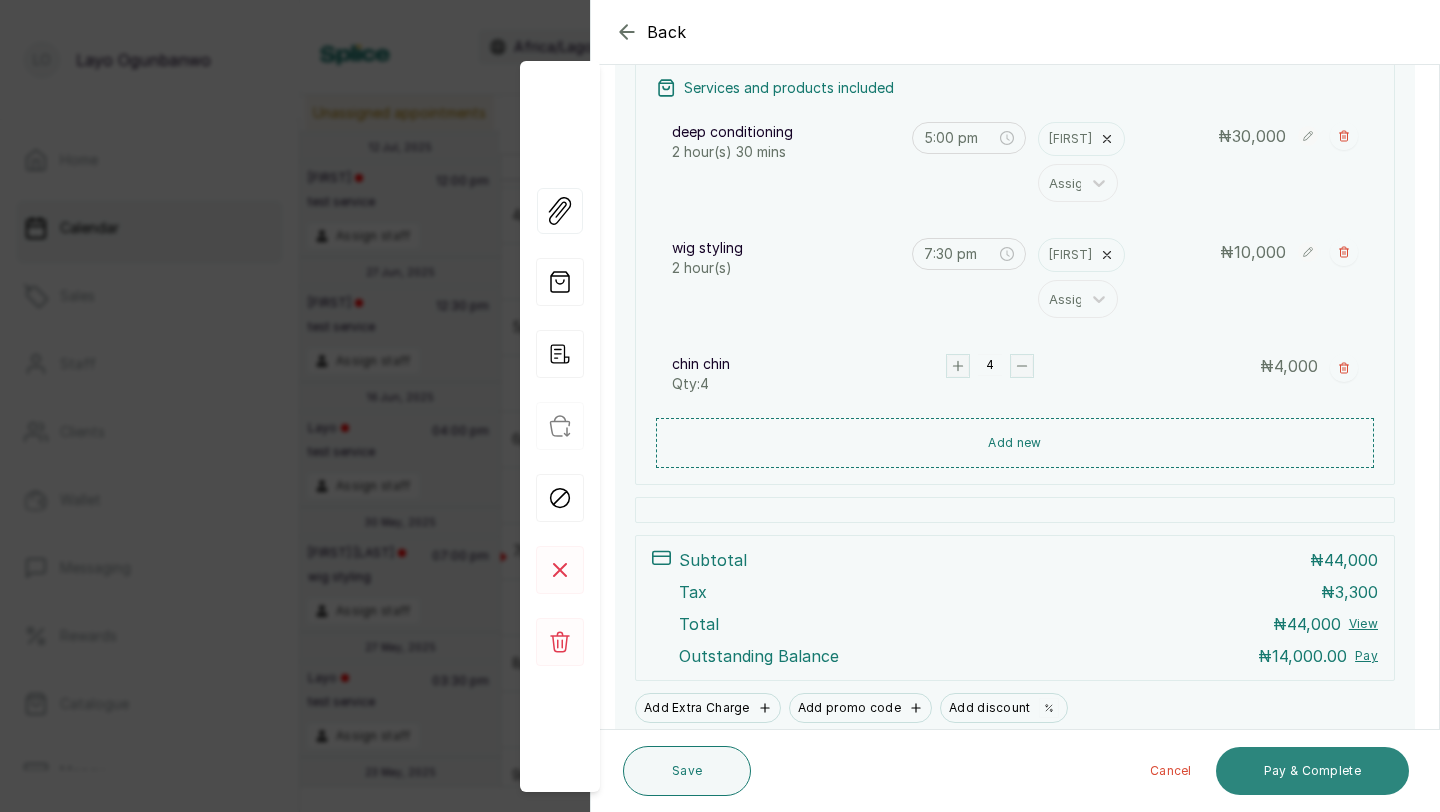 click on "Pay & Complete" at bounding box center [1312, 771] 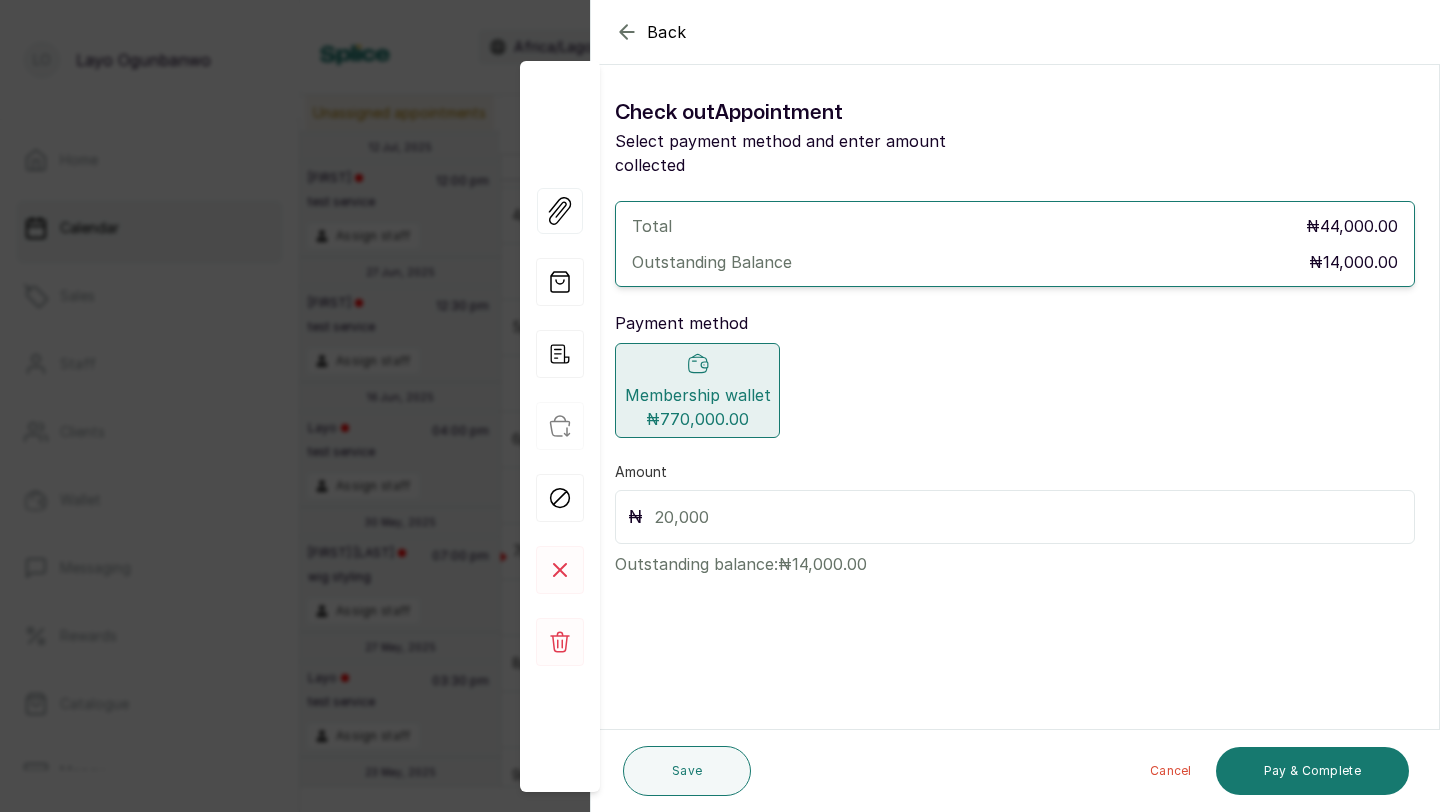 scroll, scrollTop: 0, scrollLeft: 0, axis: both 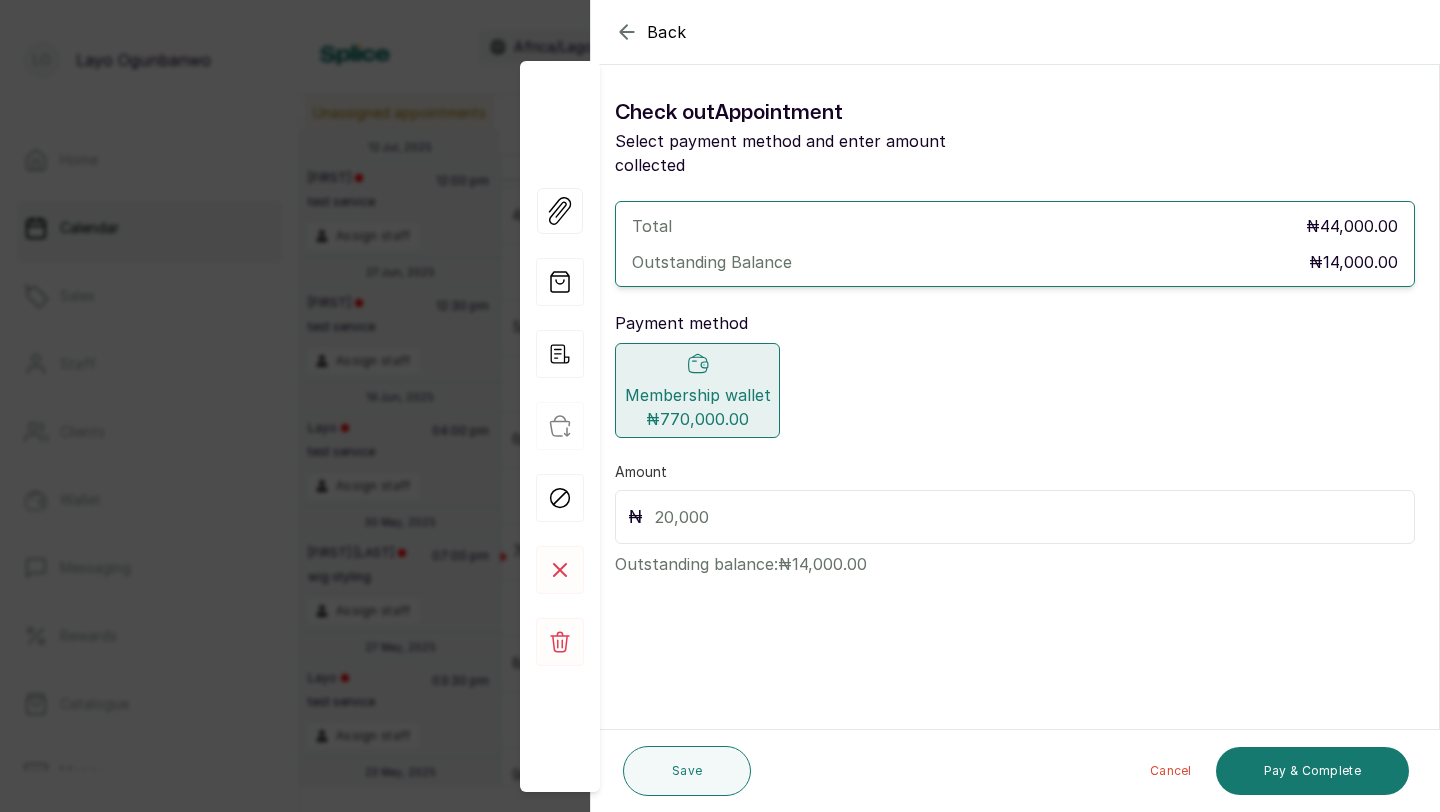 click at bounding box center (1028, 517) 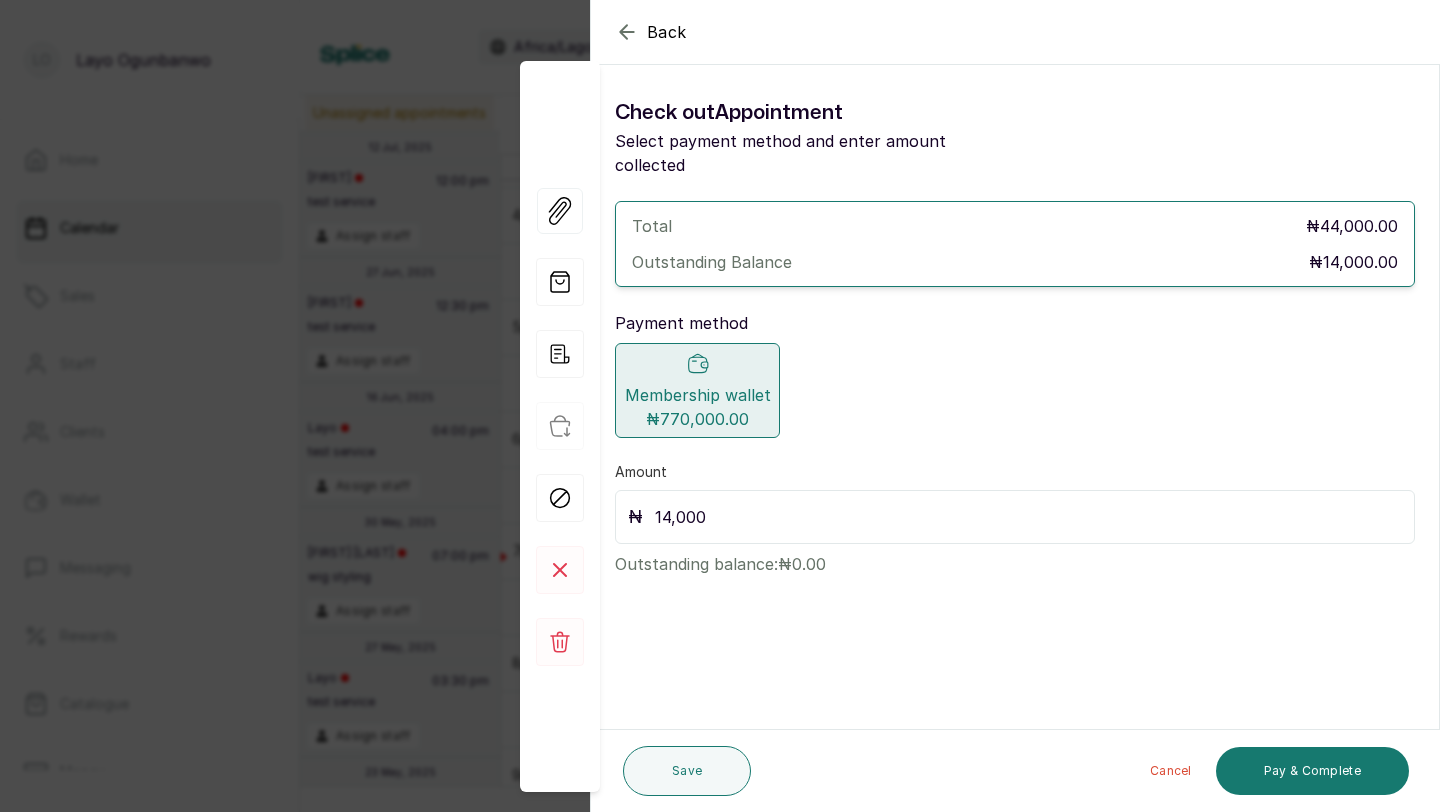 type on "14,000" 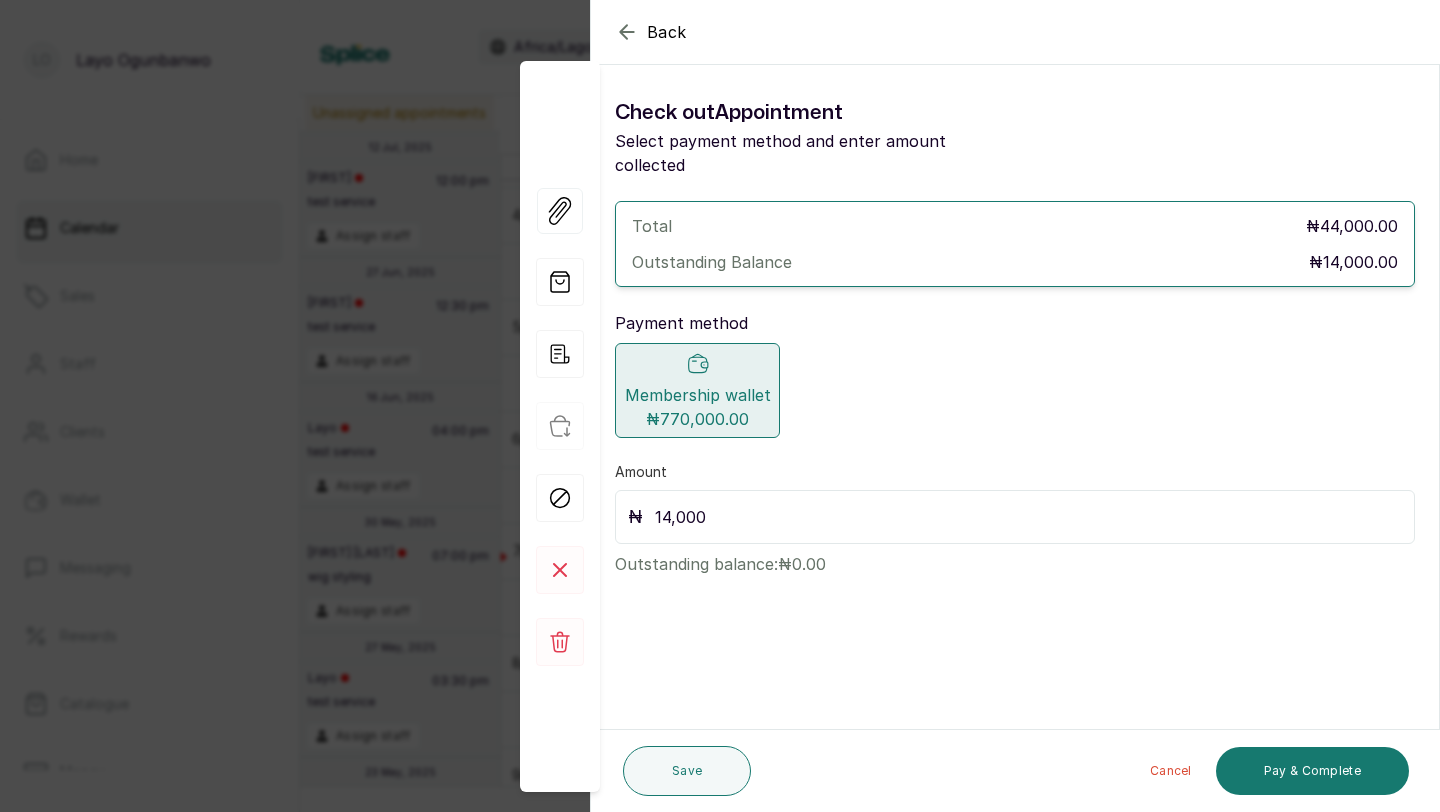 click on "Membership wallet ₦770,000.00" at bounding box center (698, 407) 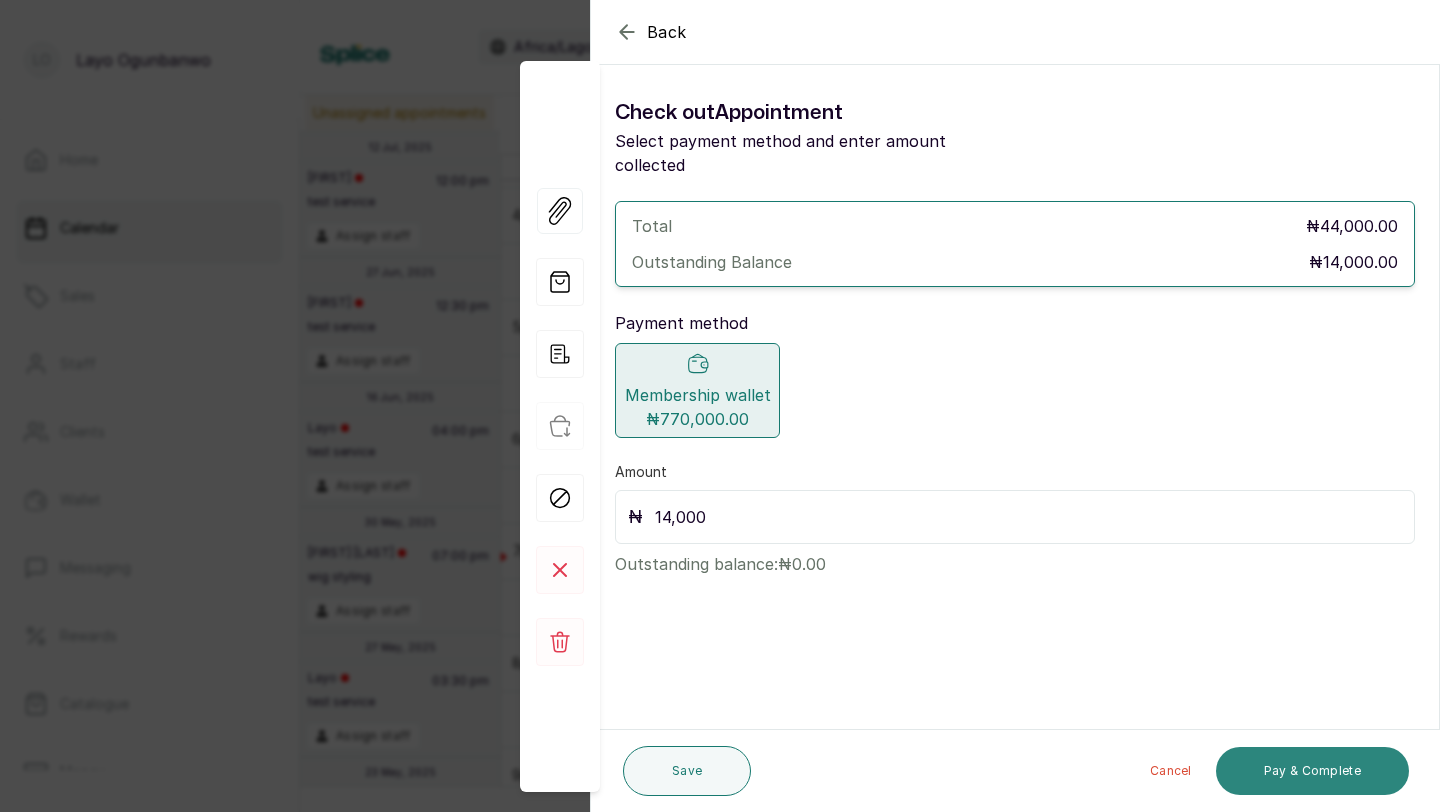 click on "Pay & Complete" at bounding box center [1312, 771] 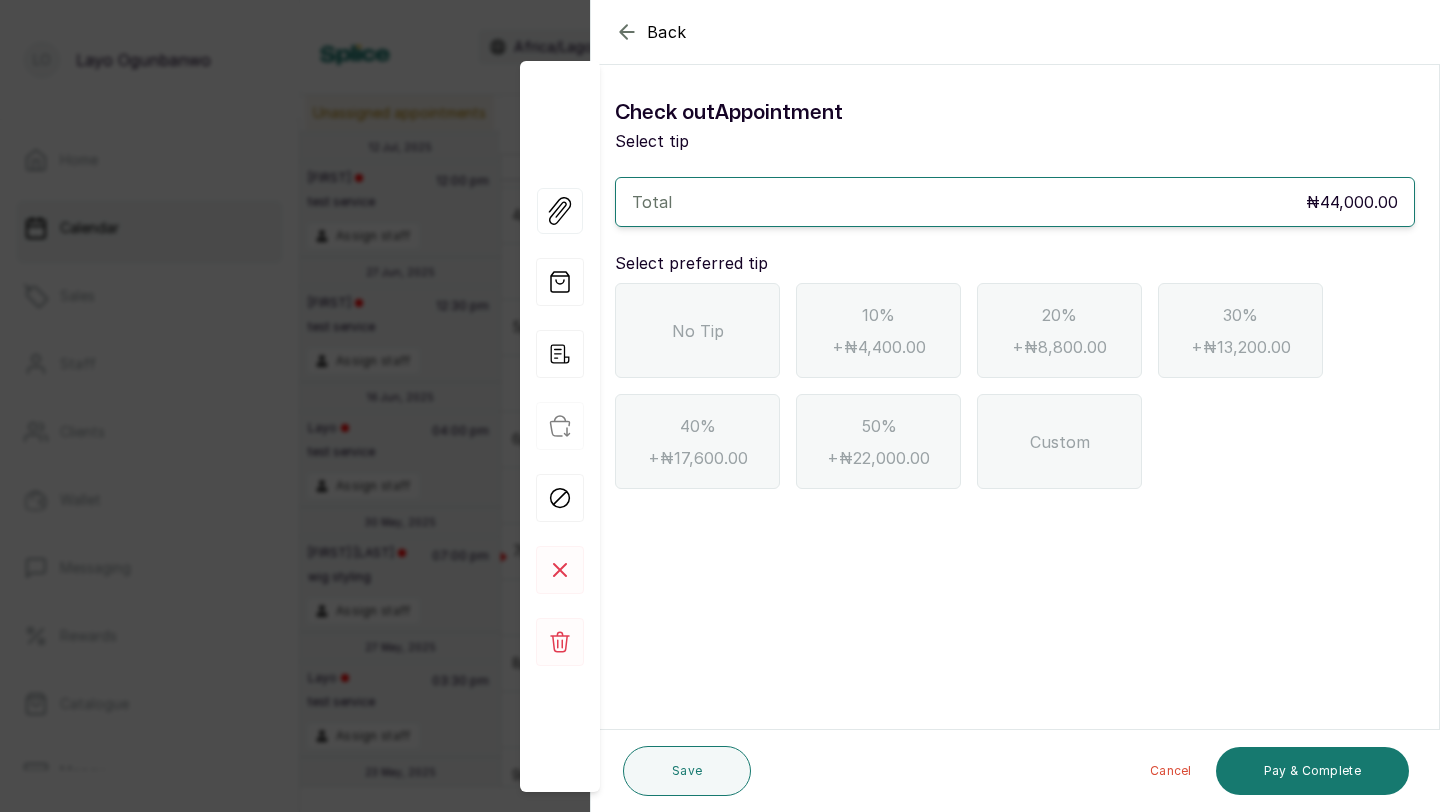 click on "No Tip" at bounding box center (697, 330) 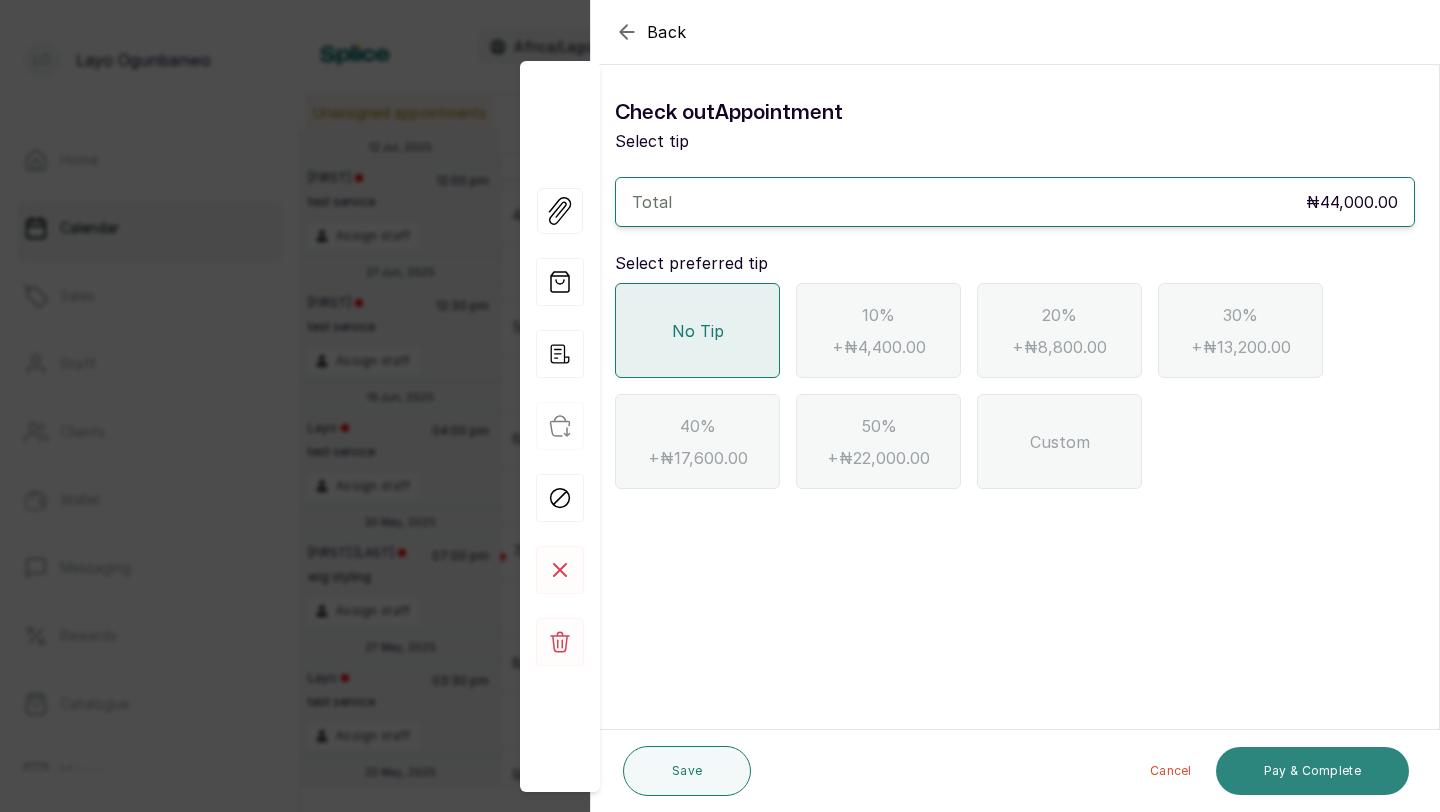 click on "Pay & Complete" at bounding box center [1312, 771] 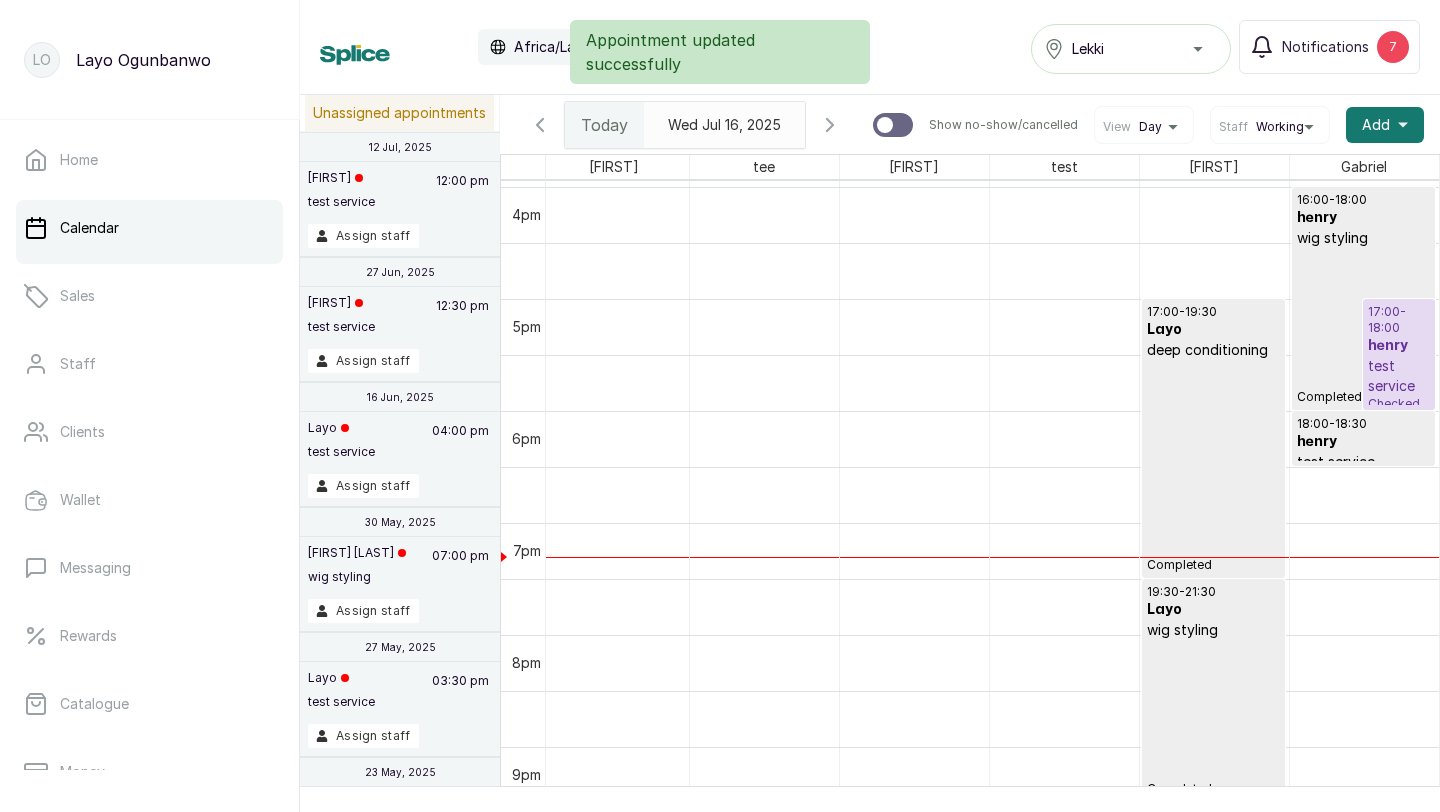 scroll, scrollTop: 1869, scrollLeft: 457, axis: both 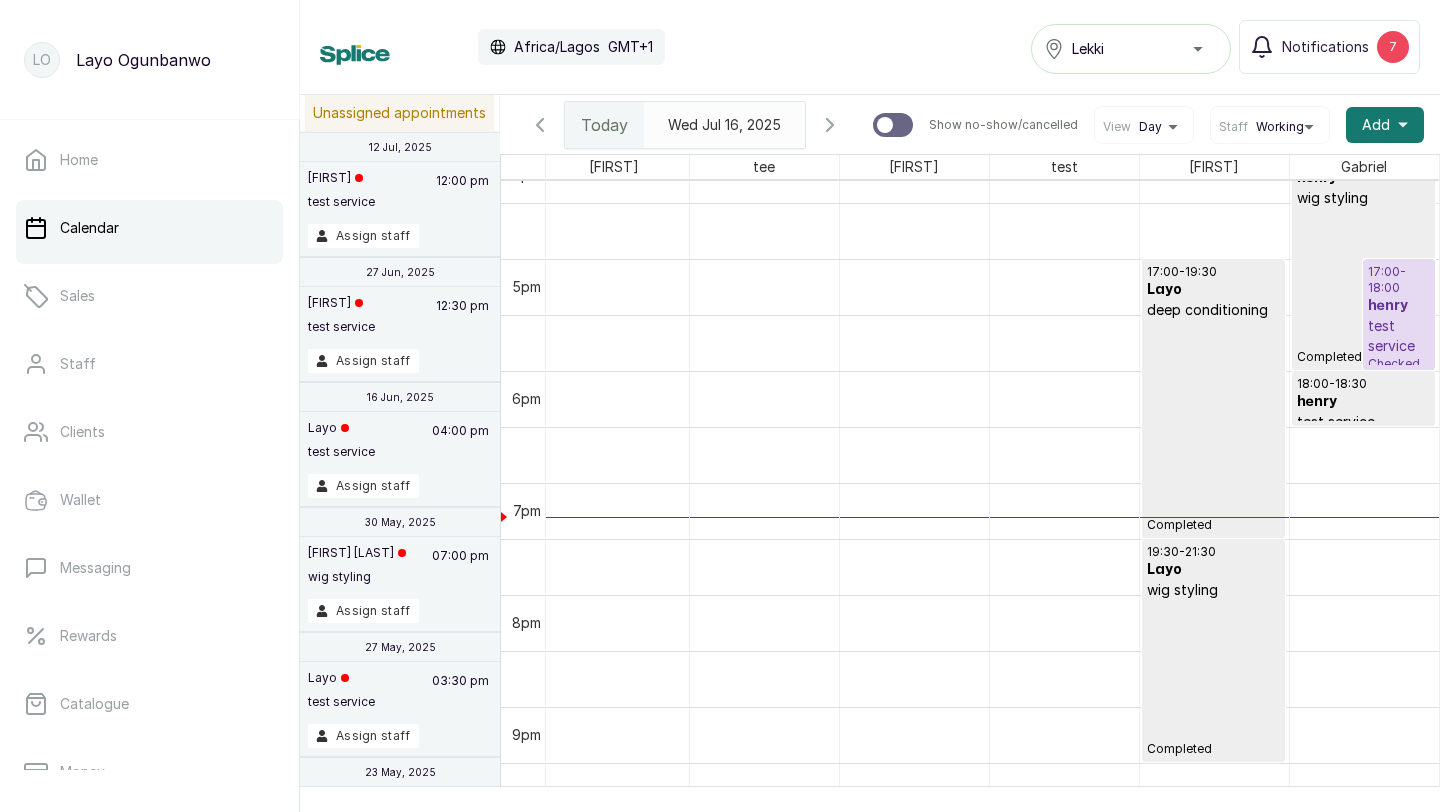 click on "17:00  -  18:00 [FIRST] test service Checked In" at bounding box center [1399, 314] 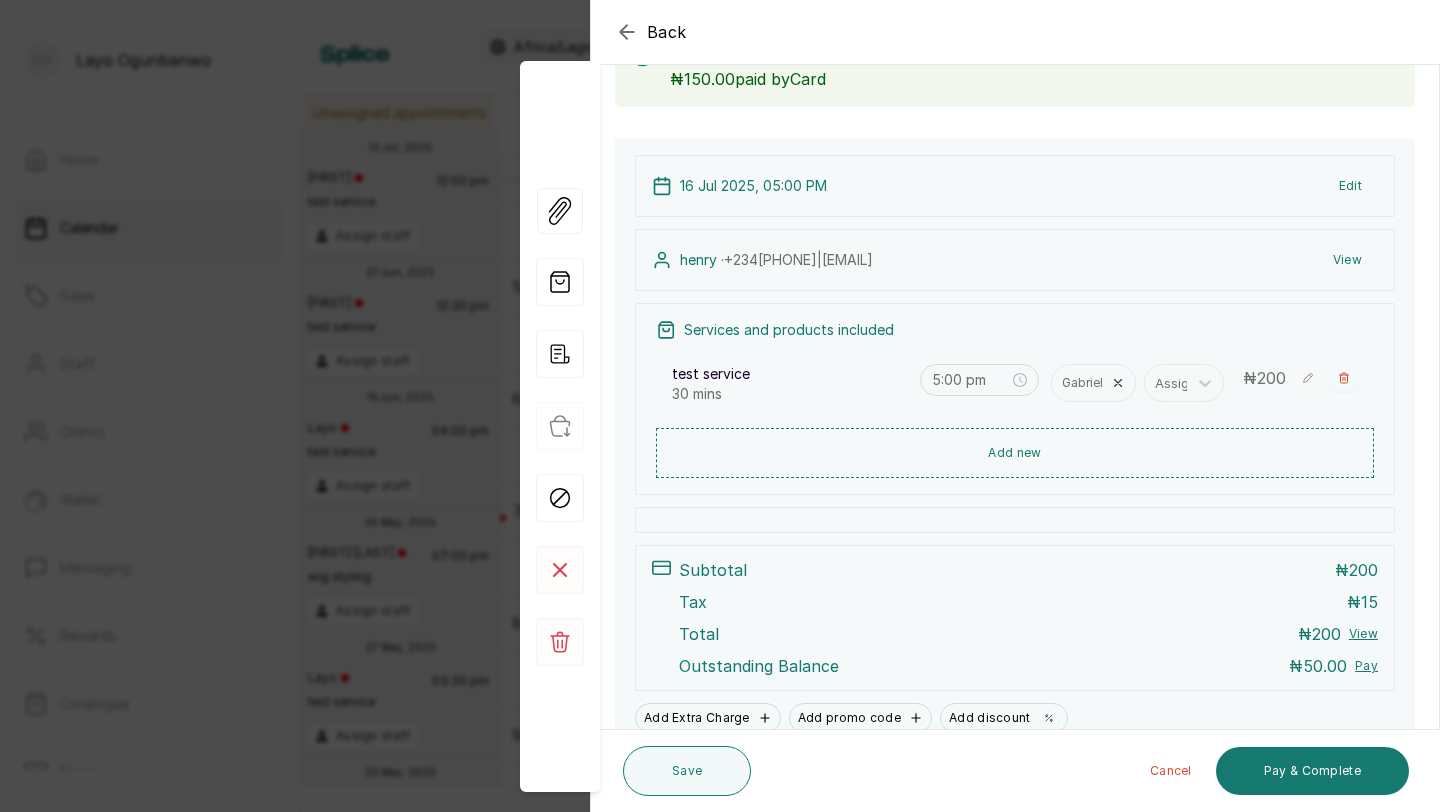 scroll, scrollTop: 232, scrollLeft: 0, axis: vertical 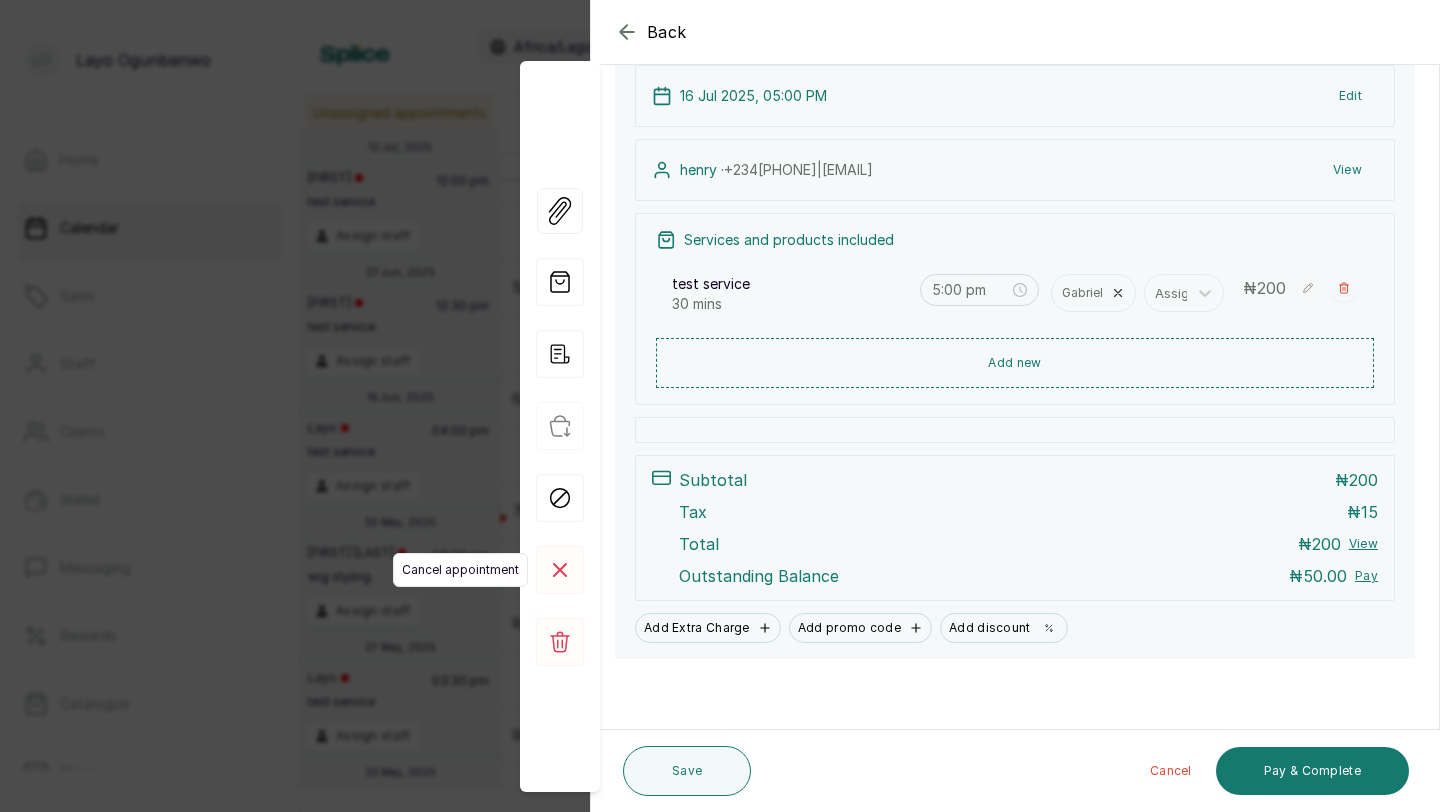 click 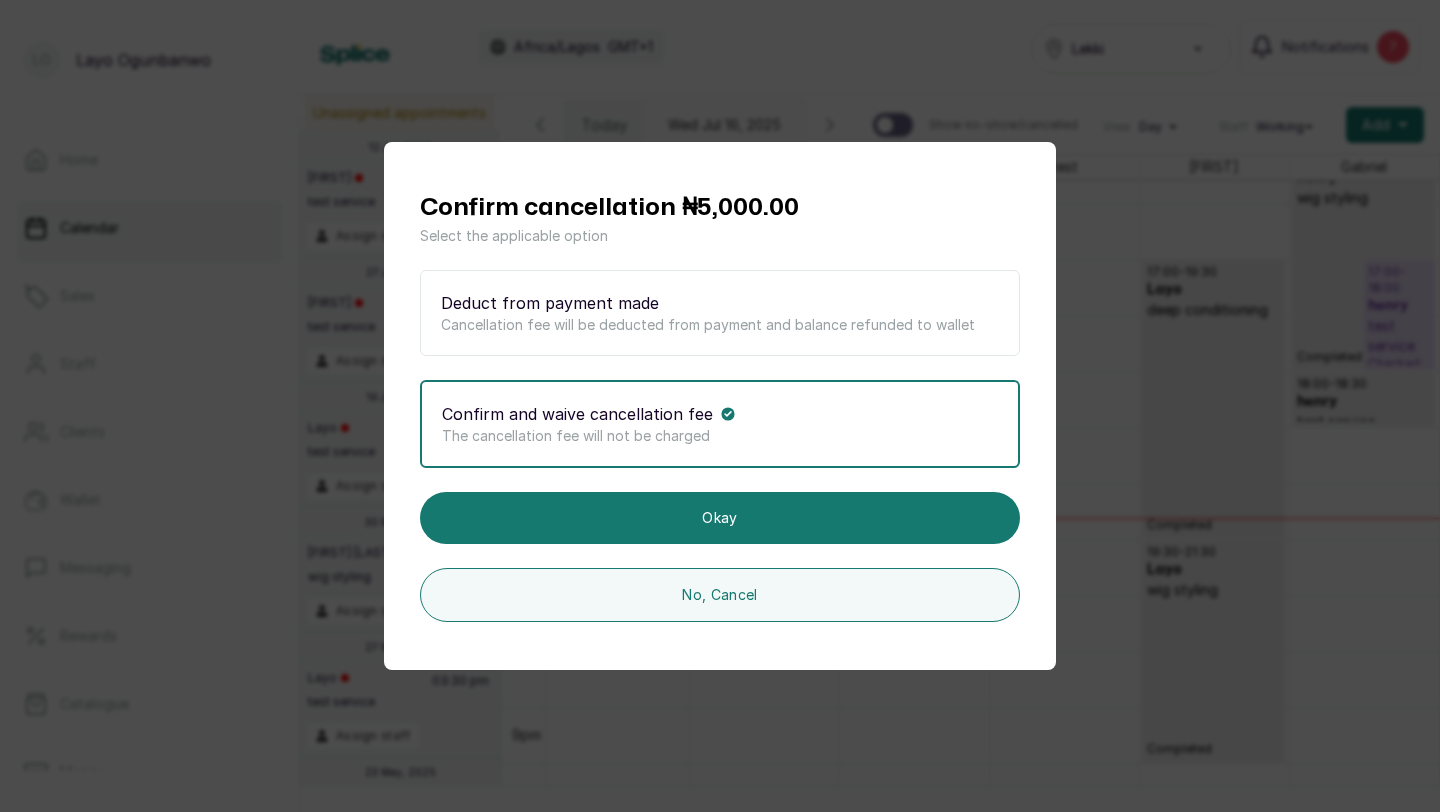 click on "Deduct from payment made Cancellation fee will be deducted from payment and balance refunded to wallet" at bounding box center (720, 313) 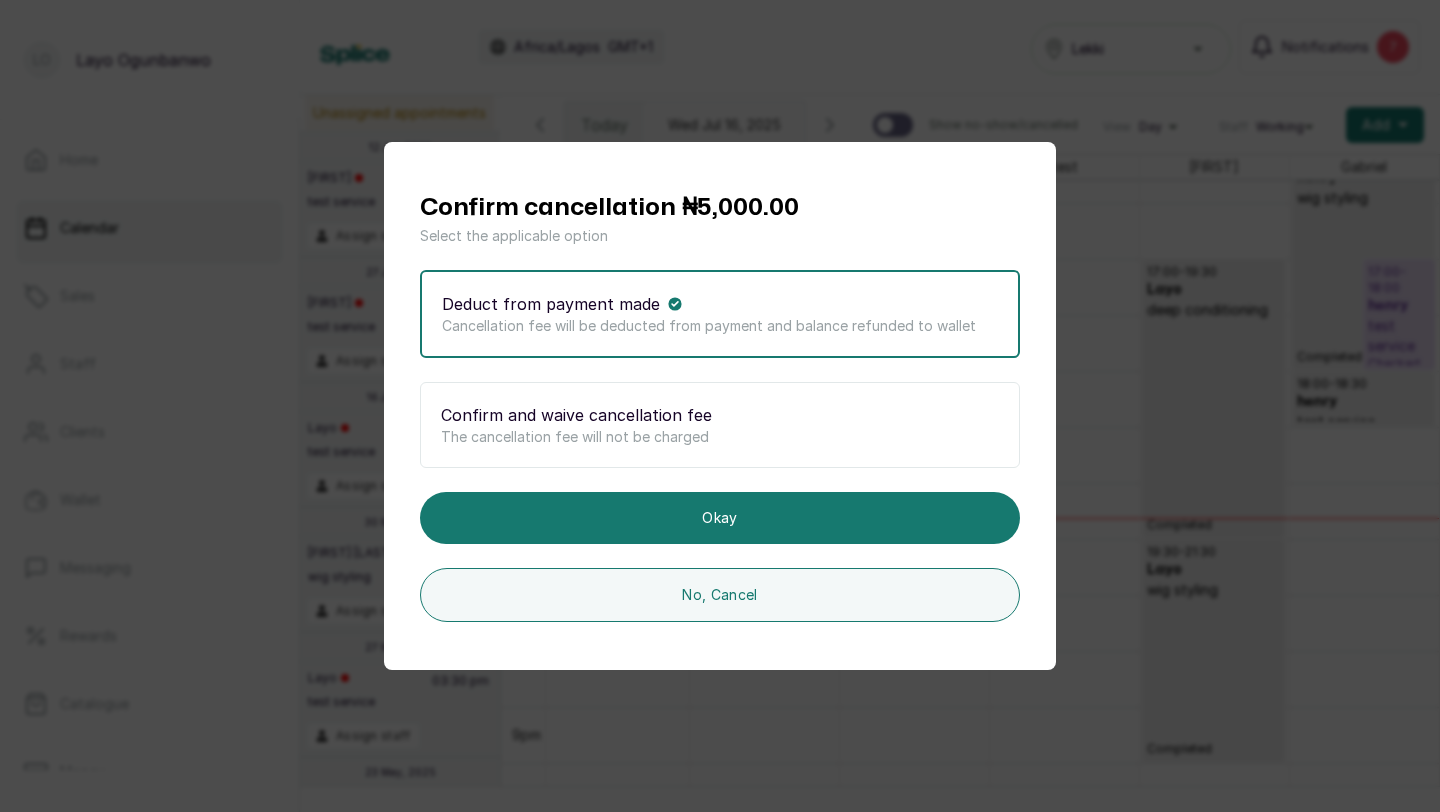 click on "Confirm and waive cancellation fee The cancellation fee will not be charged" at bounding box center [720, 425] 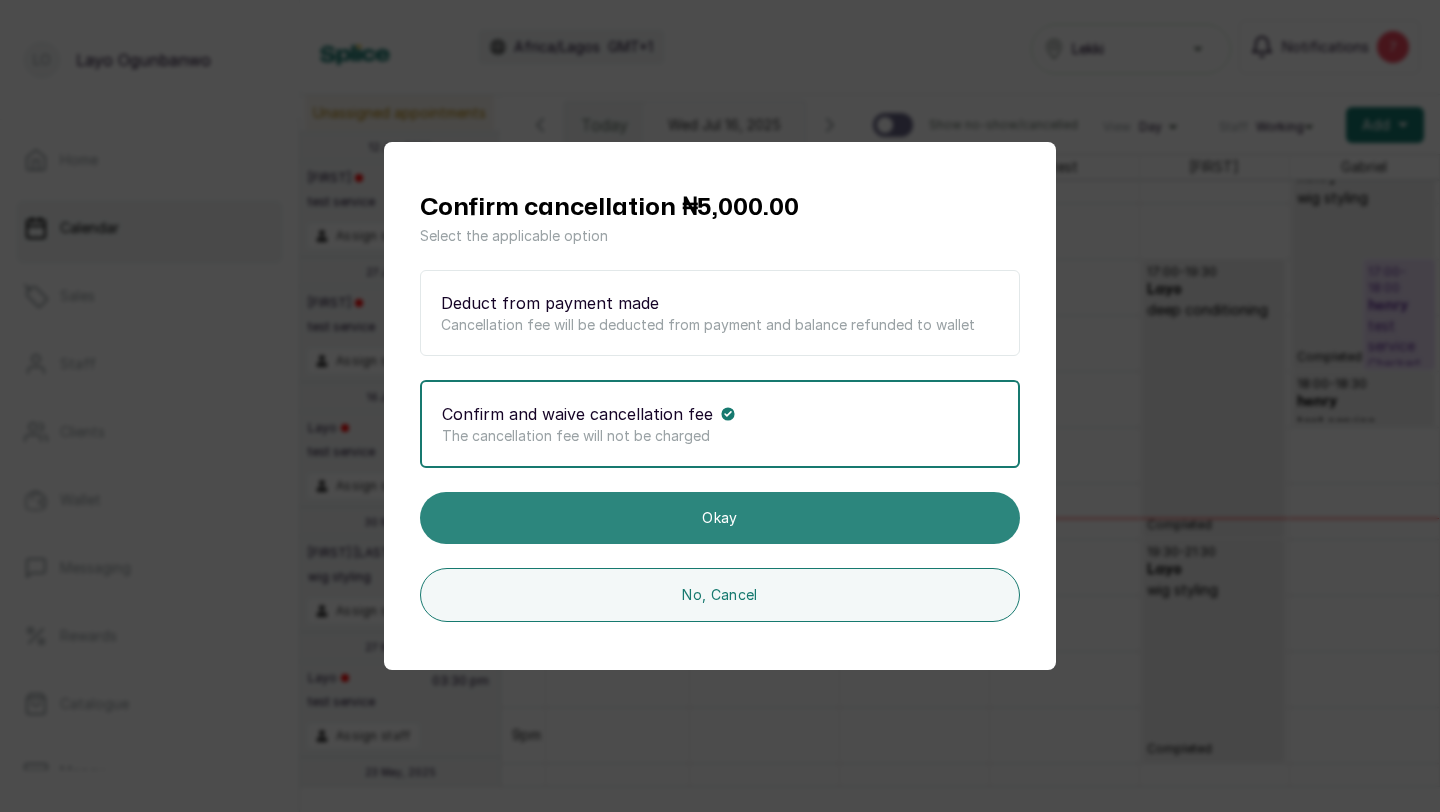 click on "Okay" at bounding box center (720, 518) 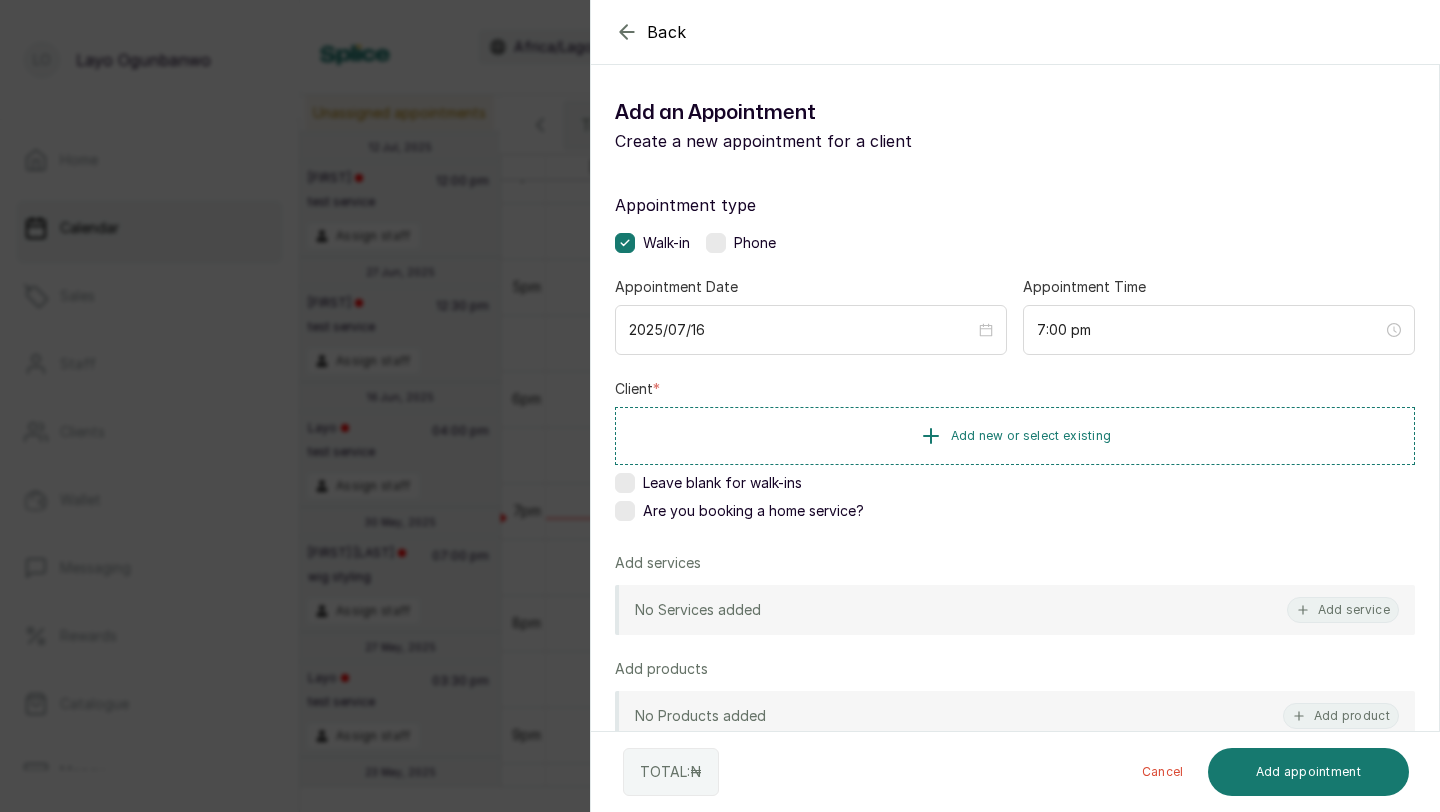 click on "Cancel" at bounding box center [1163, 772] 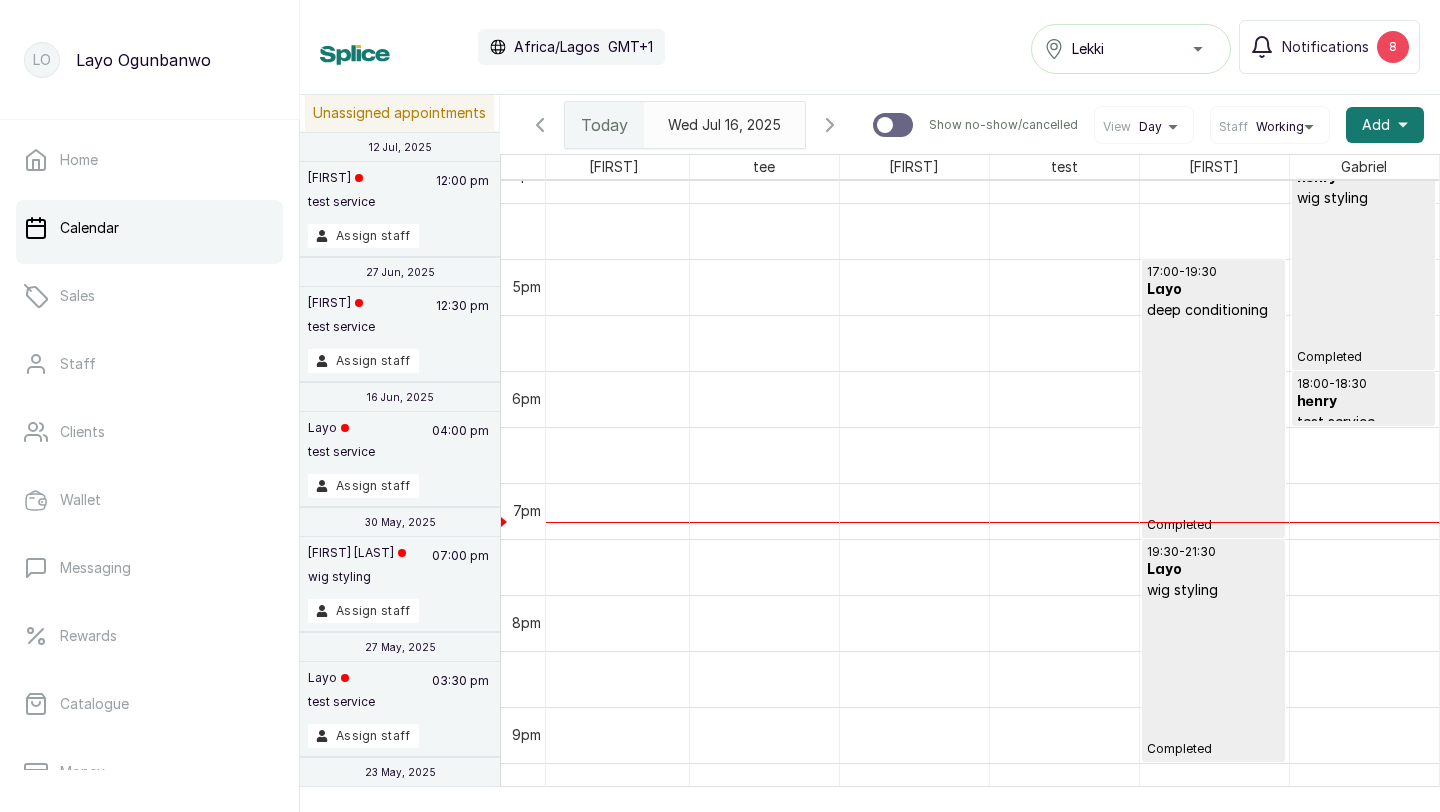 scroll, scrollTop: 2023, scrollLeft: 457, axis: both 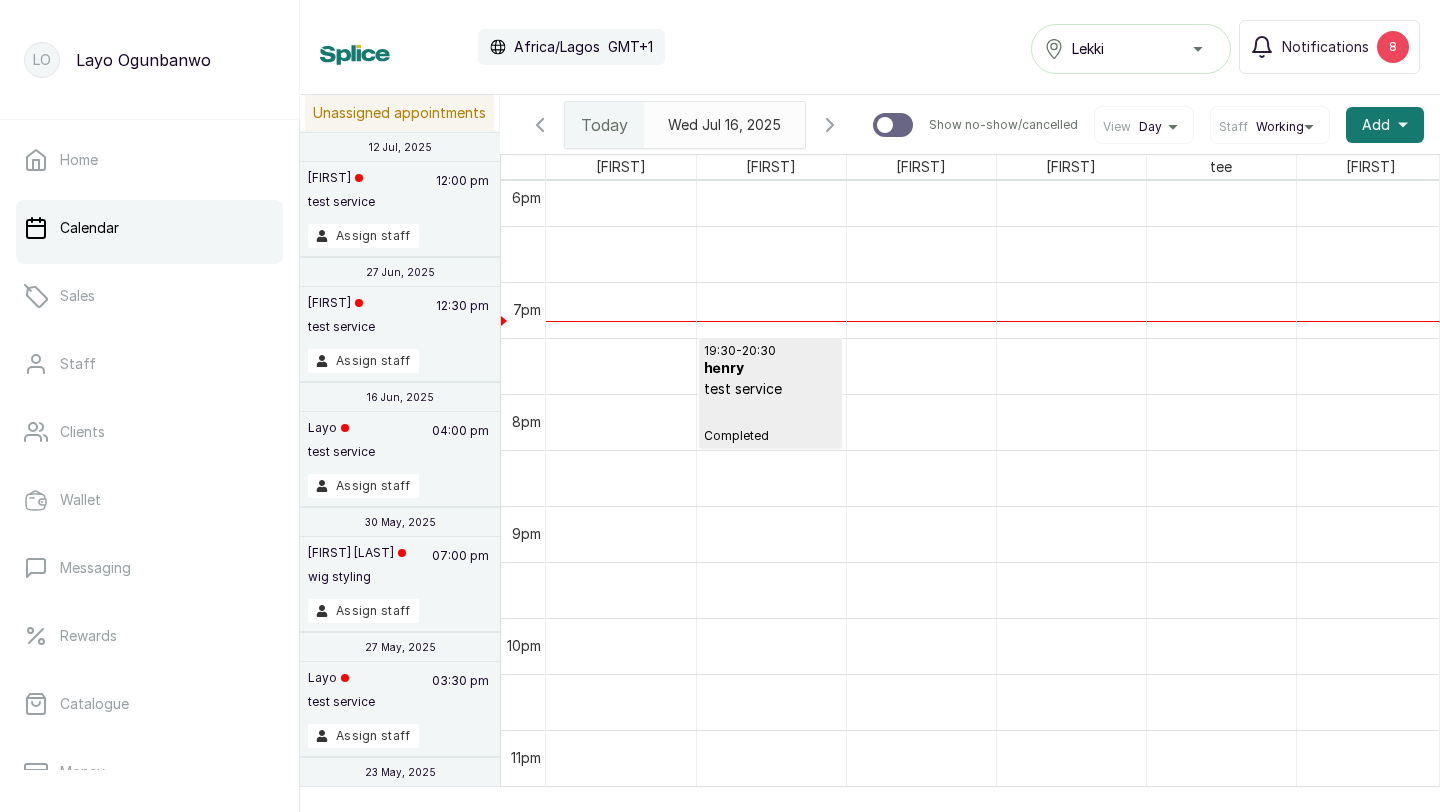 drag, startPoint x: 758, startPoint y: 392, endPoint x: 761, endPoint y: 423, distance: 31.144823 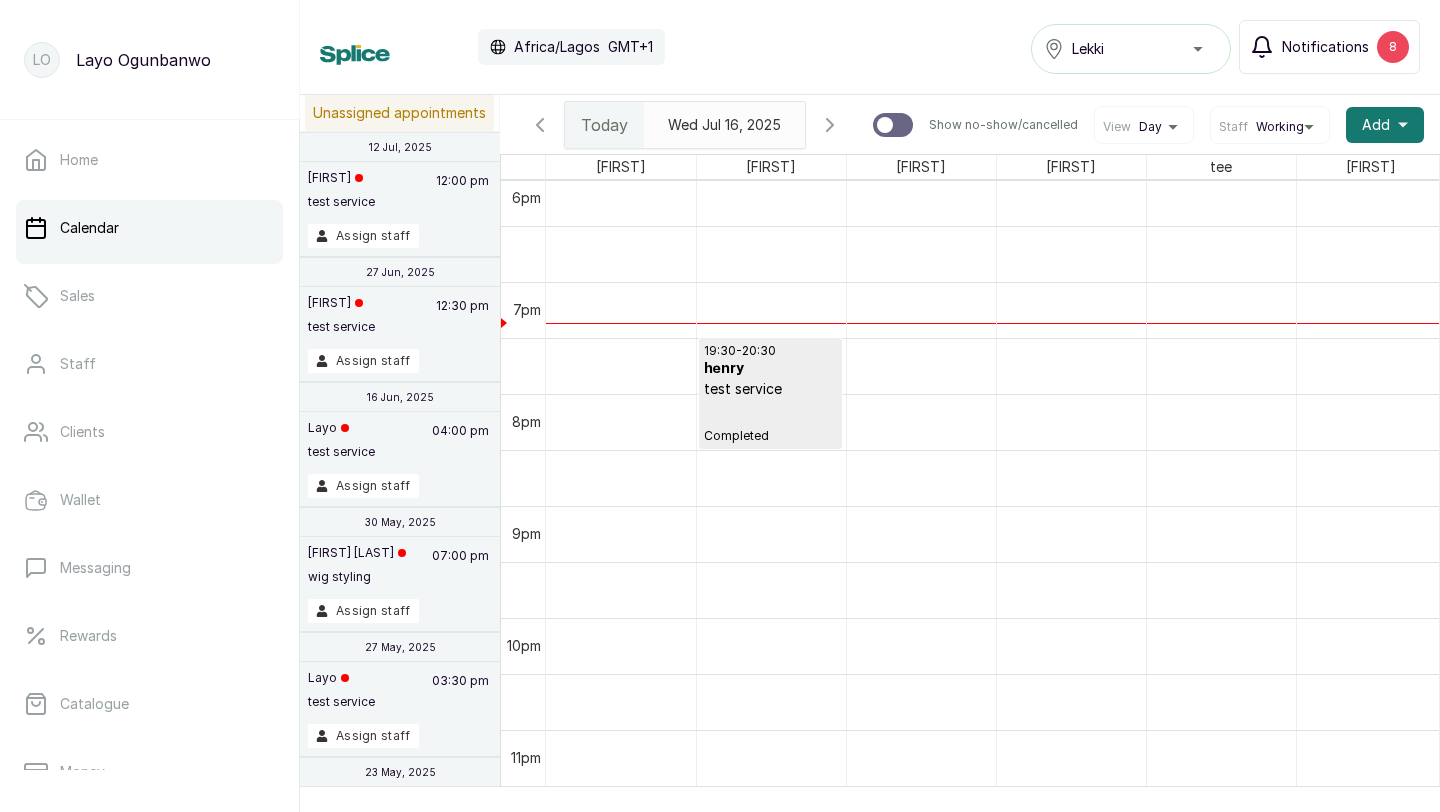 click on "Notifications" at bounding box center [1325, 47] 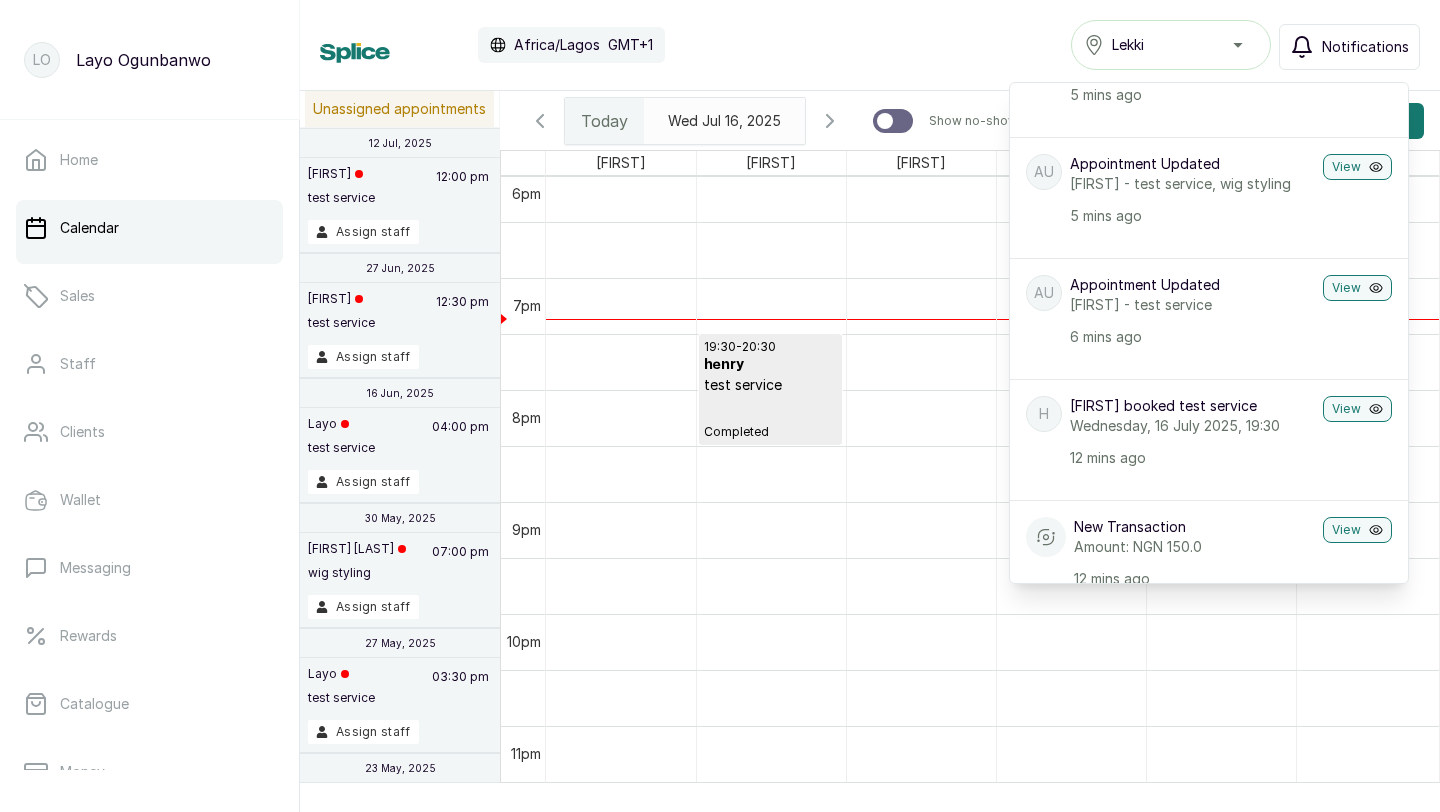 scroll, scrollTop: 539, scrollLeft: 0, axis: vertical 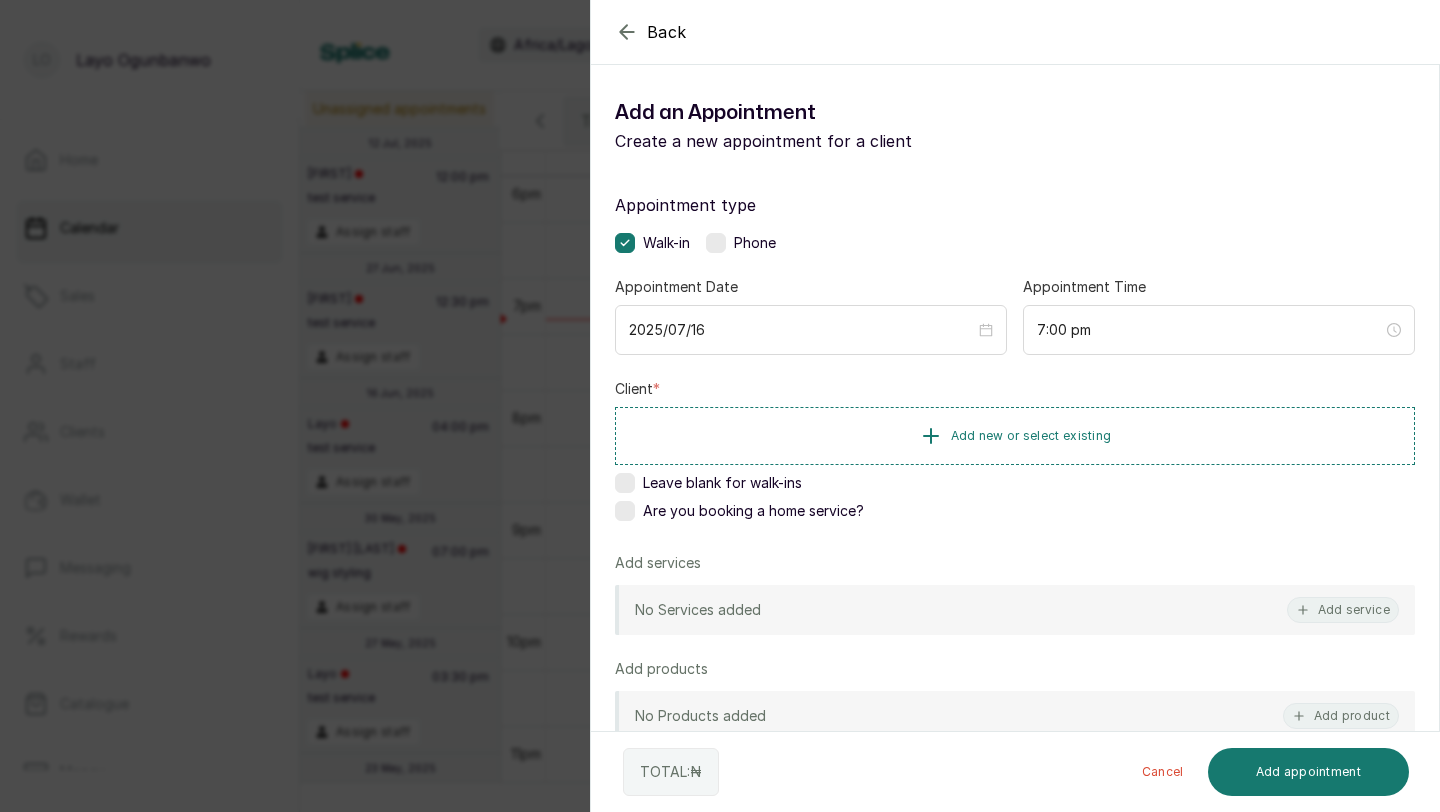 click 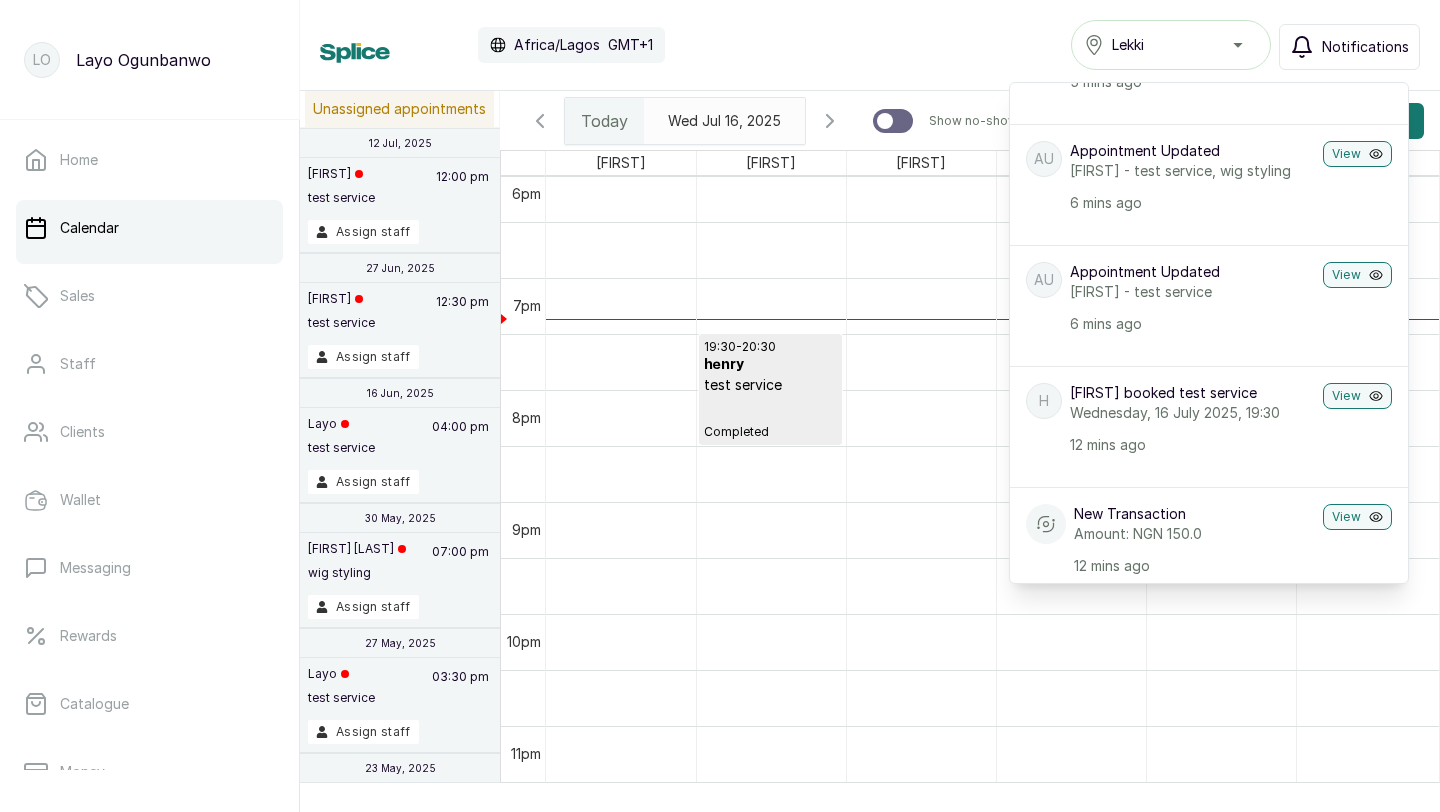 click on "Notifications" at bounding box center [1349, 47] 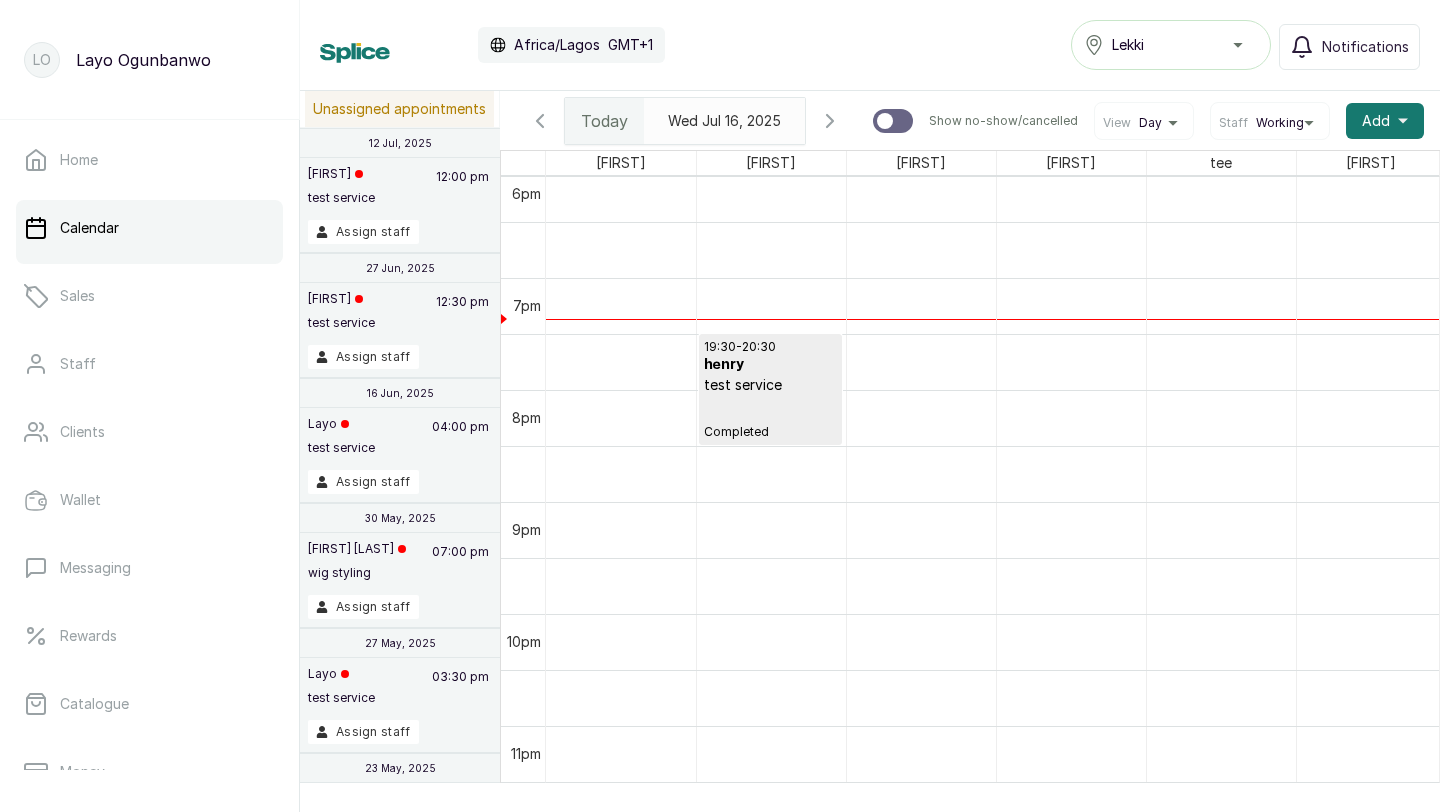 scroll, scrollTop: 2027, scrollLeft: 54, axis: both 